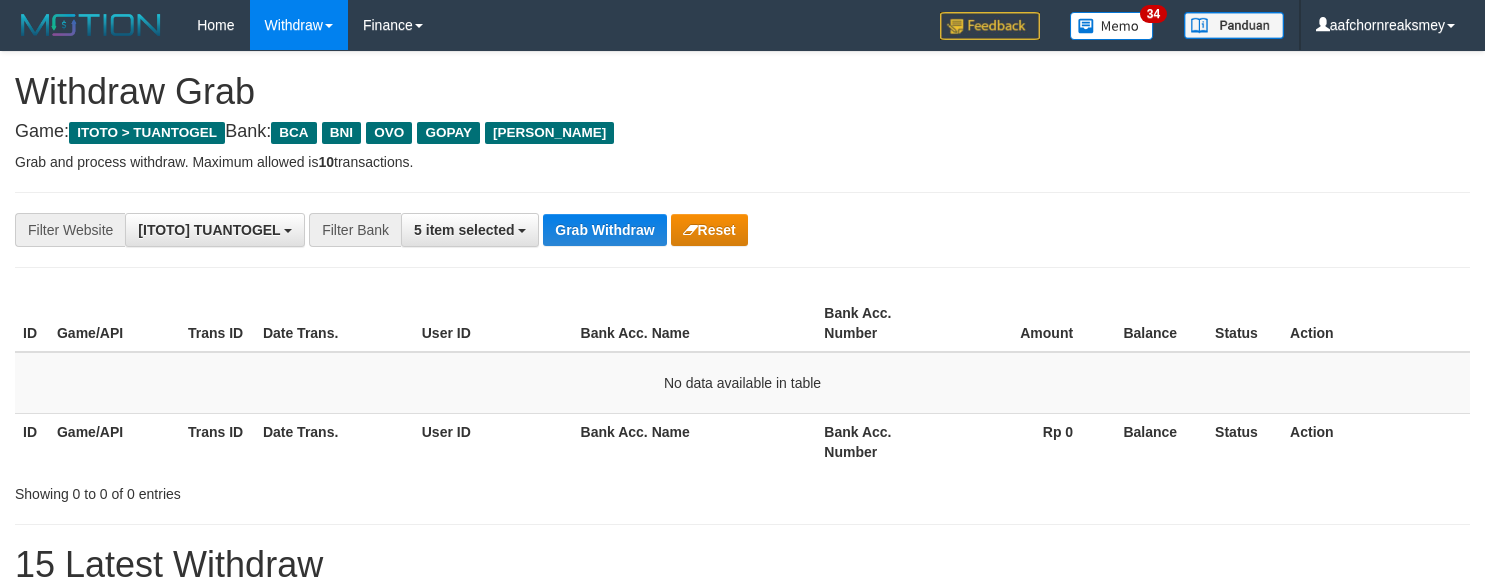 scroll, scrollTop: 0, scrollLeft: 0, axis: both 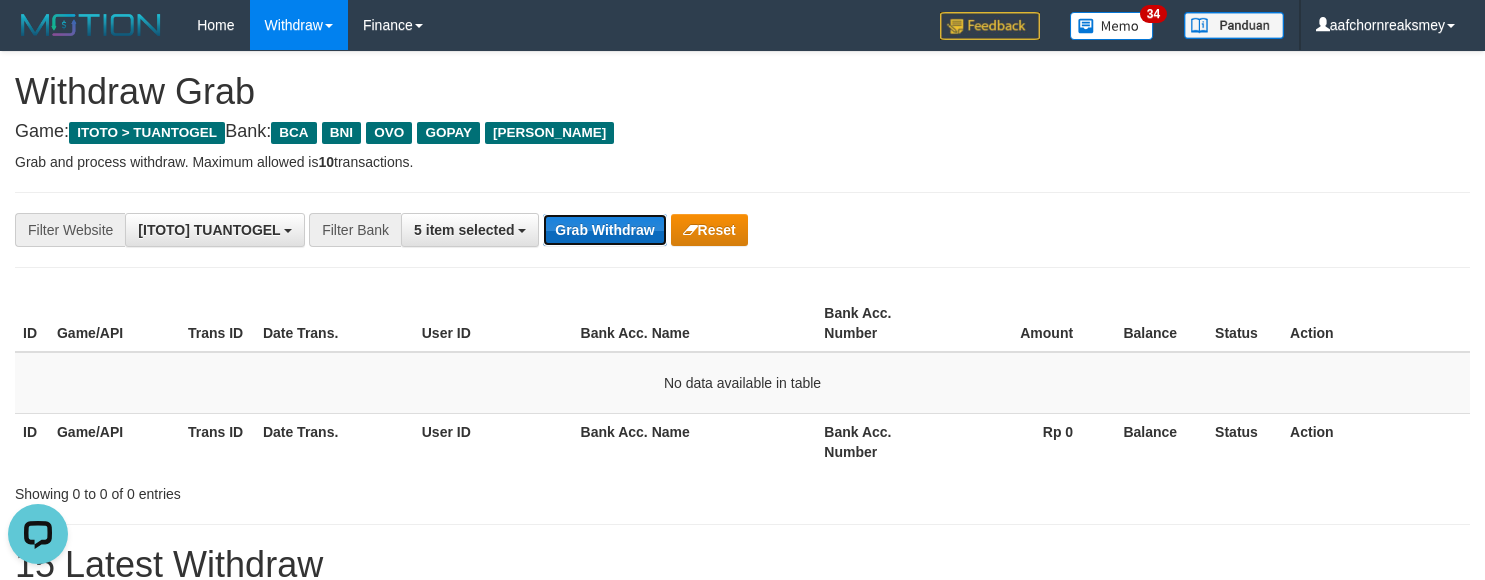 click on "Grab Withdraw" at bounding box center [604, 230] 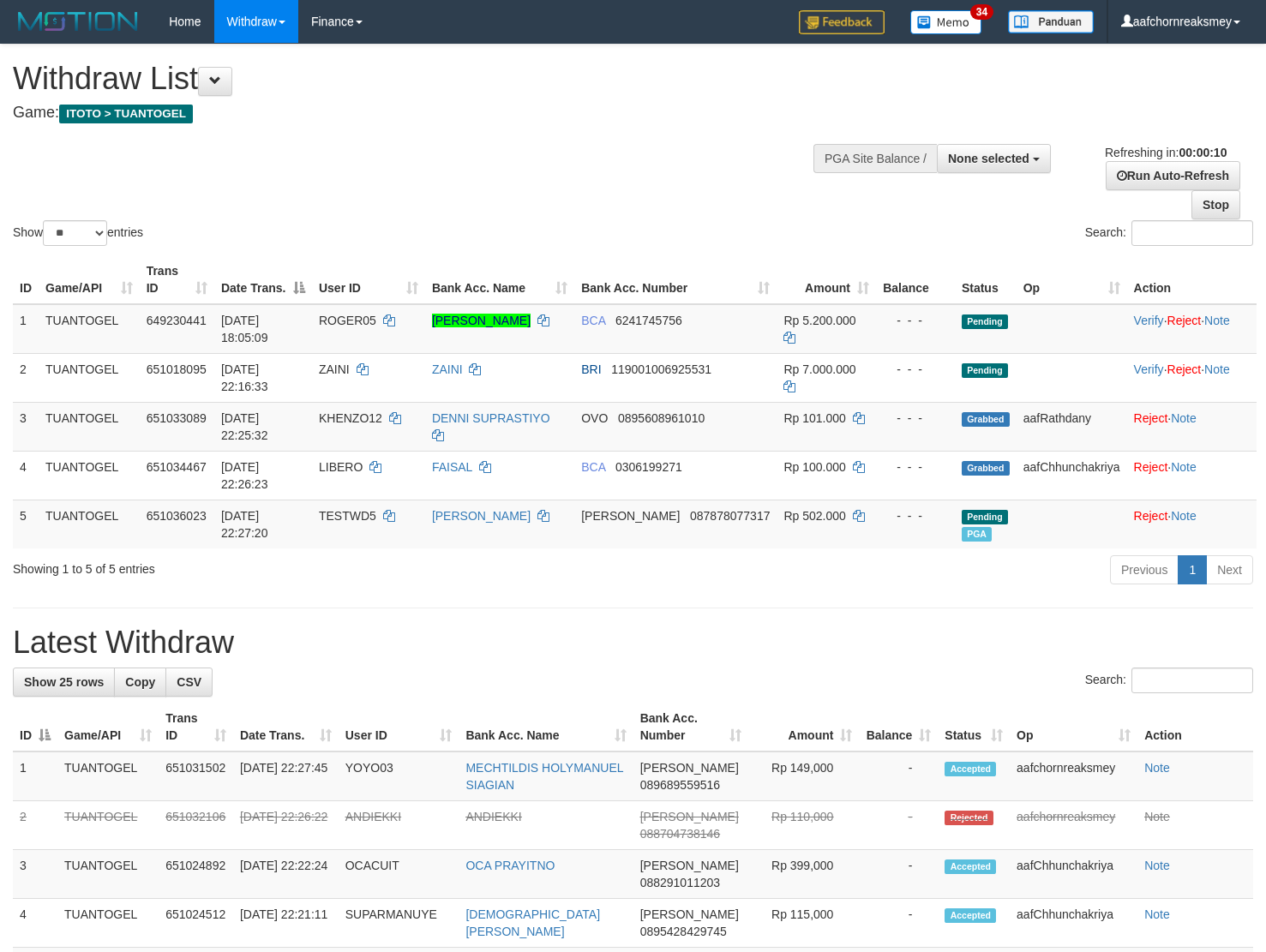 select 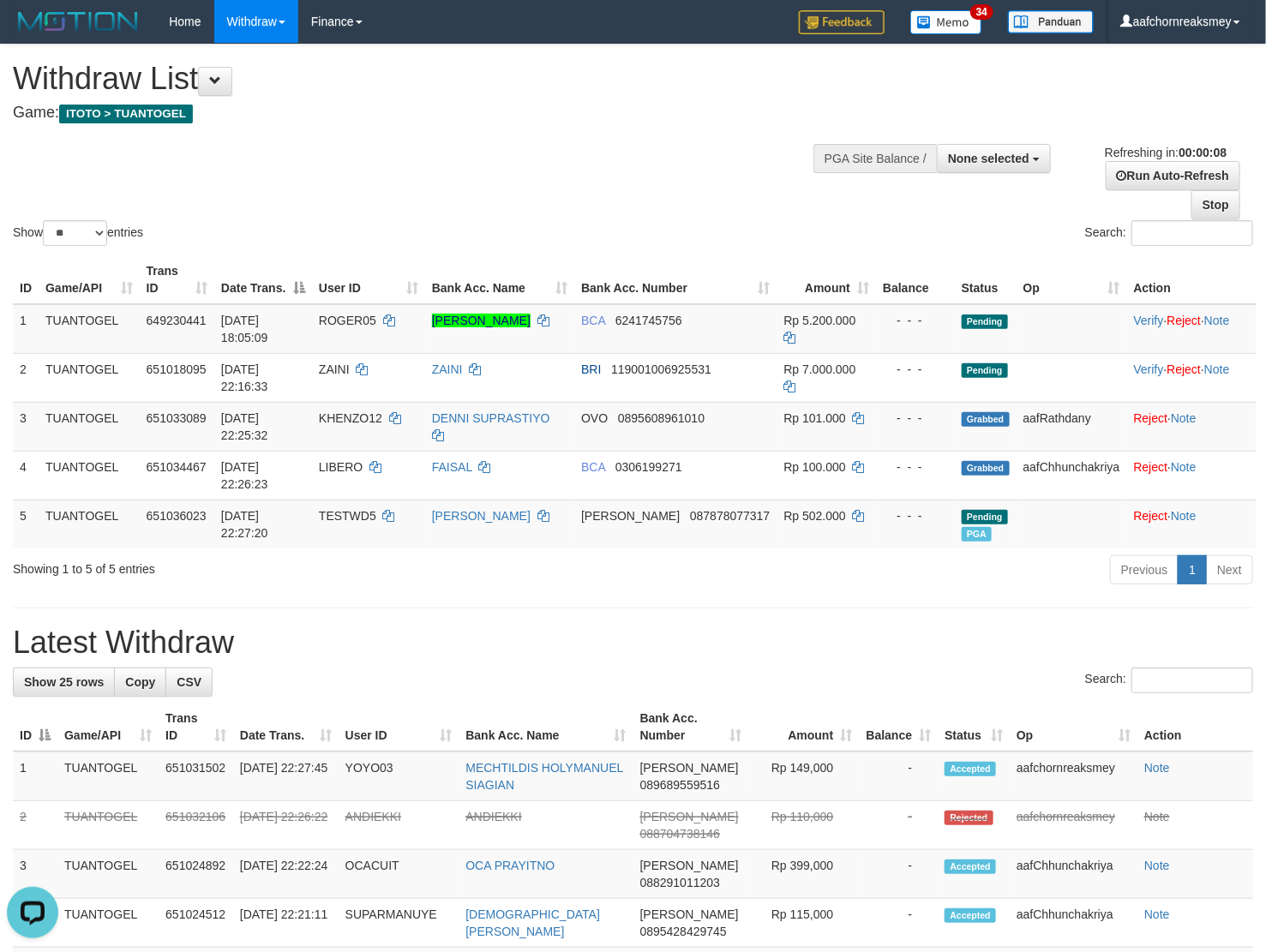 scroll, scrollTop: 0, scrollLeft: 0, axis: both 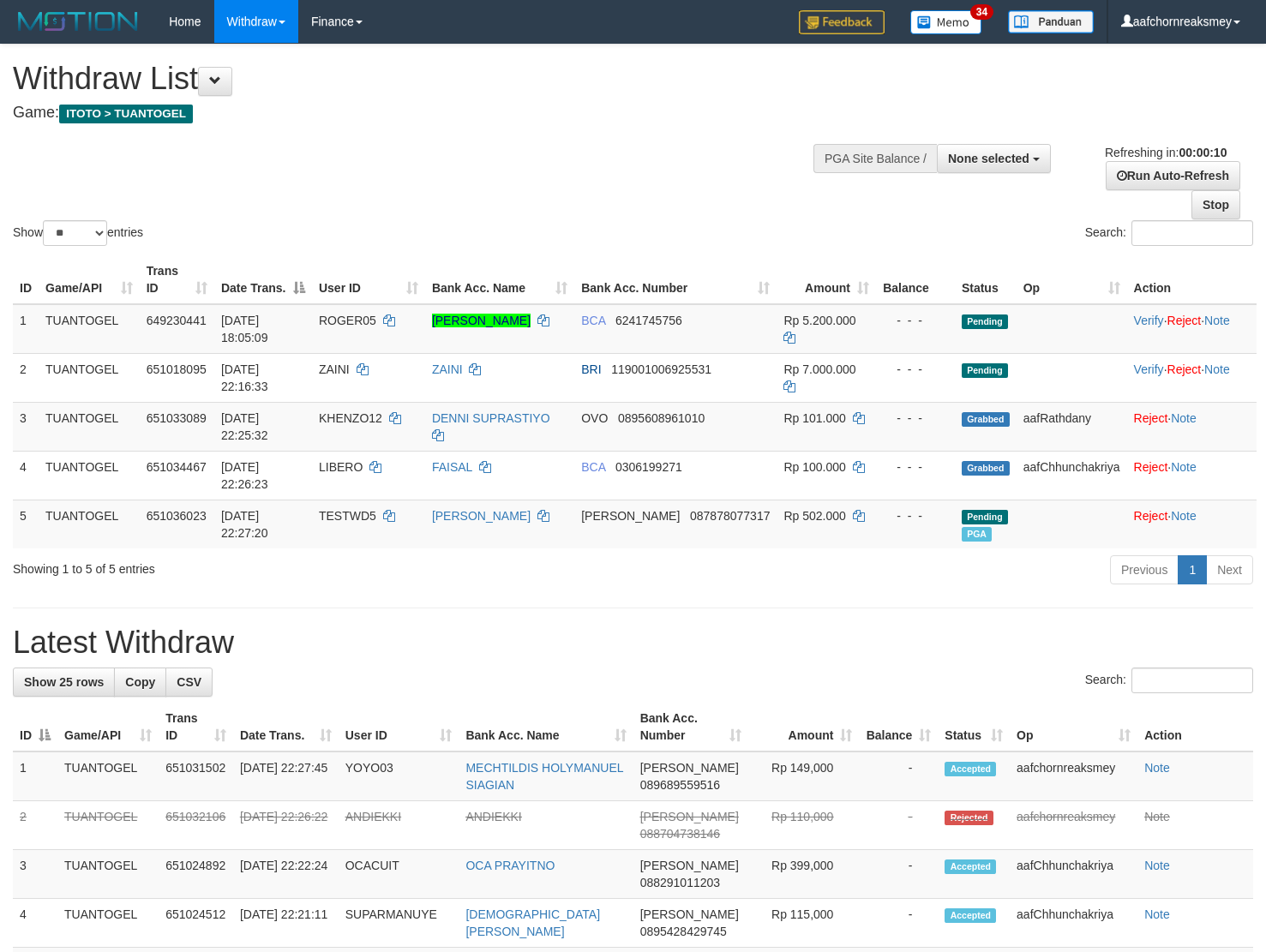 select 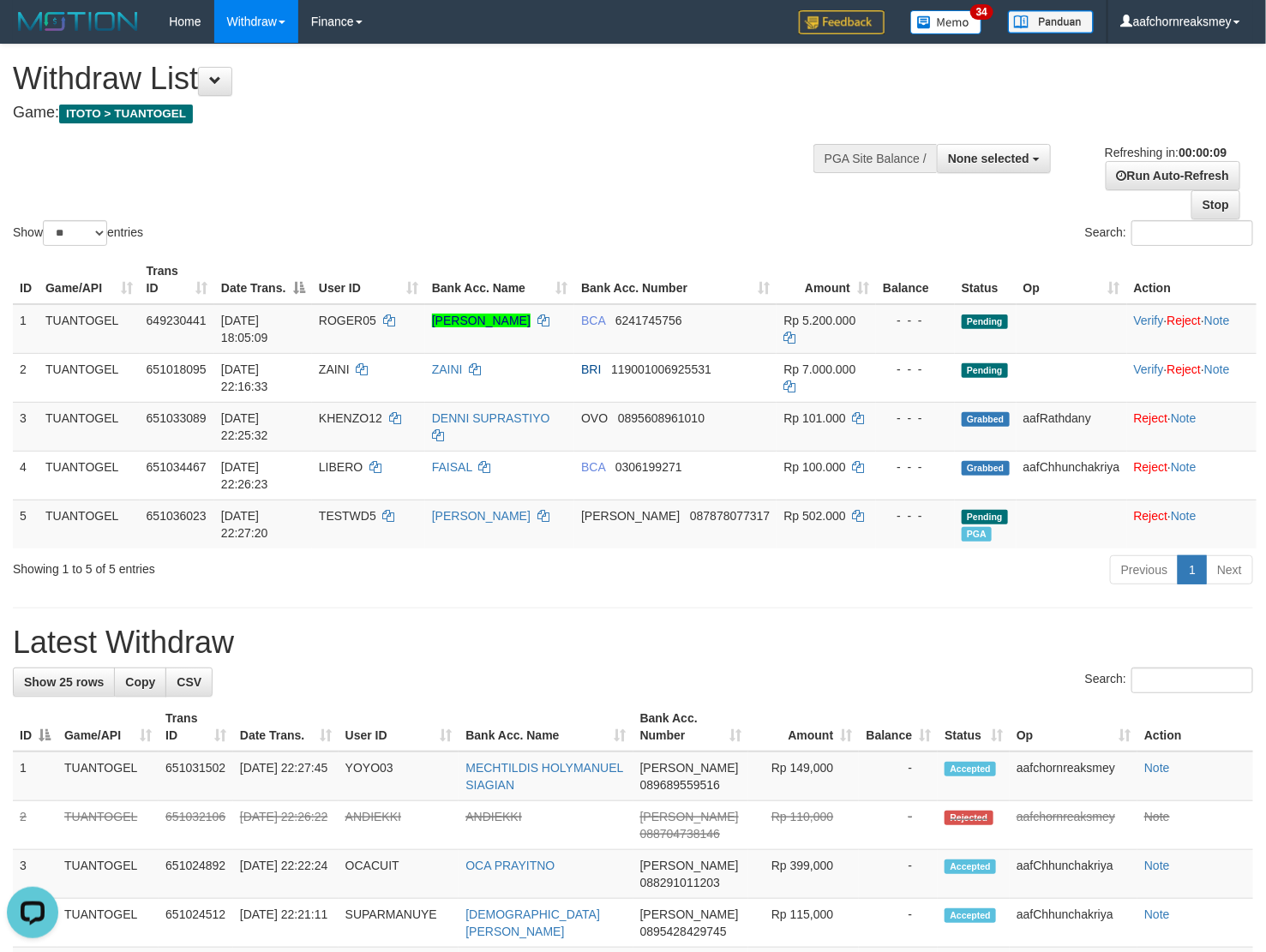 scroll, scrollTop: 0, scrollLeft: 0, axis: both 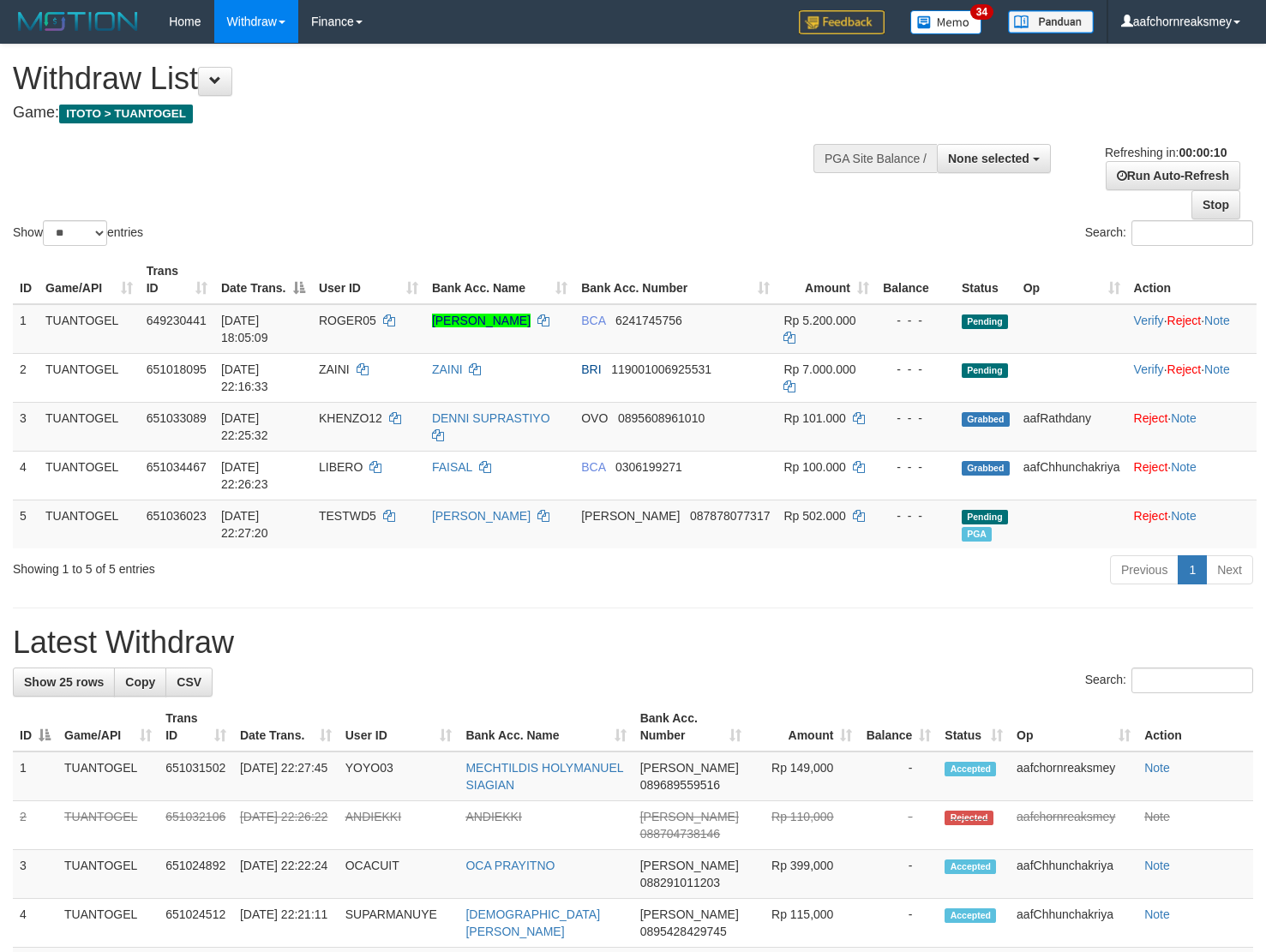 select 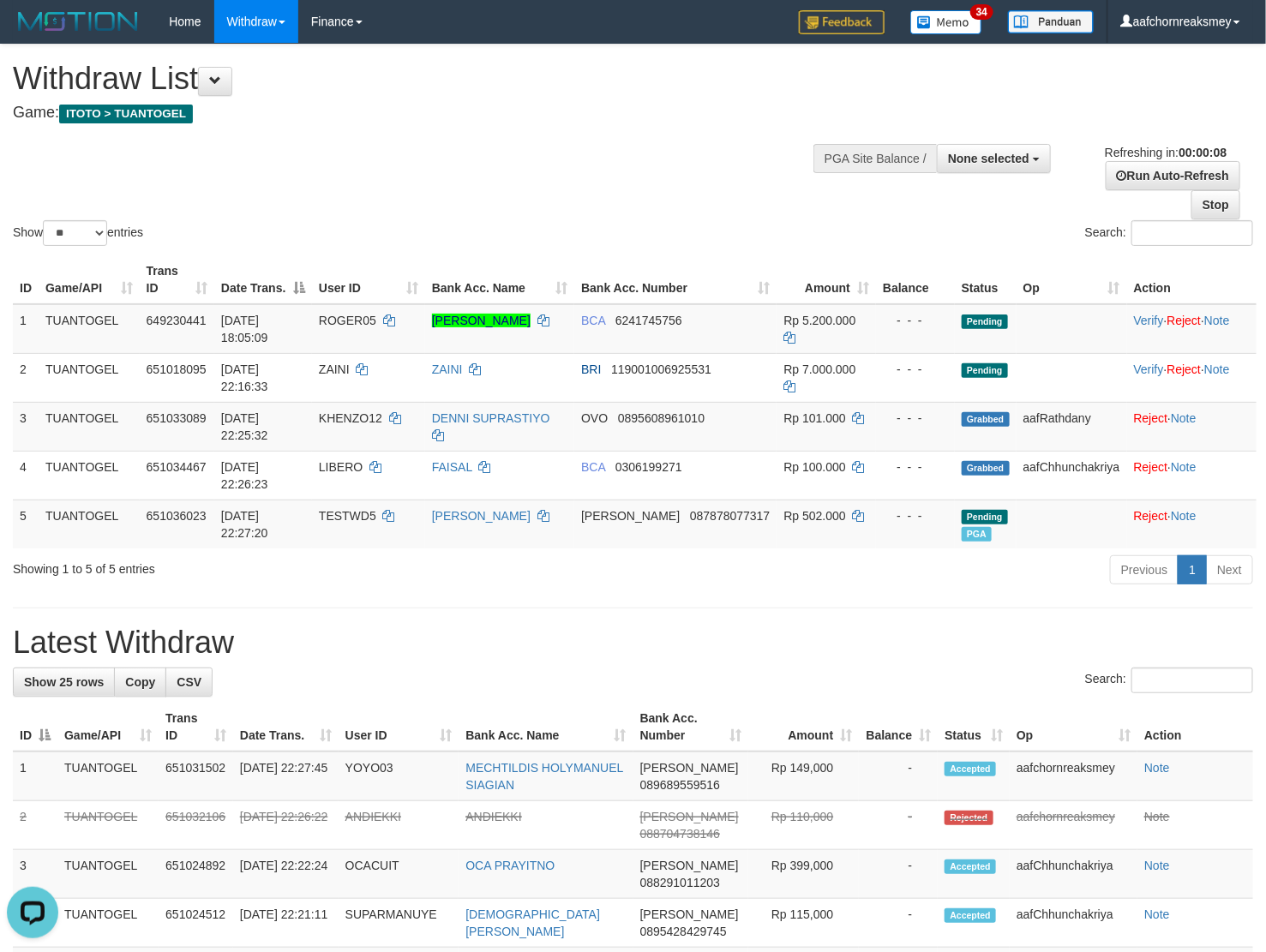 scroll, scrollTop: 0, scrollLeft: 0, axis: both 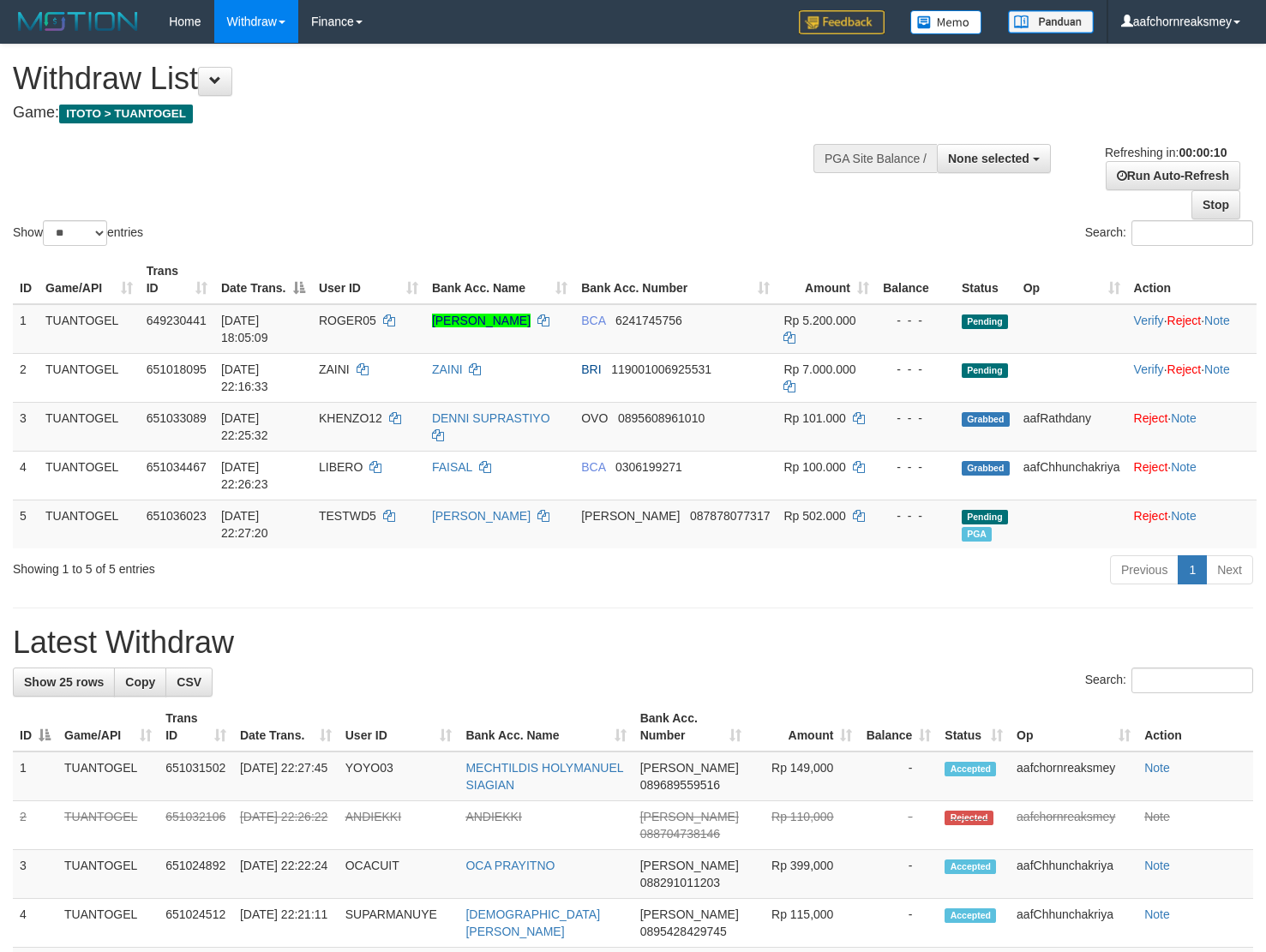 select 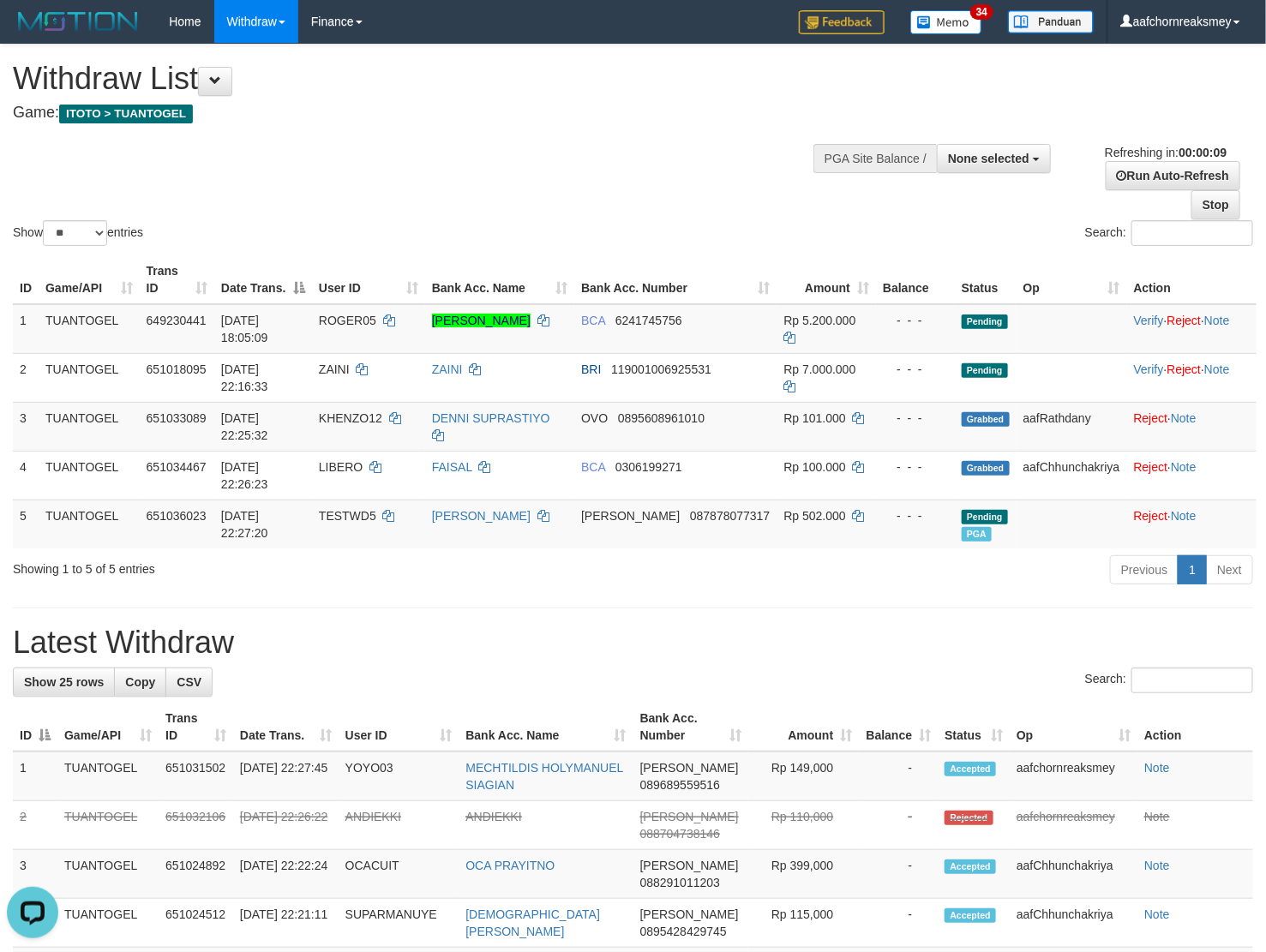 scroll, scrollTop: 0, scrollLeft: 0, axis: both 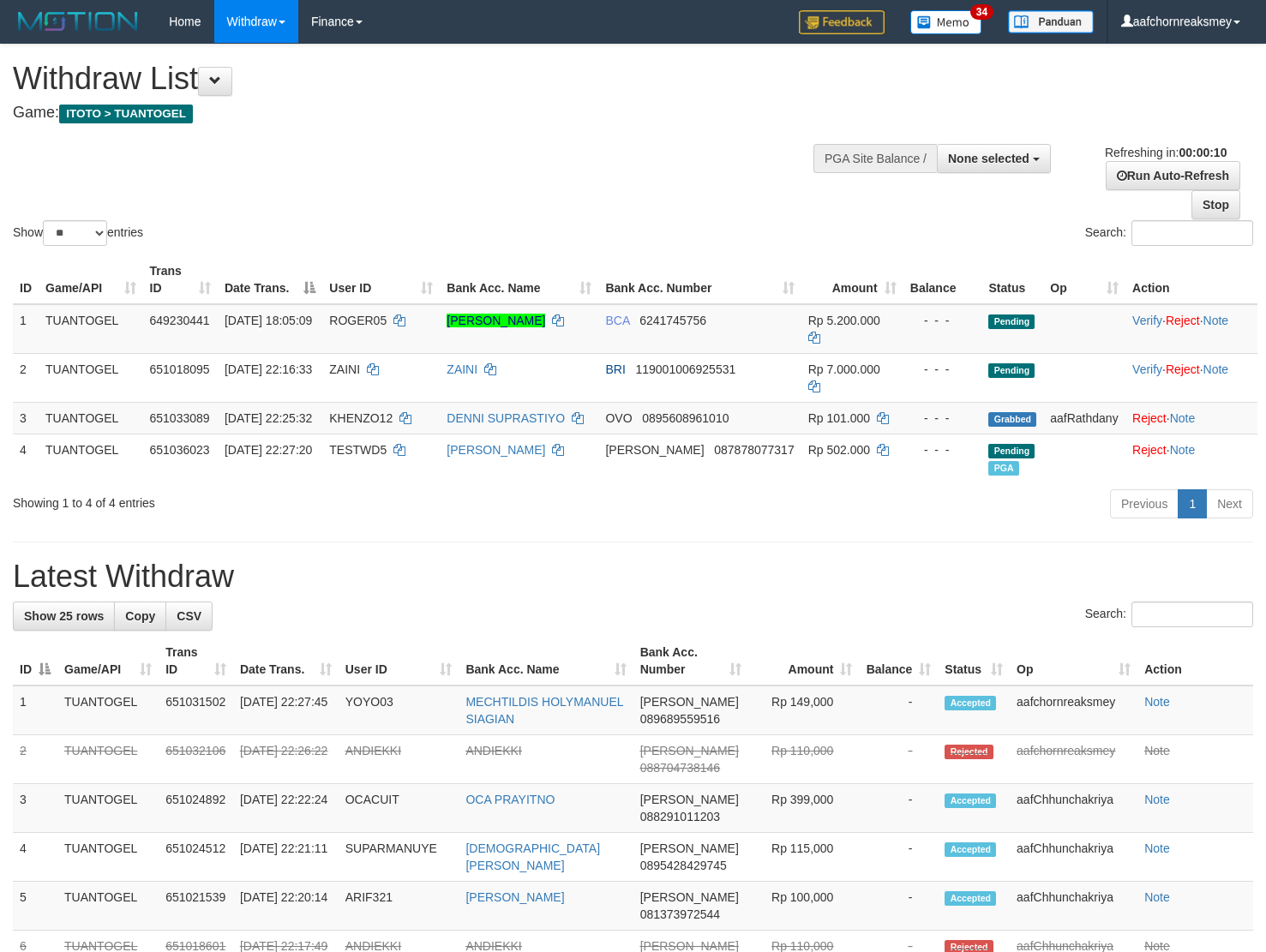 select 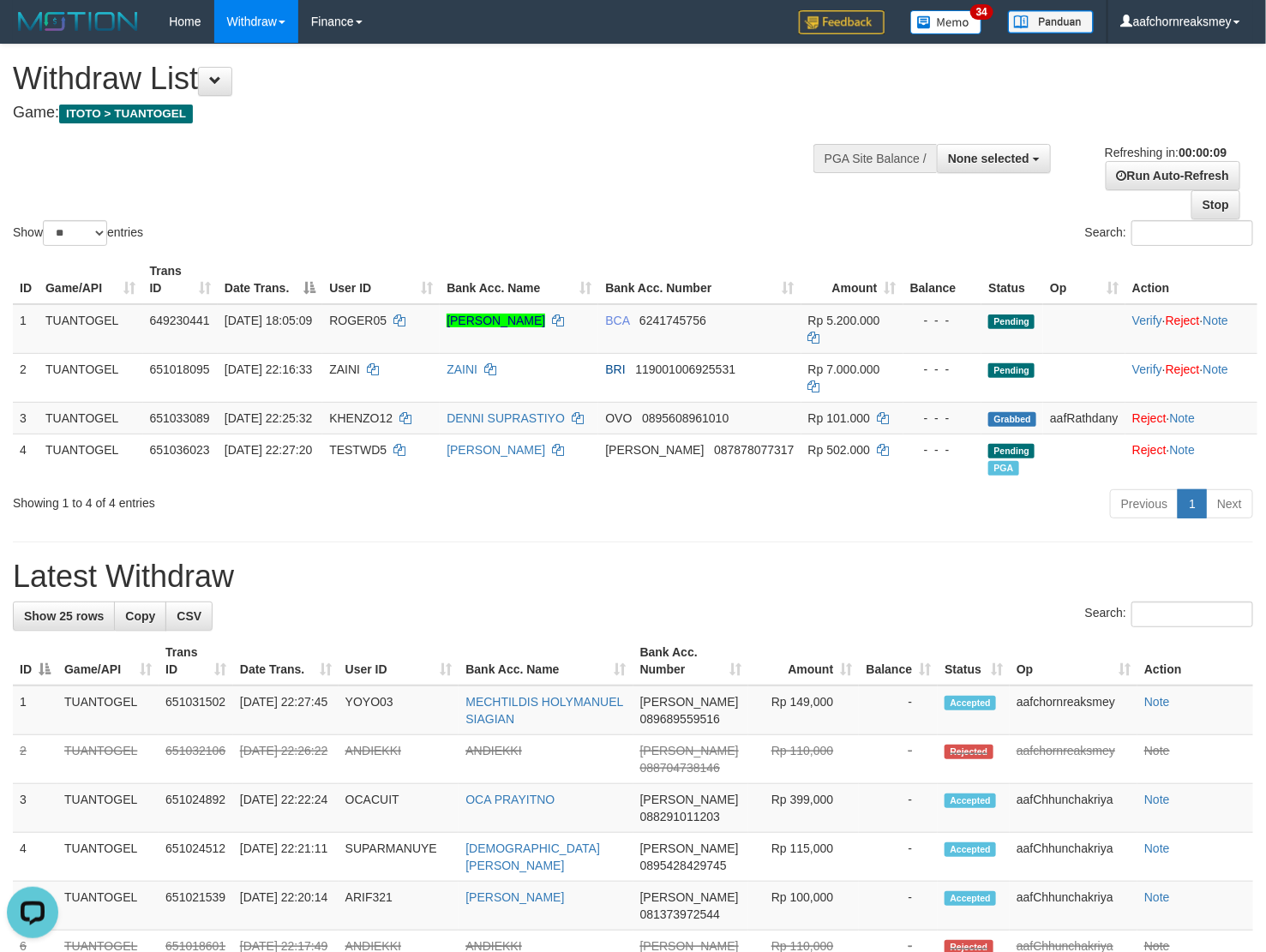 scroll, scrollTop: 0, scrollLeft: 0, axis: both 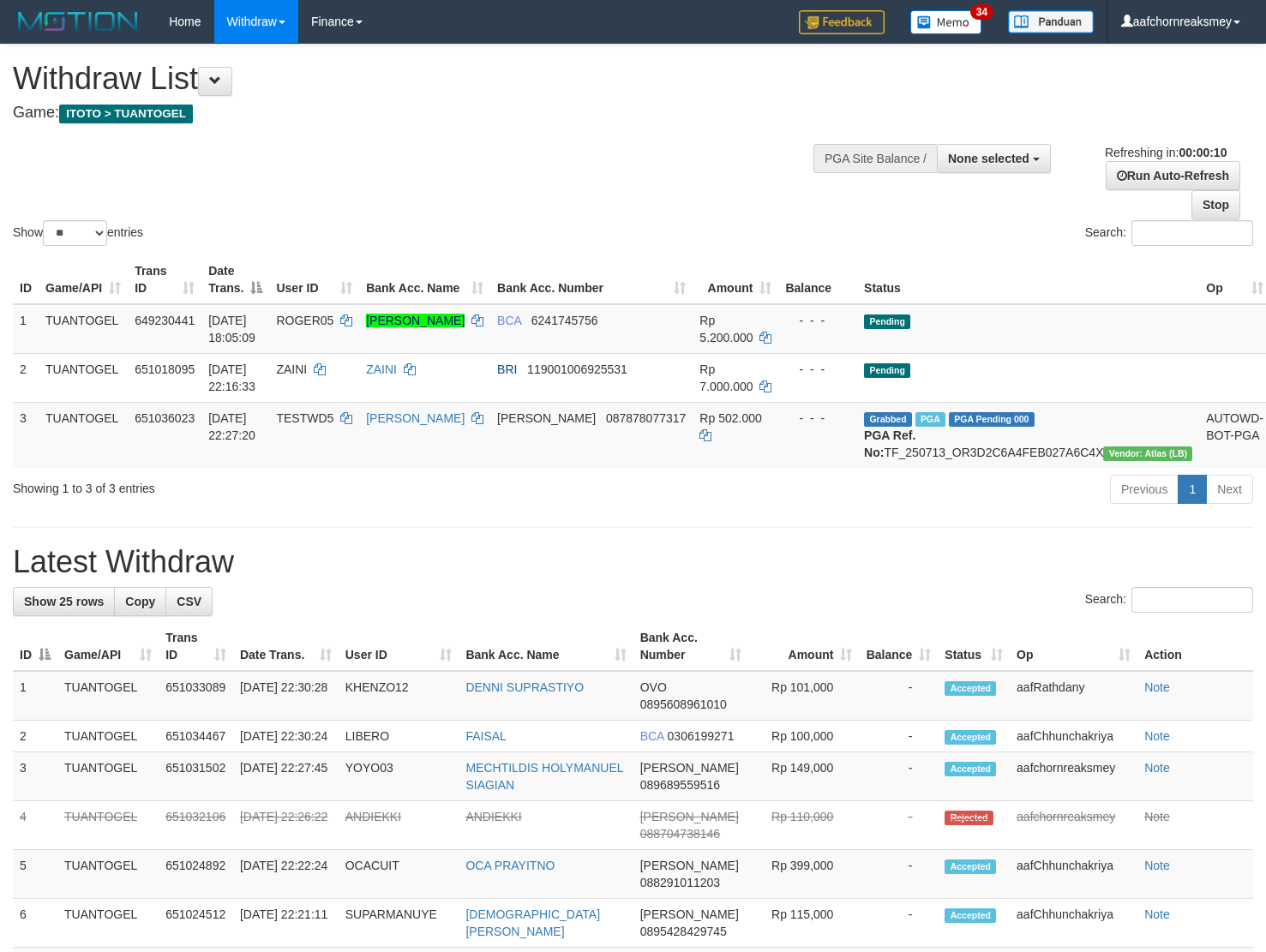 select 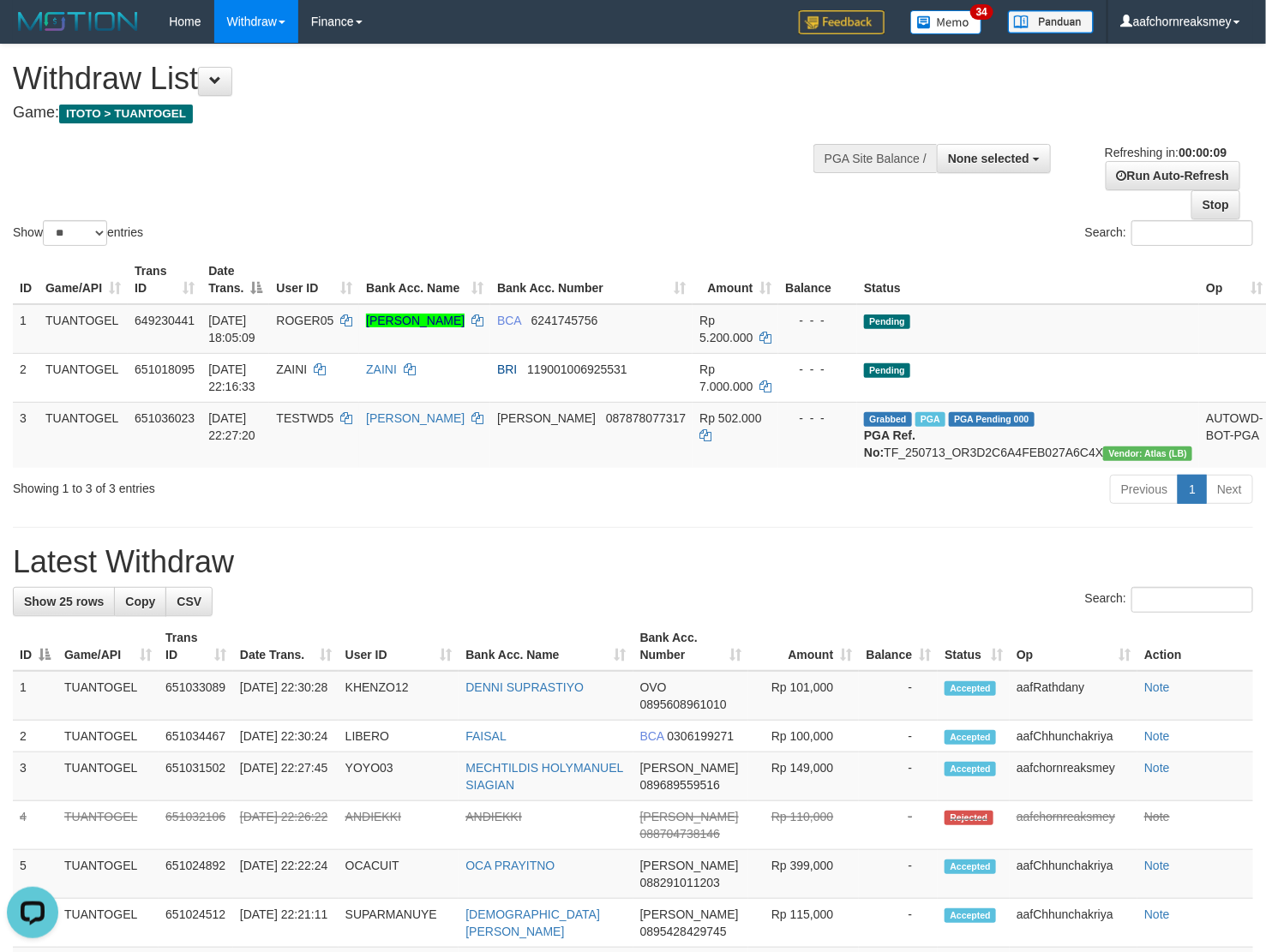 scroll, scrollTop: 0, scrollLeft: 0, axis: both 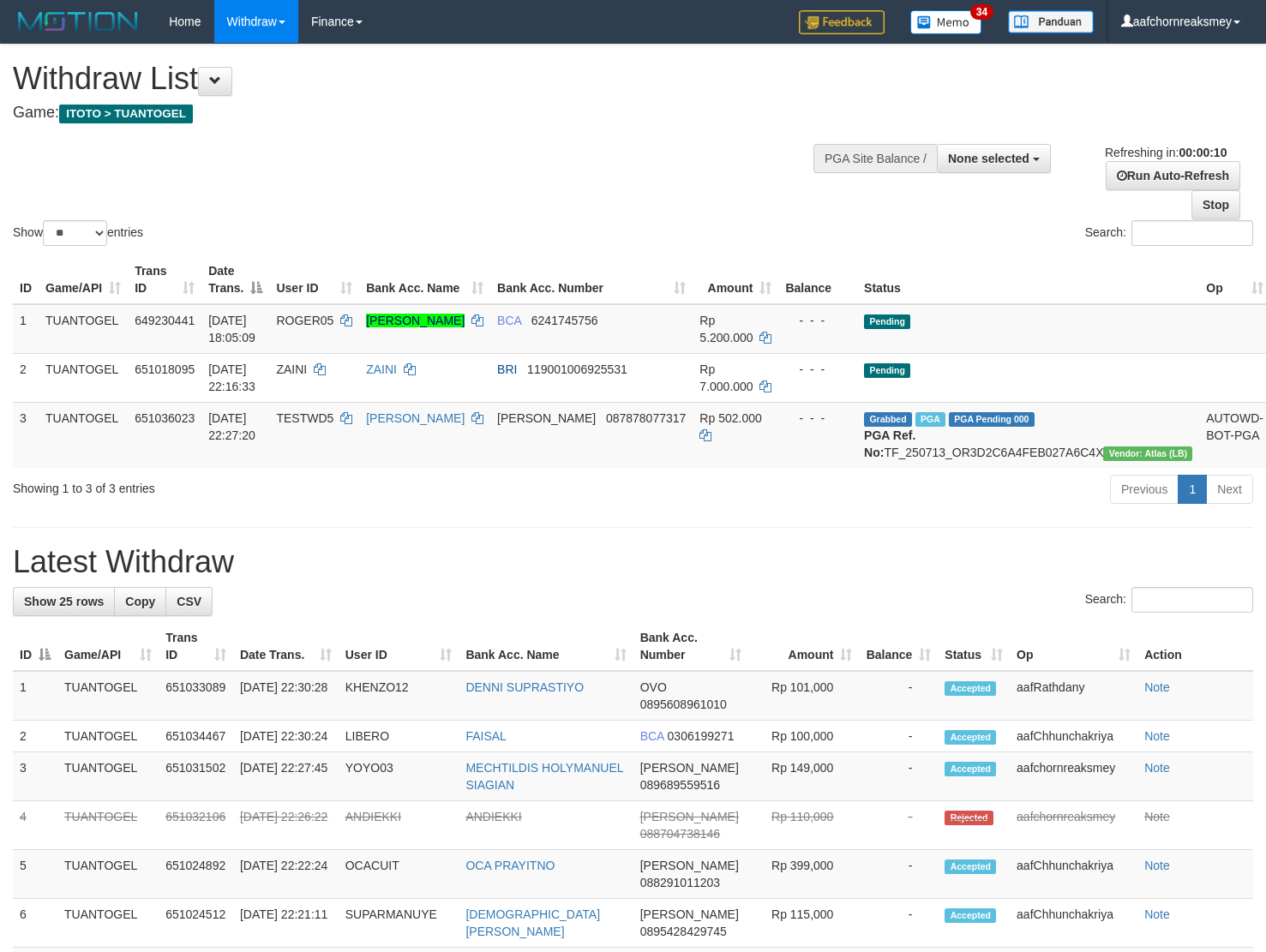 select 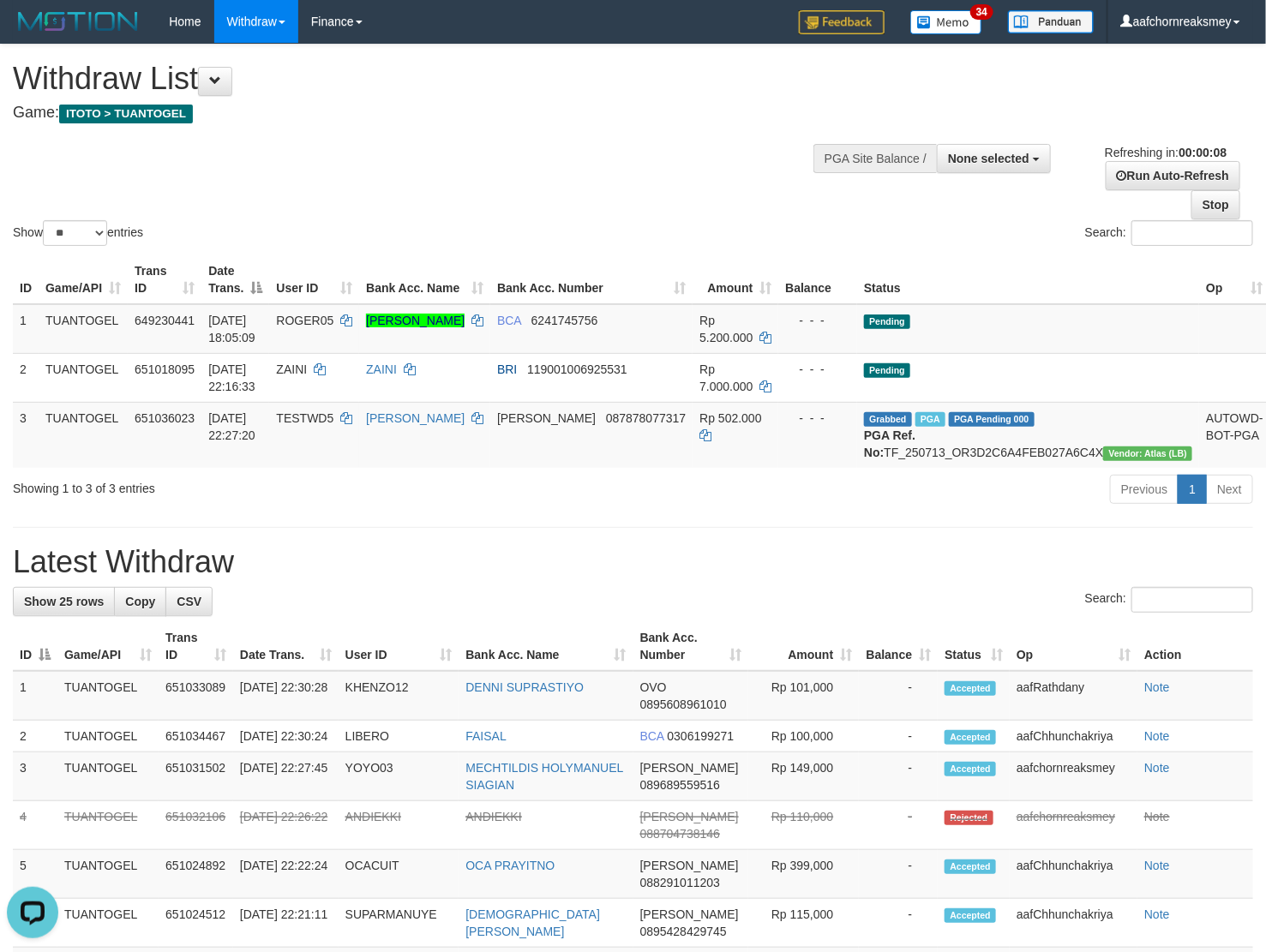 scroll, scrollTop: 0, scrollLeft: 0, axis: both 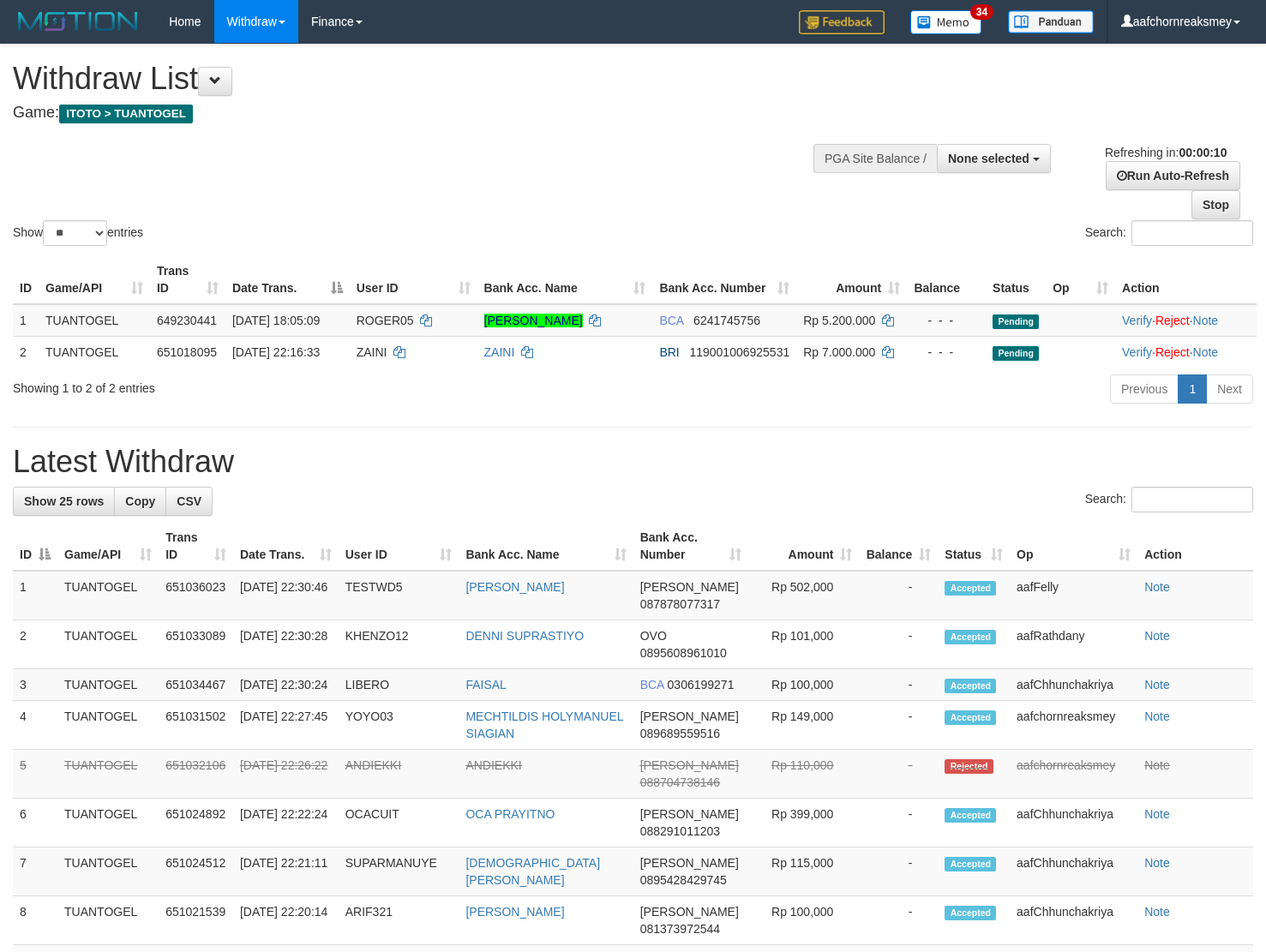 select 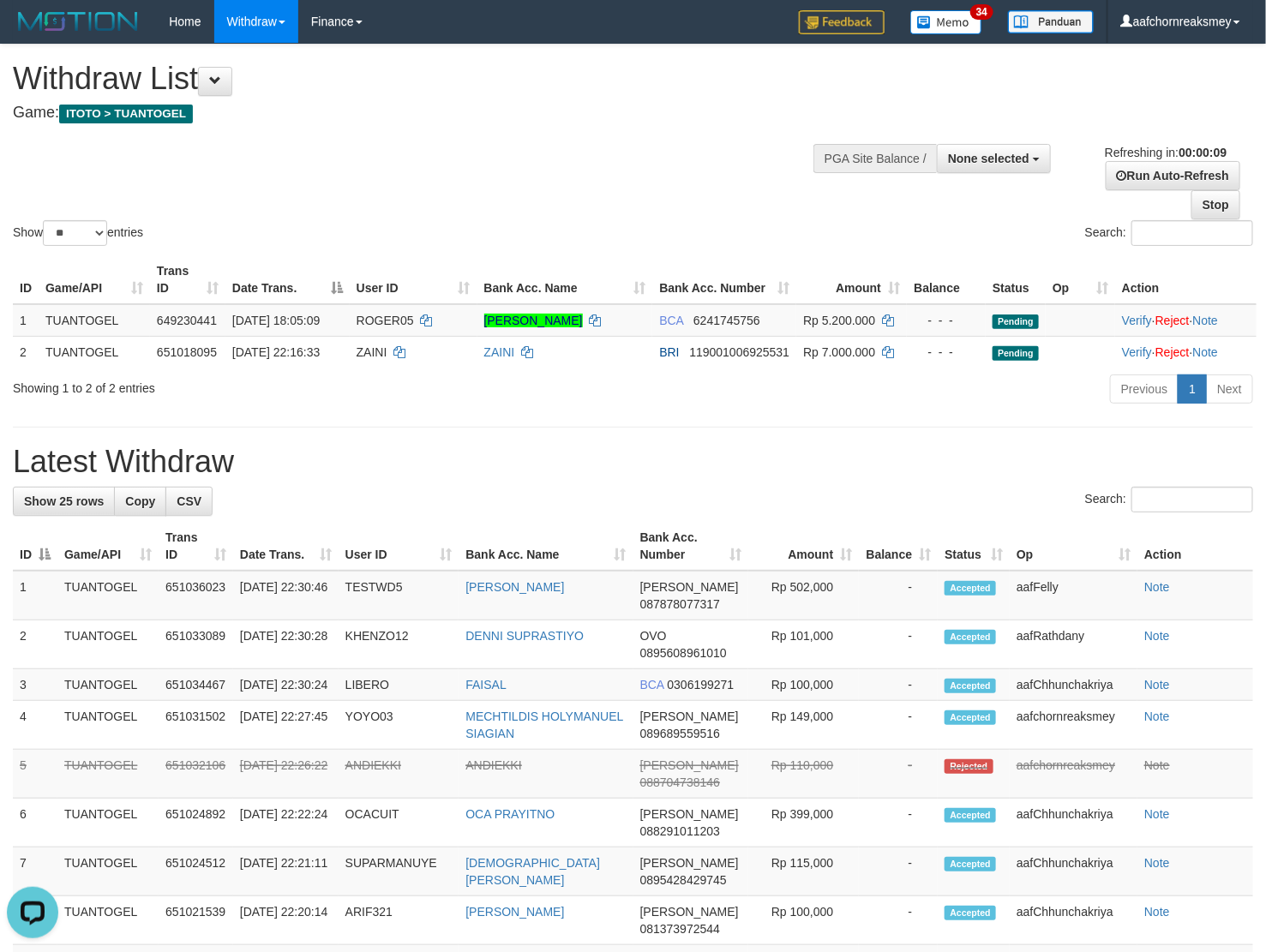 scroll, scrollTop: 0, scrollLeft: 0, axis: both 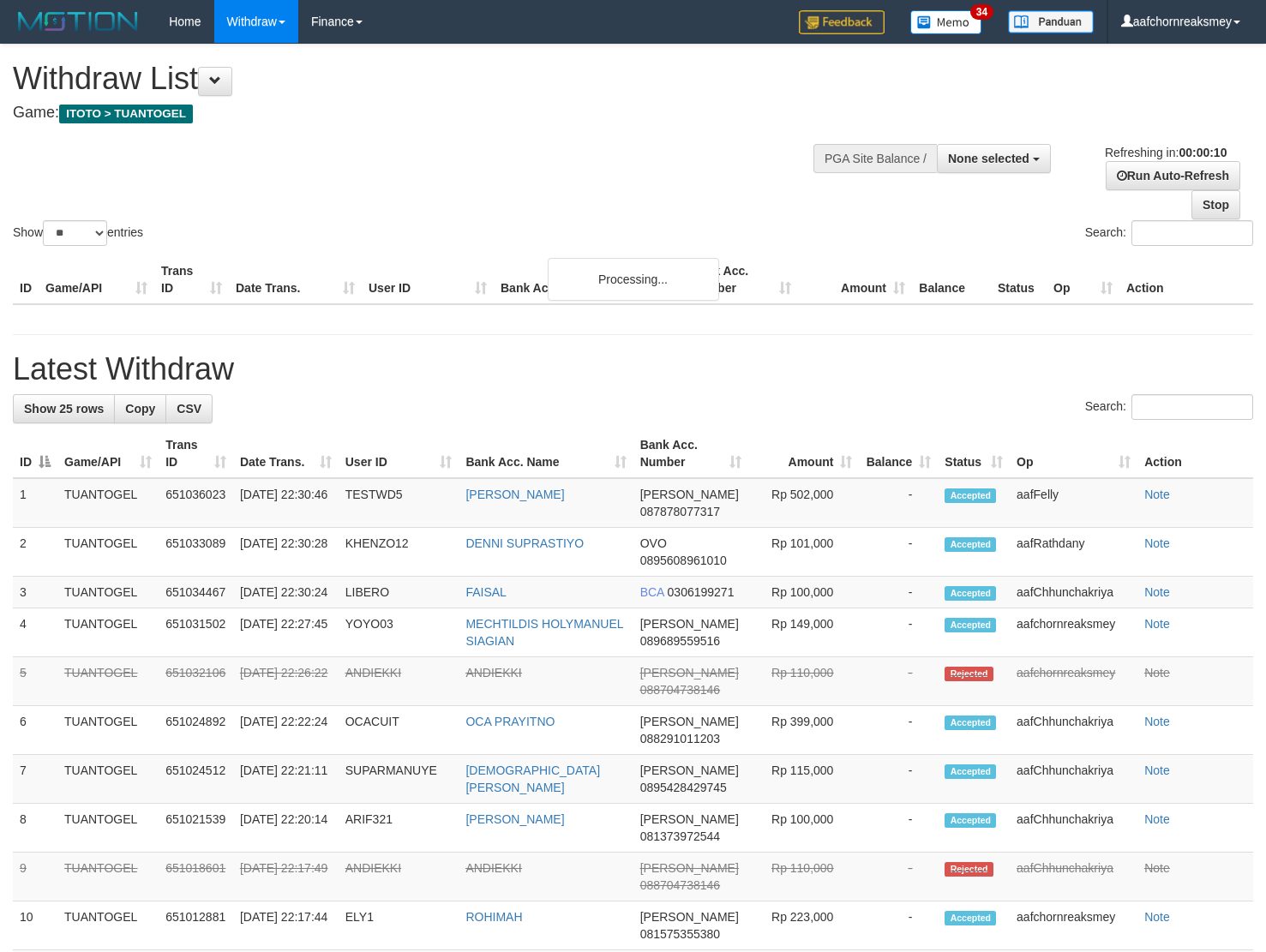 select 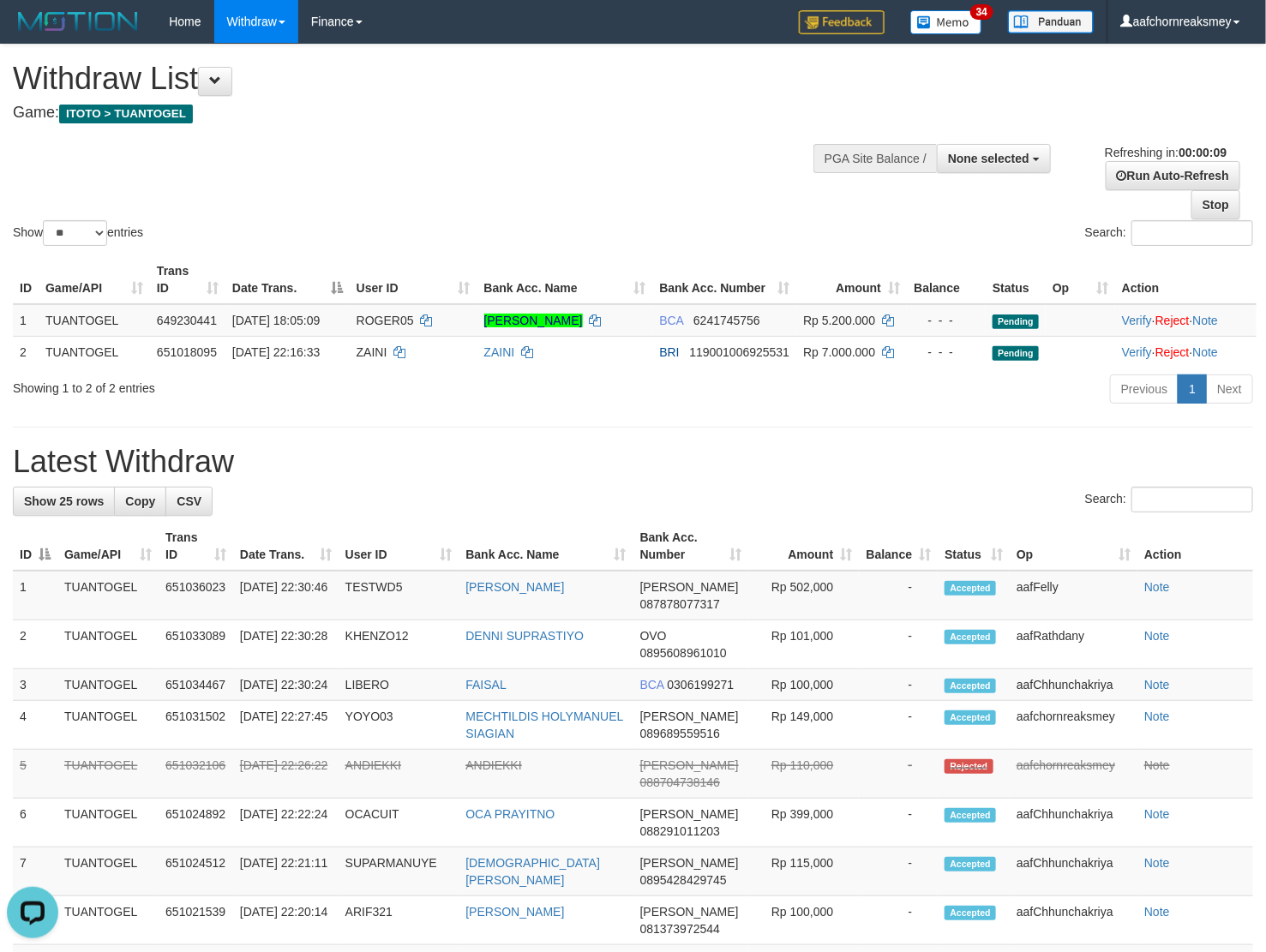scroll, scrollTop: 0, scrollLeft: 0, axis: both 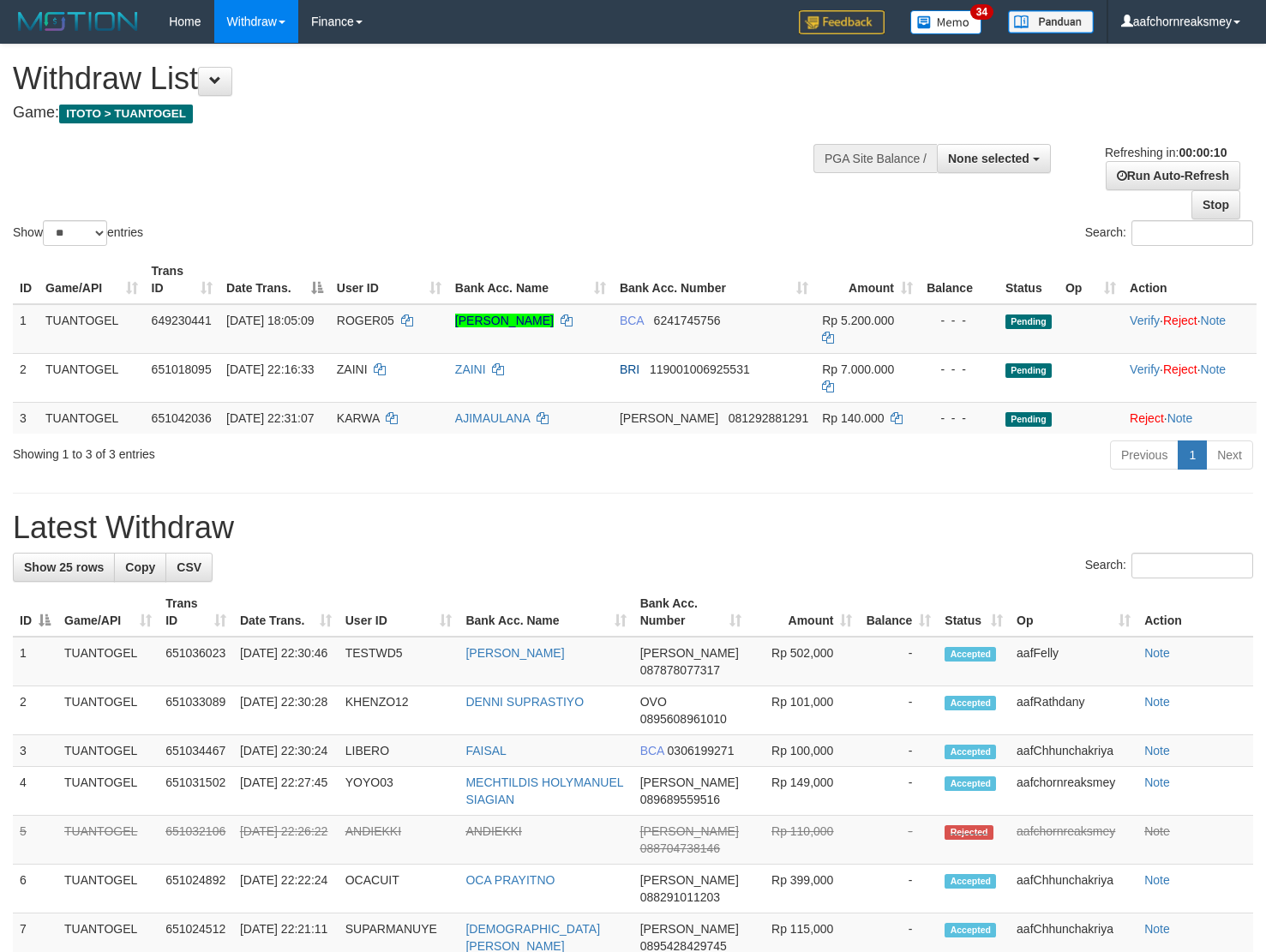 select 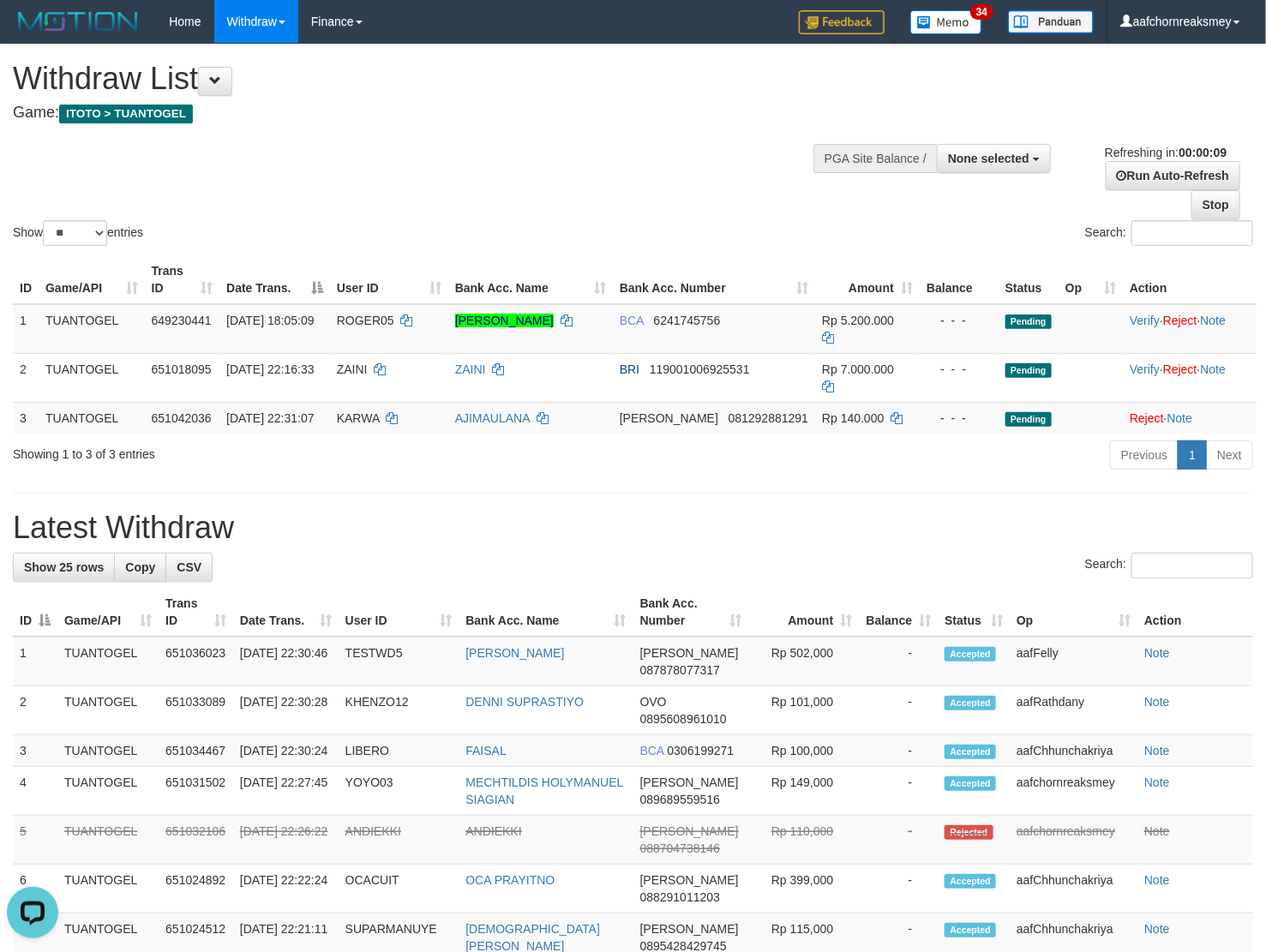 scroll, scrollTop: 0, scrollLeft: 0, axis: both 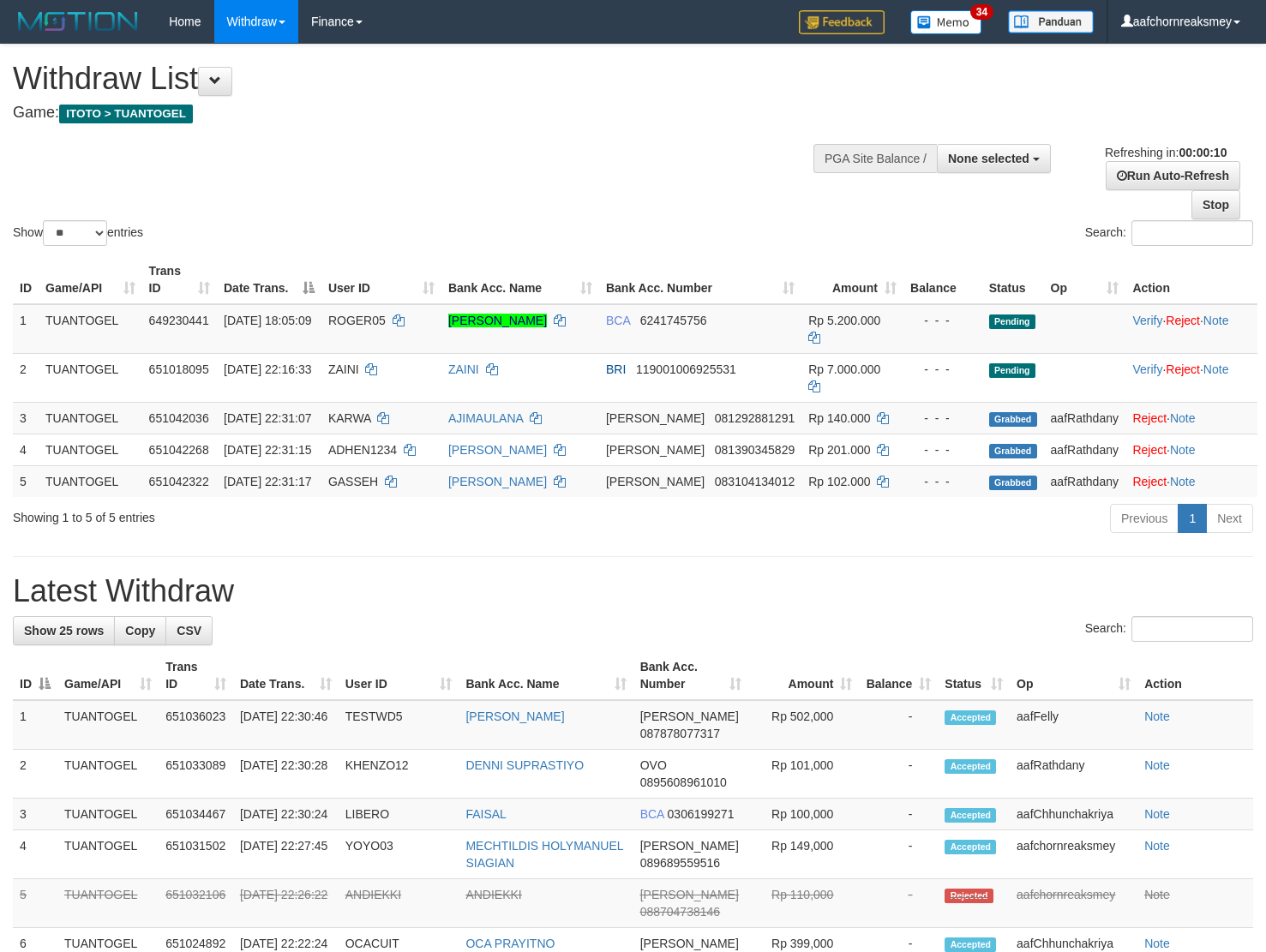 select 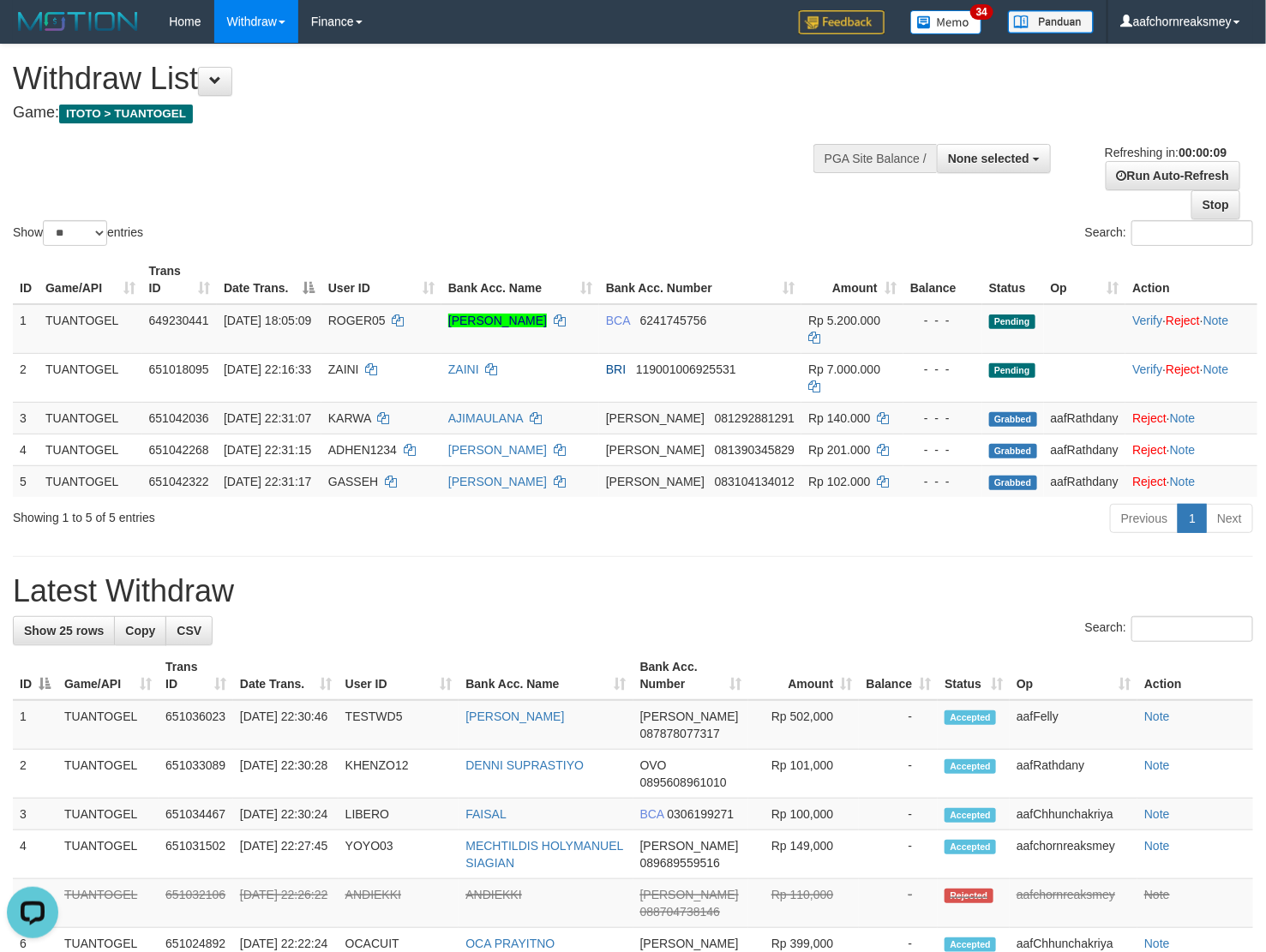 scroll, scrollTop: 0, scrollLeft: 0, axis: both 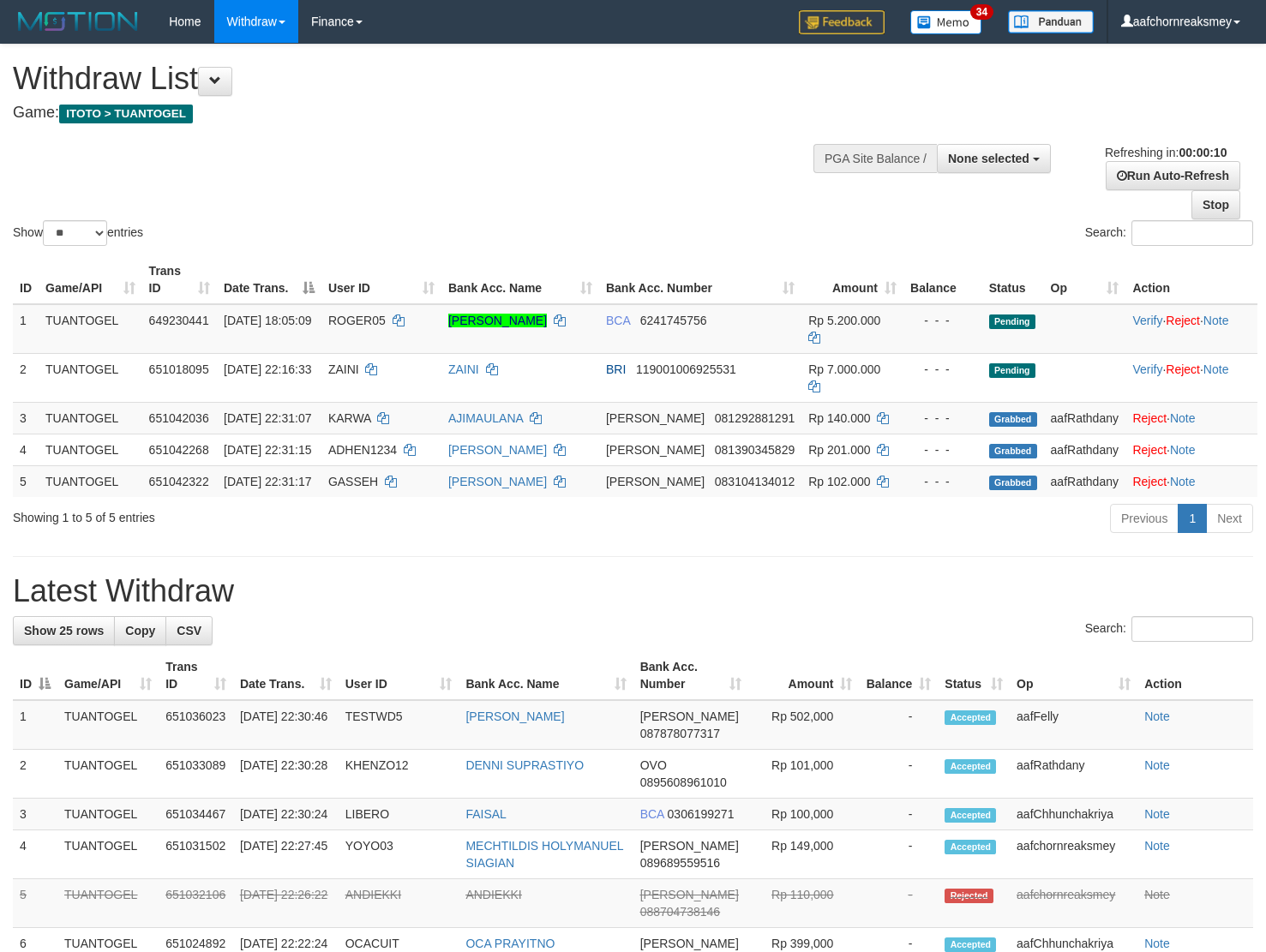 select 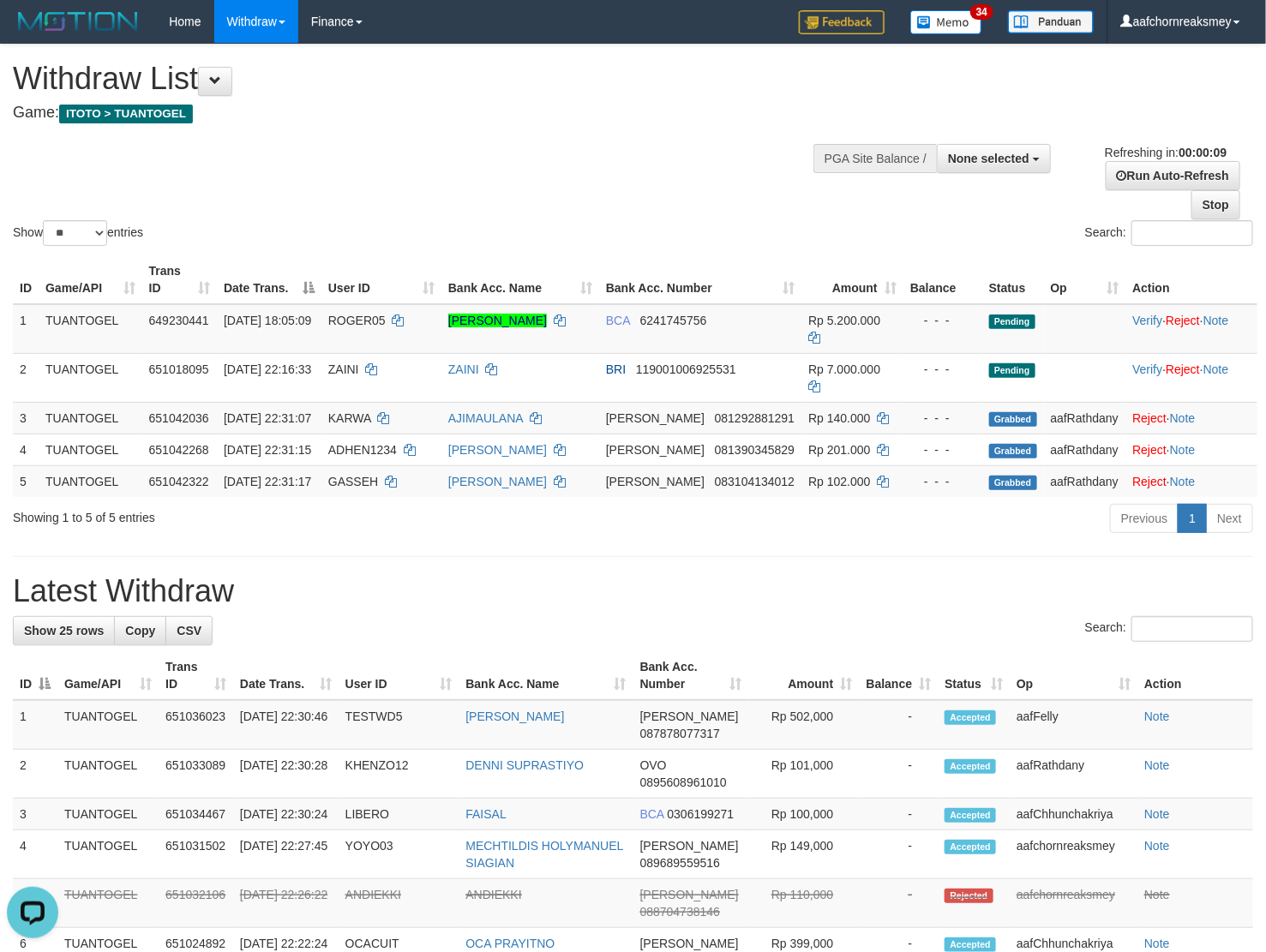 scroll, scrollTop: 0, scrollLeft: 0, axis: both 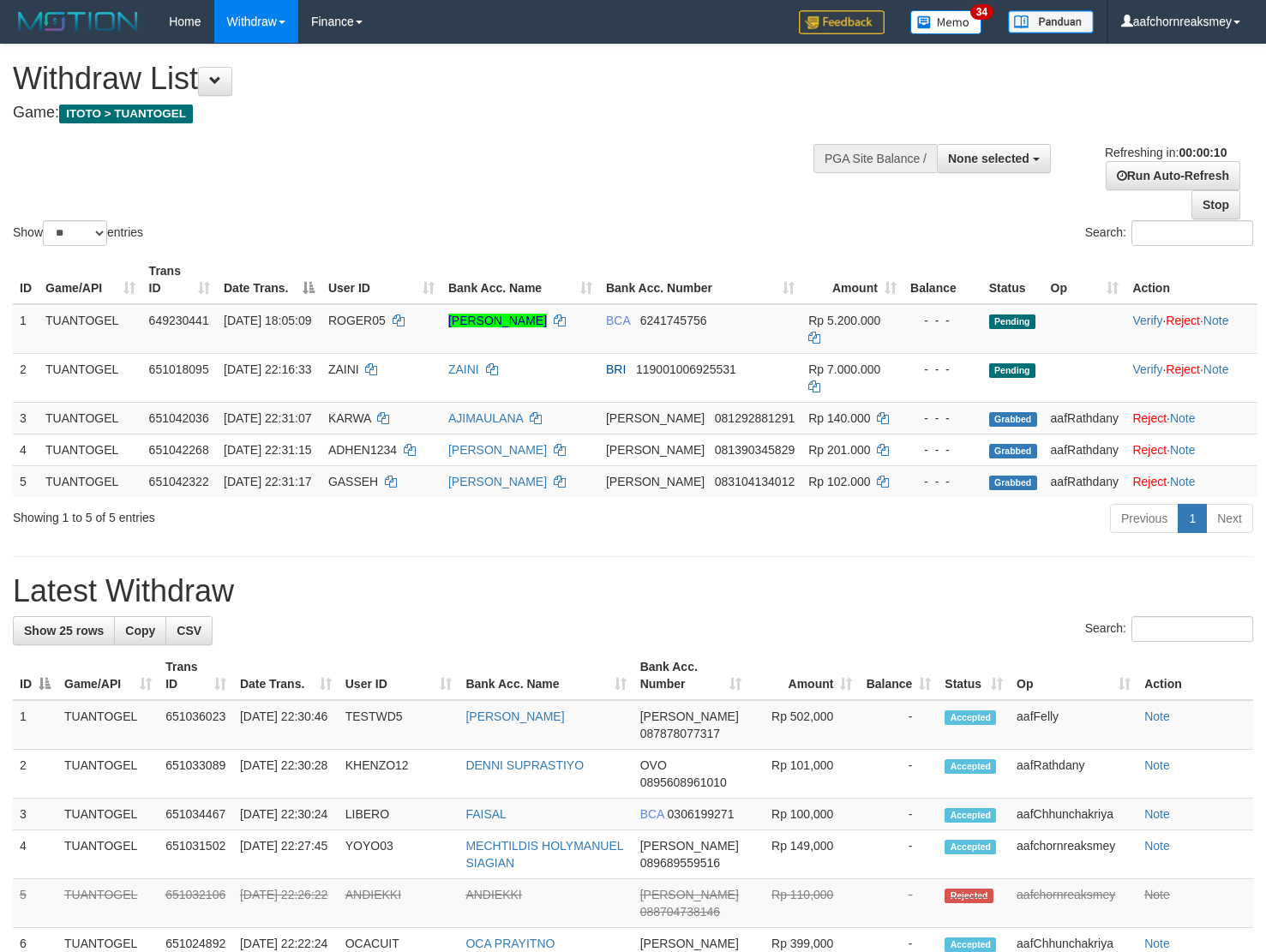 select 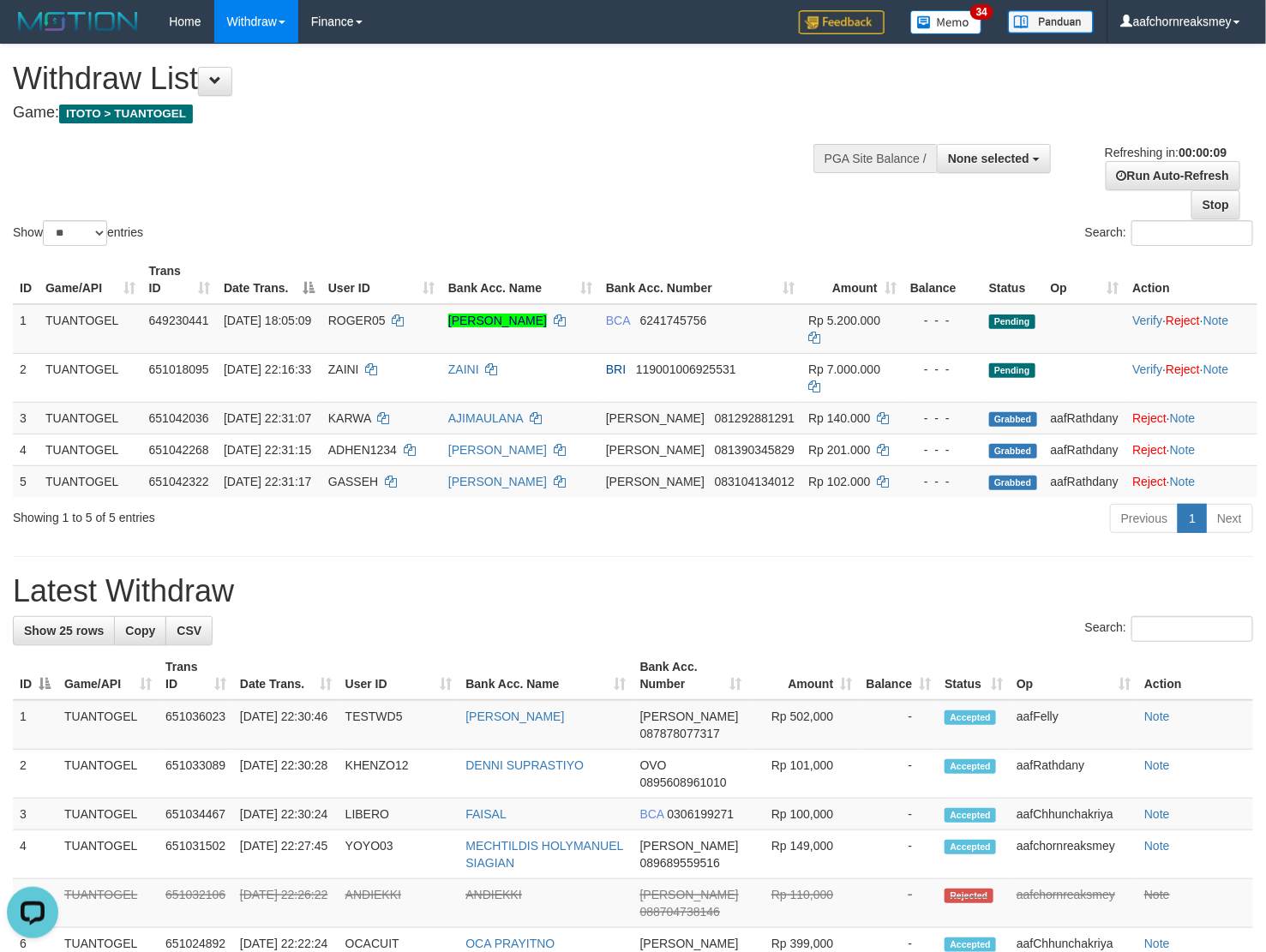 scroll, scrollTop: 0, scrollLeft: 0, axis: both 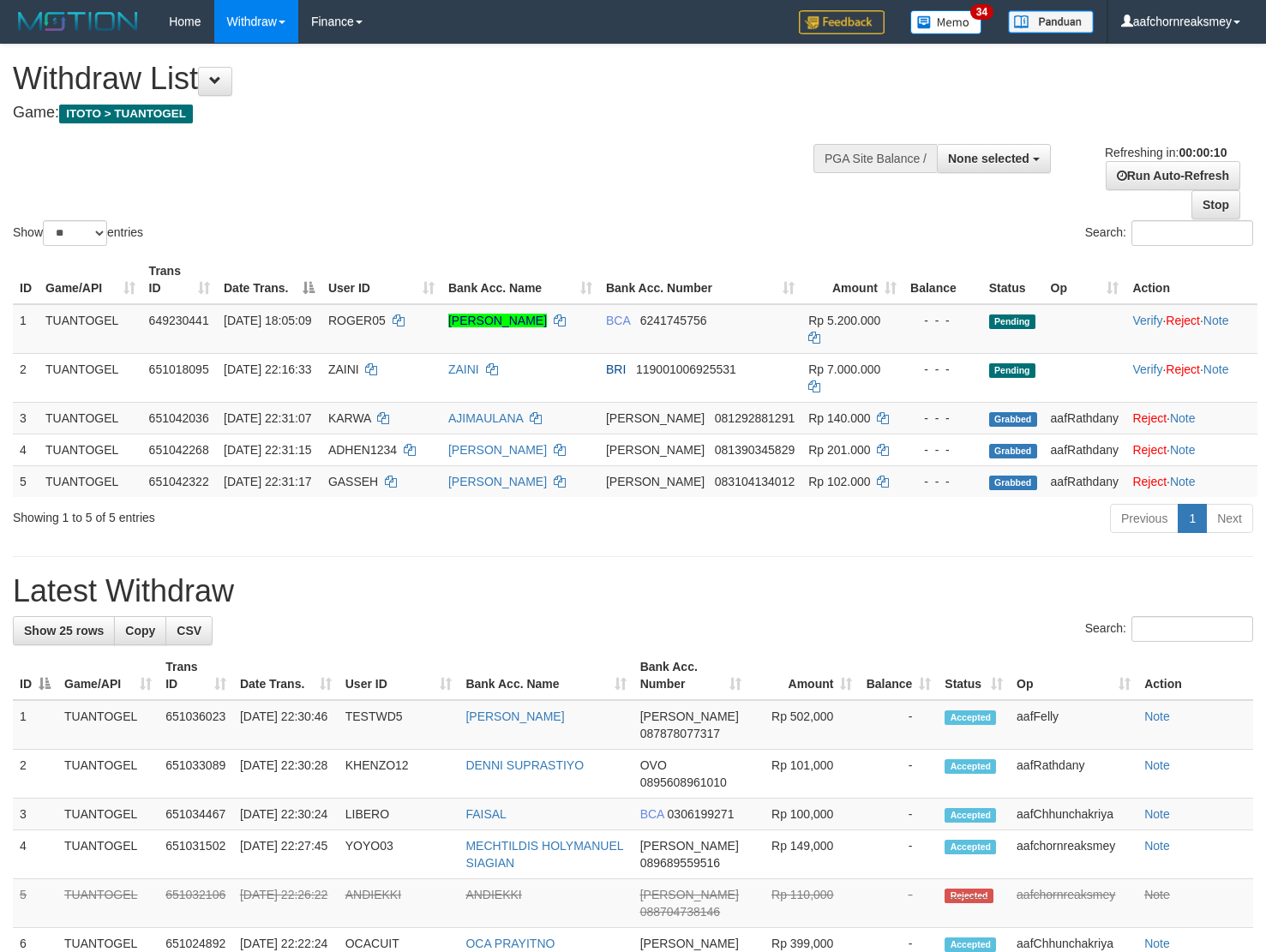 select 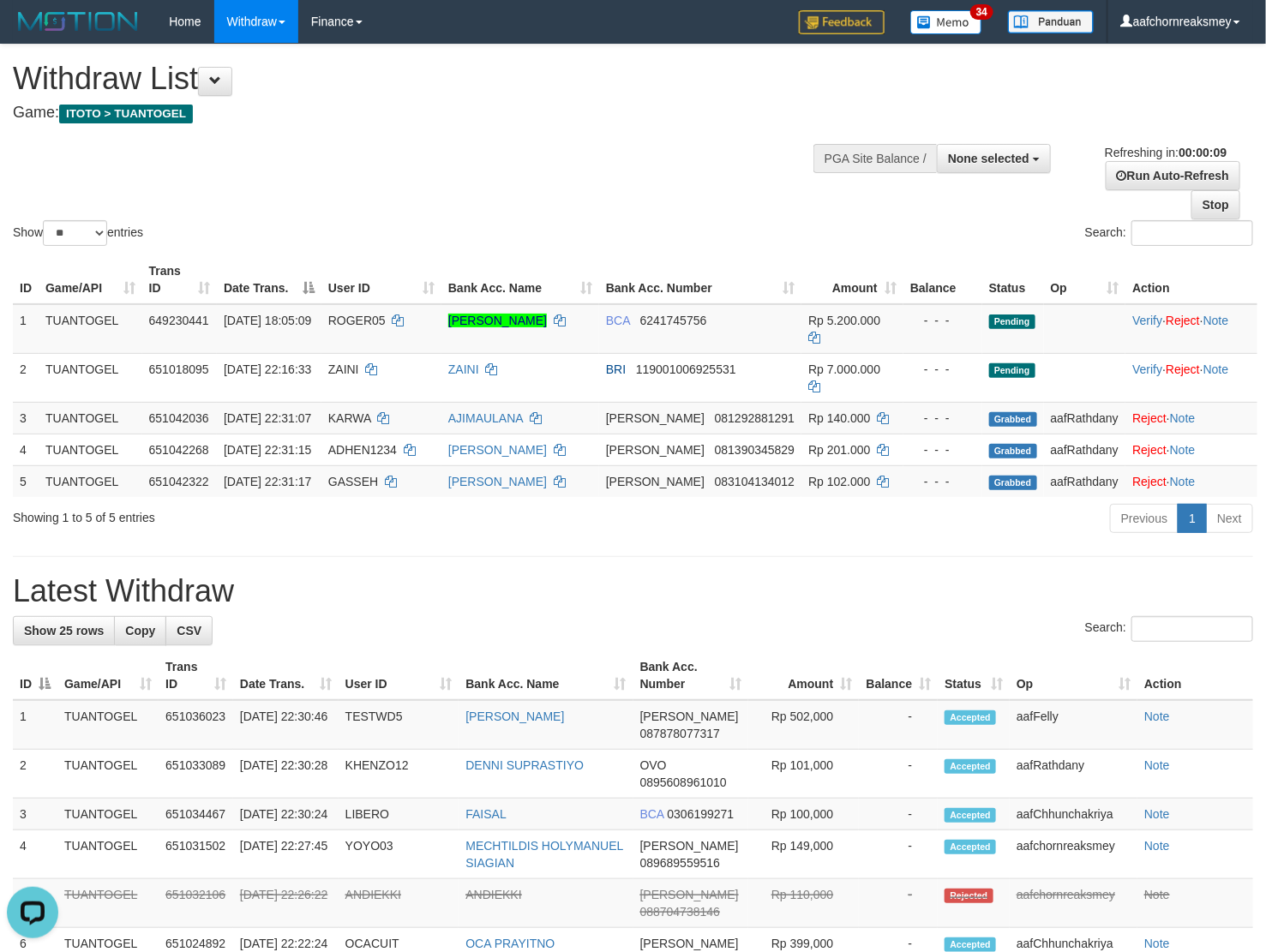 scroll, scrollTop: 0, scrollLeft: 0, axis: both 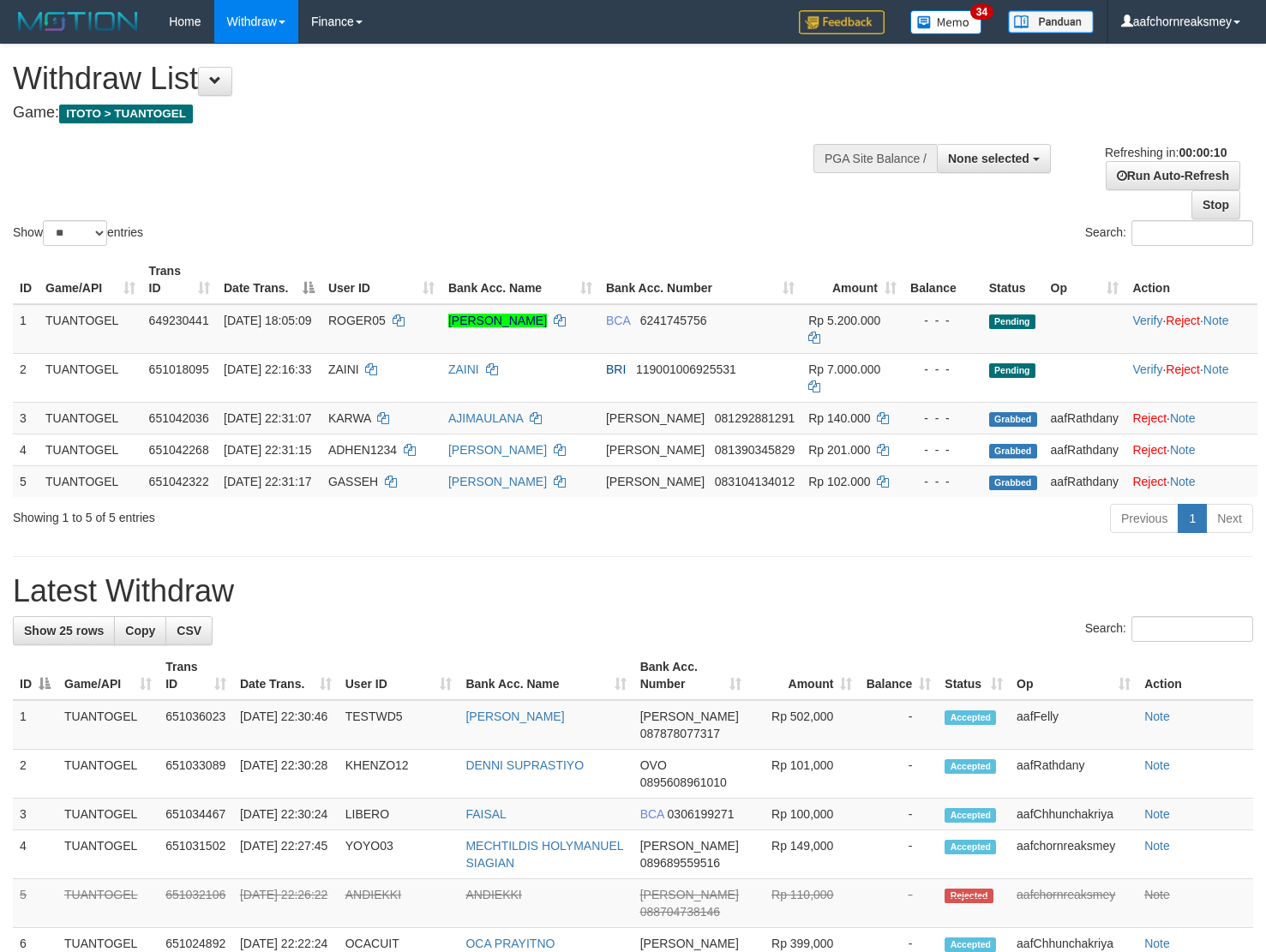select 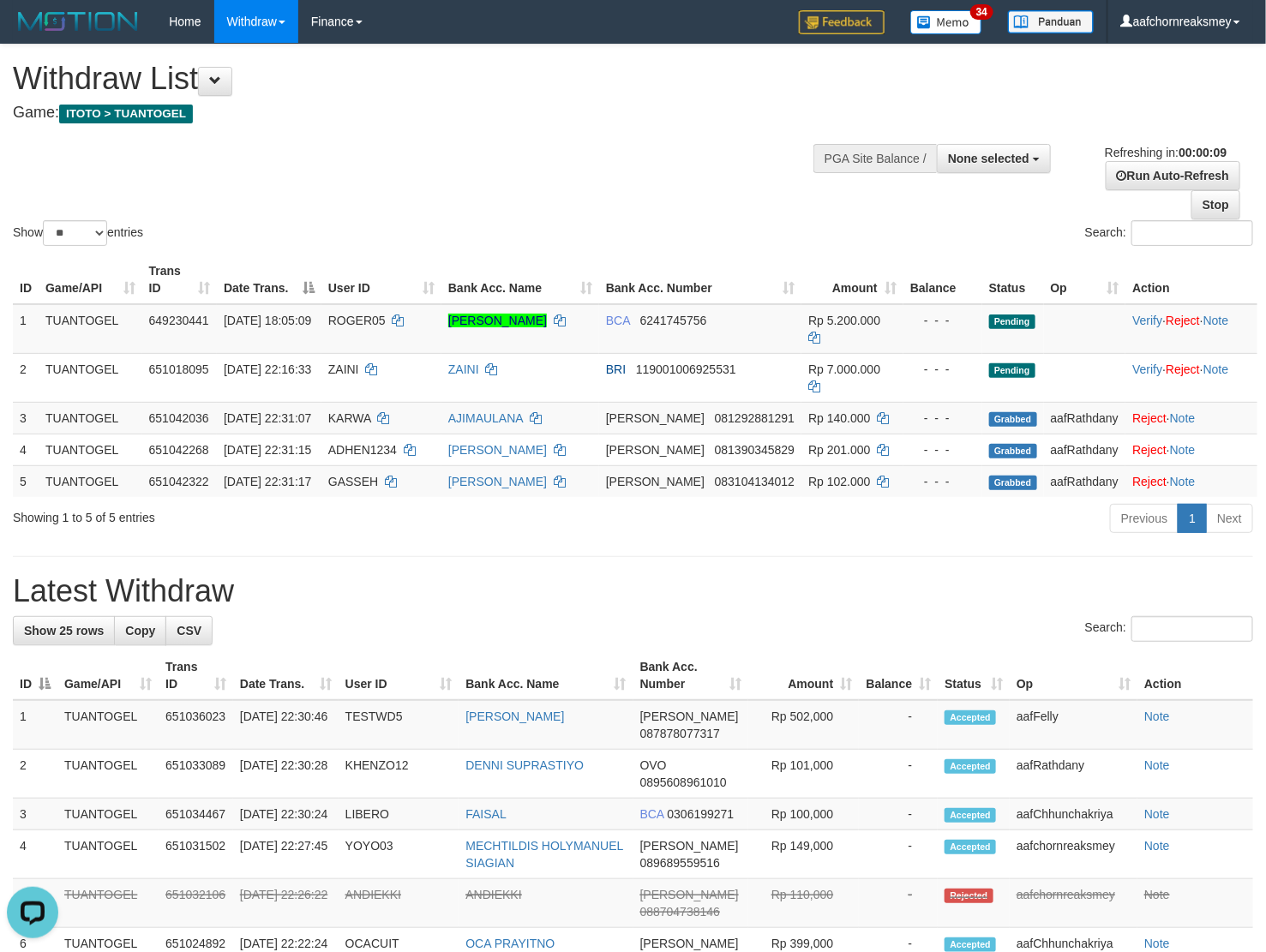 scroll, scrollTop: 0, scrollLeft: 0, axis: both 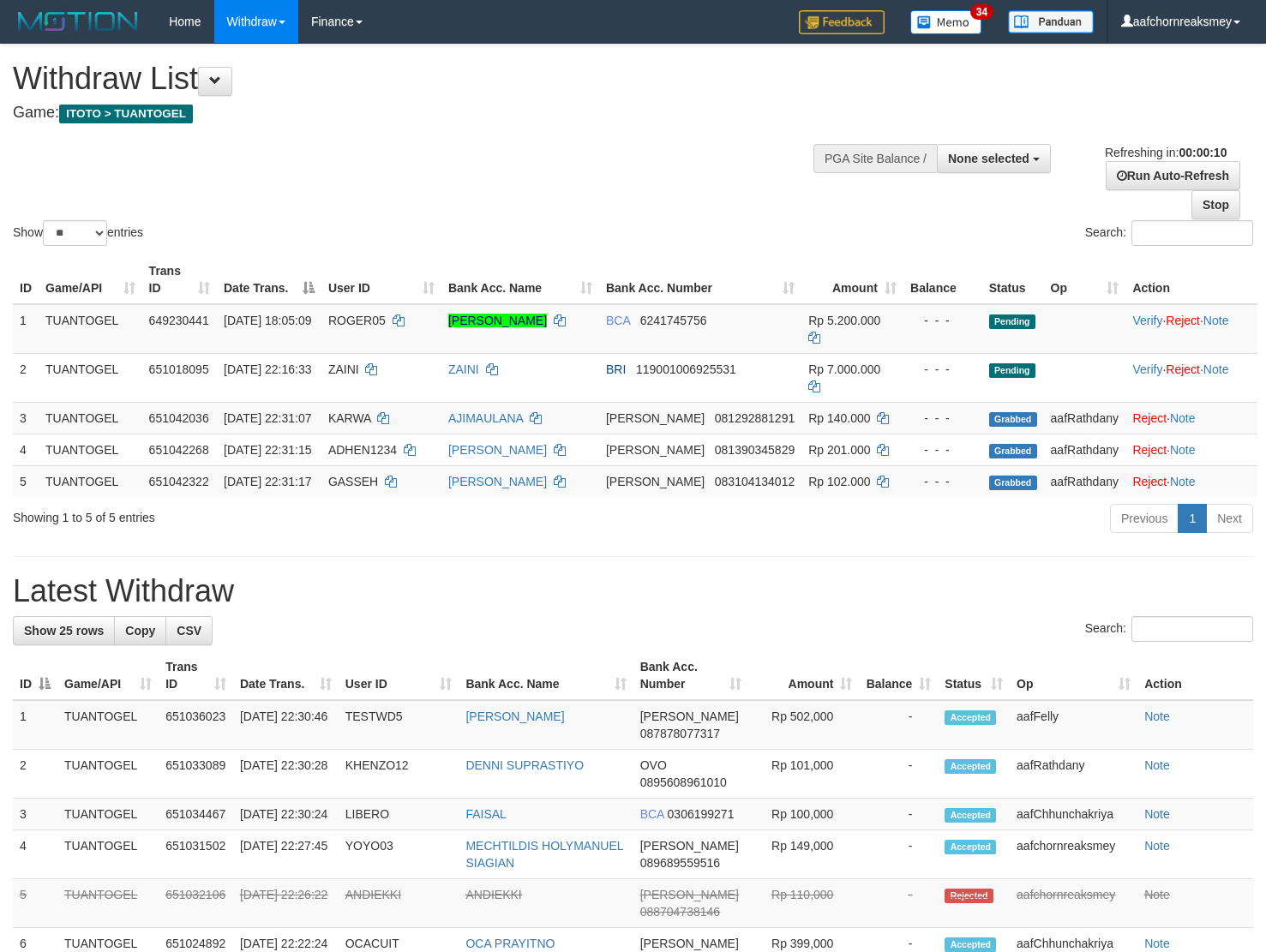 select 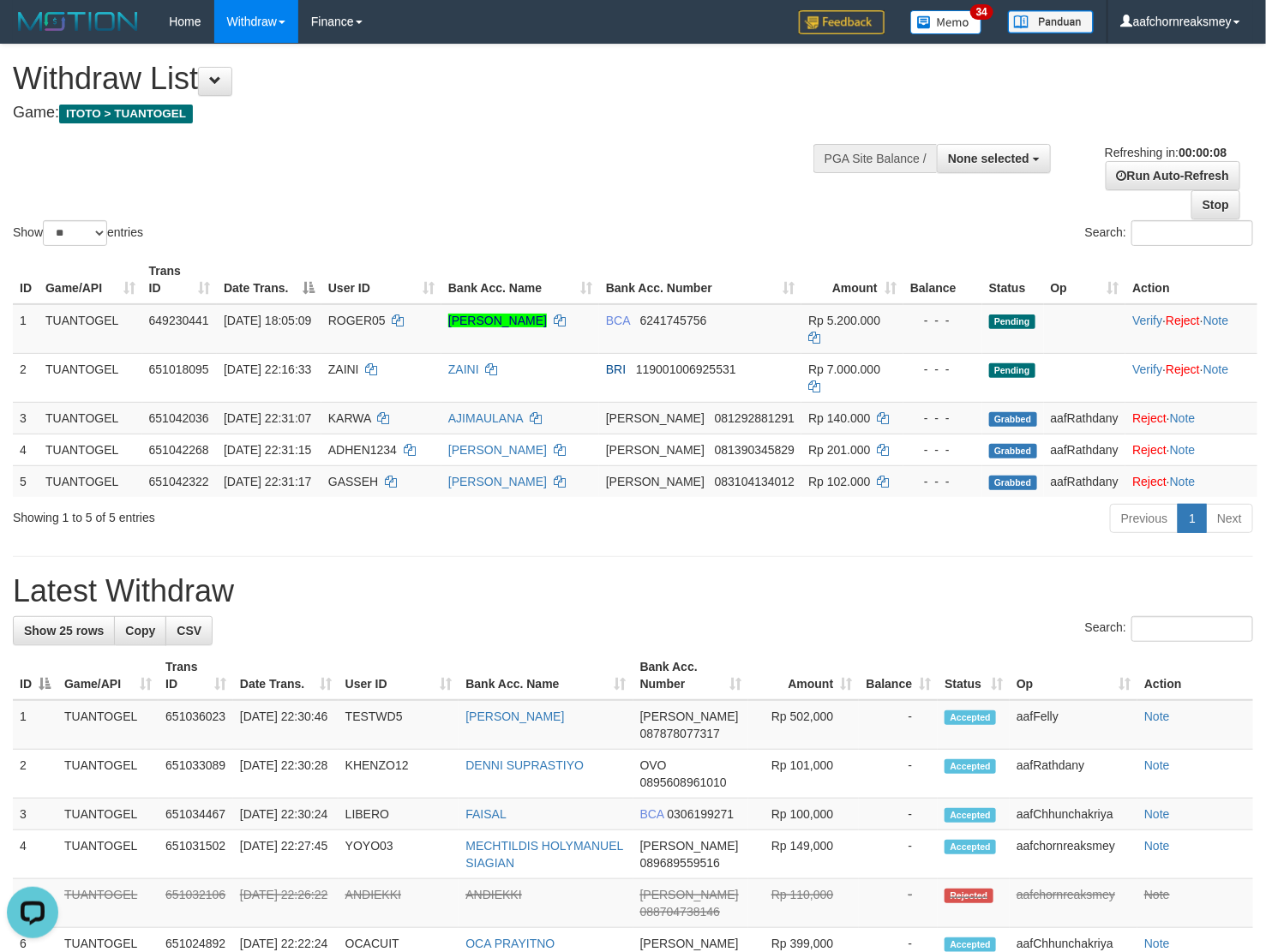 scroll, scrollTop: 0, scrollLeft: 0, axis: both 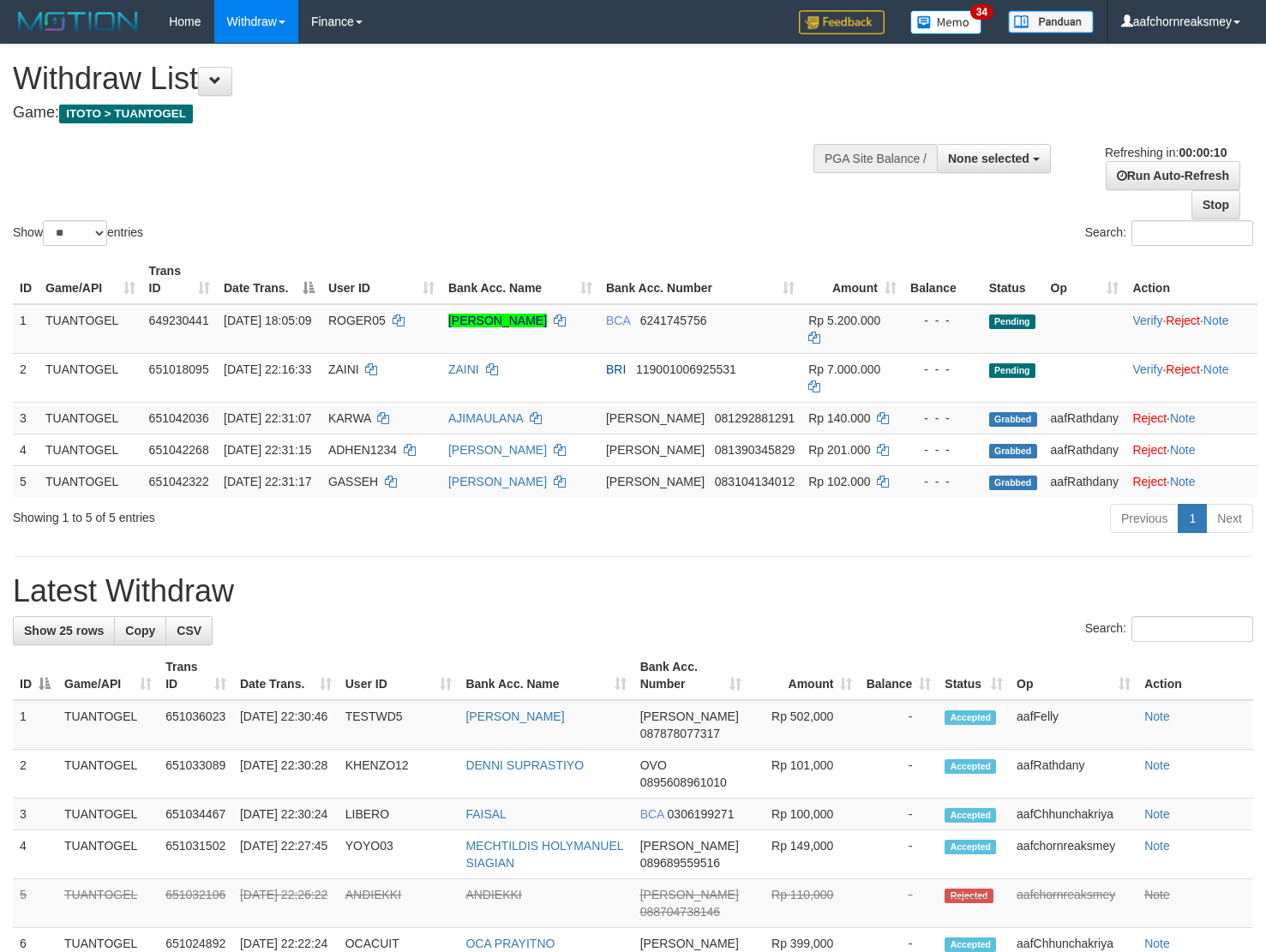 select 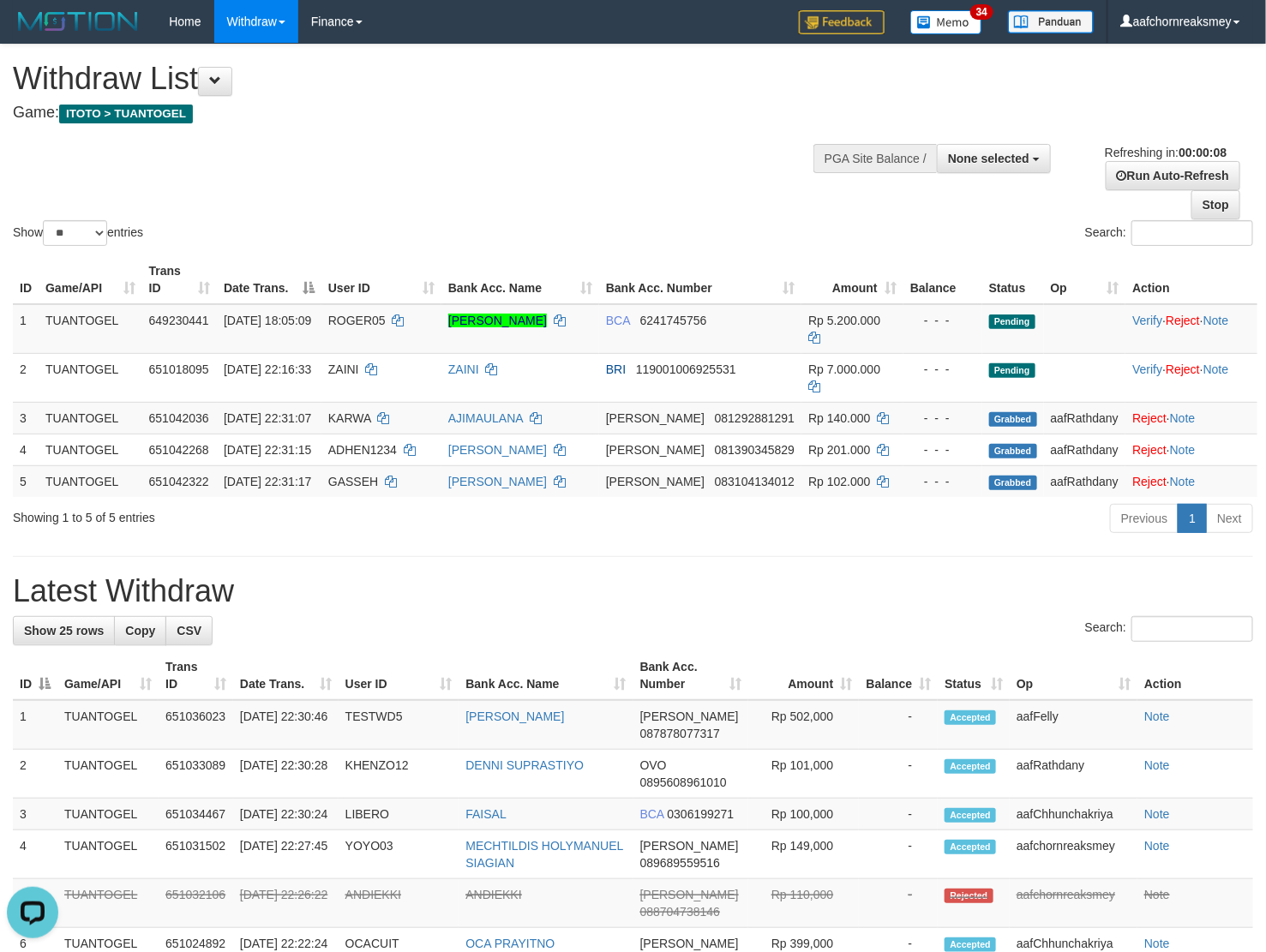 scroll, scrollTop: 0, scrollLeft: 0, axis: both 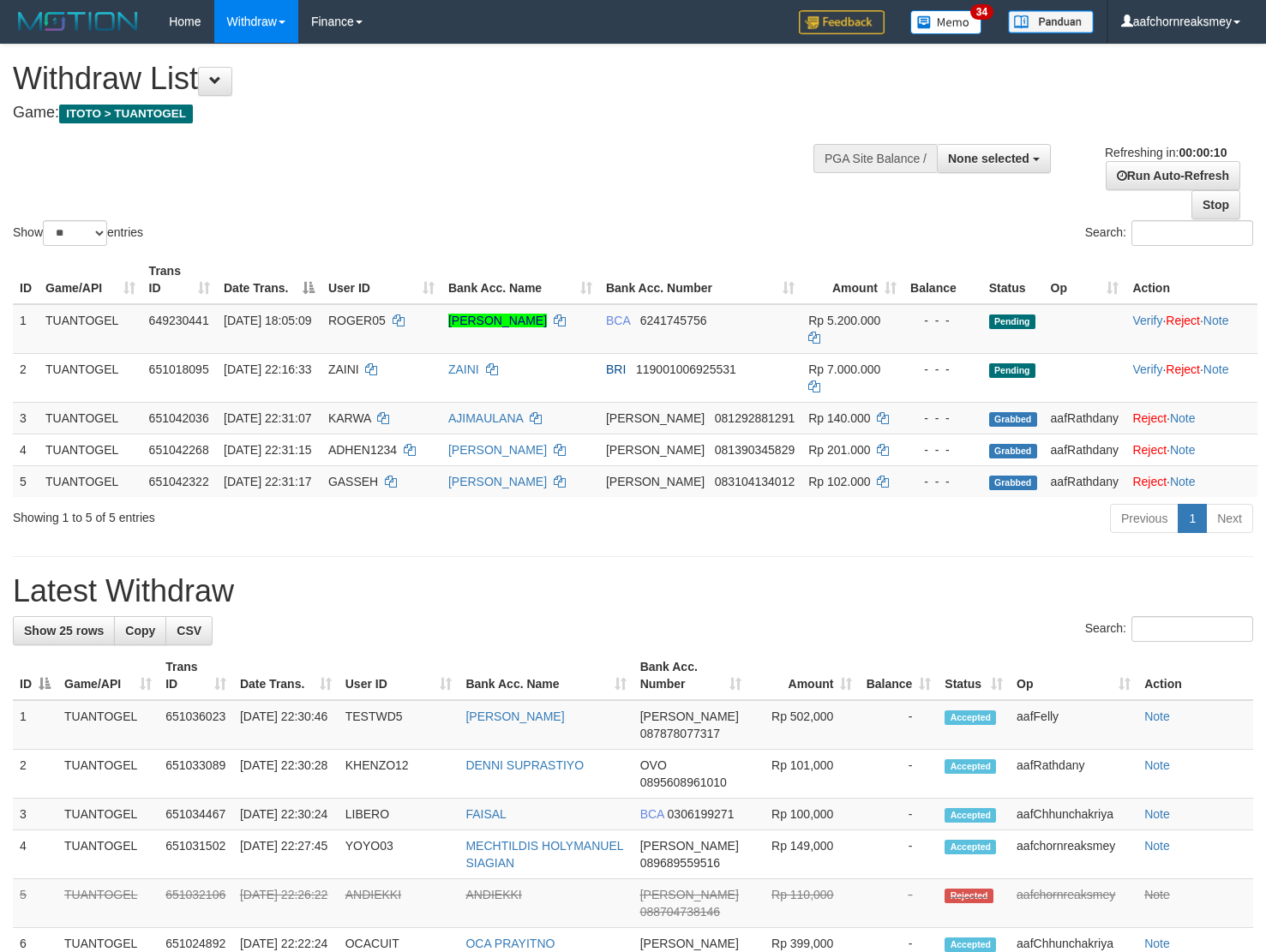 select 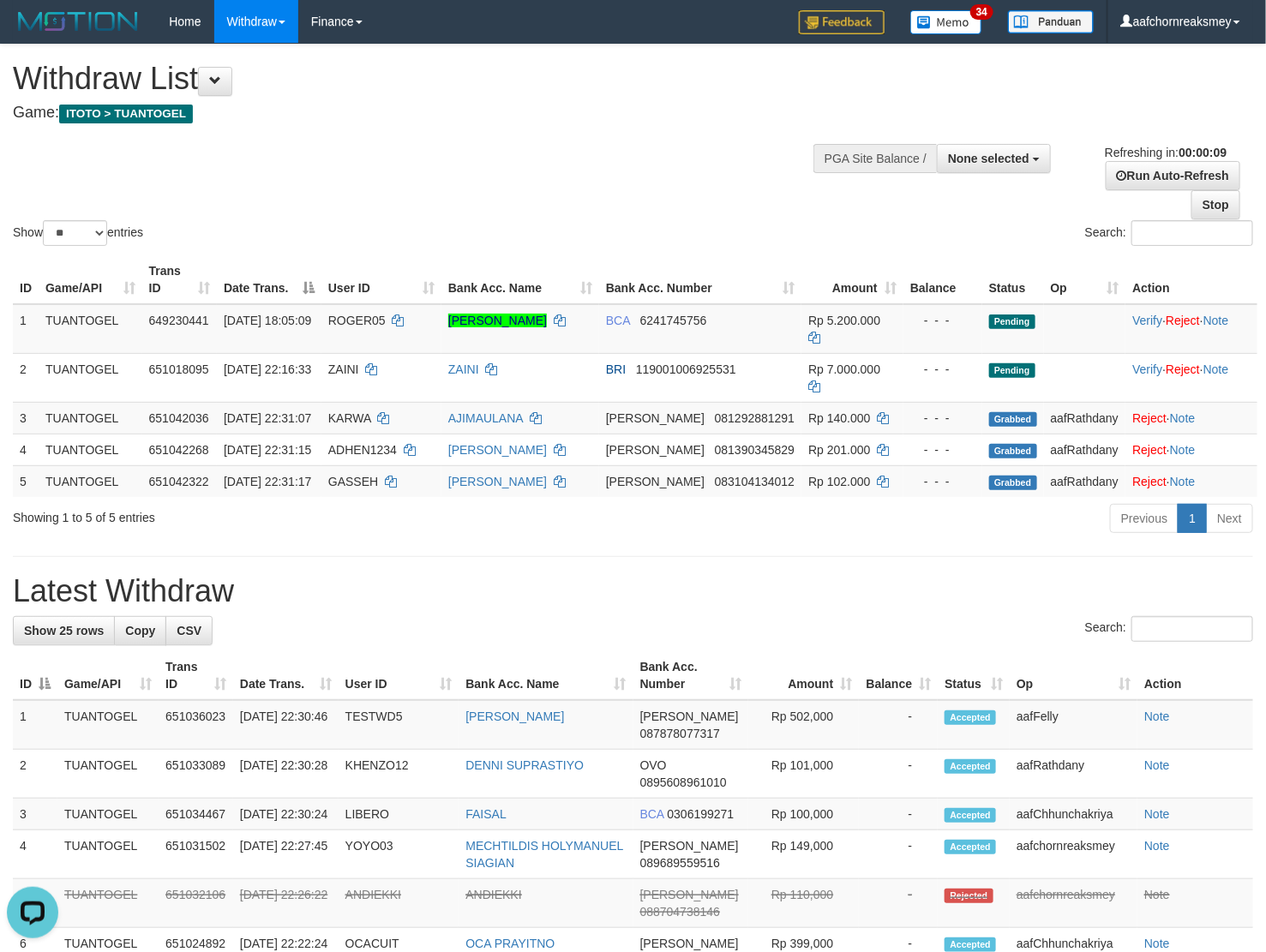 scroll, scrollTop: 0, scrollLeft: 0, axis: both 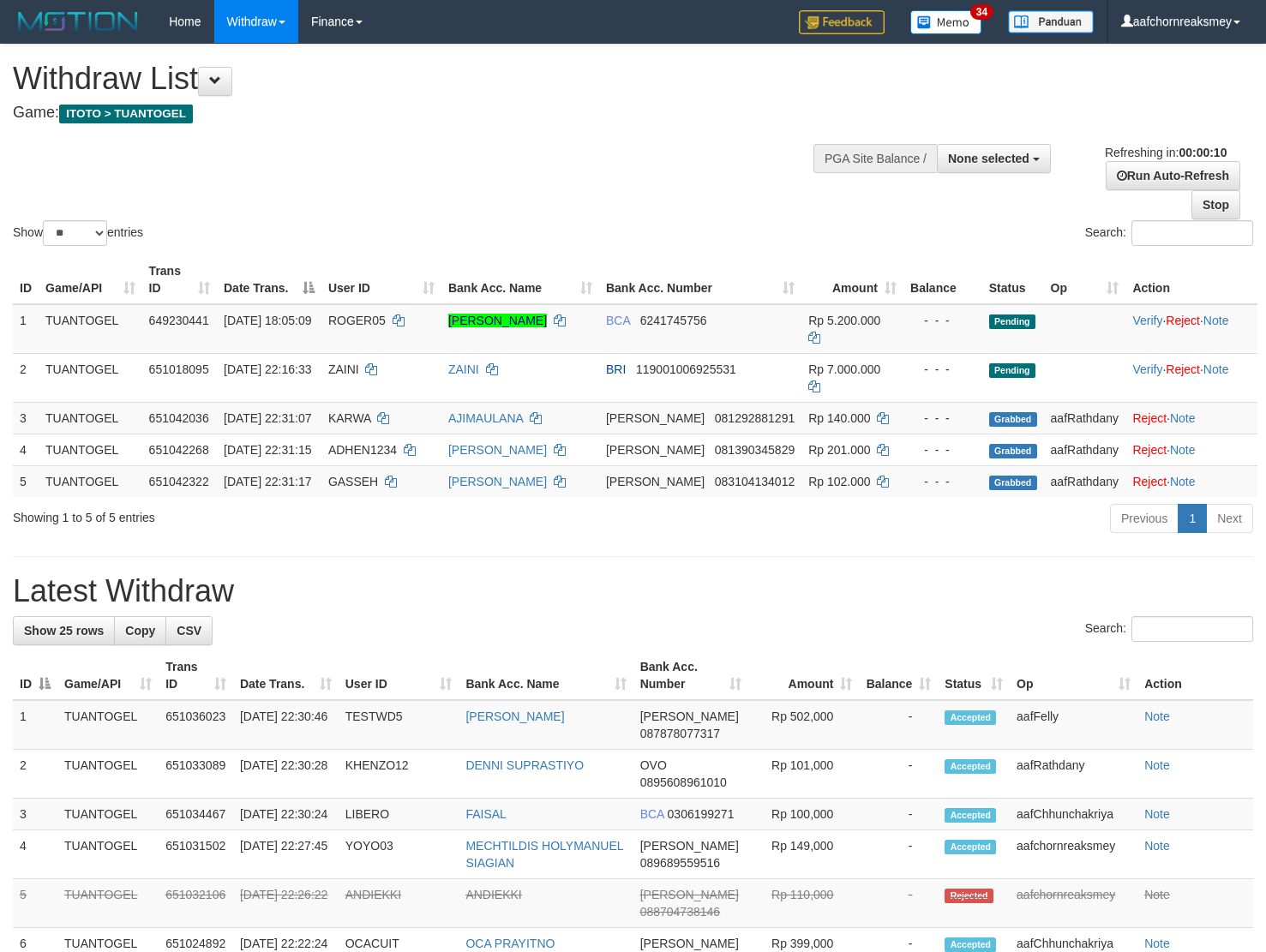 select 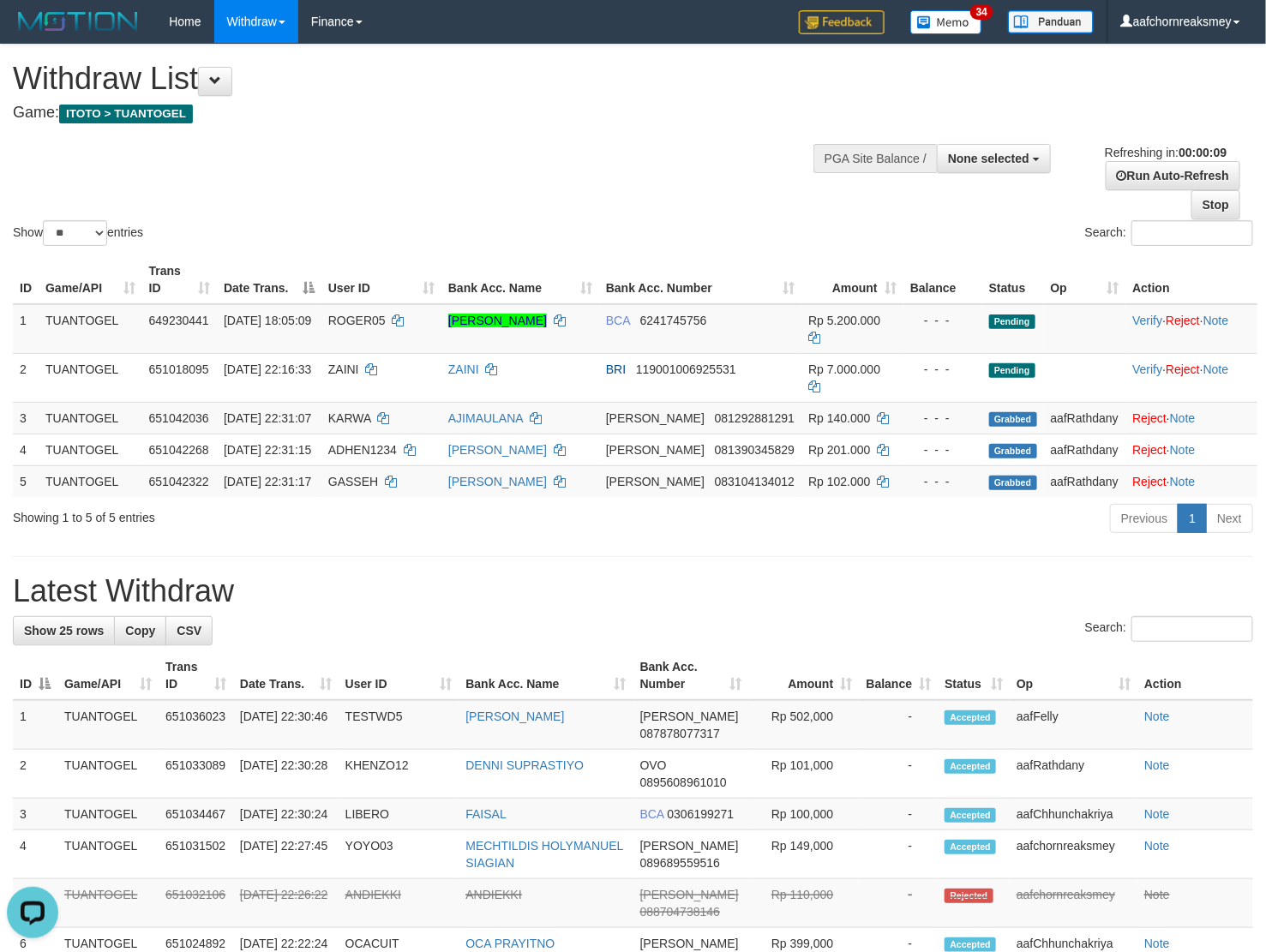 scroll, scrollTop: 0, scrollLeft: 0, axis: both 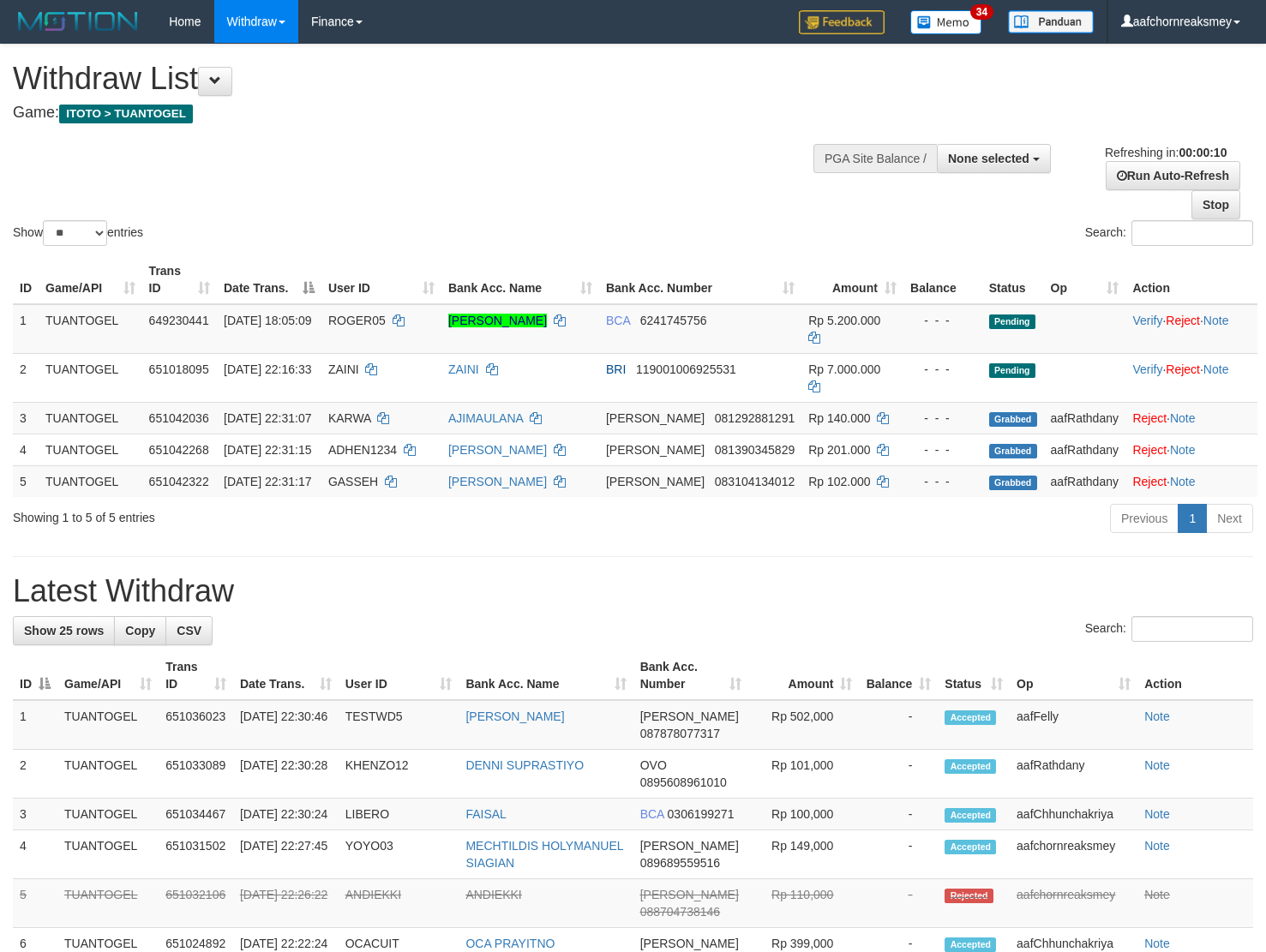 select 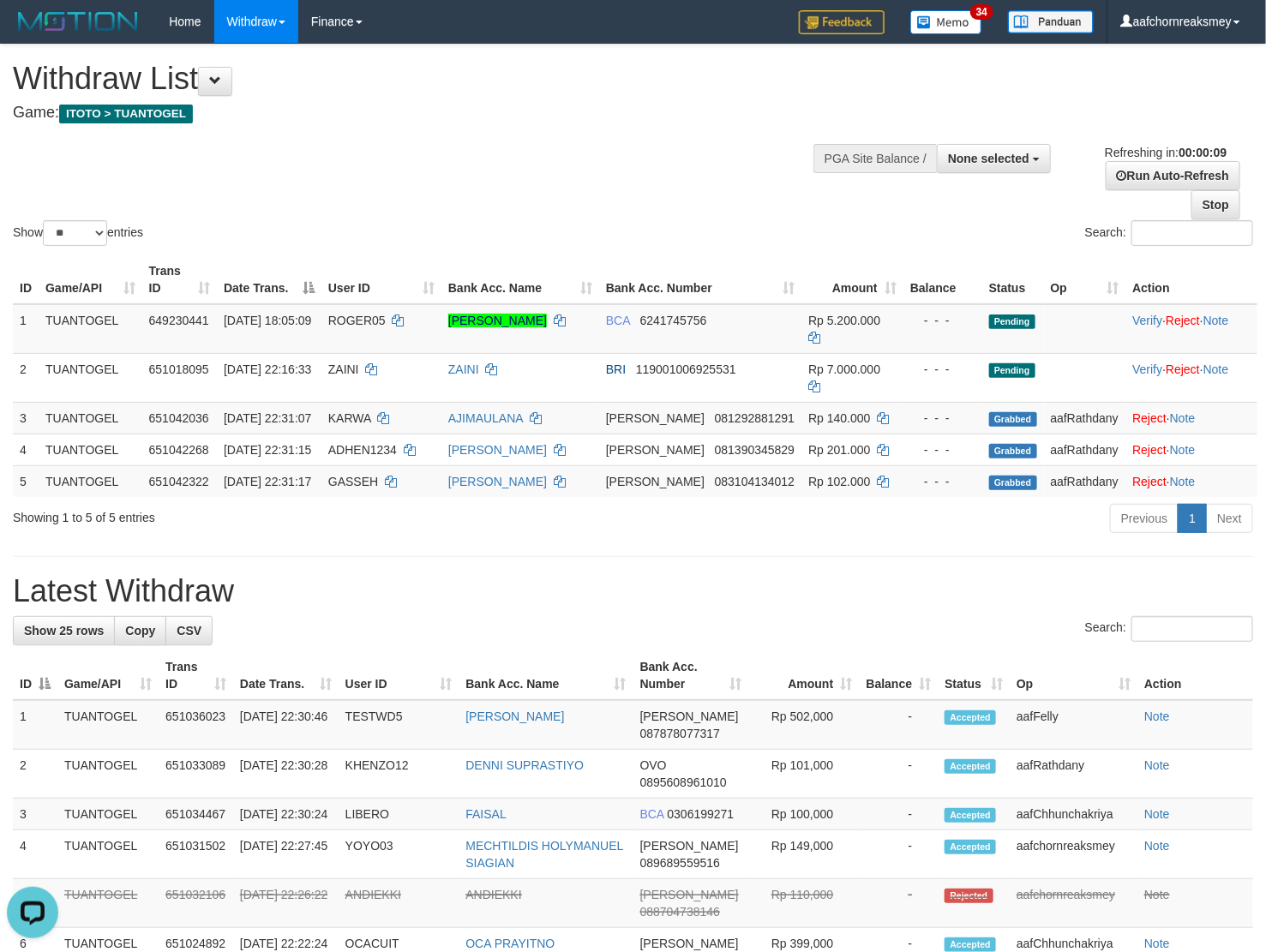 scroll, scrollTop: 0, scrollLeft: 0, axis: both 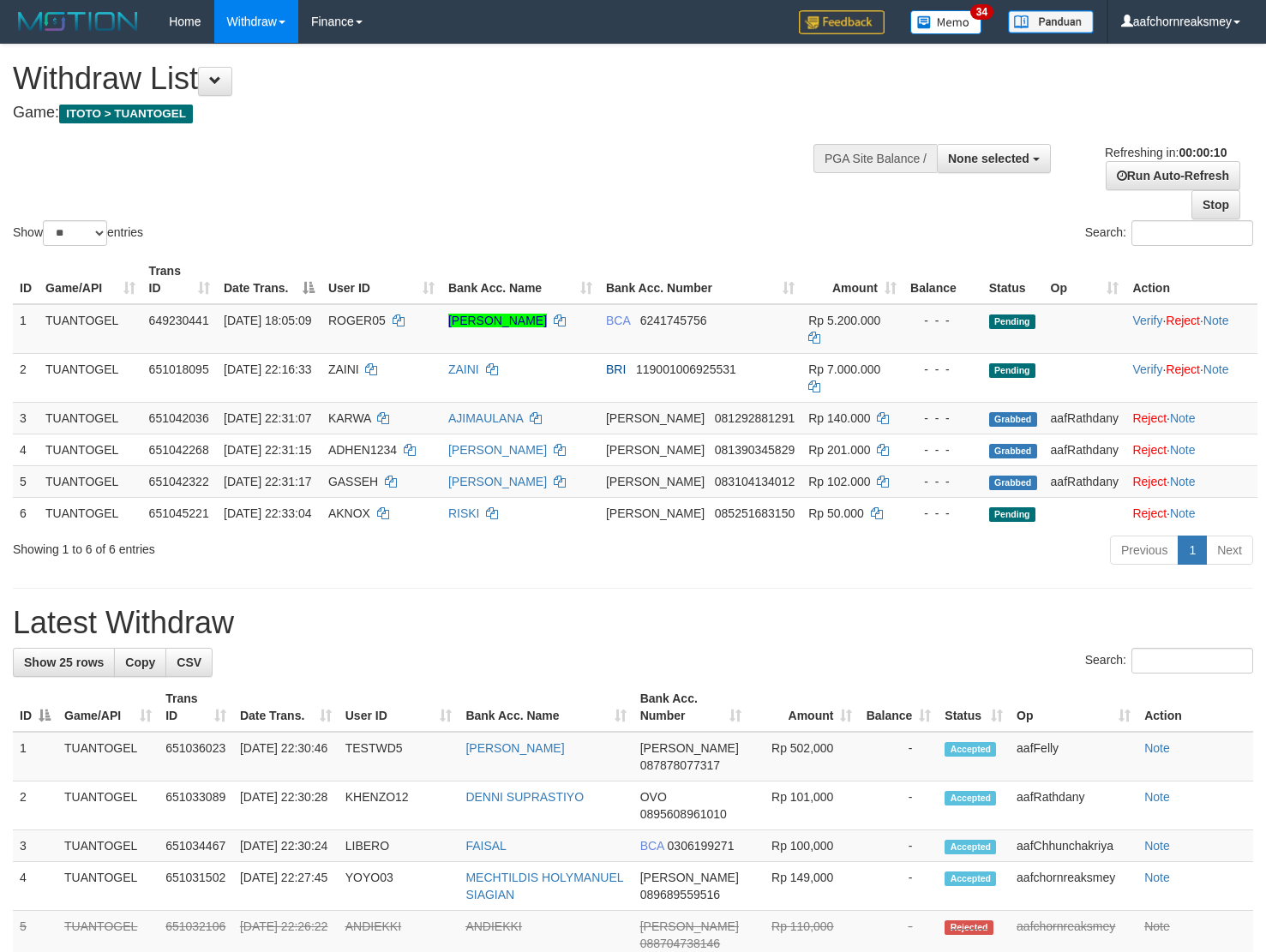 select 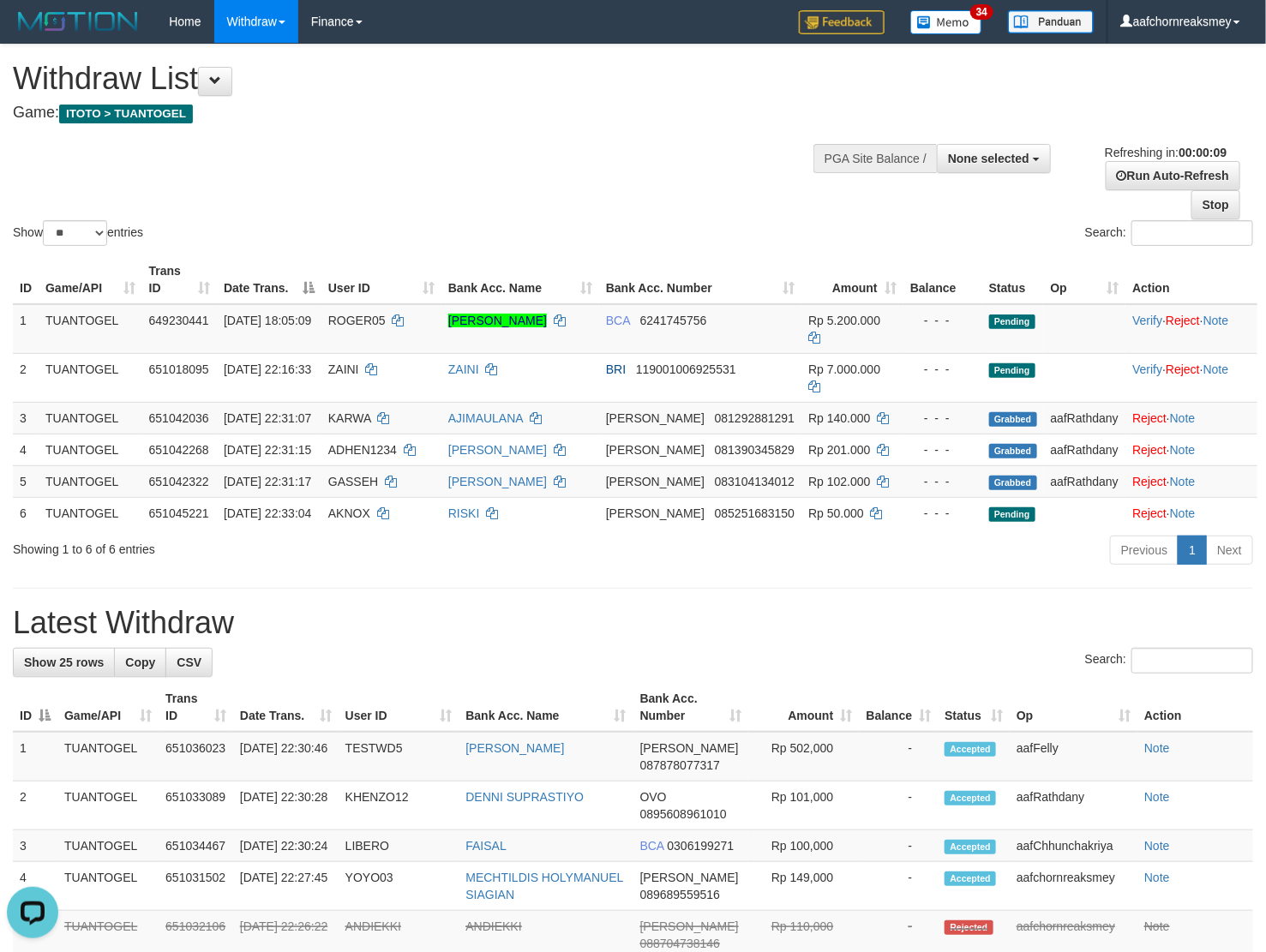 scroll, scrollTop: 0, scrollLeft: 0, axis: both 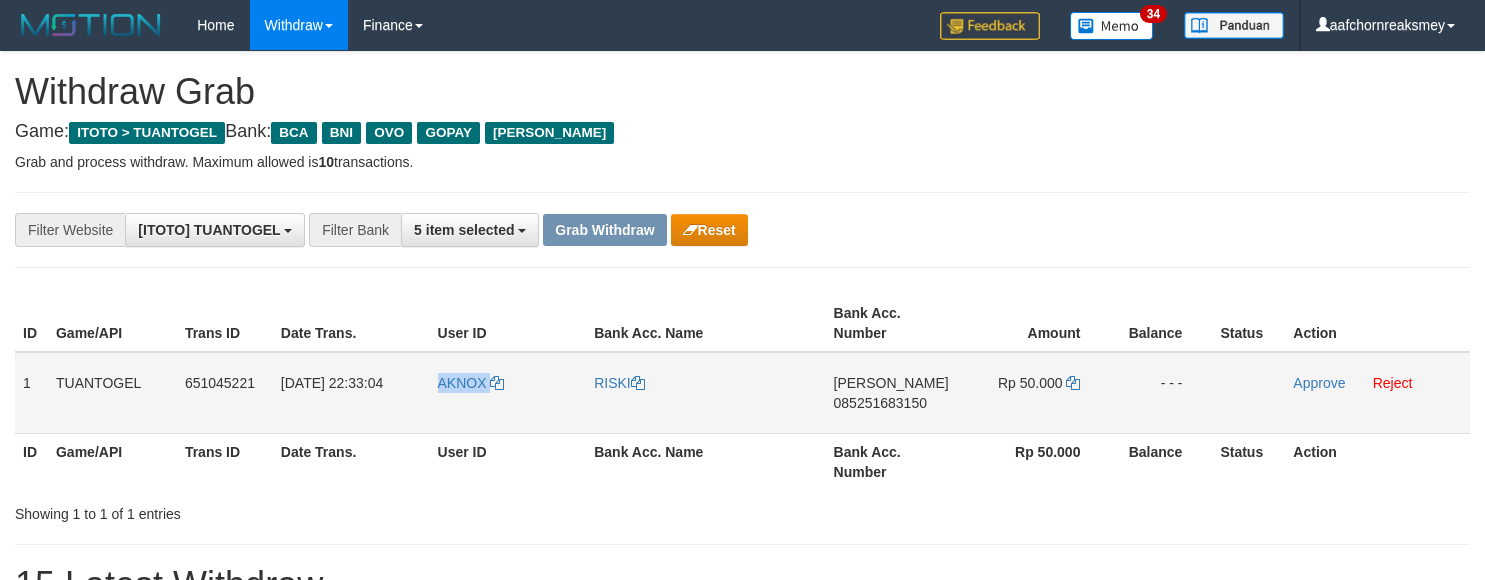 drag, startPoint x: 470, startPoint y: 383, endPoint x: 520, endPoint y: 393, distance: 50.990196 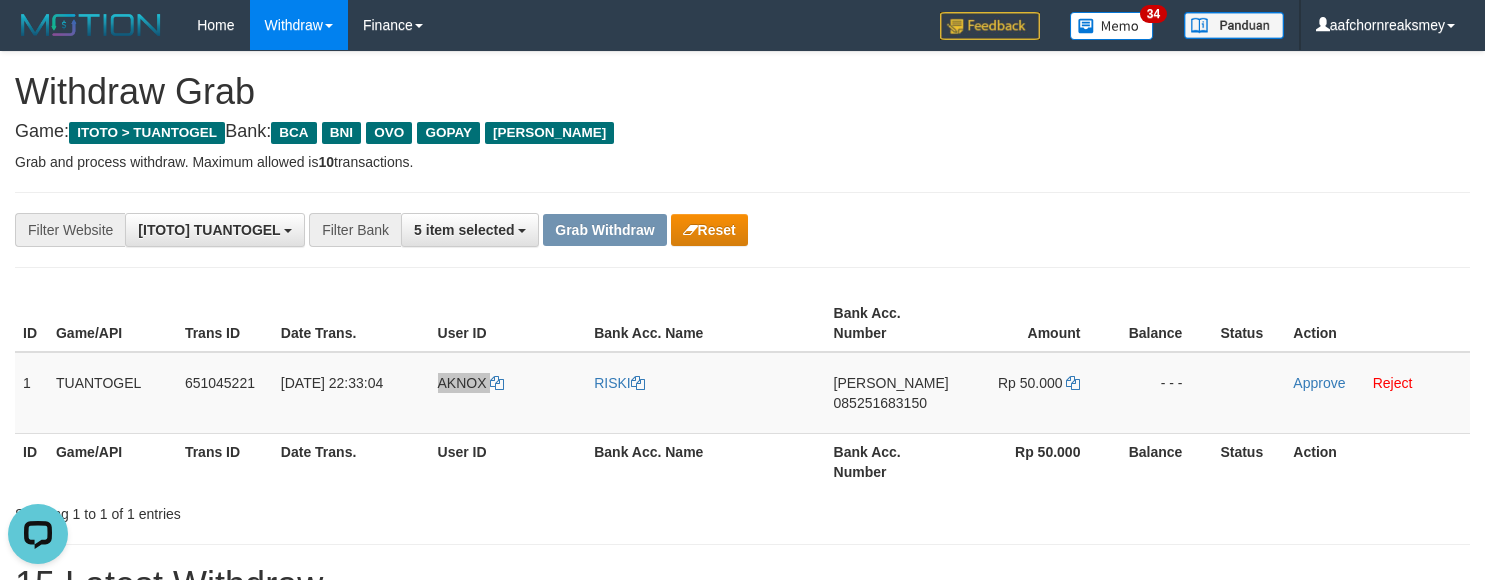 scroll, scrollTop: 0, scrollLeft: 0, axis: both 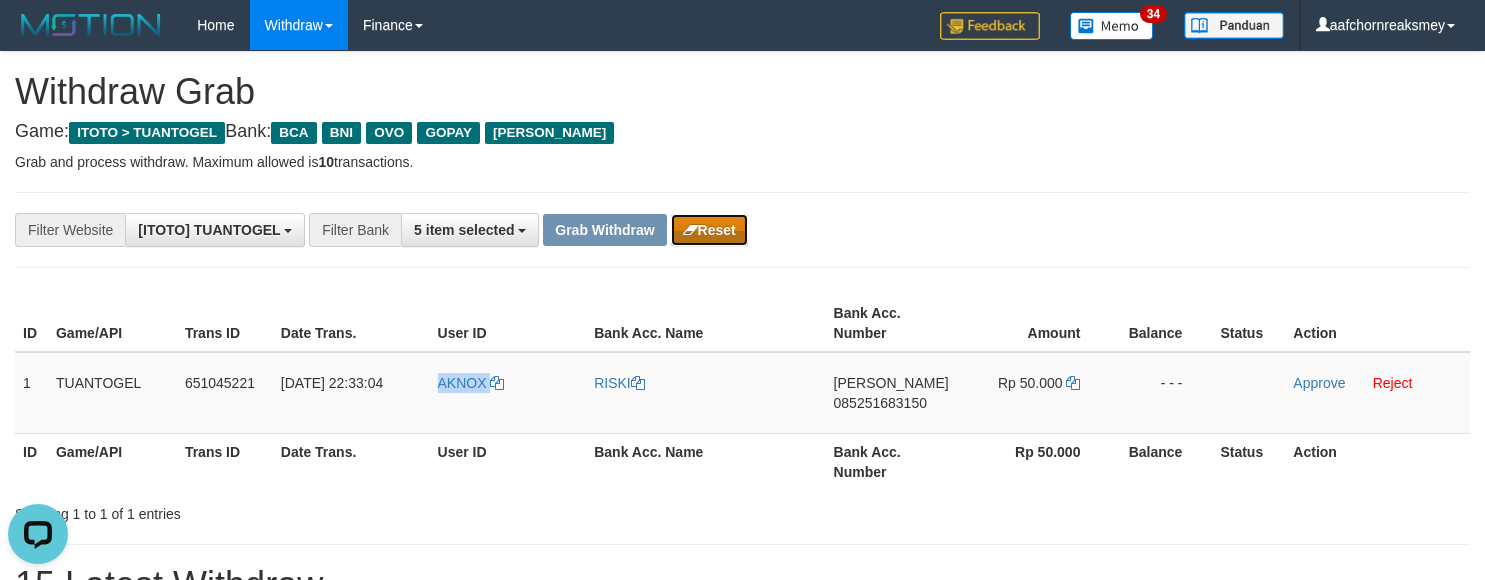 click on "Reset" at bounding box center (709, 230) 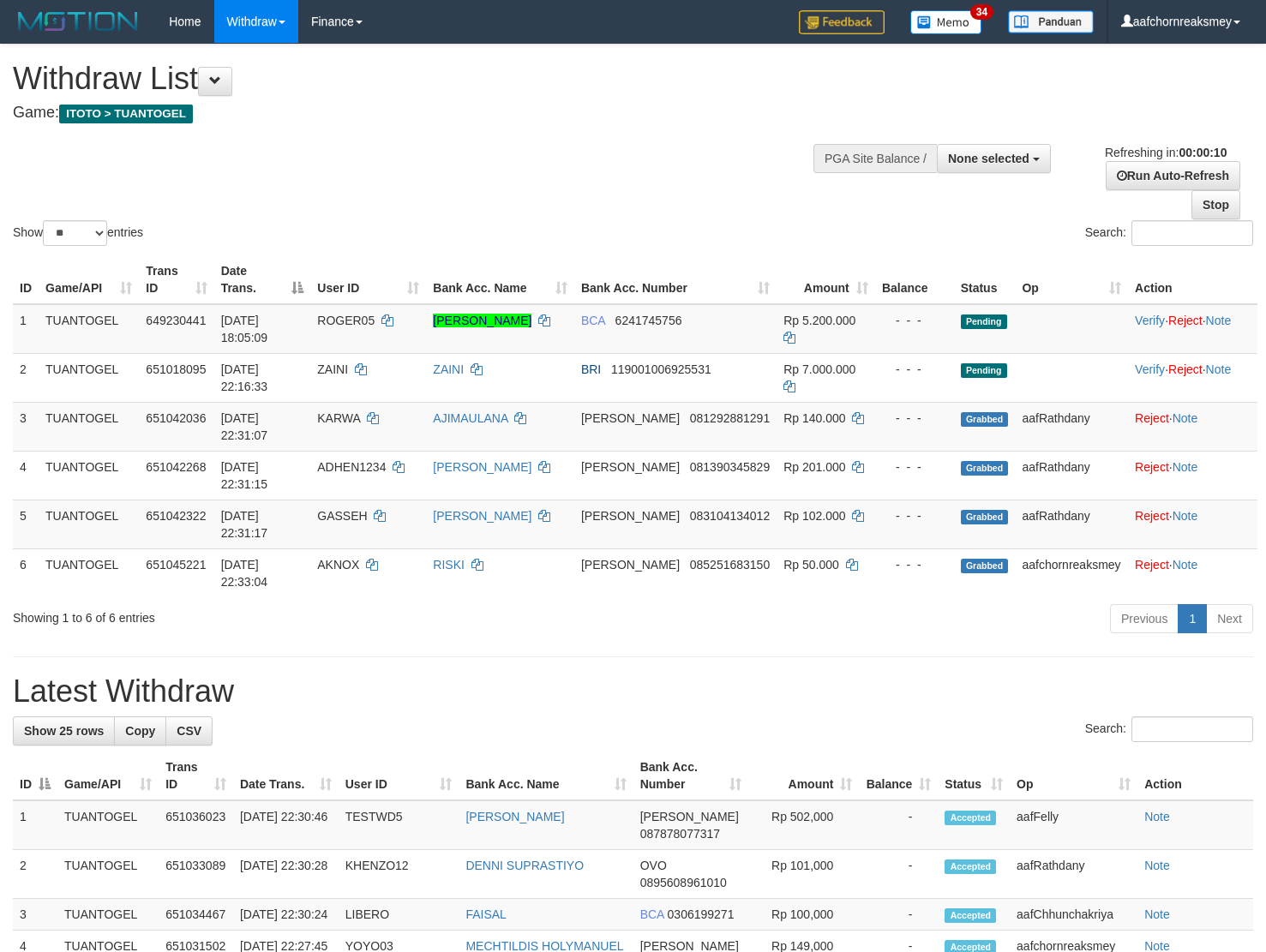 select 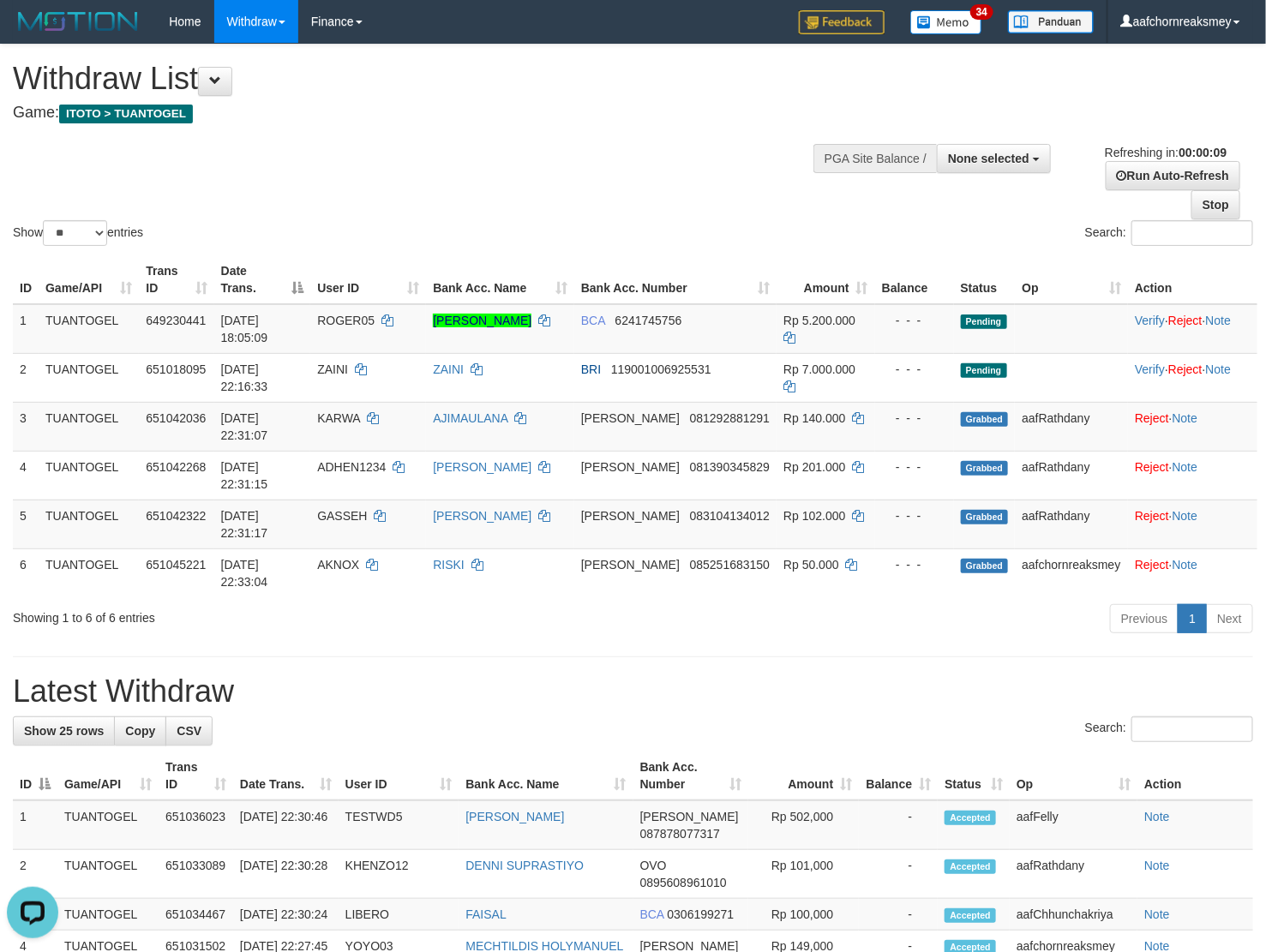 scroll, scrollTop: 0, scrollLeft: 0, axis: both 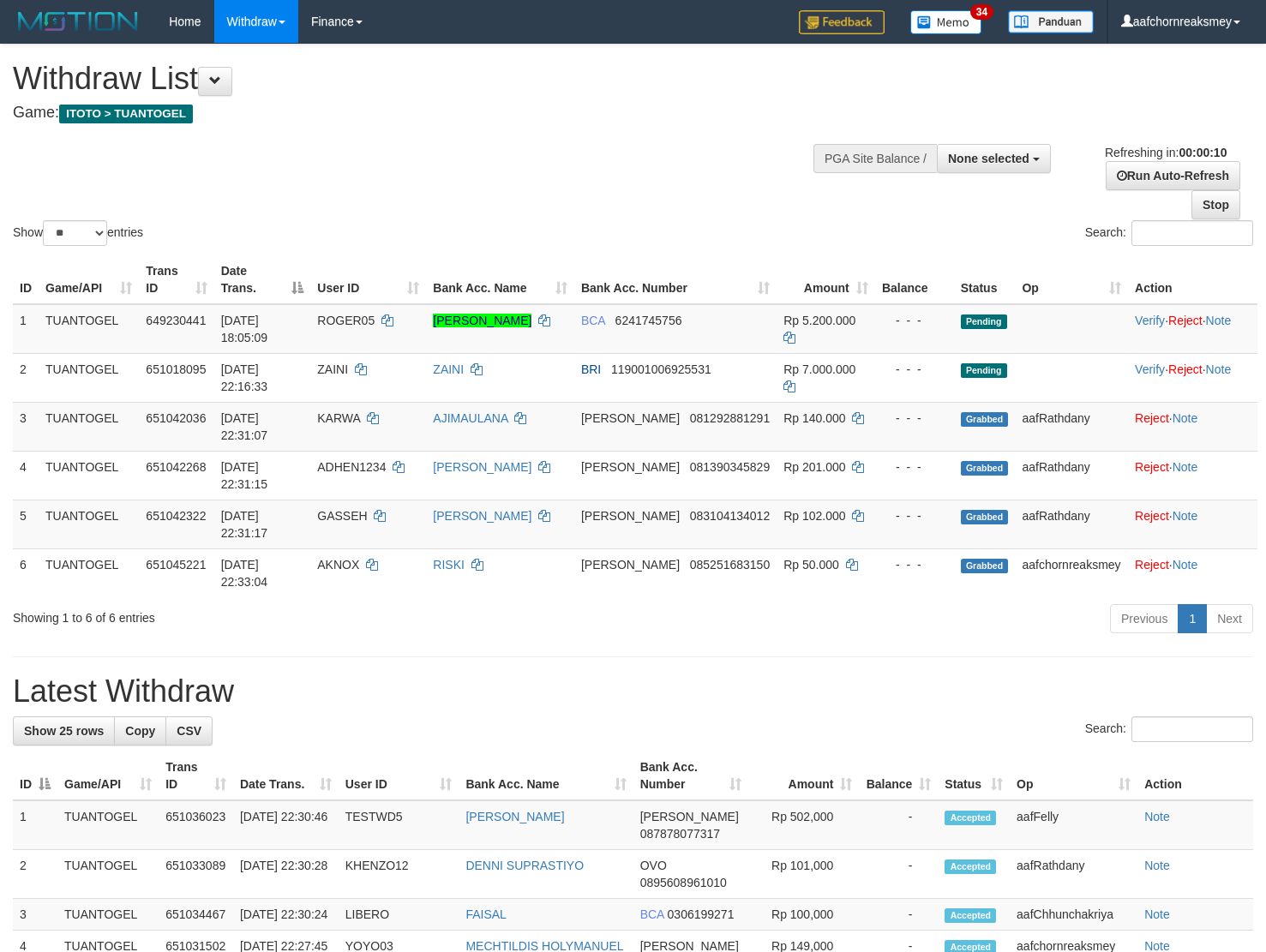 select 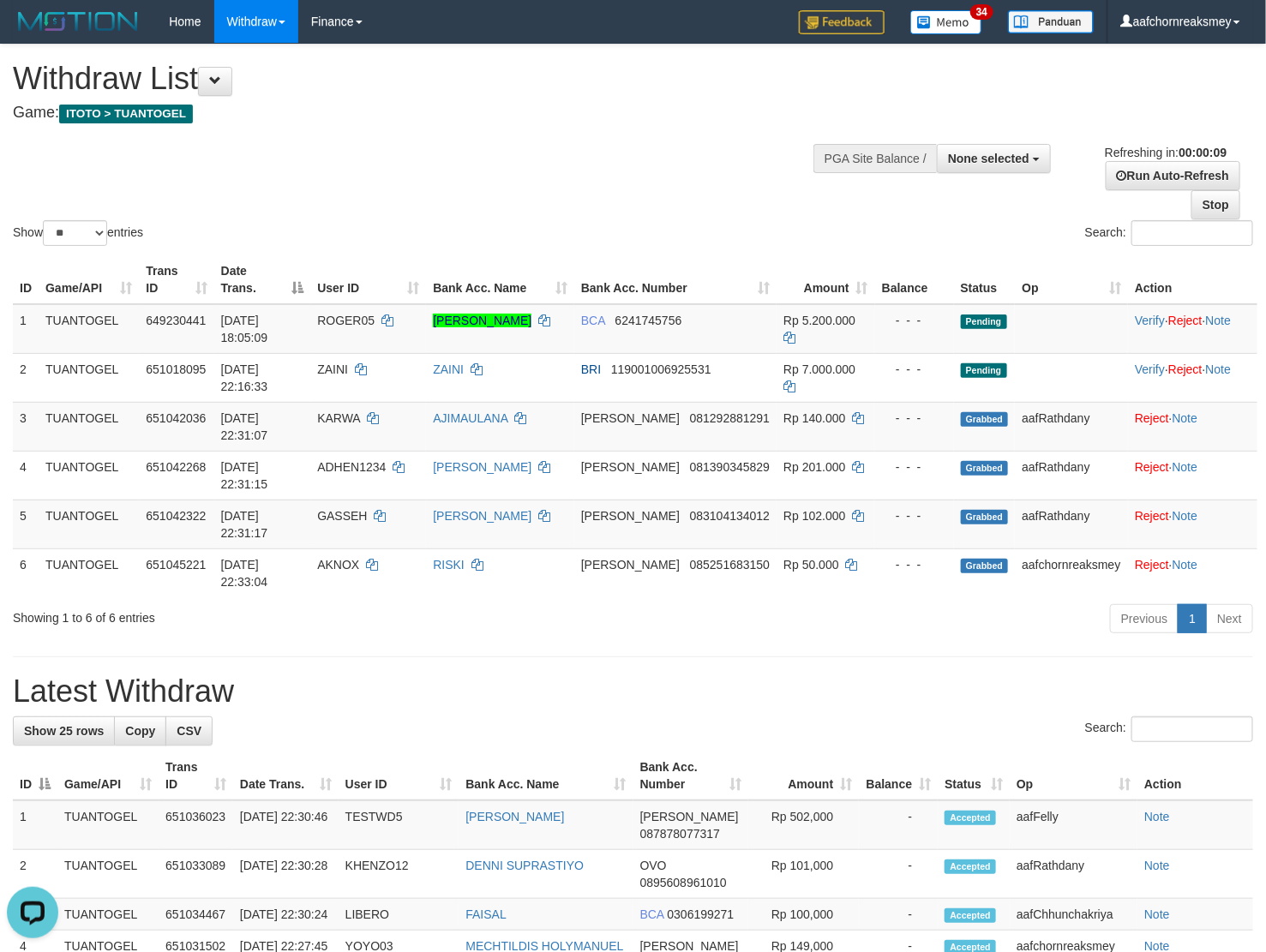 scroll, scrollTop: 0, scrollLeft: 0, axis: both 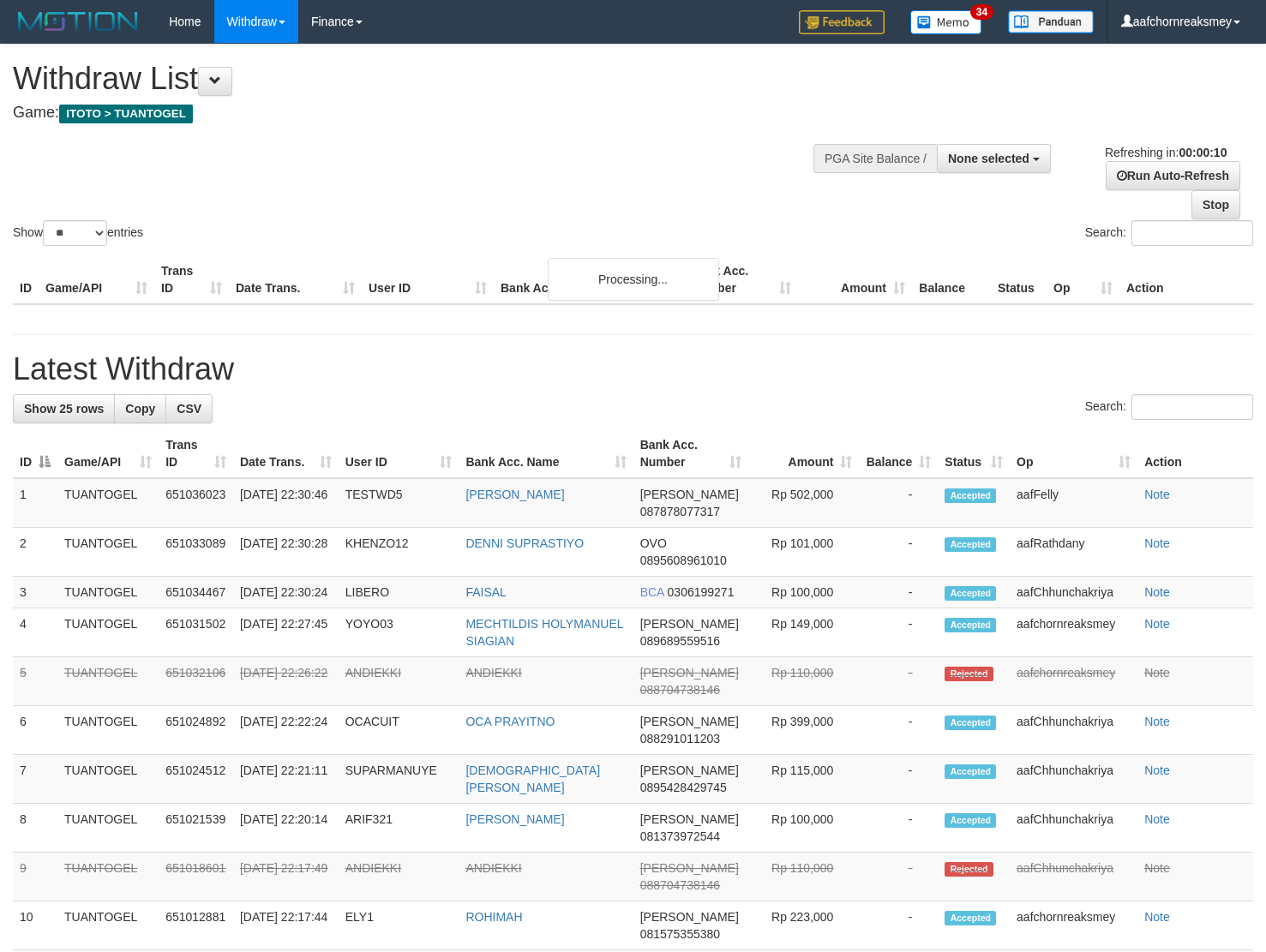 select 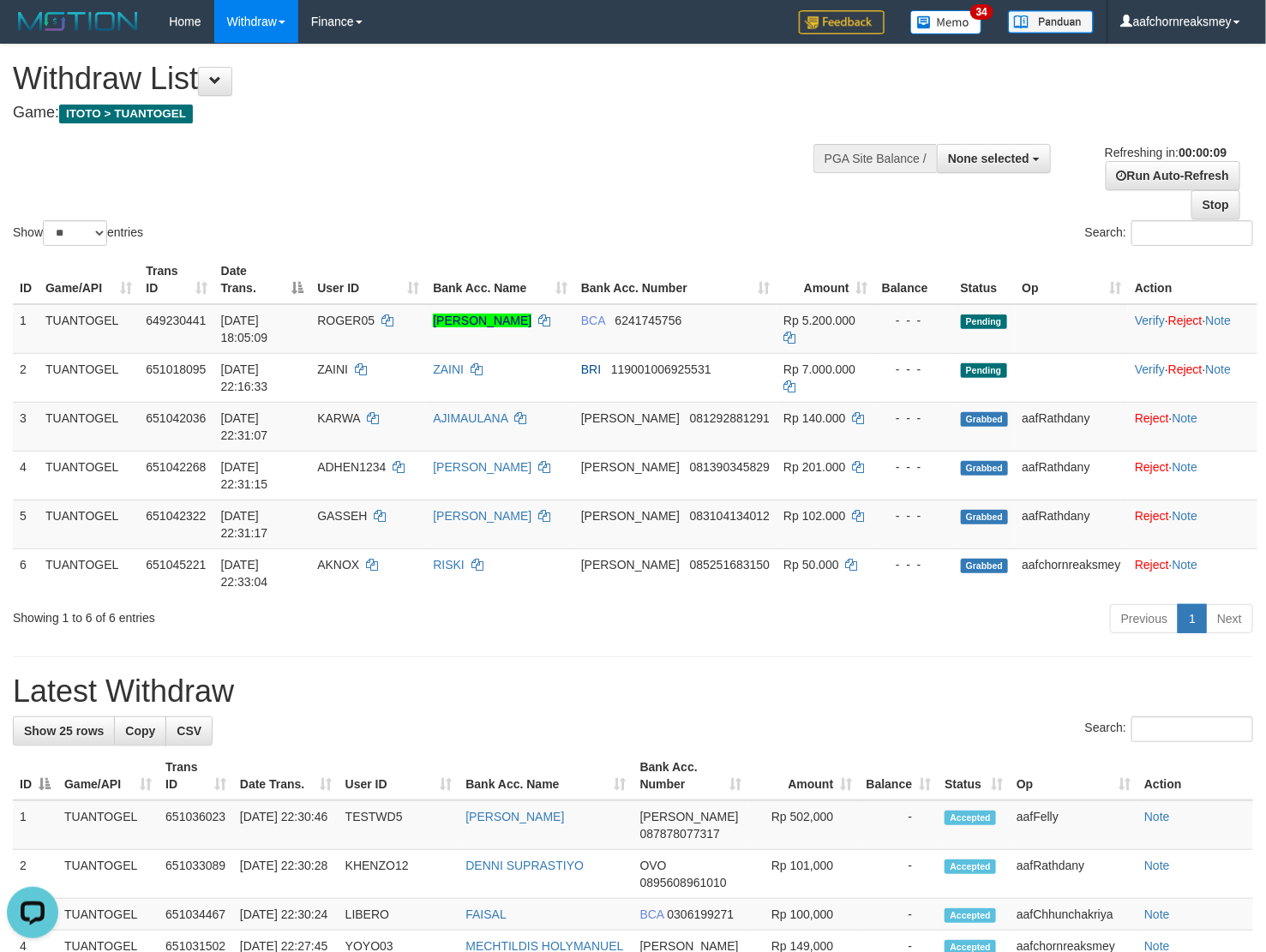 scroll, scrollTop: 0, scrollLeft: 0, axis: both 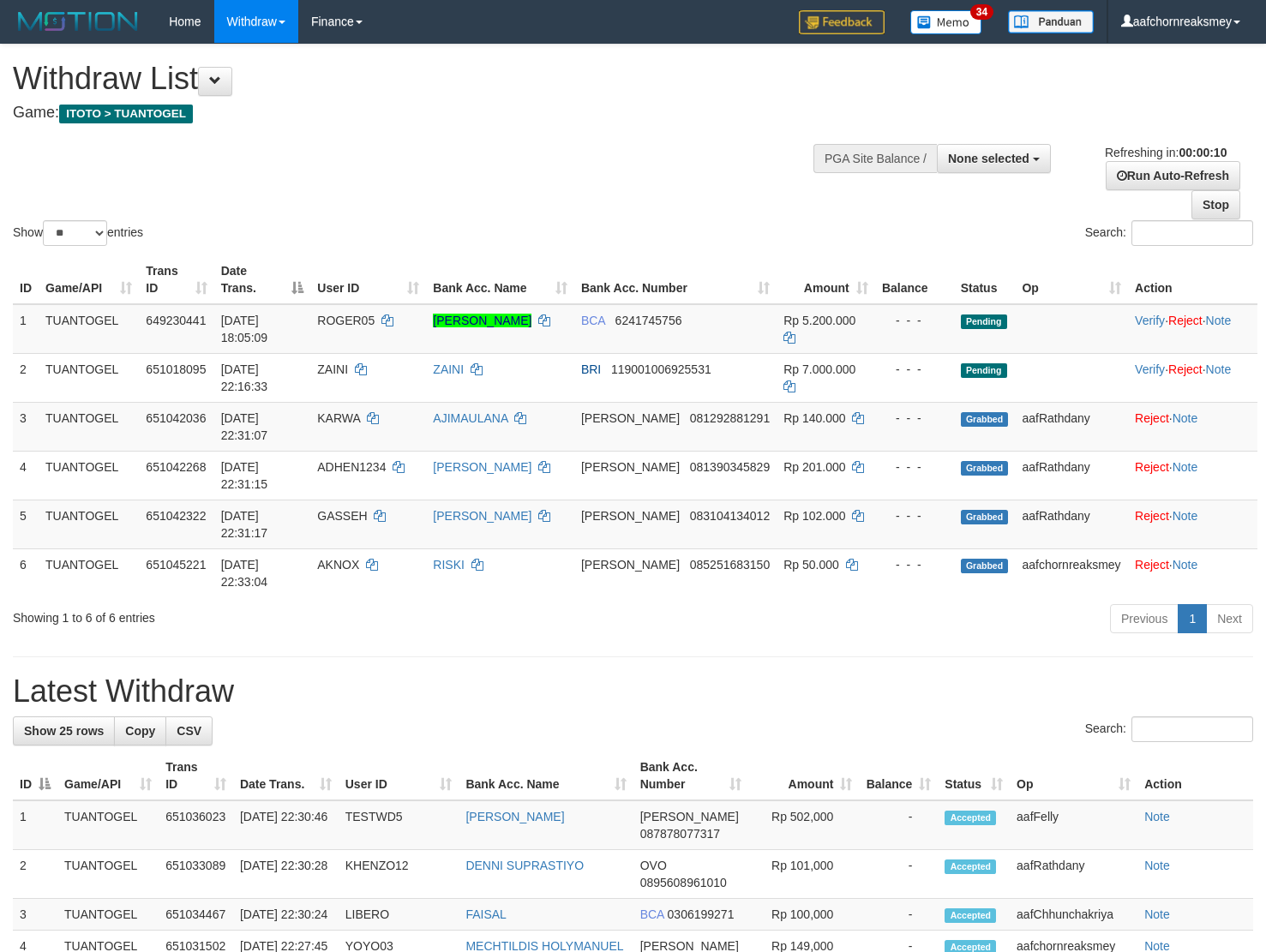 select 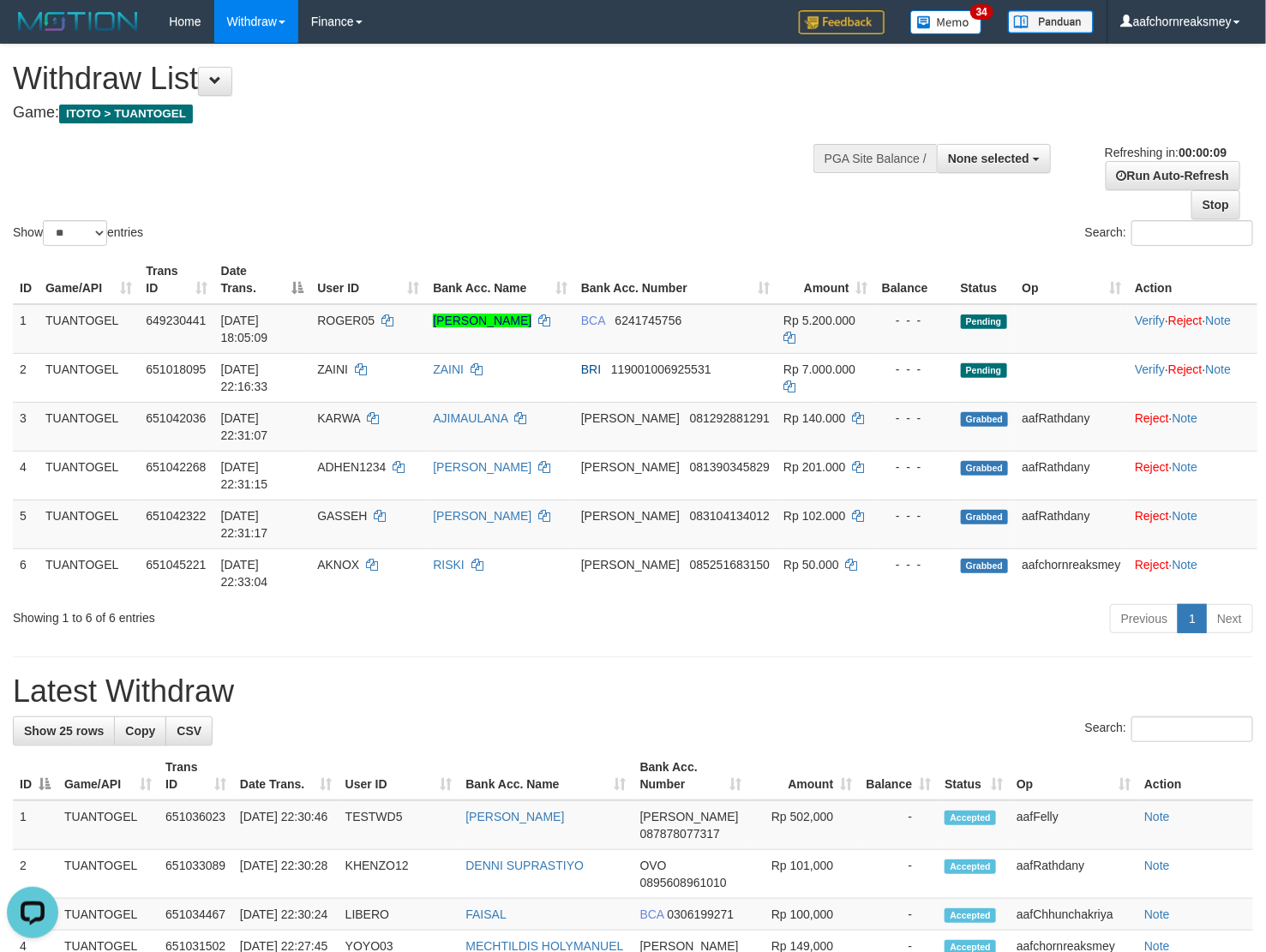 scroll, scrollTop: 0, scrollLeft: 0, axis: both 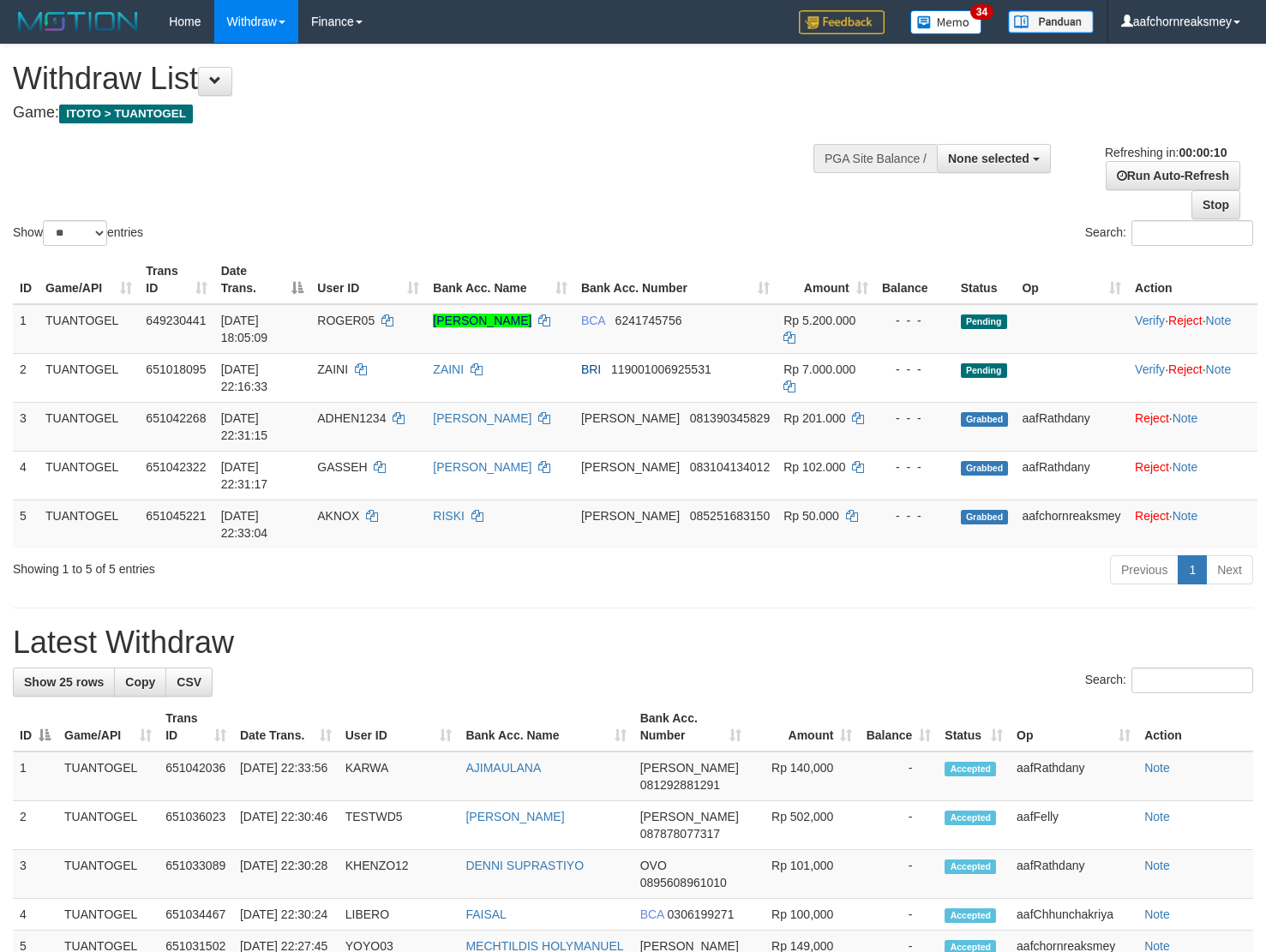 select 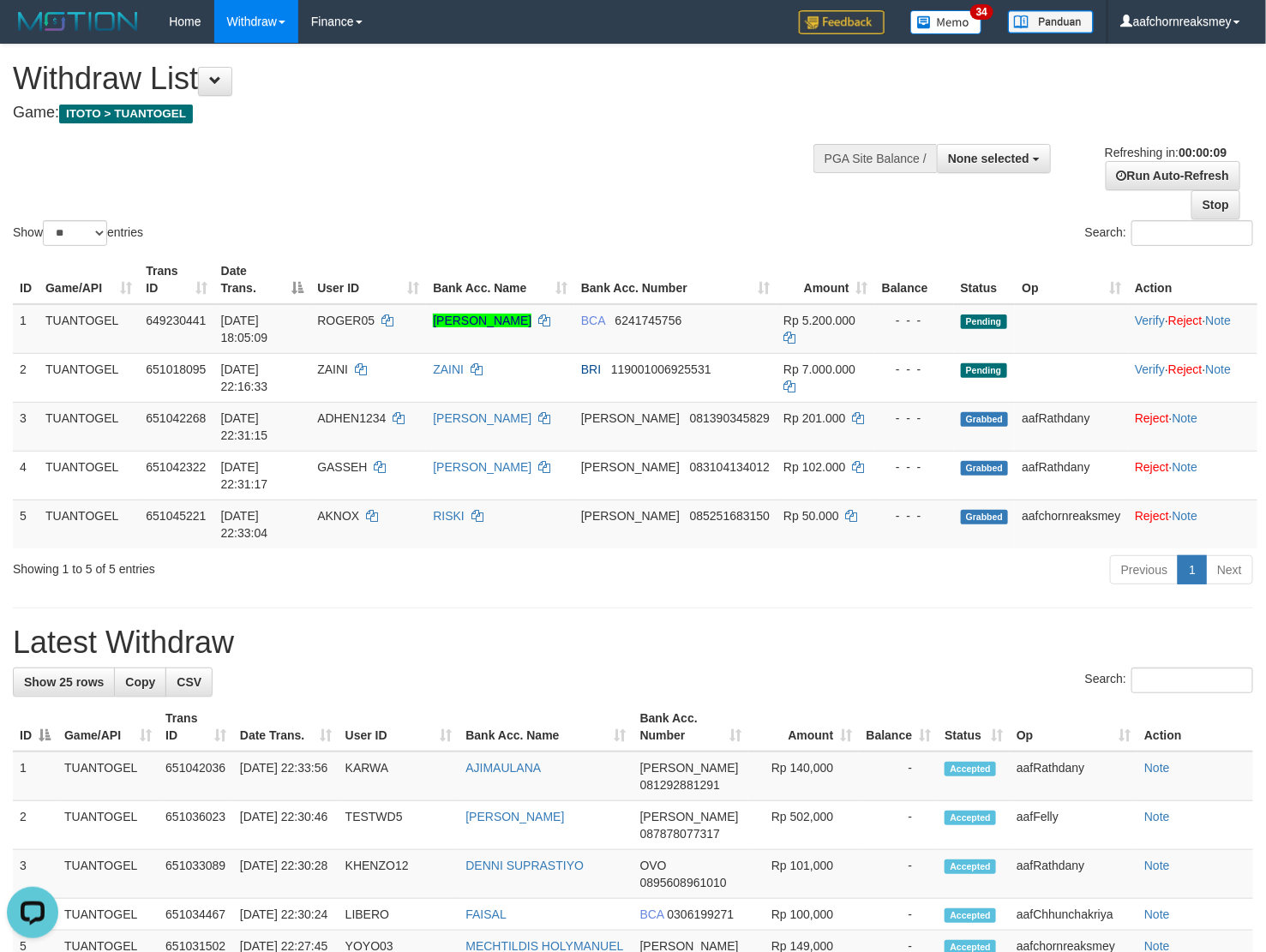 scroll, scrollTop: 0, scrollLeft: 0, axis: both 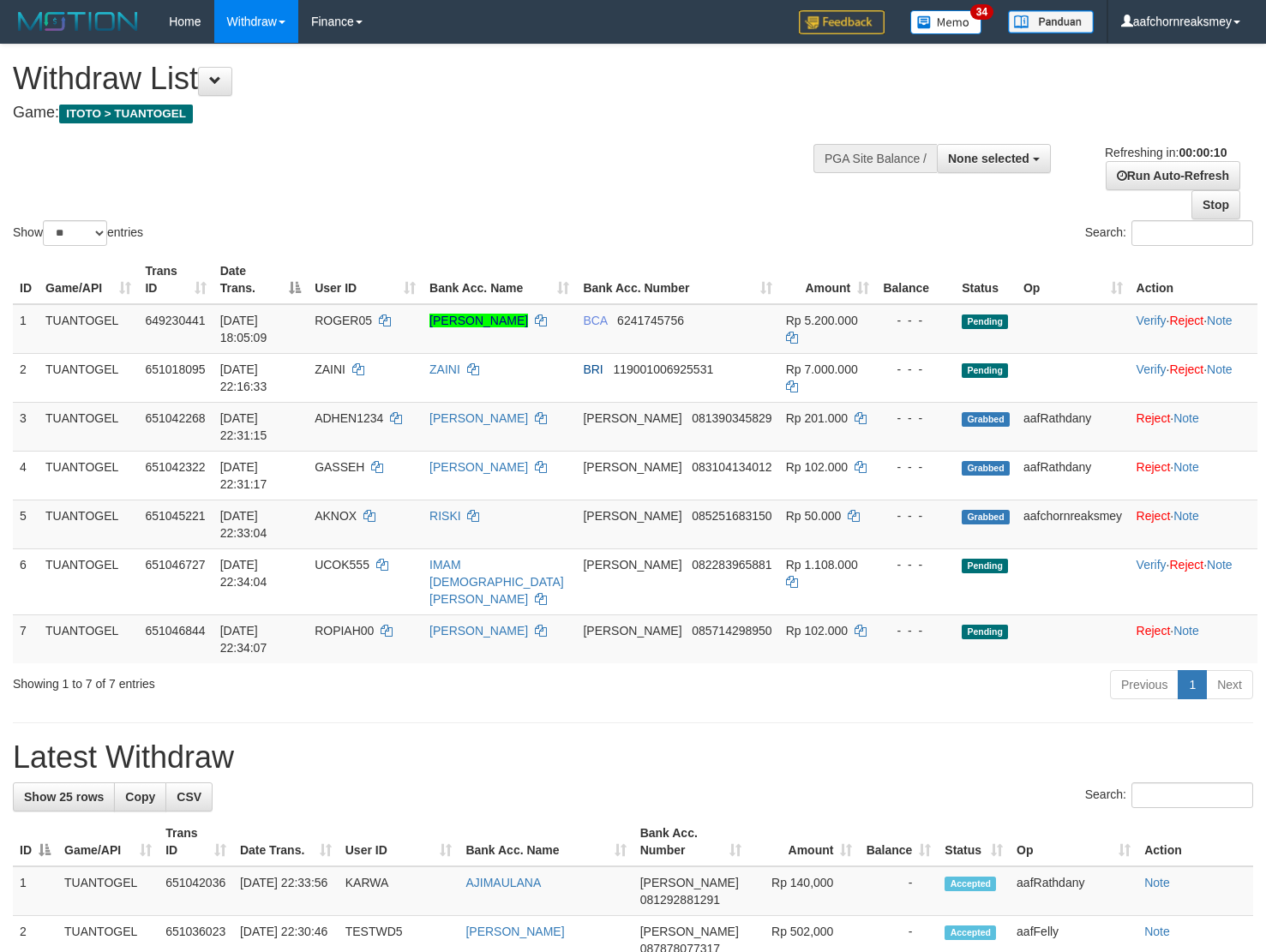 select 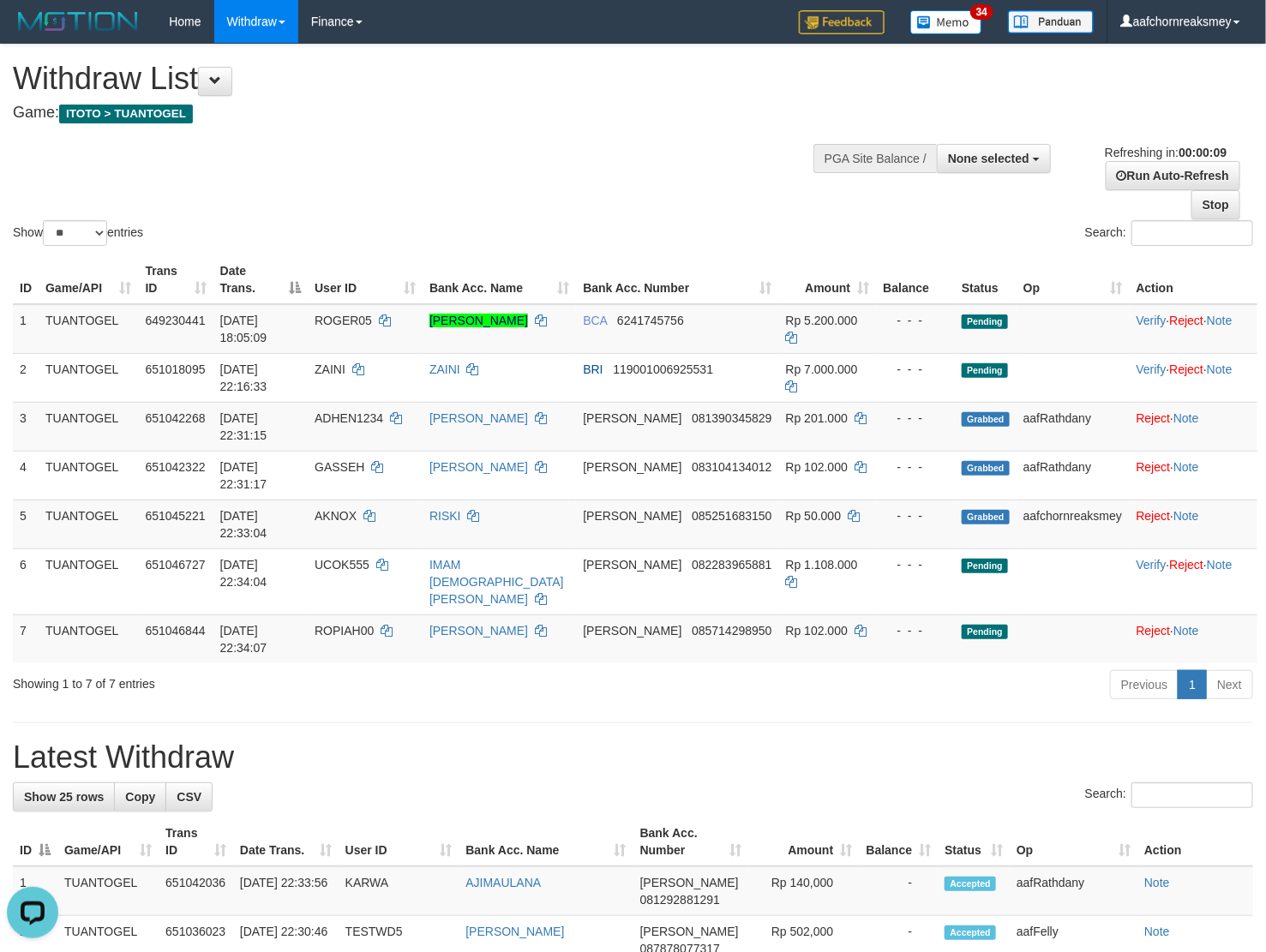 scroll, scrollTop: 0, scrollLeft: 0, axis: both 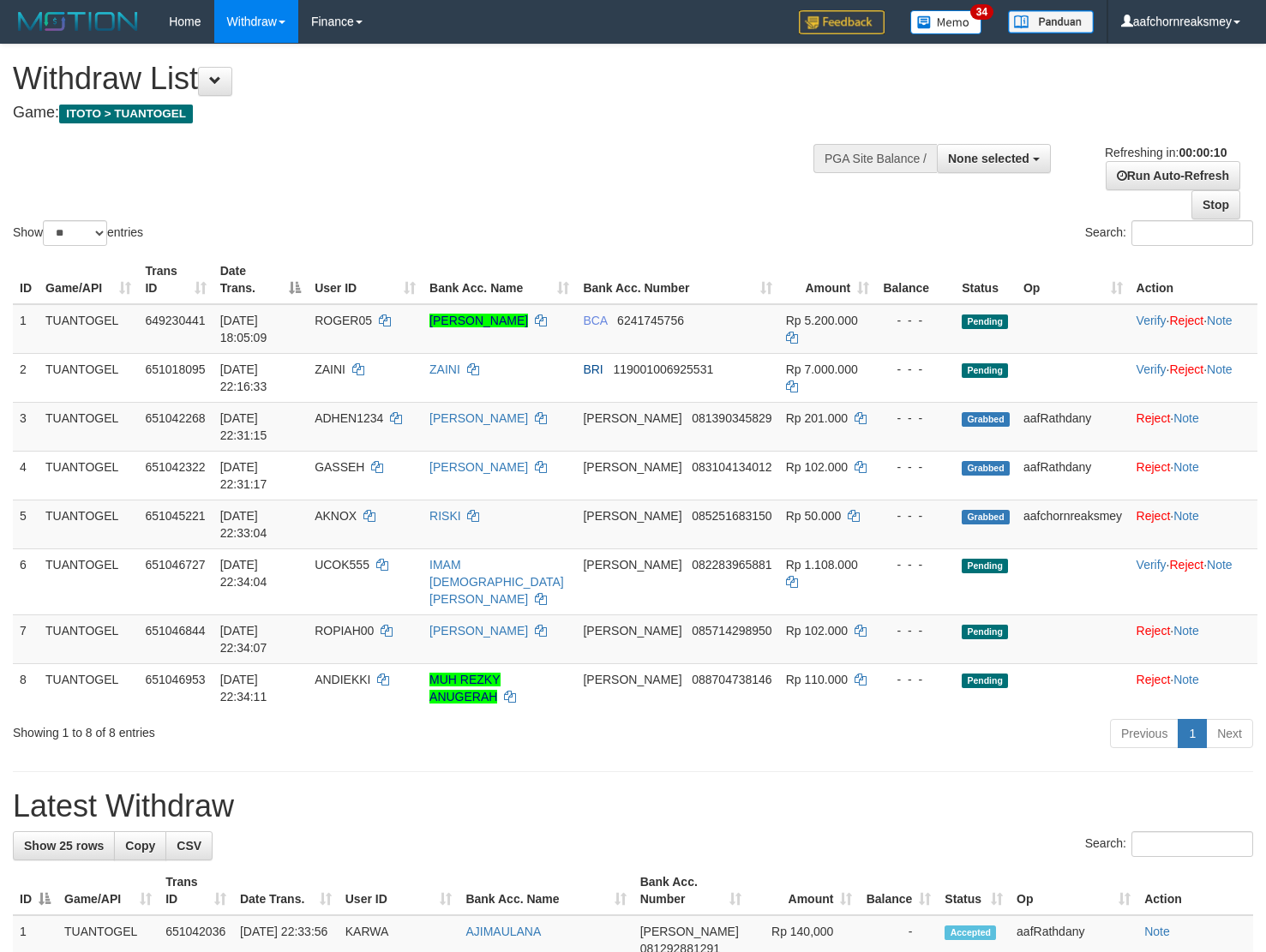select 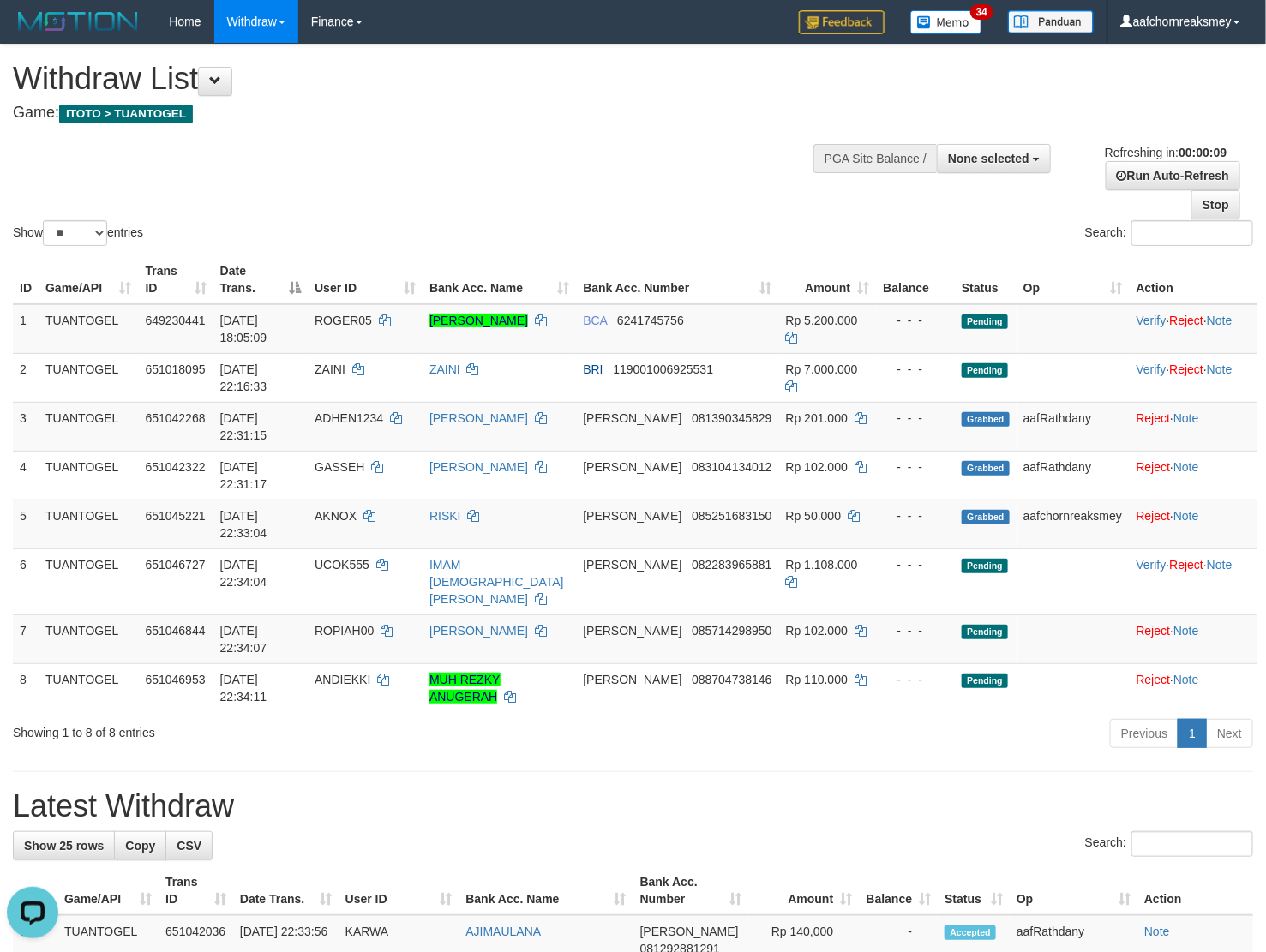 scroll, scrollTop: 0, scrollLeft: 0, axis: both 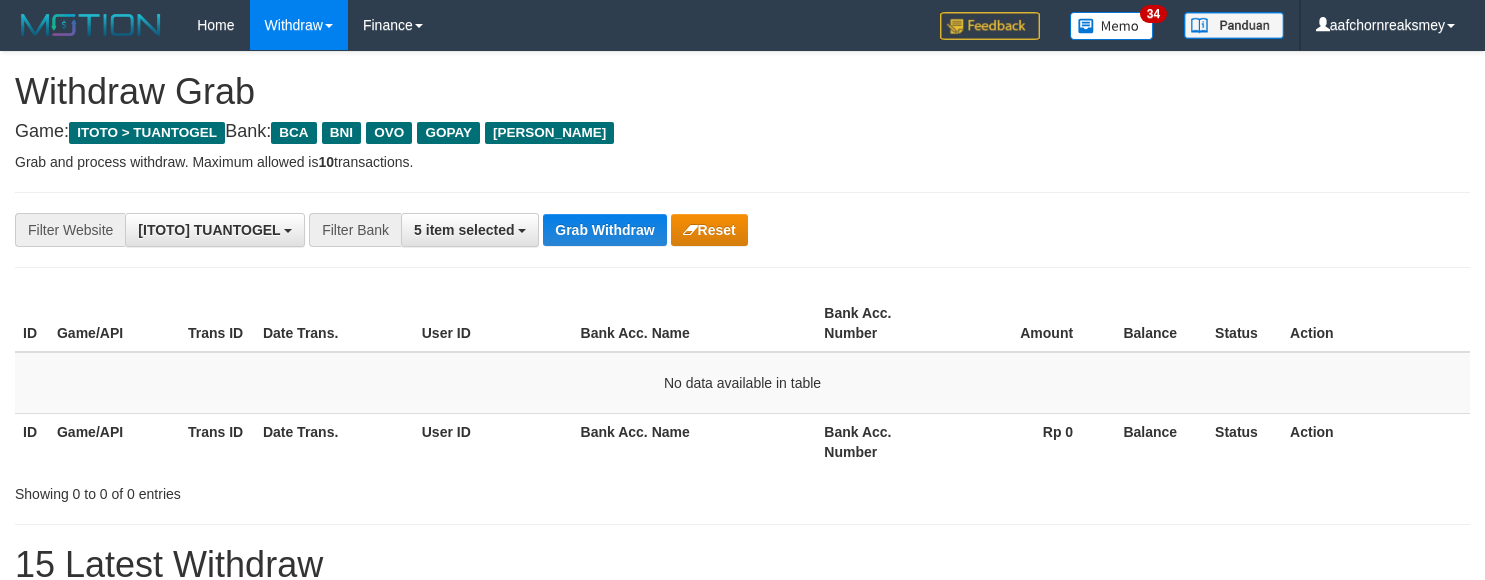 click on "Grab Withdraw" at bounding box center [604, 230] 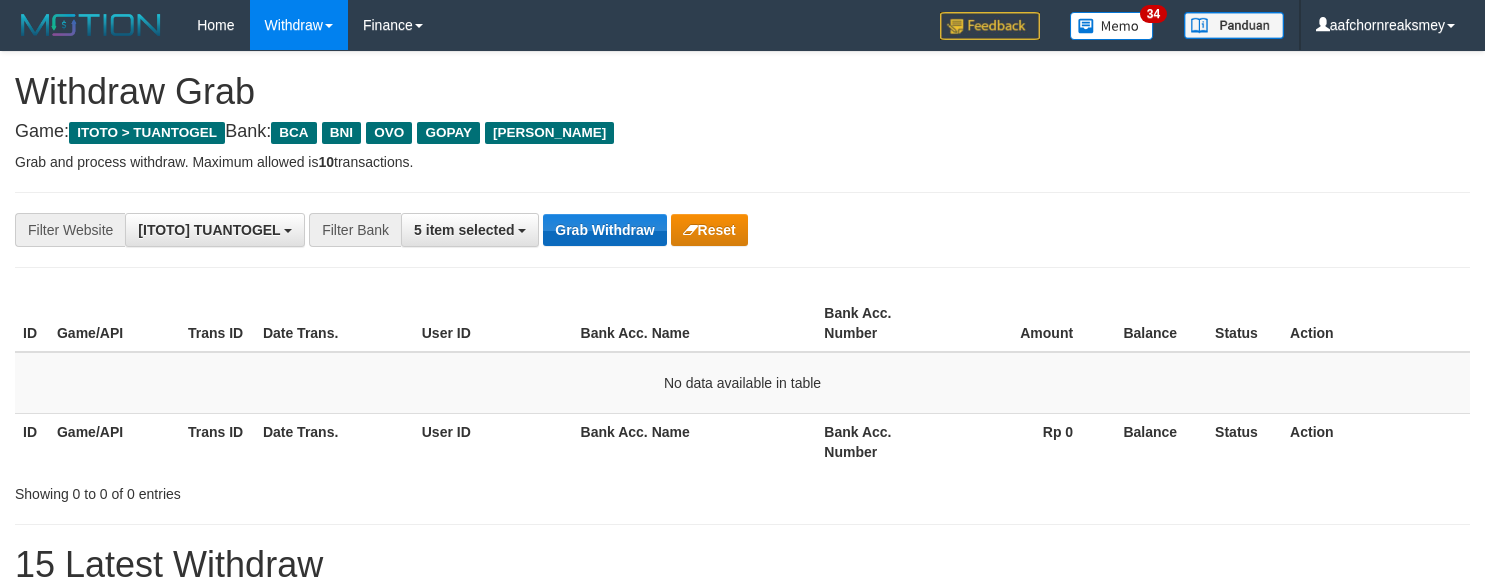 click on "Grab Withdraw" at bounding box center (604, 230) 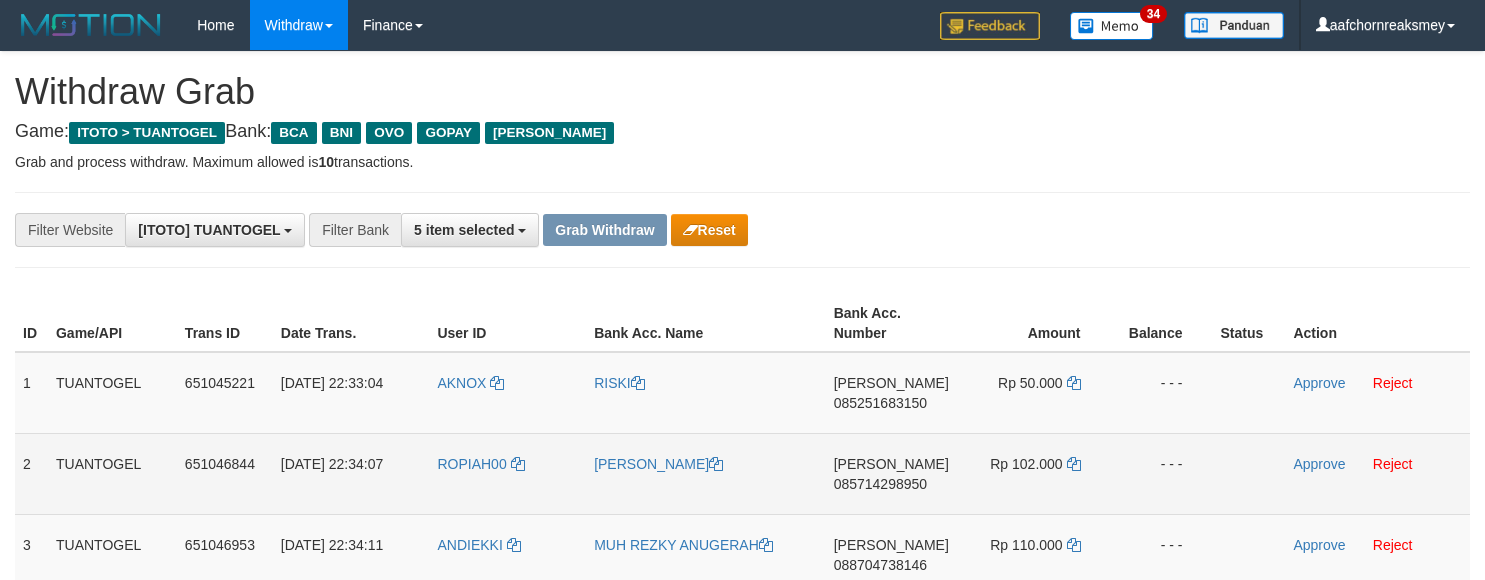scroll, scrollTop: 0, scrollLeft: 0, axis: both 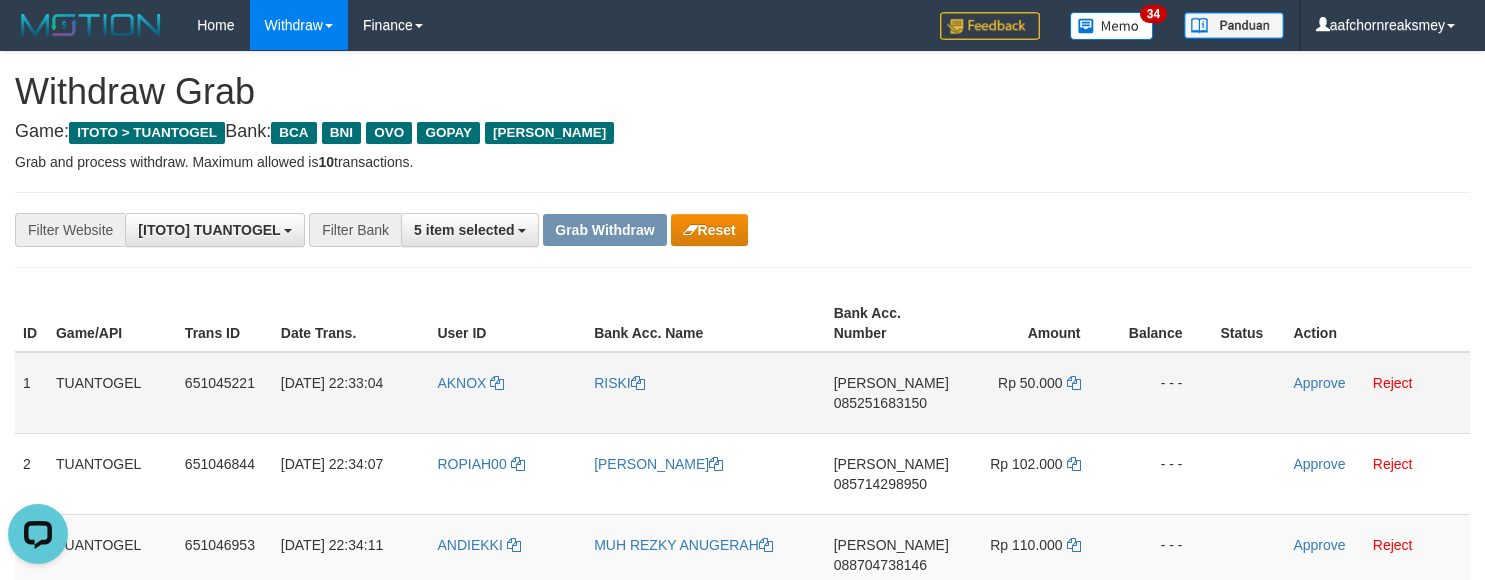 click on "085251683150" at bounding box center (880, 403) 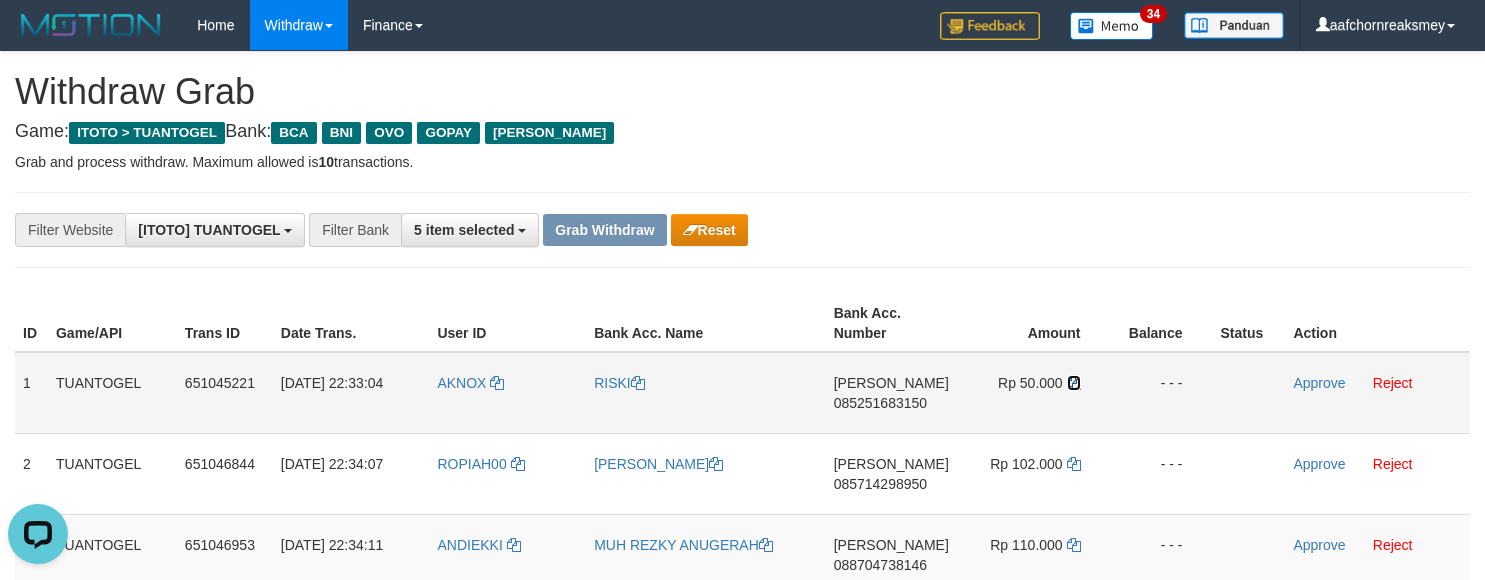 drag, startPoint x: 1072, startPoint y: 381, endPoint x: 1081, endPoint y: 396, distance: 17.492855 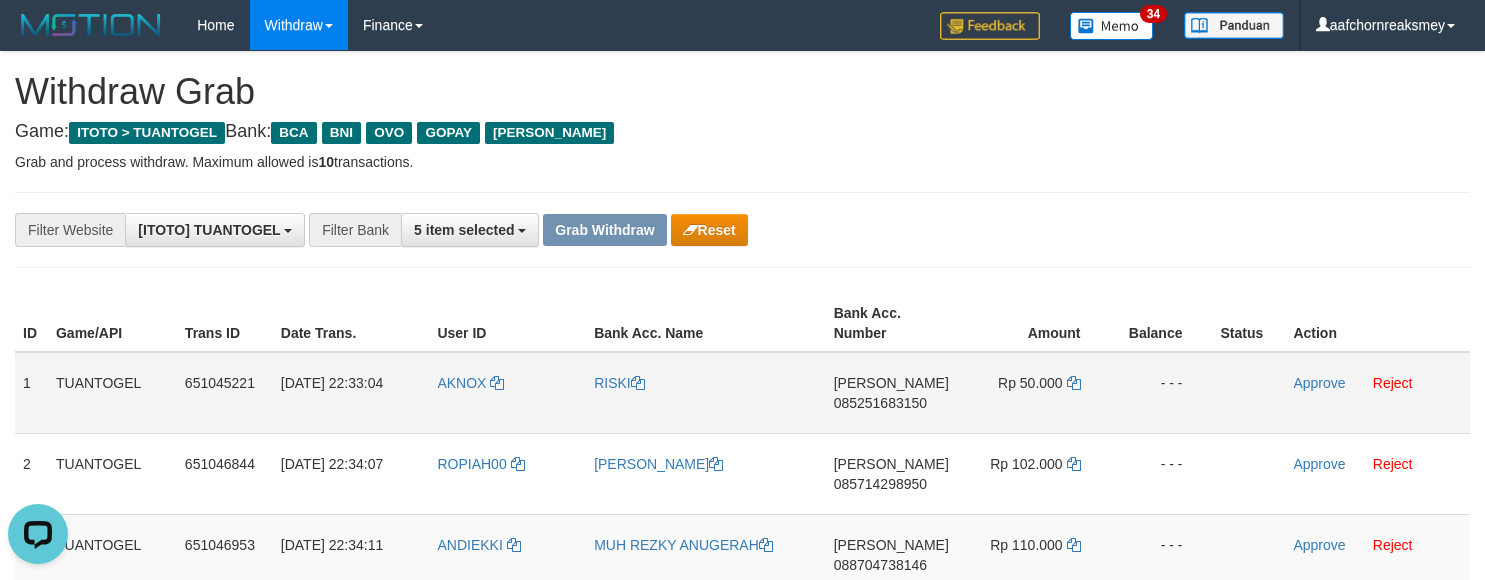 click on "085251683150" at bounding box center (880, 403) 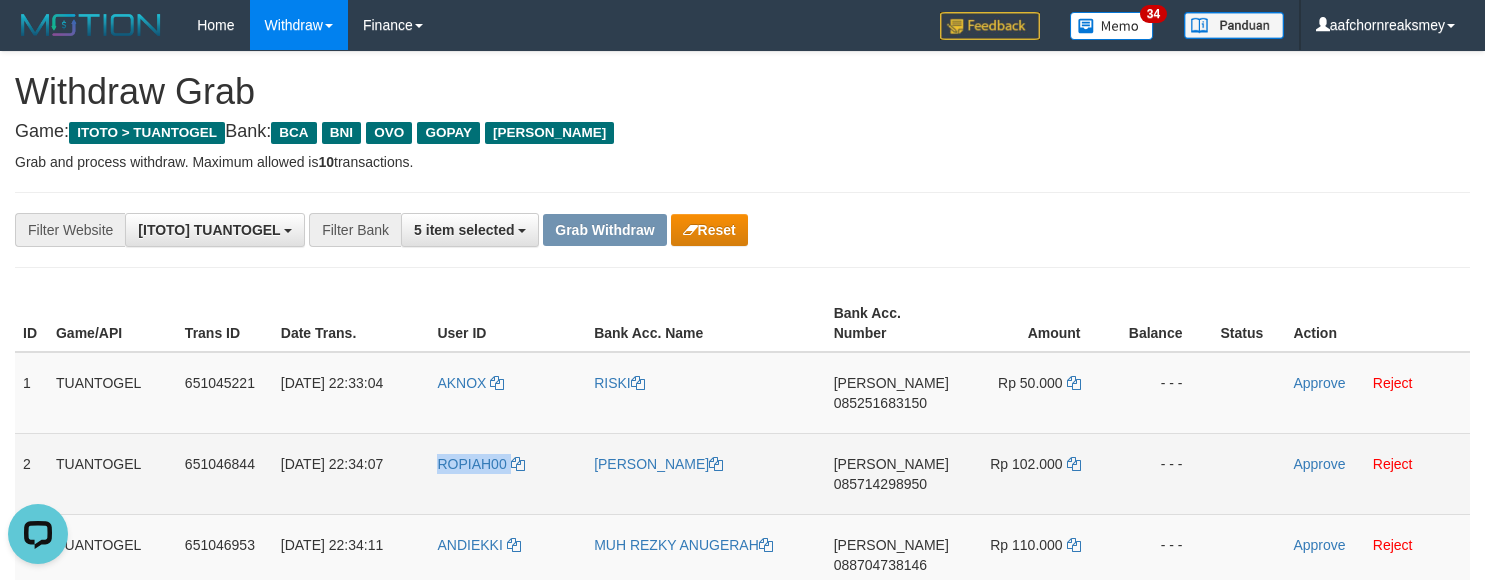drag, startPoint x: 417, startPoint y: 463, endPoint x: 543, endPoint y: 465, distance: 126.01587 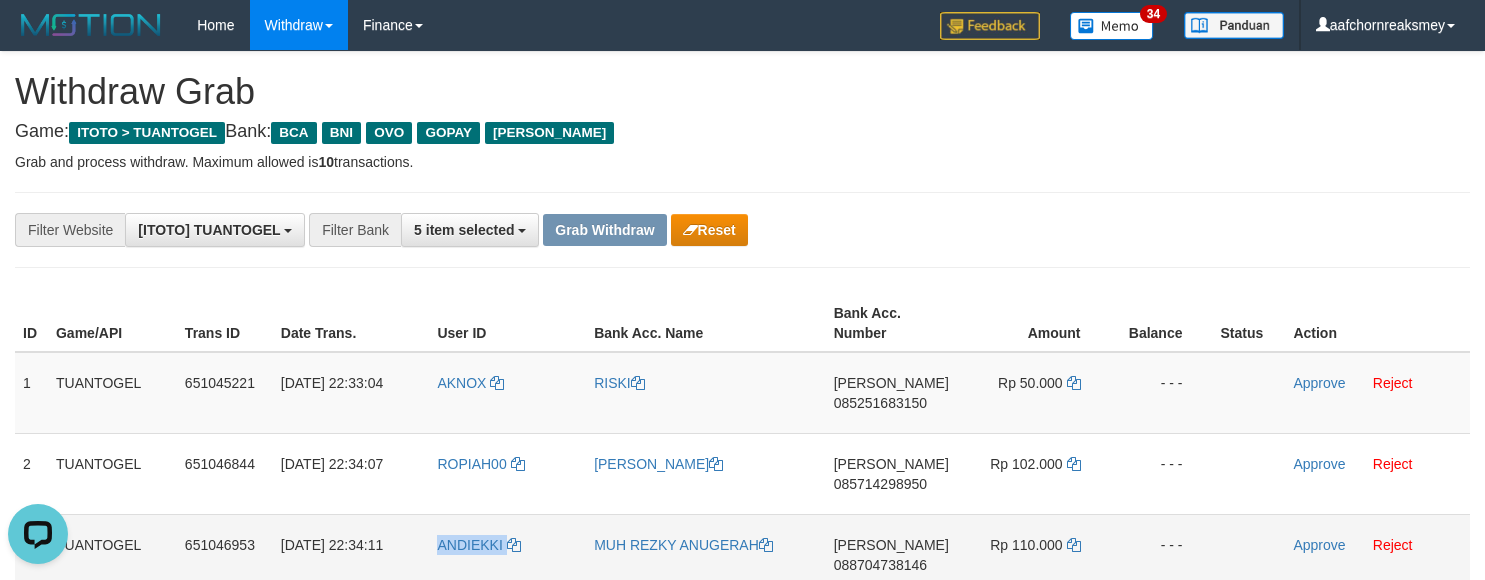 drag, startPoint x: 425, startPoint y: 531, endPoint x: 521, endPoint y: 542, distance: 96.62815 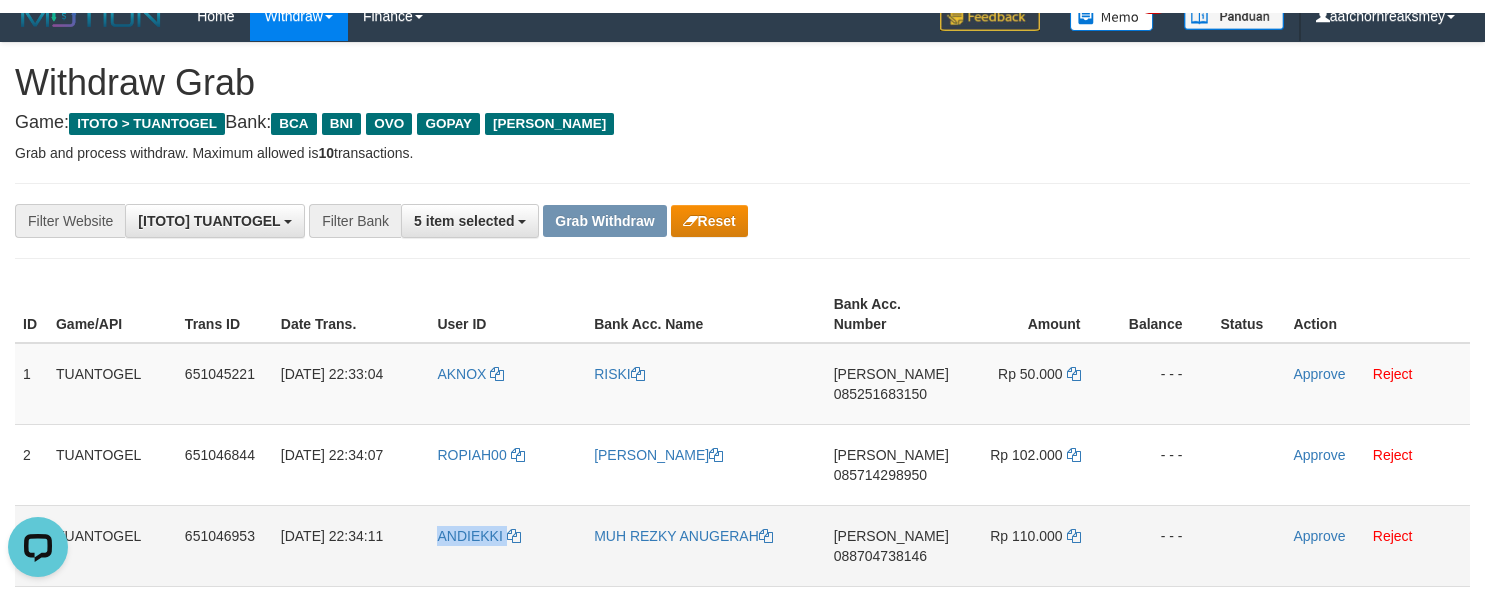 scroll, scrollTop: 41, scrollLeft: 0, axis: vertical 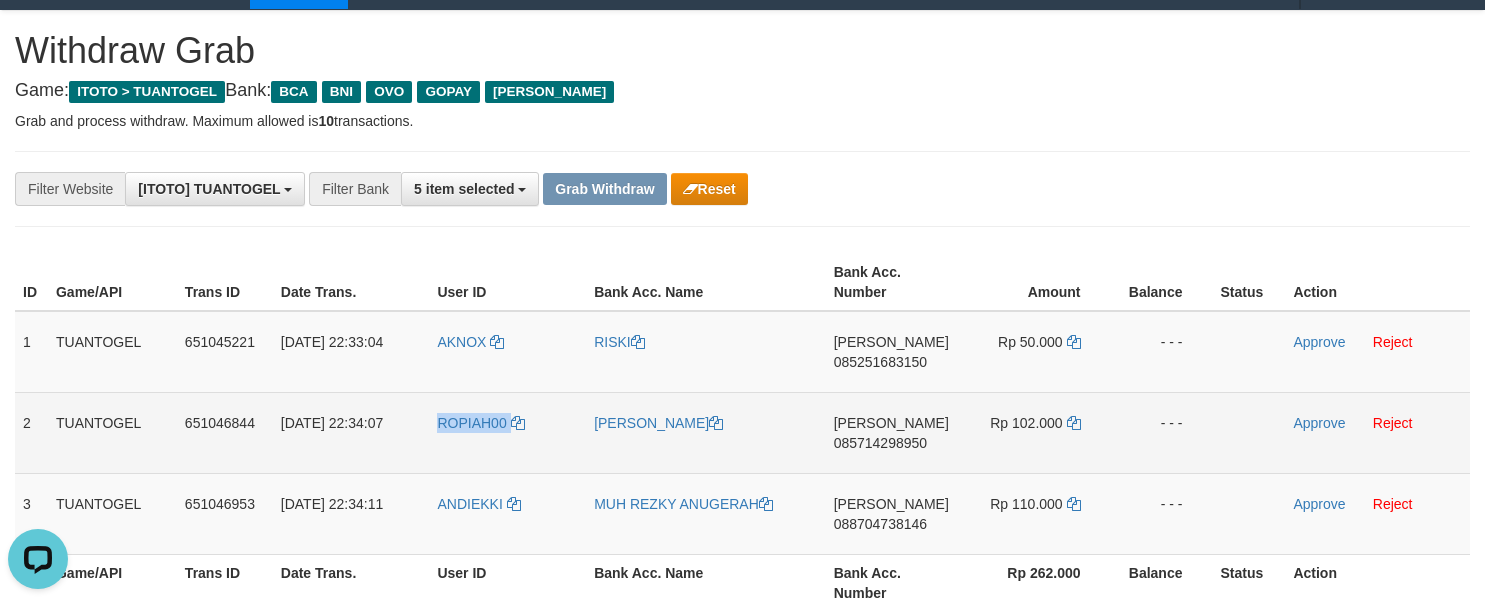 drag, startPoint x: 422, startPoint y: 425, endPoint x: 1133, endPoint y: 305, distance: 721.0555 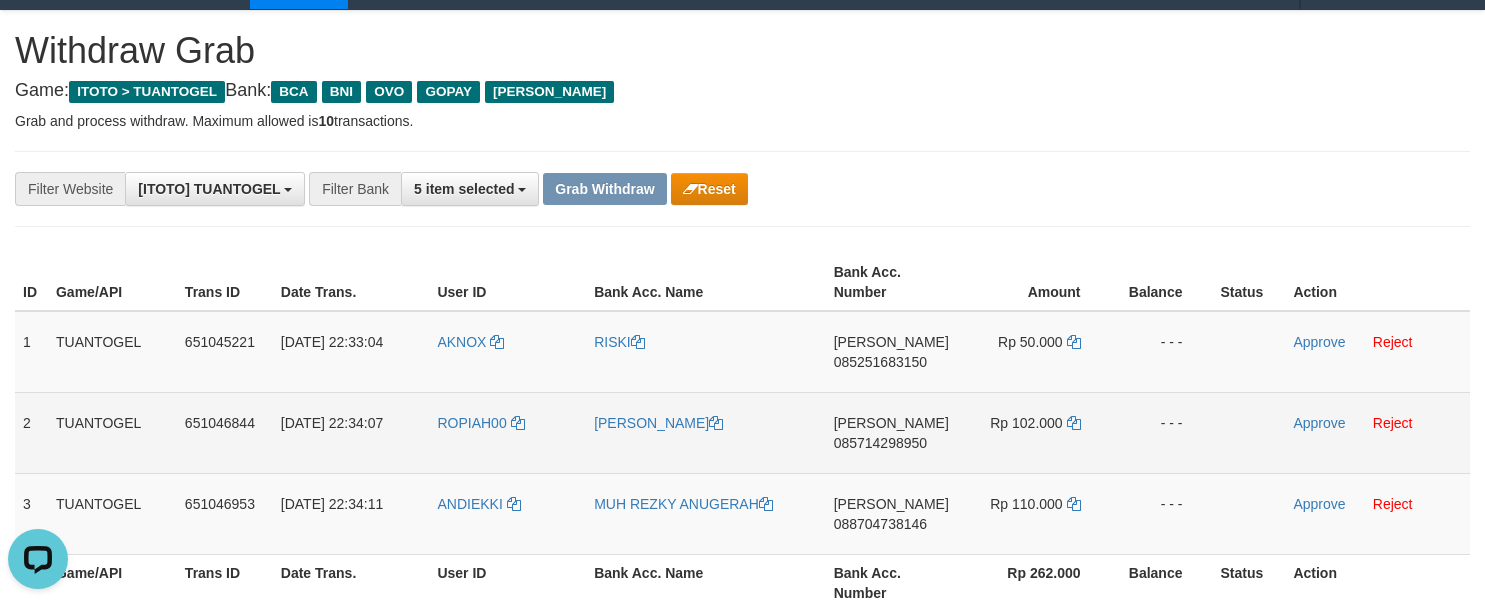 click on "085714298950" at bounding box center (880, 443) 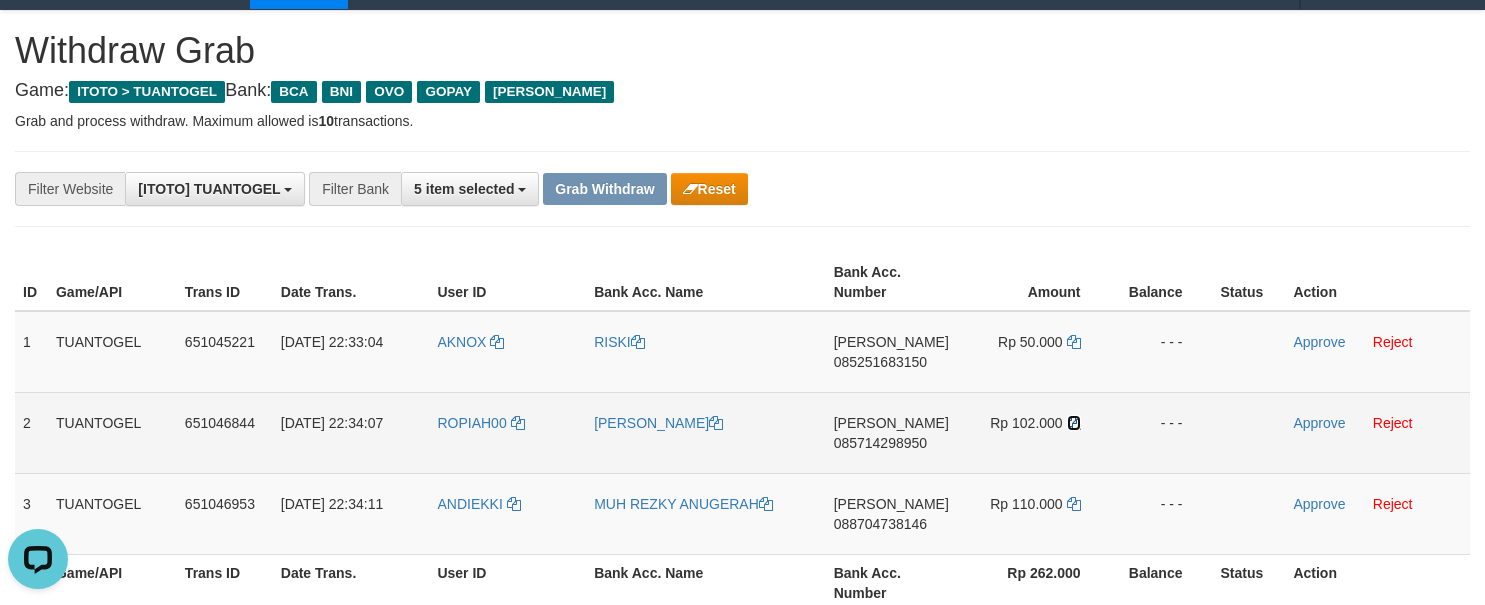 click at bounding box center [1074, 423] 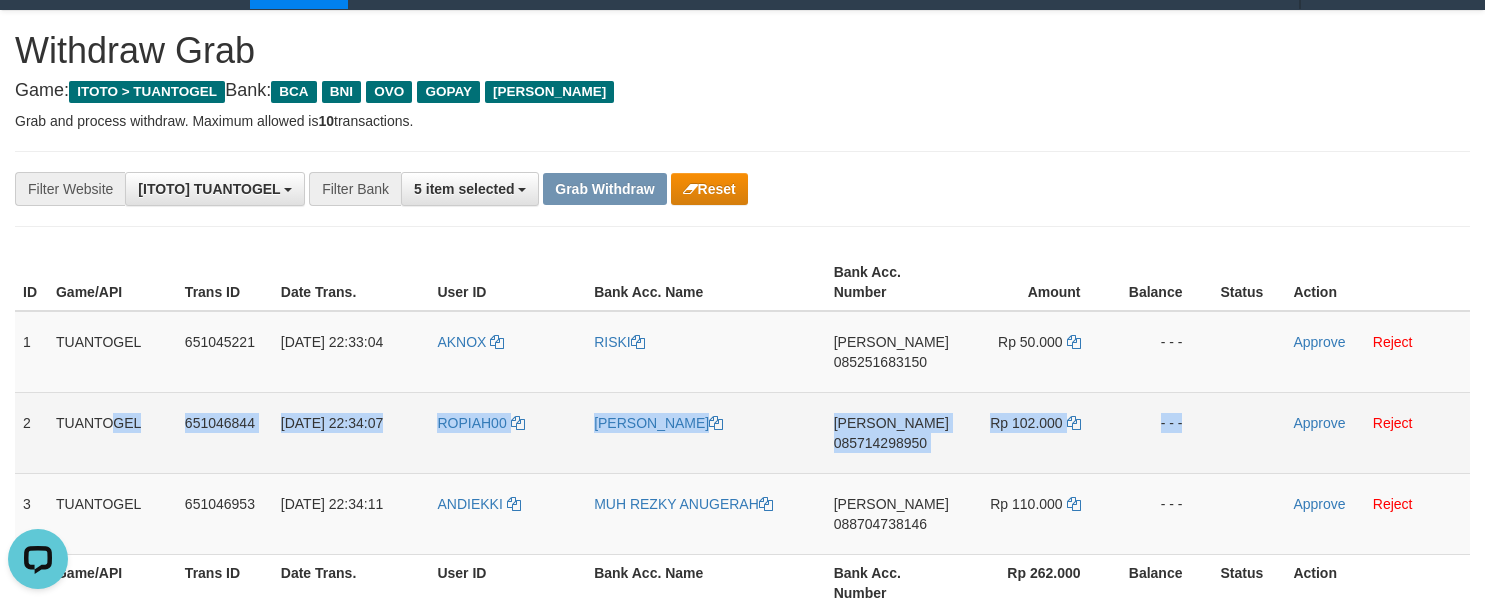 drag, startPoint x: 56, startPoint y: 410, endPoint x: 1218, endPoint y: 456, distance: 1162.9102 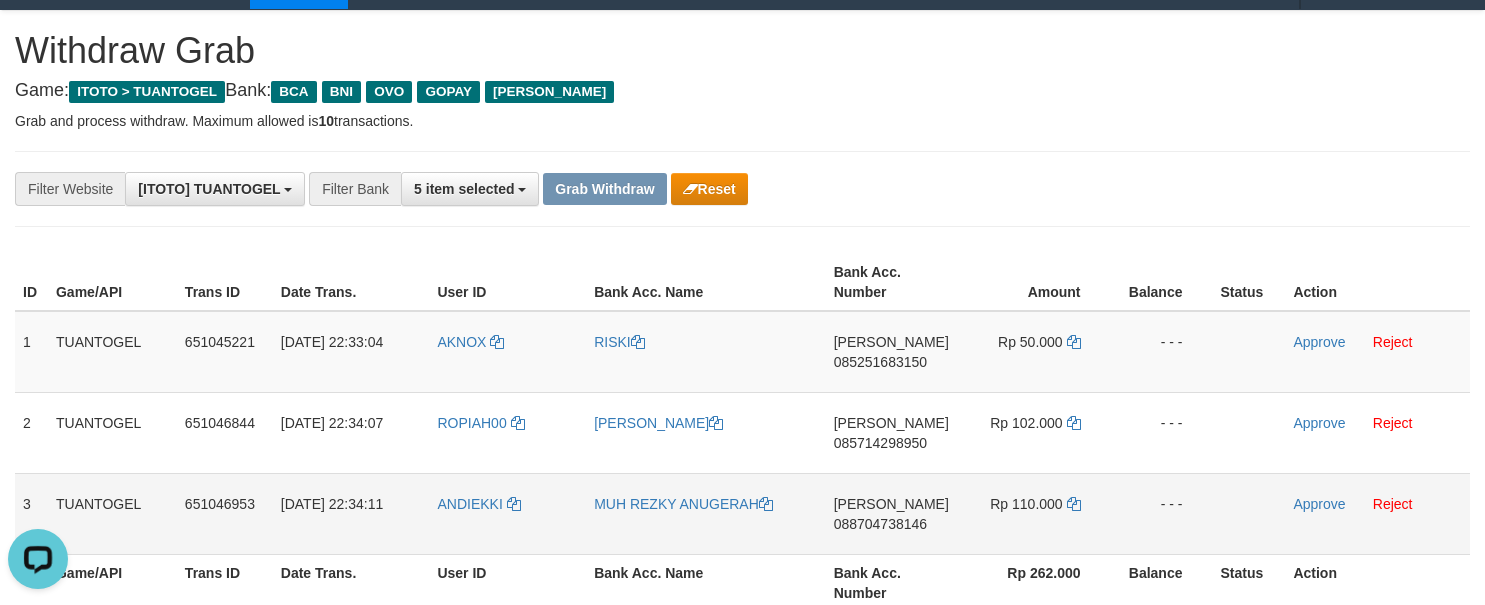 click on "TUANTOGEL" at bounding box center [112, 513] 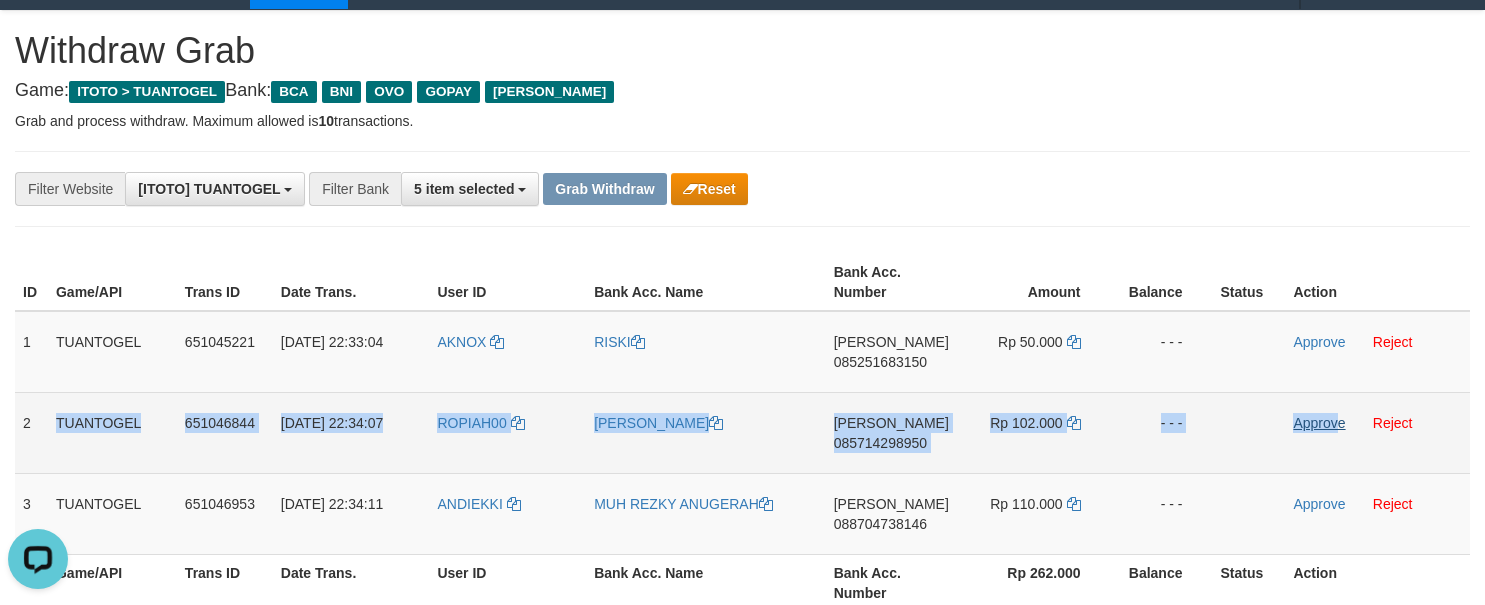 drag, startPoint x: 35, startPoint y: 425, endPoint x: 1336, endPoint y: 427, distance: 1301.0016 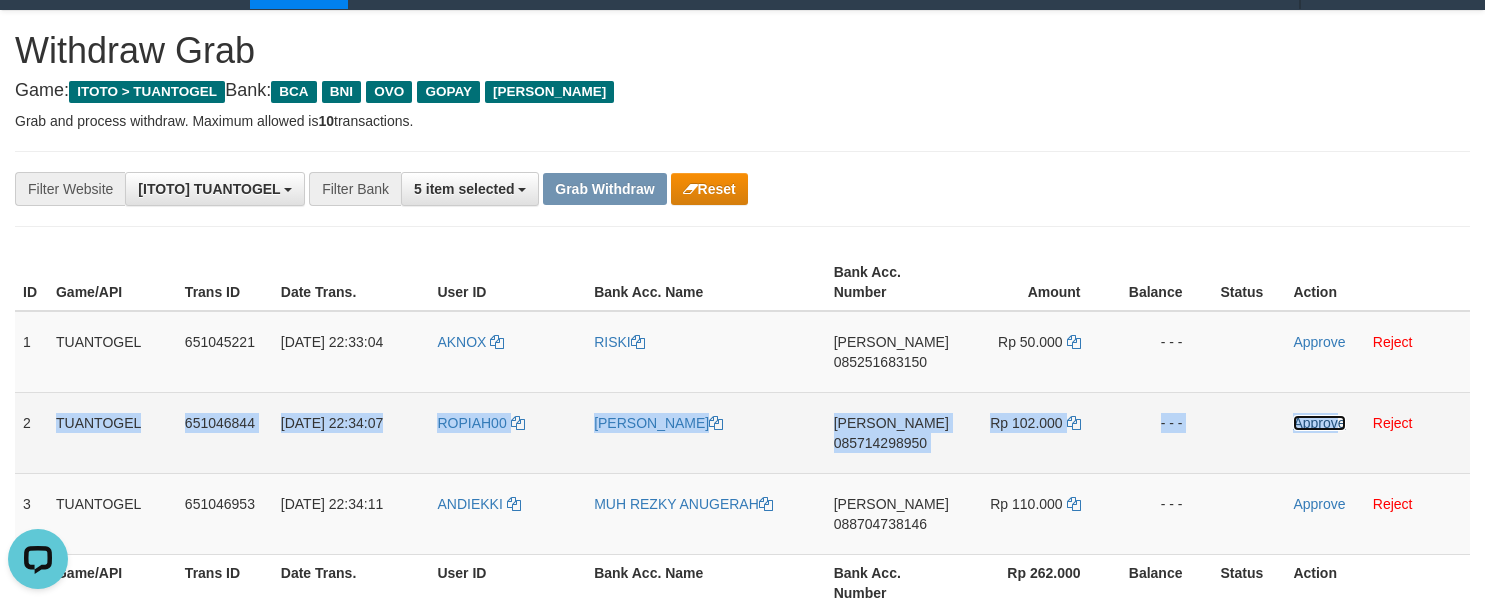click on "Approve" at bounding box center [1319, 423] 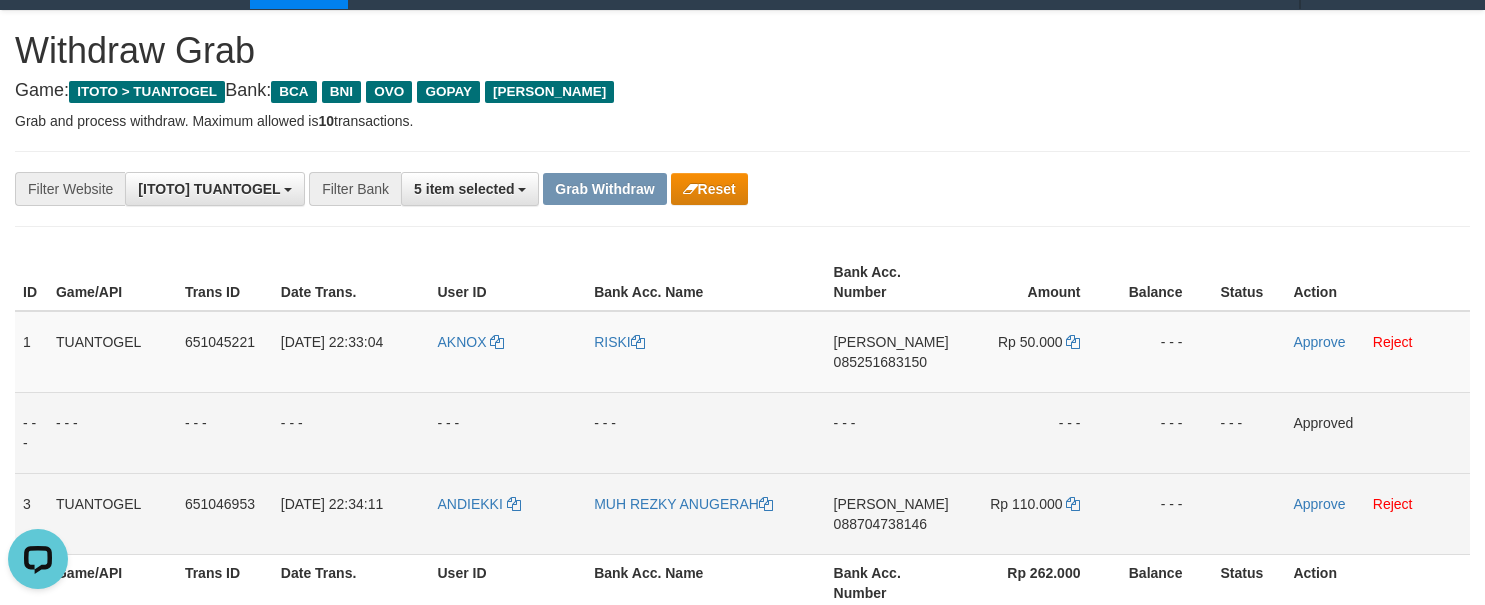 click on "088704738146" at bounding box center (880, 524) 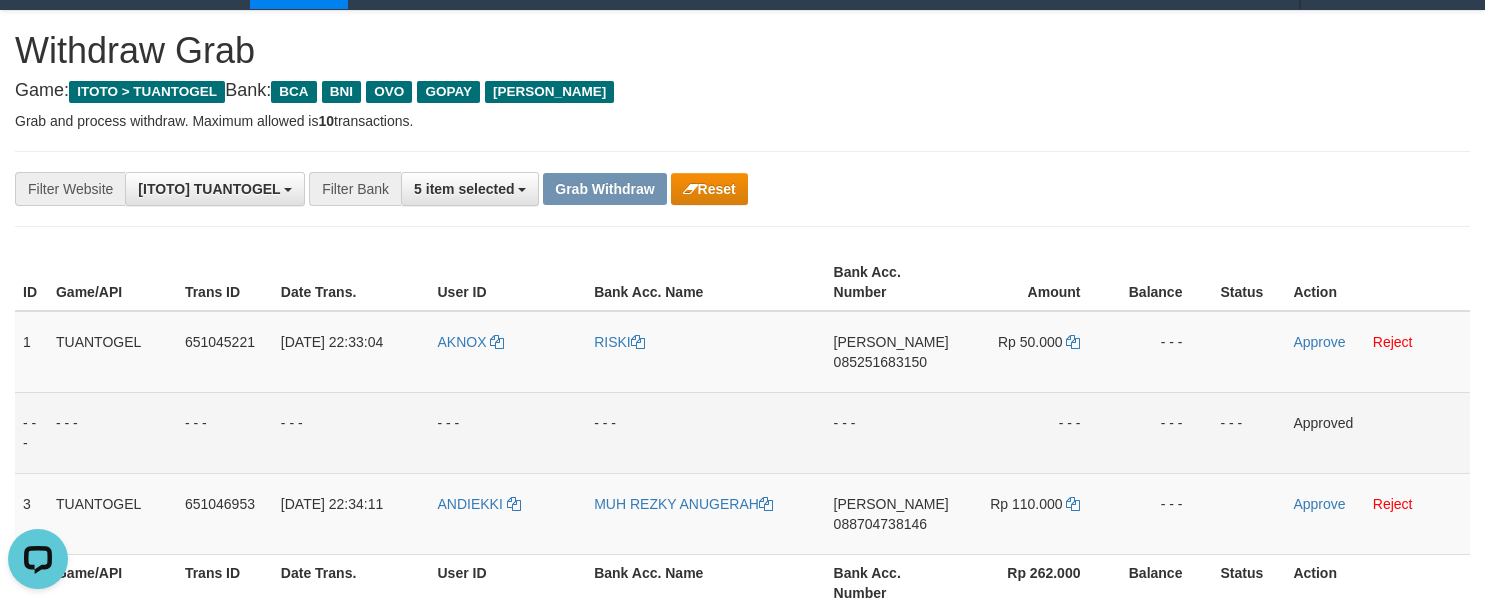 click on "**********" at bounding box center (742, 189) 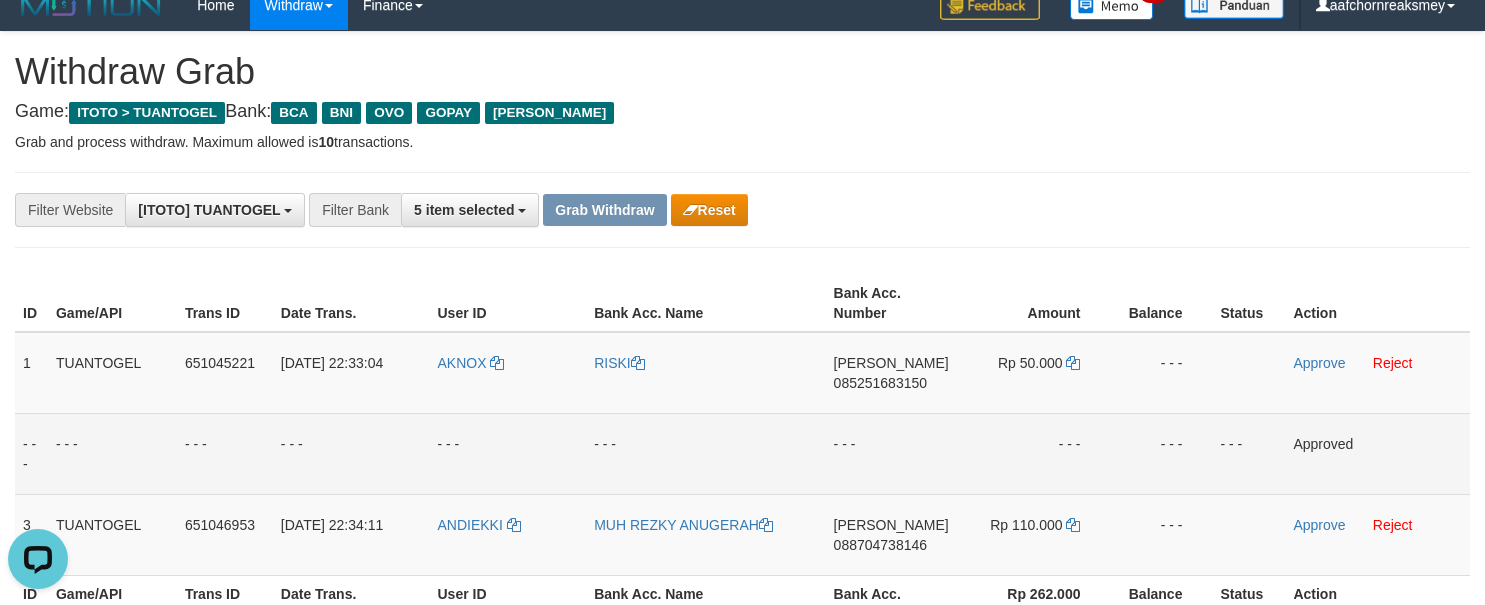 scroll, scrollTop: 10, scrollLeft: 0, axis: vertical 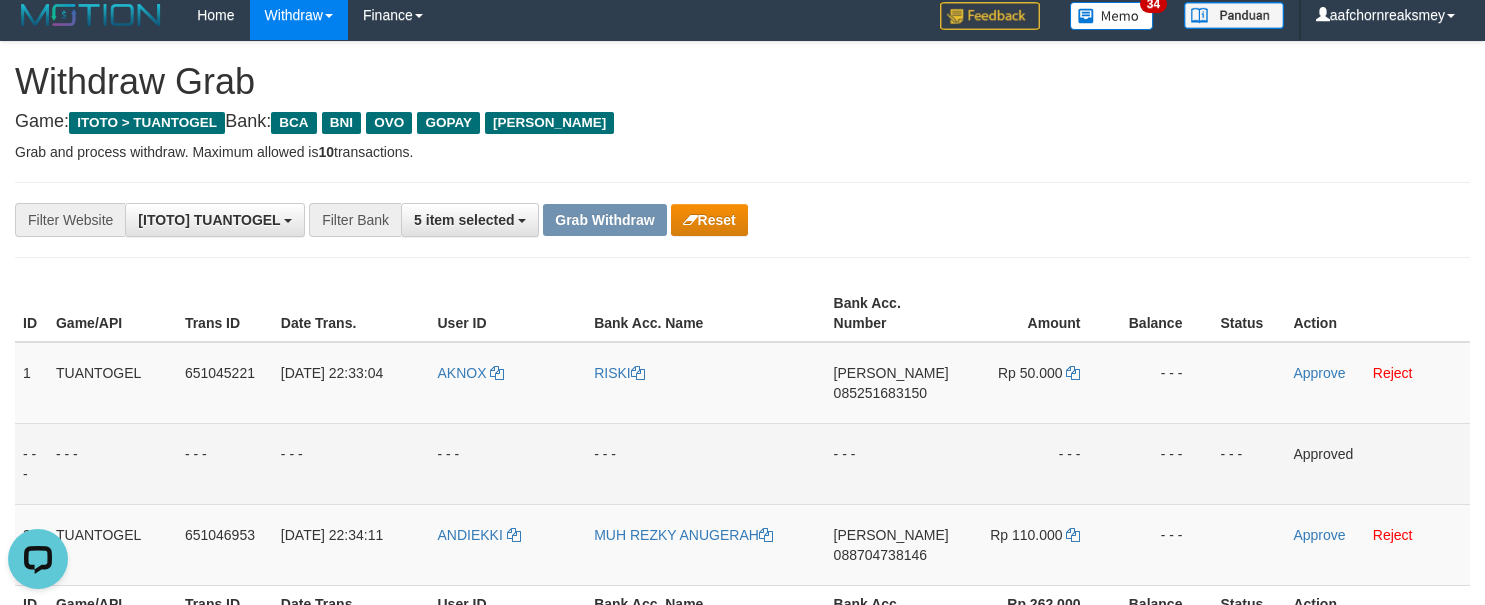 click on "Grab and process withdraw.
Maximum allowed is  10  transactions." at bounding box center (742, 152) 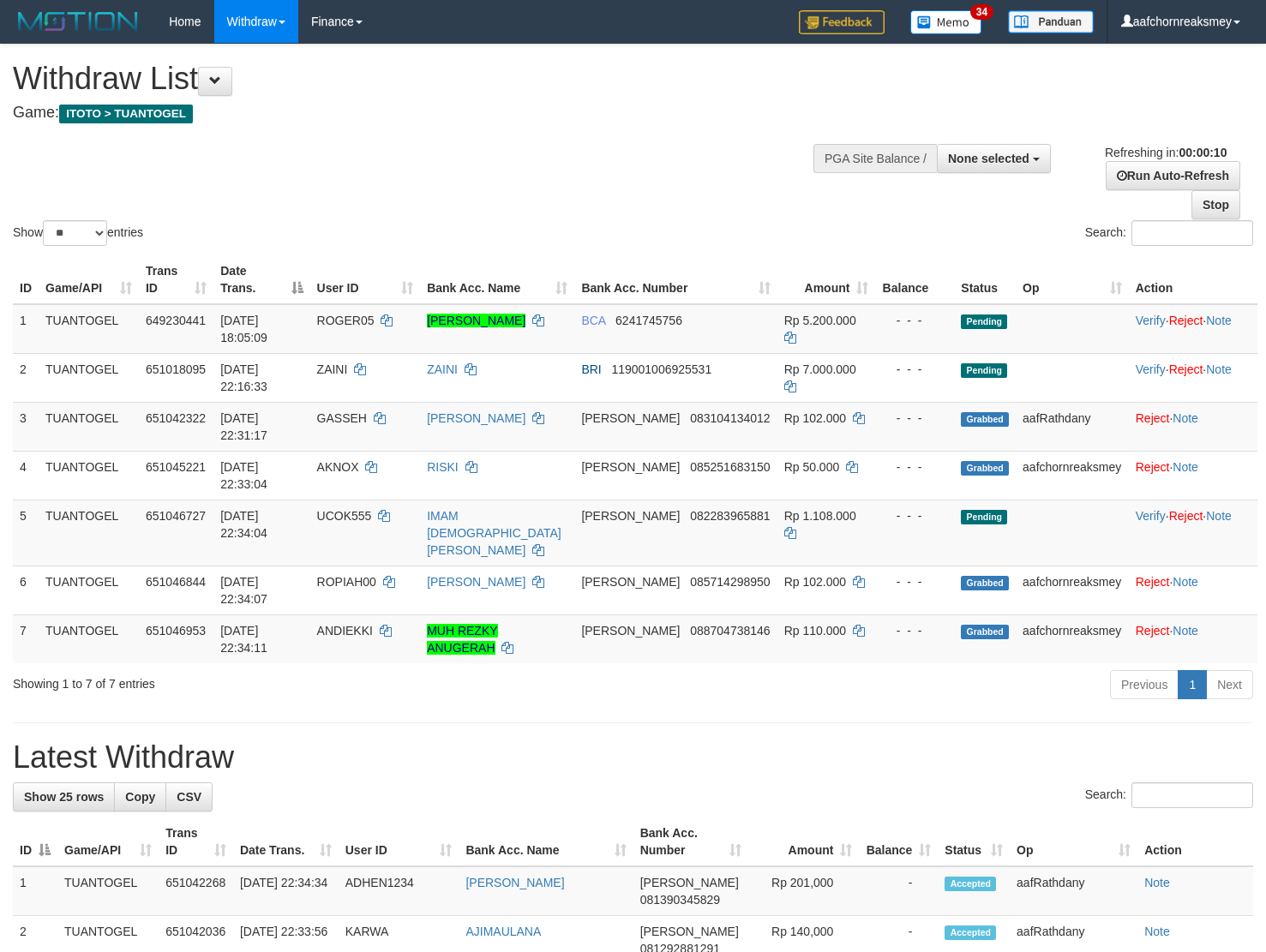 select 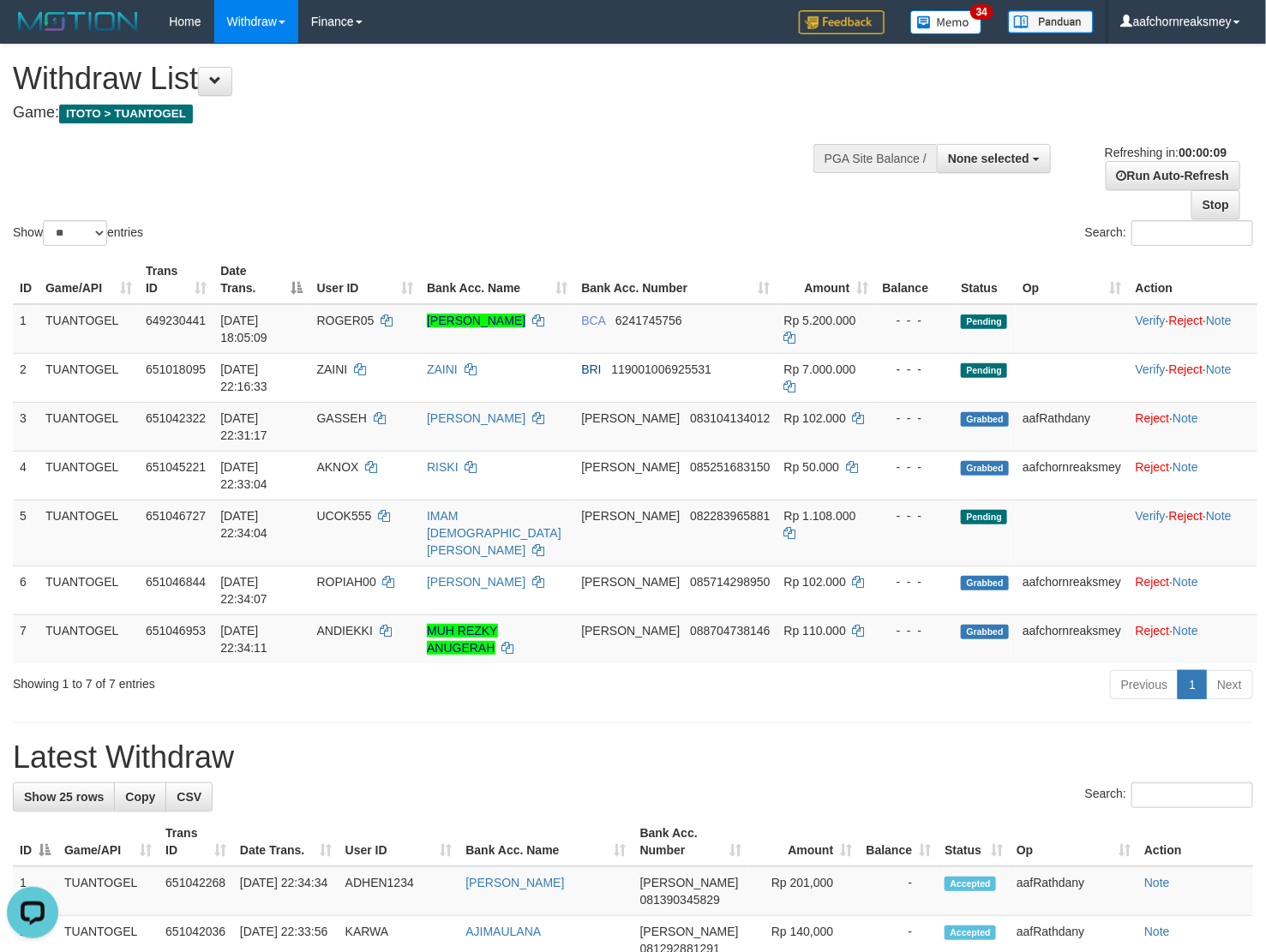 scroll, scrollTop: 0, scrollLeft: 0, axis: both 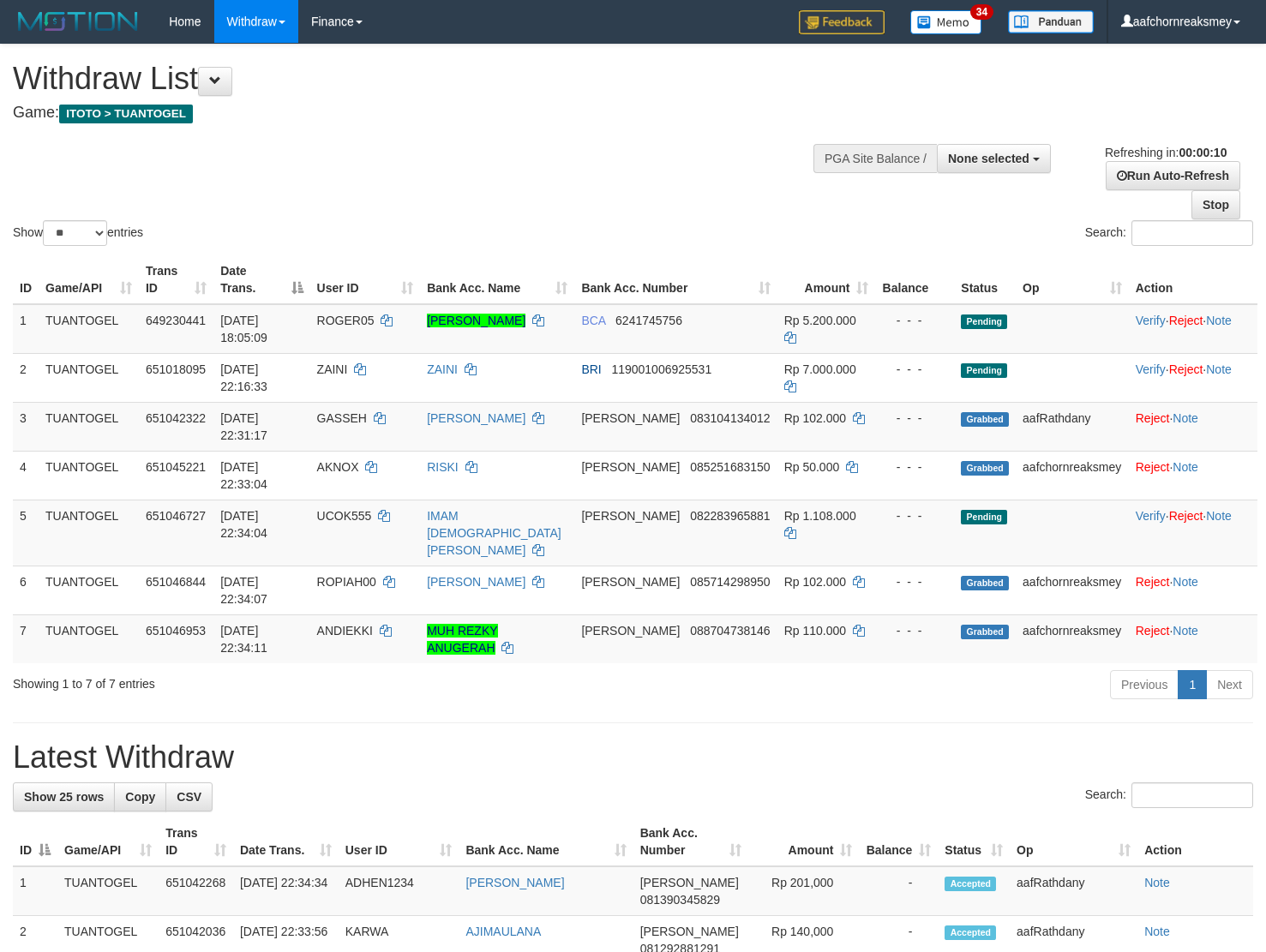select 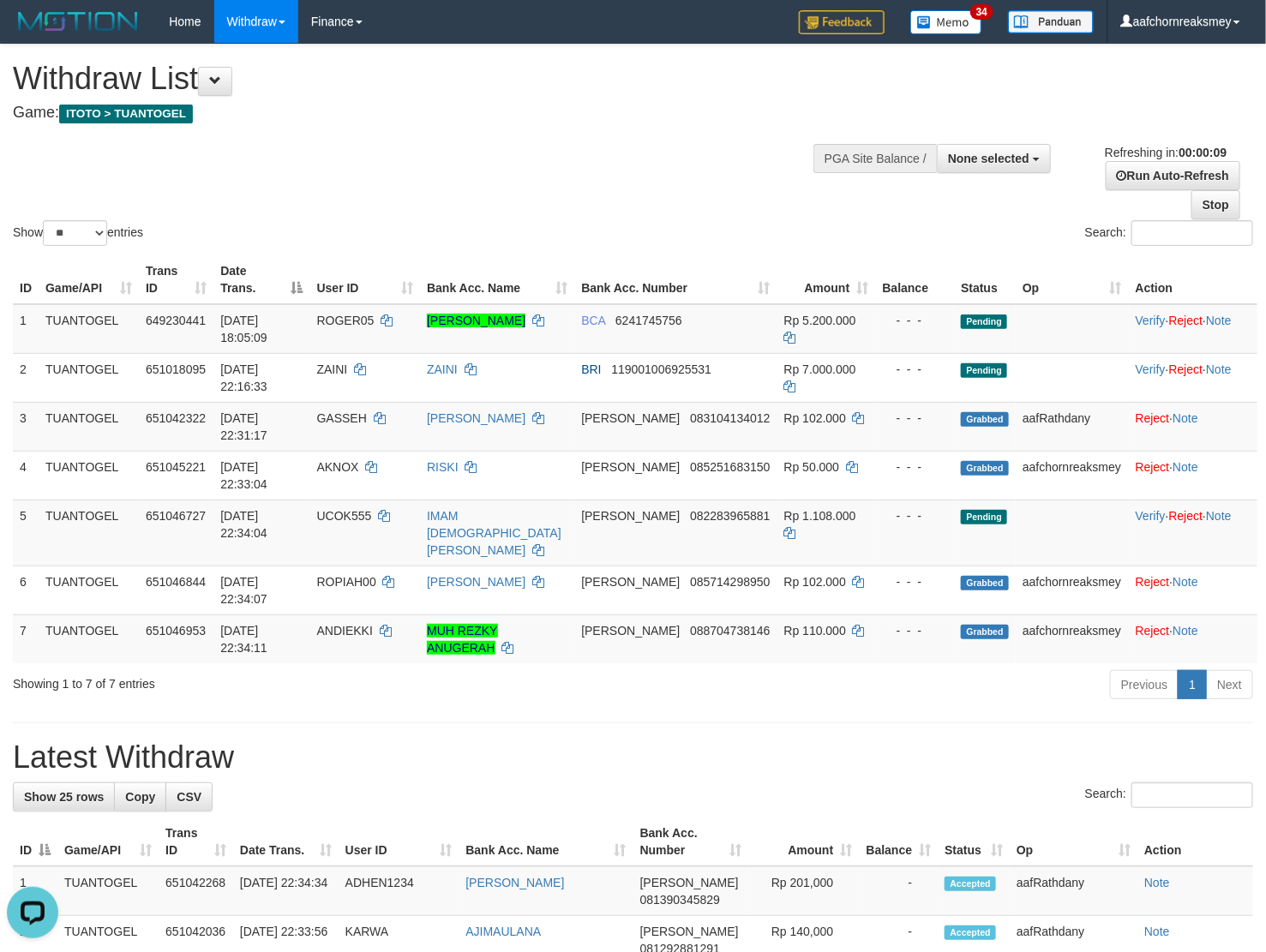 scroll, scrollTop: 0, scrollLeft: 0, axis: both 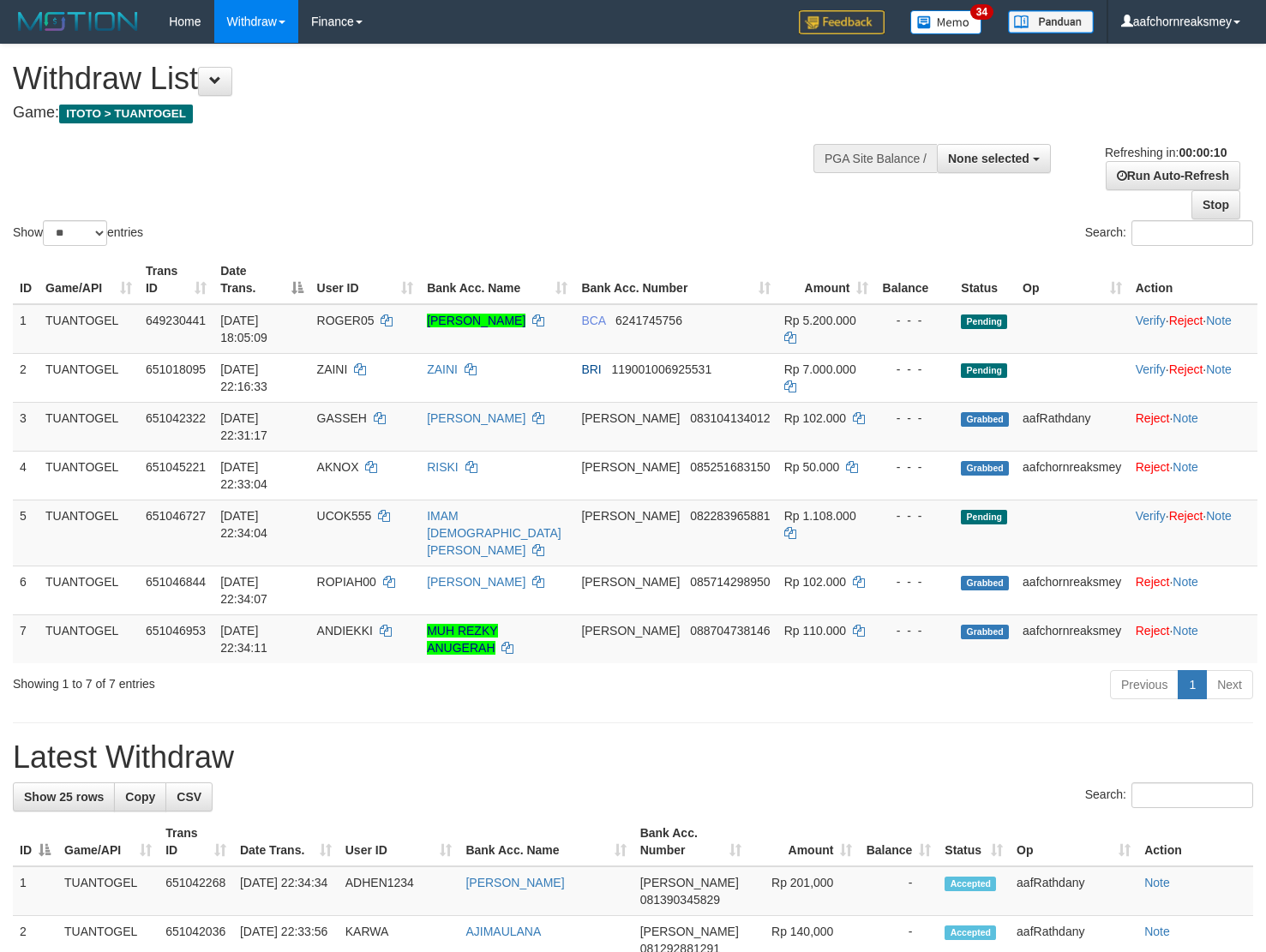 select 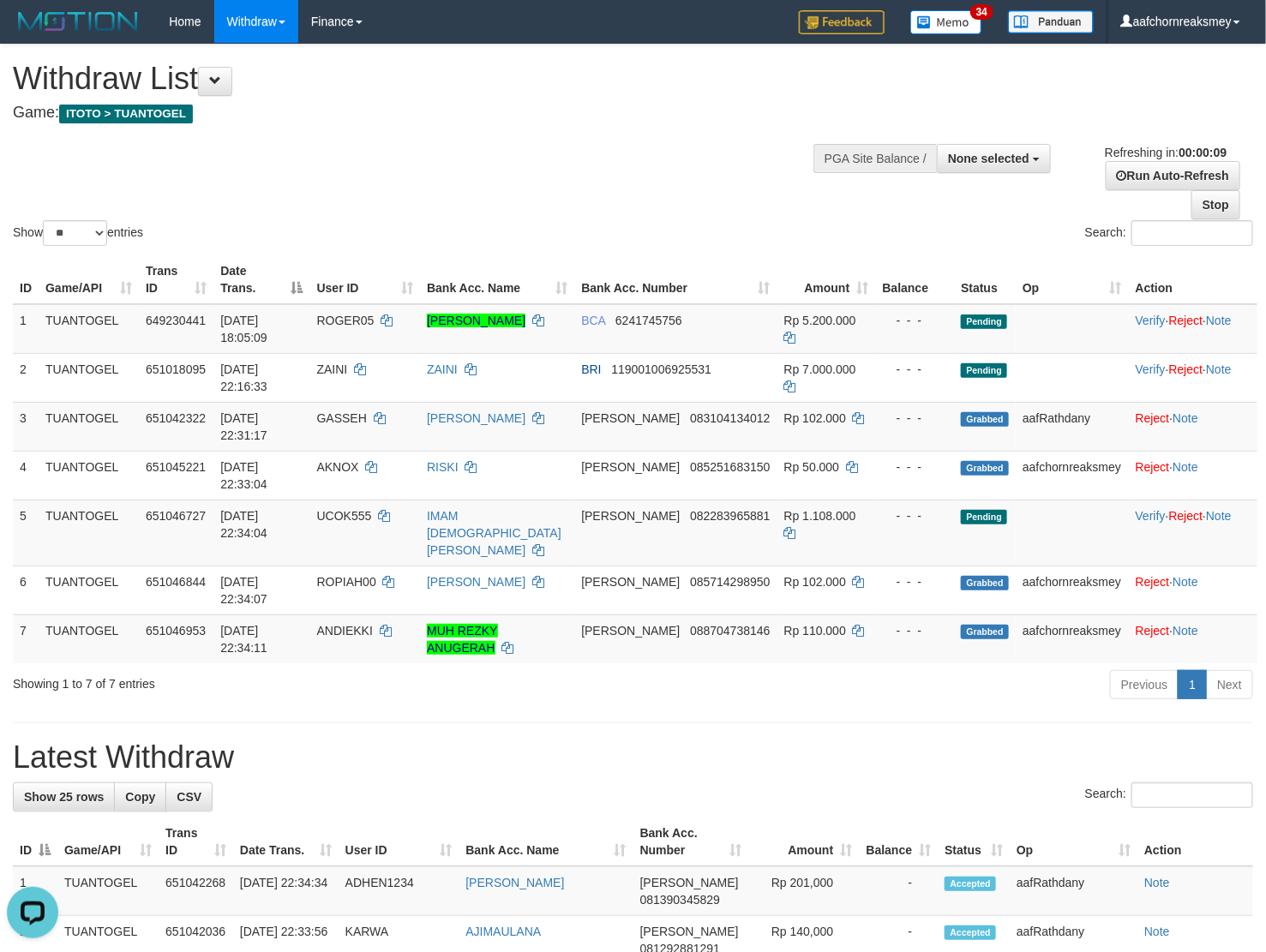 scroll, scrollTop: 0, scrollLeft: 0, axis: both 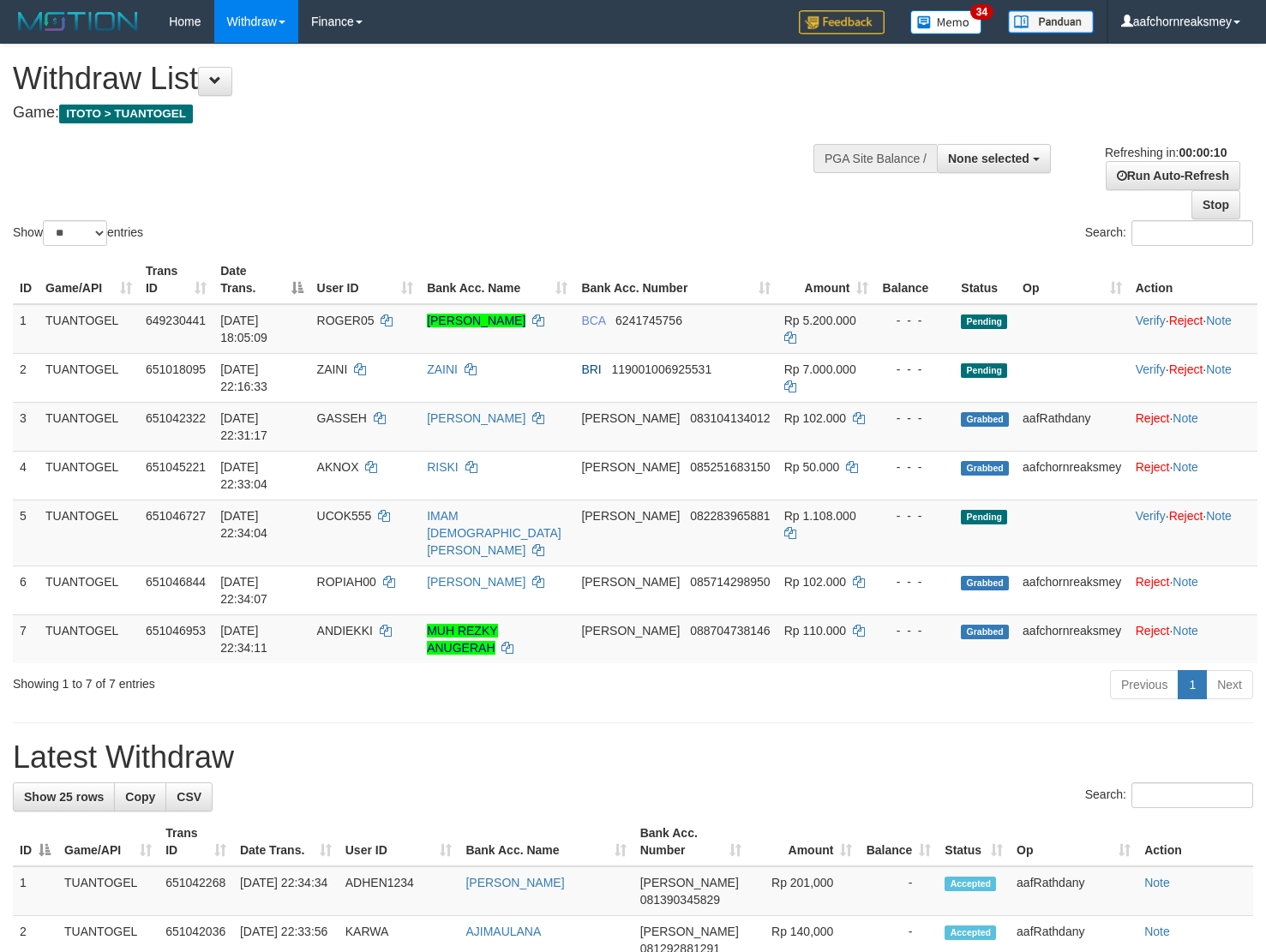 select 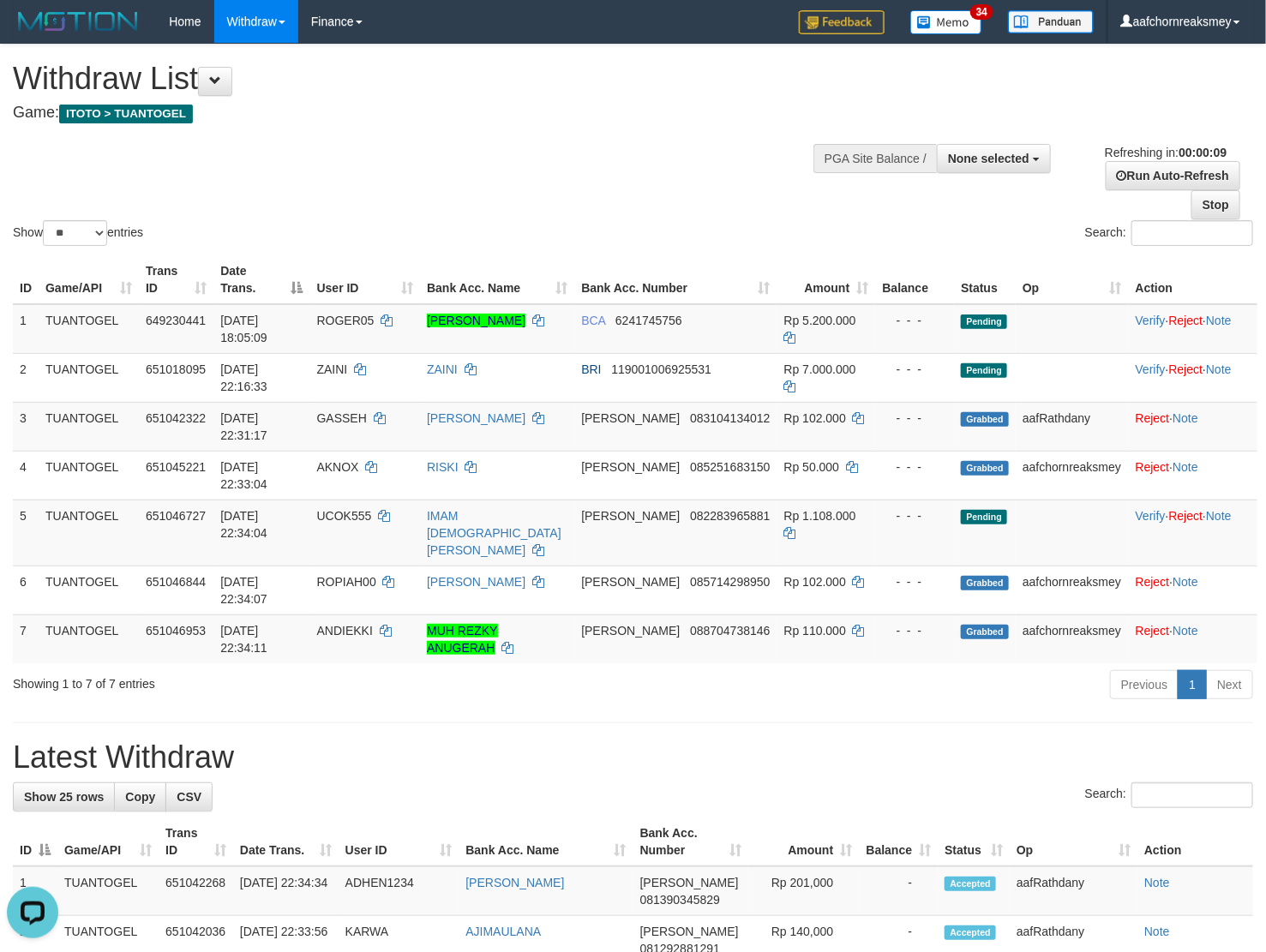 scroll, scrollTop: 0, scrollLeft: 0, axis: both 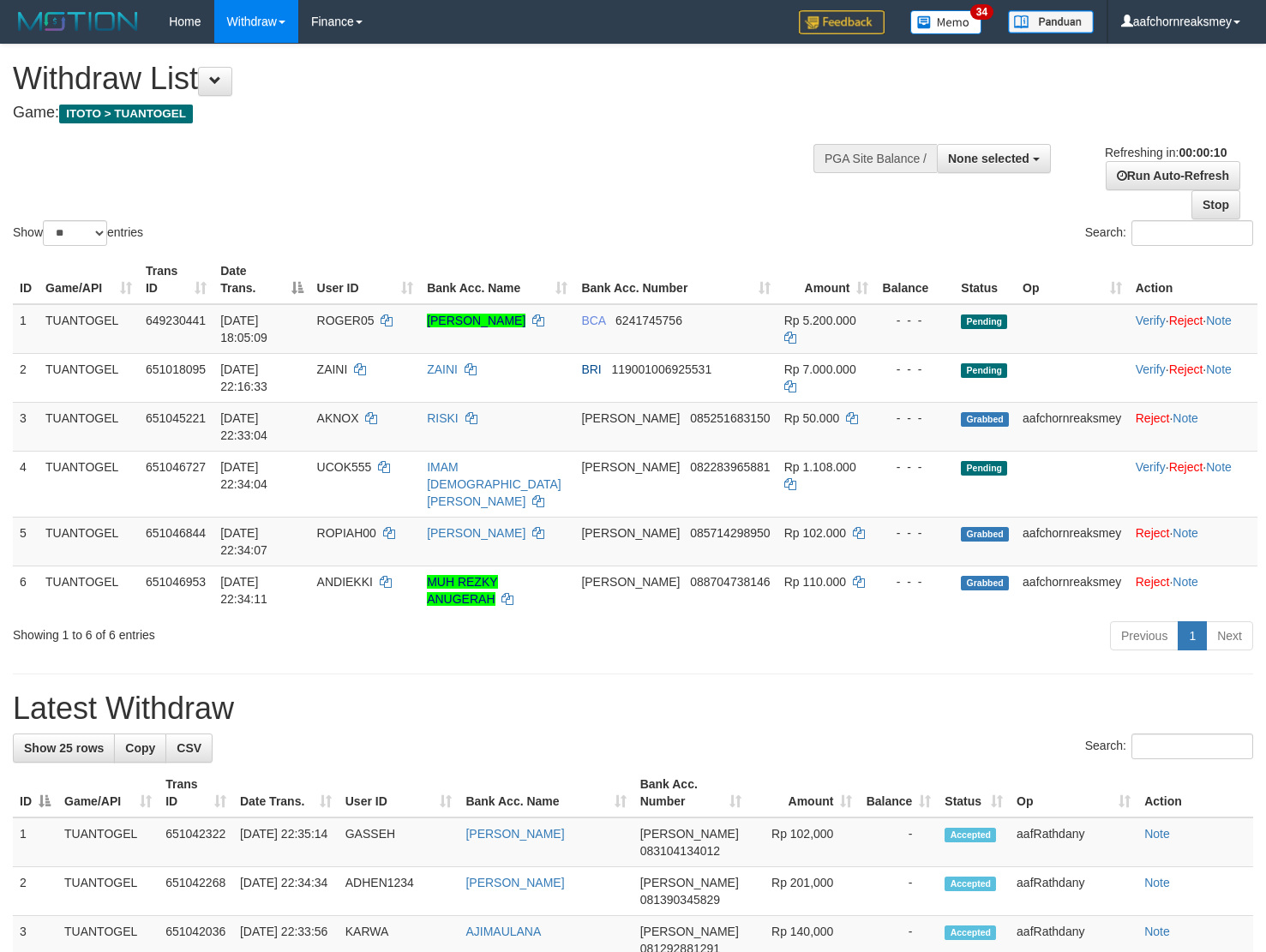 select 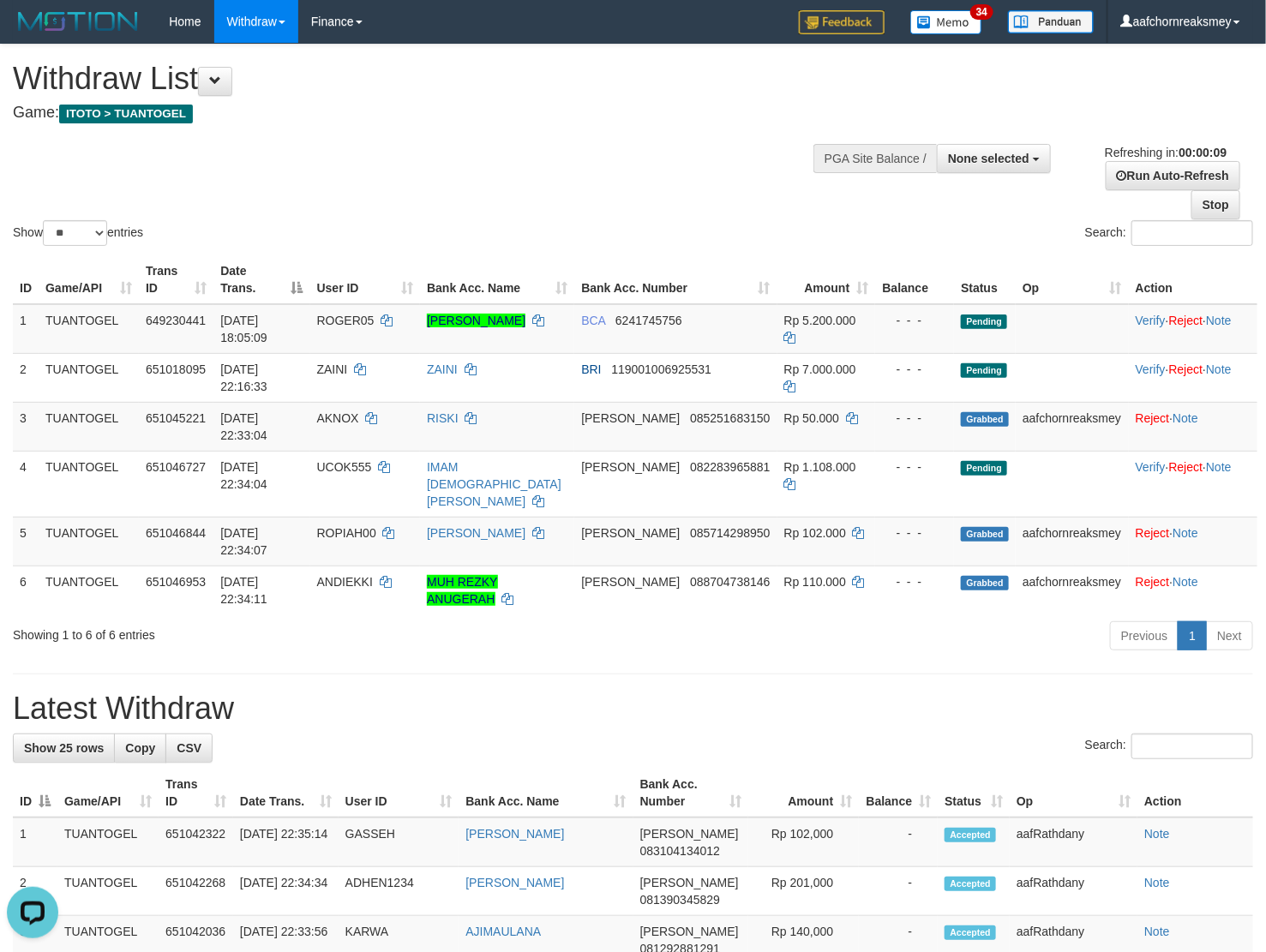 scroll, scrollTop: 0, scrollLeft: 0, axis: both 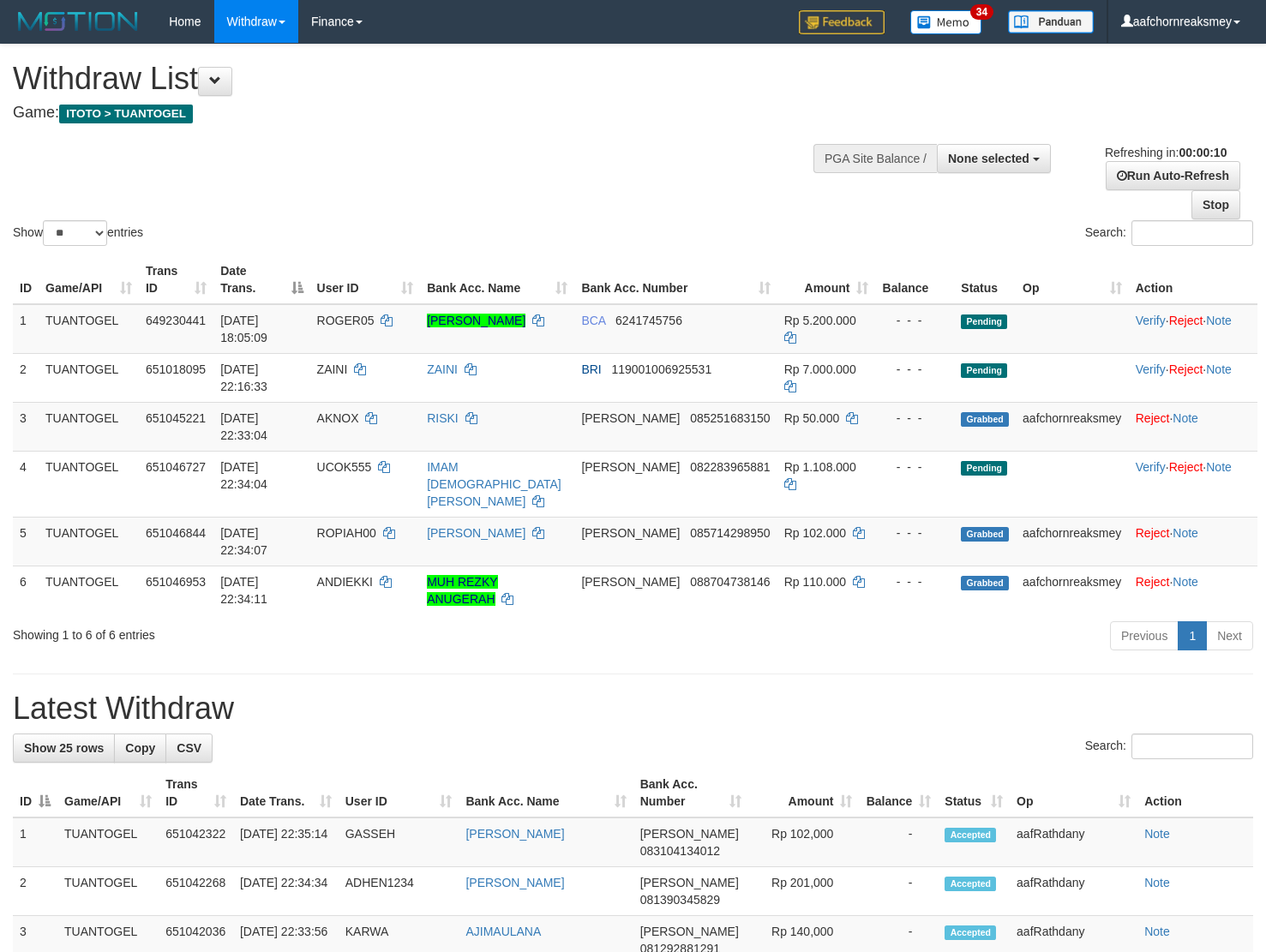 select 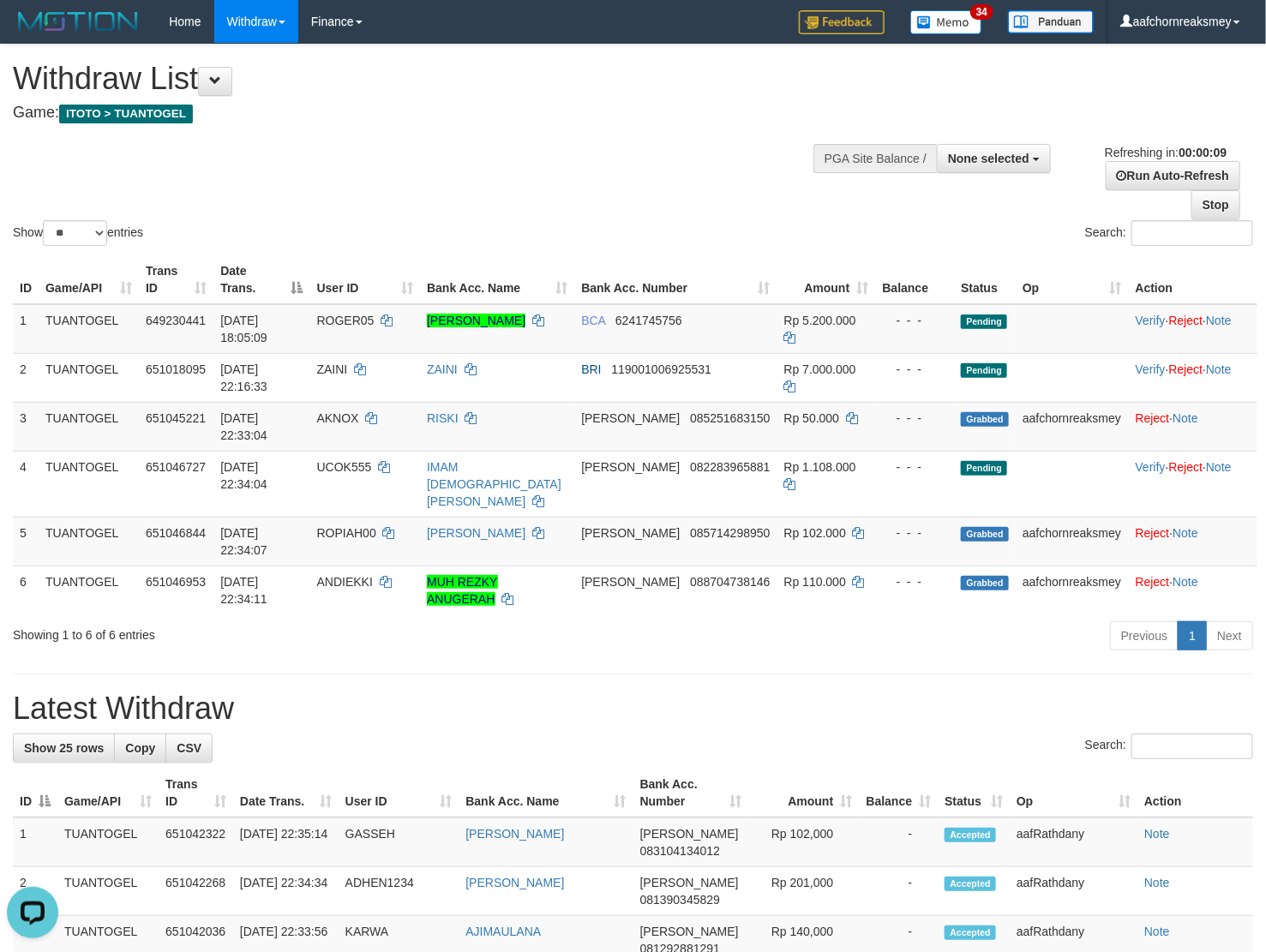 scroll, scrollTop: 0, scrollLeft: 0, axis: both 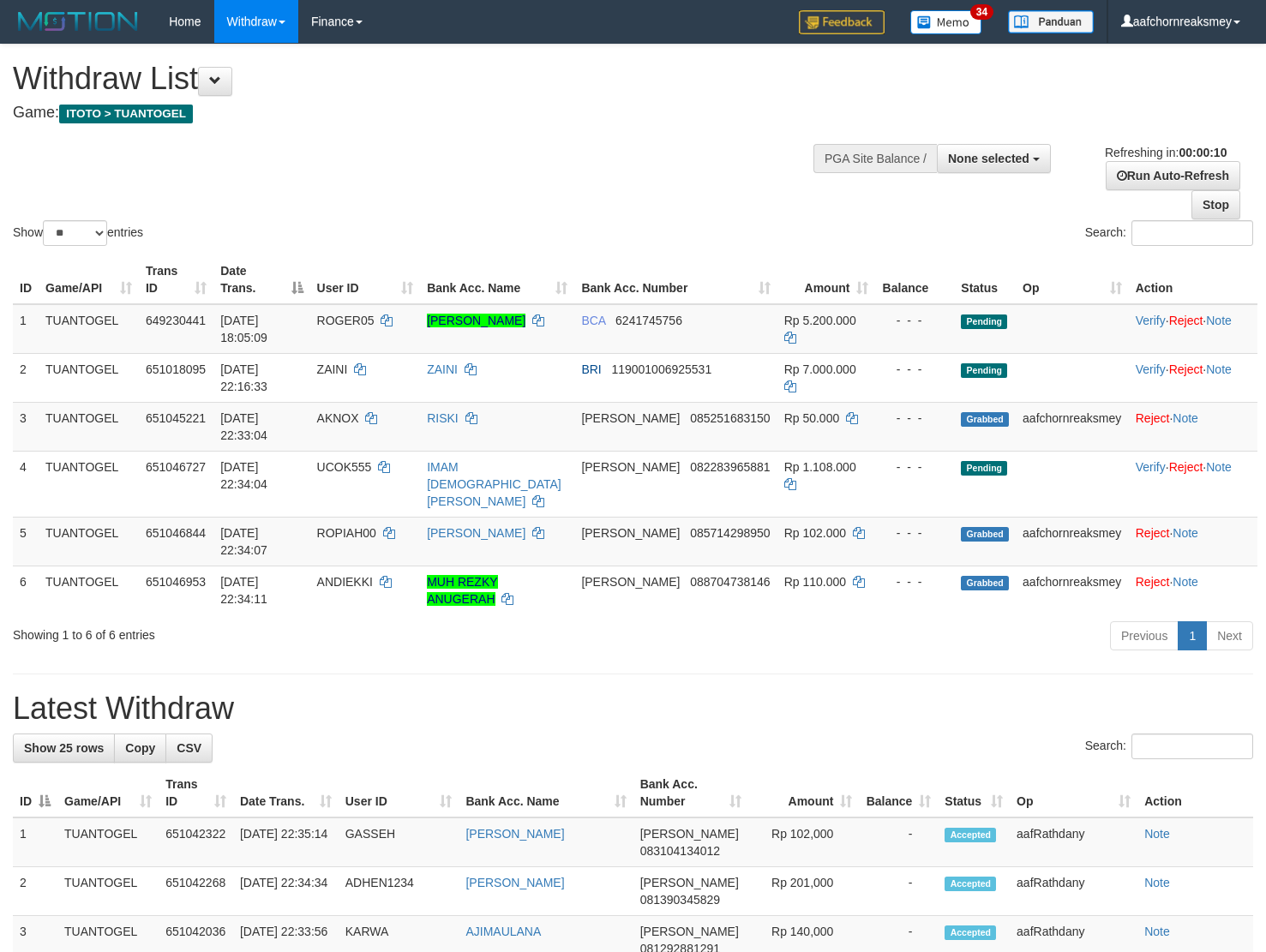 select 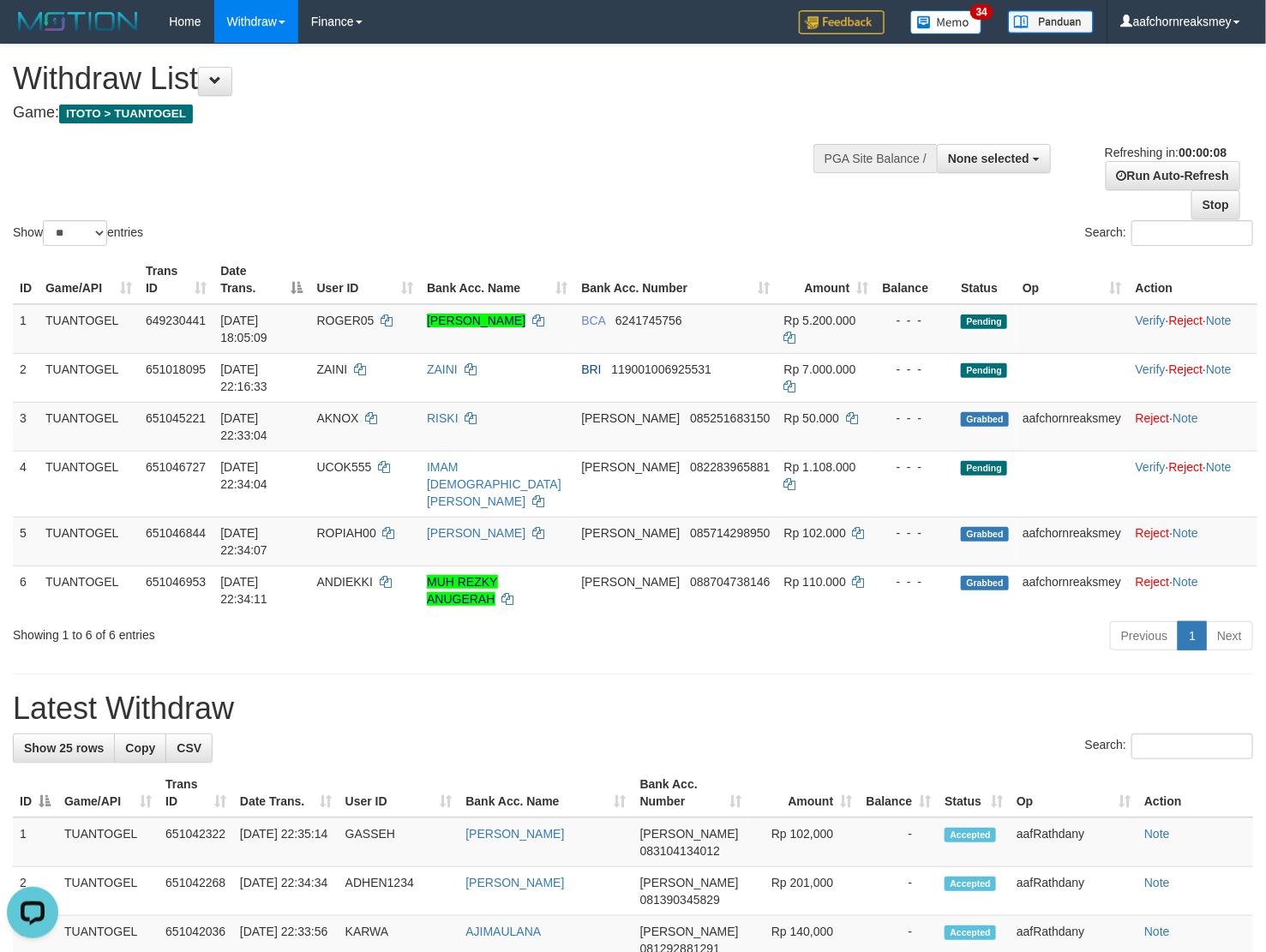 scroll, scrollTop: 0, scrollLeft: 0, axis: both 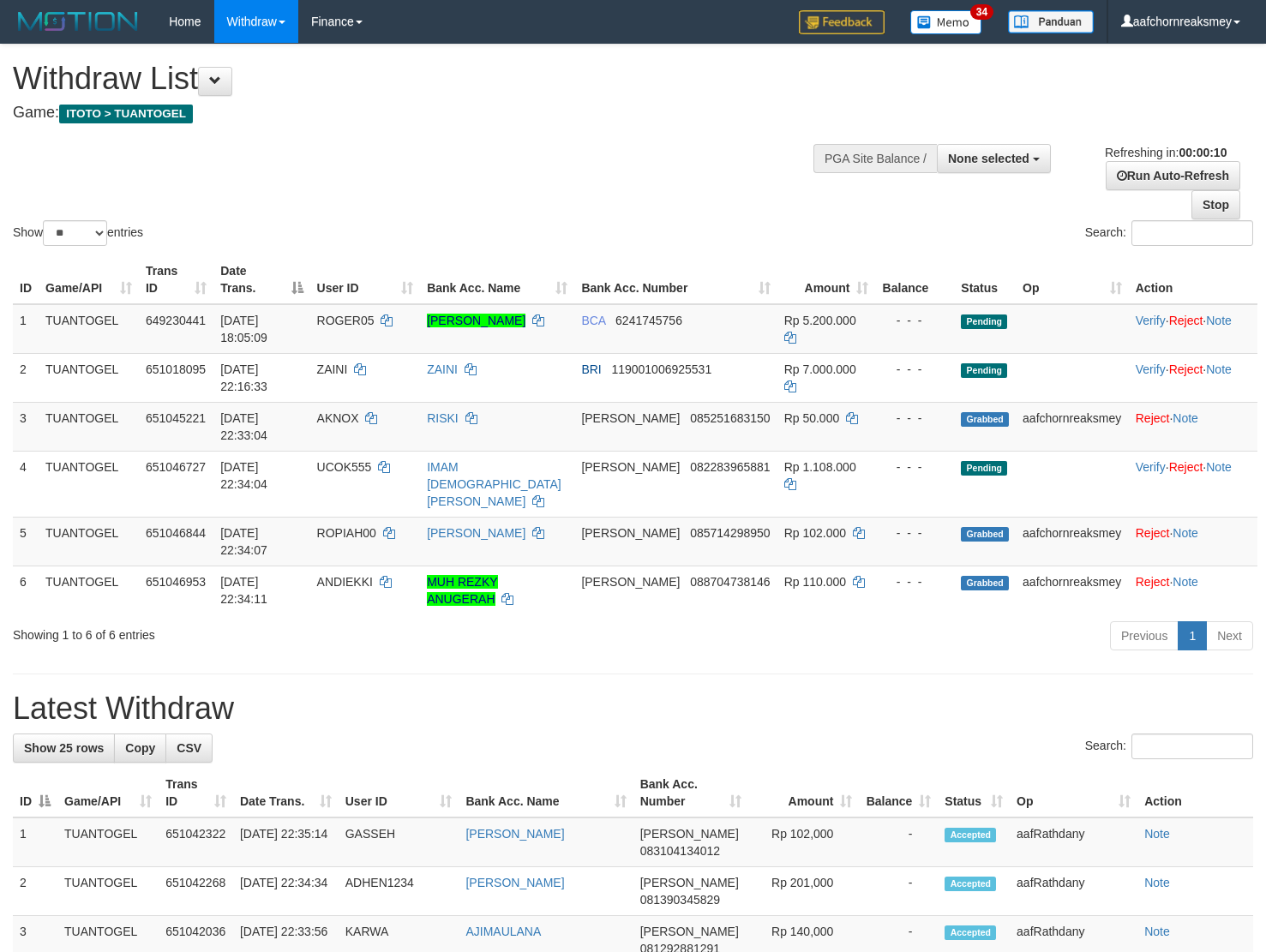 select 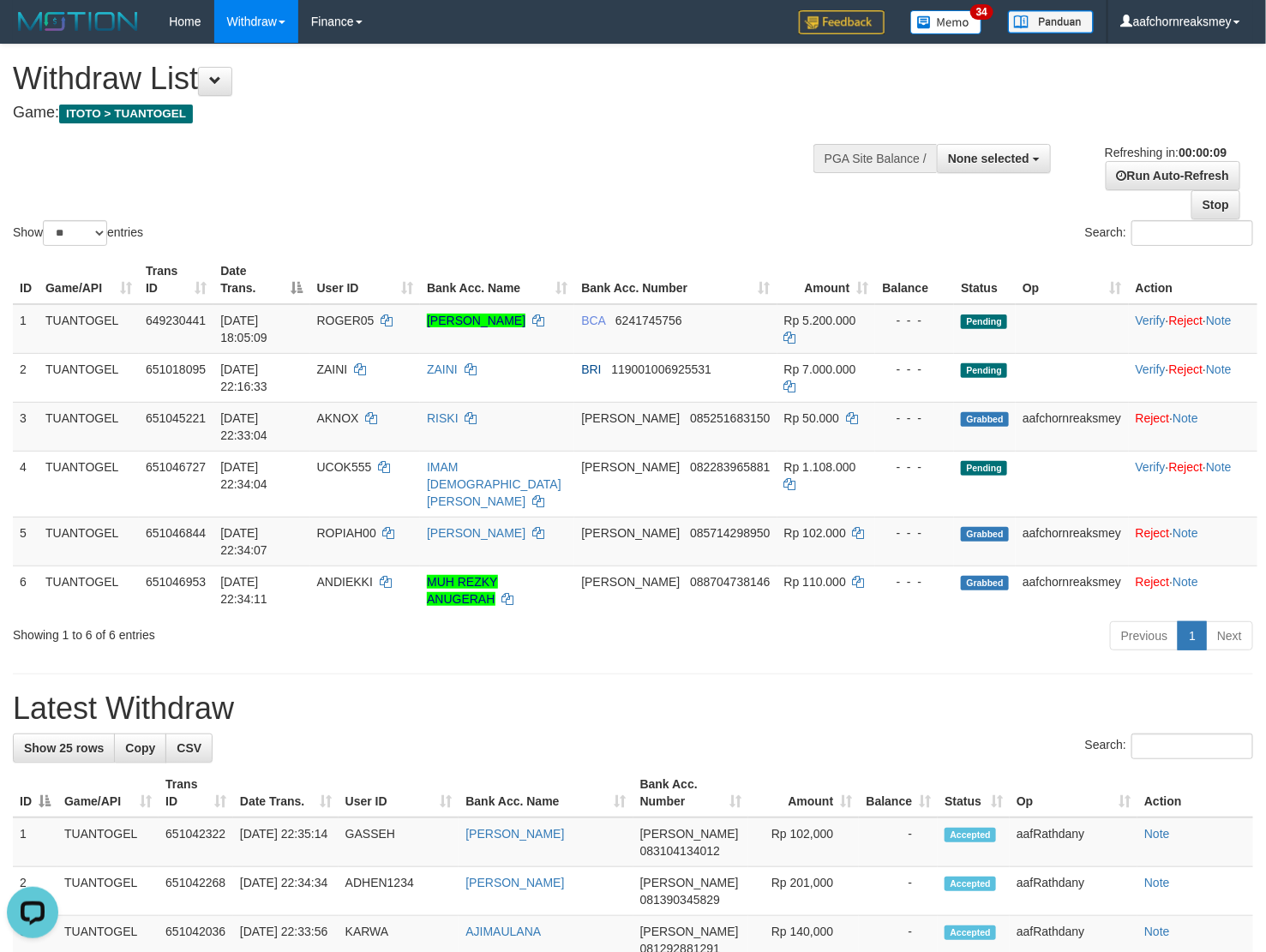 scroll, scrollTop: 0, scrollLeft: 0, axis: both 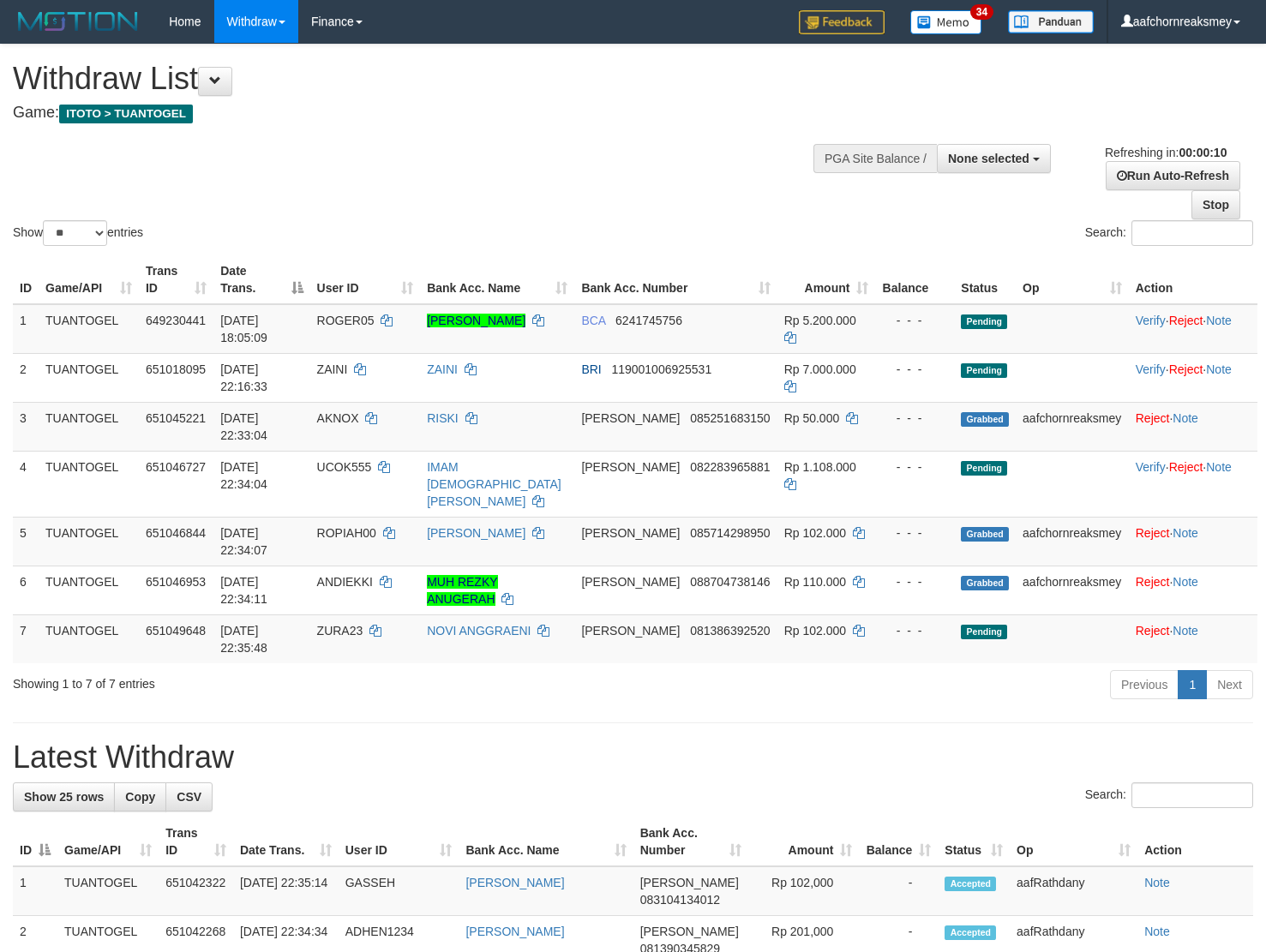 select 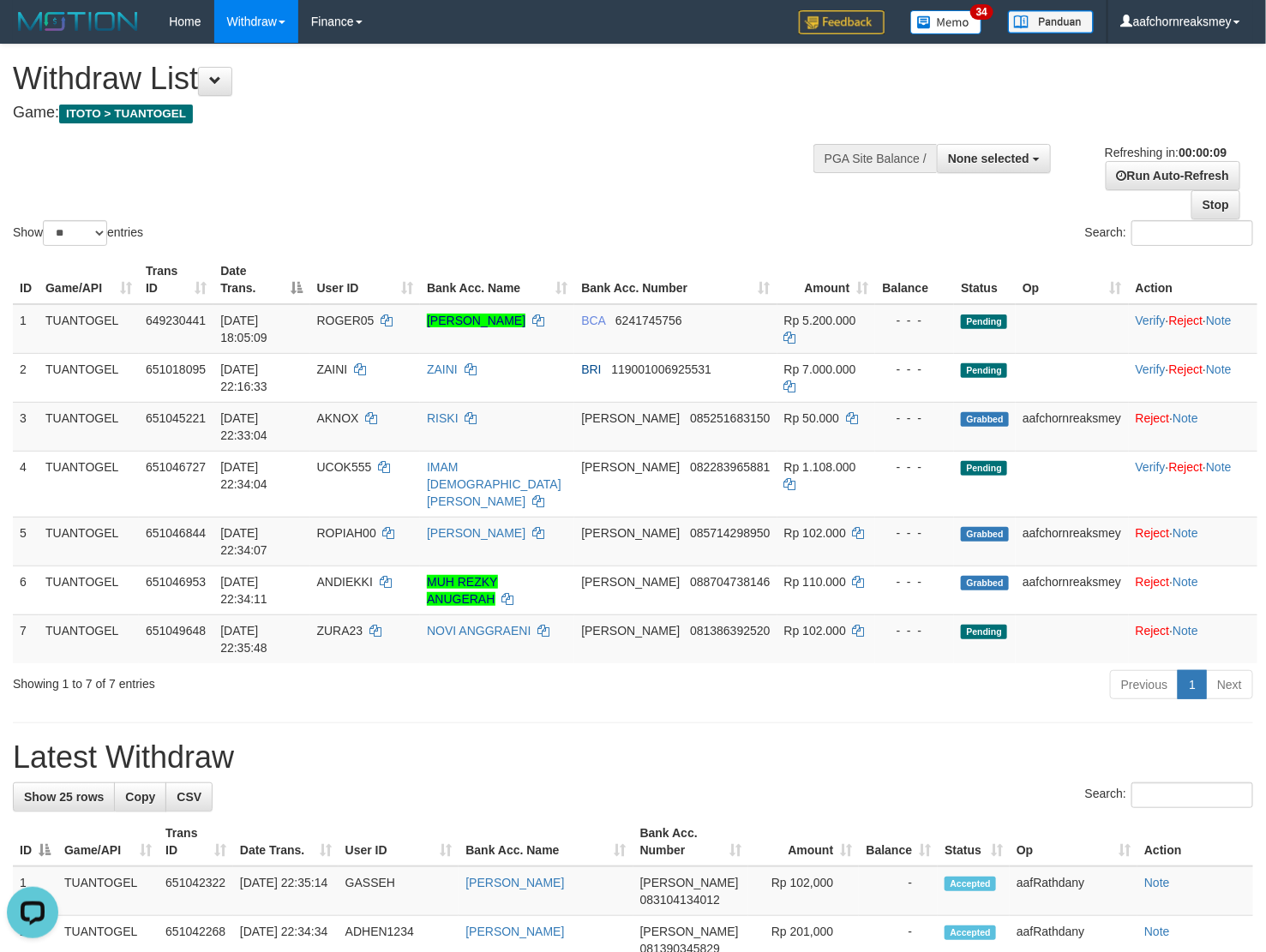 scroll, scrollTop: 0, scrollLeft: 0, axis: both 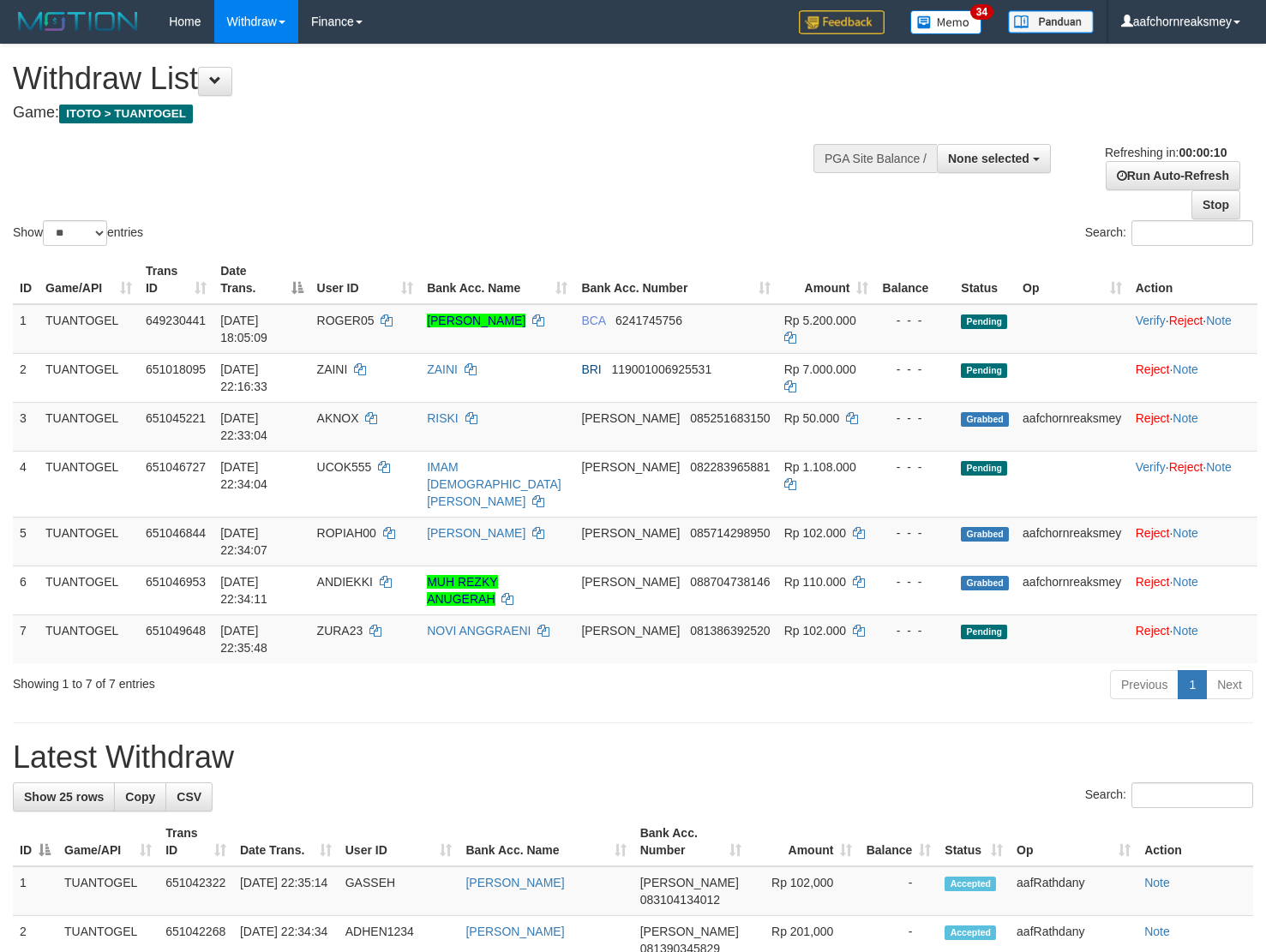 select 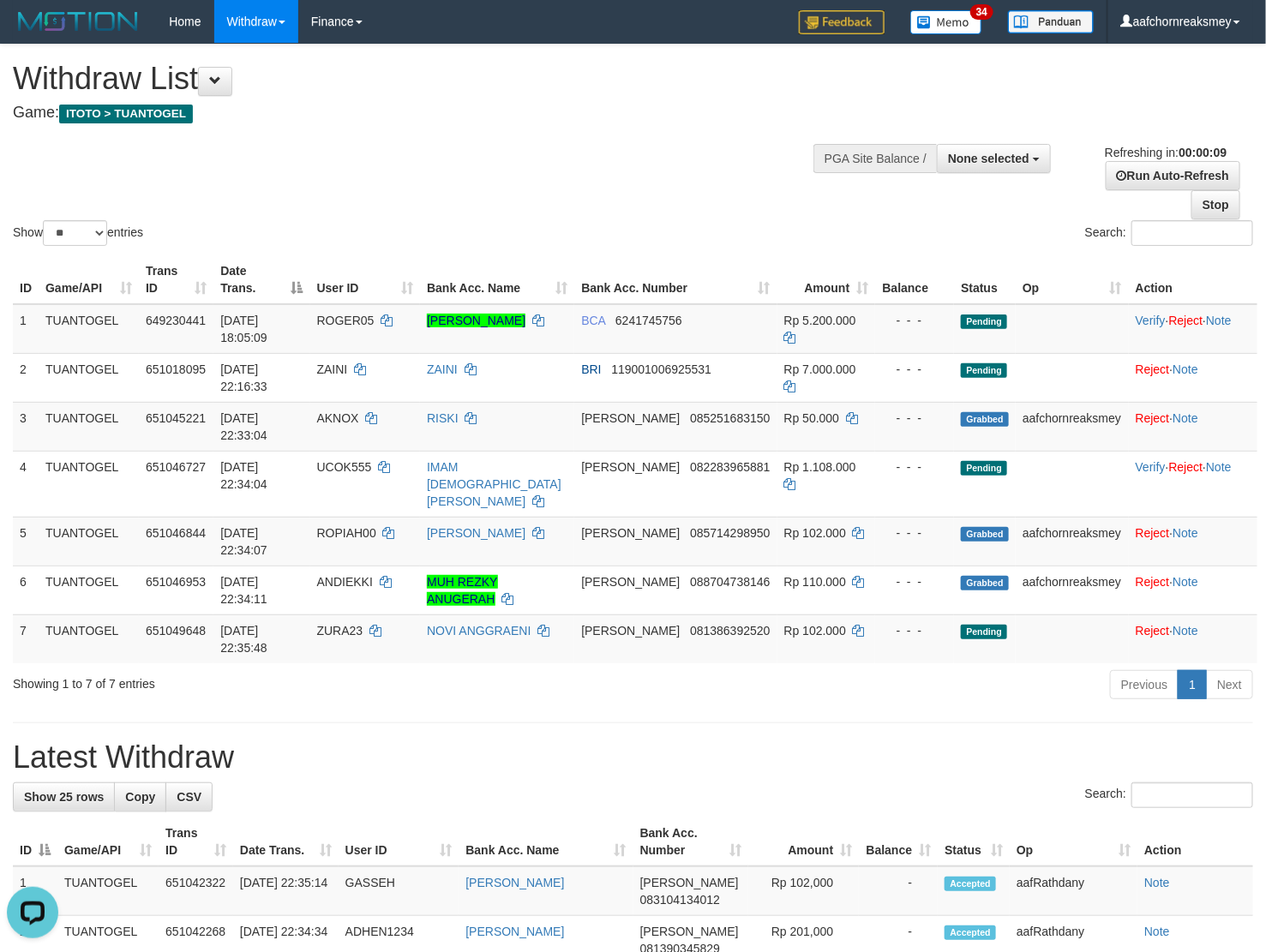 scroll, scrollTop: 0, scrollLeft: 0, axis: both 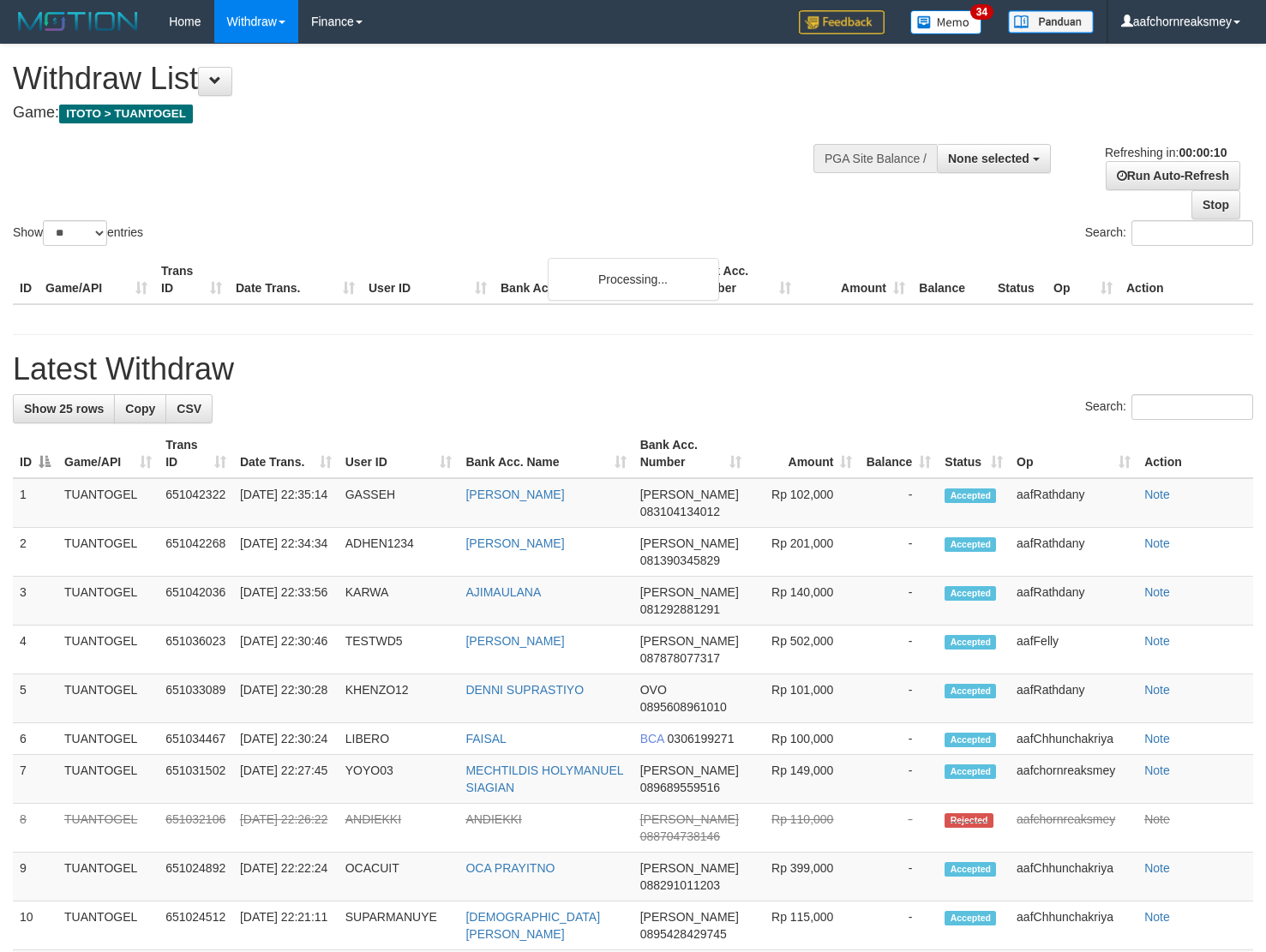 select 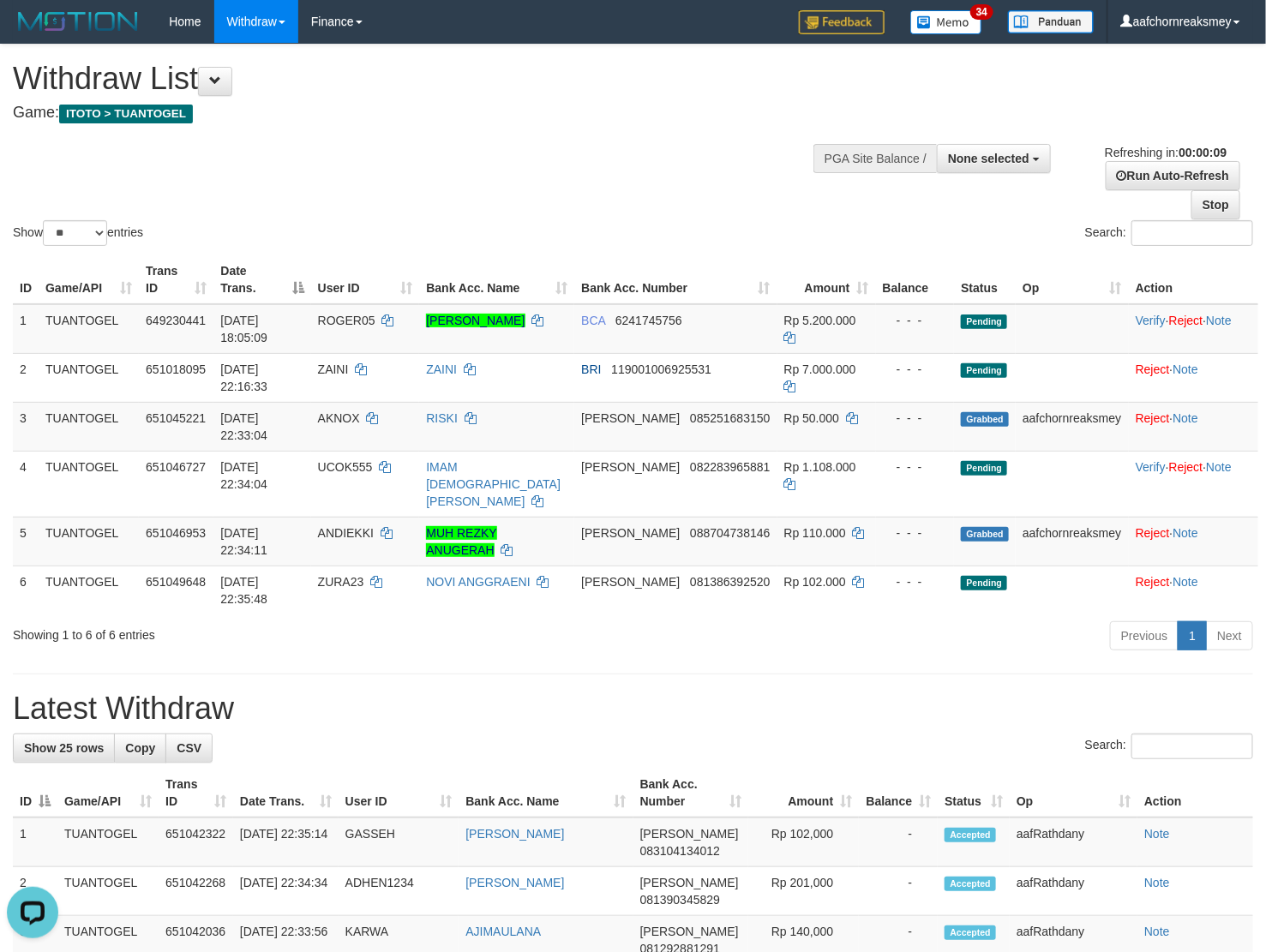 scroll, scrollTop: 0, scrollLeft: 0, axis: both 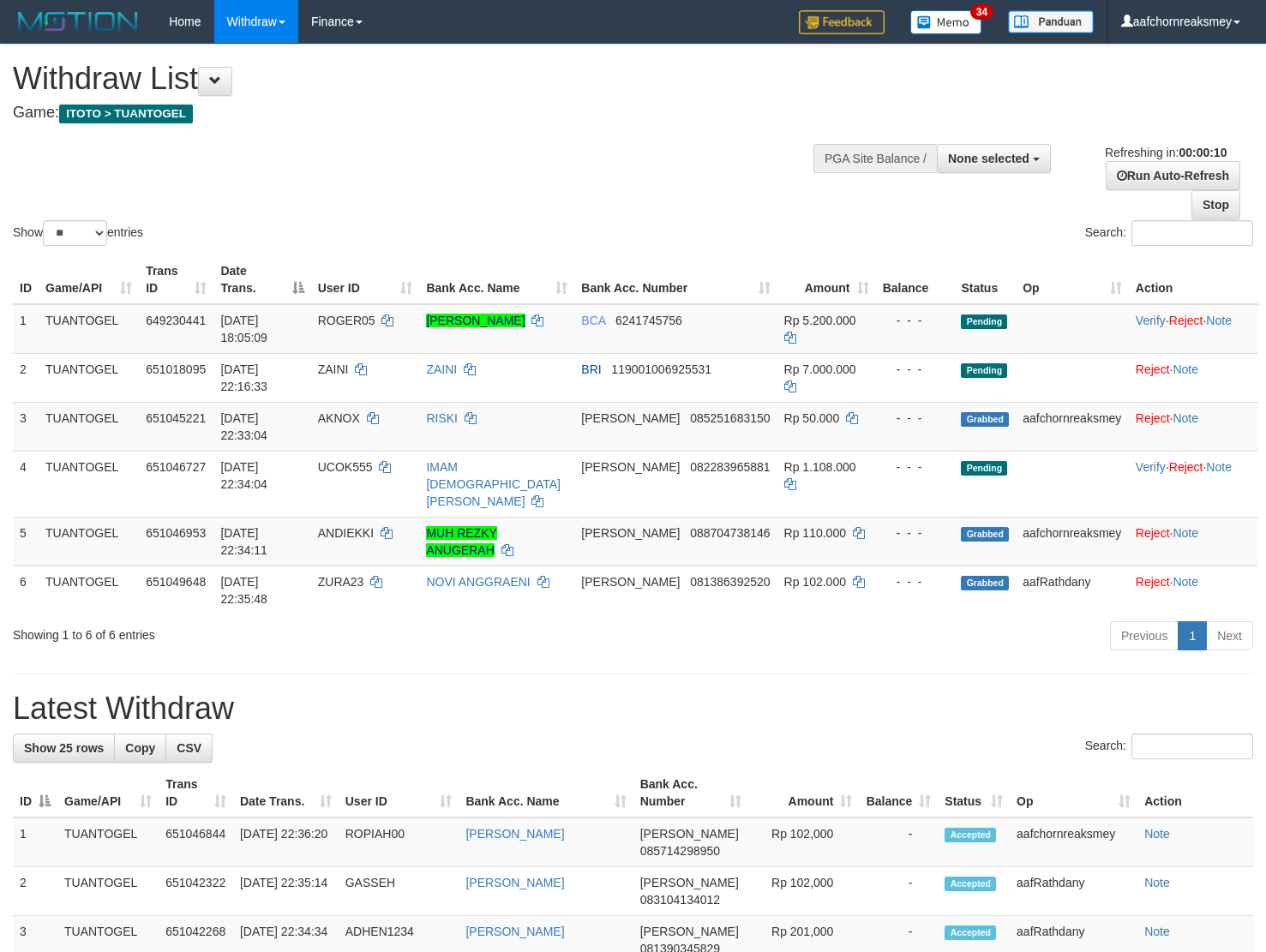 select 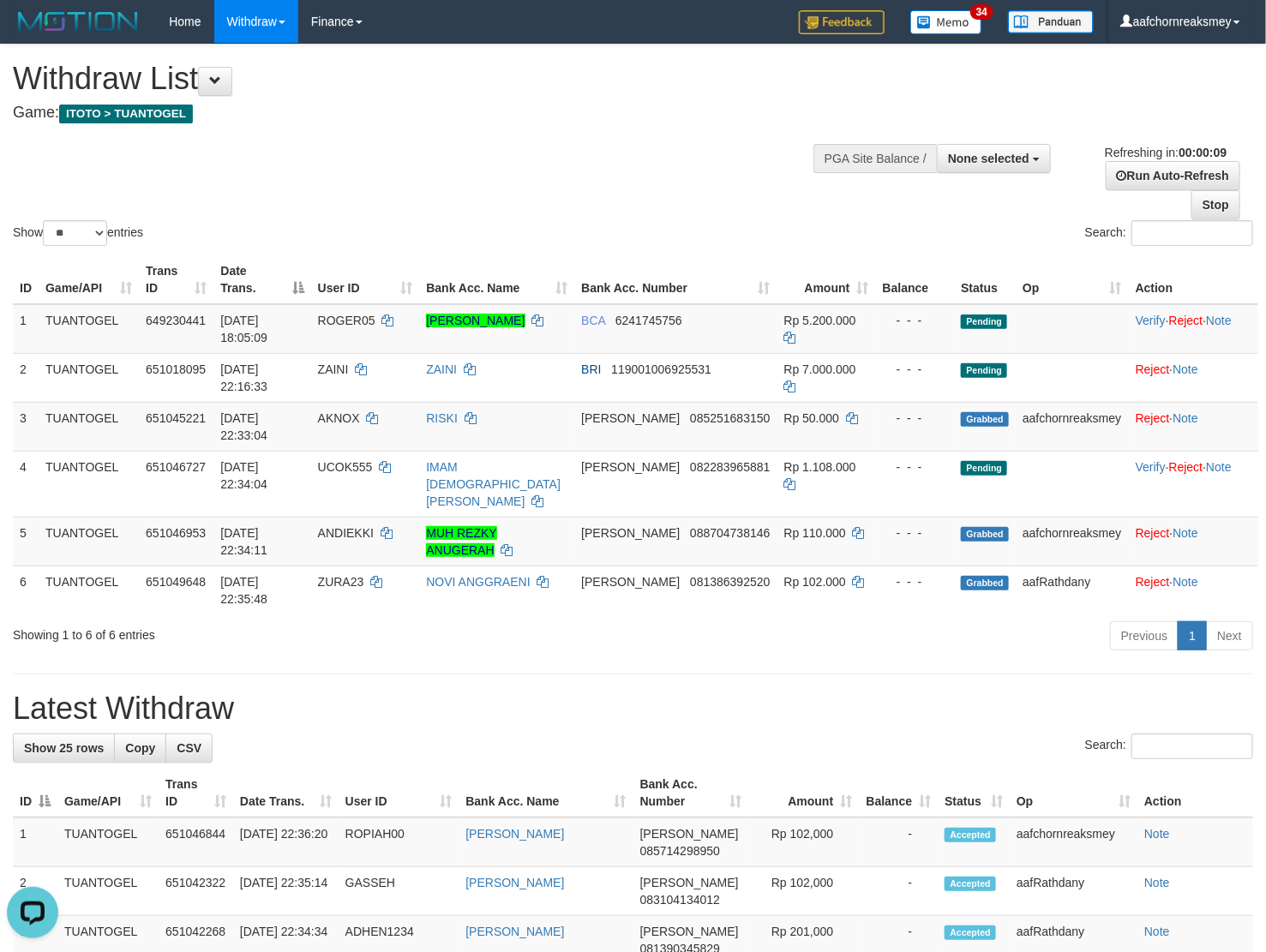 scroll, scrollTop: 0, scrollLeft: 0, axis: both 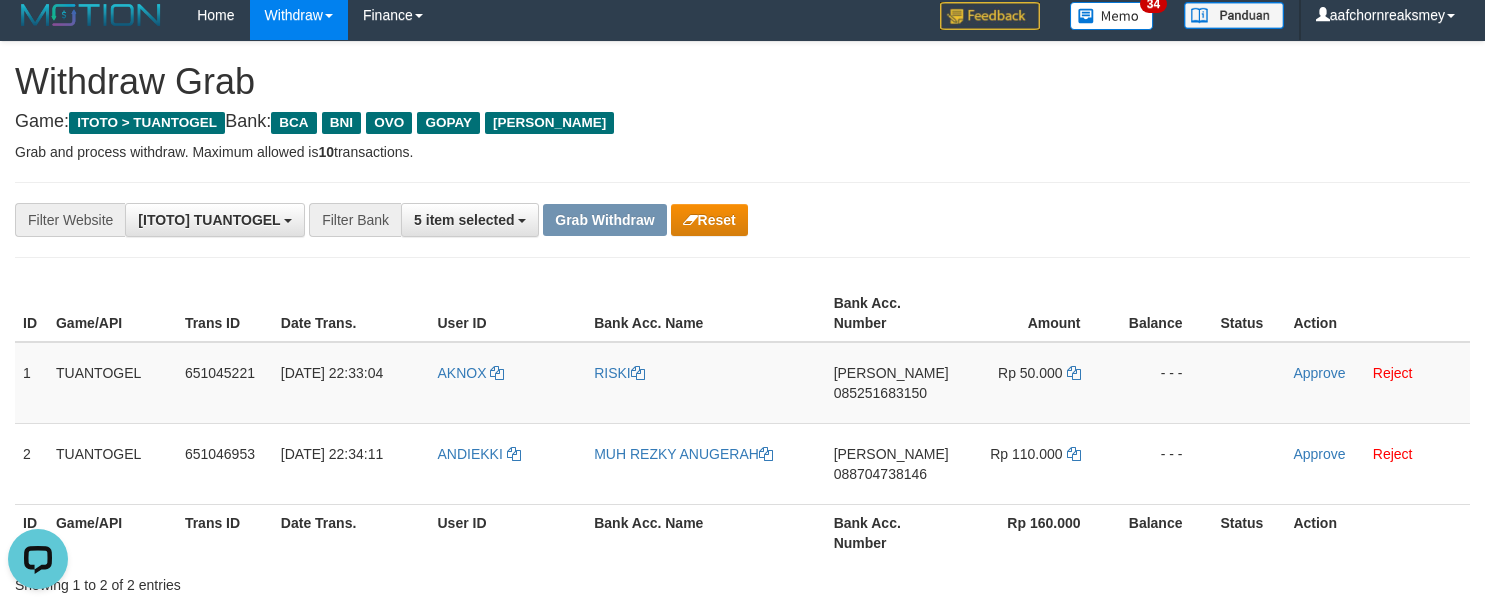 click on "**********" at bounding box center [742, 1143] 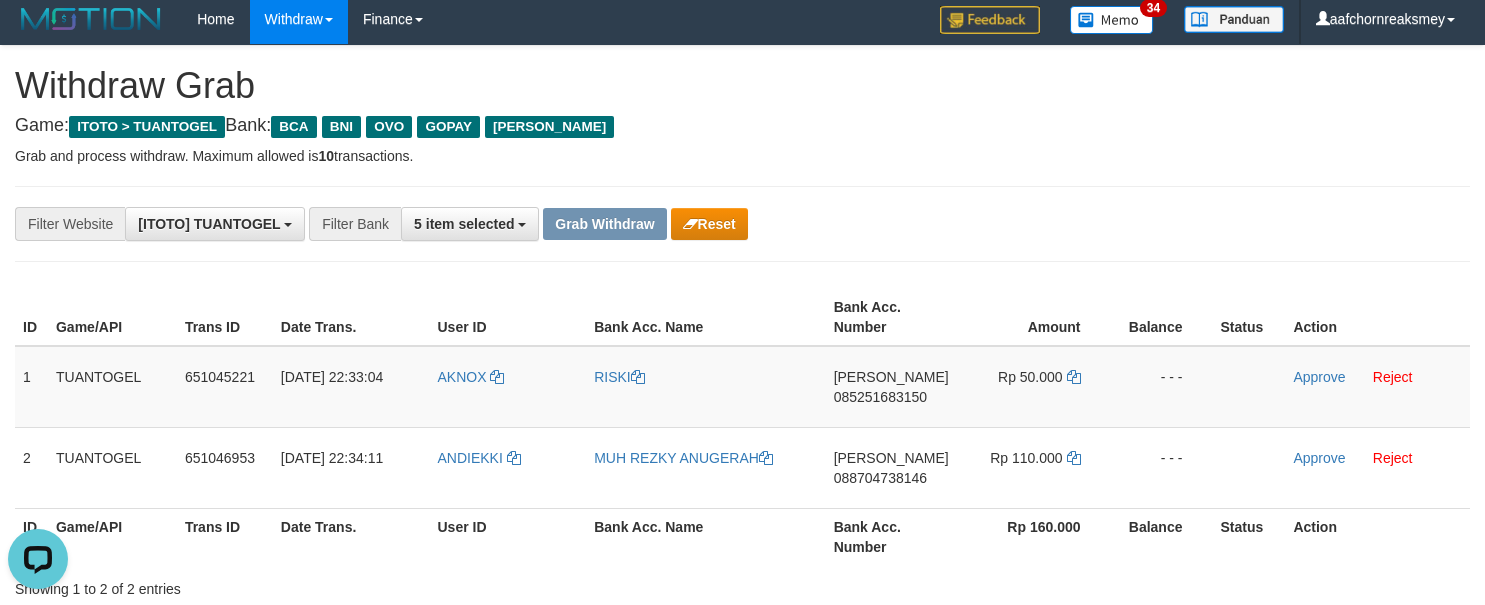 scroll, scrollTop: 0, scrollLeft: 0, axis: both 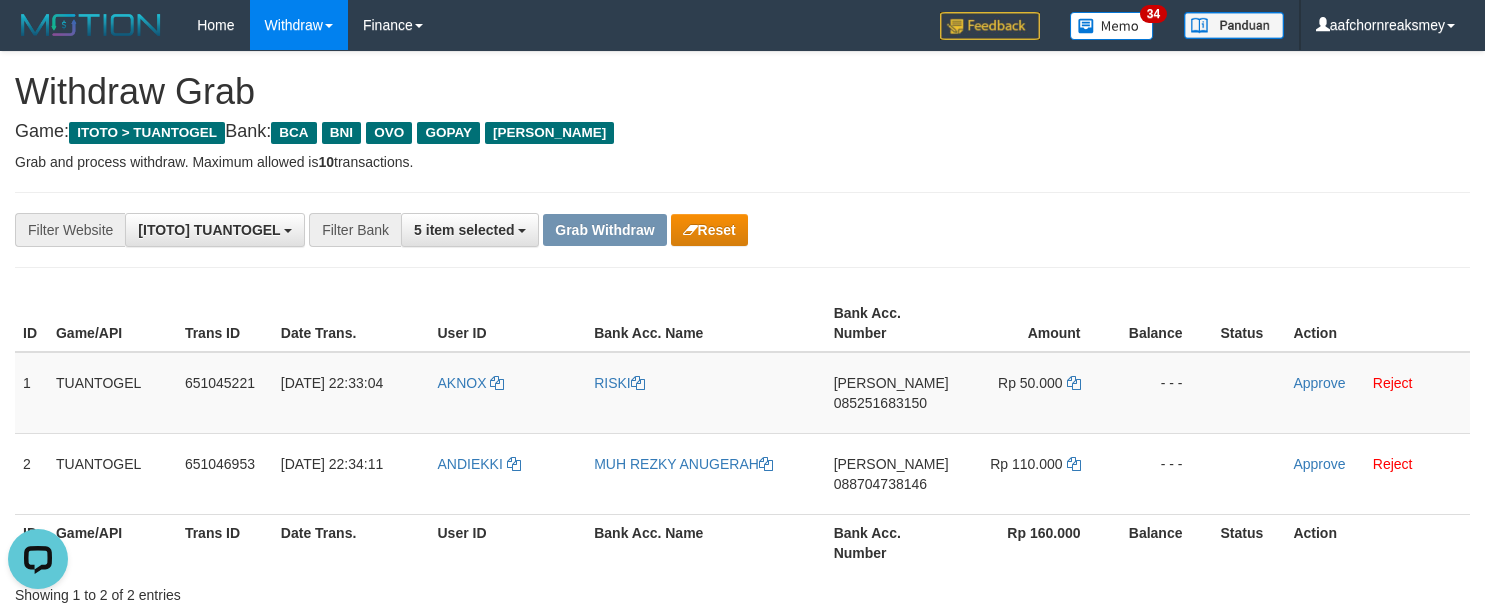 click on "Grab and process withdraw.
Maximum allowed is  10  transactions." at bounding box center (742, 162) 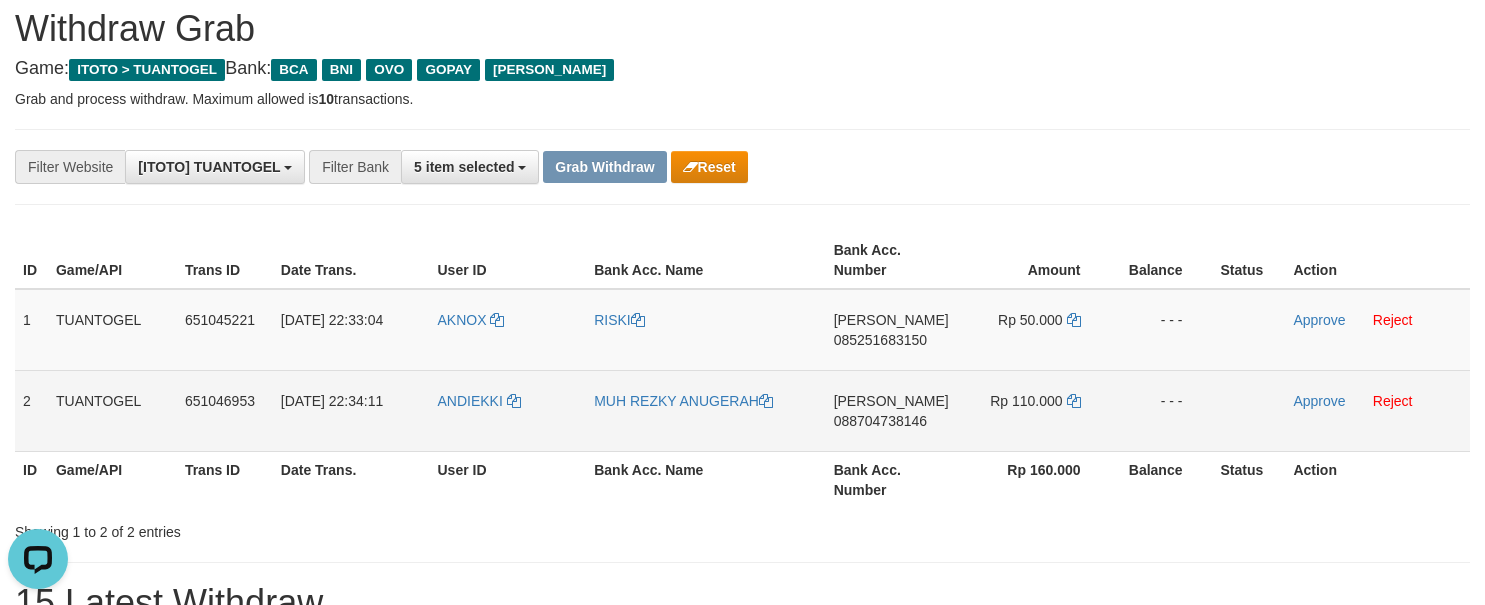 scroll, scrollTop: 27, scrollLeft: 0, axis: vertical 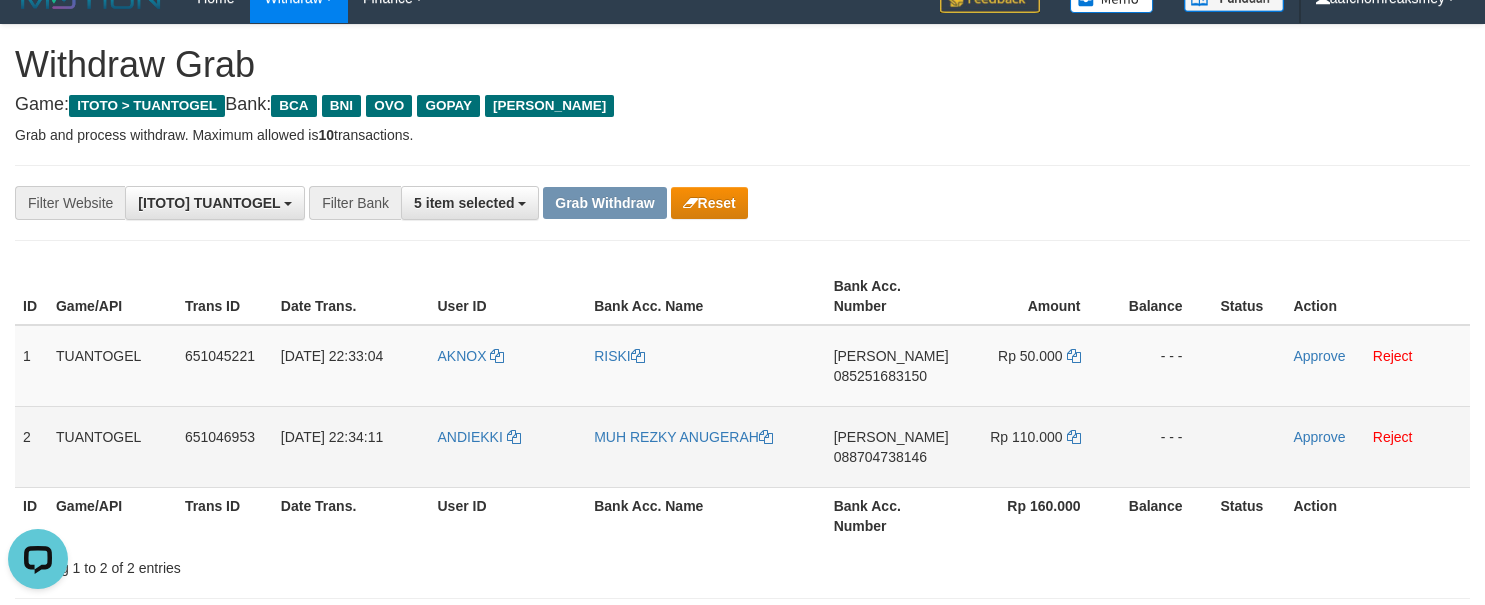 click on "[PERSON_NAME]
088704738146" at bounding box center [891, 446] 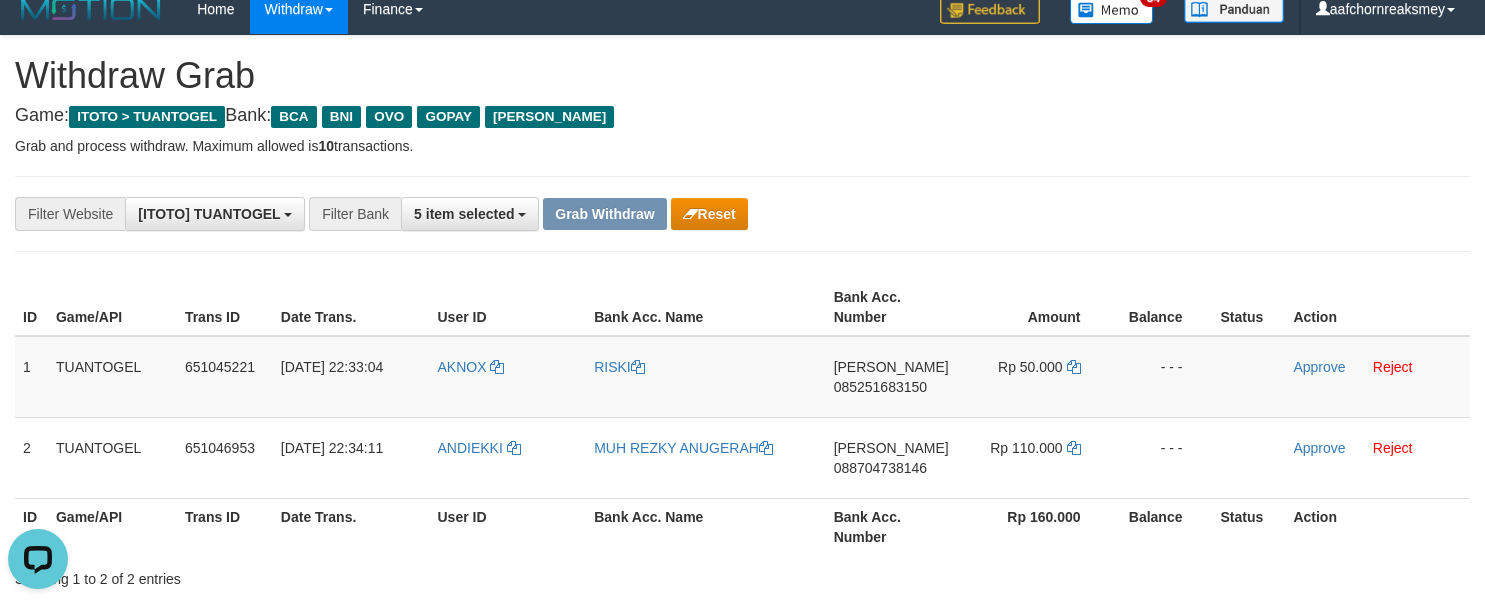 scroll, scrollTop: 0, scrollLeft: 0, axis: both 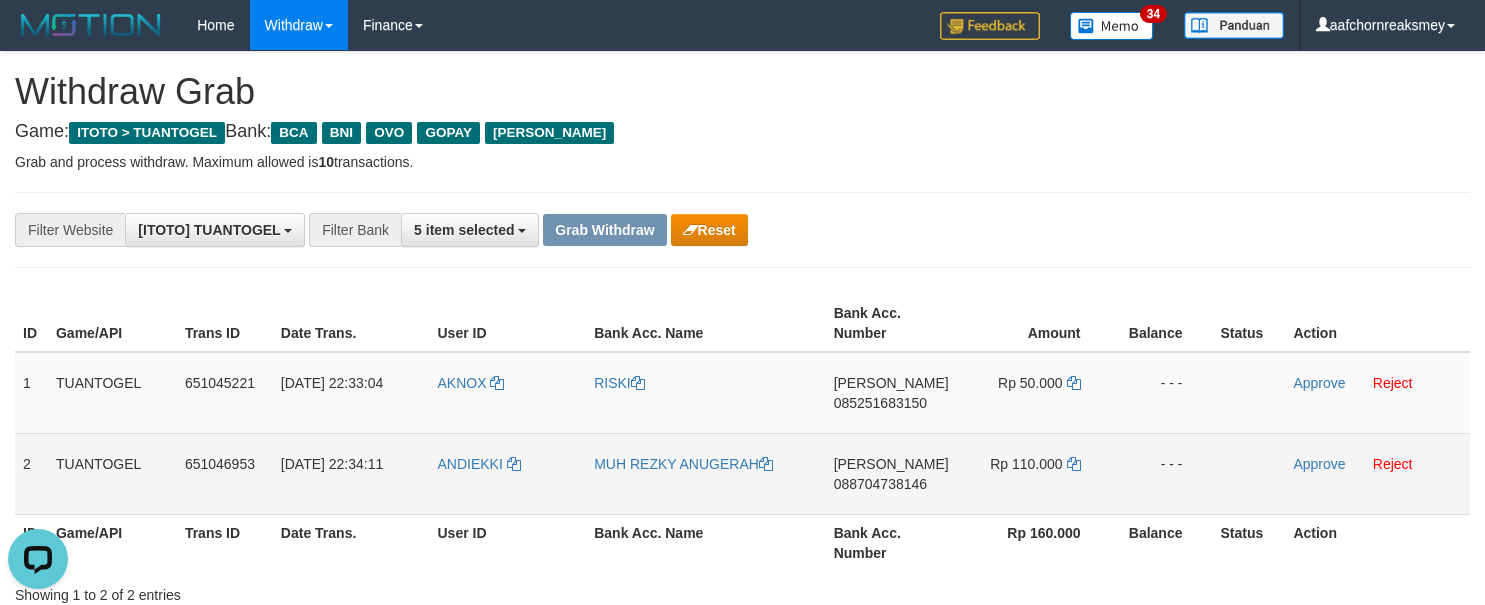 click on "088704738146" at bounding box center [880, 484] 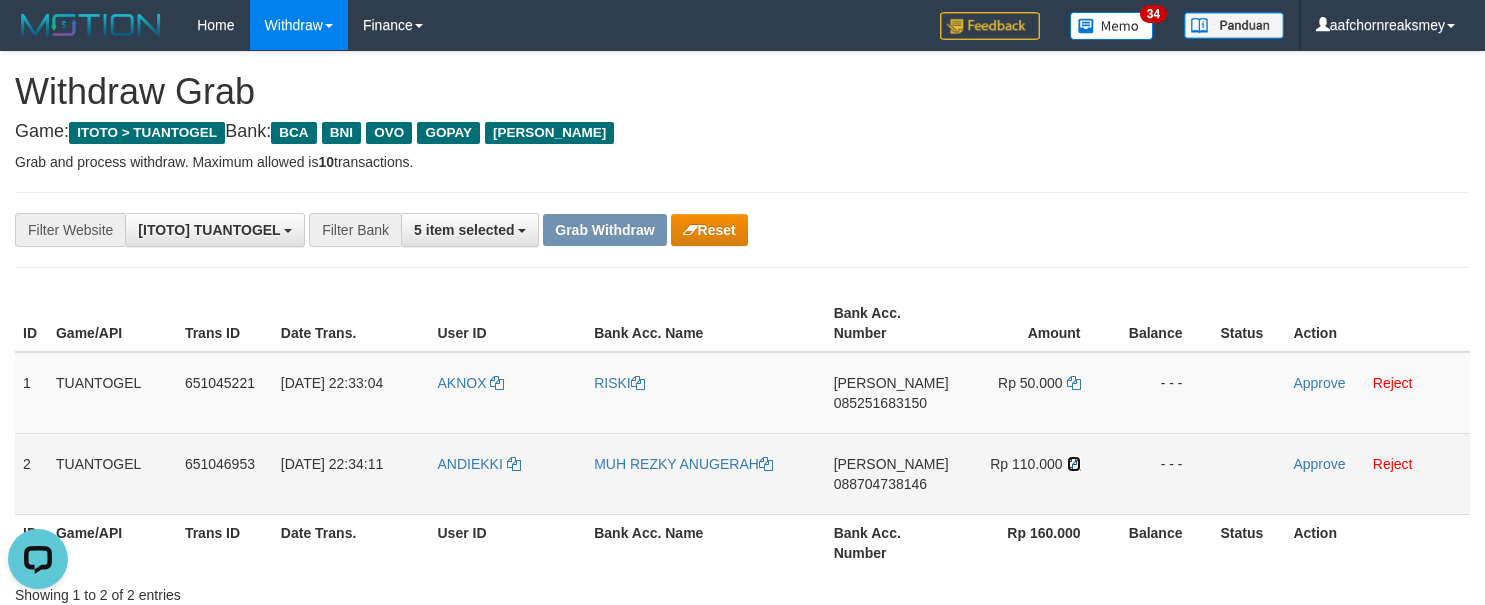 drag, startPoint x: 1075, startPoint y: 462, endPoint x: 1201, endPoint y: 477, distance: 126.88972 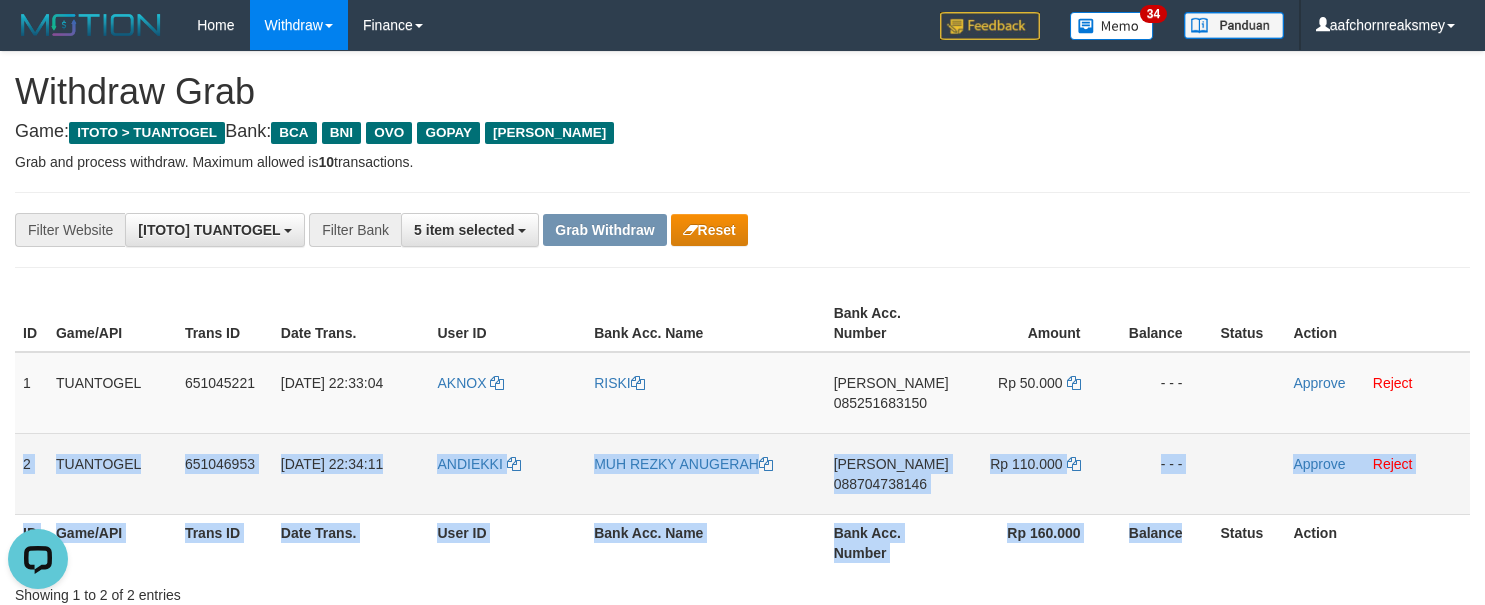 drag, startPoint x: 573, startPoint y: 490, endPoint x: 1162, endPoint y: 460, distance: 589.7635 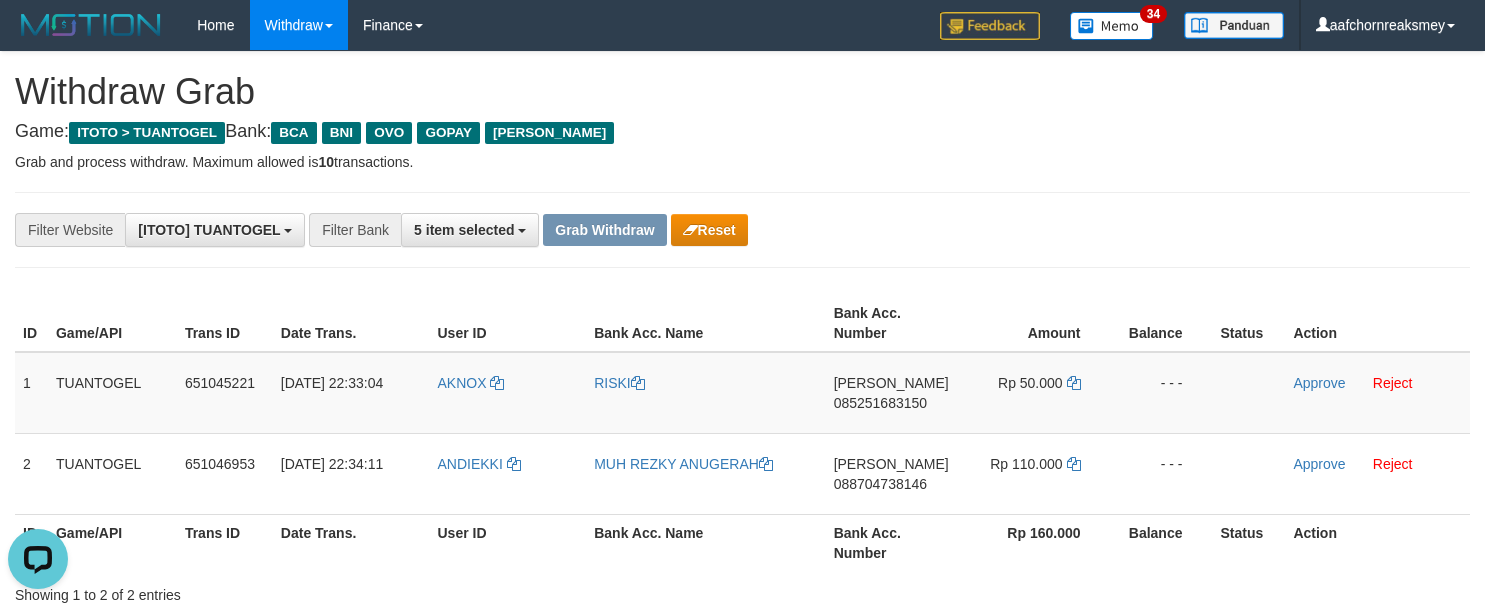 drag, startPoint x: 1025, startPoint y: 242, endPoint x: 826, endPoint y: 312, distance: 210.9526 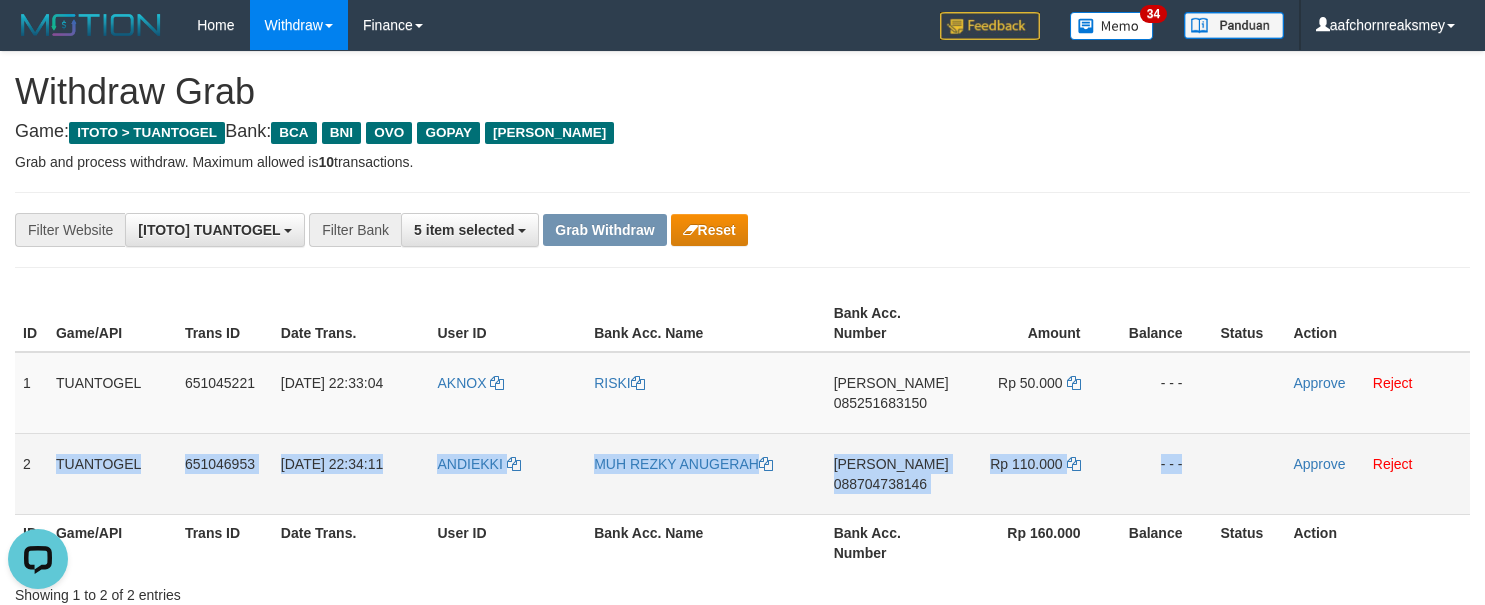 drag, startPoint x: 52, startPoint y: 457, endPoint x: 1285, endPoint y: 487, distance: 1233.3649 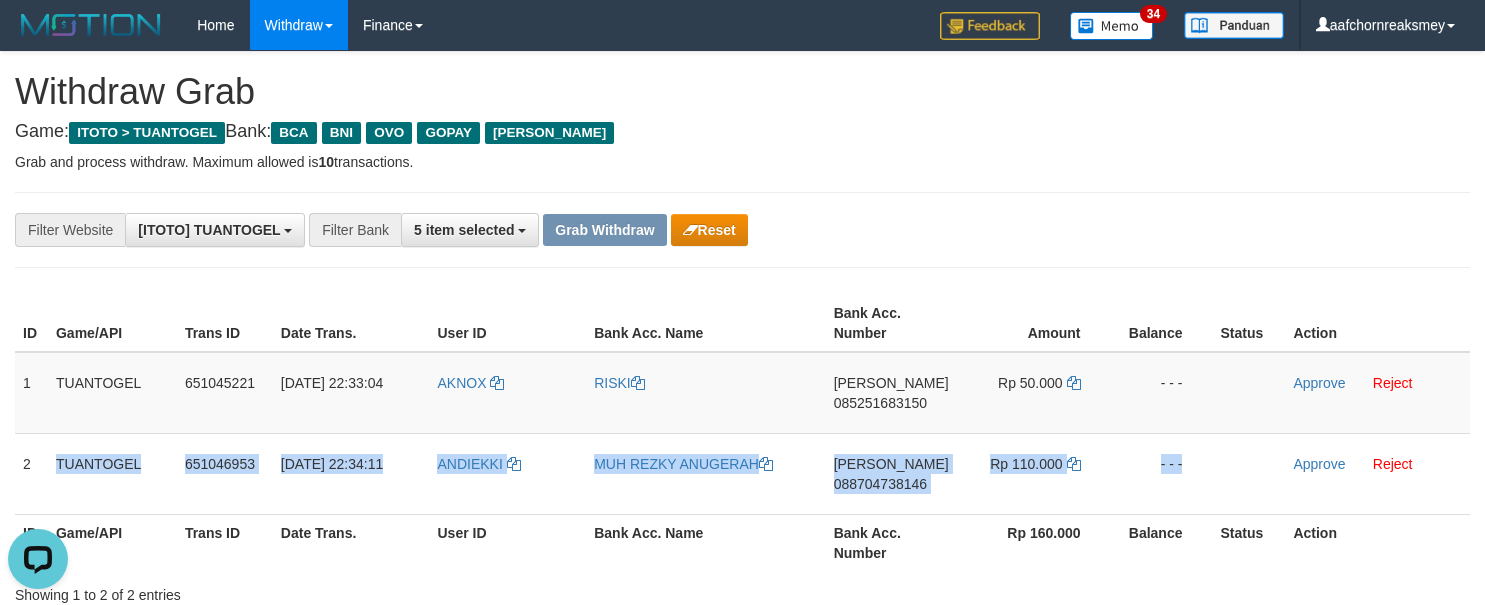 copy on "TUANTOGEL
651046953
13/07/2025 22:34:11
ANDIEKKI
MUH REZKY ANUGERAH
DANA
088704738146
Rp 110.000
- - -" 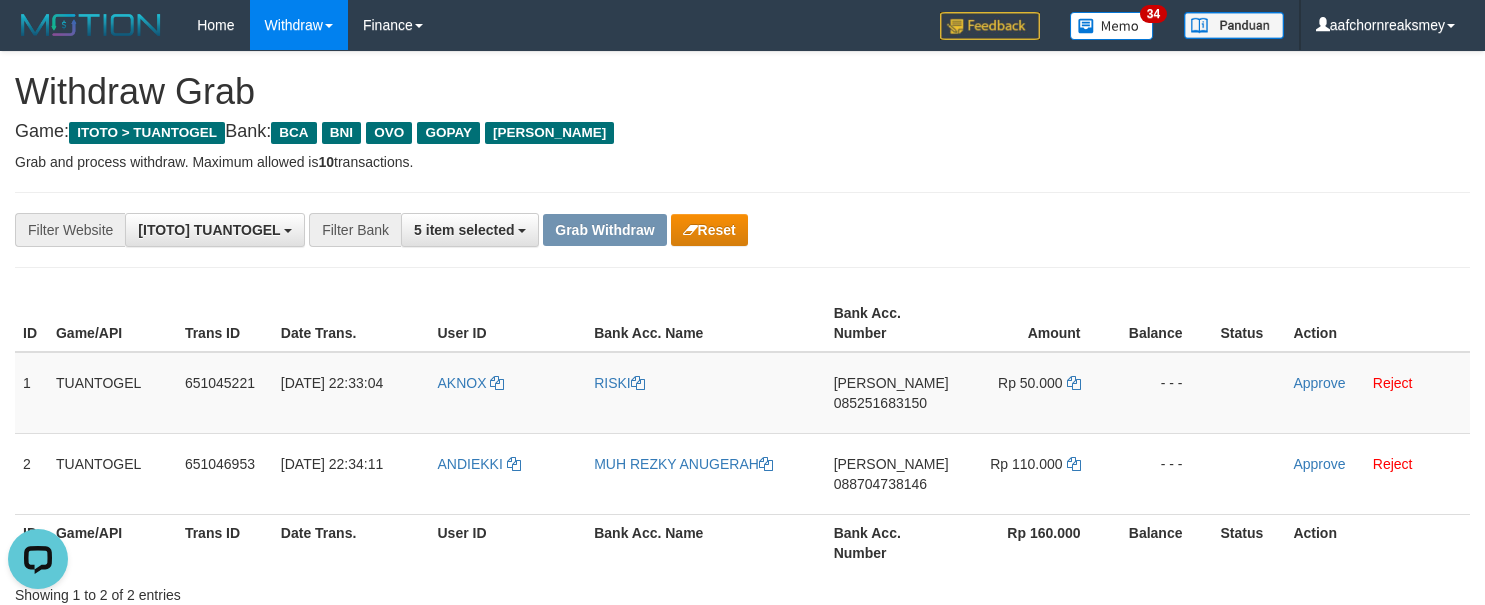 click on "**********" at bounding box center [742, 230] 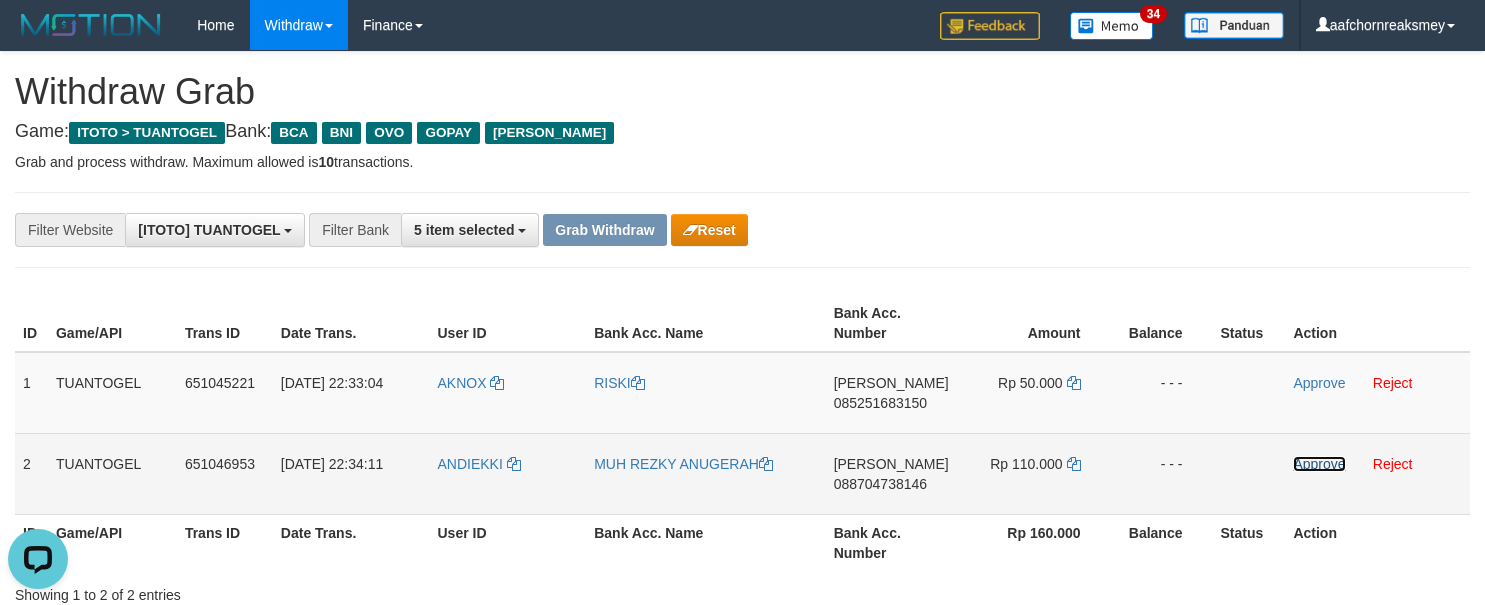 click on "Approve" at bounding box center [1319, 464] 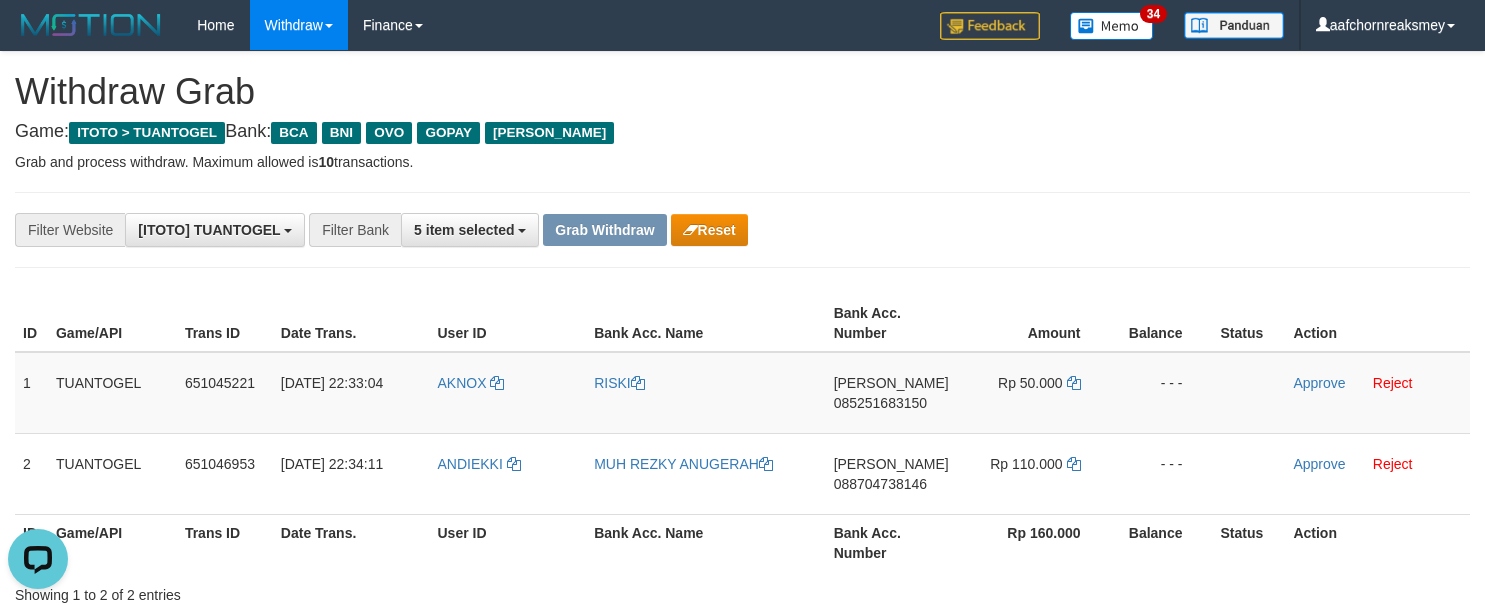 click on "**********" at bounding box center [619, 230] 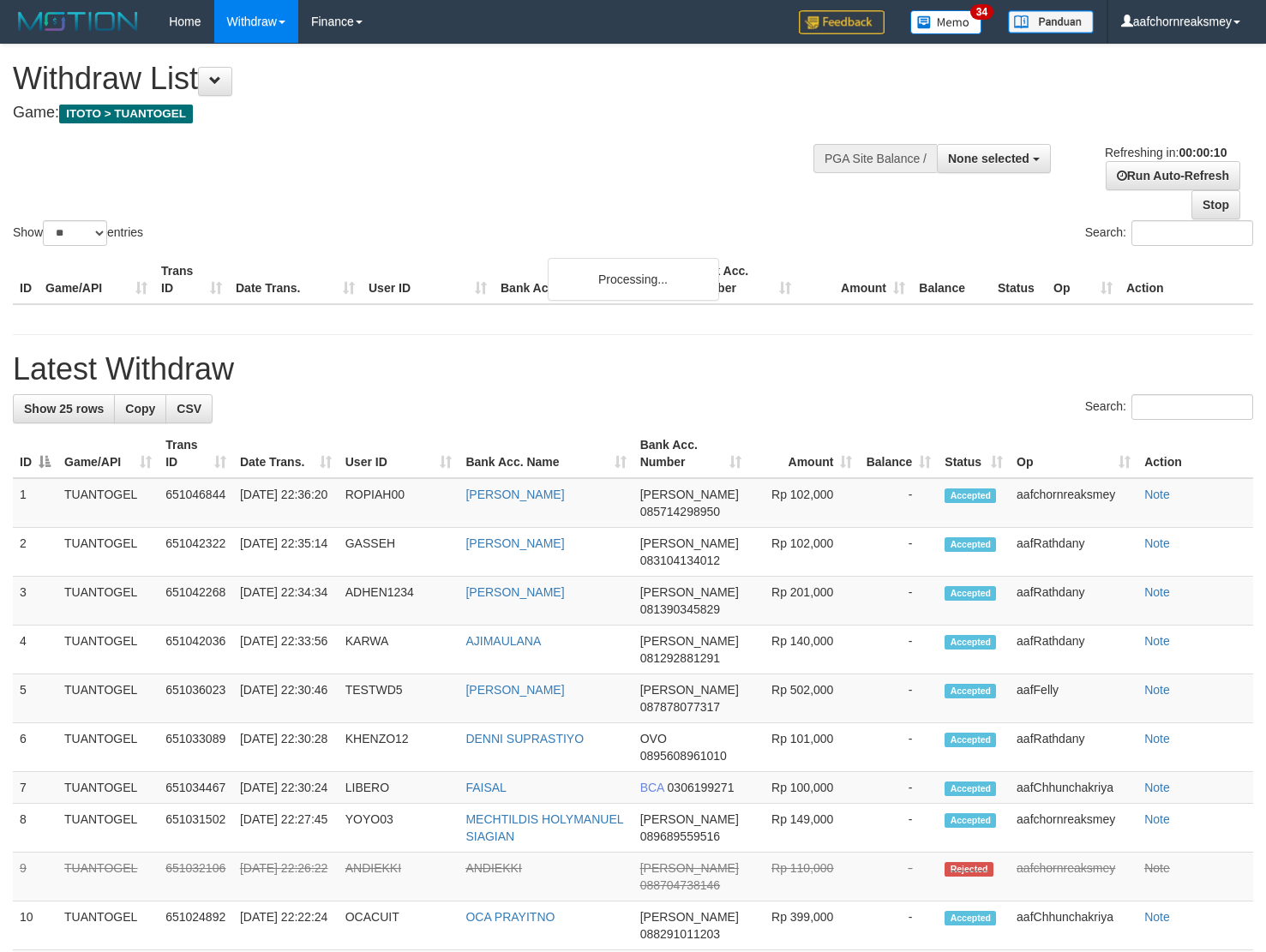 select 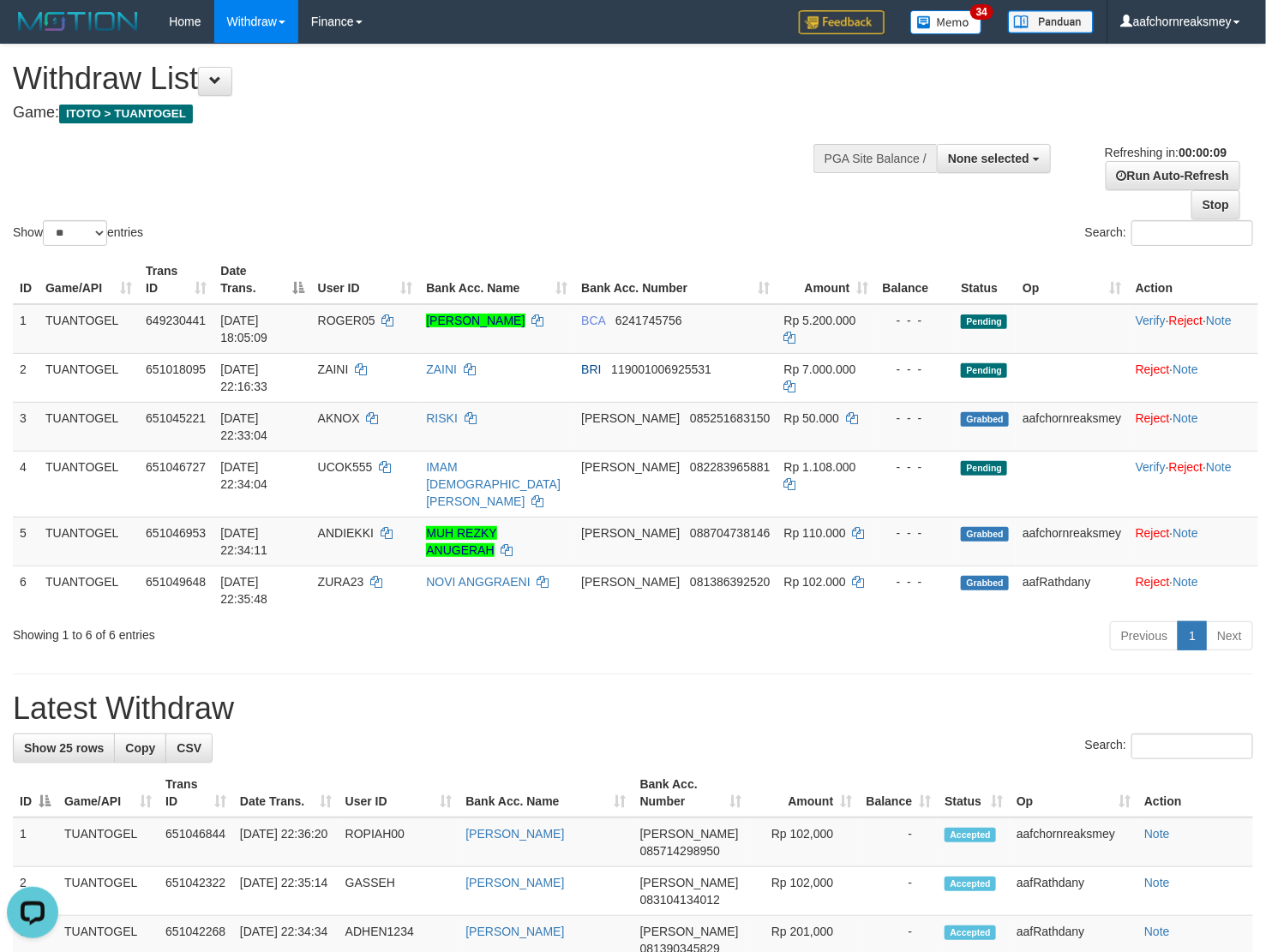 scroll, scrollTop: 0, scrollLeft: 0, axis: both 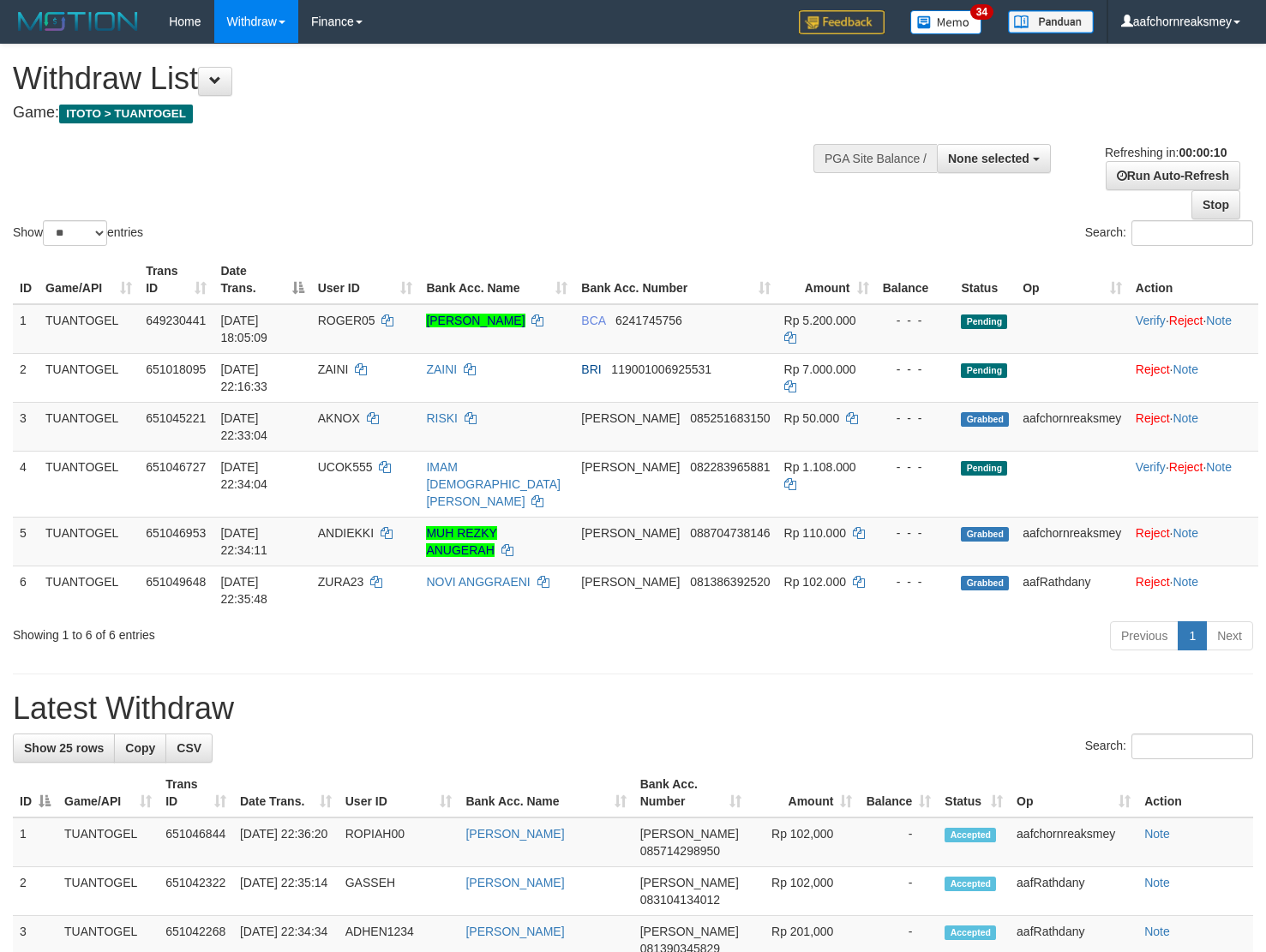 select 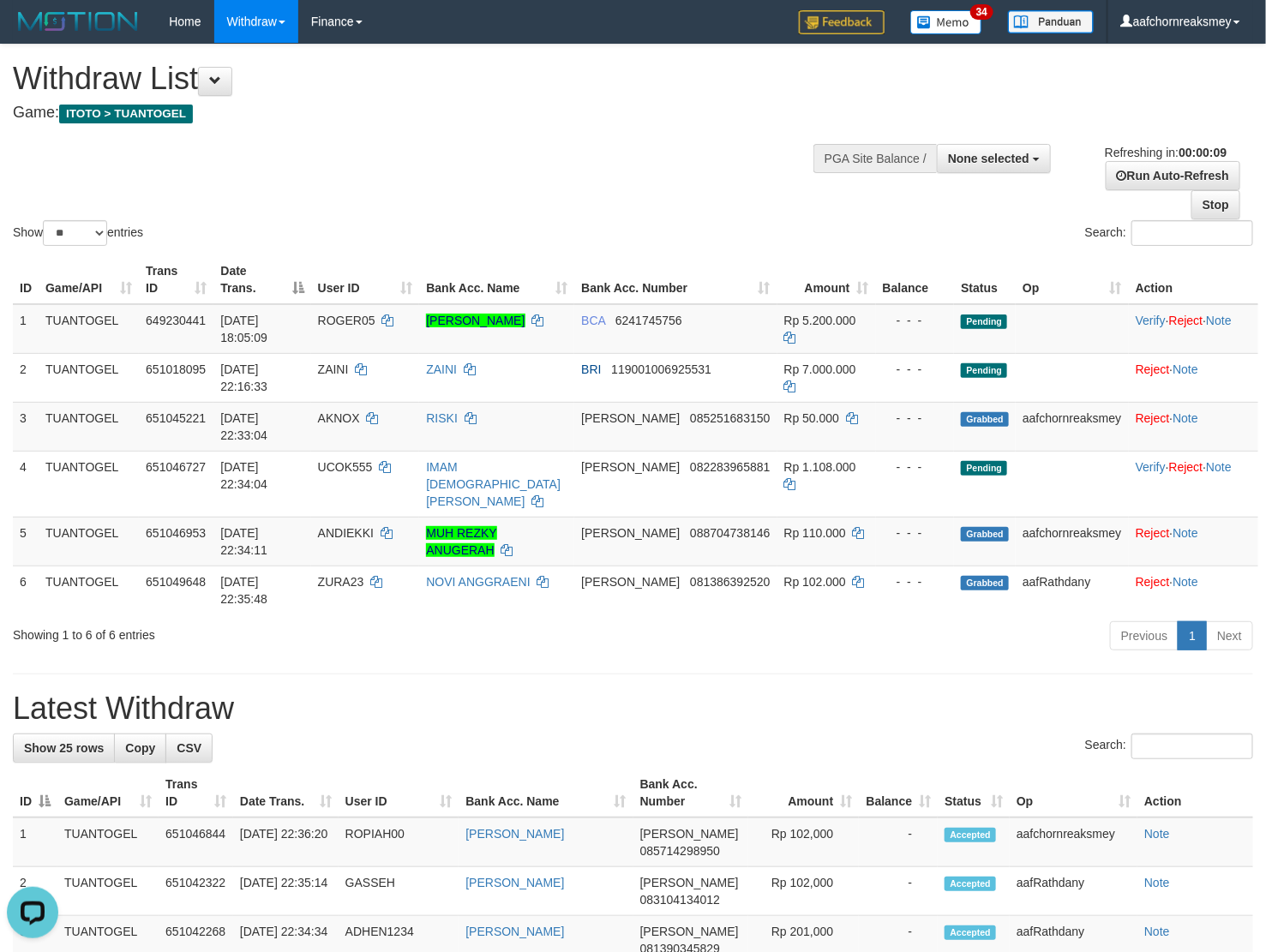scroll, scrollTop: 0, scrollLeft: 0, axis: both 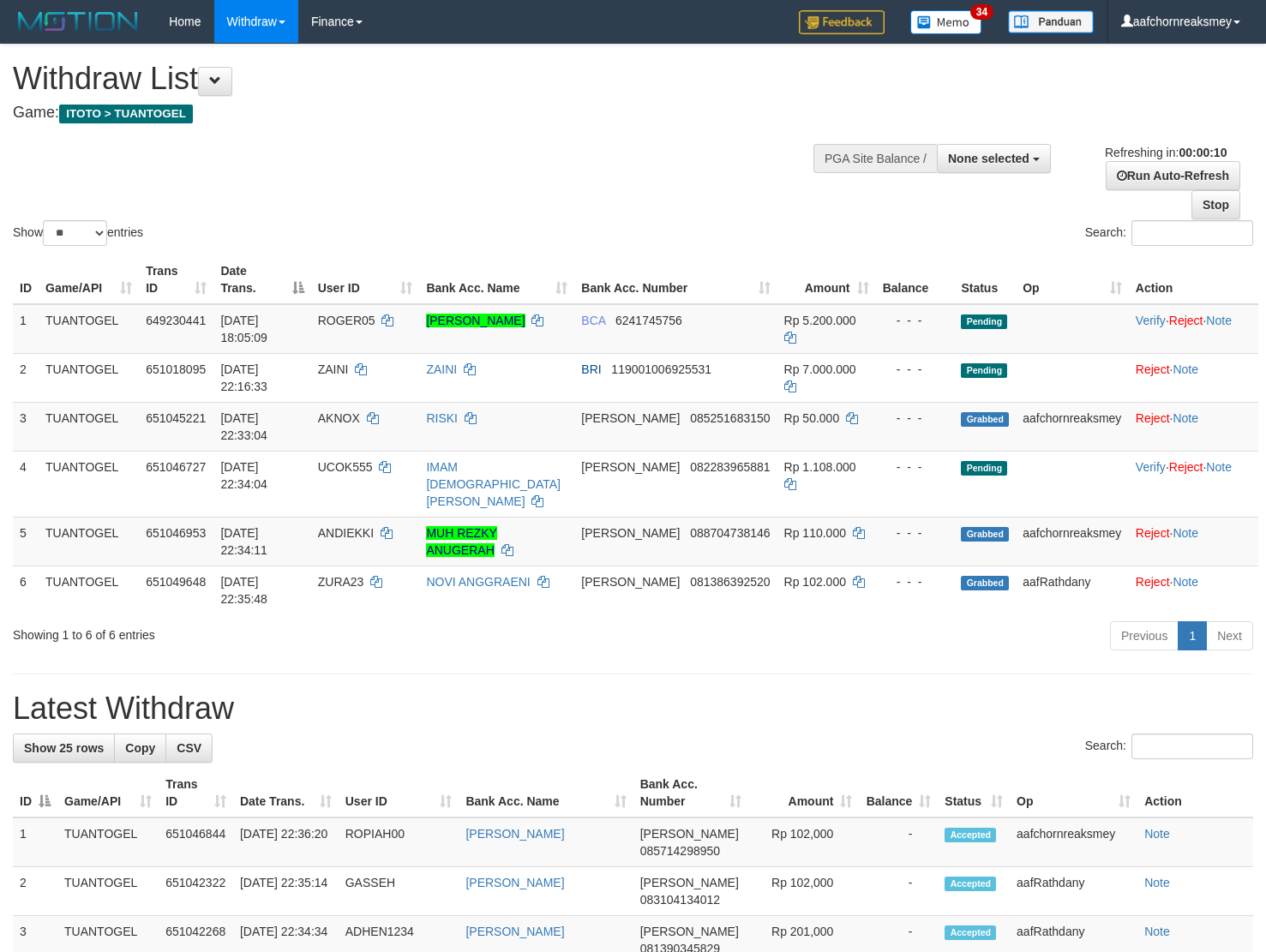 select 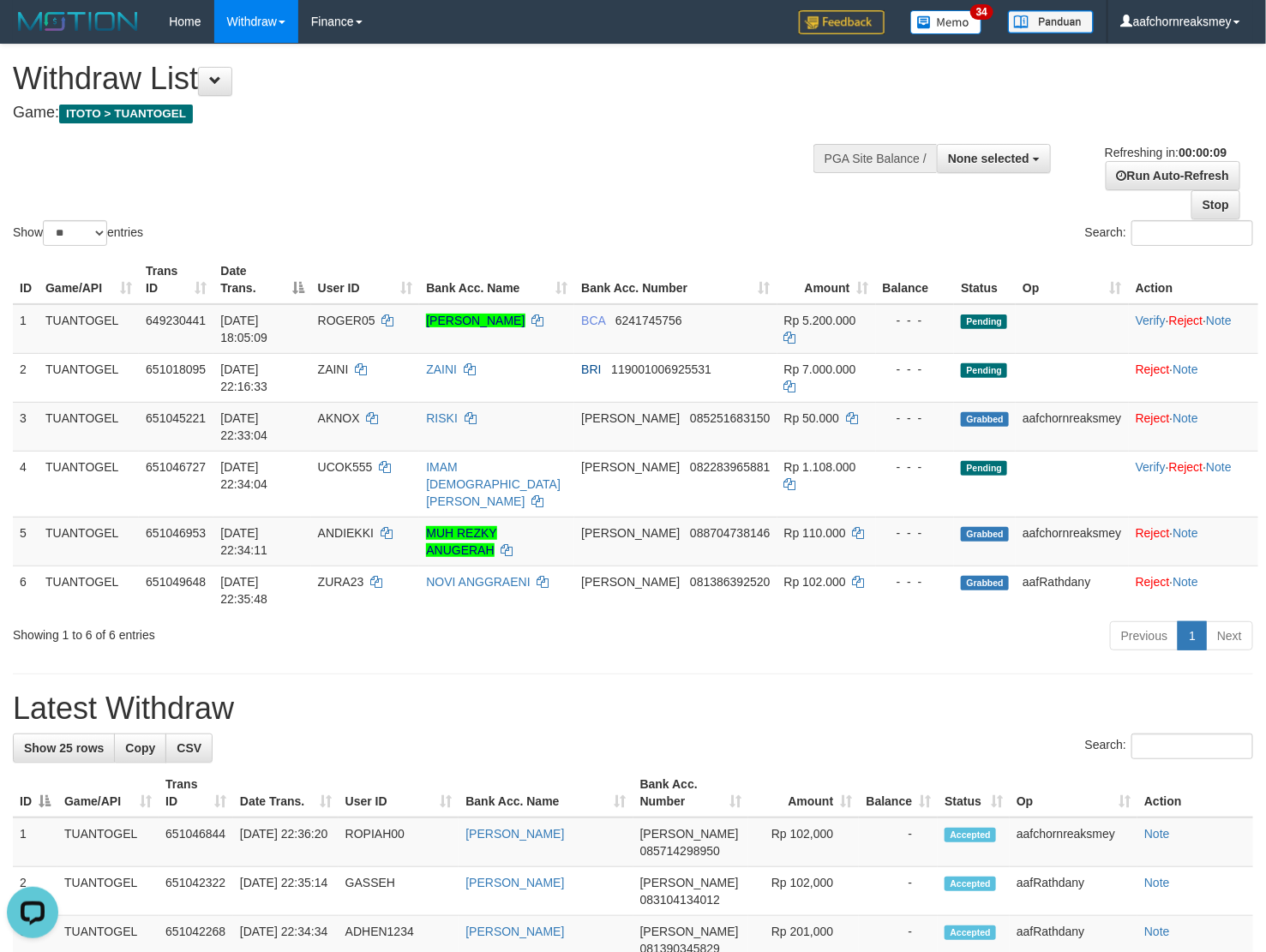 scroll, scrollTop: 0, scrollLeft: 0, axis: both 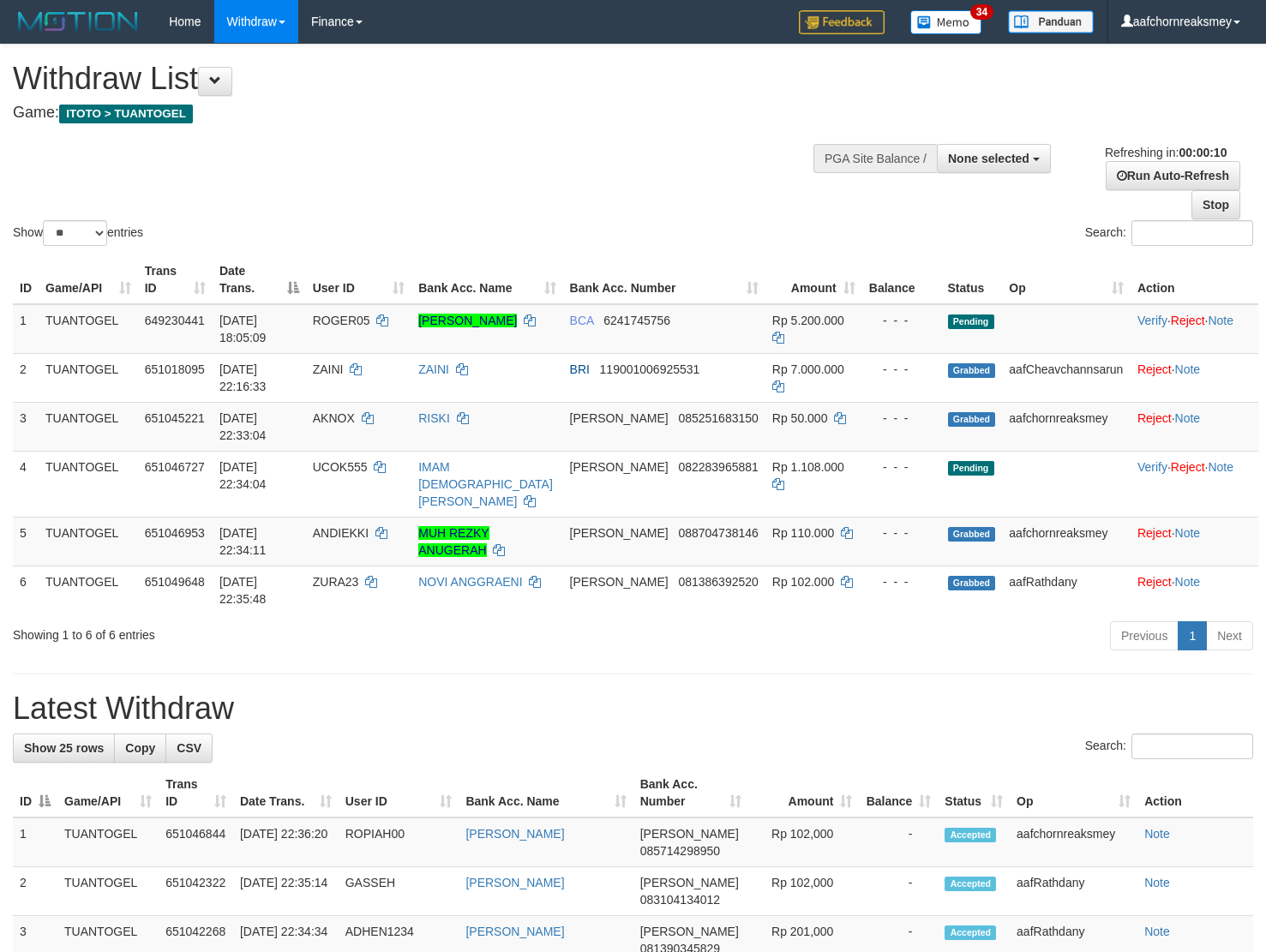 select 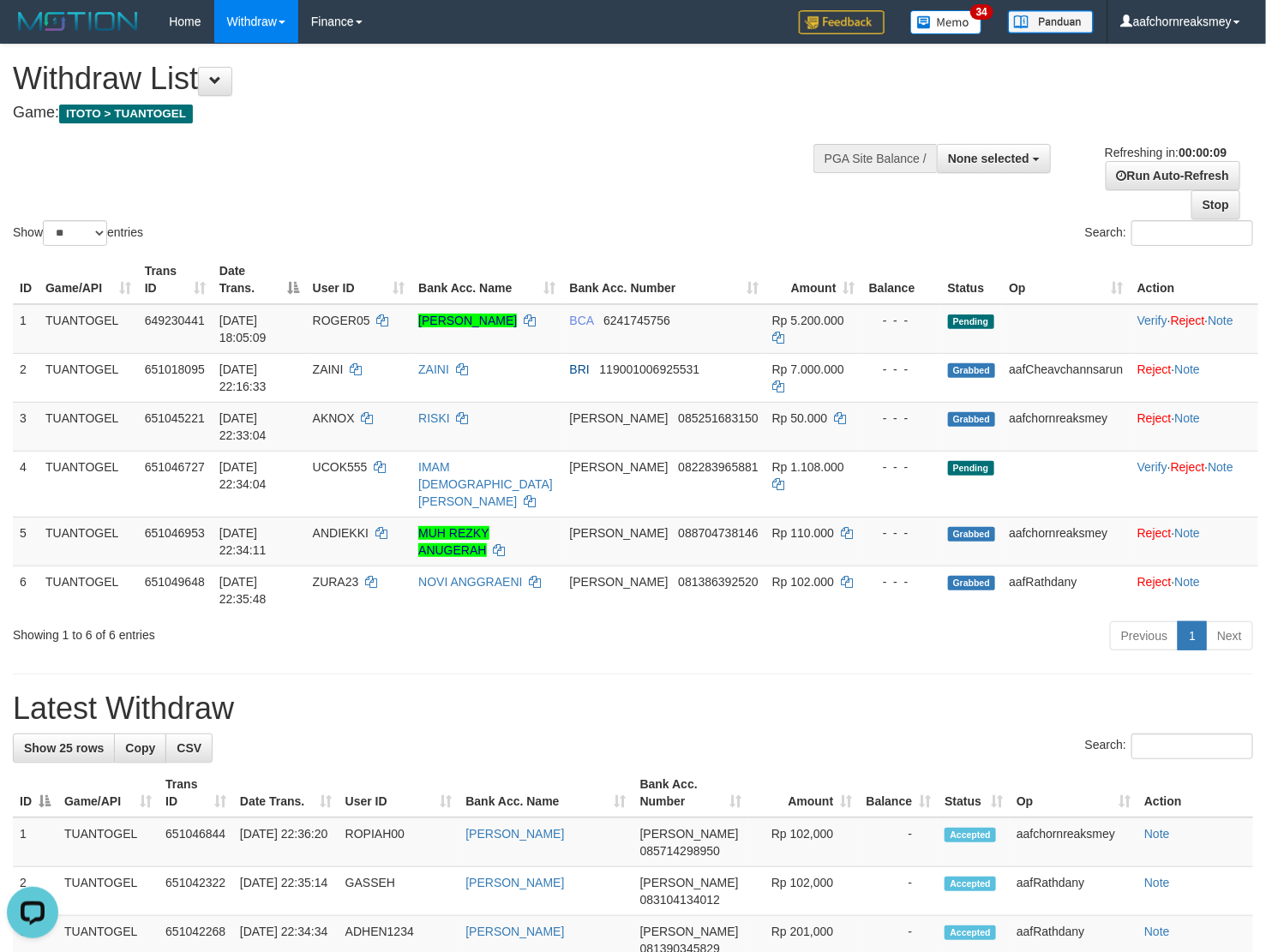 scroll, scrollTop: 0, scrollLeft: 0, axis: both 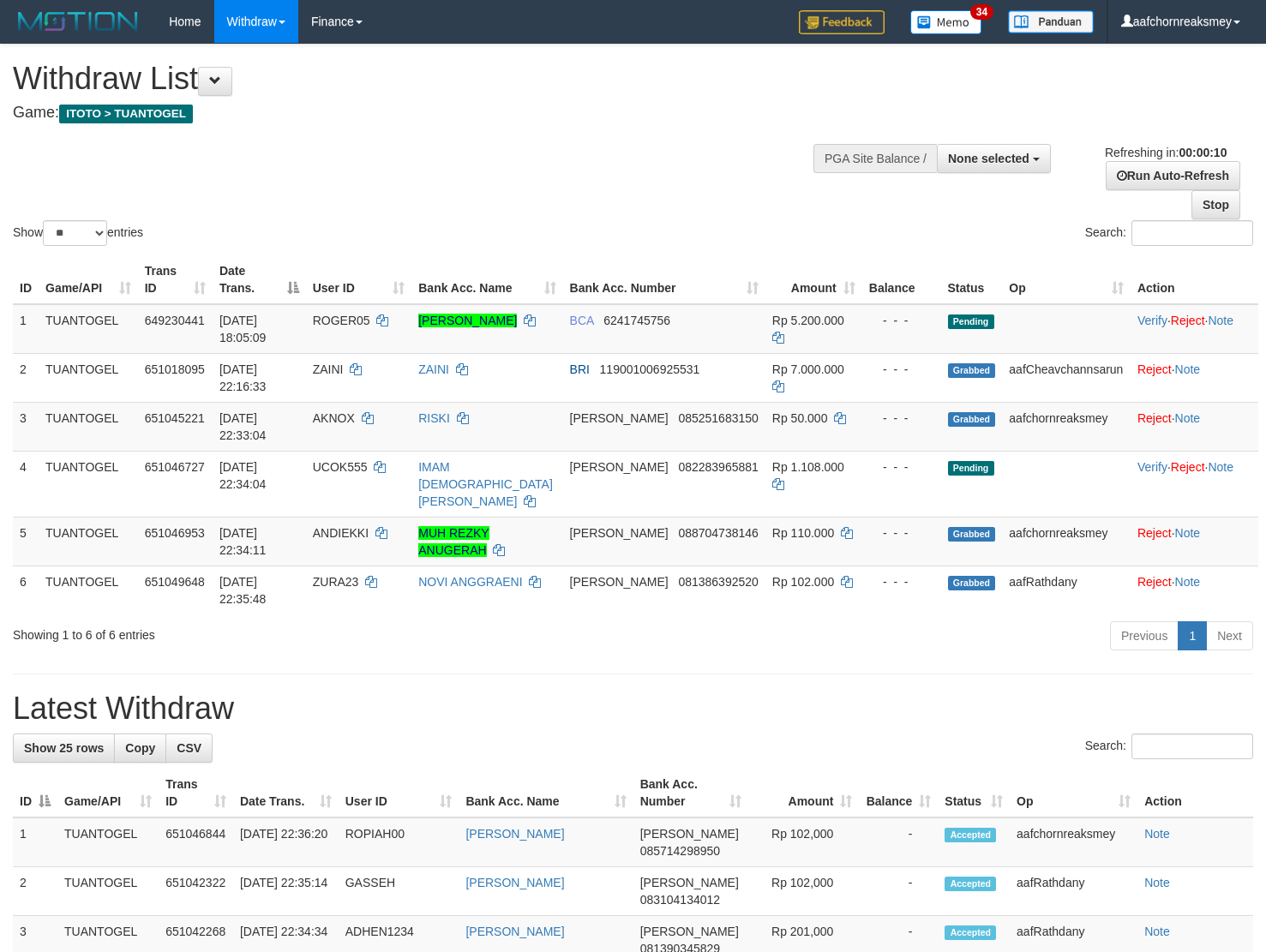 select 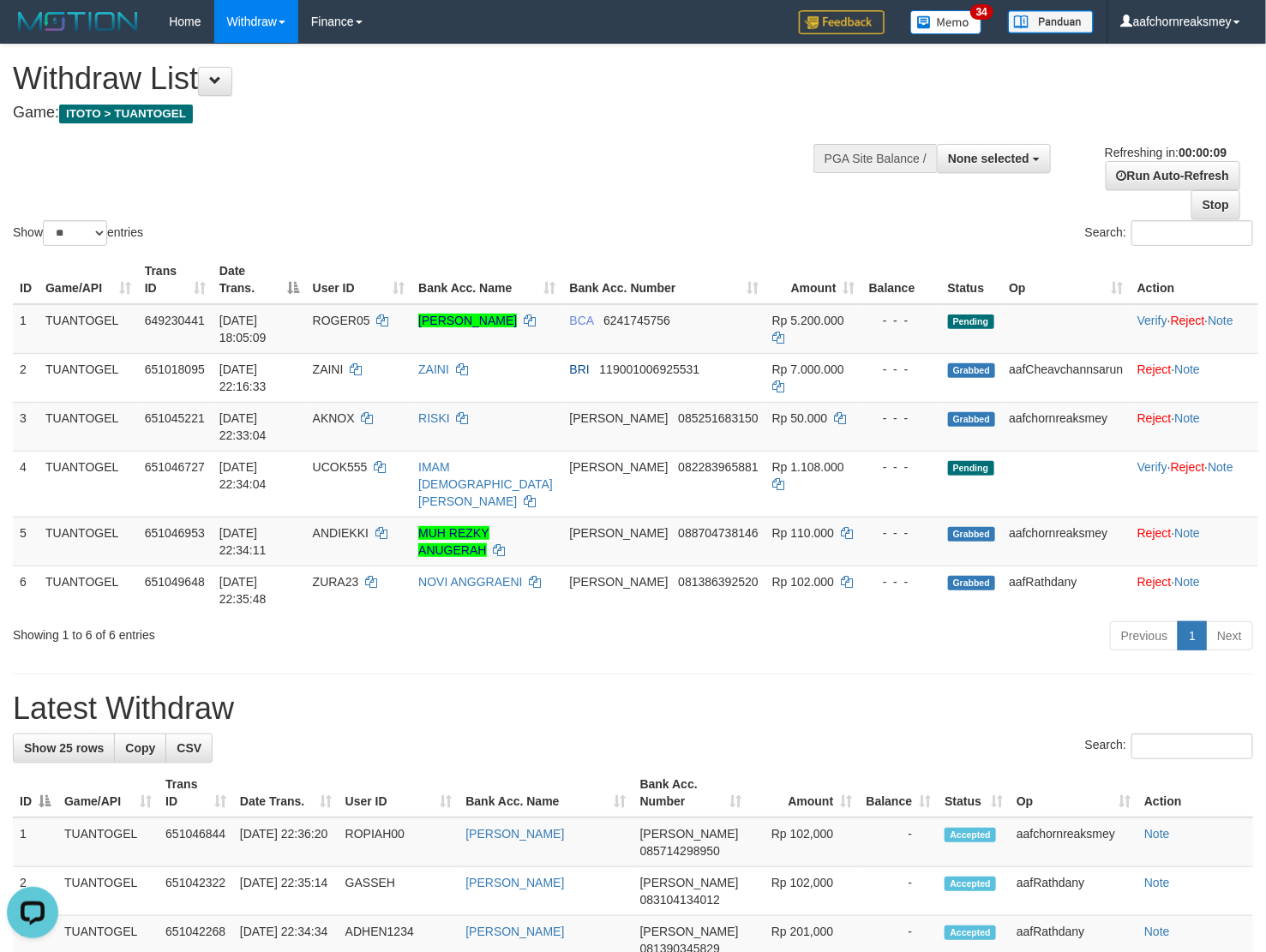 scroll, scrollTop: 0, scrollLeft: 0, axis: both 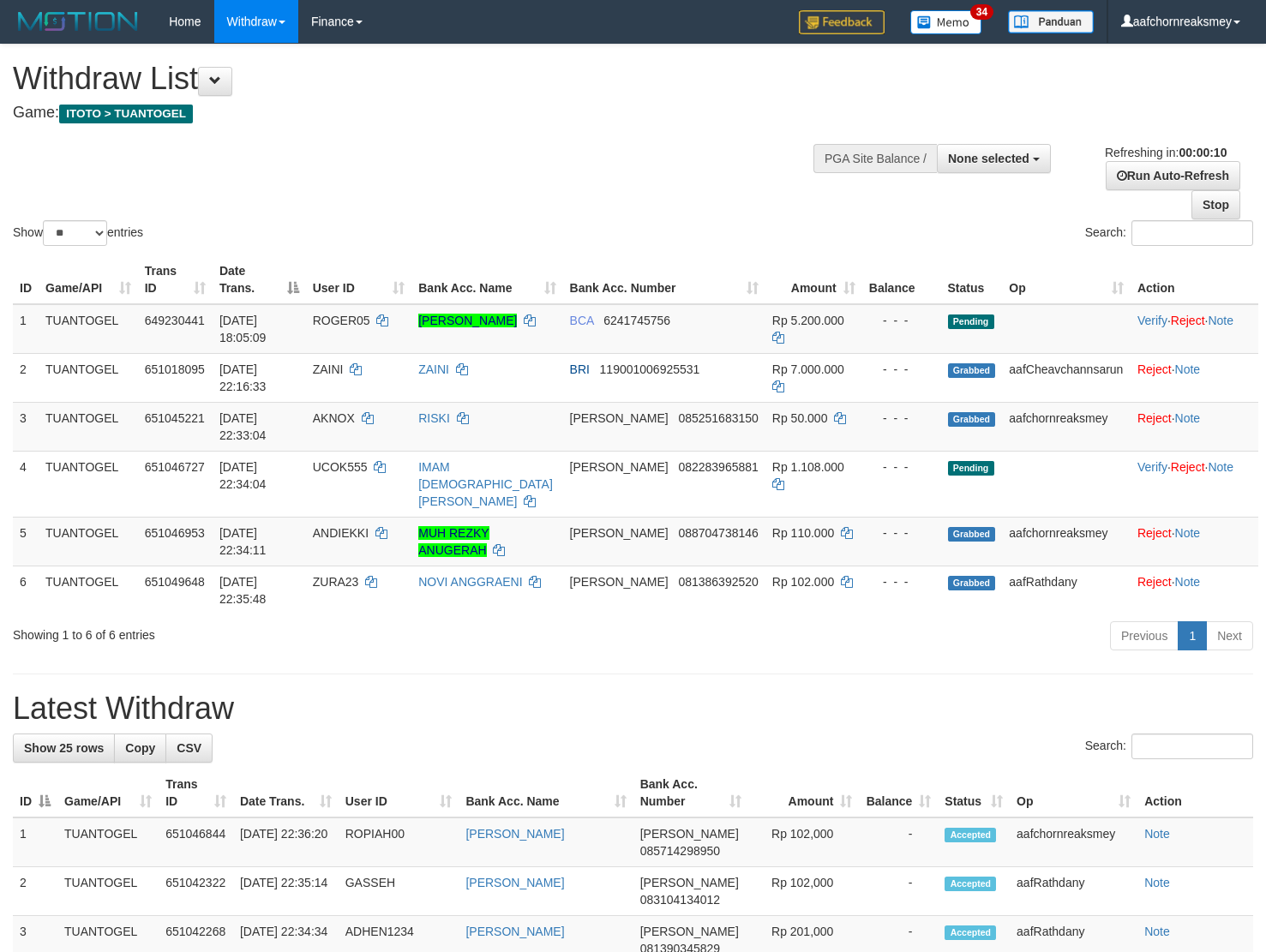 select 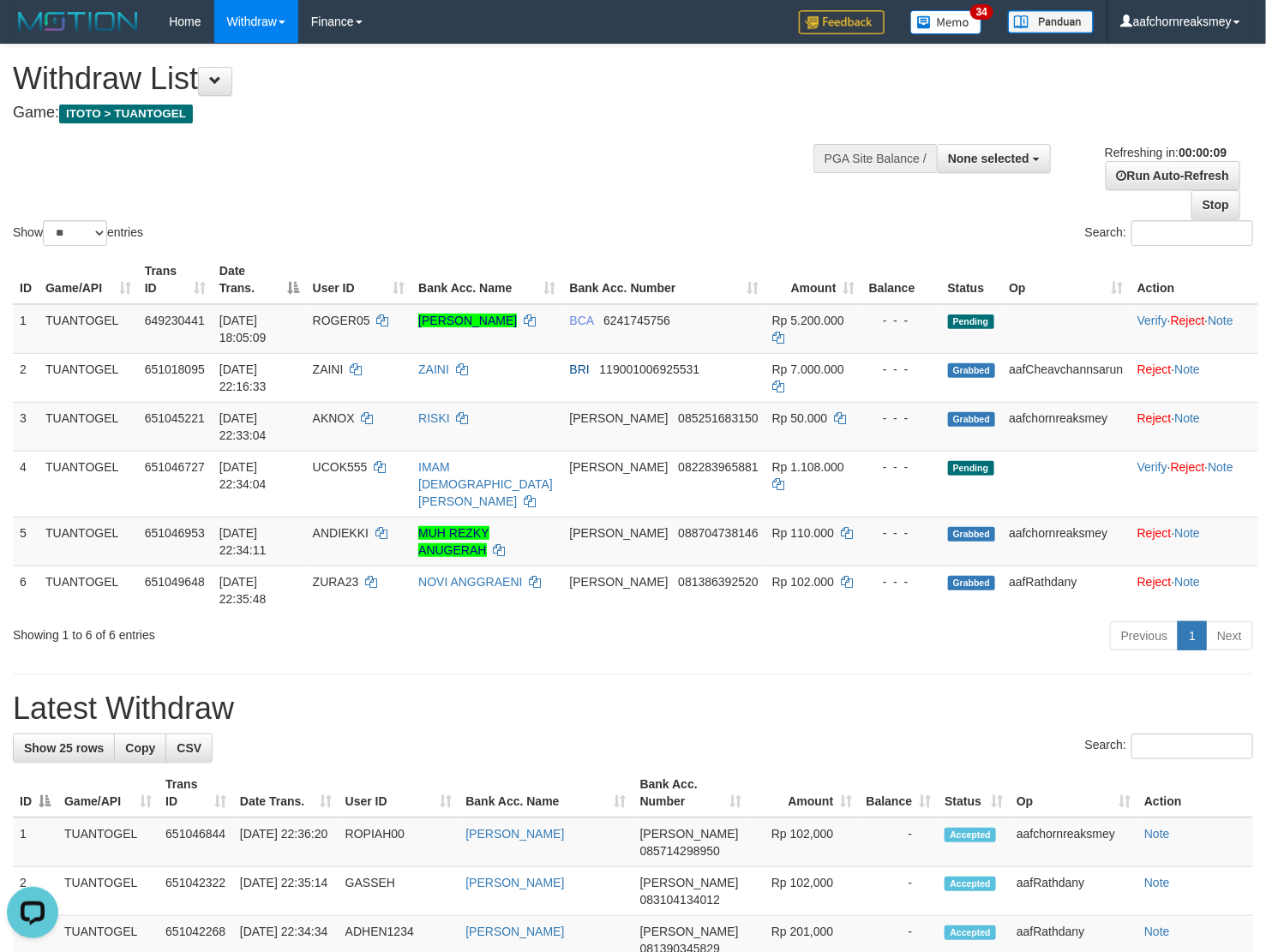 scroll, scrollTop: 0, scrollLeft: 0, axis: both 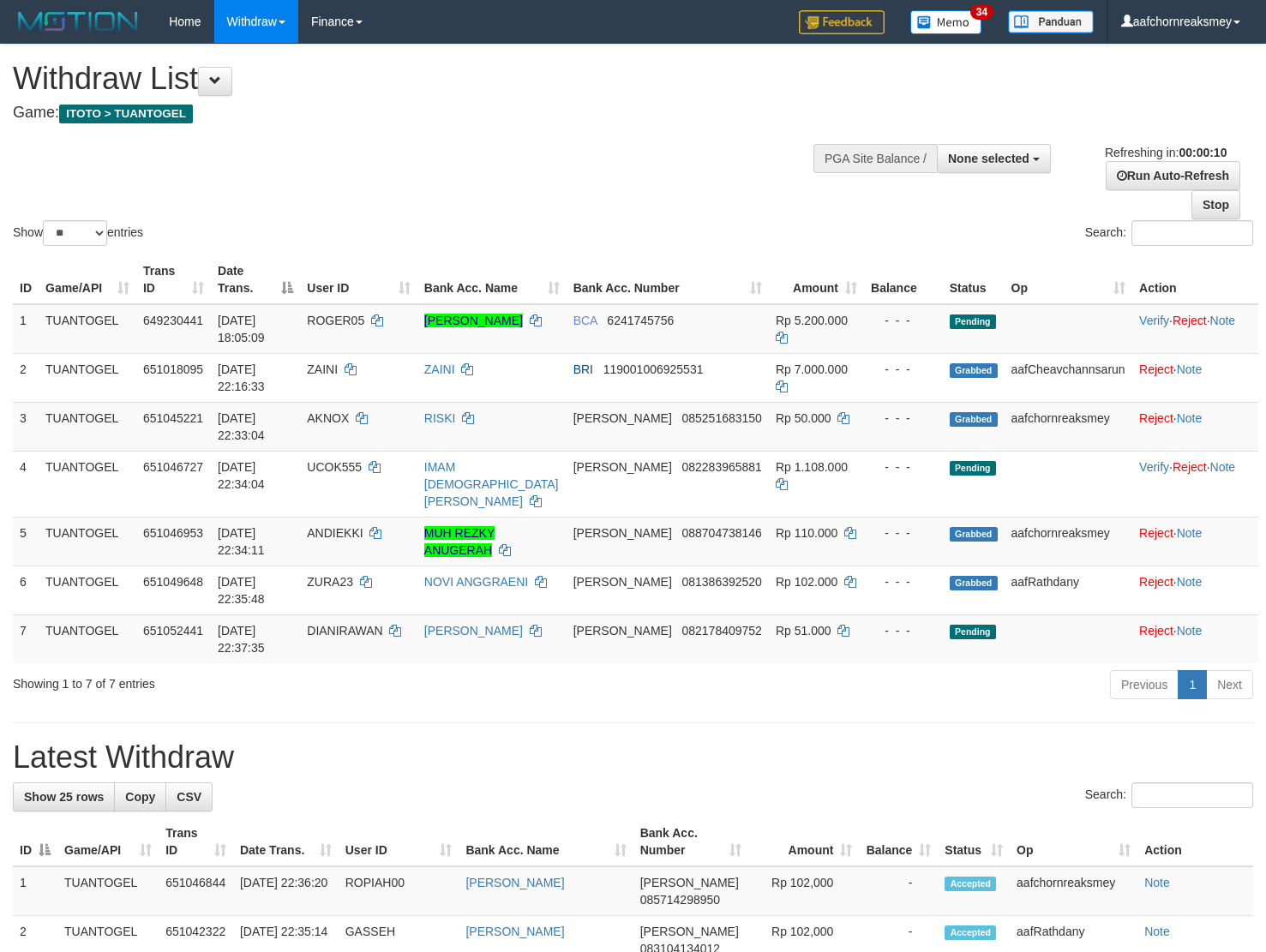 select 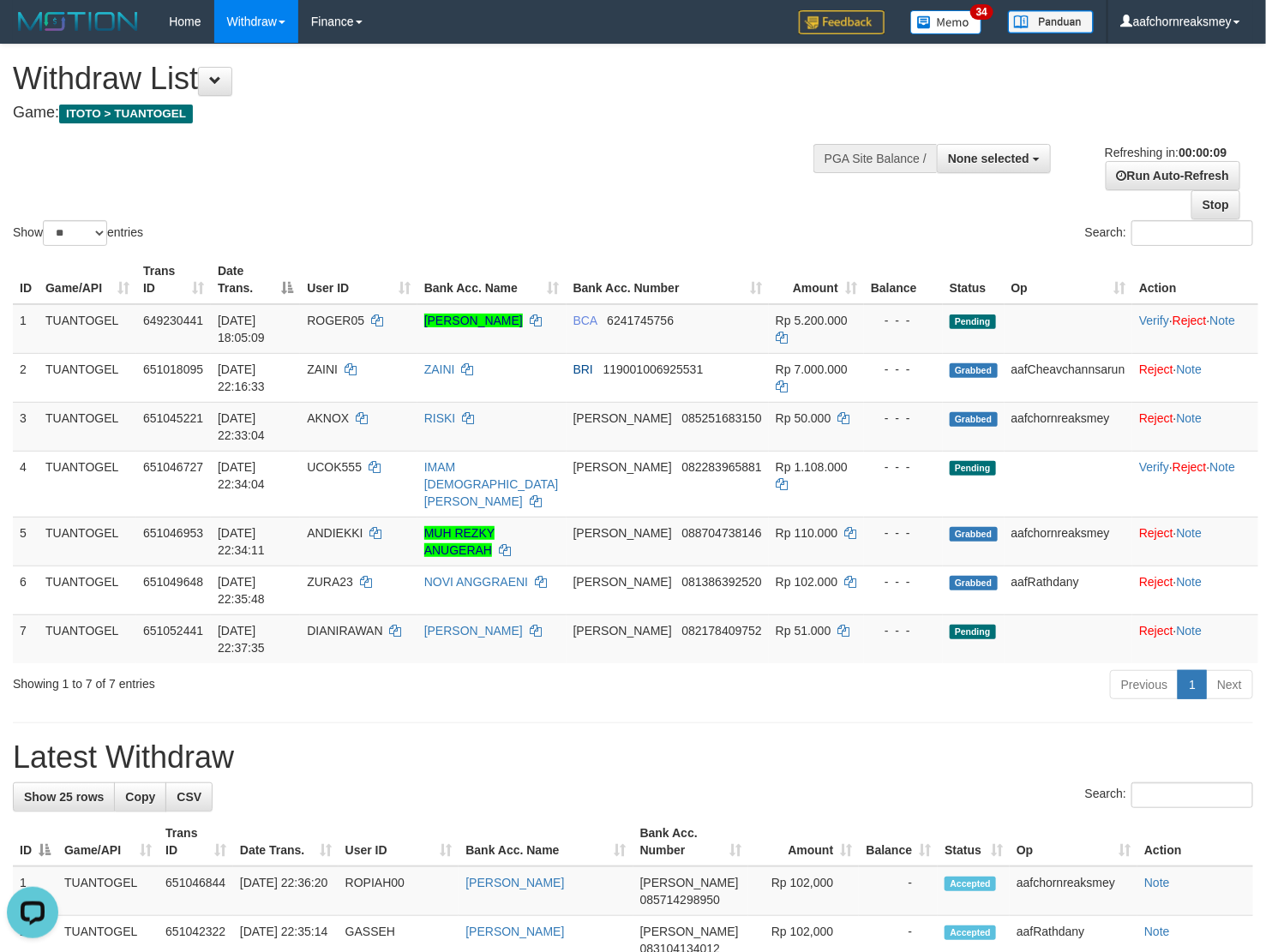 scroll, scrollTop: 0, scrollLeft: 0, axis: both 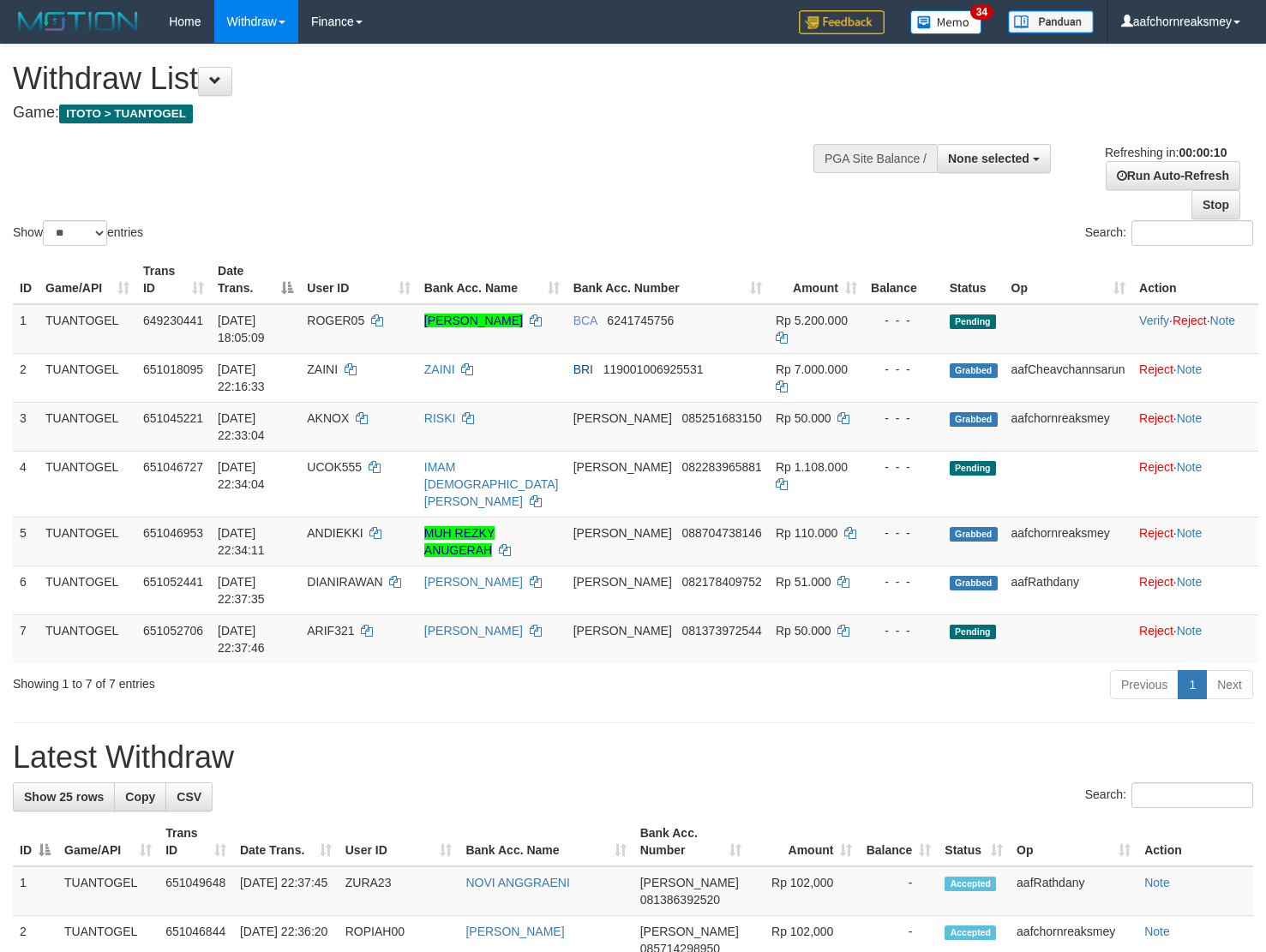 select 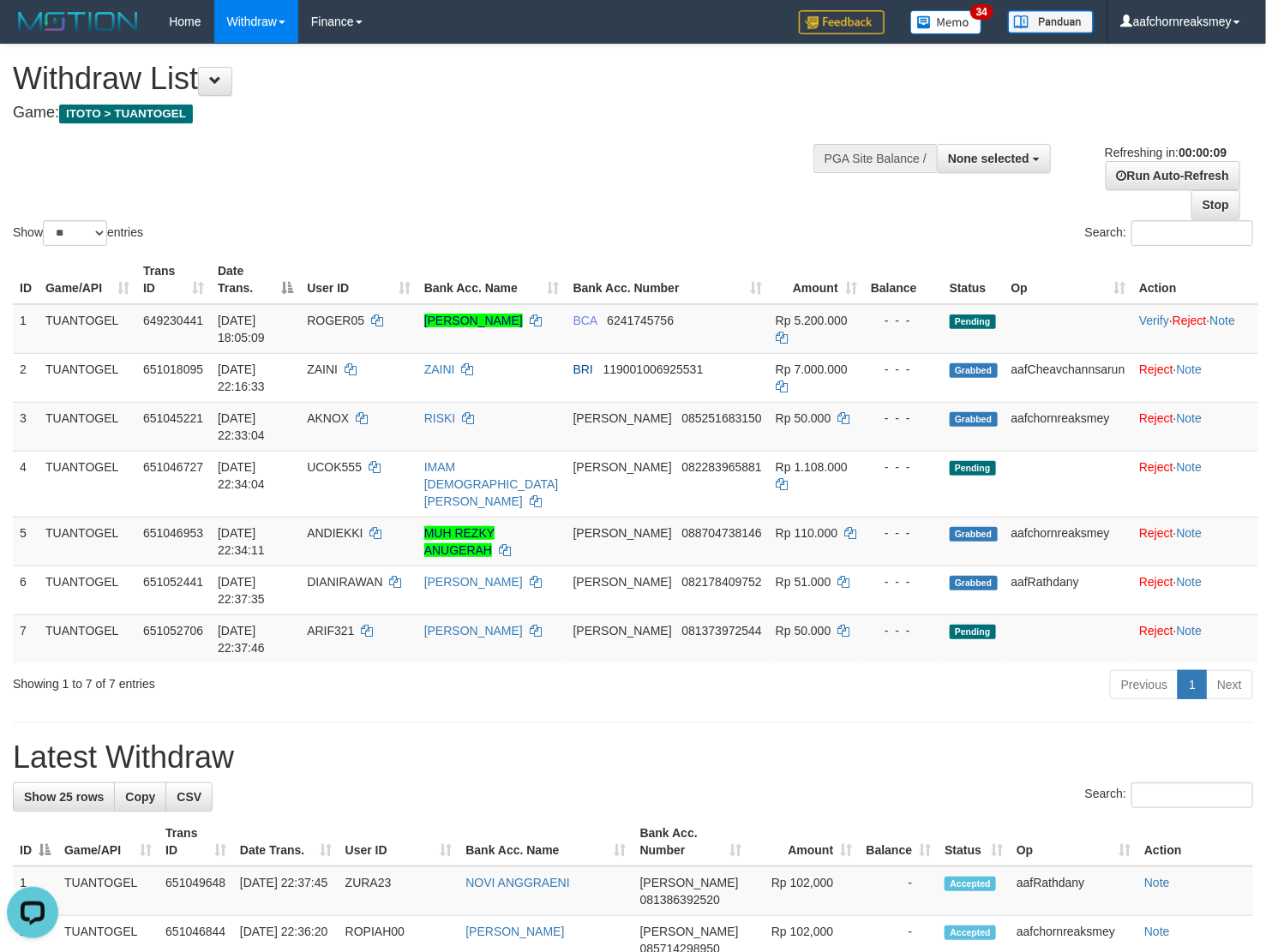scroll, scrollTop: 0, scrollLeft: 0, axis: both 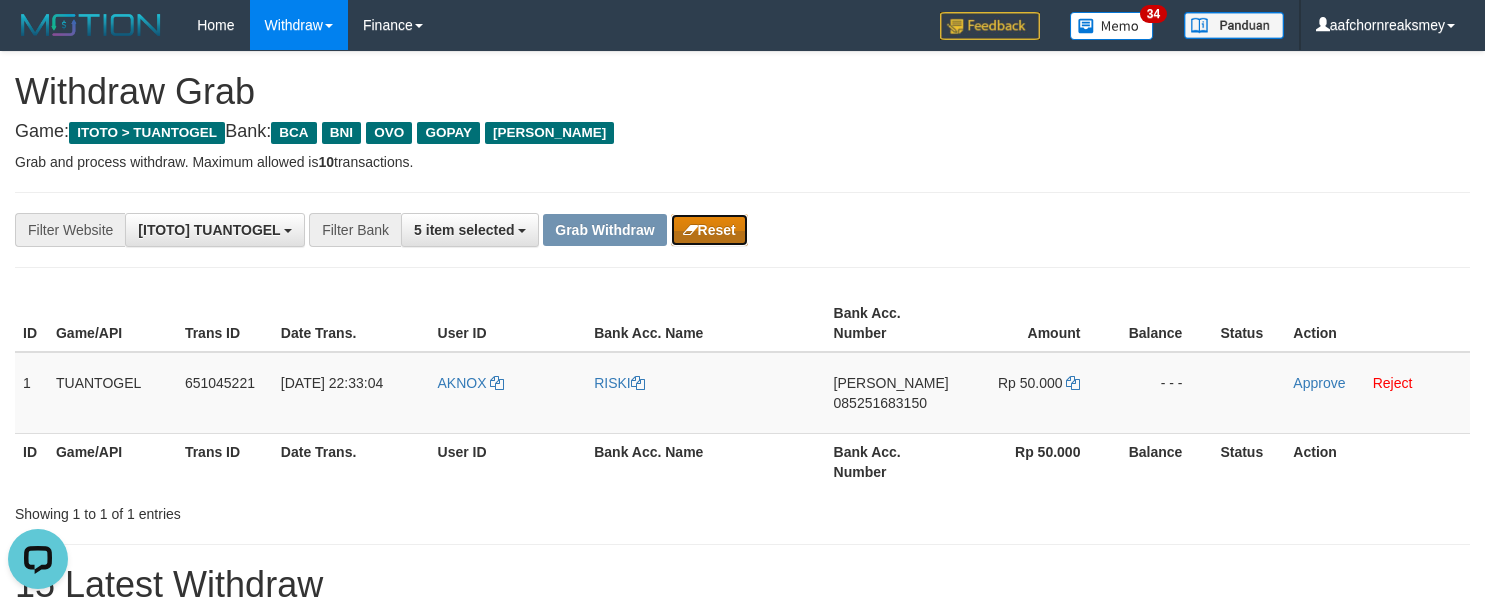 click on "Reset" at bounding box center (709, 230) 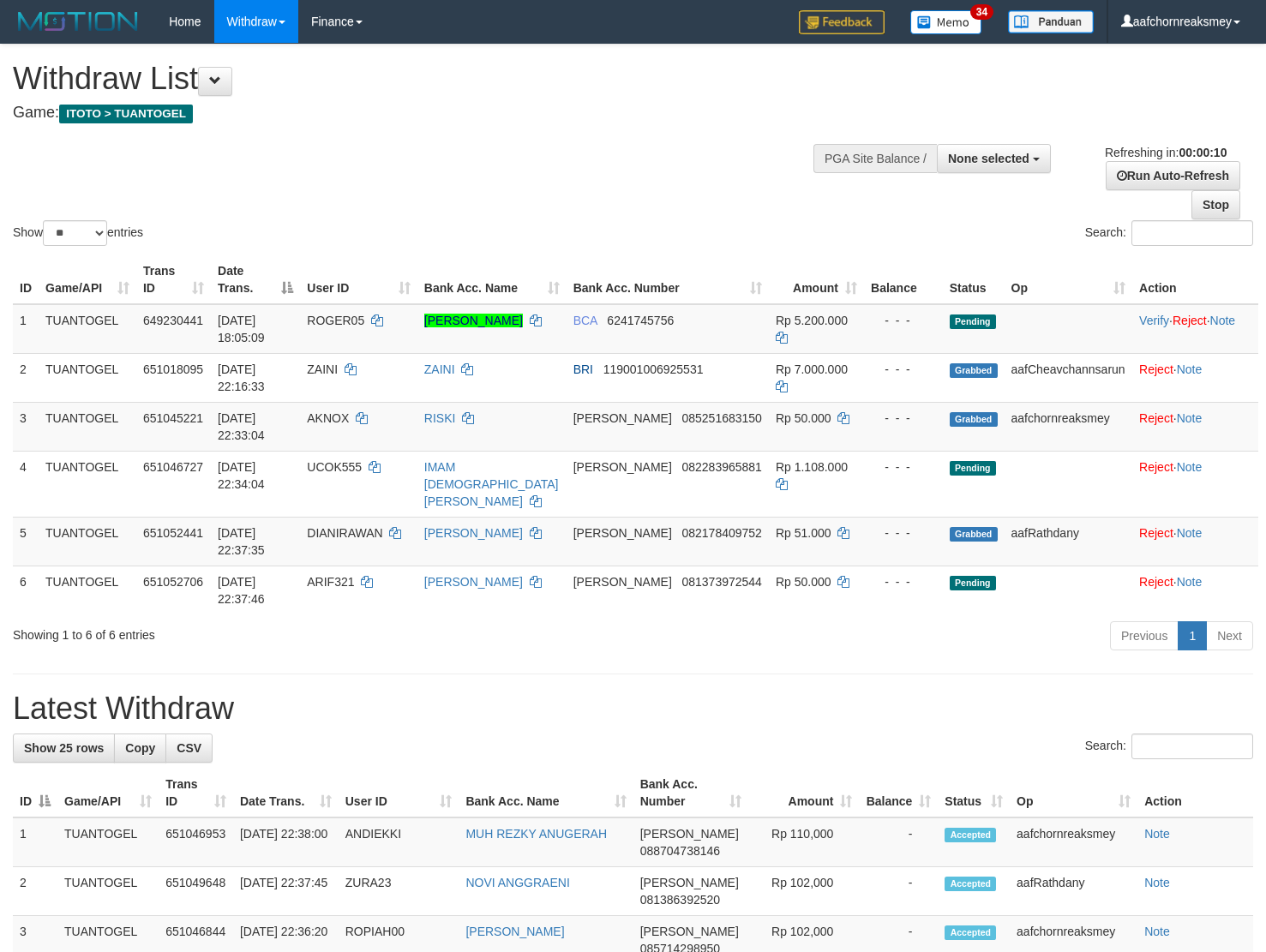 select 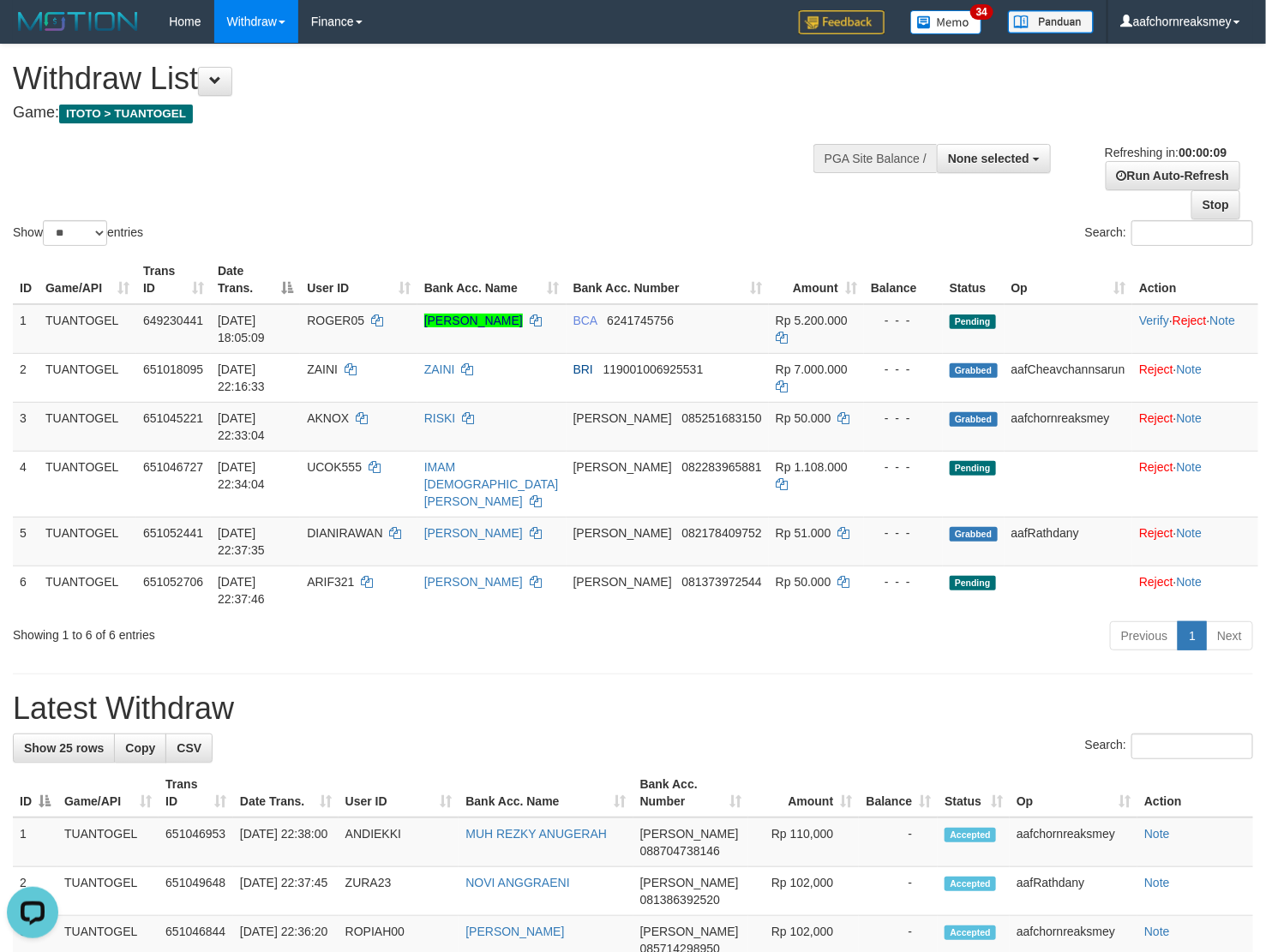 scroll, scrollTop: 0, scrollLeft: 0, axis: both 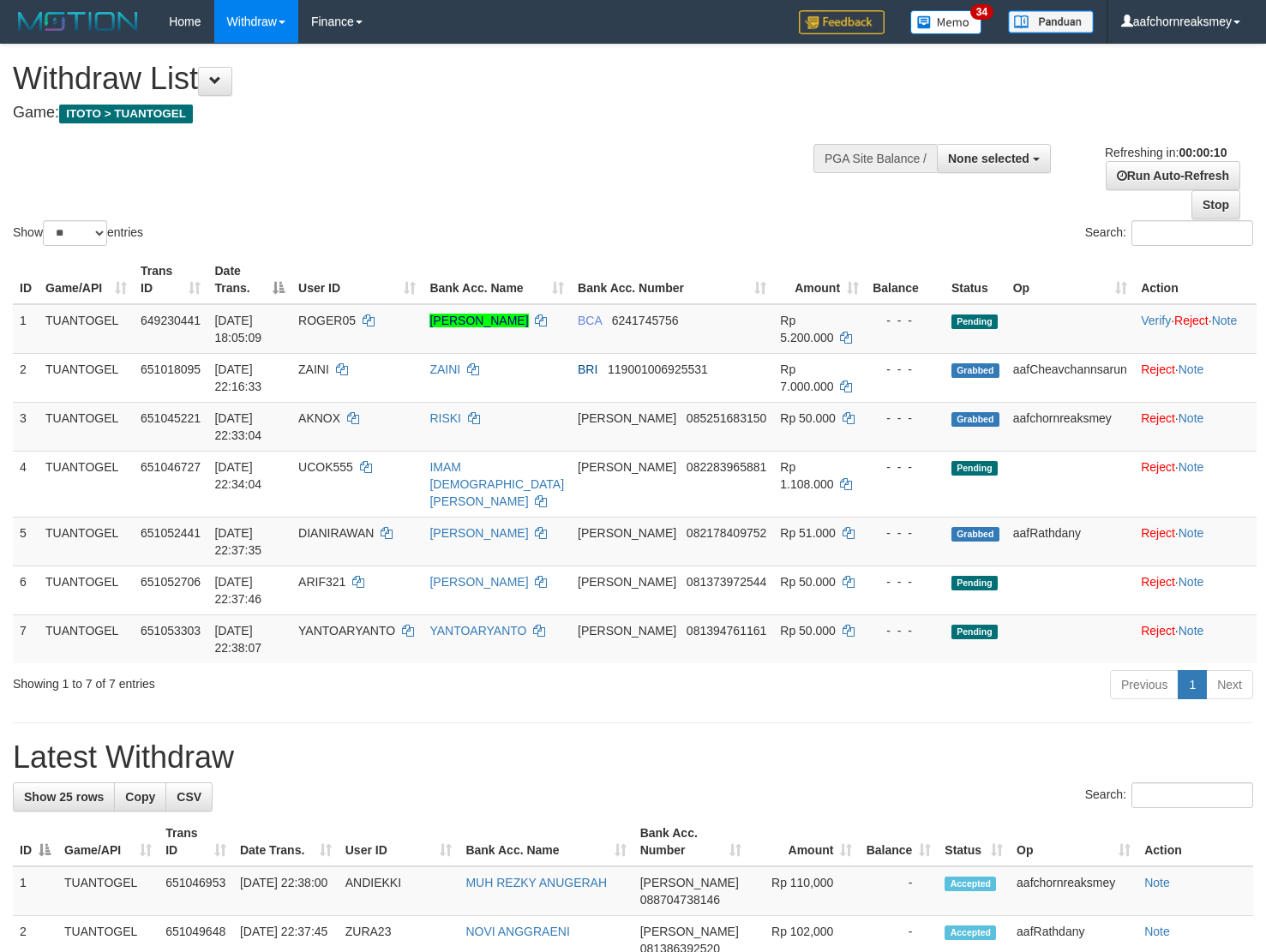 select 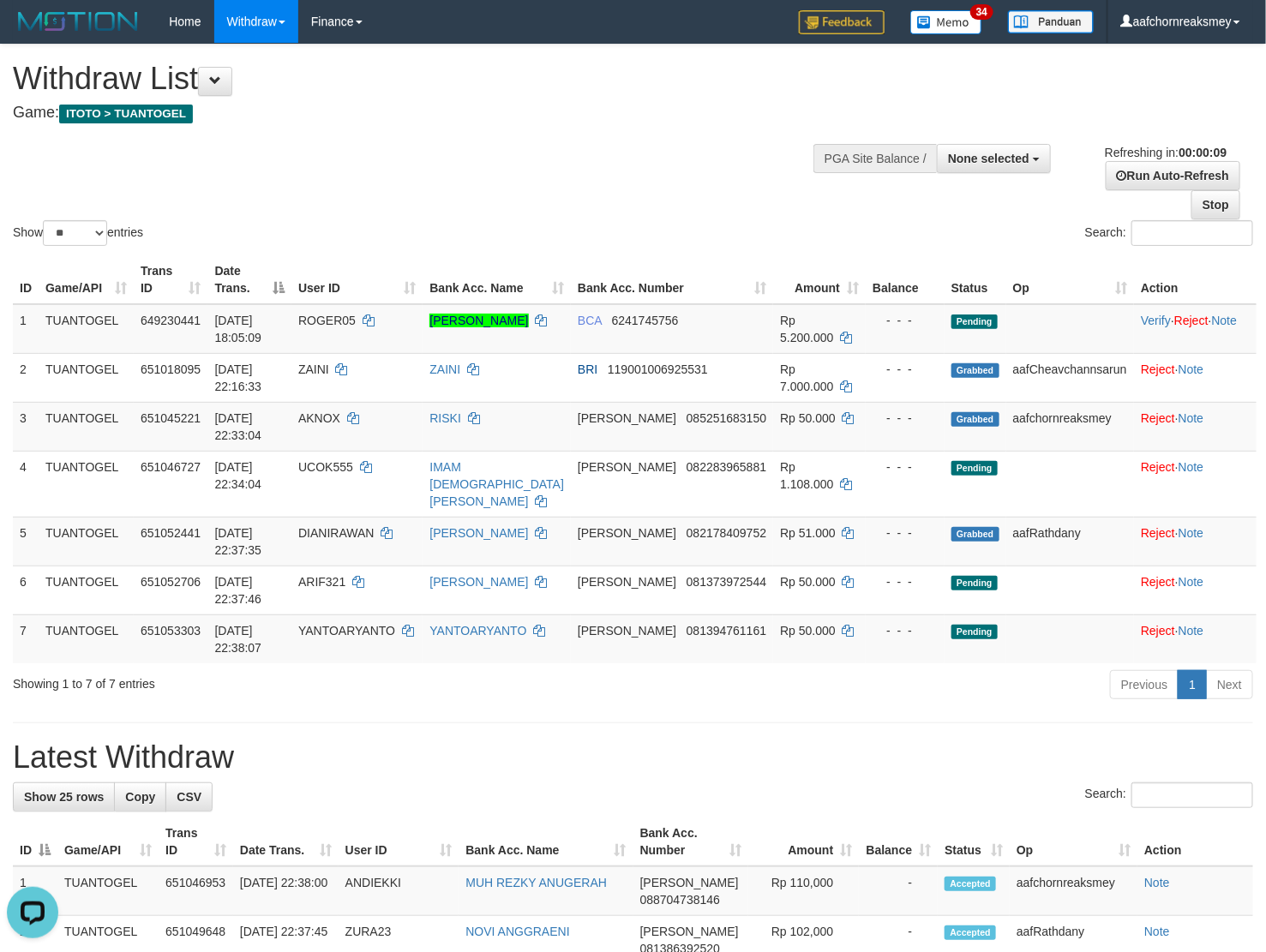 scroll, scrollTop: 0, scrollLeft: 0, axis: both 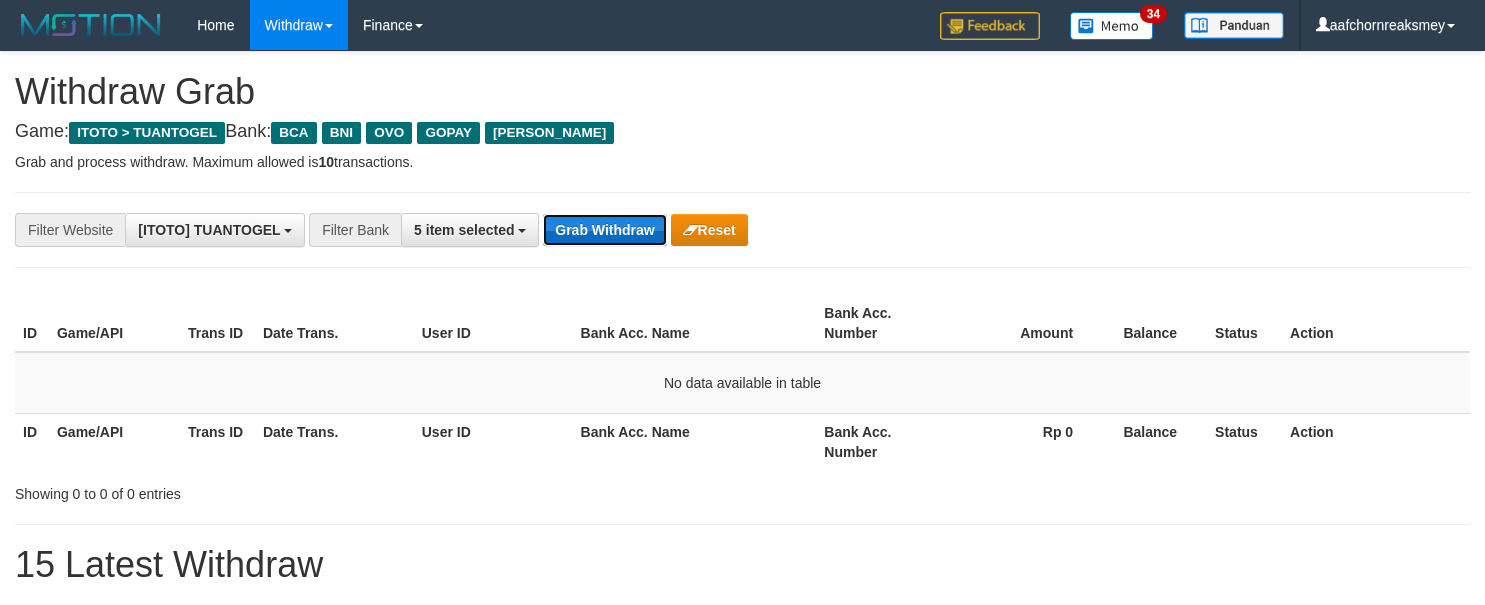click on "Grab Withdraw" at bounding box center (604, 230) 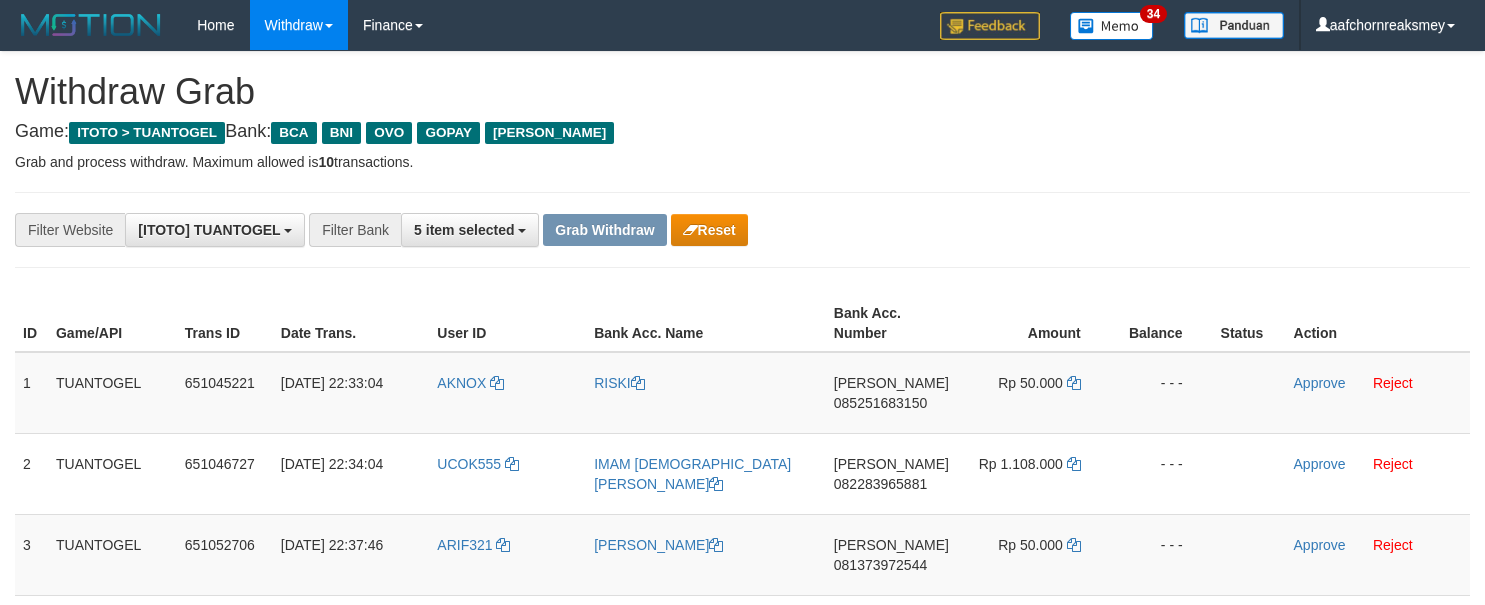 scroll, scrollTop: 0, scrollLeft: 0, axis: both 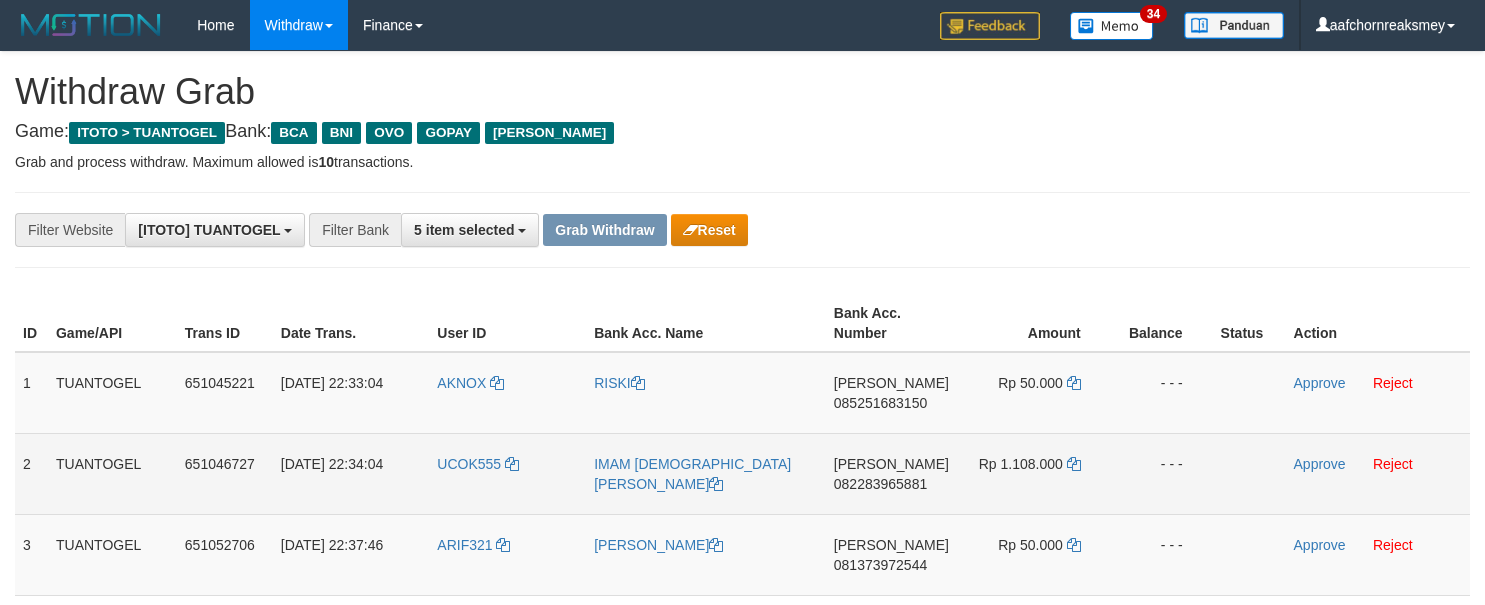 drag, startPoint x: 403, startPoint y: 452, endPoint x: 546, endPoint y: 473, distance: 144.53374 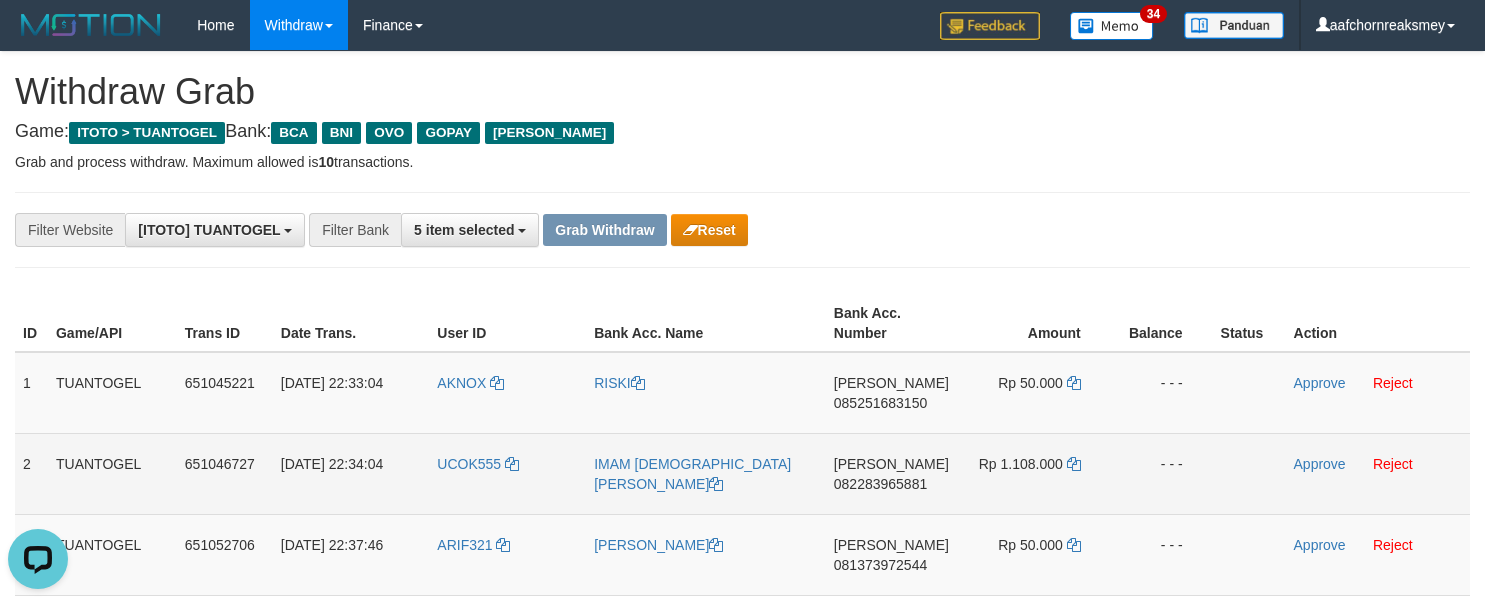 scroll, scrollTop: 0, scrollLeft: 0, axis: both 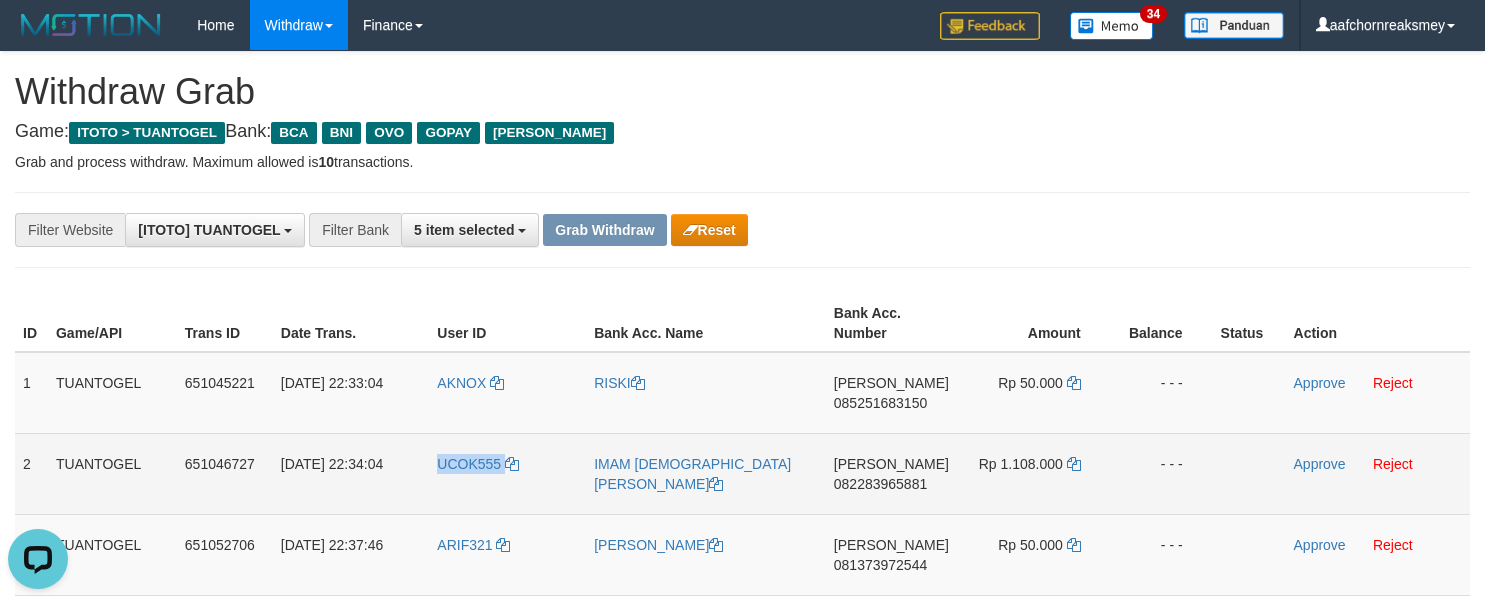 drag, startPoint x: 430, startPoint y: 463, endPoint x: 525, endPoint y: 481, distance: 96.69022 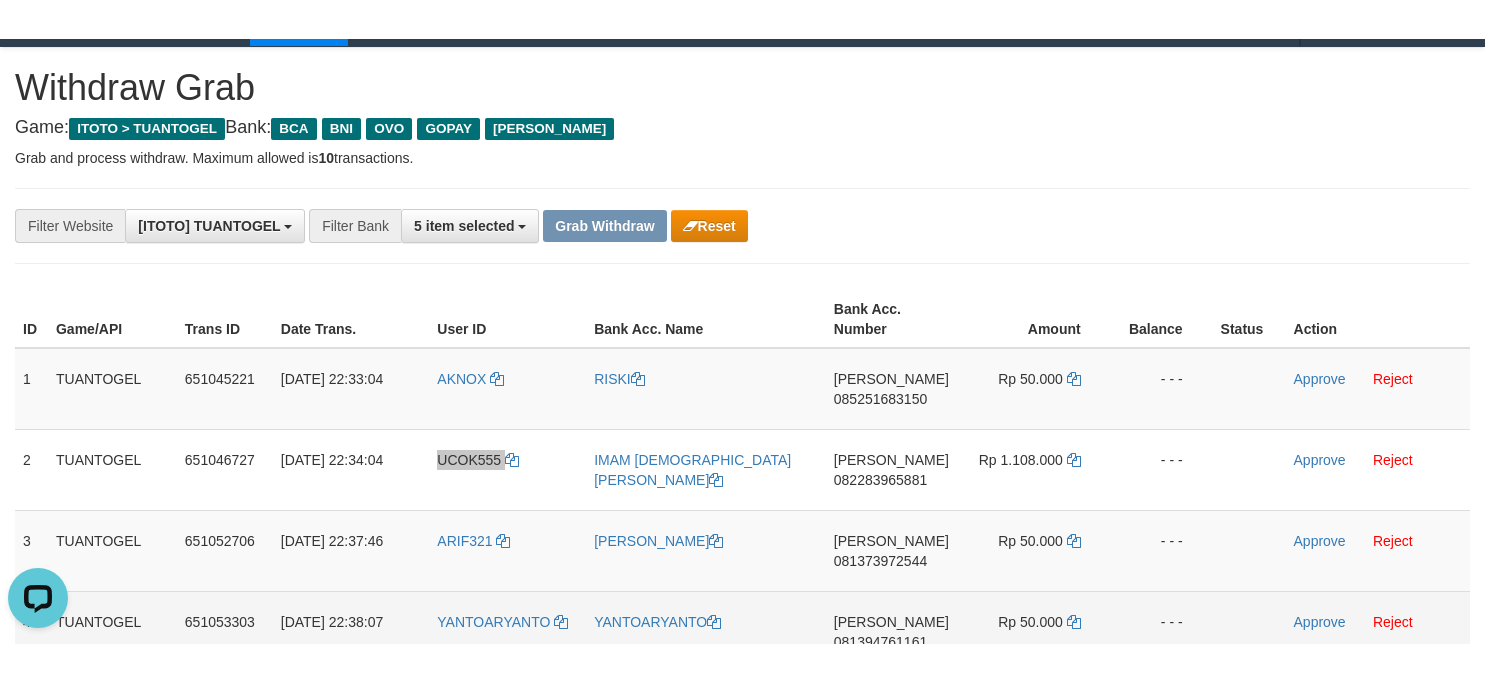 scroll, scrollTop: 83, scrollLeft: 0, axis: vertical 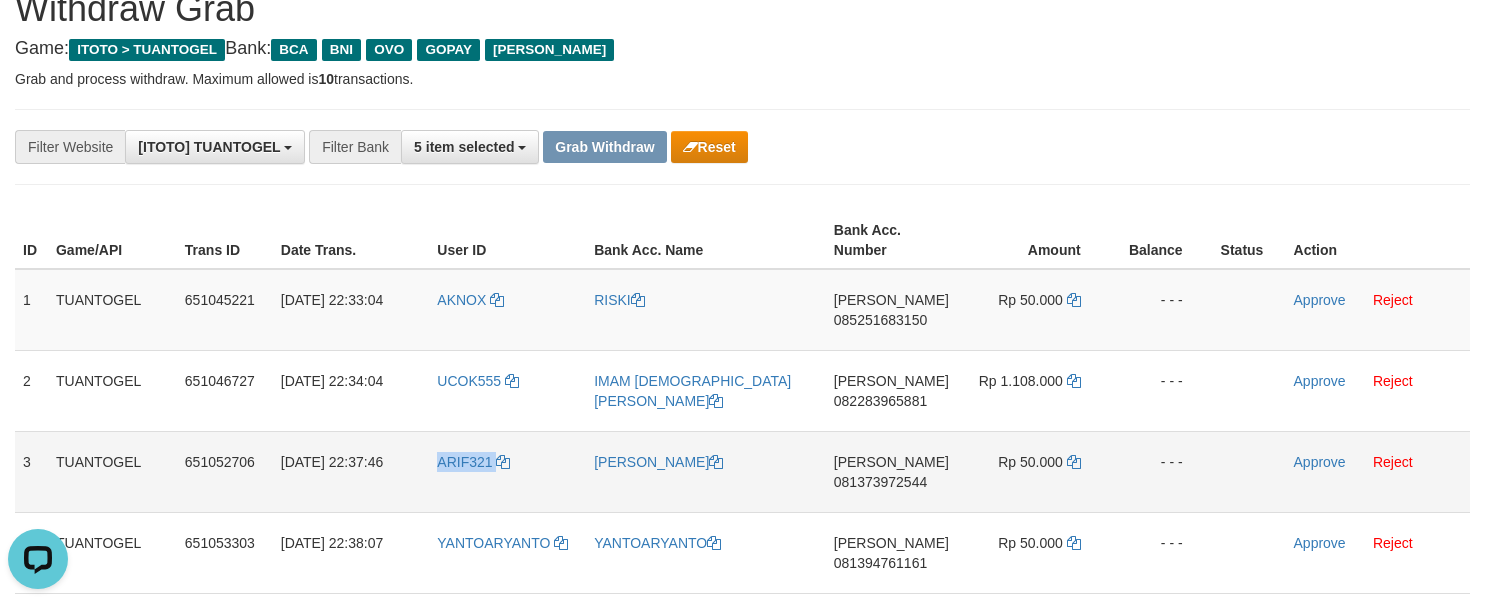 drag, startPoint x: 420, startPoint y: 470, endPoint x: 520, endPoint y: 470, distance: 100 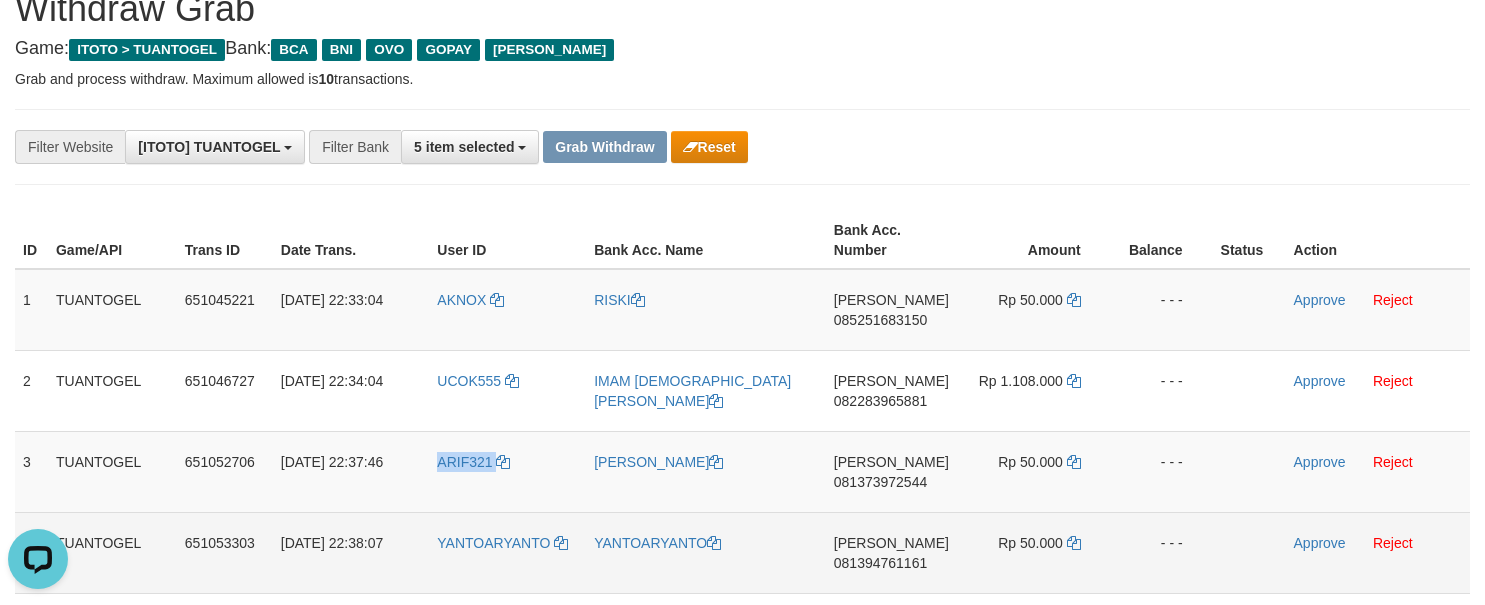 copy on "ARIF321" 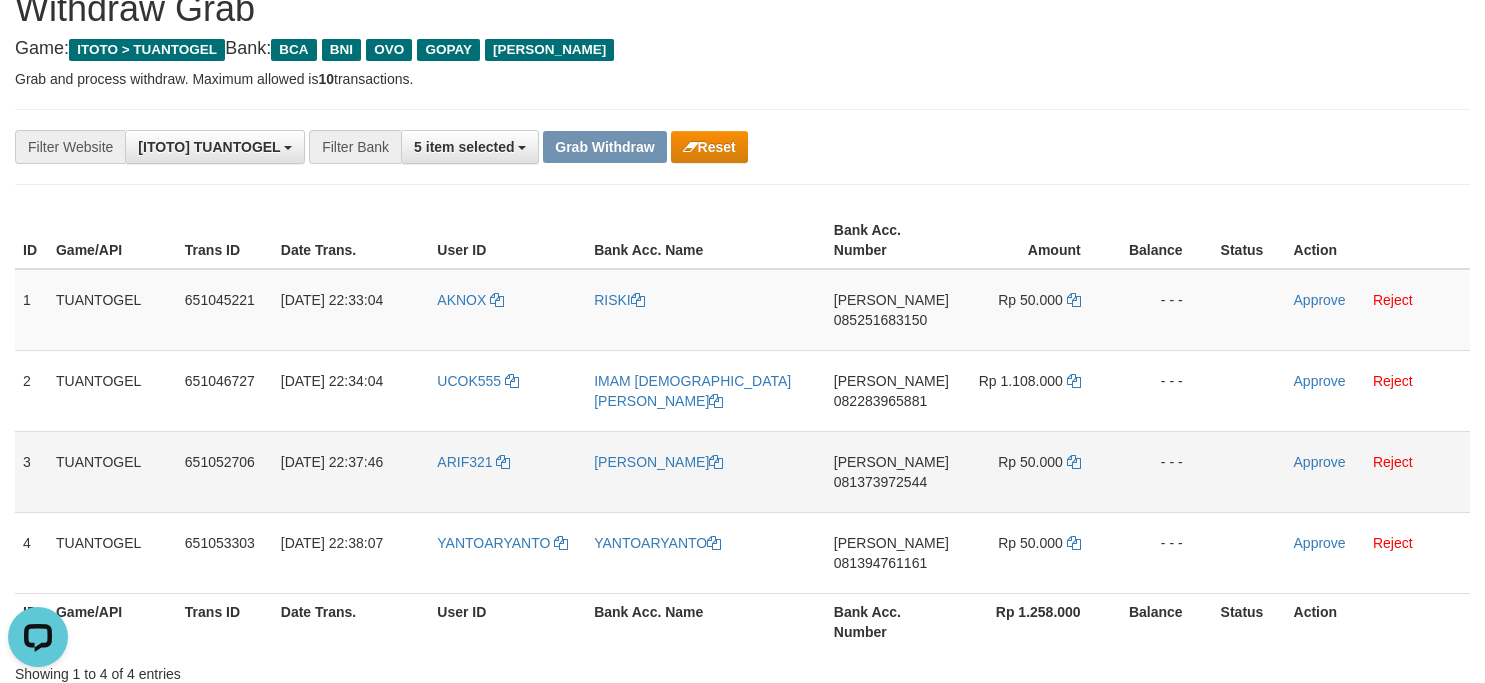 click on "[DATE] 22:37:46" at bounding box center [351, 471] 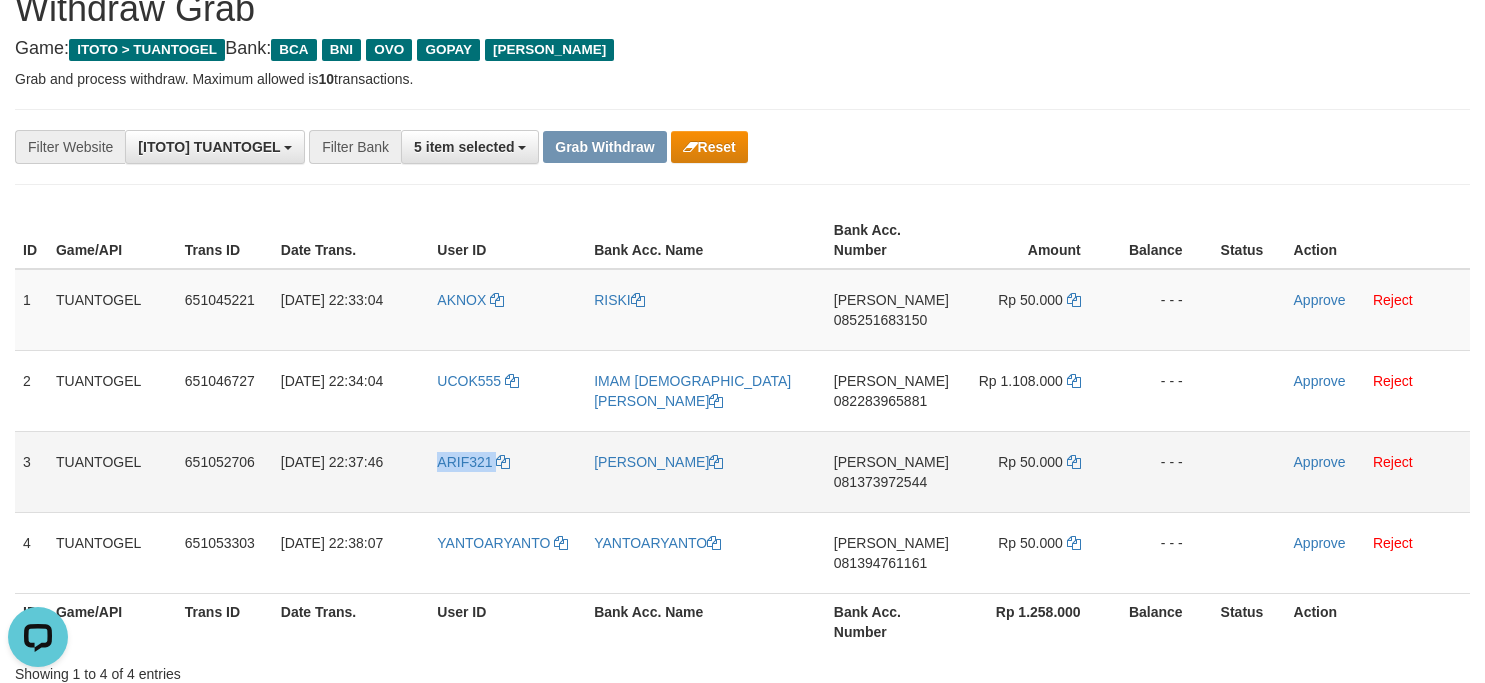 drag, startPoint x: 425, startPoint y: 457, endPoint x: 516, endPoint y: 478, distance: 93.39165 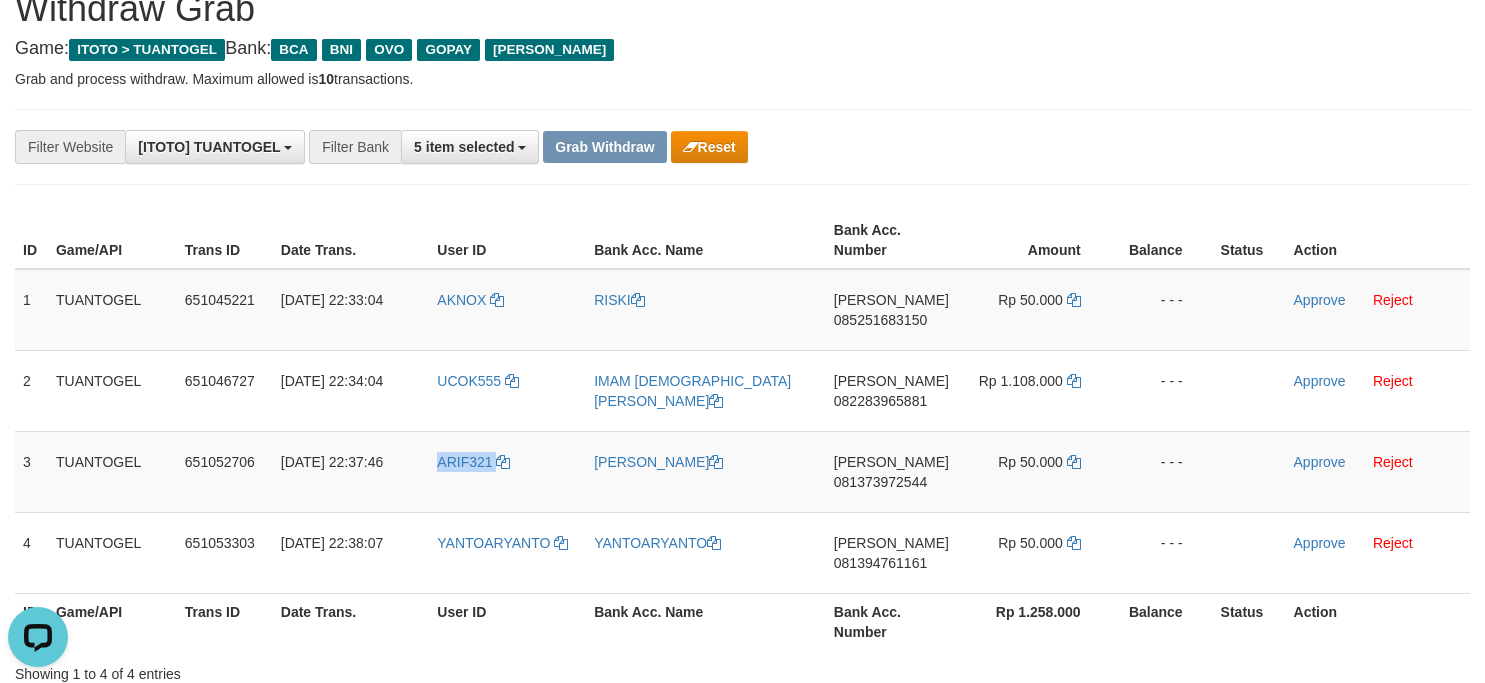 copy on "ARIF321" 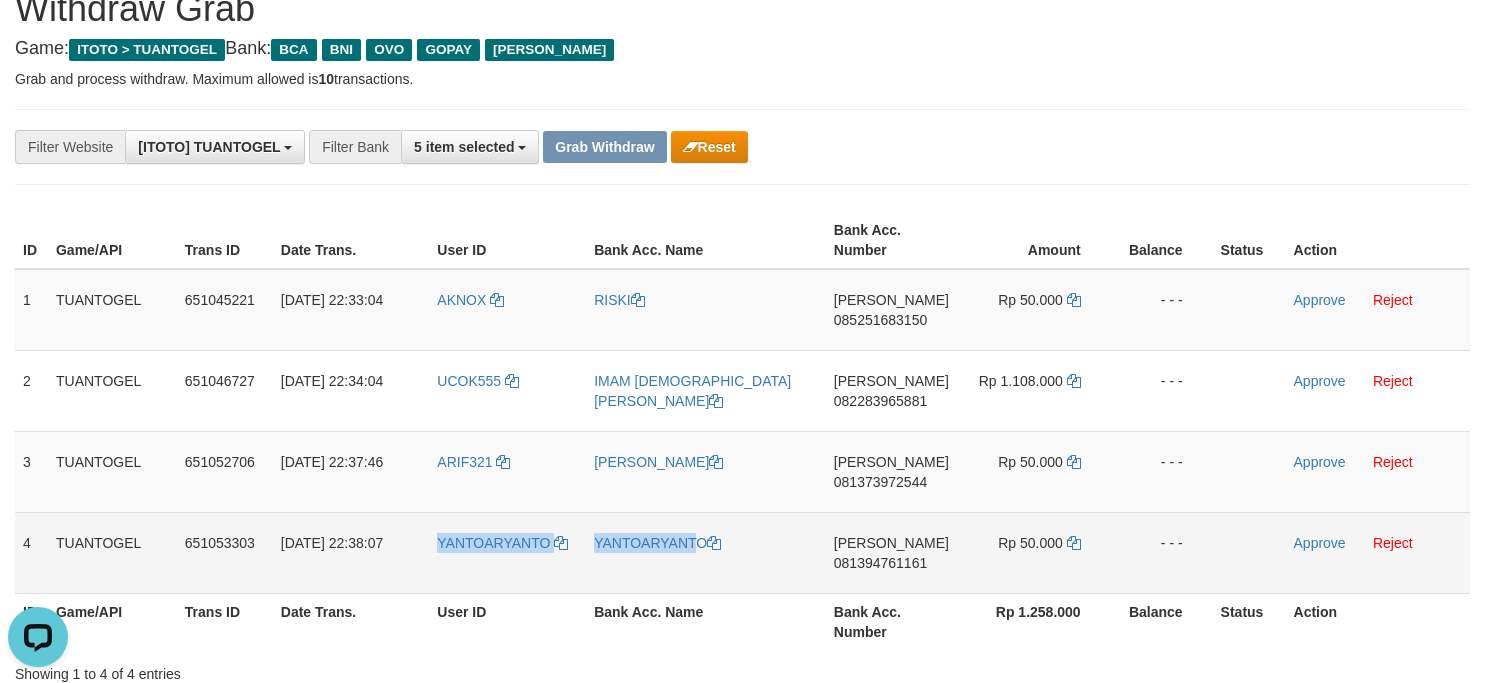 drag, startPoint x: 425, startPoint y: 525, endPoint x: 631, endPoint y: 580, distance: 213.21585 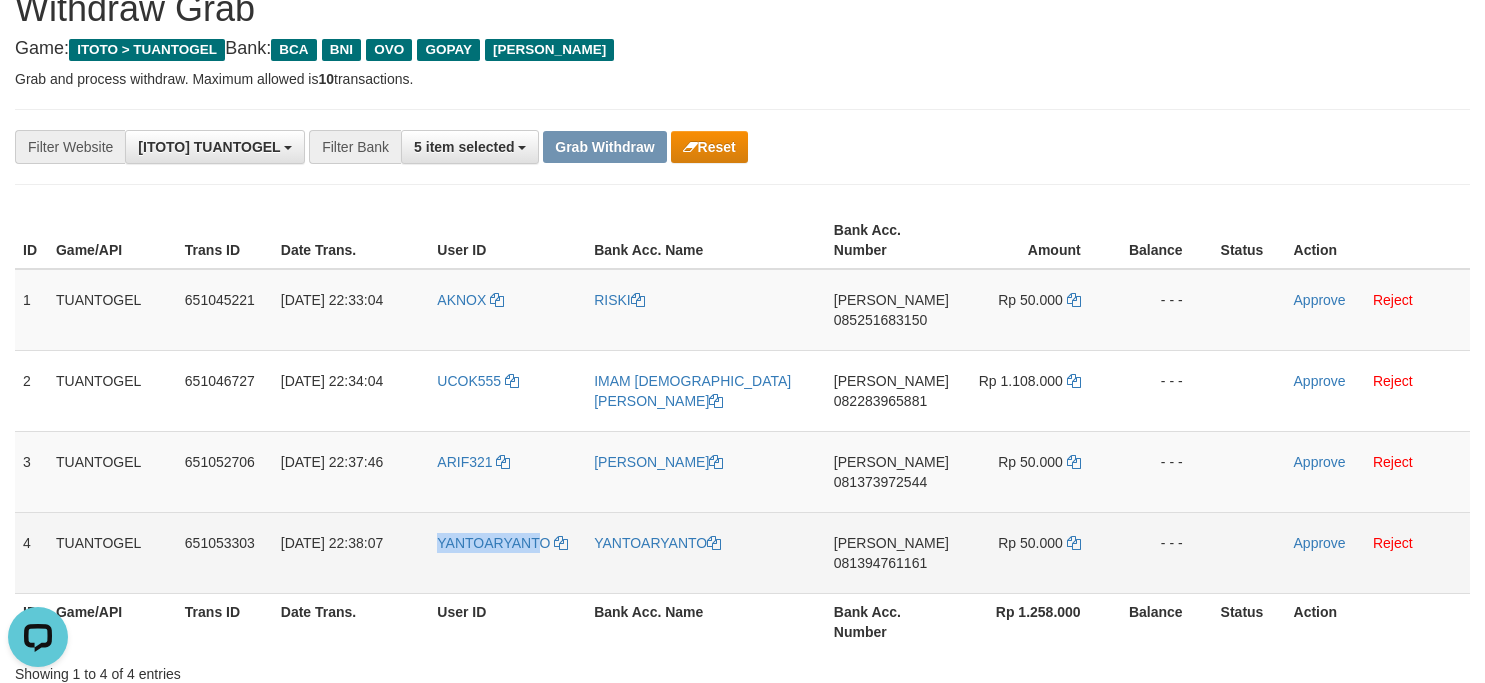 drag, startPoint x: 425, startPoint y: 540, endPoint x: 537, endPoint y: 563, distance: 114.33722 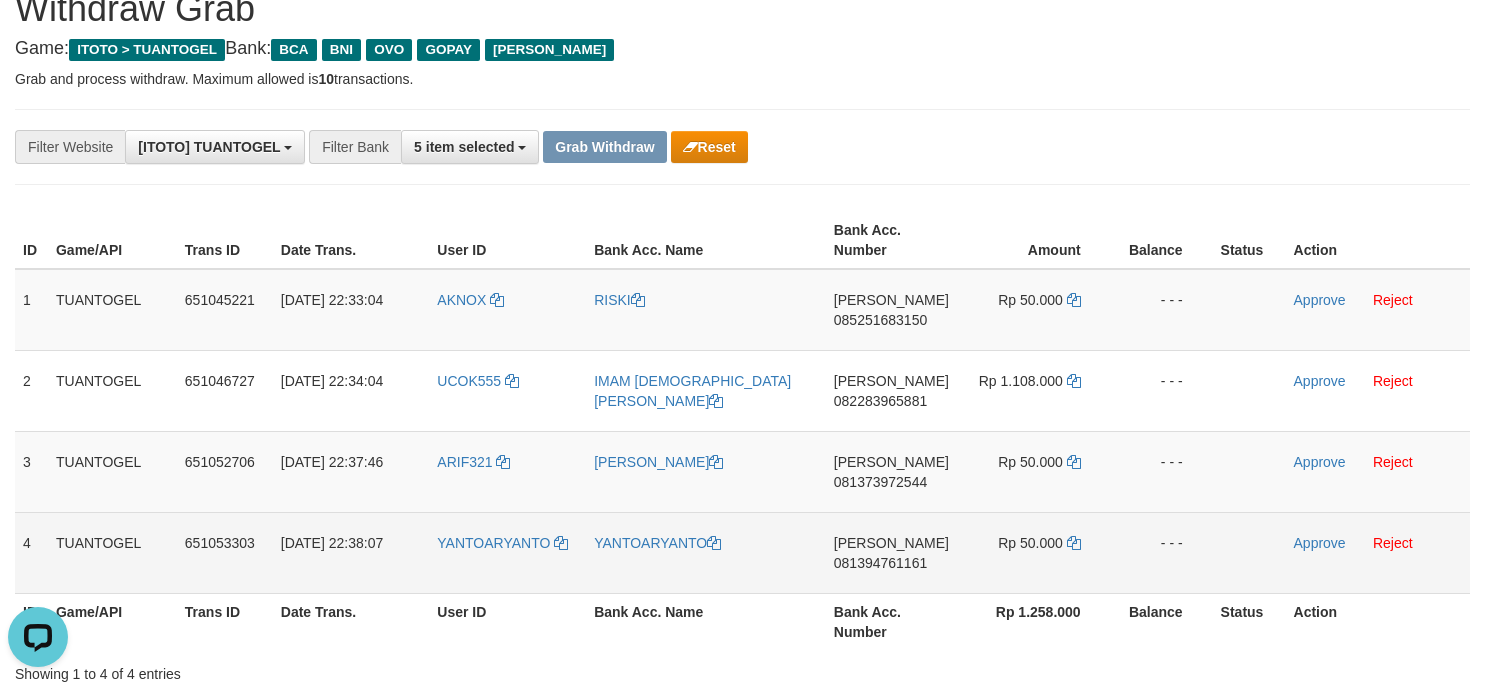 click on "YANTOARYANTO" at bounding box center (507, 552) 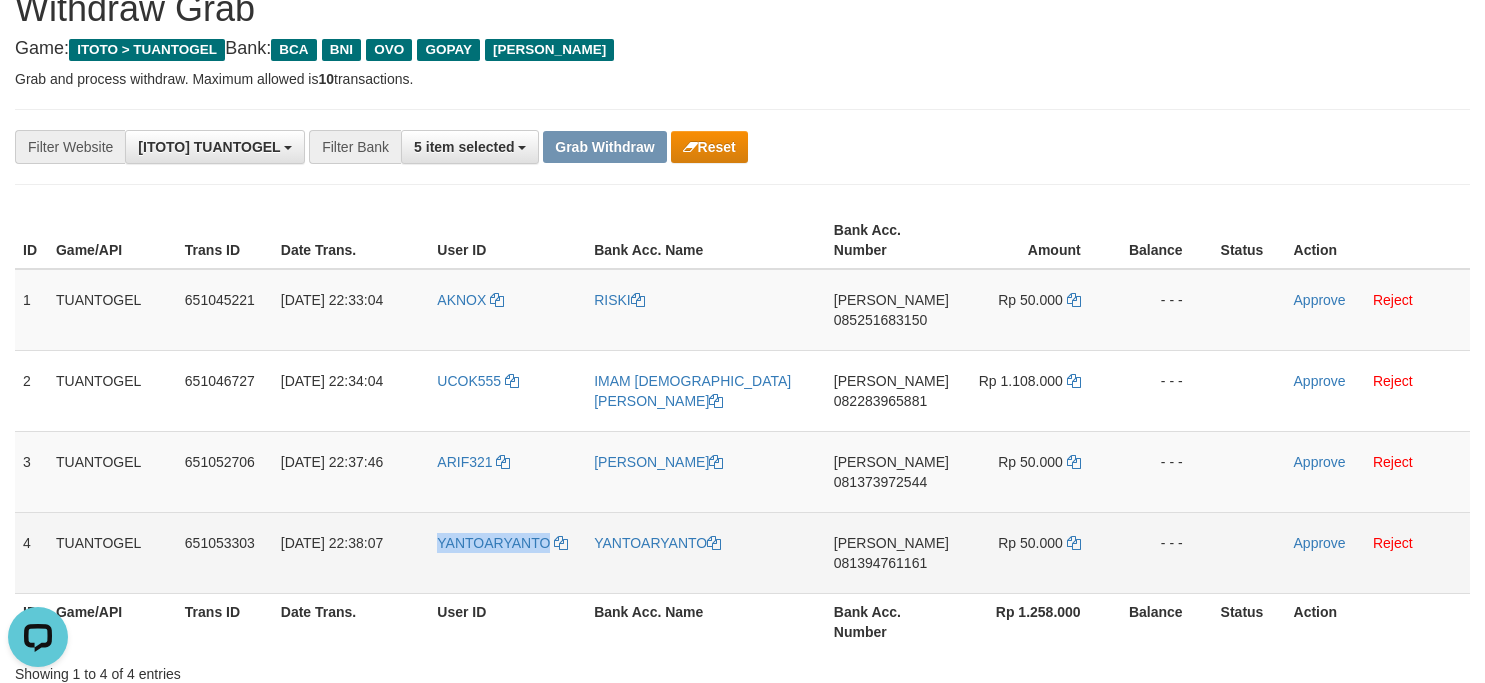drag, startPoint x: 437, startPoint y: 540, endPoint x: 550, endPoint y: 571, distance: 117.17508 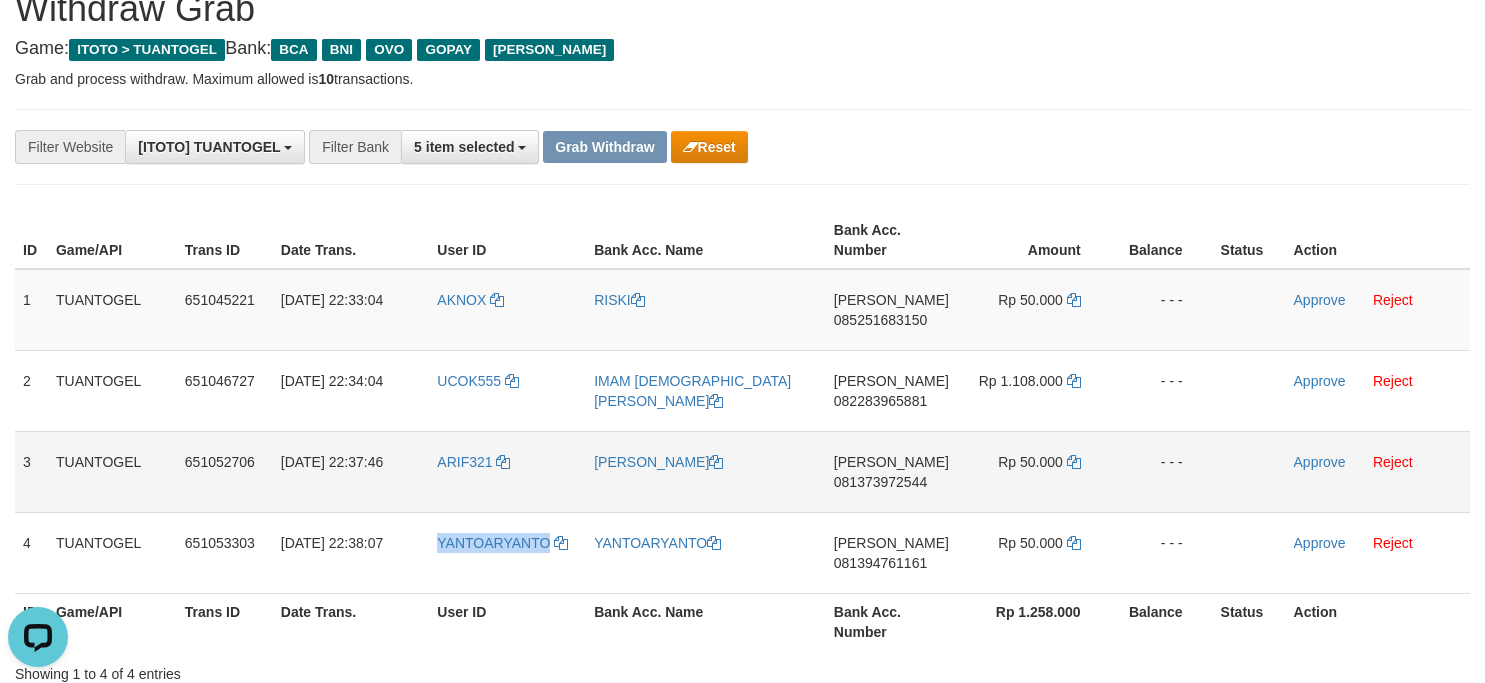 copy on "YANTOARYANTO" 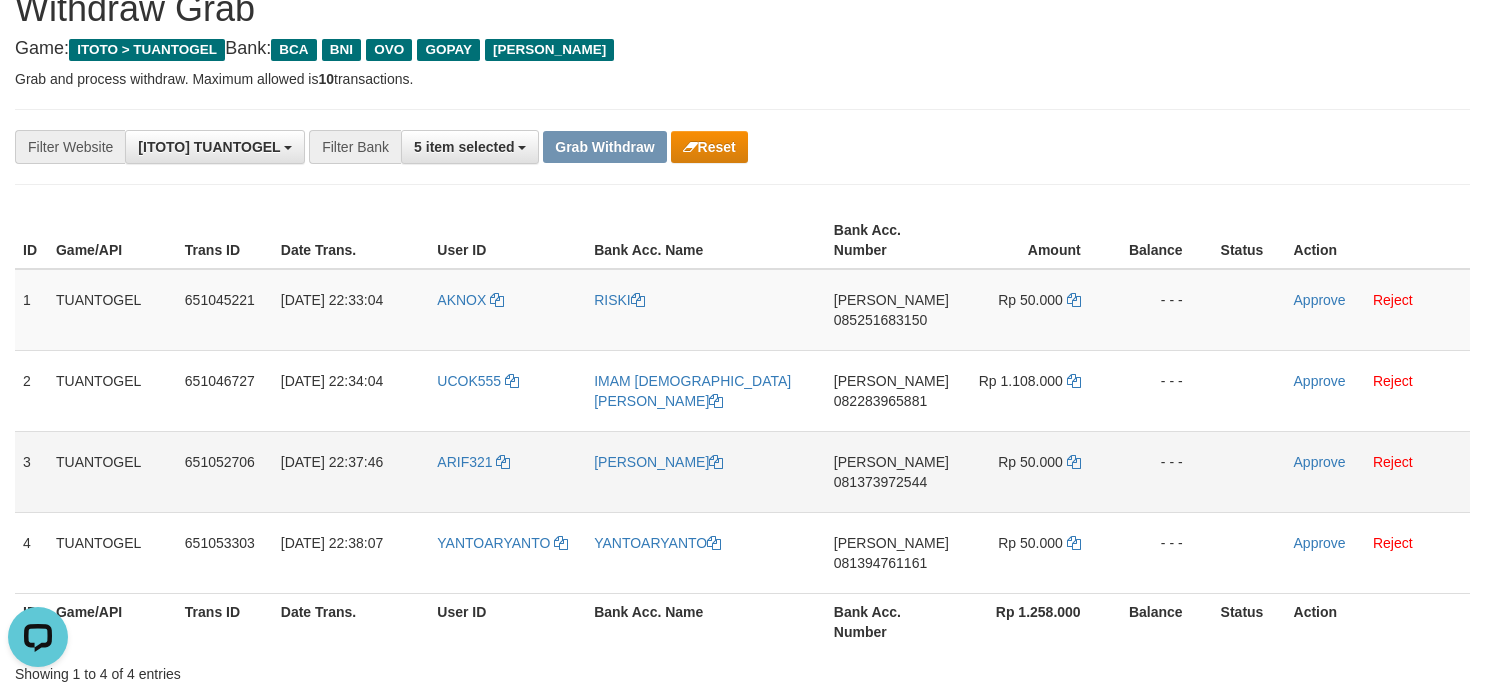 click on "081373972544" at bounding box center [880, 482] 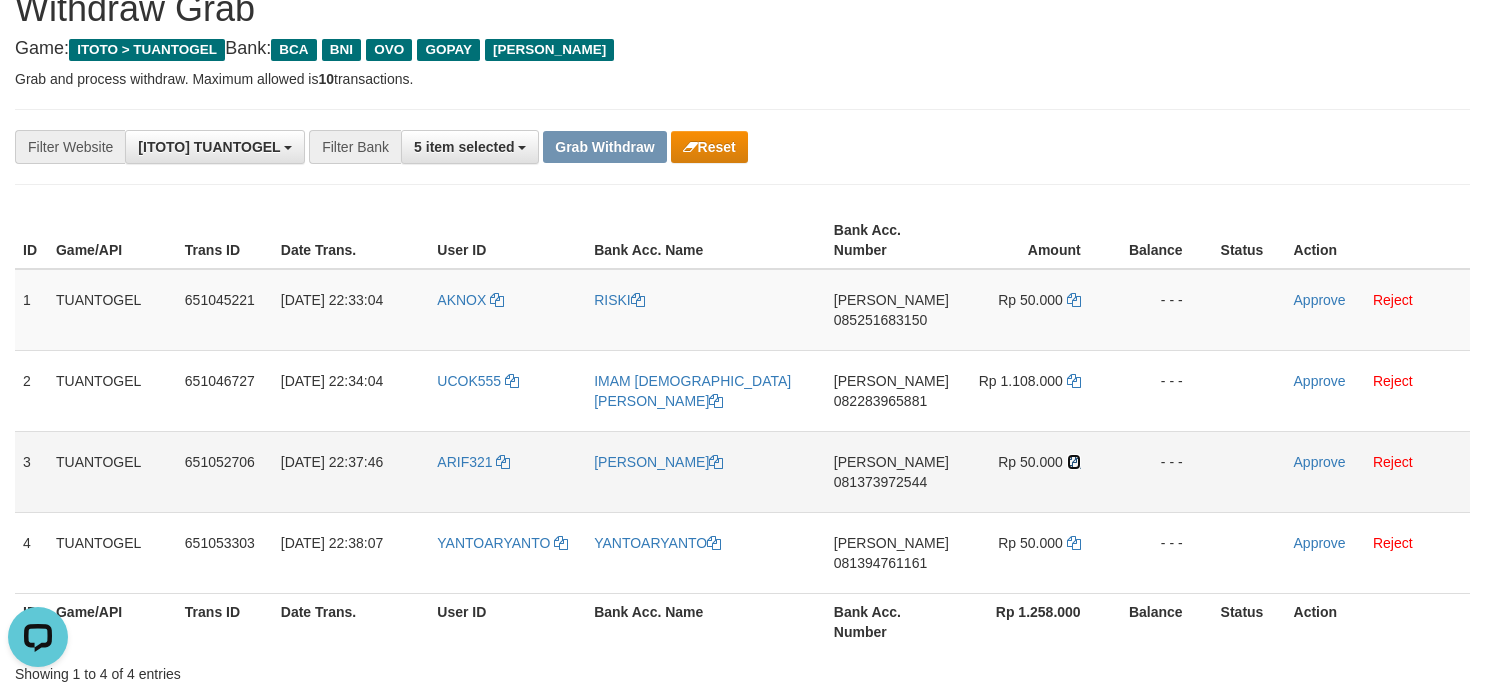 click at bounding box center (1074, 462) 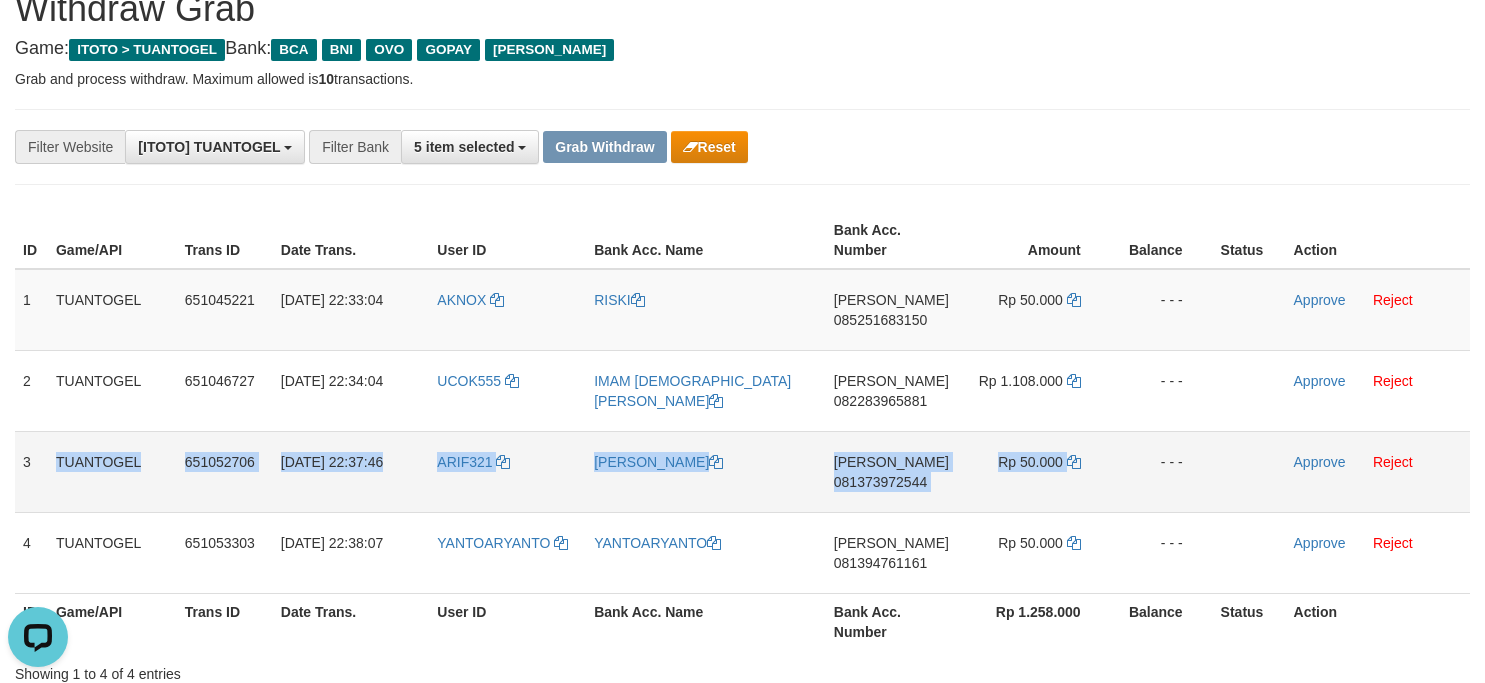 drag, startPoint x: 131, startPoint y: 453, endPoint x: 1136, endPoint y: 492, distance: 1005.7564 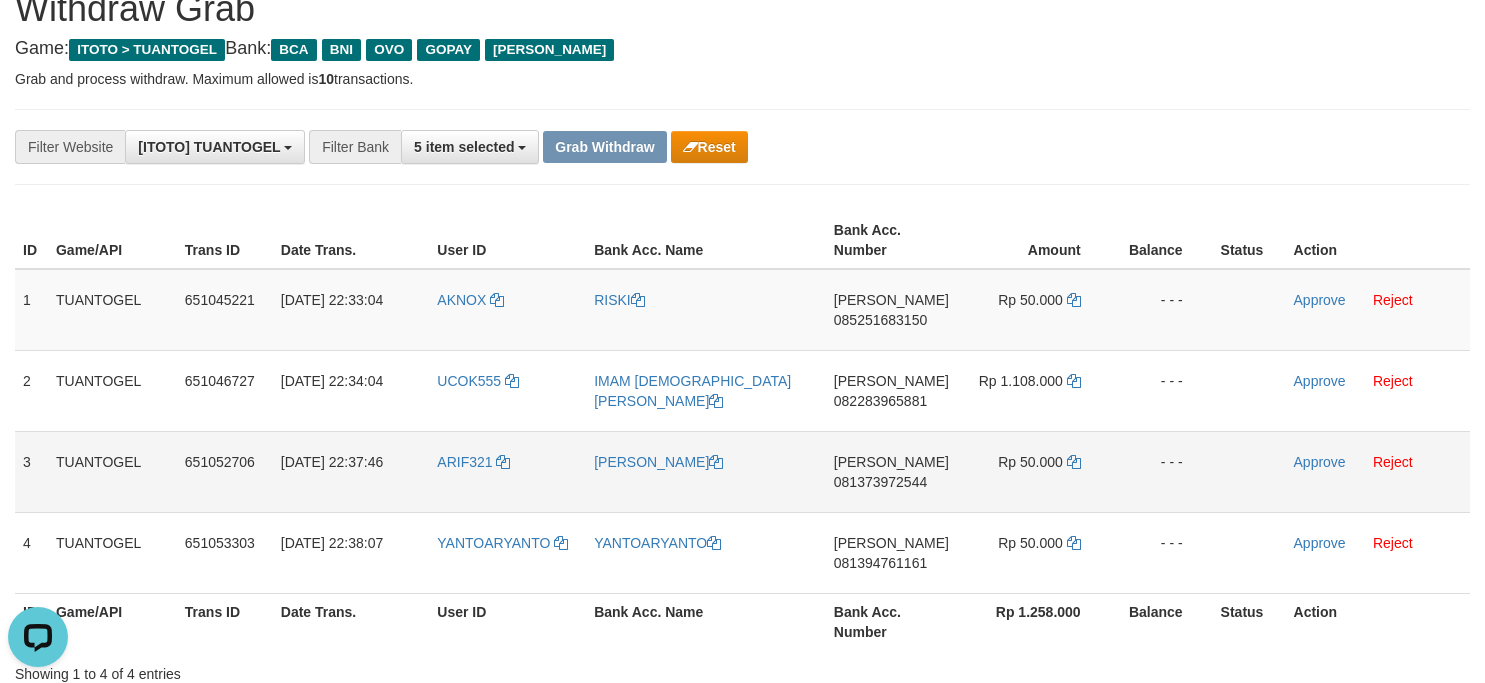 click on "Approve
Reject" at bounding box center (1378, 471) 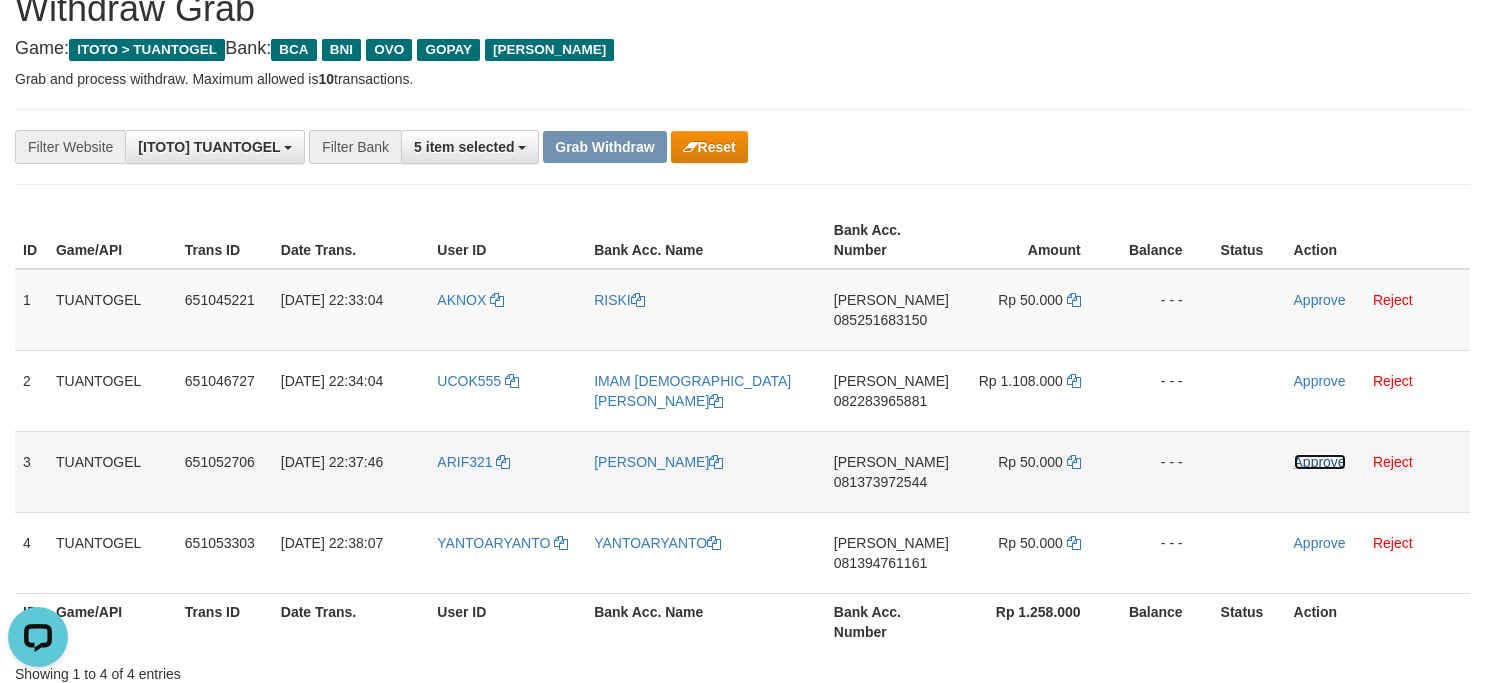 click on "Approve" at bounding box center [1320, 462] 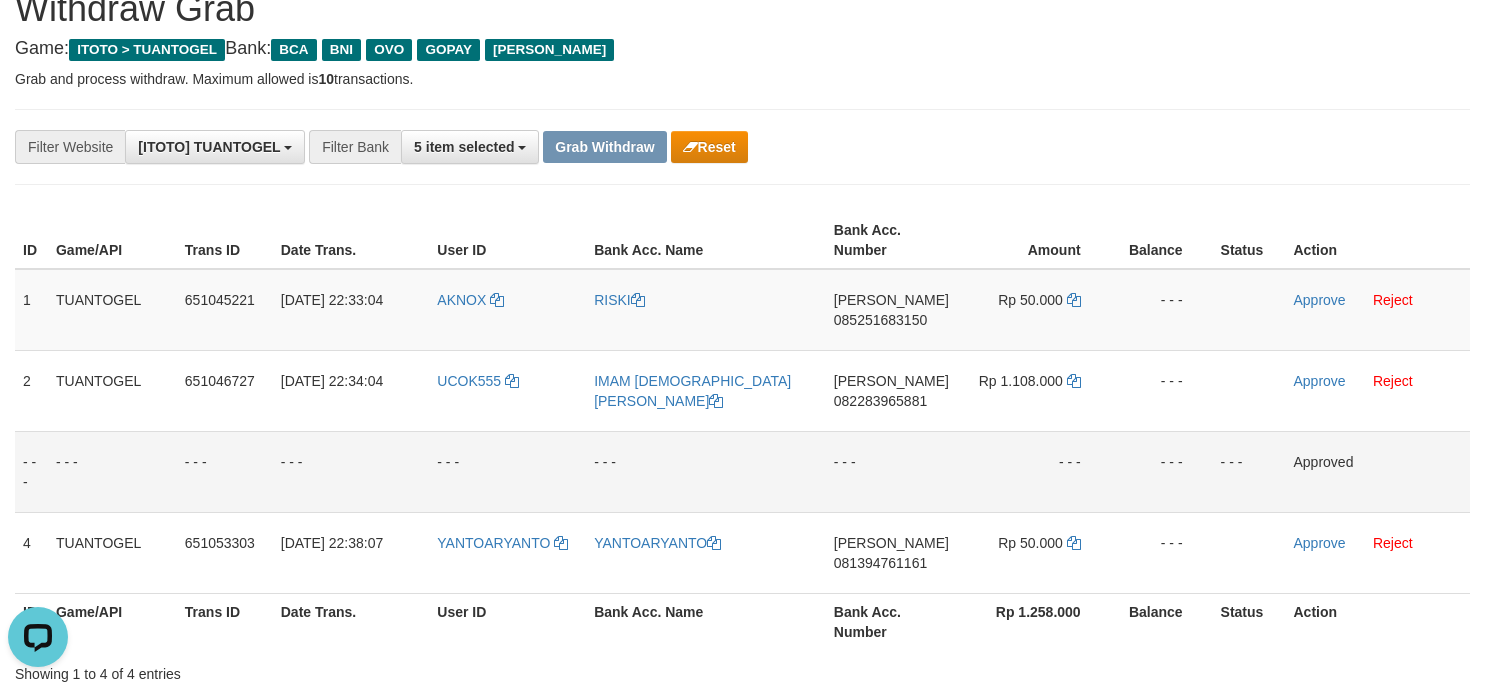 click at bounding box center [742, 109] 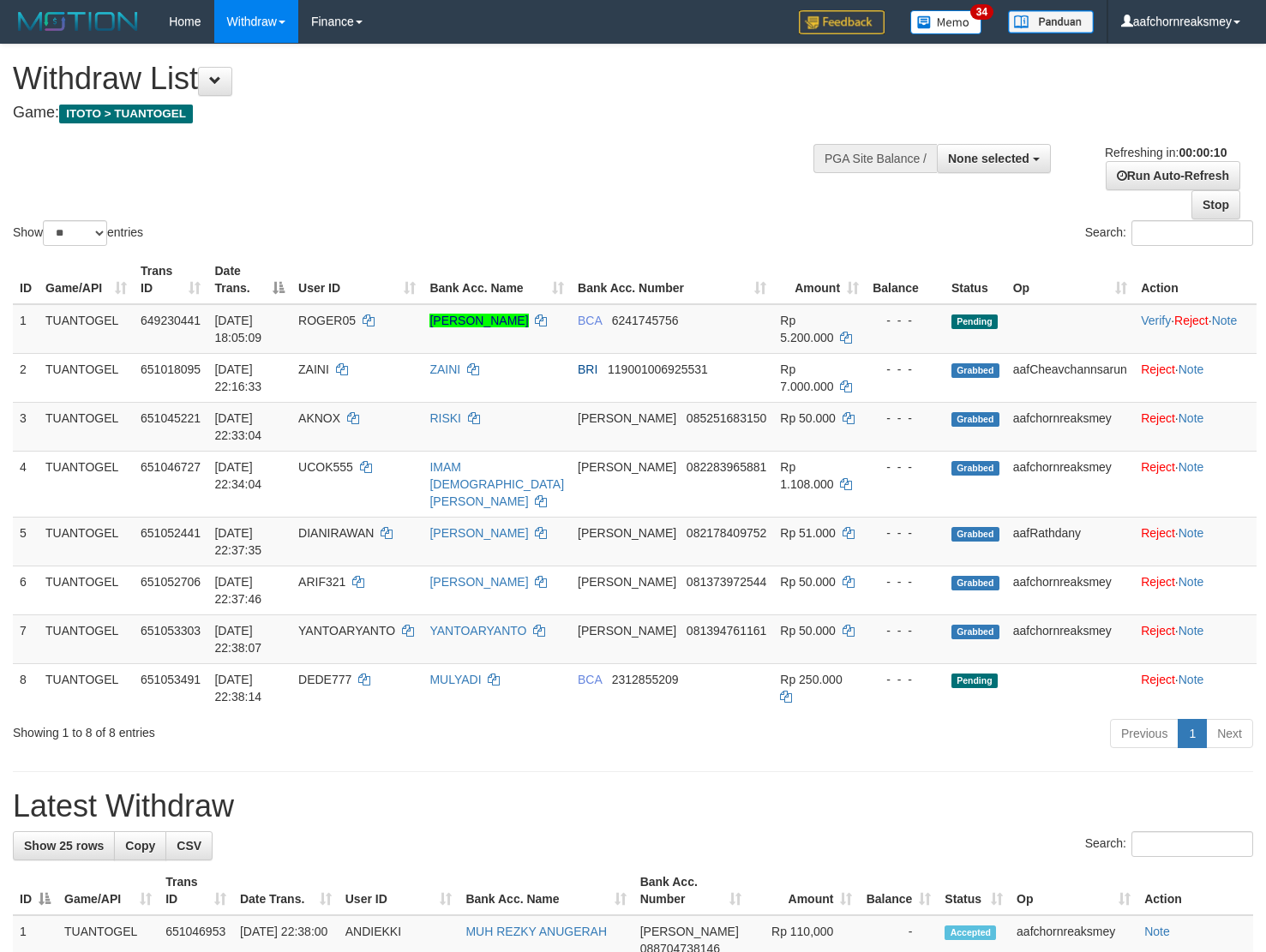 select 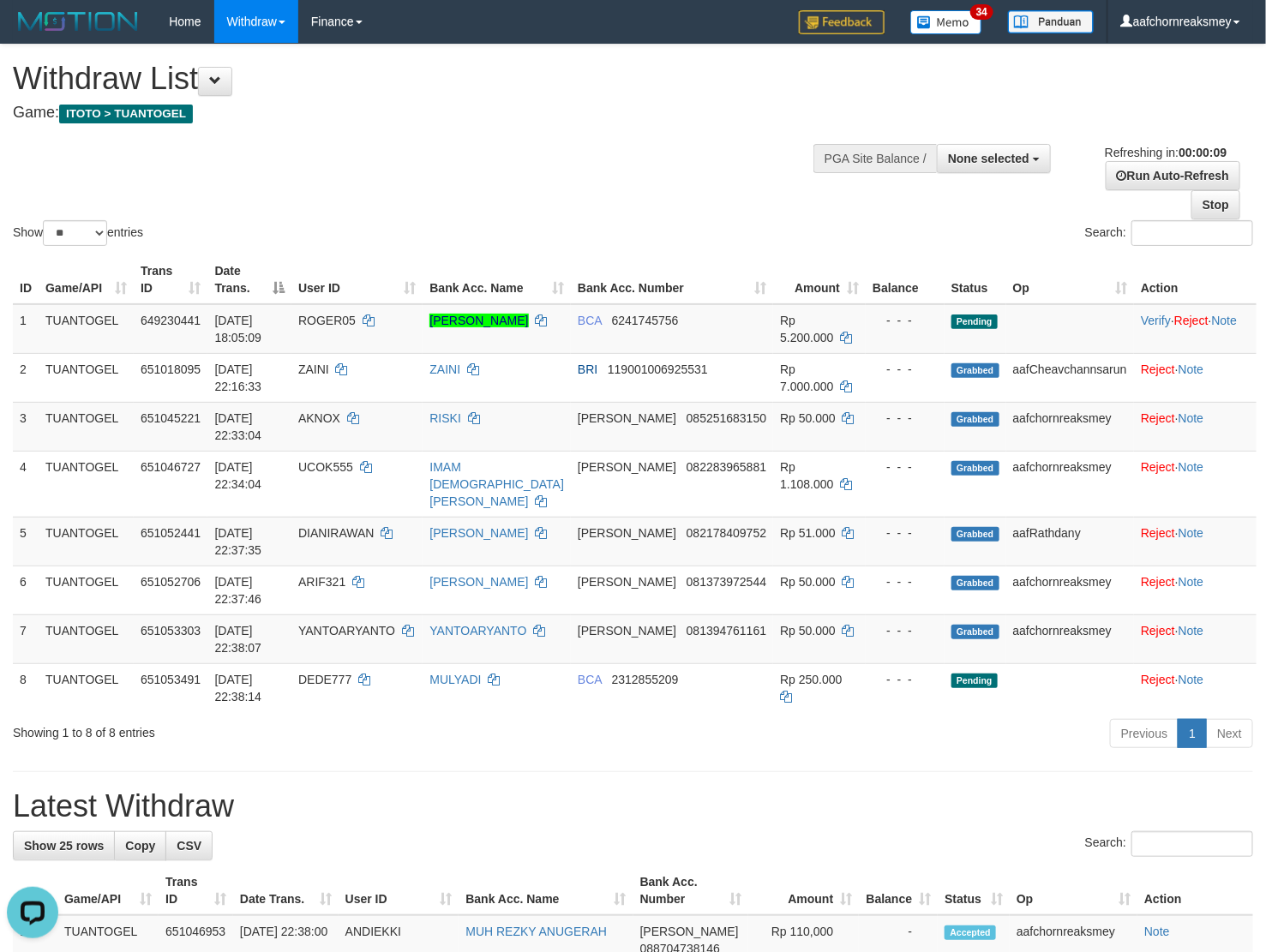 scroll, scrollTop: 0, scrollLeft: 0, axis: both 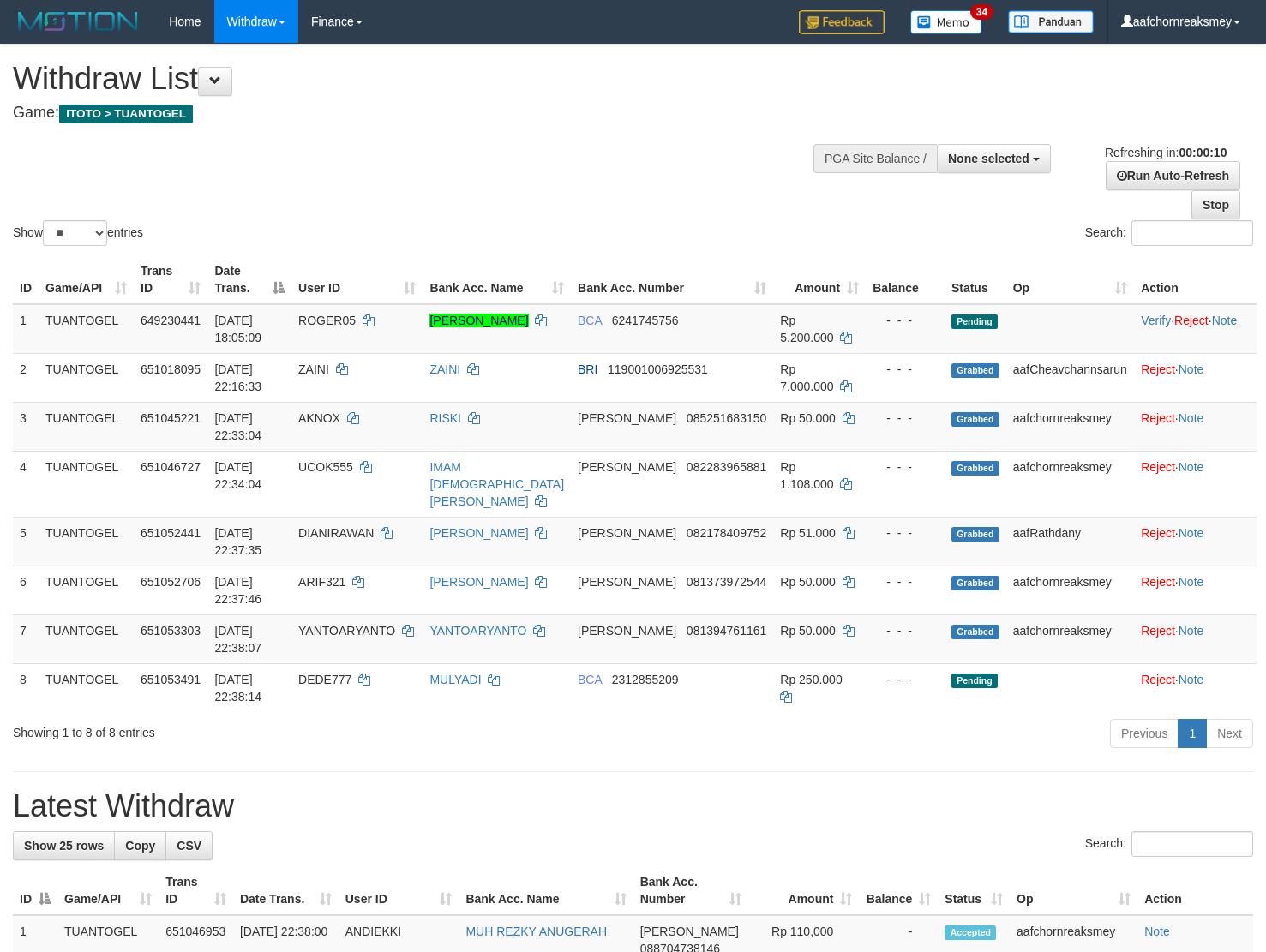 select 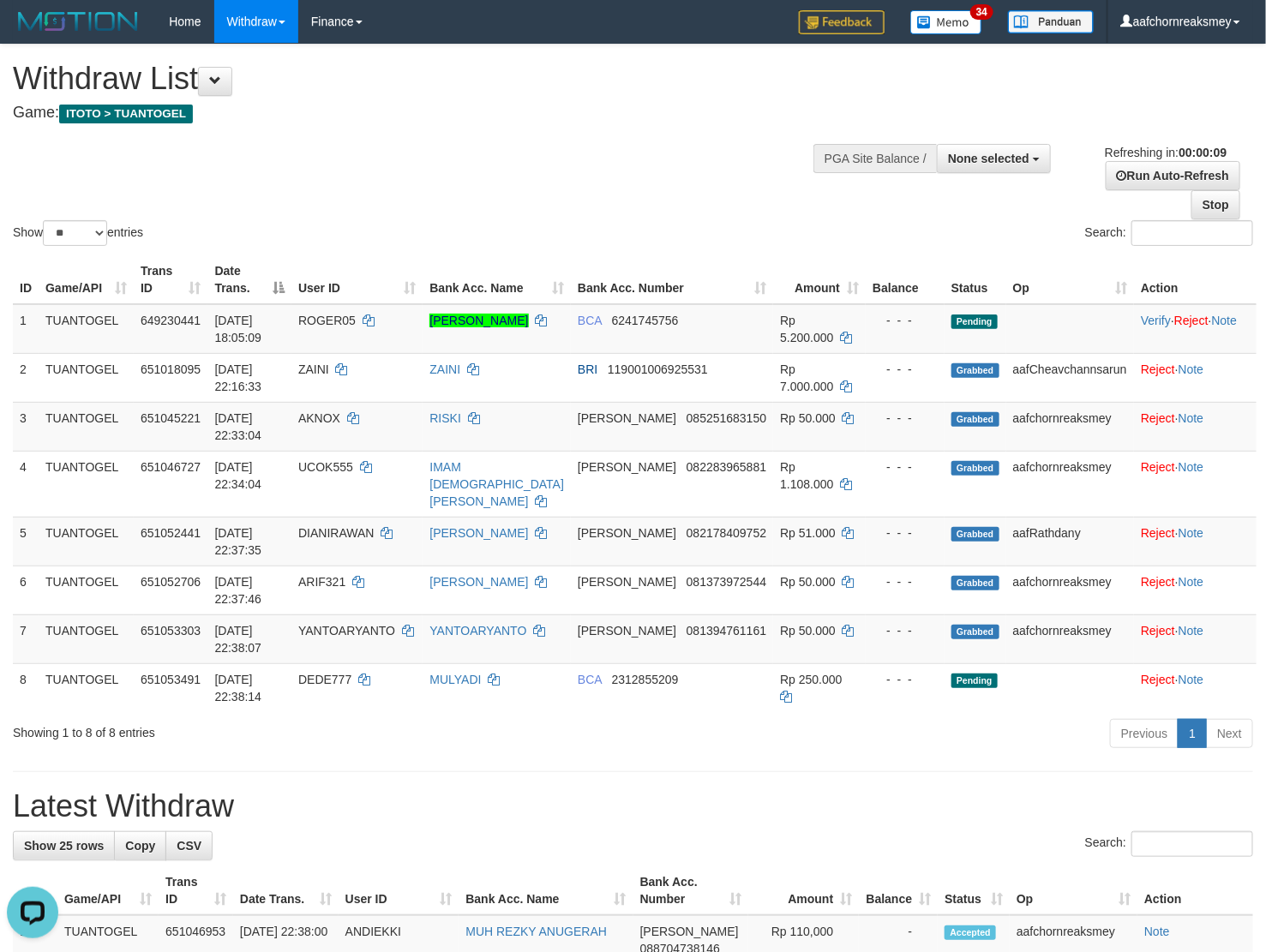 scroll, scrollTop: 0, scrollLeft: 0, axis: both 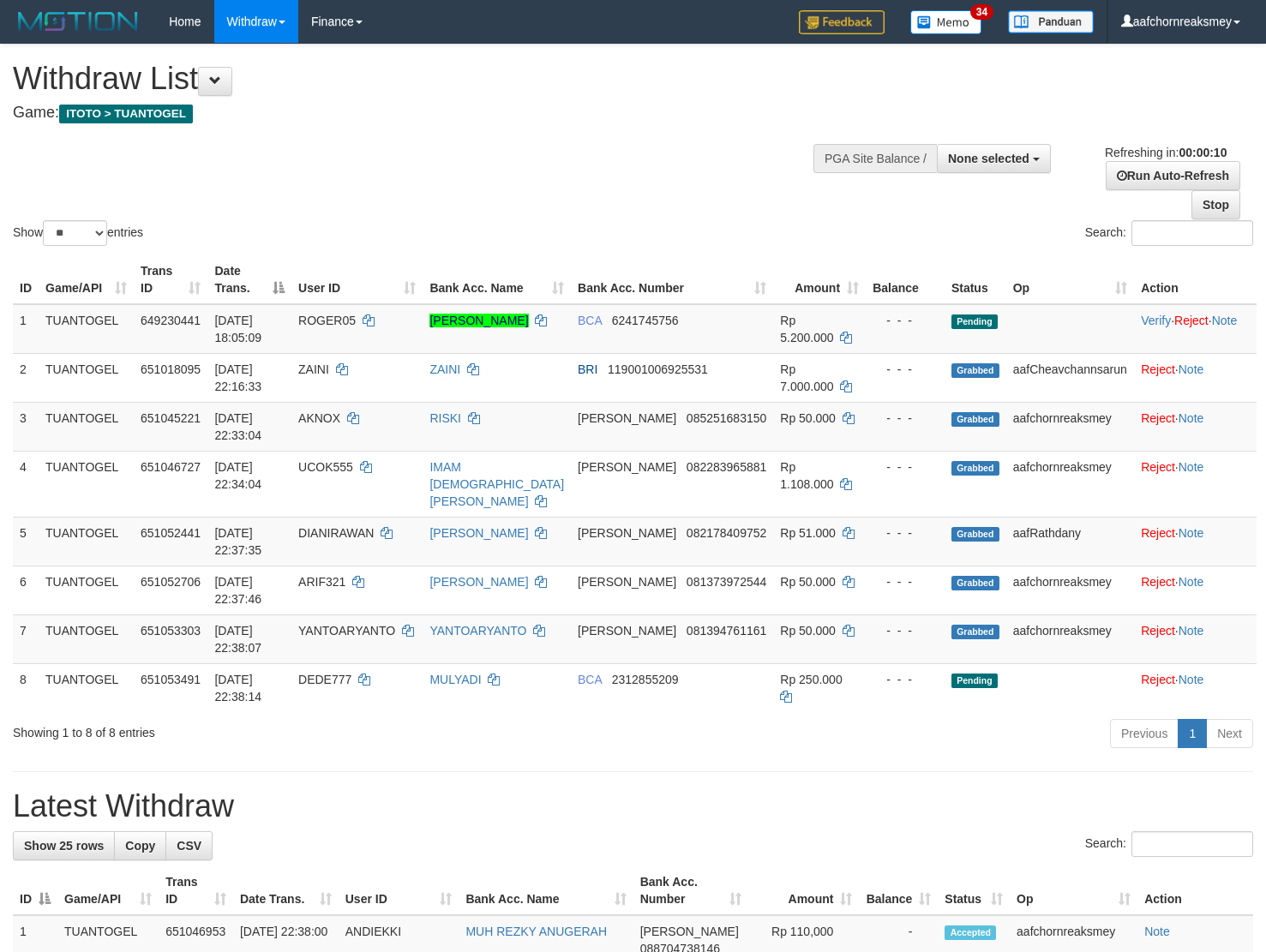 select 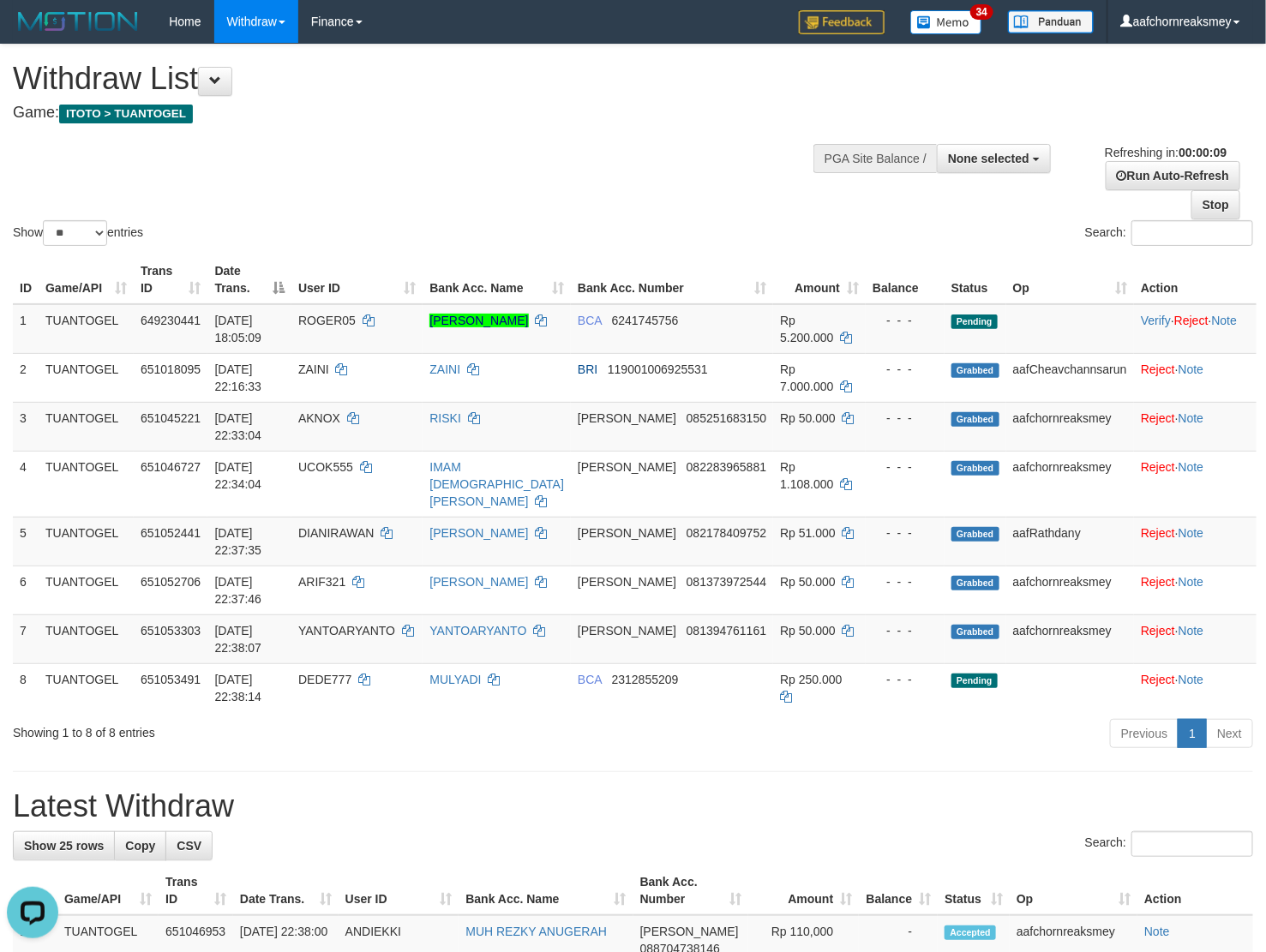 scroll, scrollTop: 0, scrollLeft: 0, axis: both 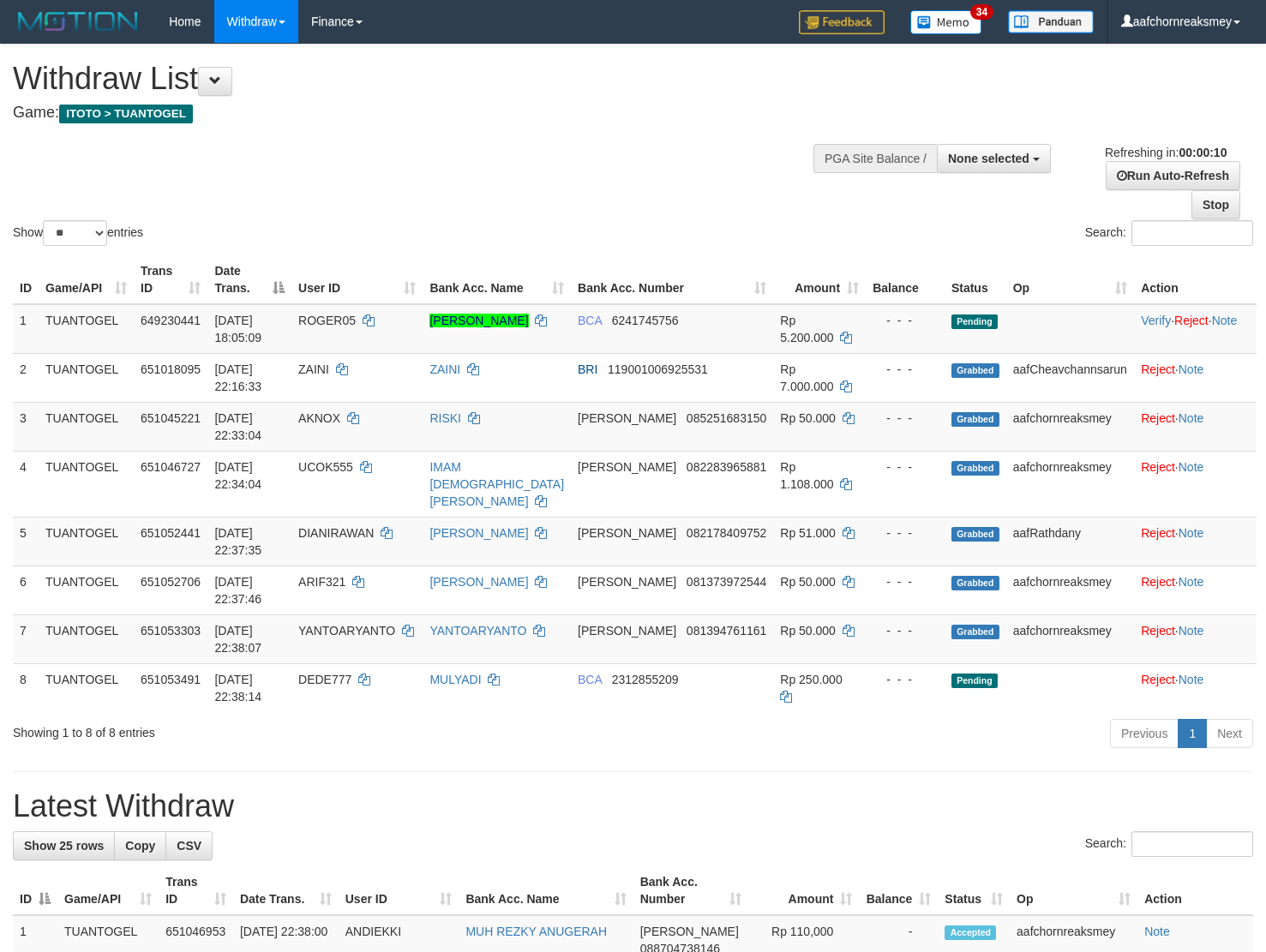 select 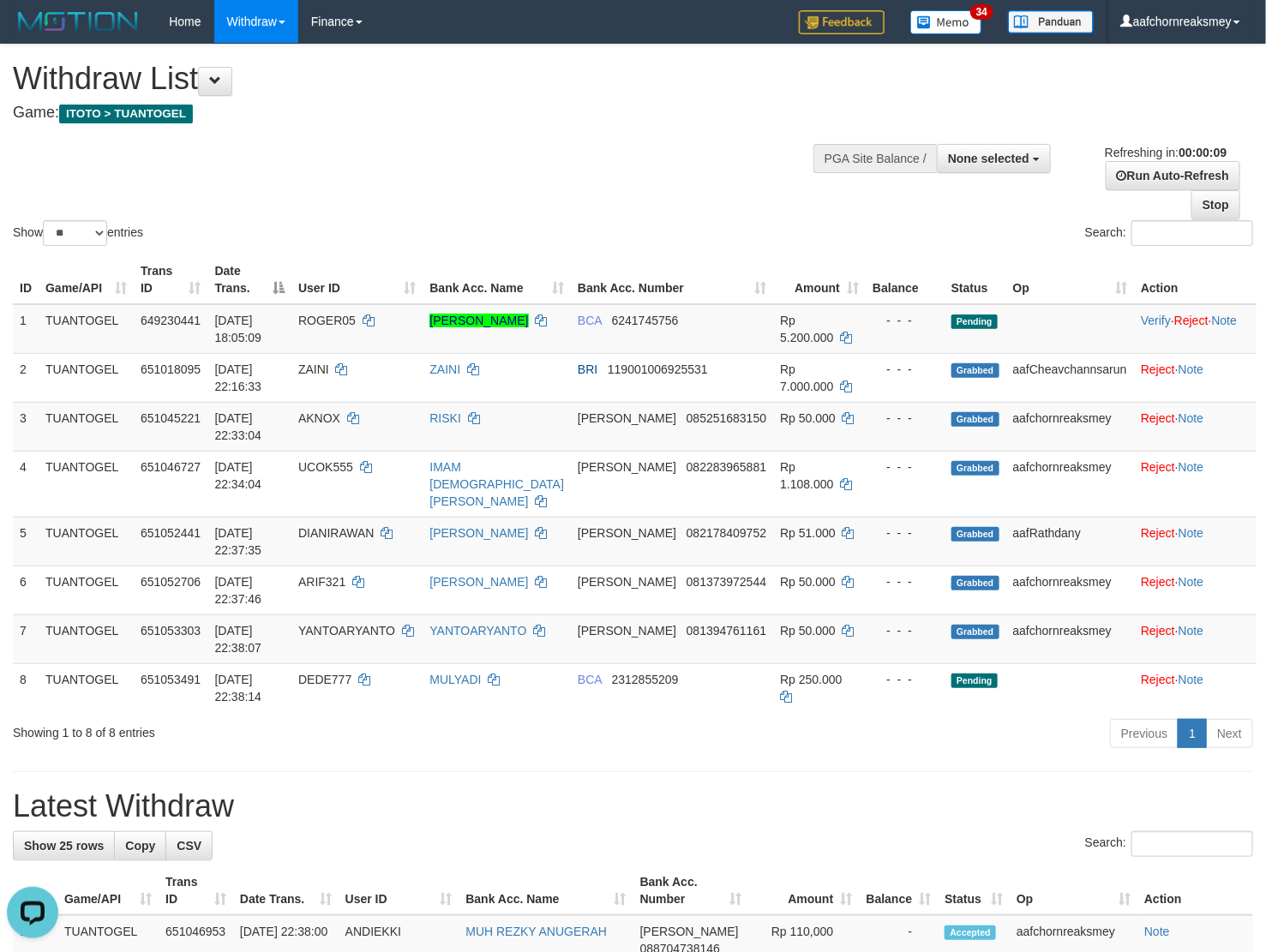 scroll, scrollTop: 0, scrollLeft: 0, axis: both 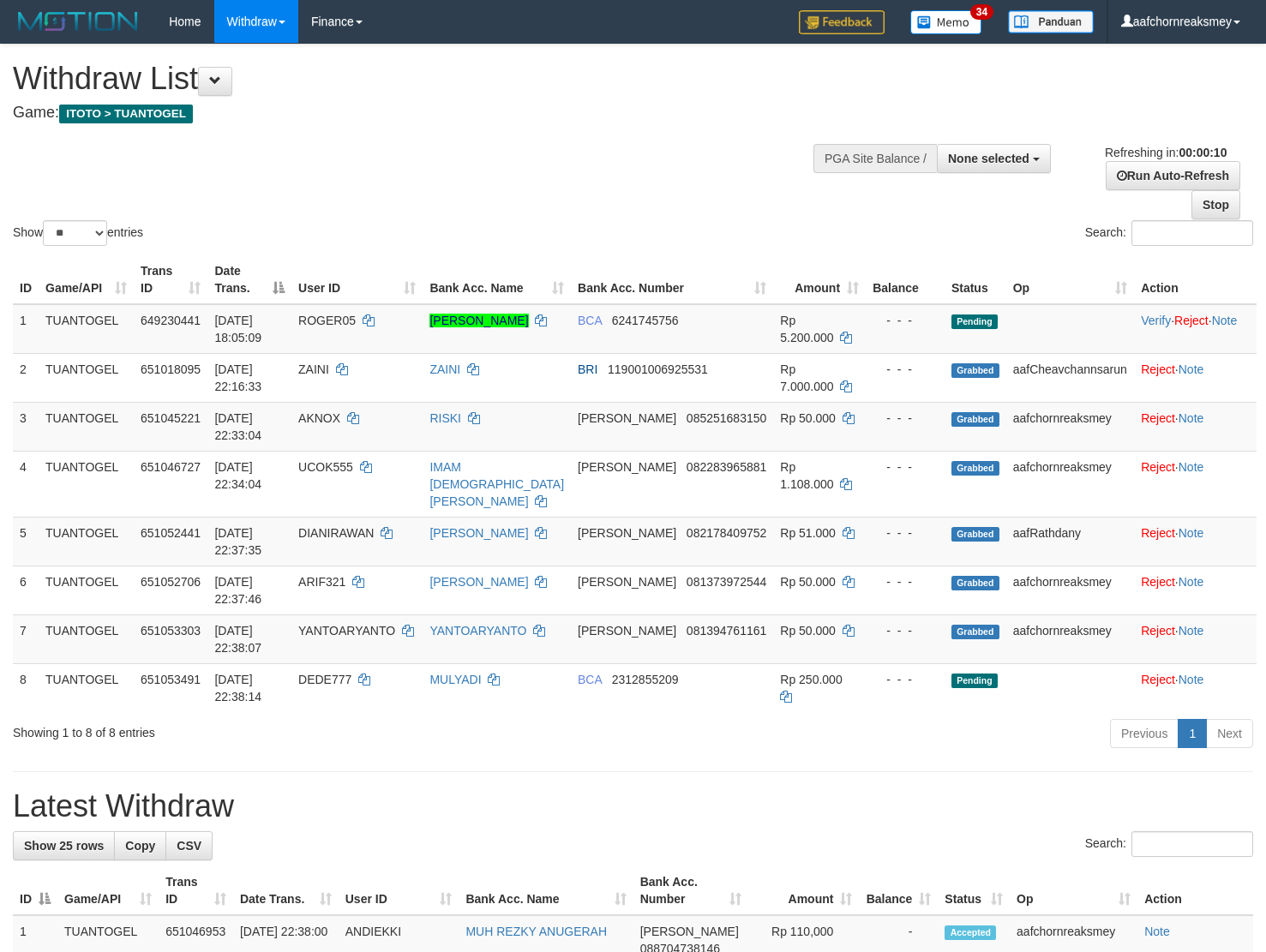 select 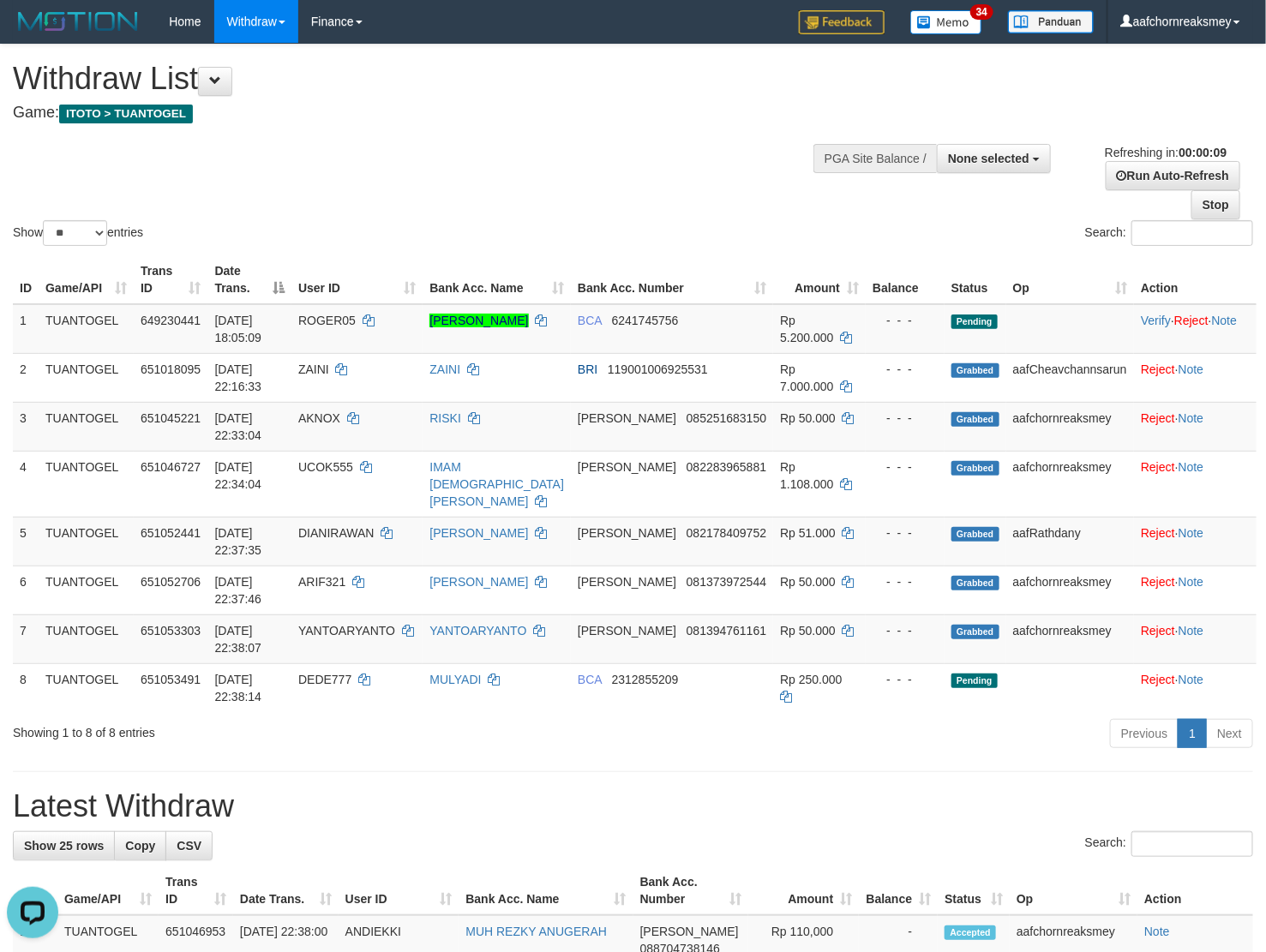 scroll, scrollTop: 0, scrollLeft: 0, axis: both 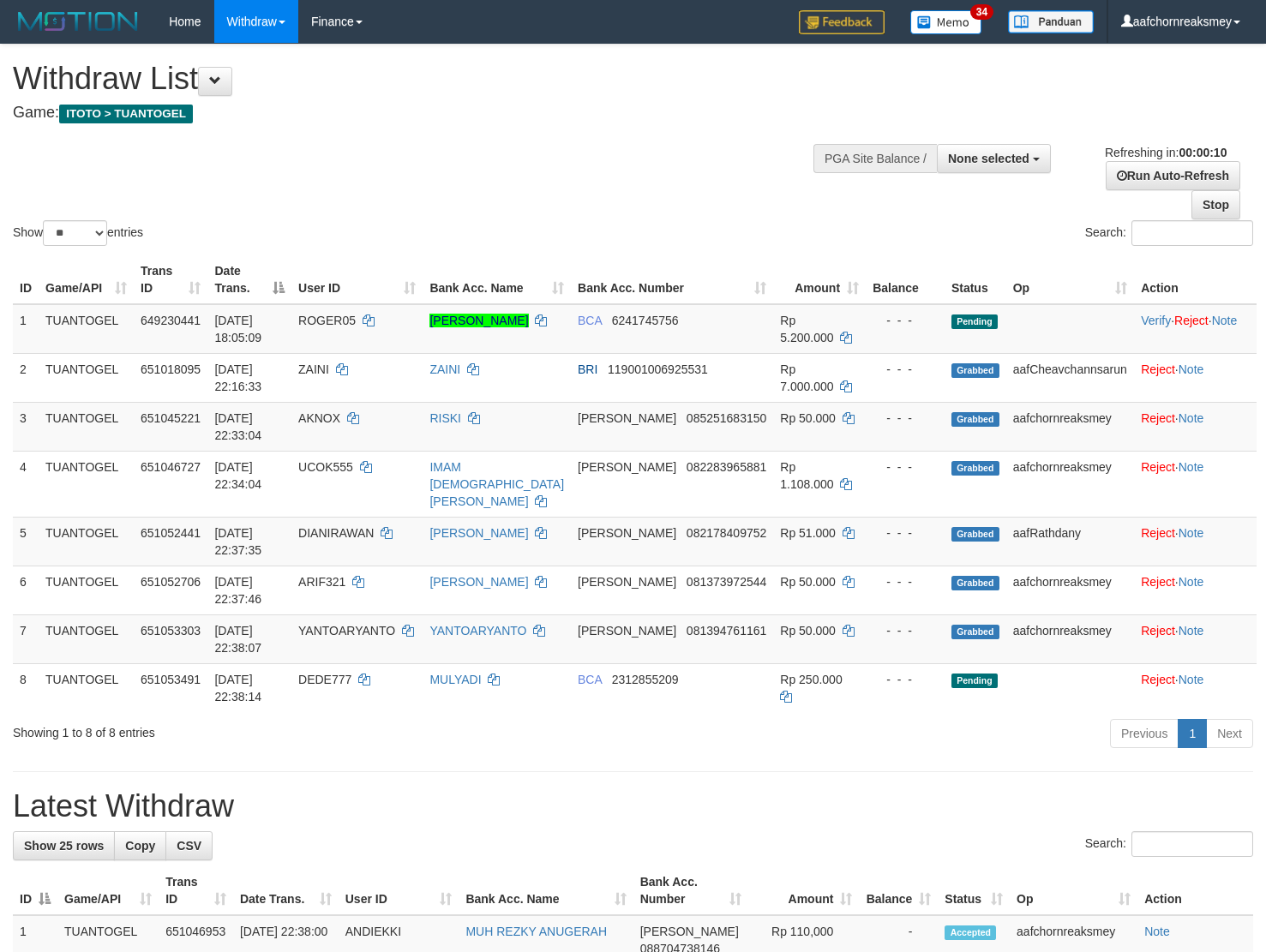 select 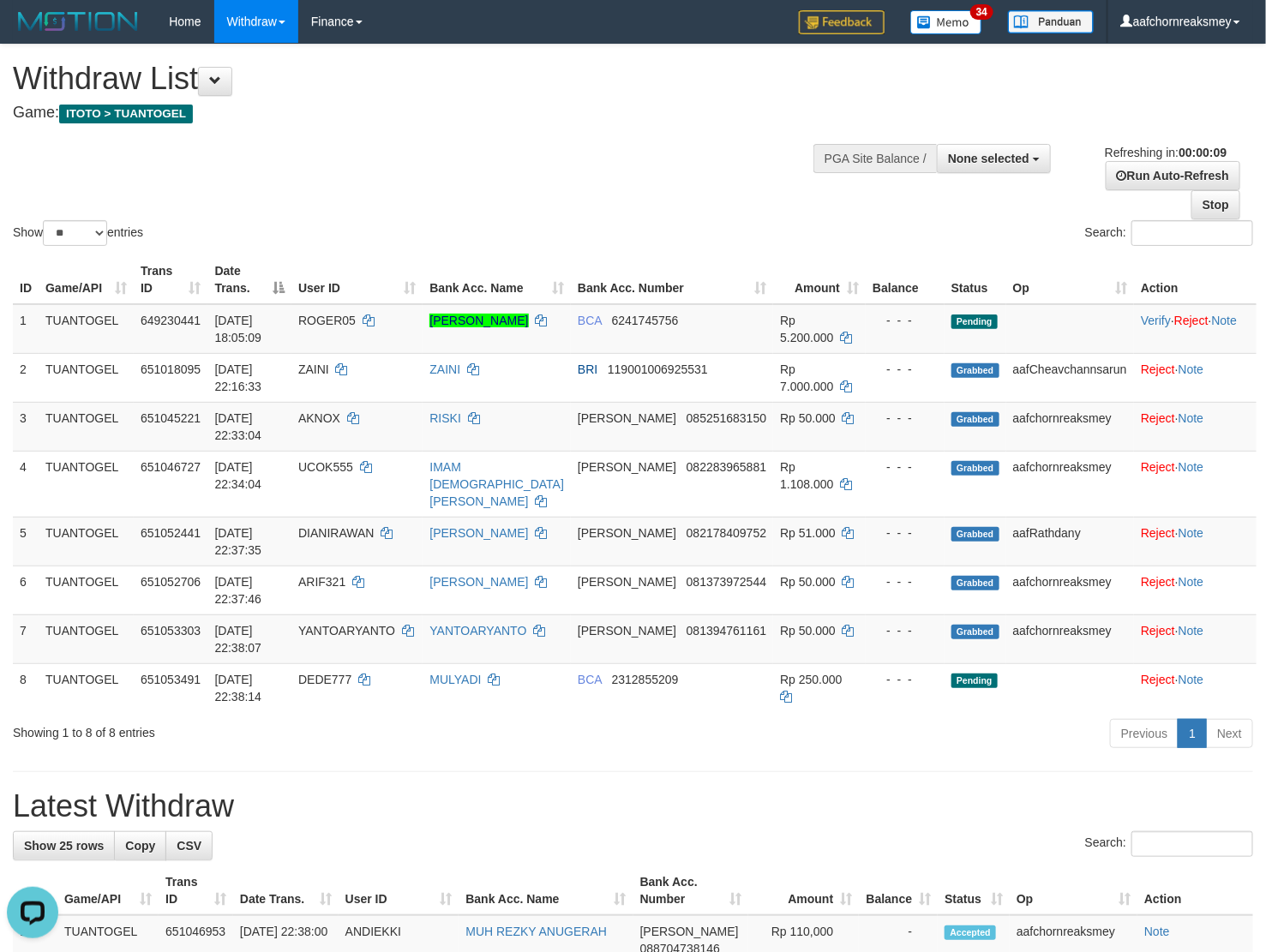 scroll, scrollTop: 0, scrollLeft: 0, axis: both 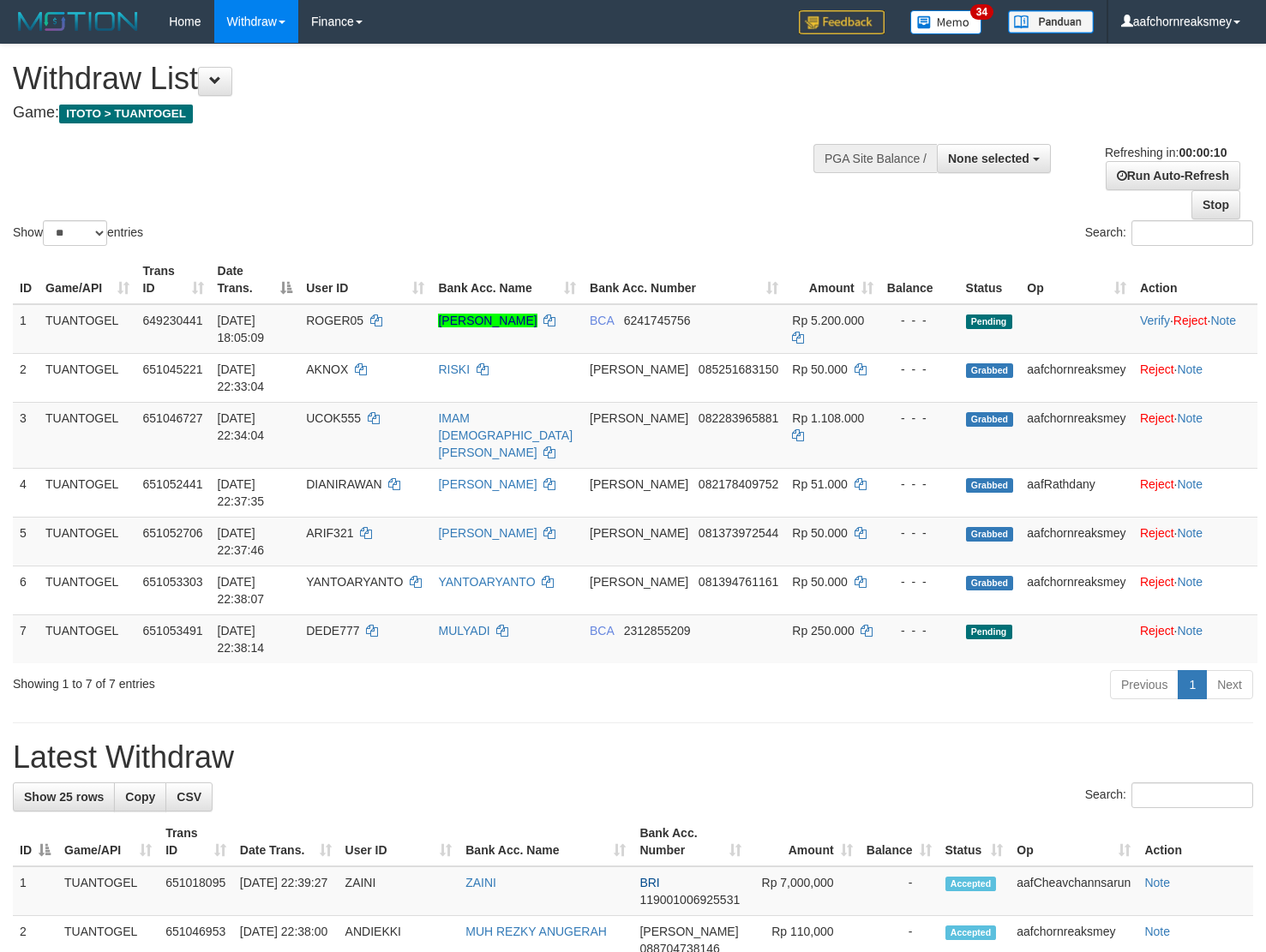 select 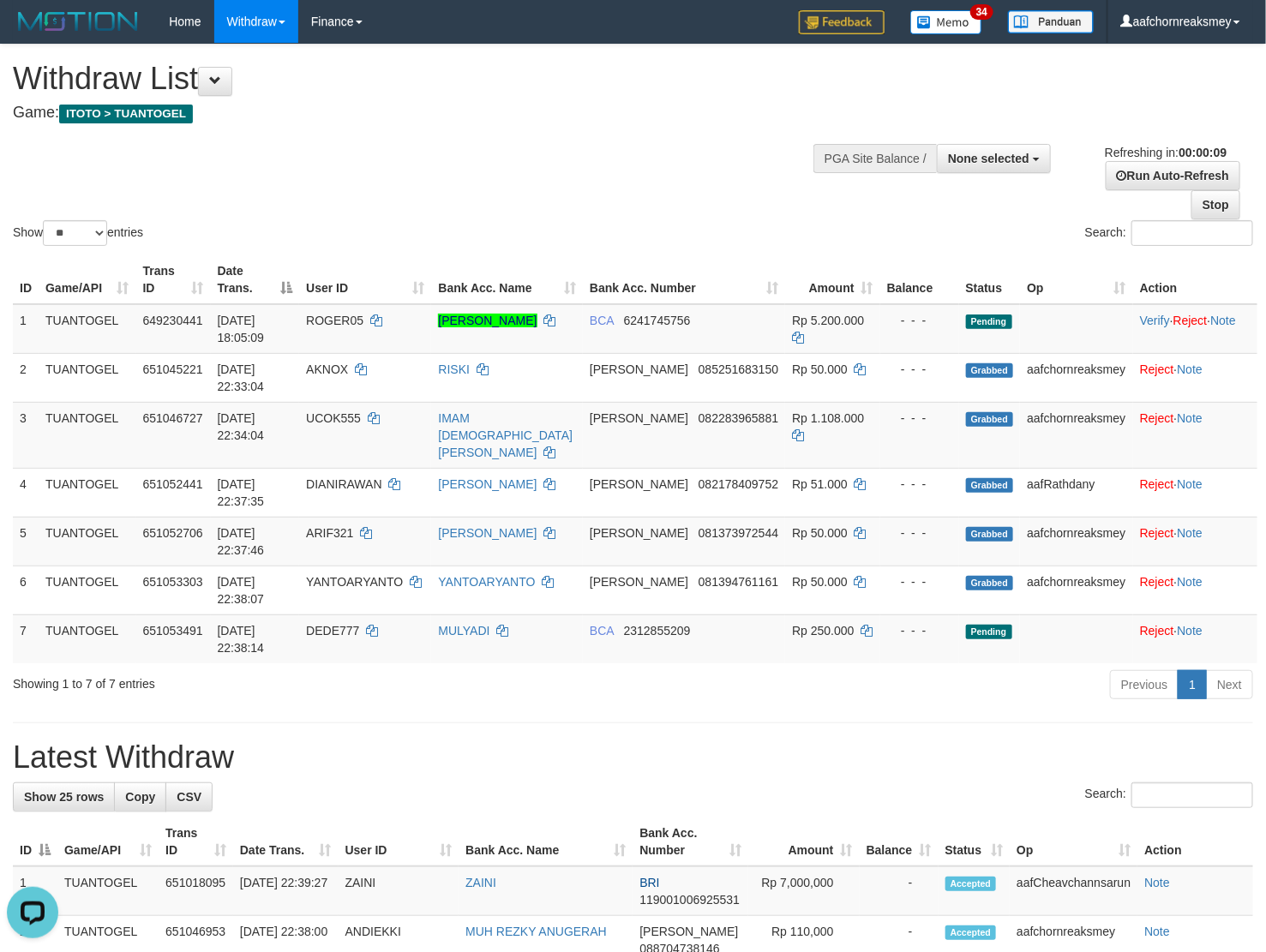 scroll, scrollTop: 0, scrollLeft: 0, axis: both 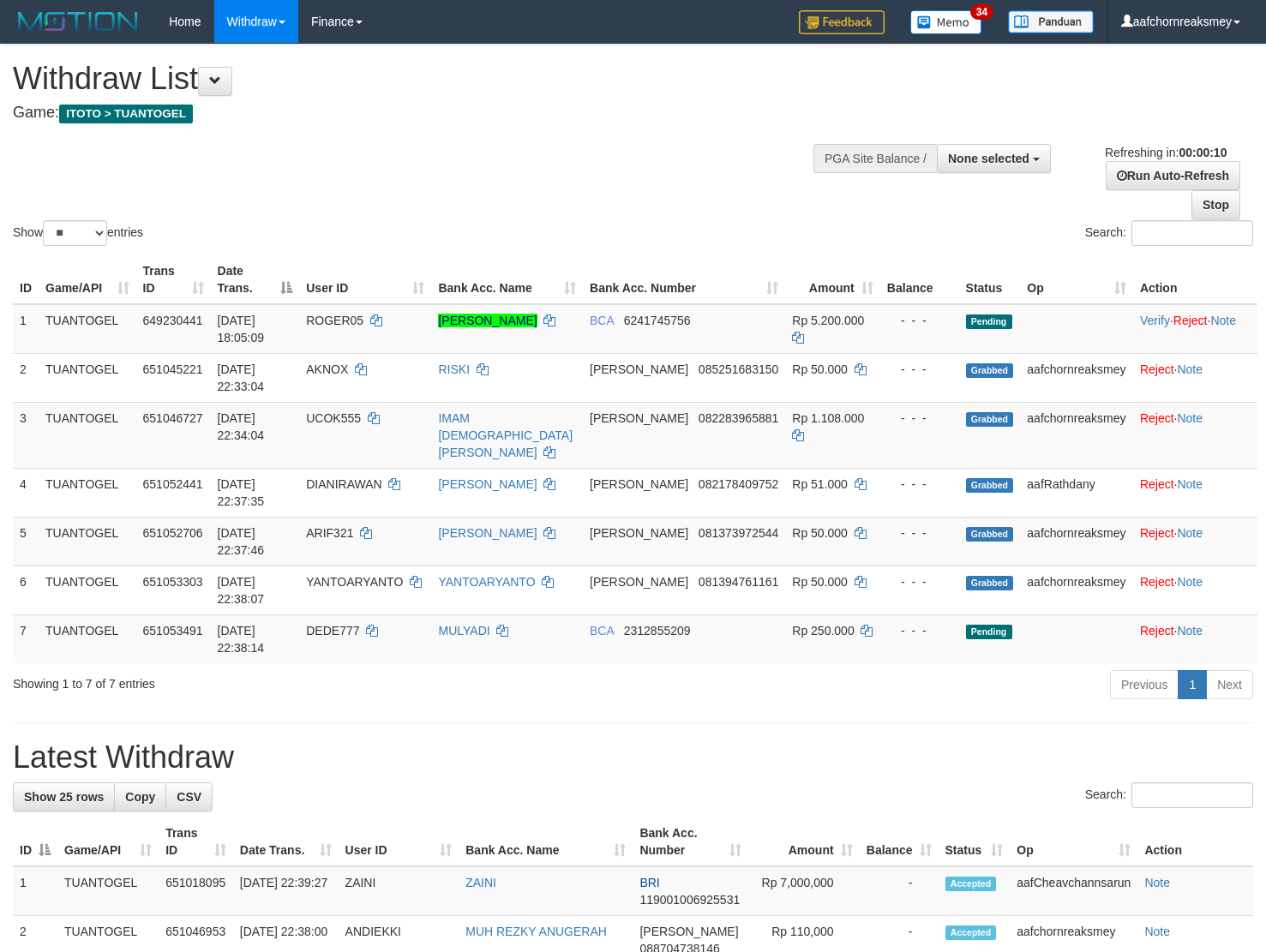 select 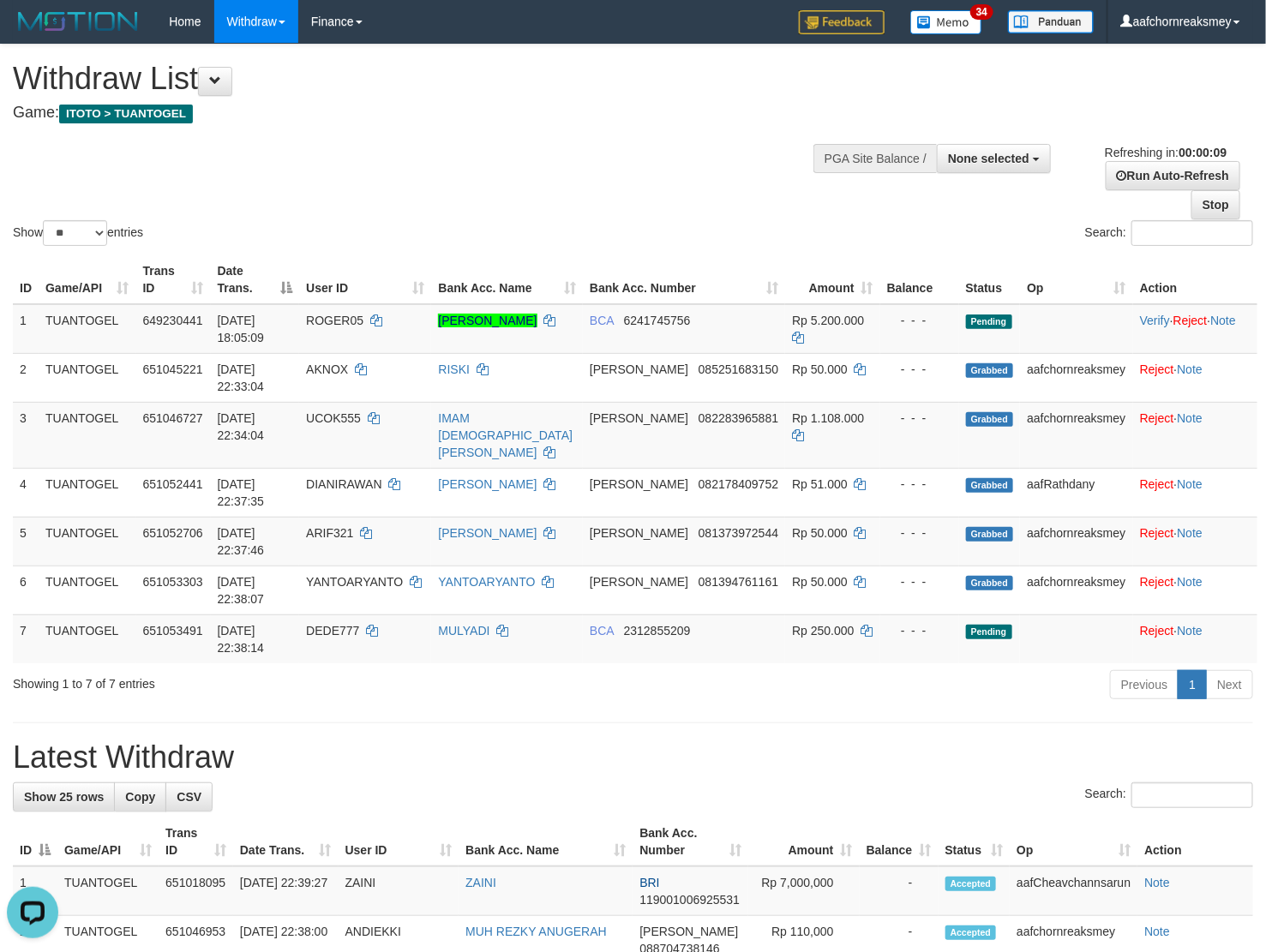 scroll, scrollTop: 0, scrollLeft: 0, axis: both 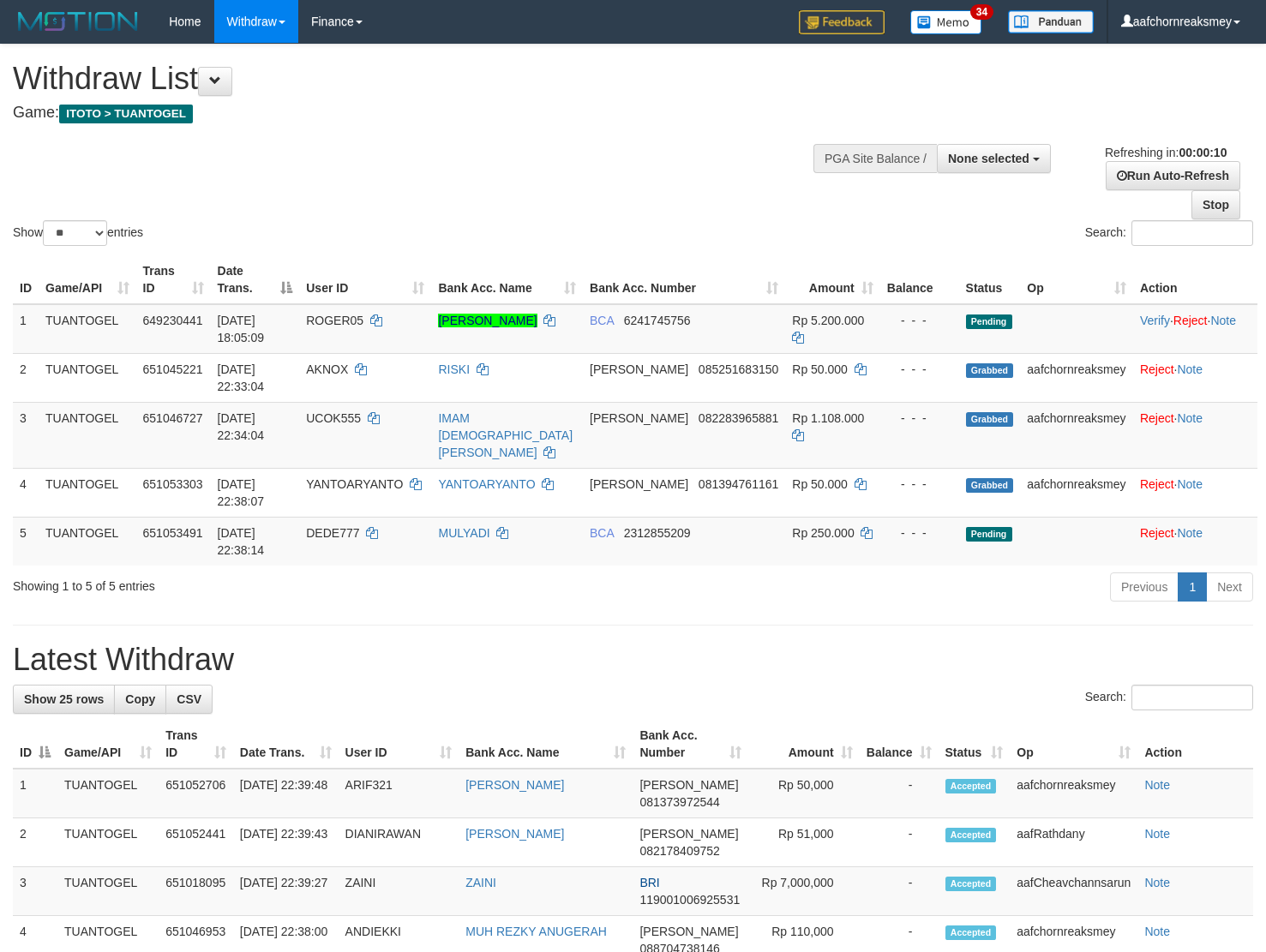 select 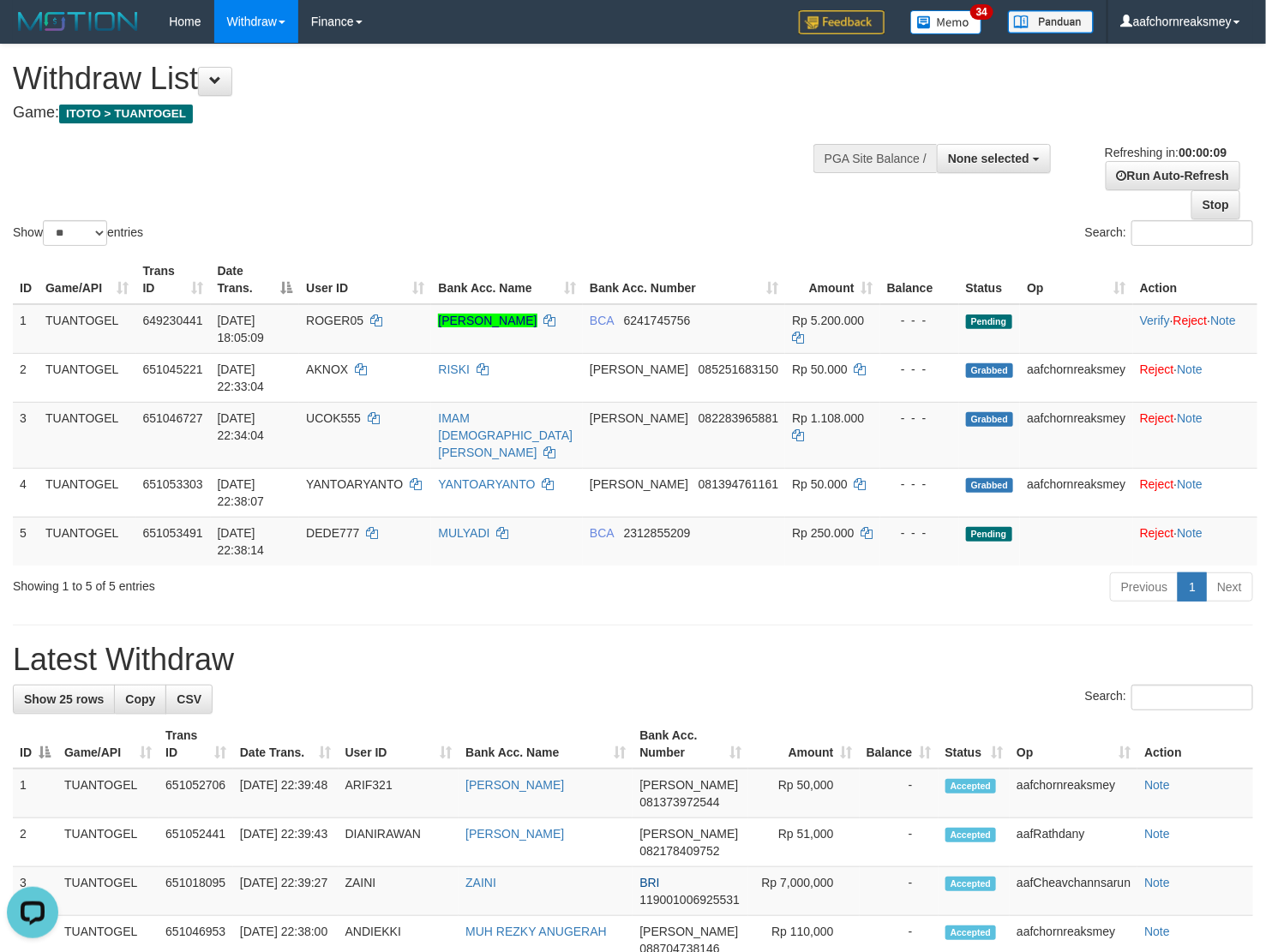 scroll, scrollTop: 0, scrollLeft: 0, axis: both 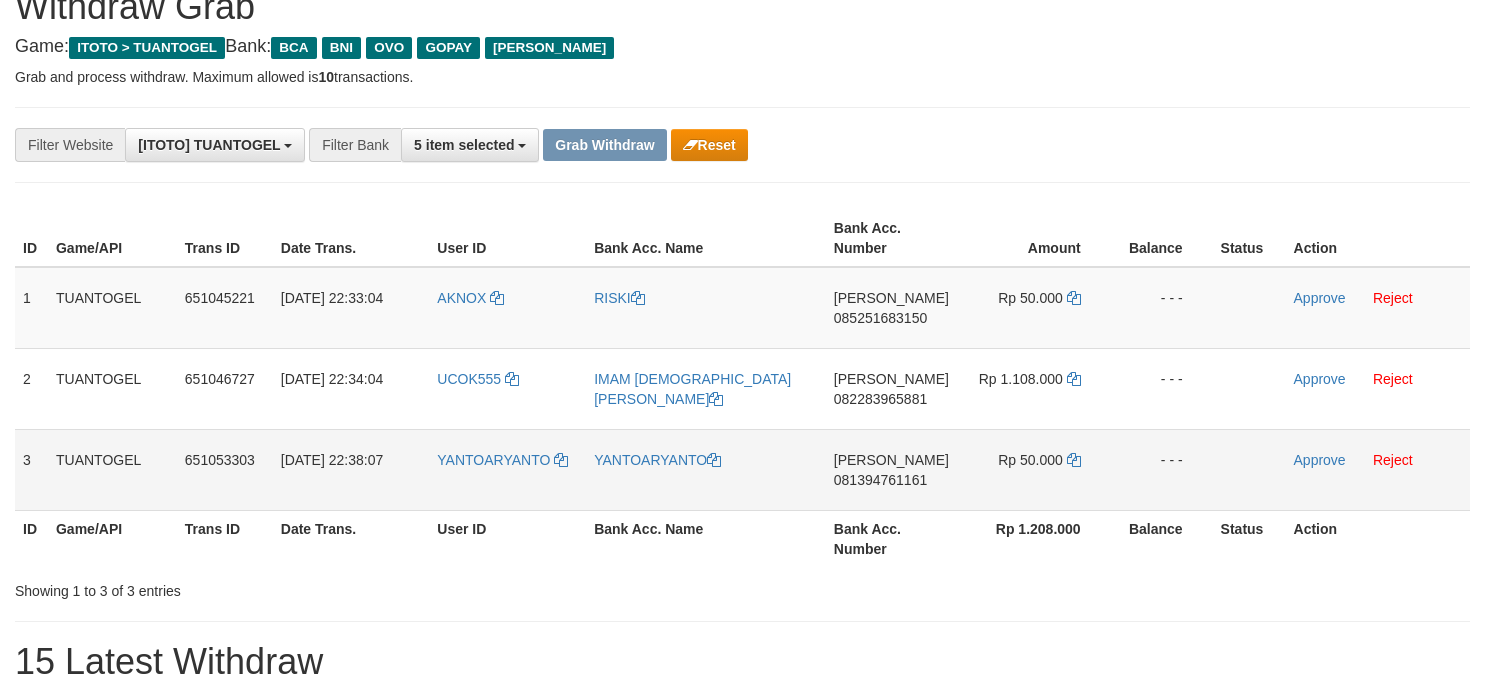 click on "DANA
081394761161" at bounding box center [891, 469] 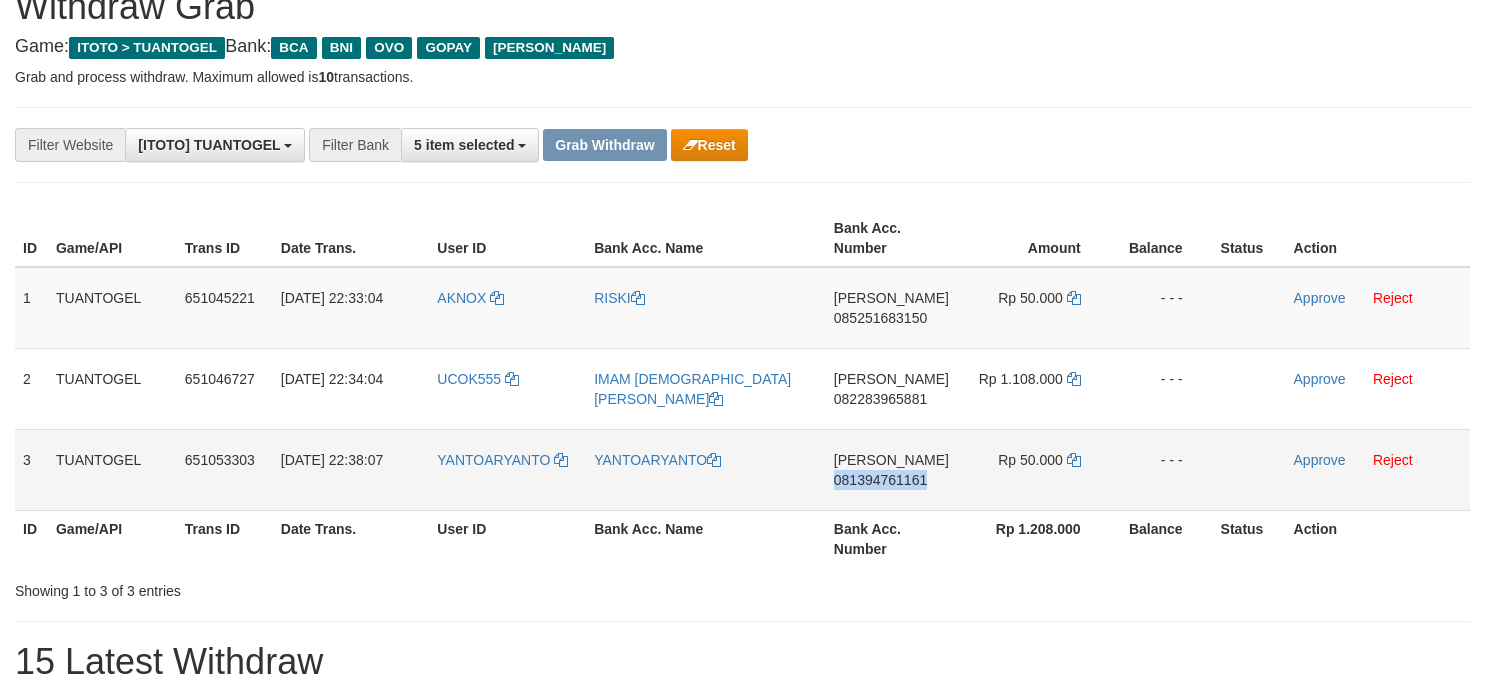 copy on "081394761161" 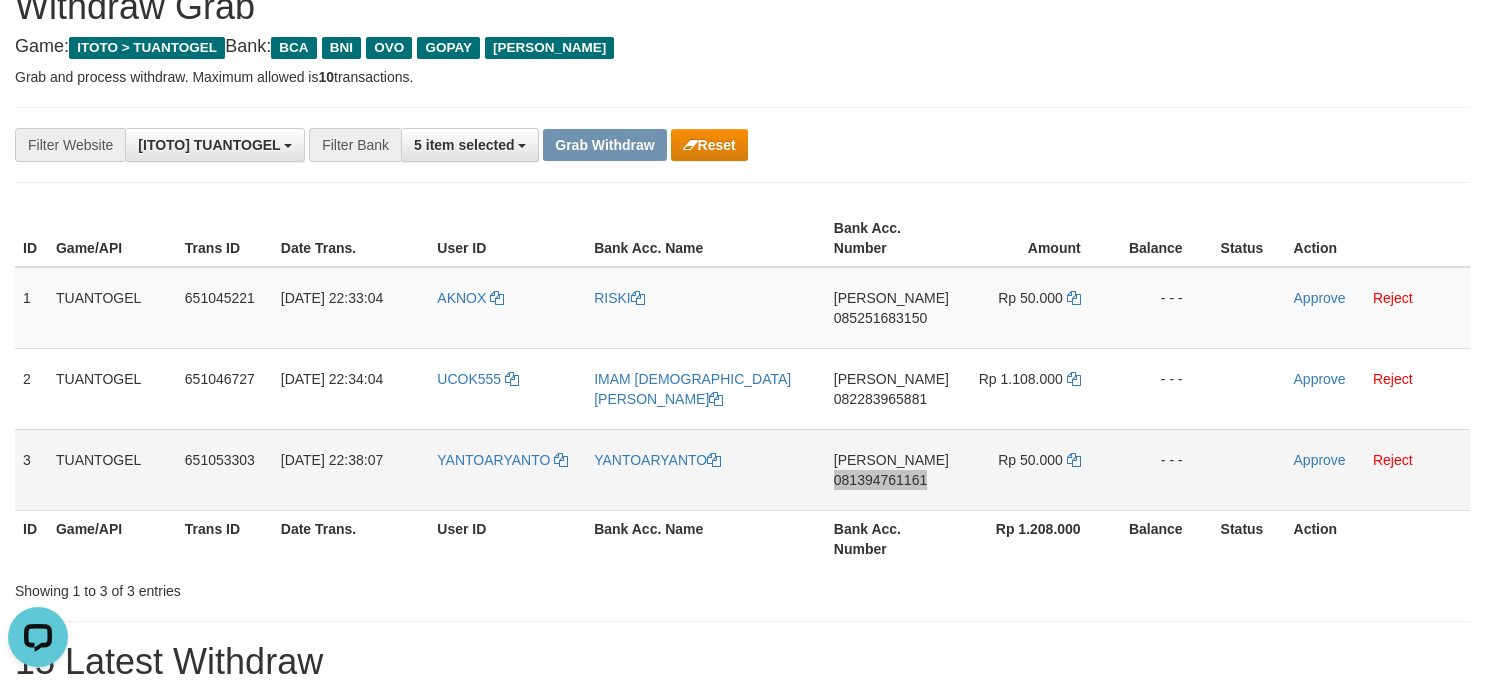 scroll, scrollTop: 0, scrollLeft: 0, axis: both 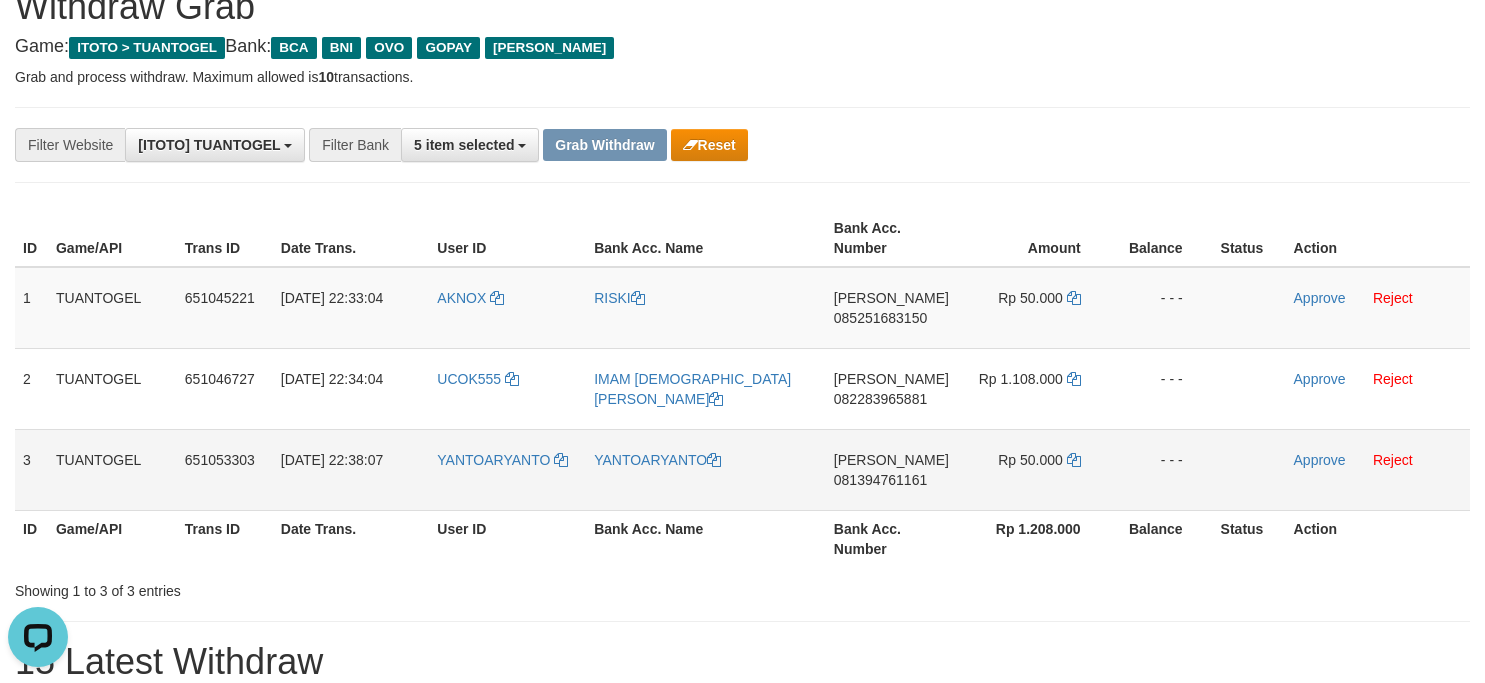click on "081394761161" at bounding box center (880, 480) 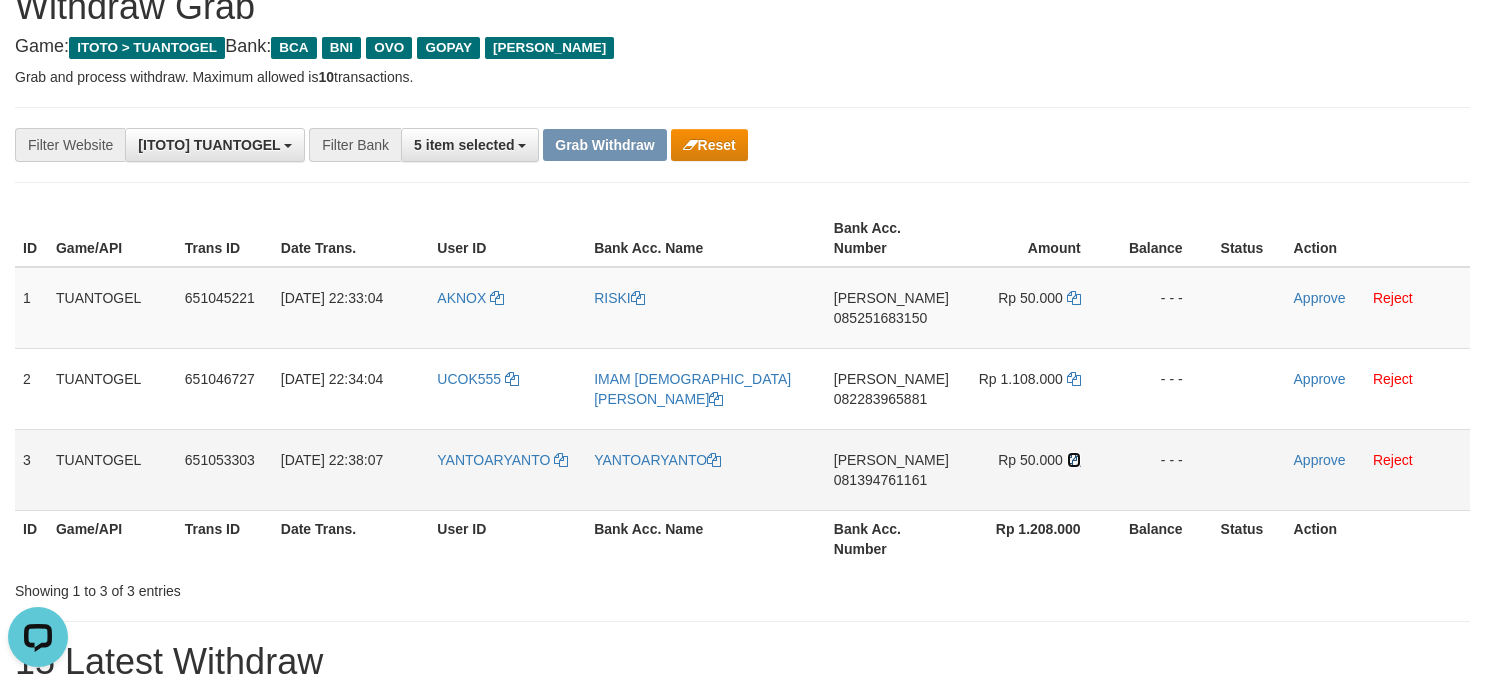 click at bounding box center [1074, 460] 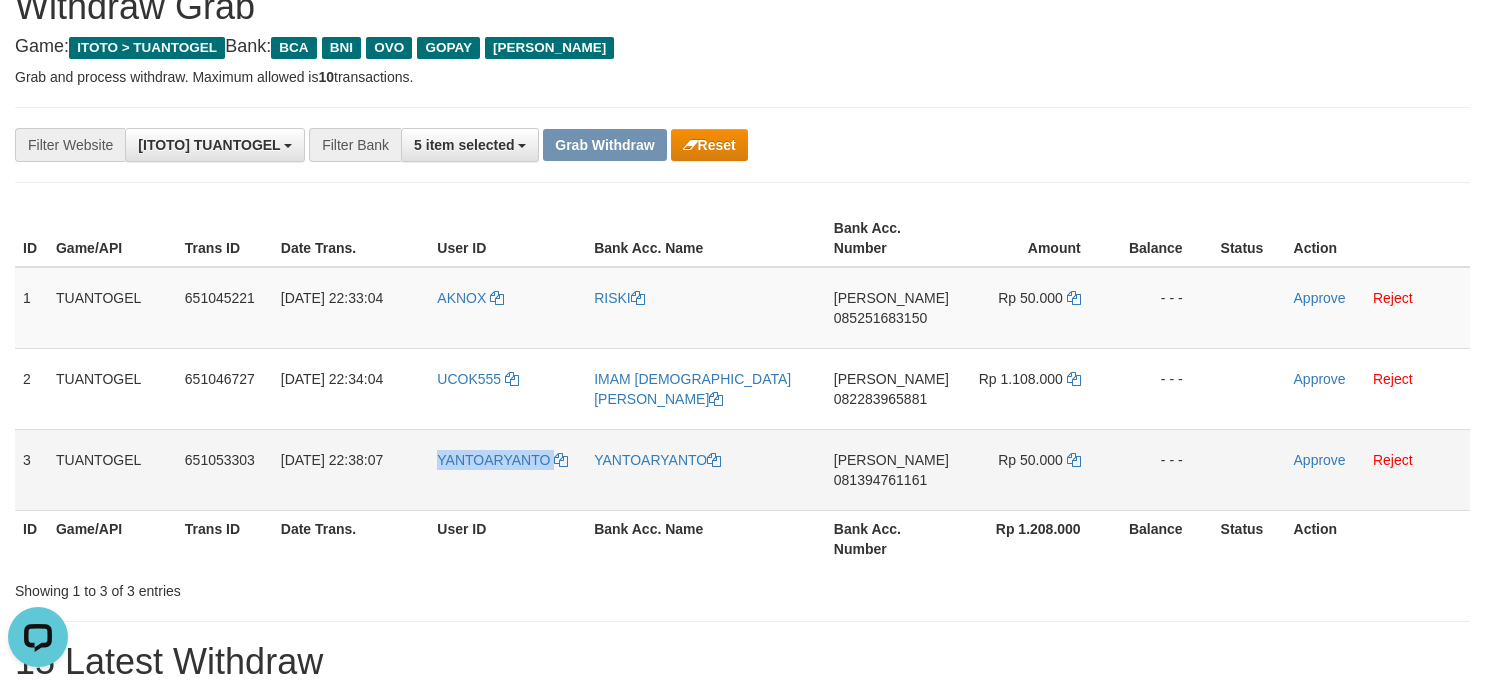 drag, startPoint x: 422, startPoint y: 450, endPoint x: 580, endPoint y: 492, distance: 163.487 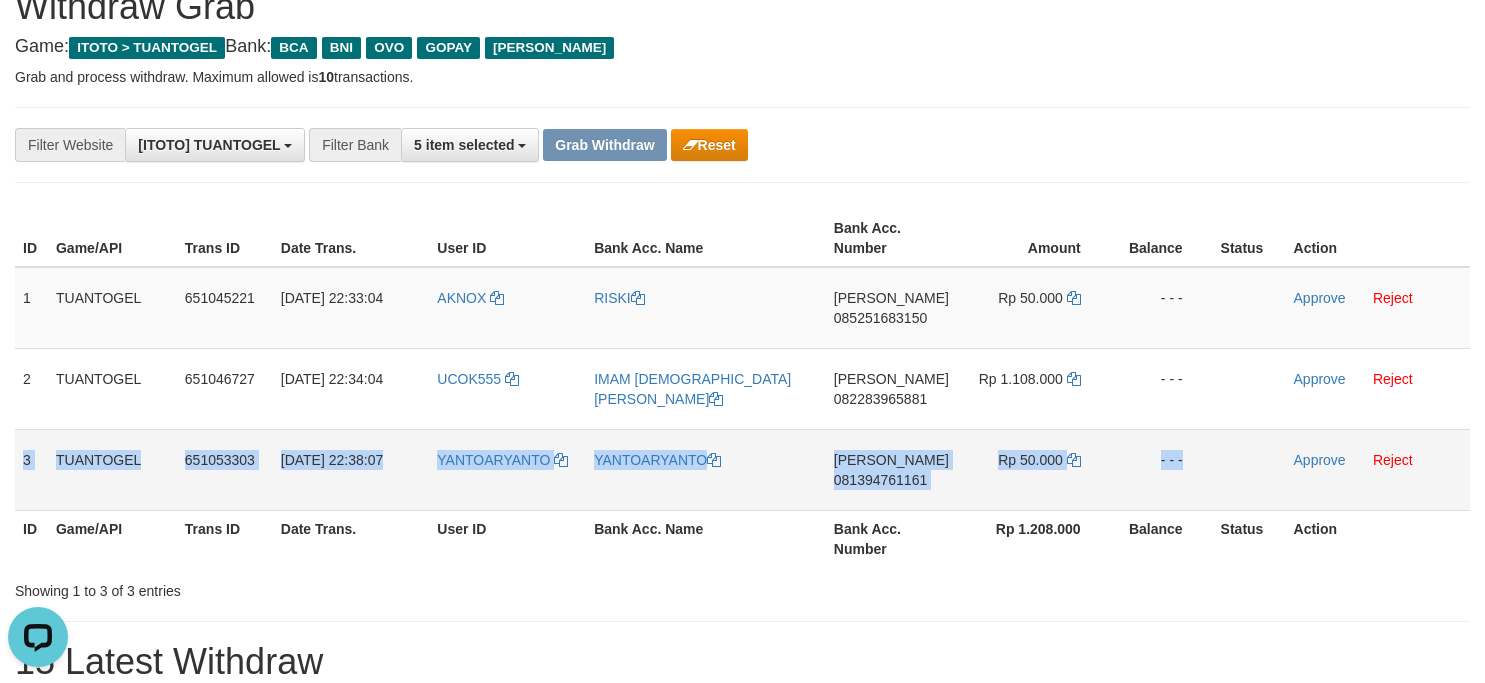 drag, startPoint x: 438, startPoint y: 483, endPoint x: 1281, endPoint y: 485, distance: 843.0024 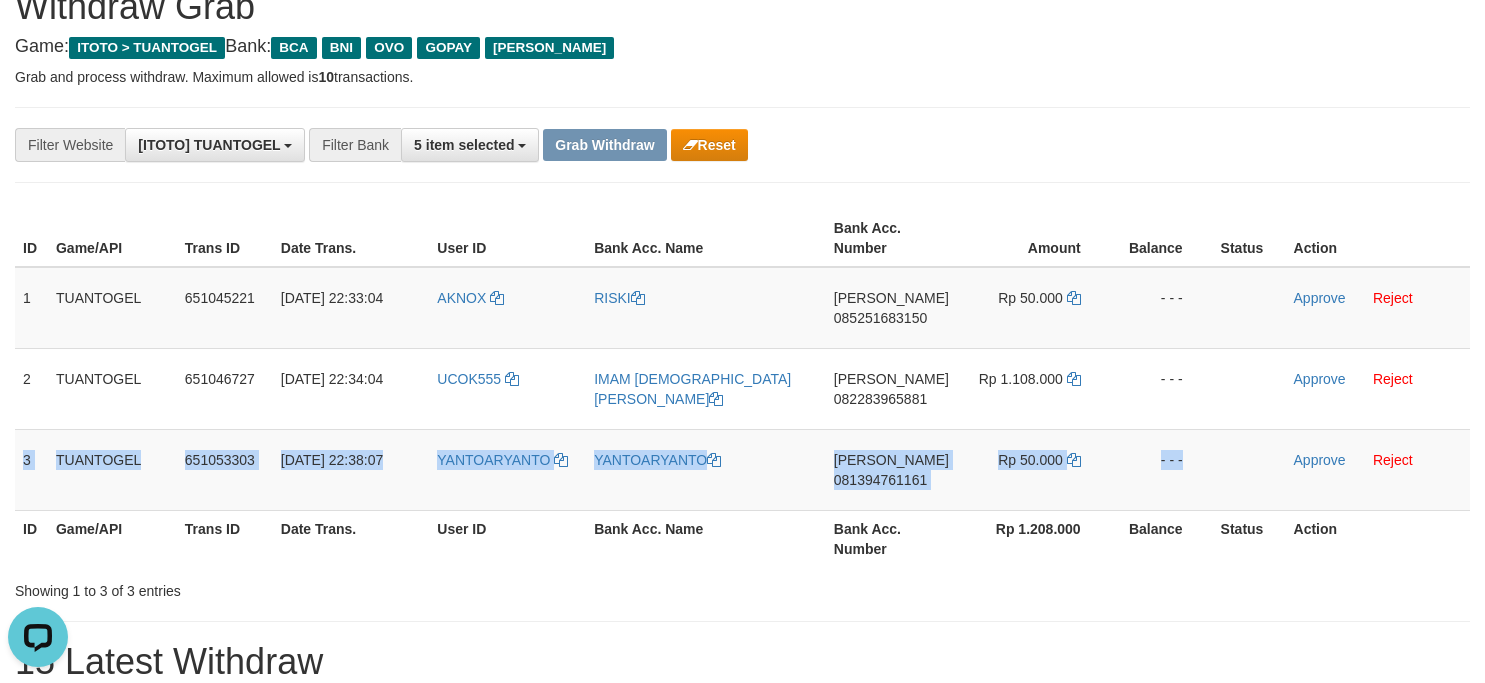 copy on "3
TUANTOGEL
651053303
13/07/2025 22:38:07
YANTOARYANTO
YANTOARYANTO
DANA
081394761161
Rp 50.000
- - -" 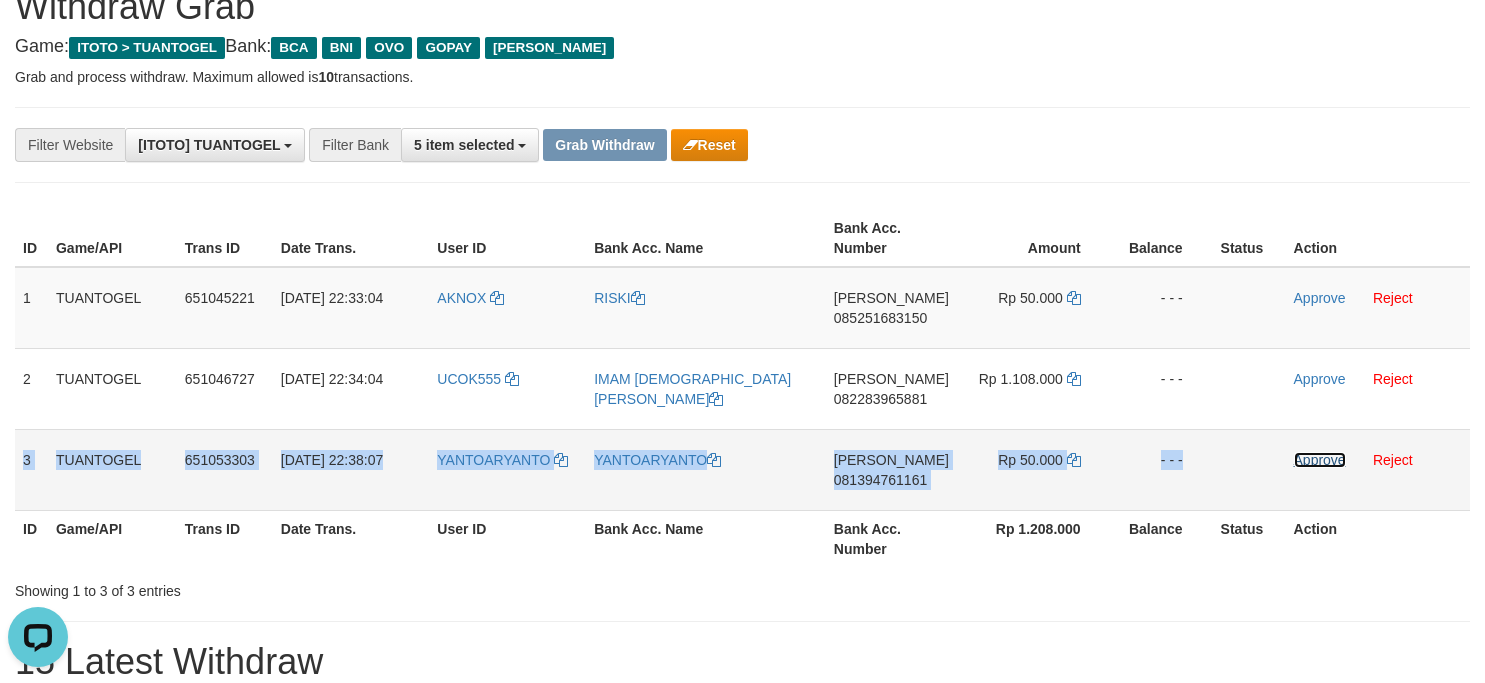 click on "Approve" at bounding box center (1320, 460) 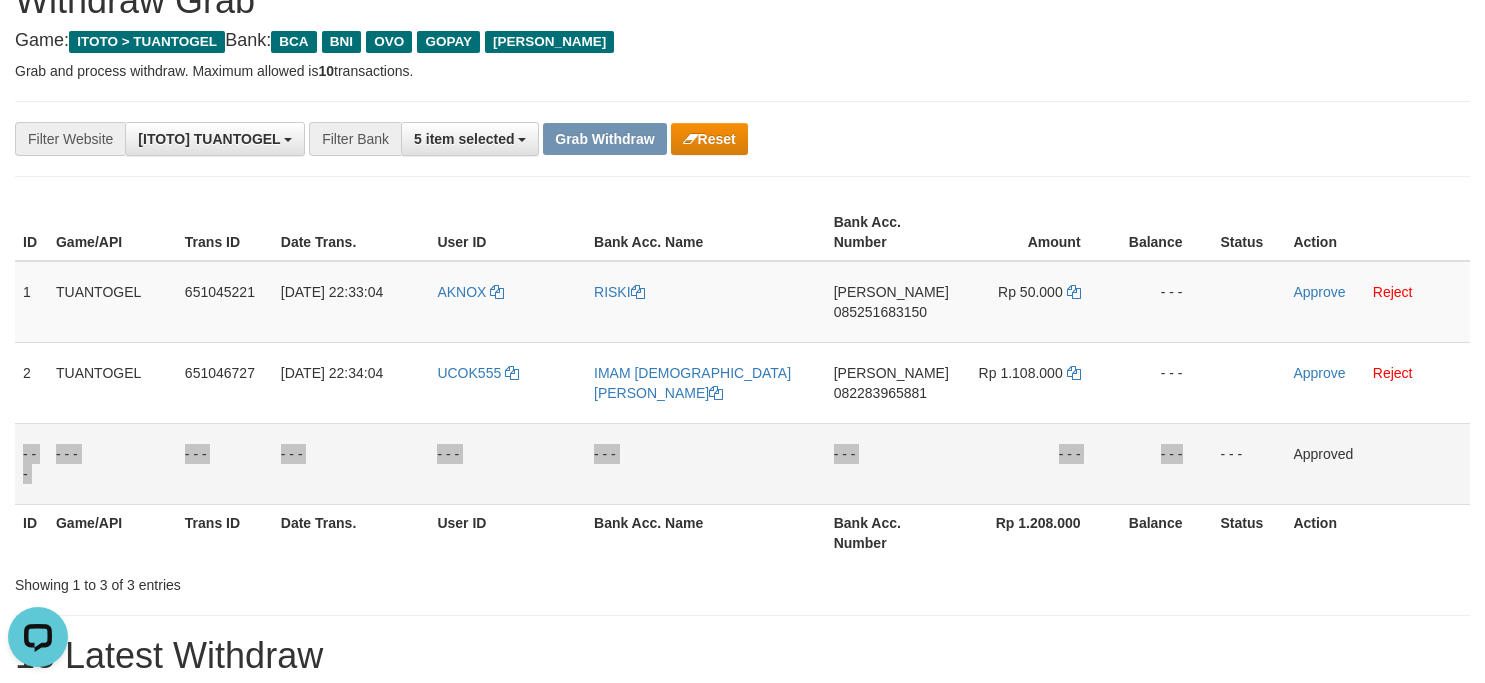 scroll, scrollTop: 85, scrollLeft: 0, axis: vertical 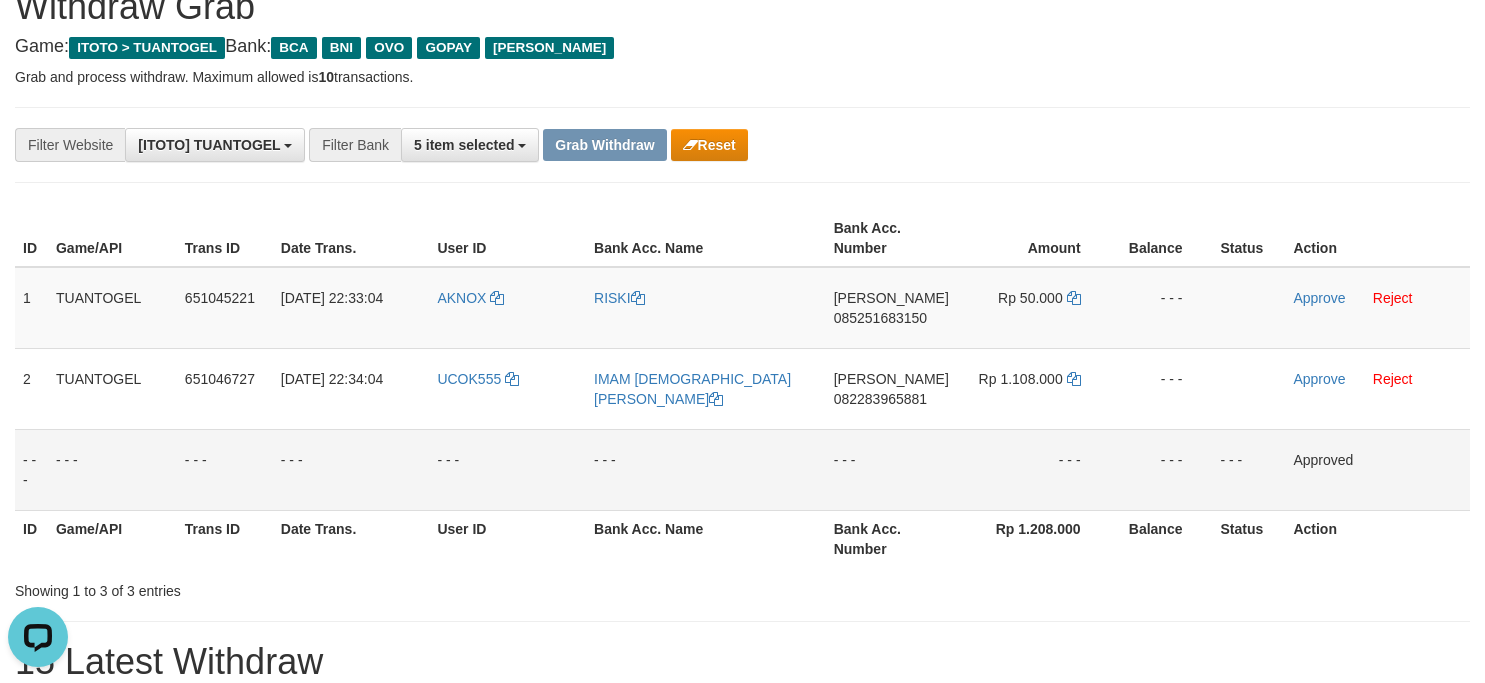 click on "**********" at bounding box center (742, 1109) 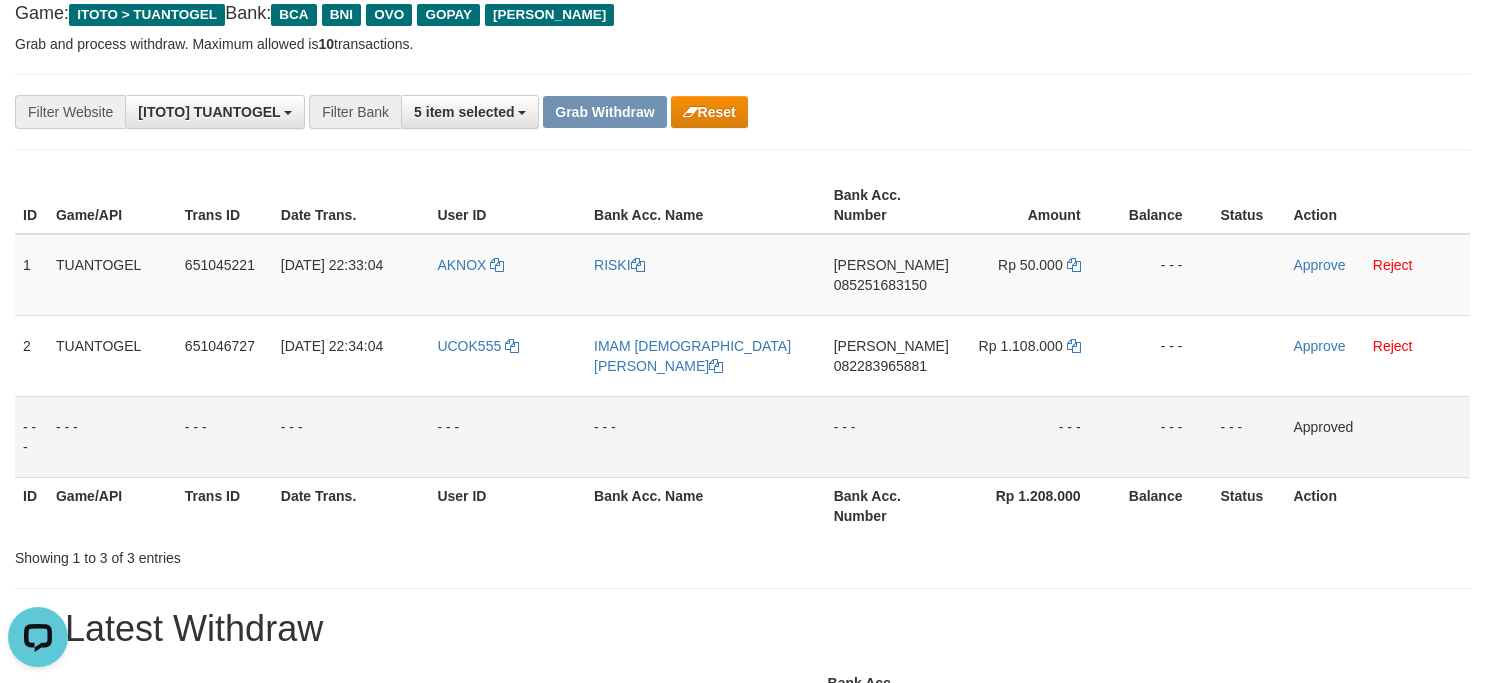 scroll, scrollTop: 126, scrollLeft: 0, axis: vertical 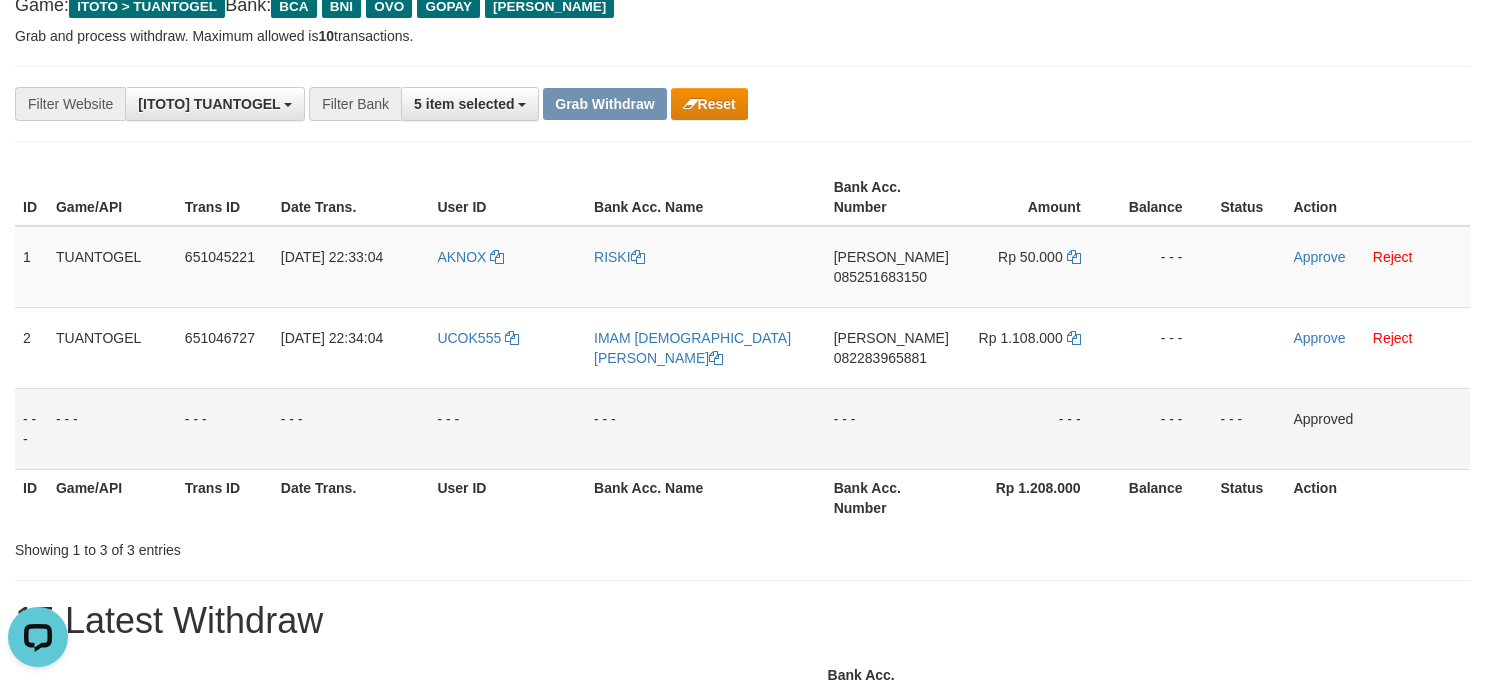 click on "**********" at bounding box center (619, 104) 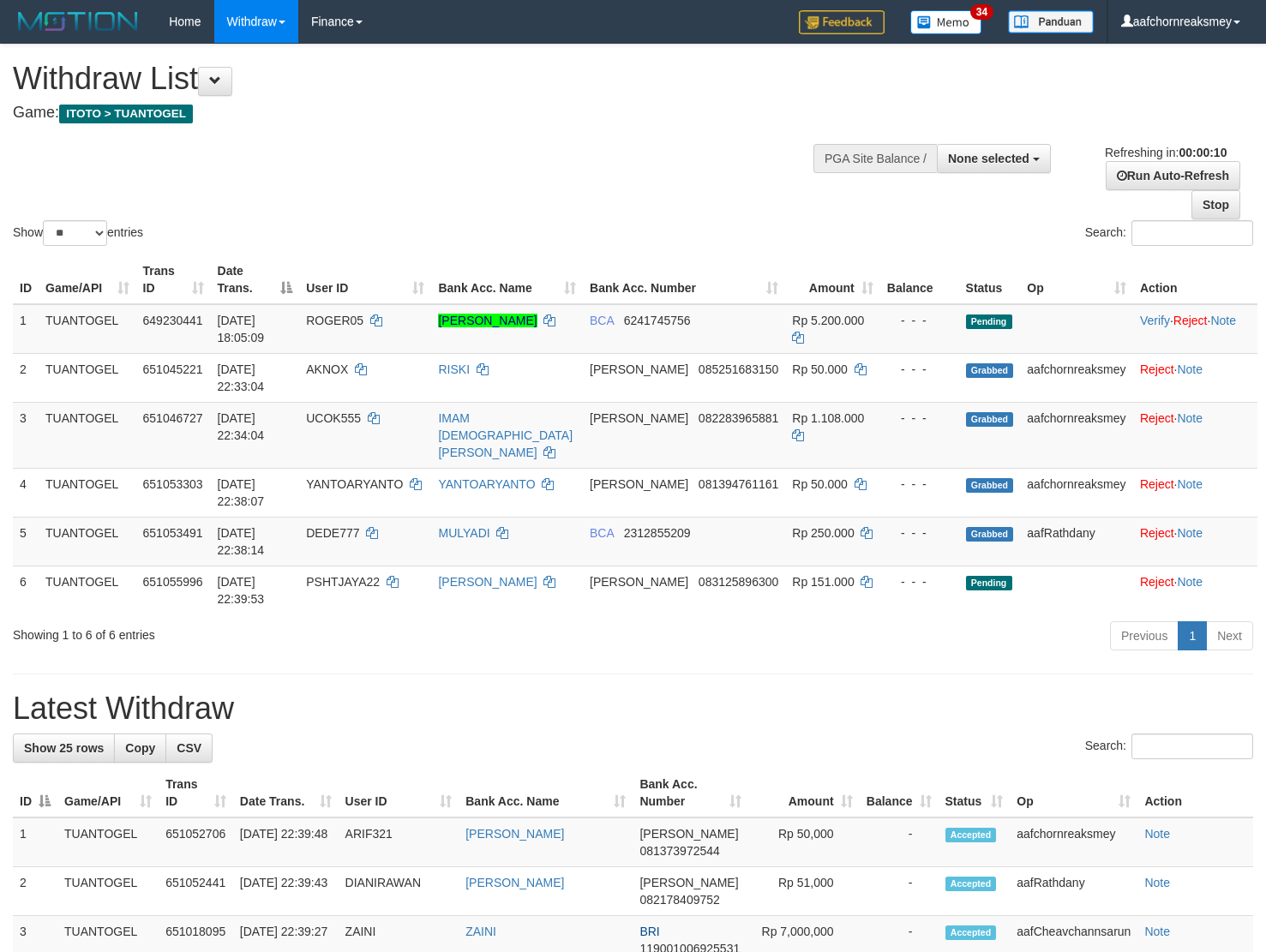 select 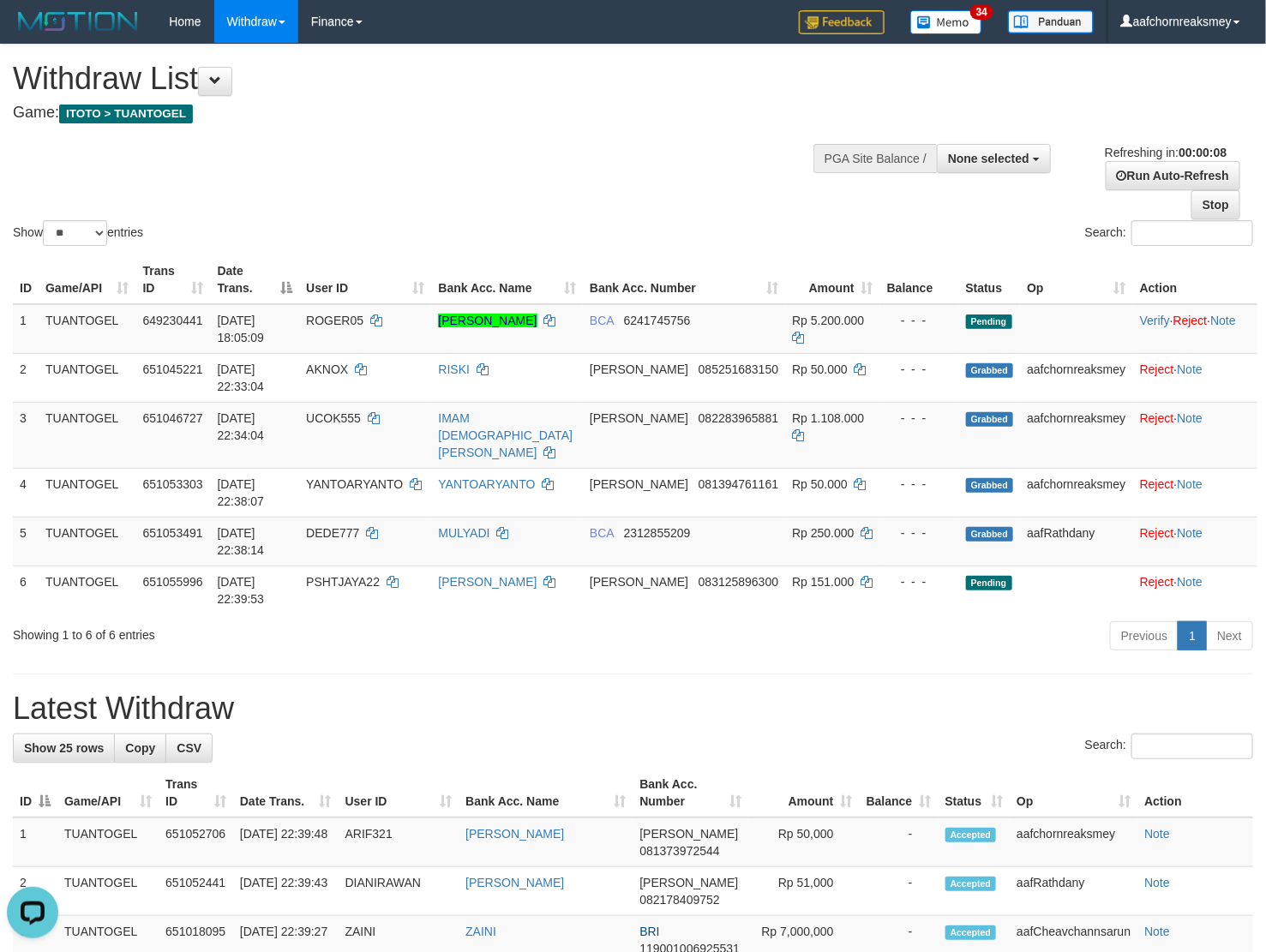 scroll, scrollTop: 0, scrollLeft: 0, axis: both 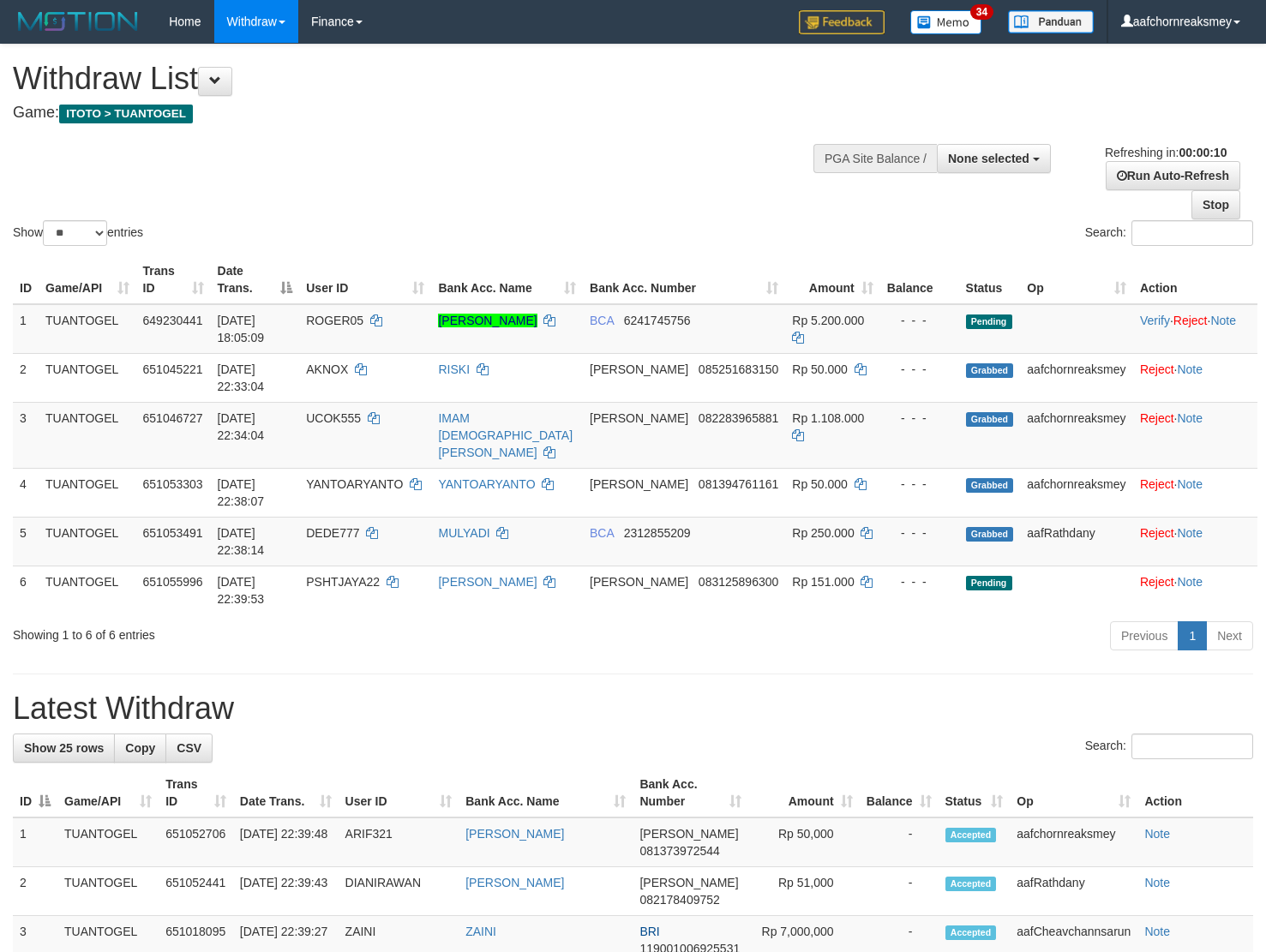 select 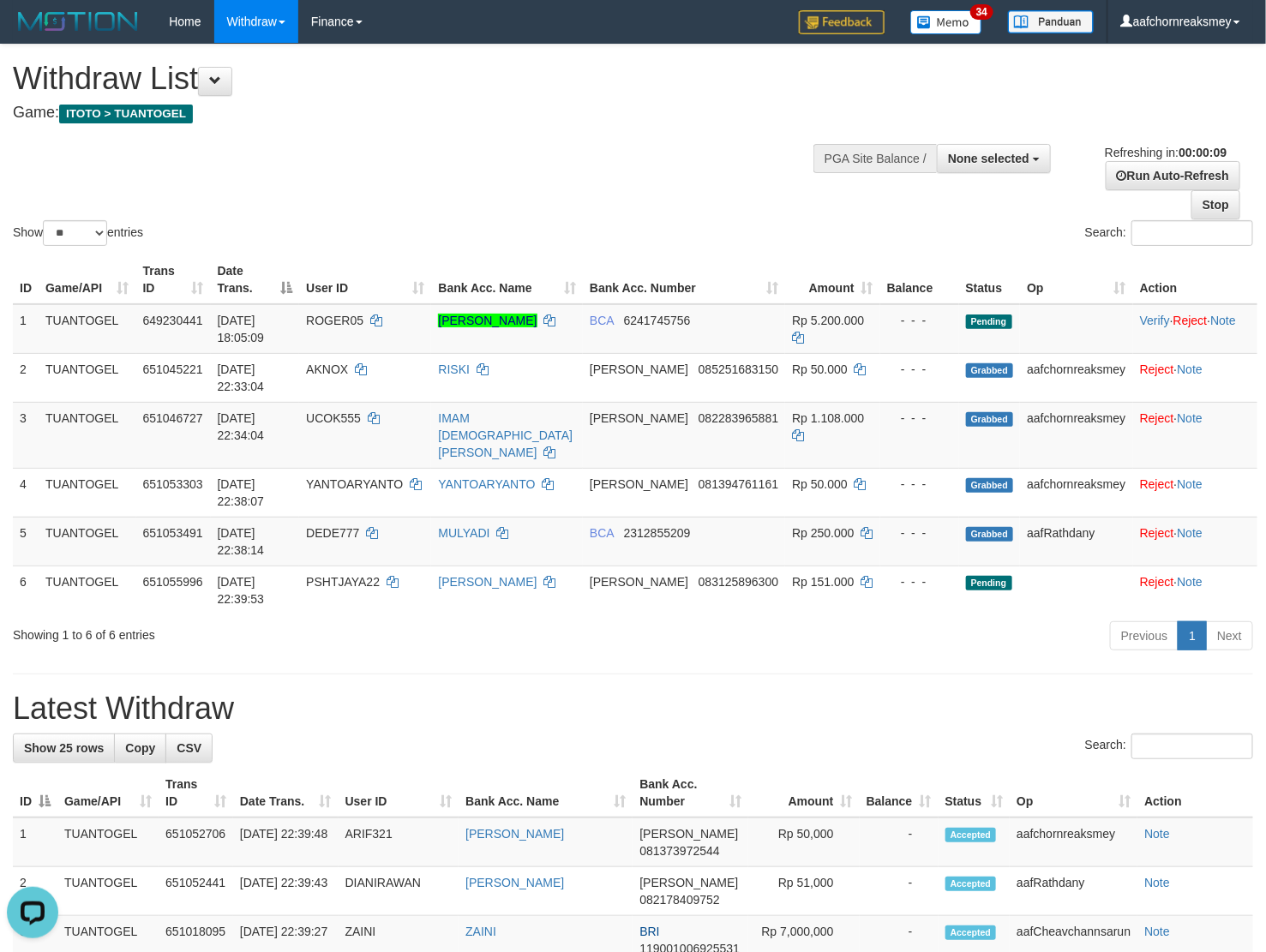 scroll, scrollTop: 0, scrollLeft: 0, axis: both 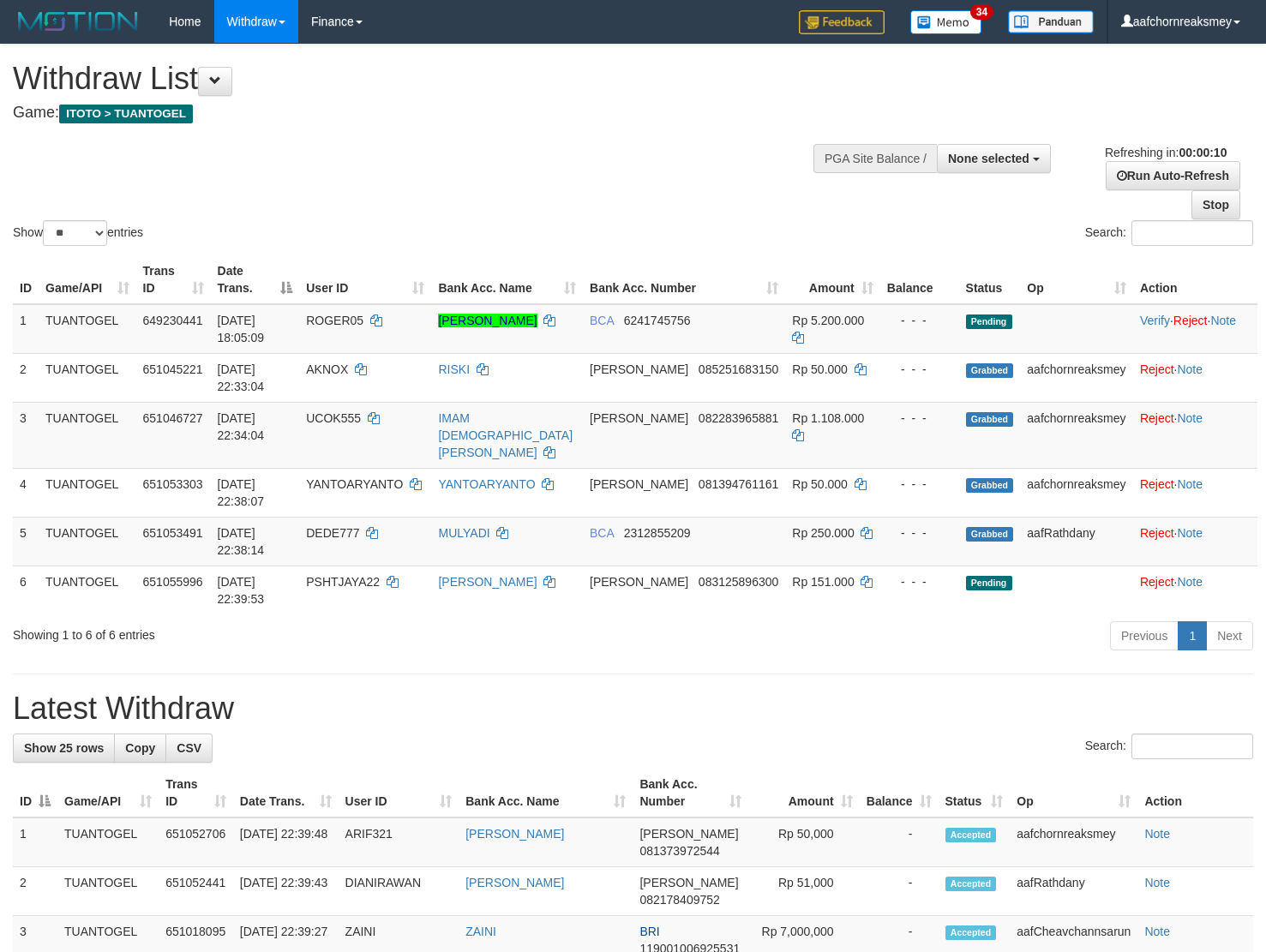 select 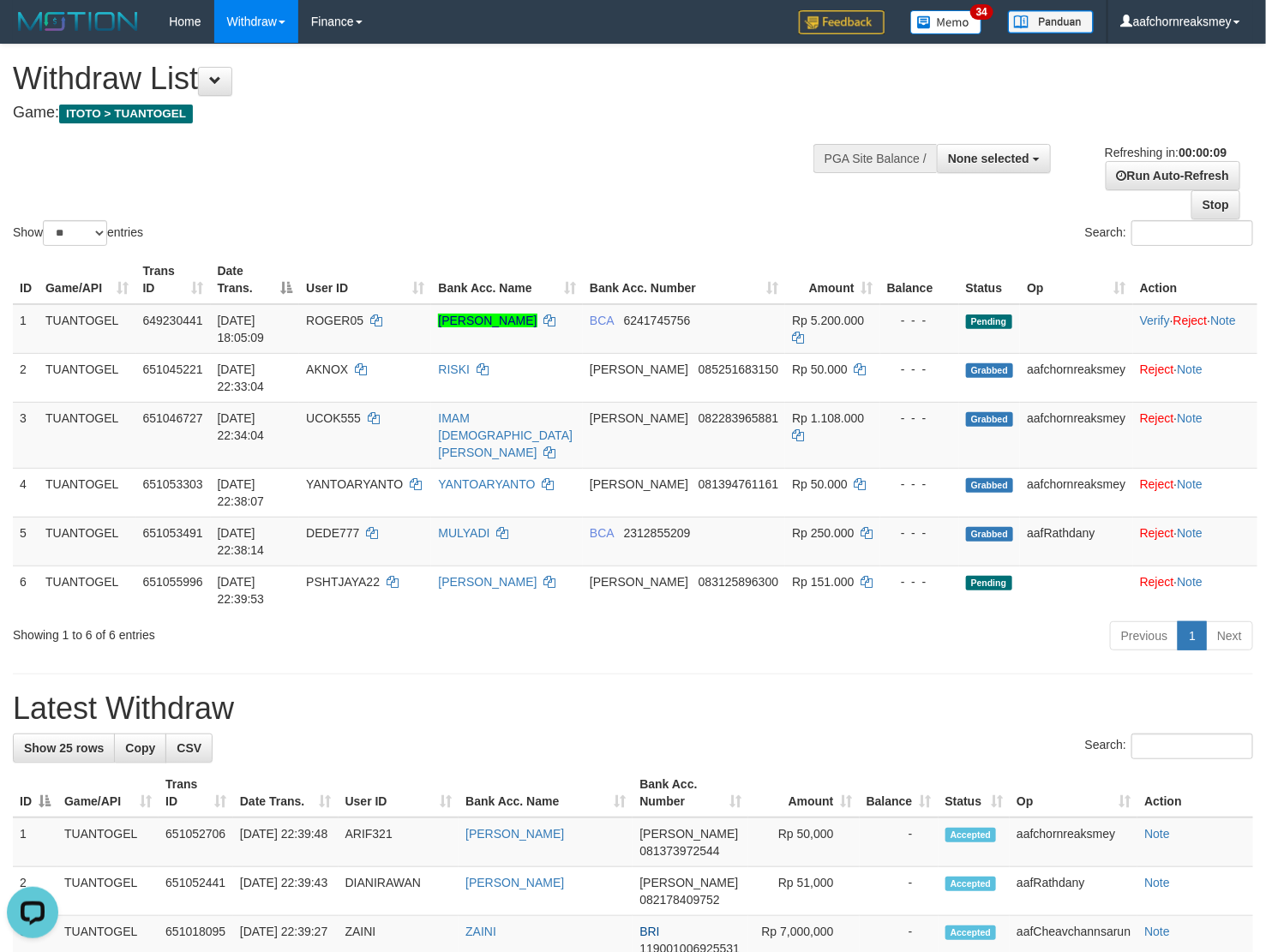 scroll, scrollTop: 0, scrollLeft: 0, axis: both 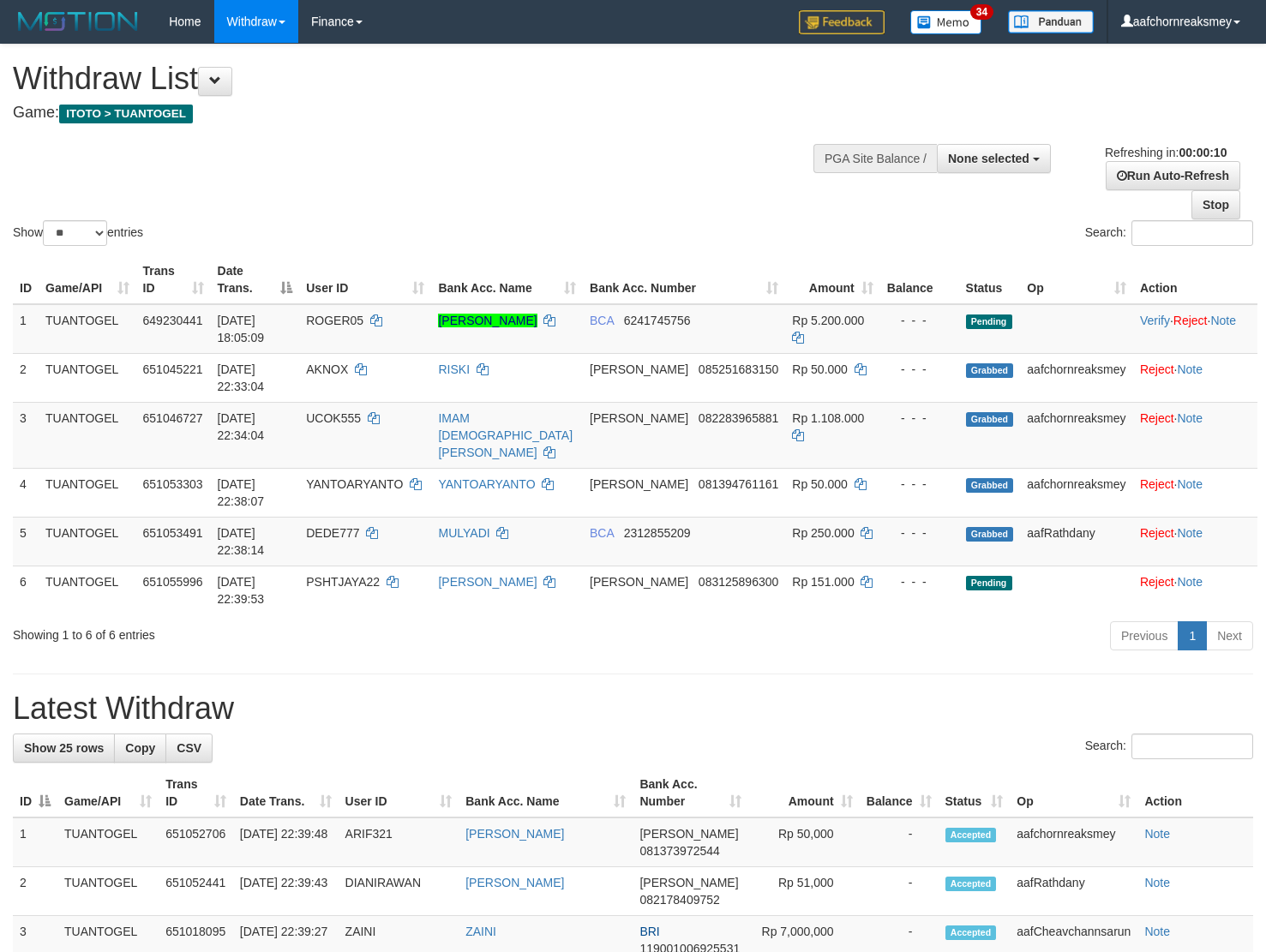 select 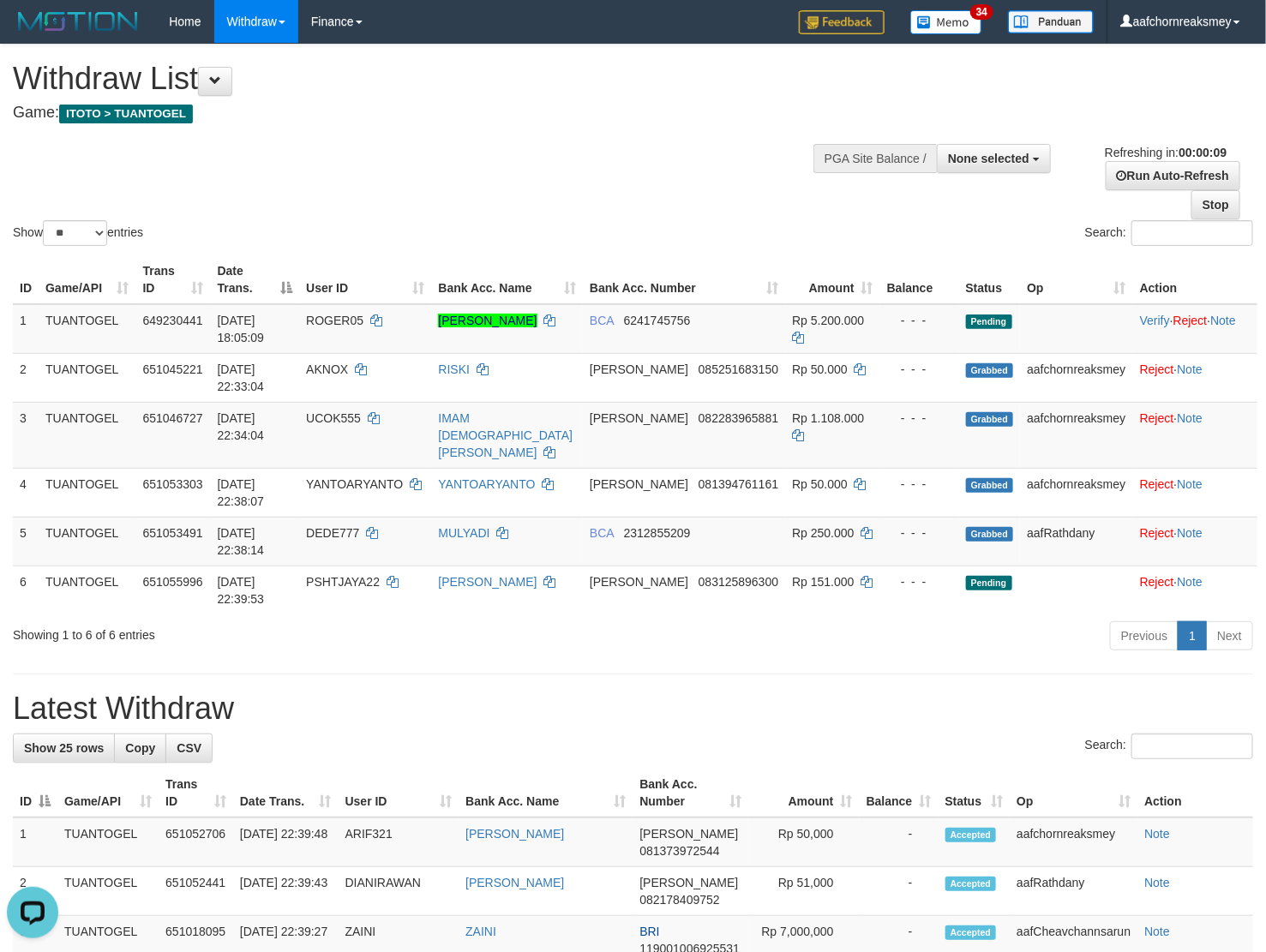 scroll, scrollTop: 0, scrollLeft: 0, axis: both 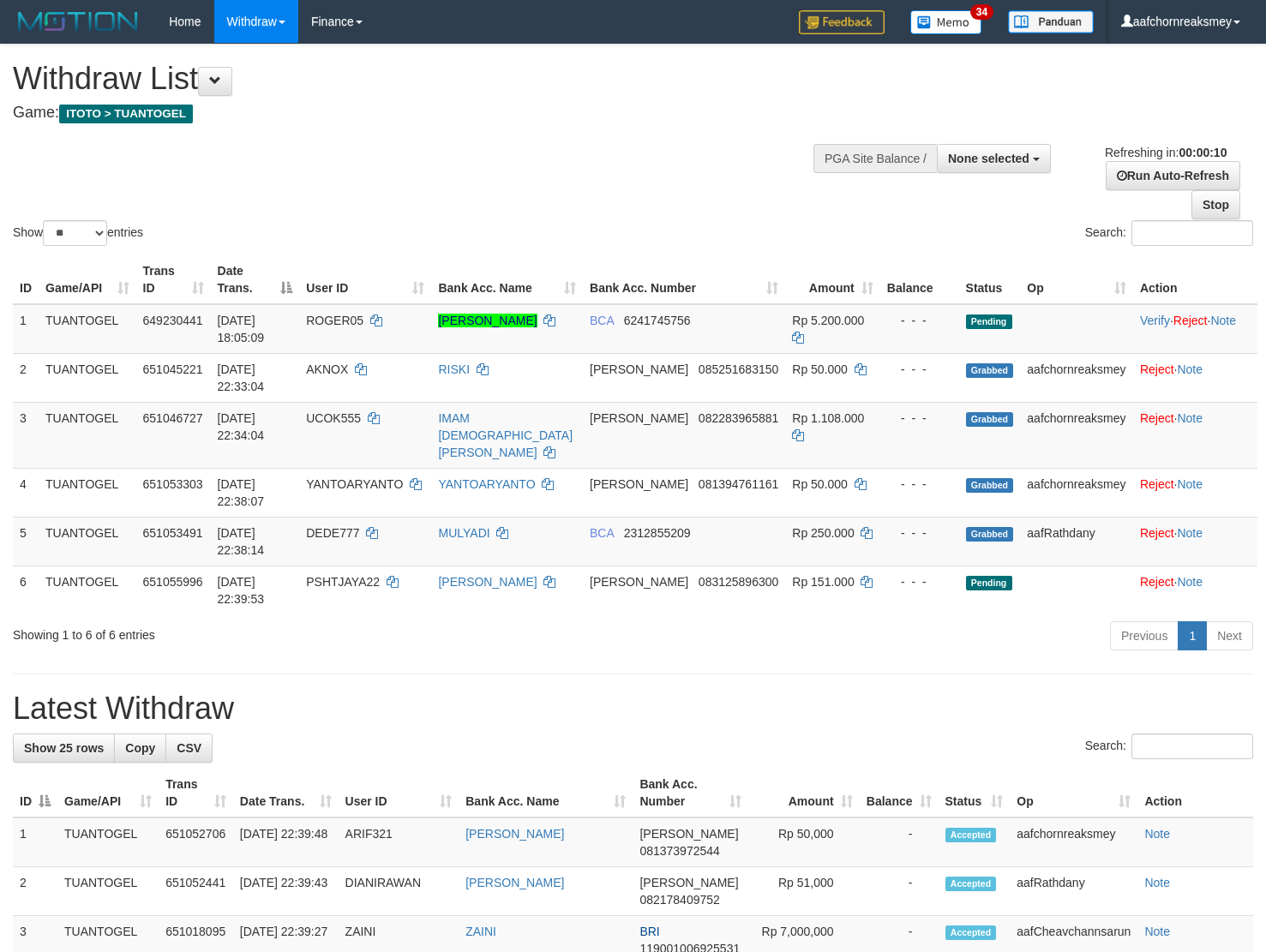select 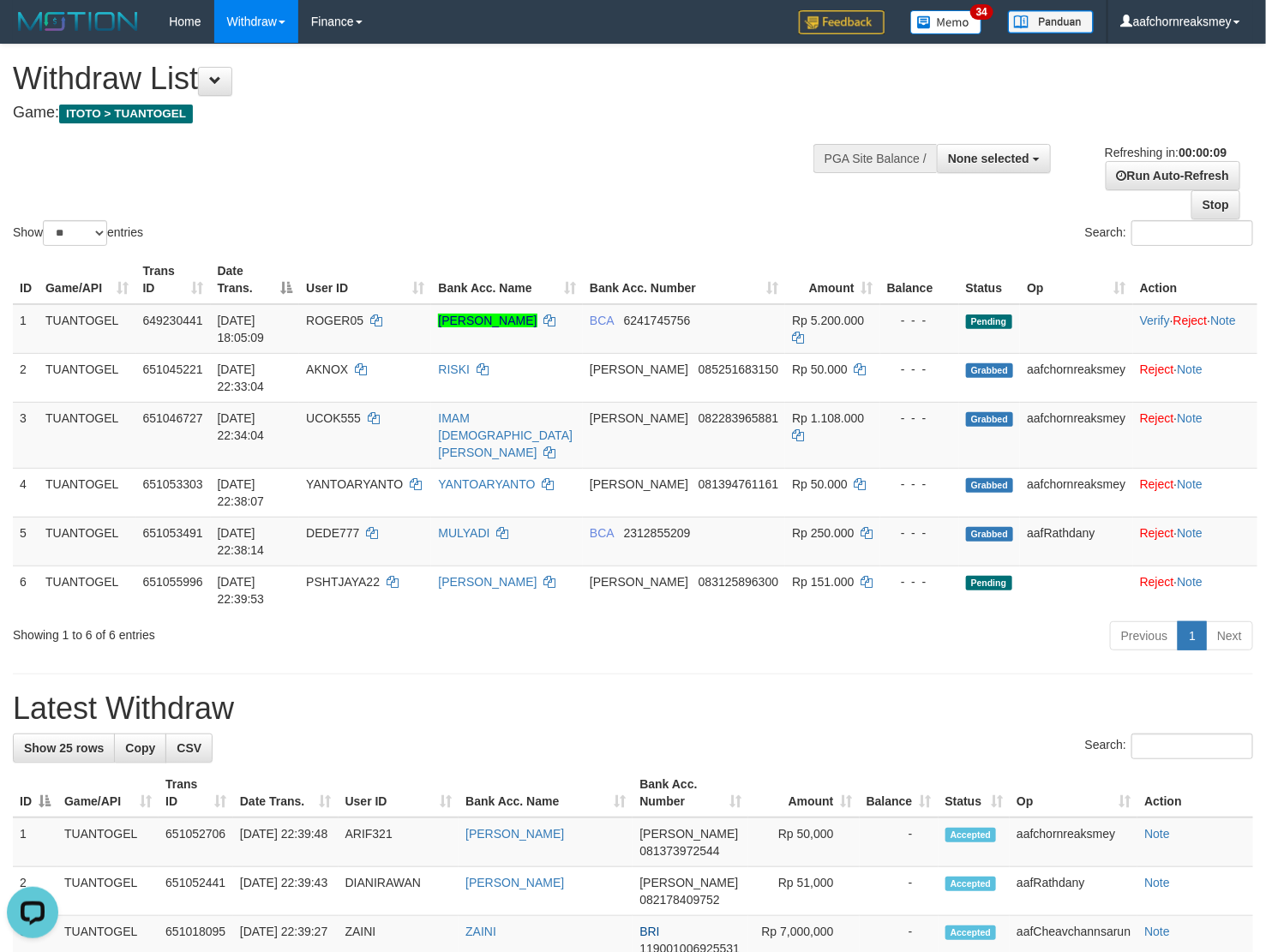 scroll, scrollTop: 0, scrollLeft: 0, axis: both 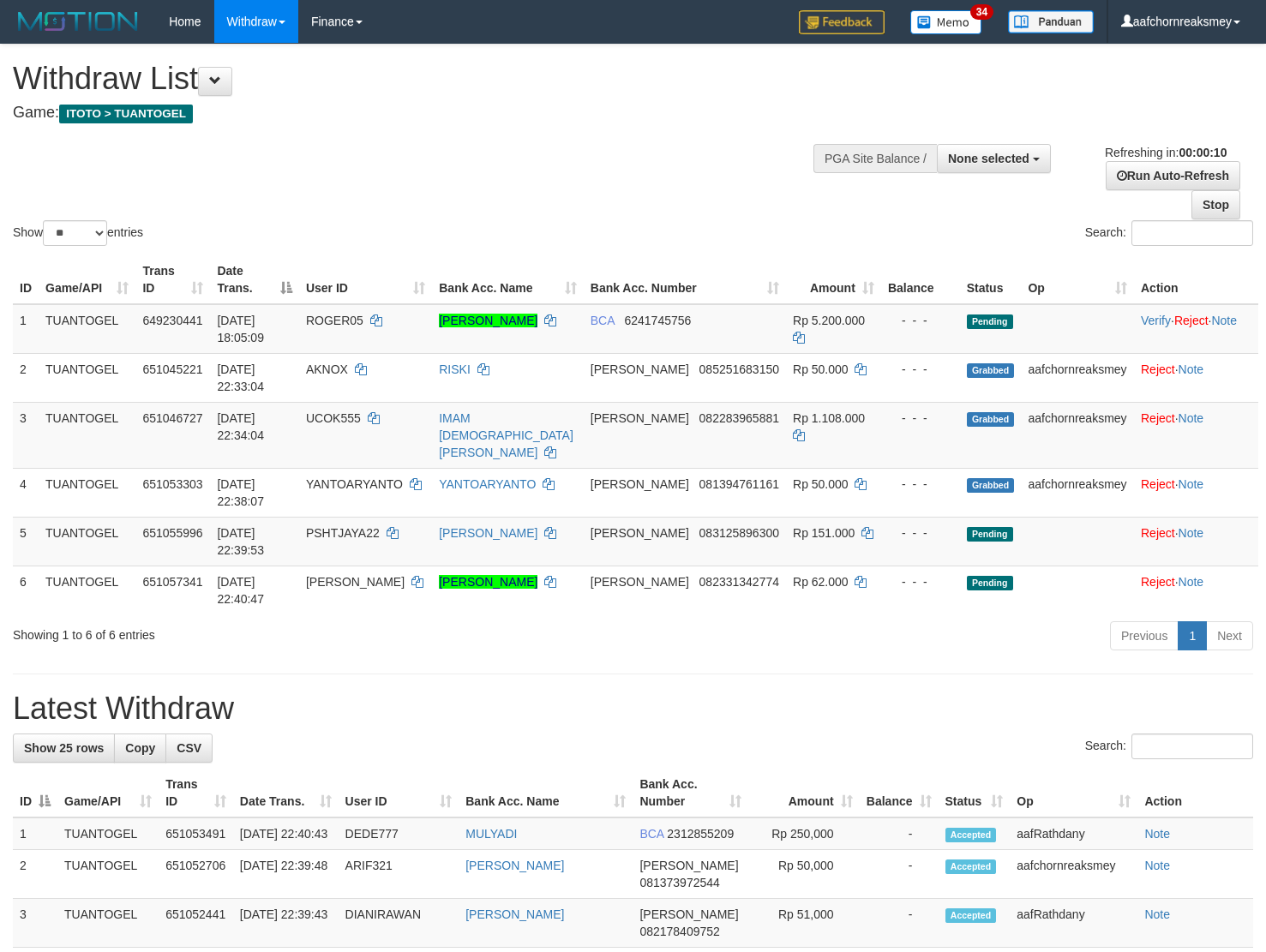 select 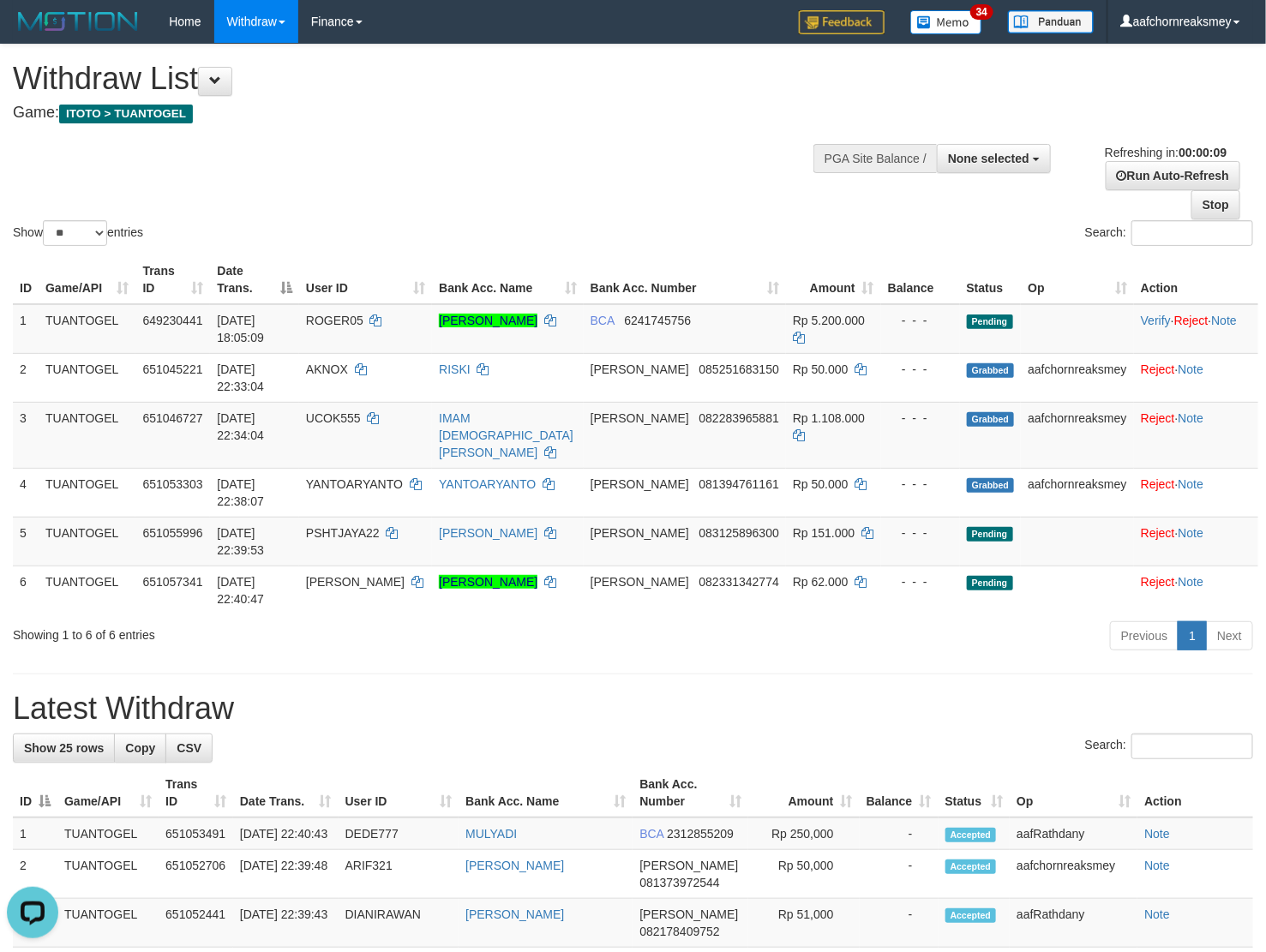 scroll, scrollTop: 0, scrollLeft: 0, axis: both 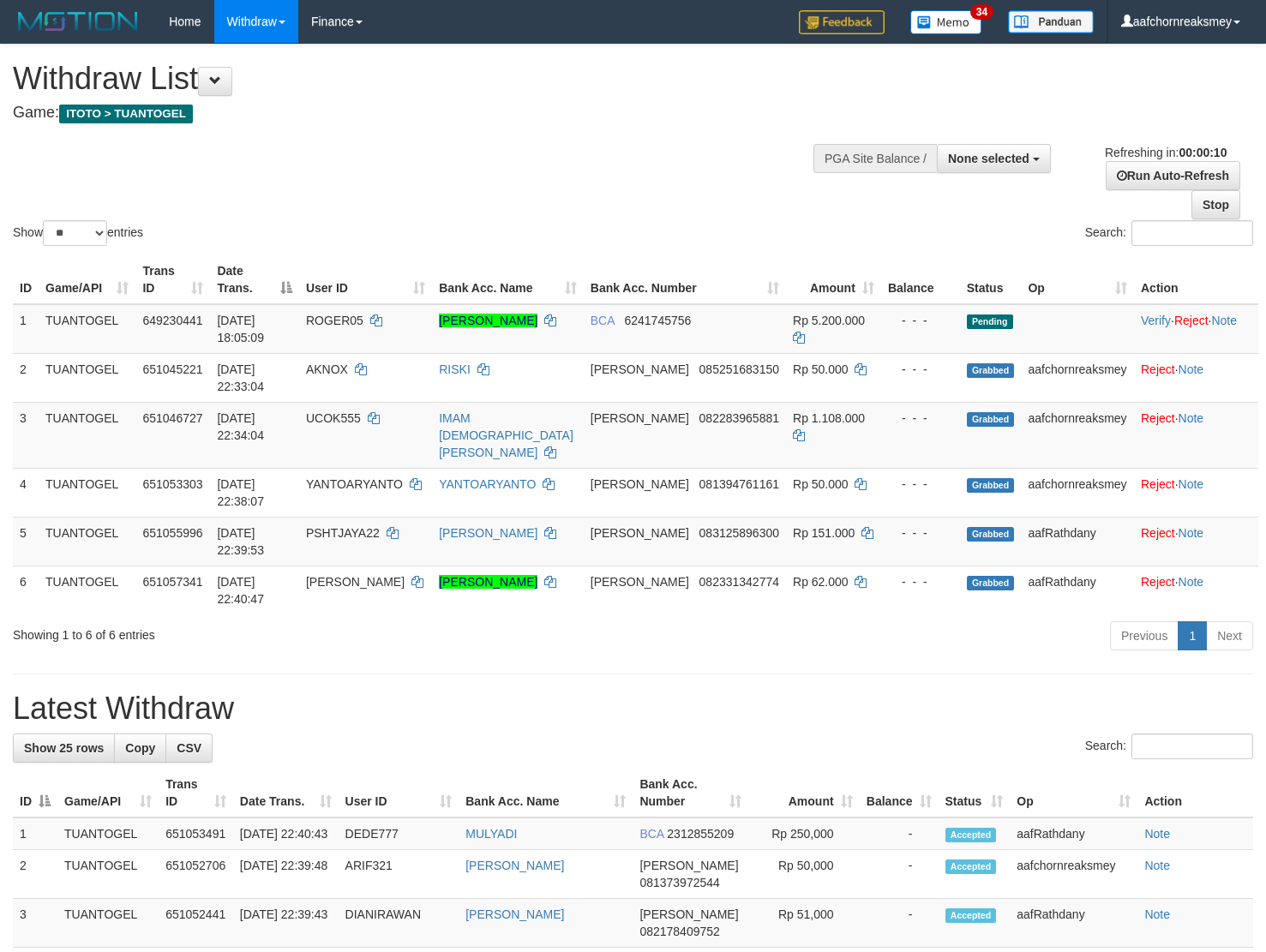 select 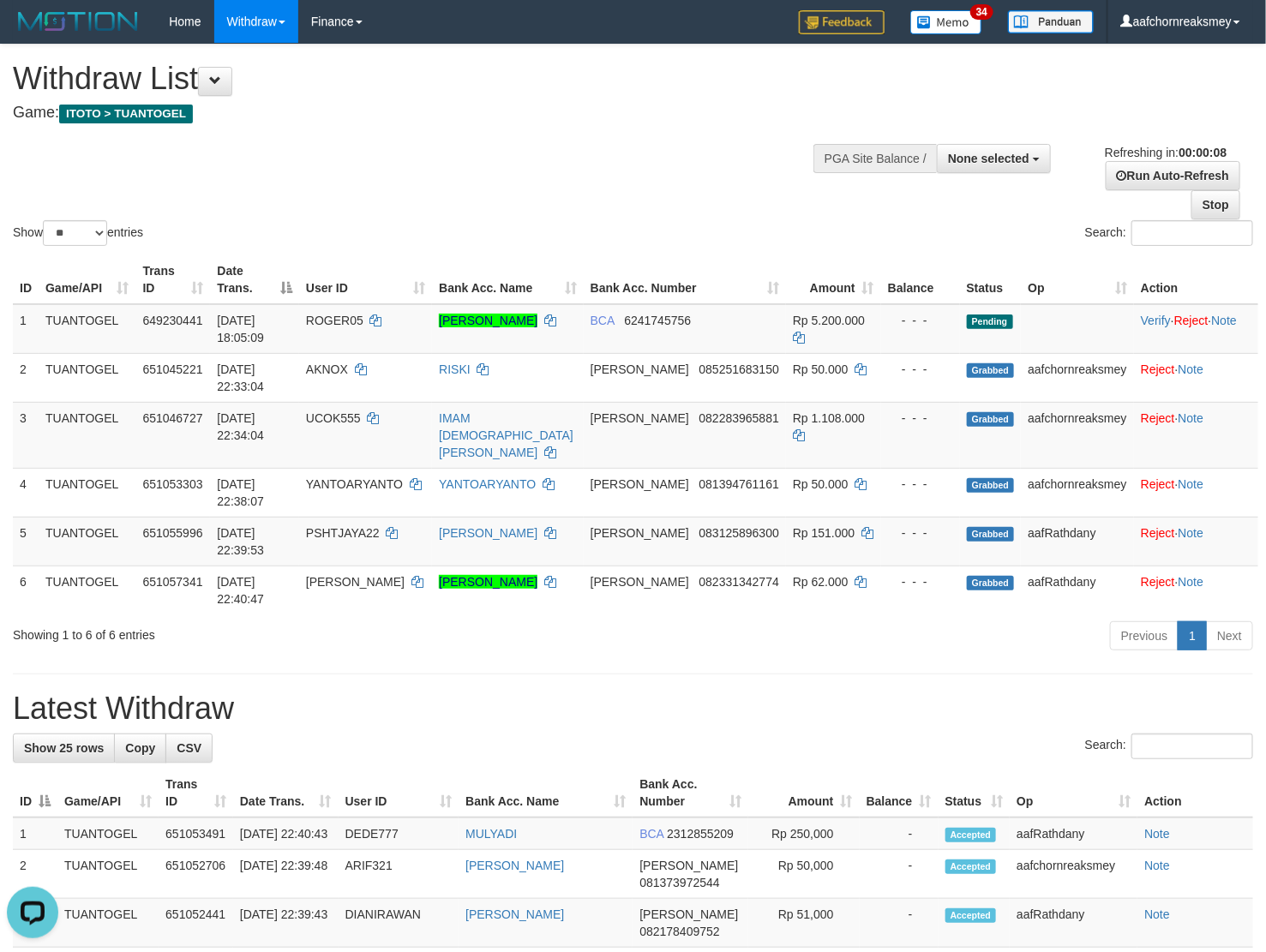 scroll, scrollTop: 0, scrollLeft: 0, axis: both 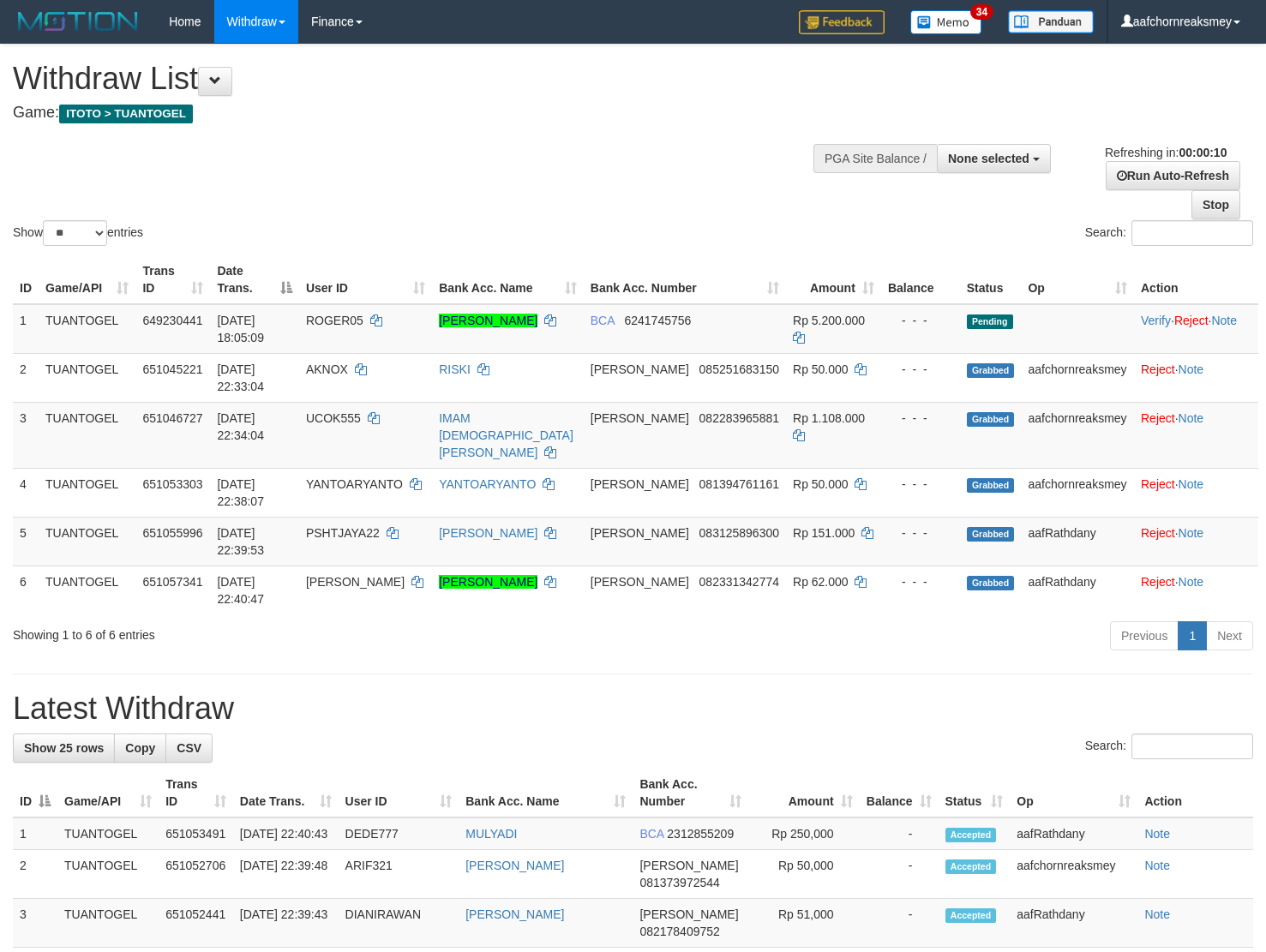 select 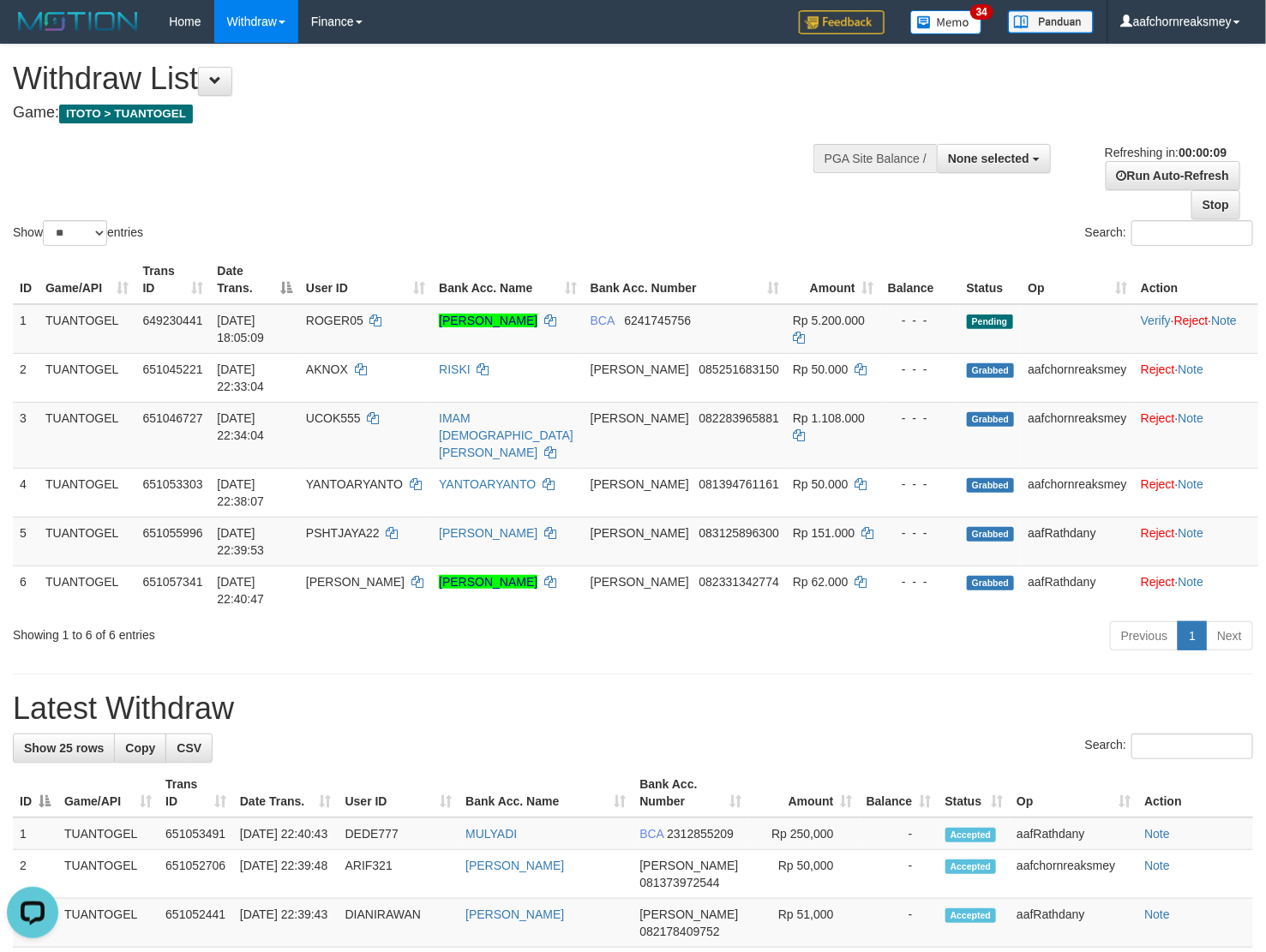 scroll, scrollTop: 0, scrollLeft: 0, axis: both 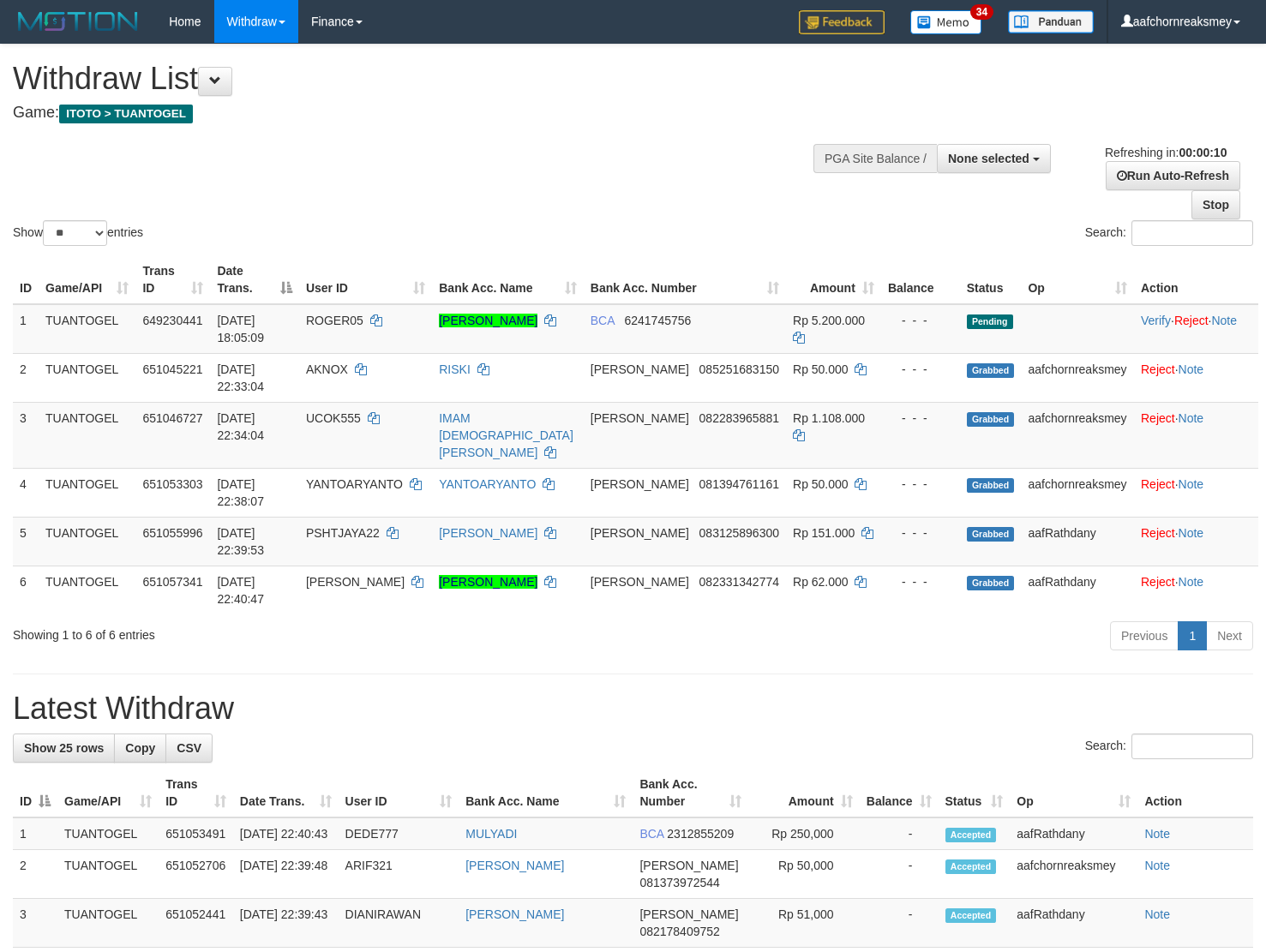 select 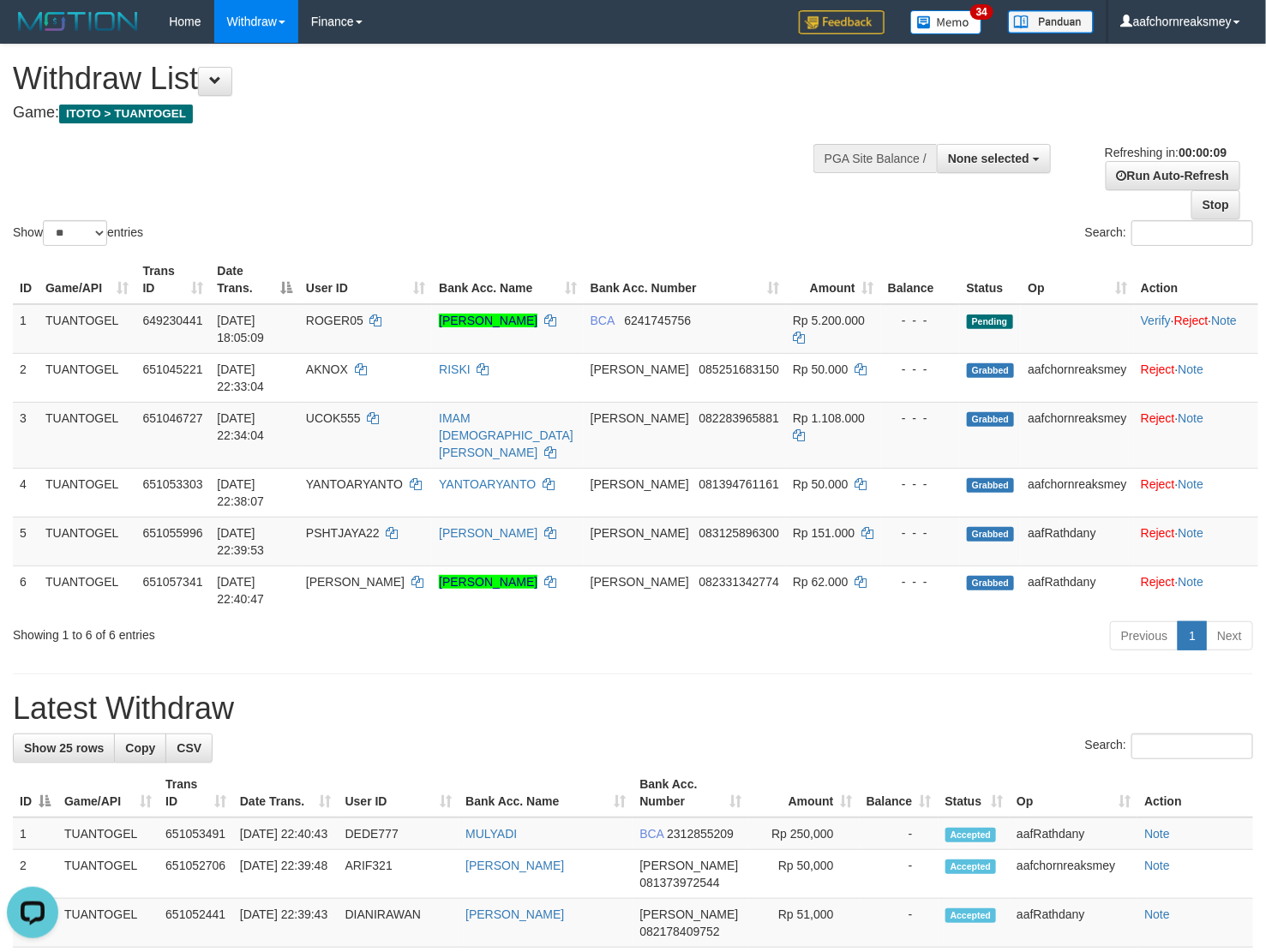 scroll, scrollTop: 0, scrollLeft: 0, axis: both 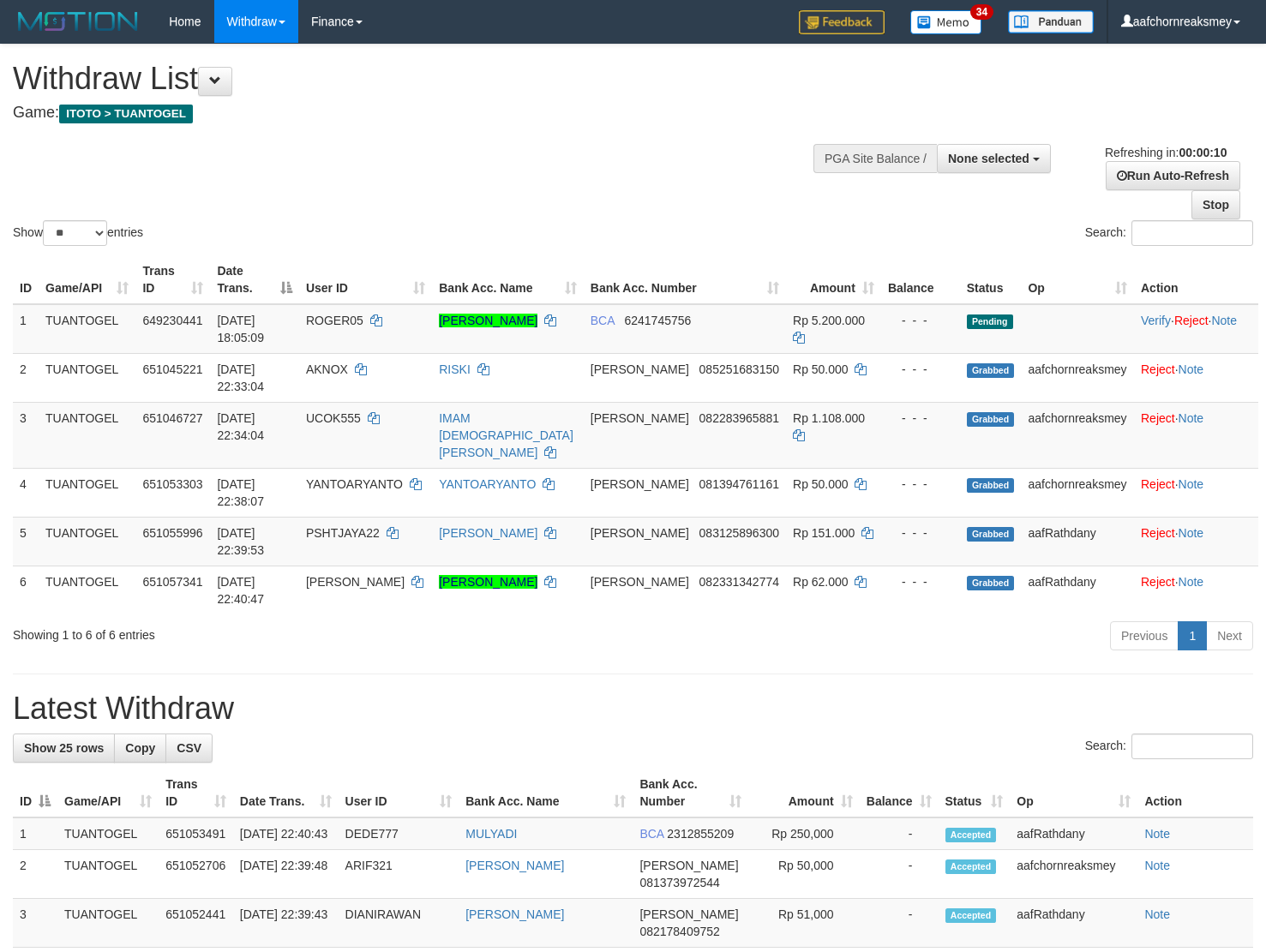 select 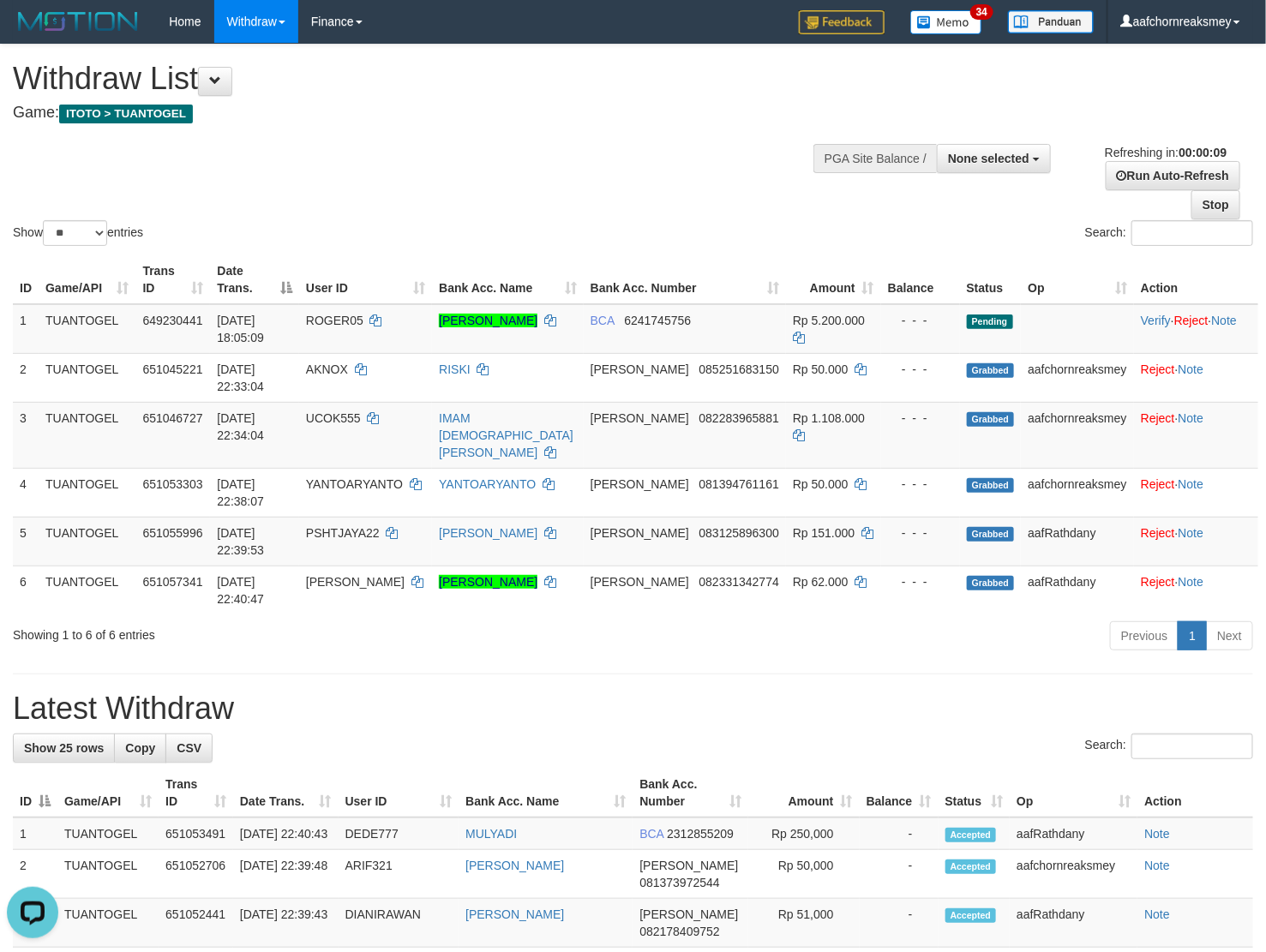 scroll, scrollTop: 0, scrollLeft: 0, axis: both 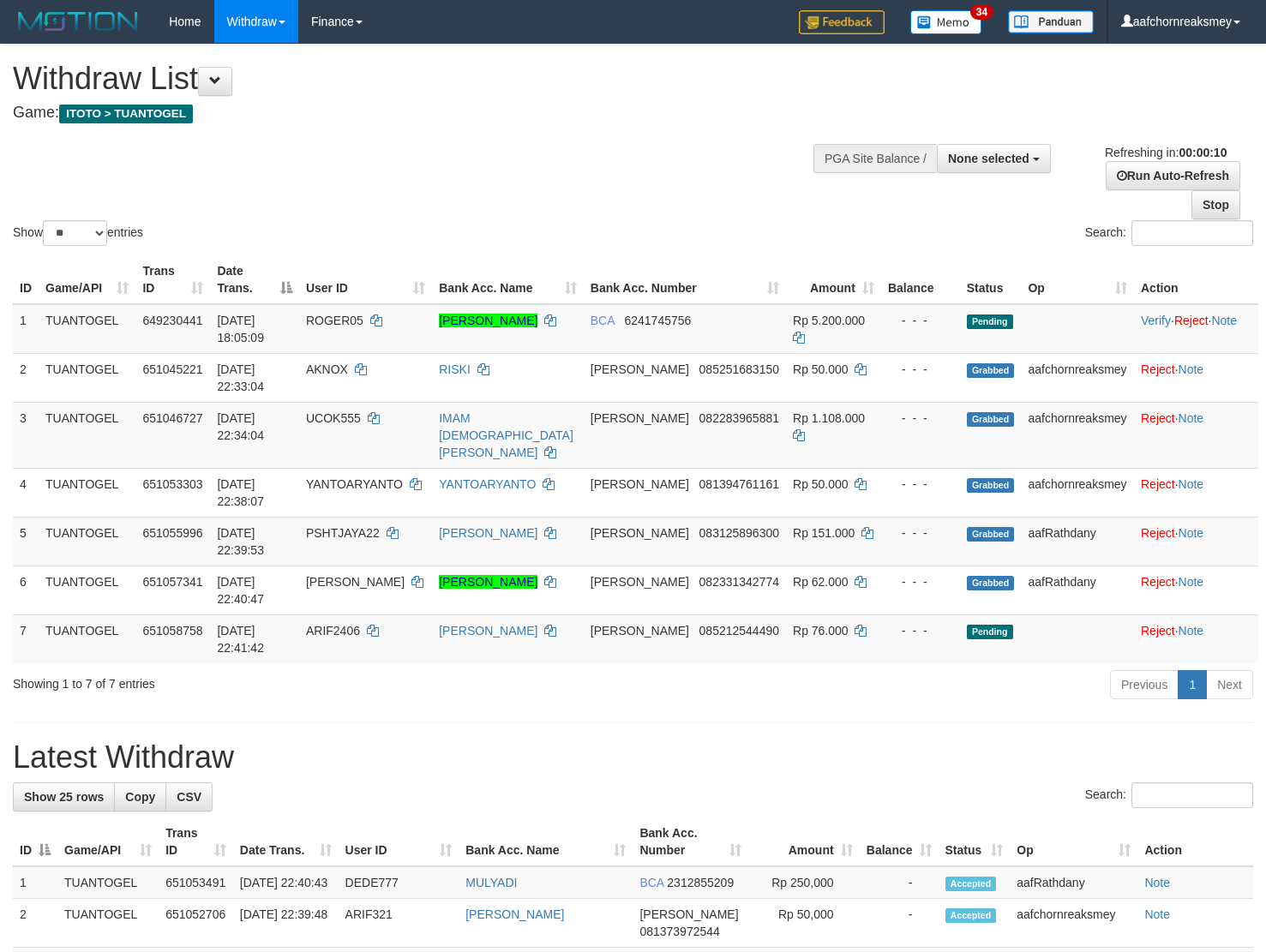 select 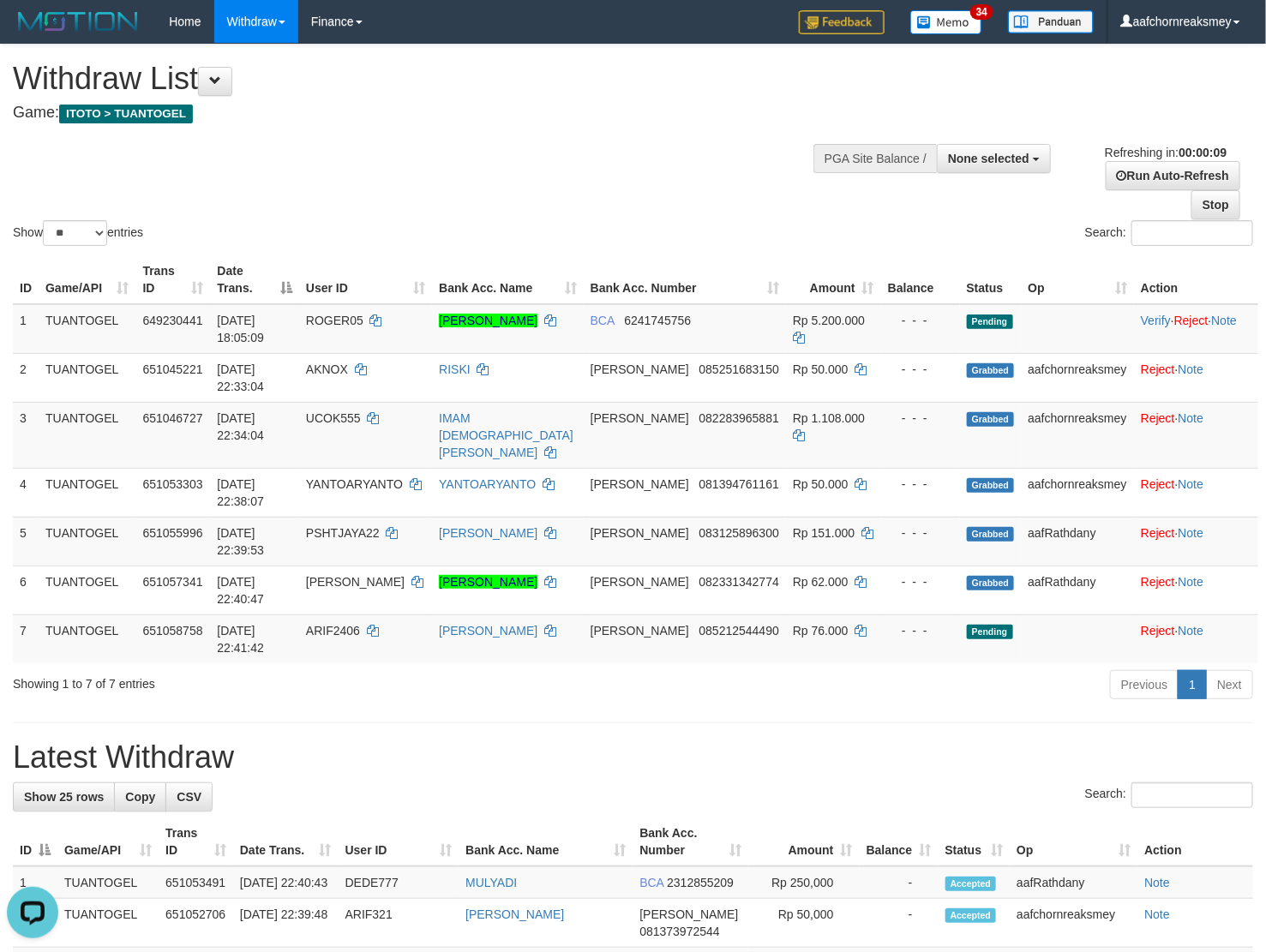 scroll, scrollTop: 0, scrollLeft: 0, axis: both 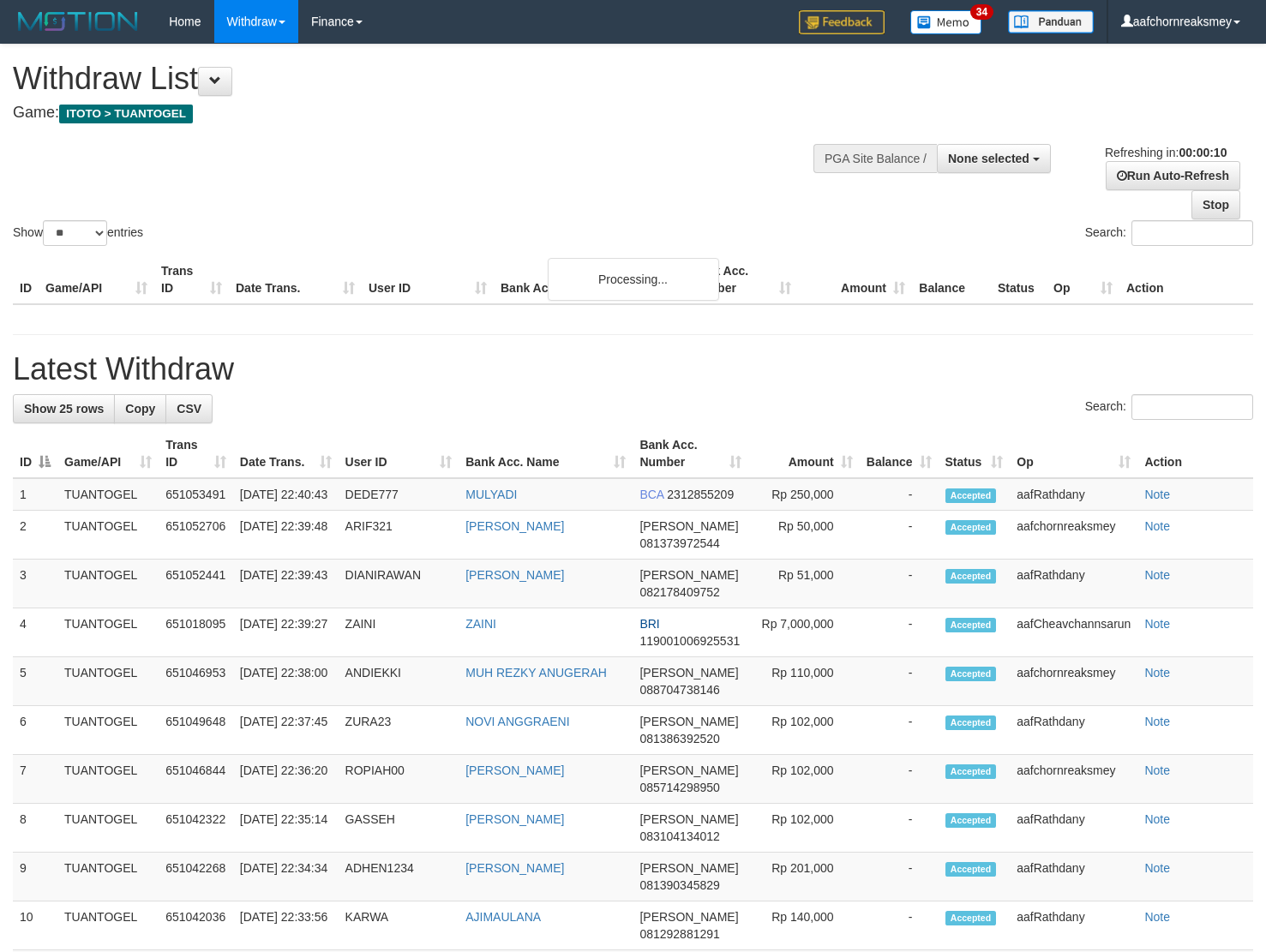 select 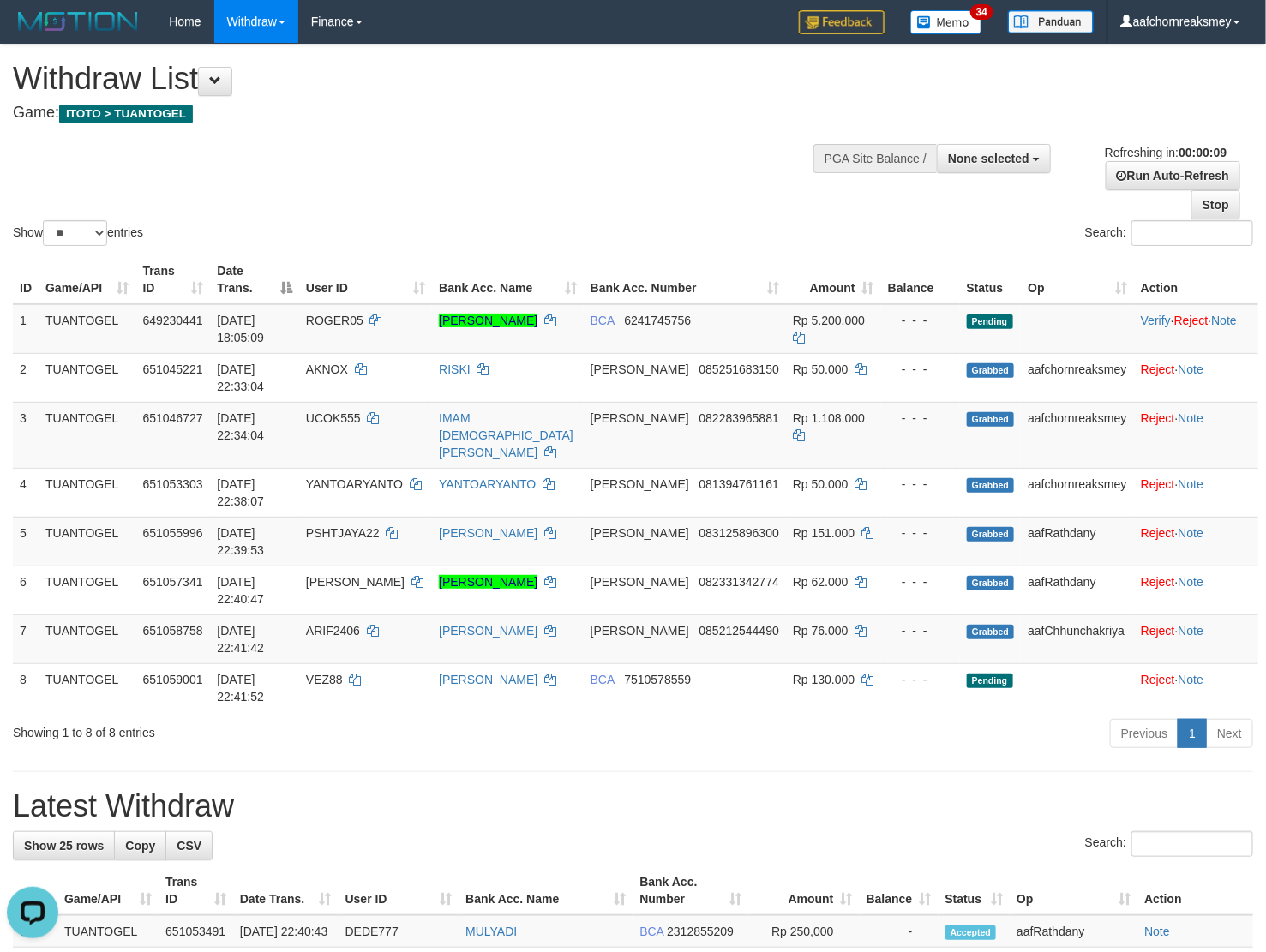 scroll, scrollTop: 0, scrollLeft: 0, axis: both 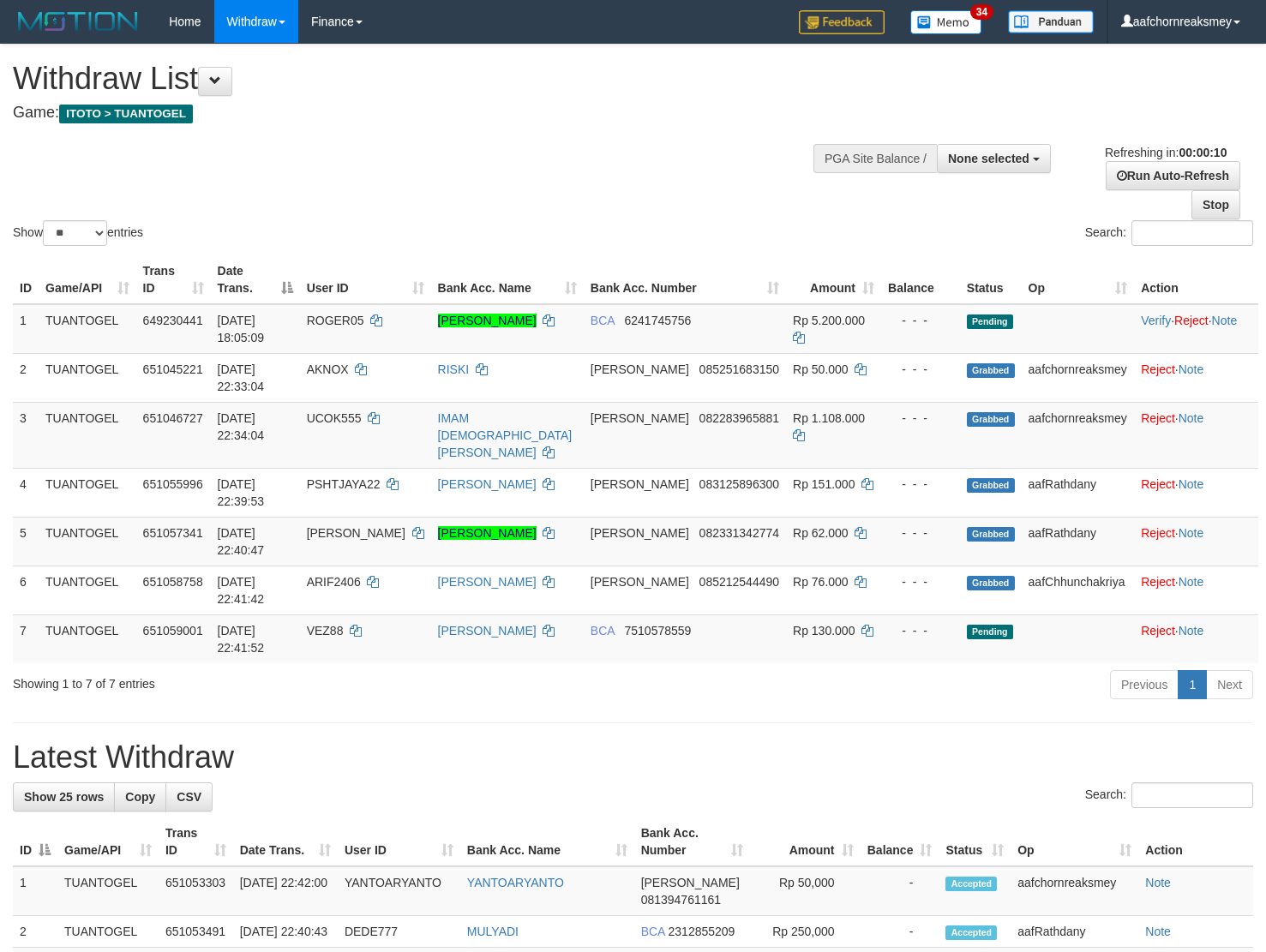 select 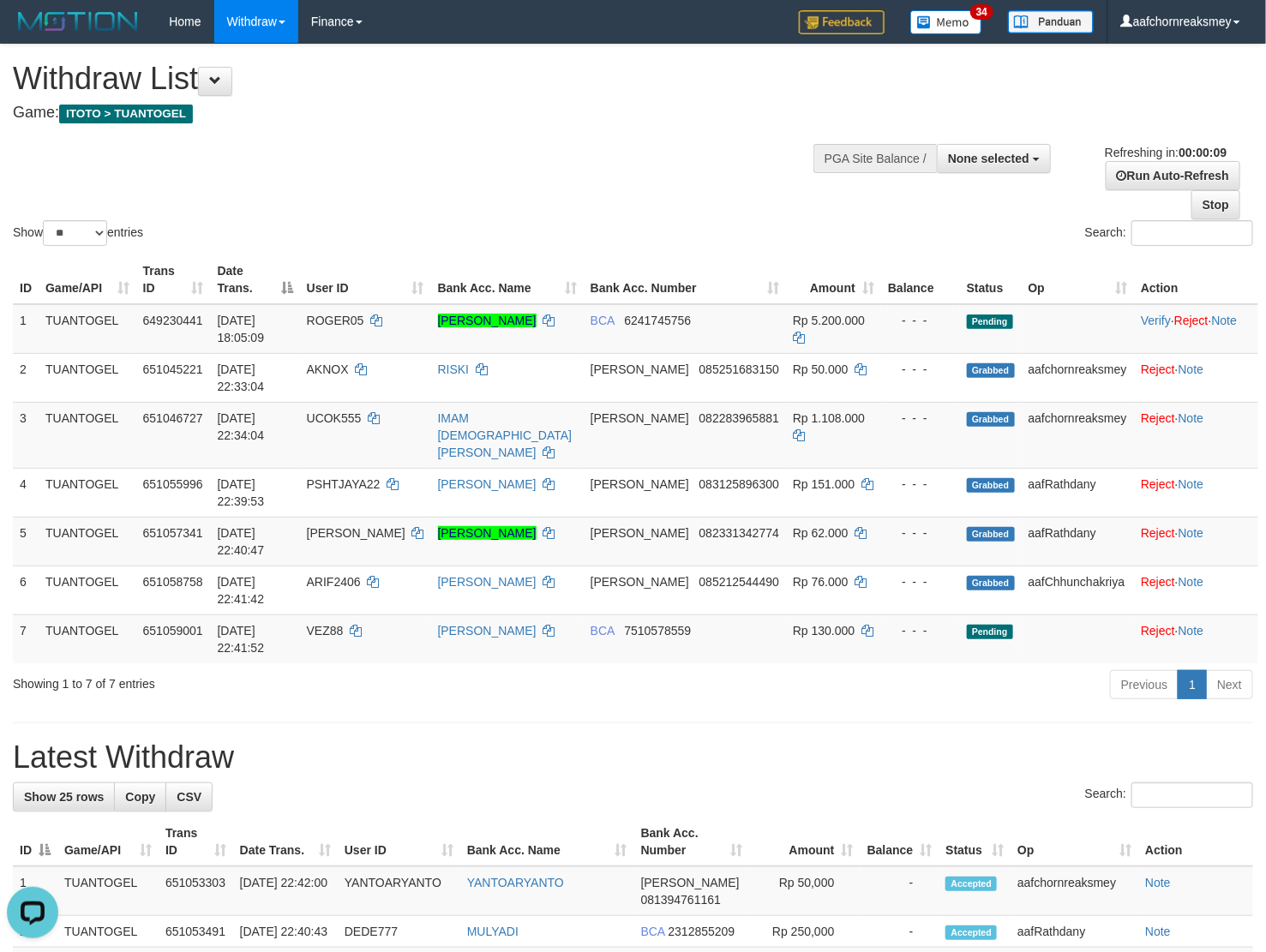scroll, scrollTop: 0, scrollLeft: 0, axis: both 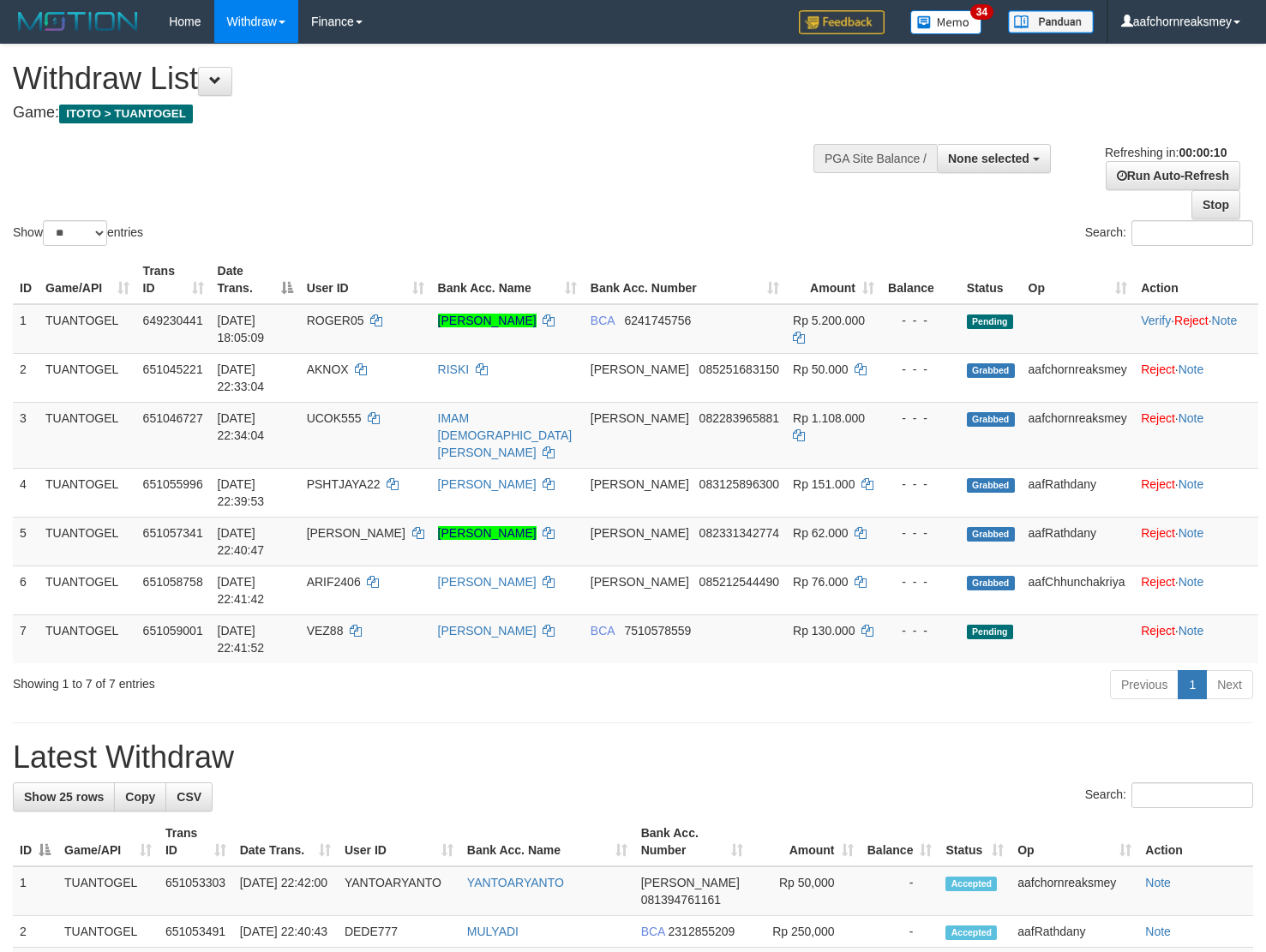 select 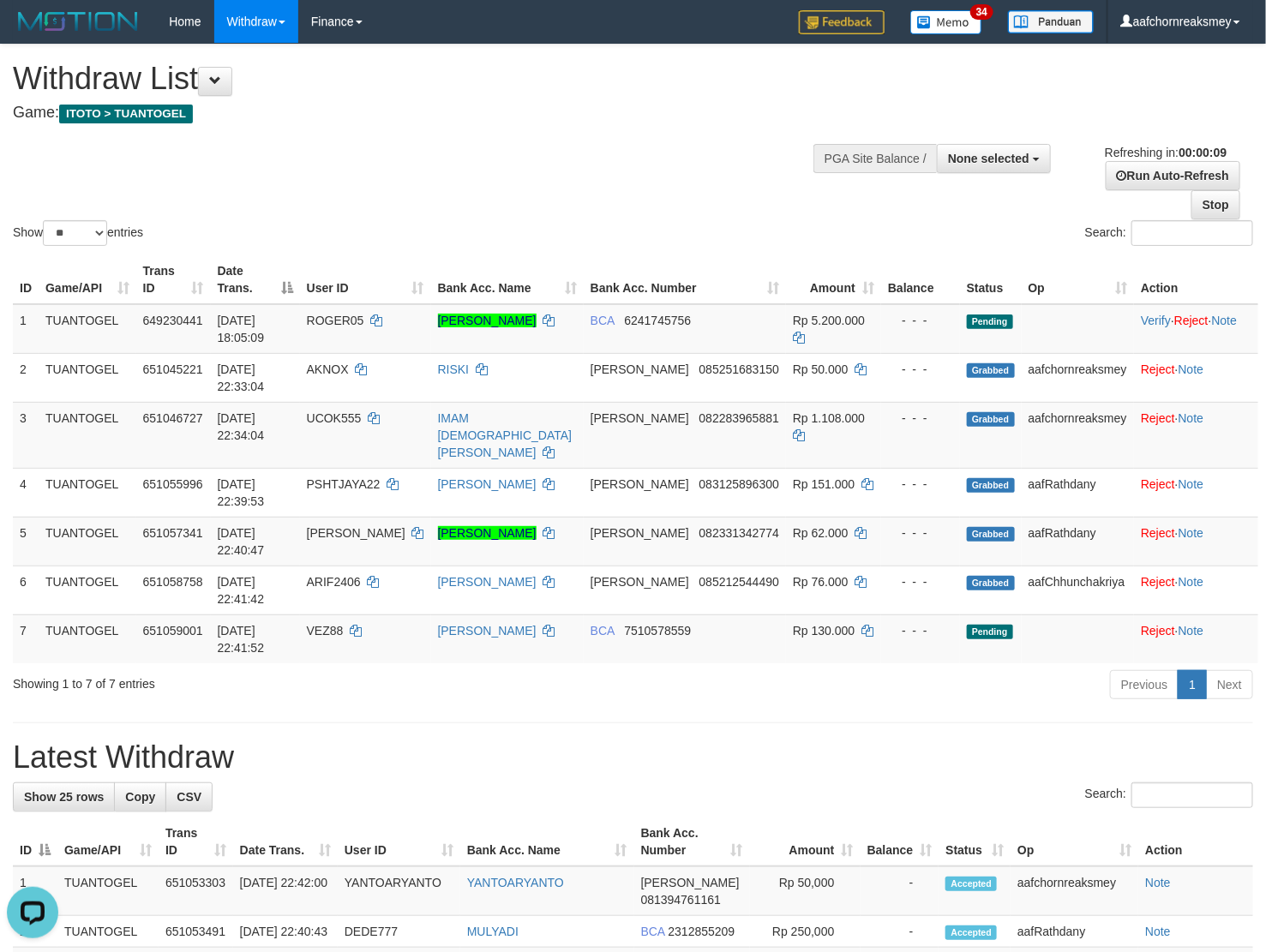 scroll, scrollTop: 0, scrollLeft: 0, axis: both 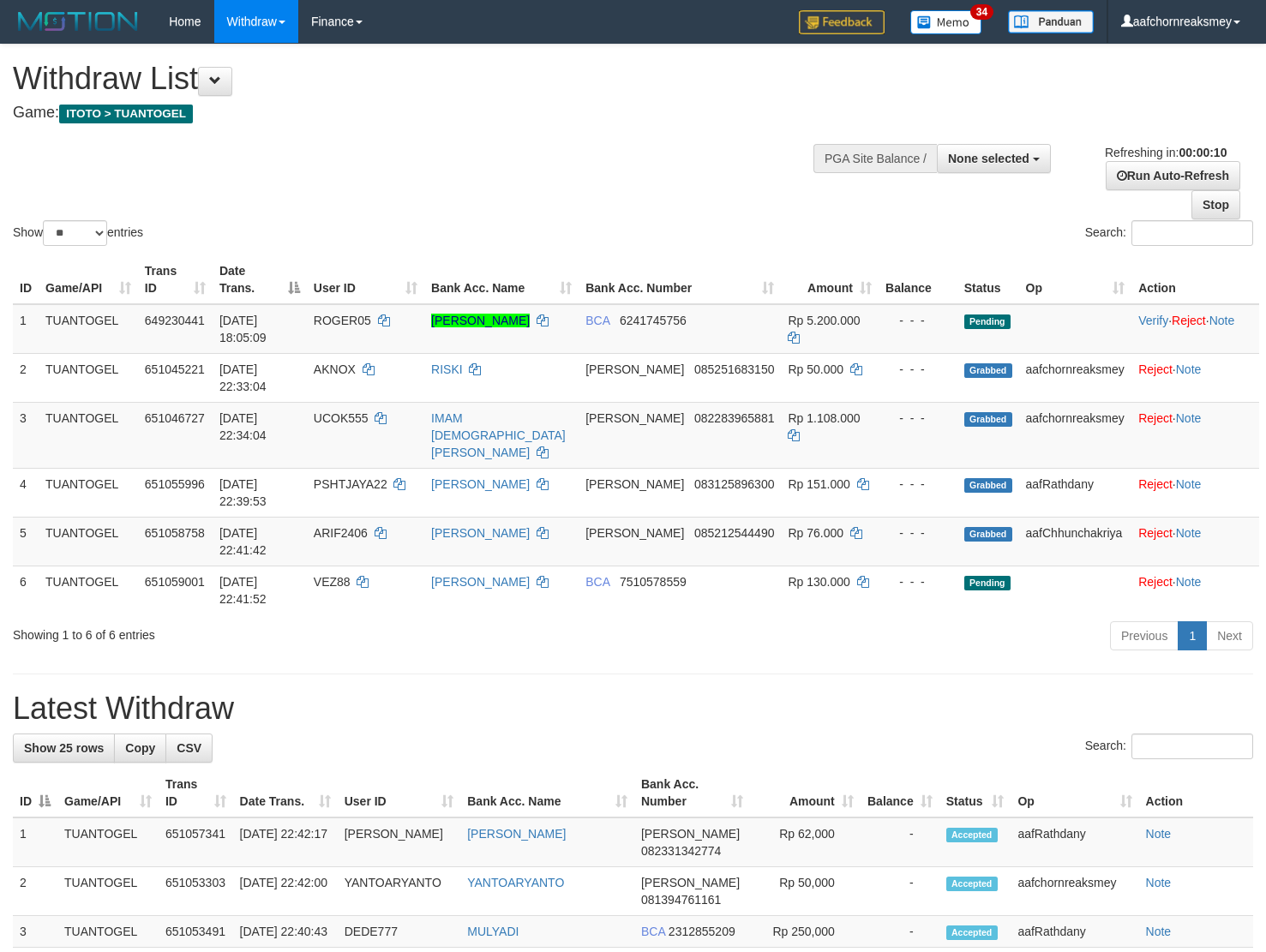 select 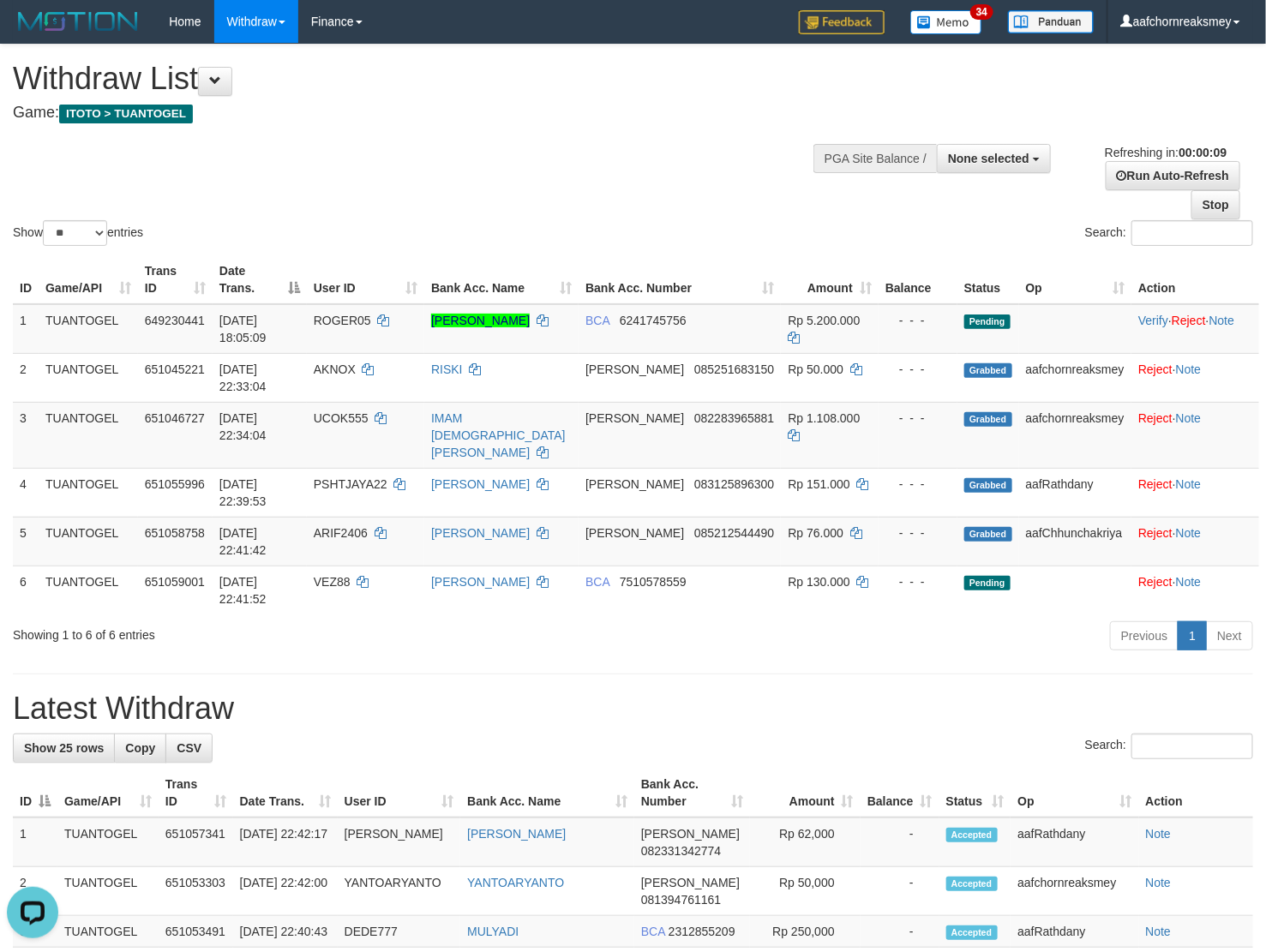 scroll, scrollTop: 0, scrollLeft: 0, axis: both 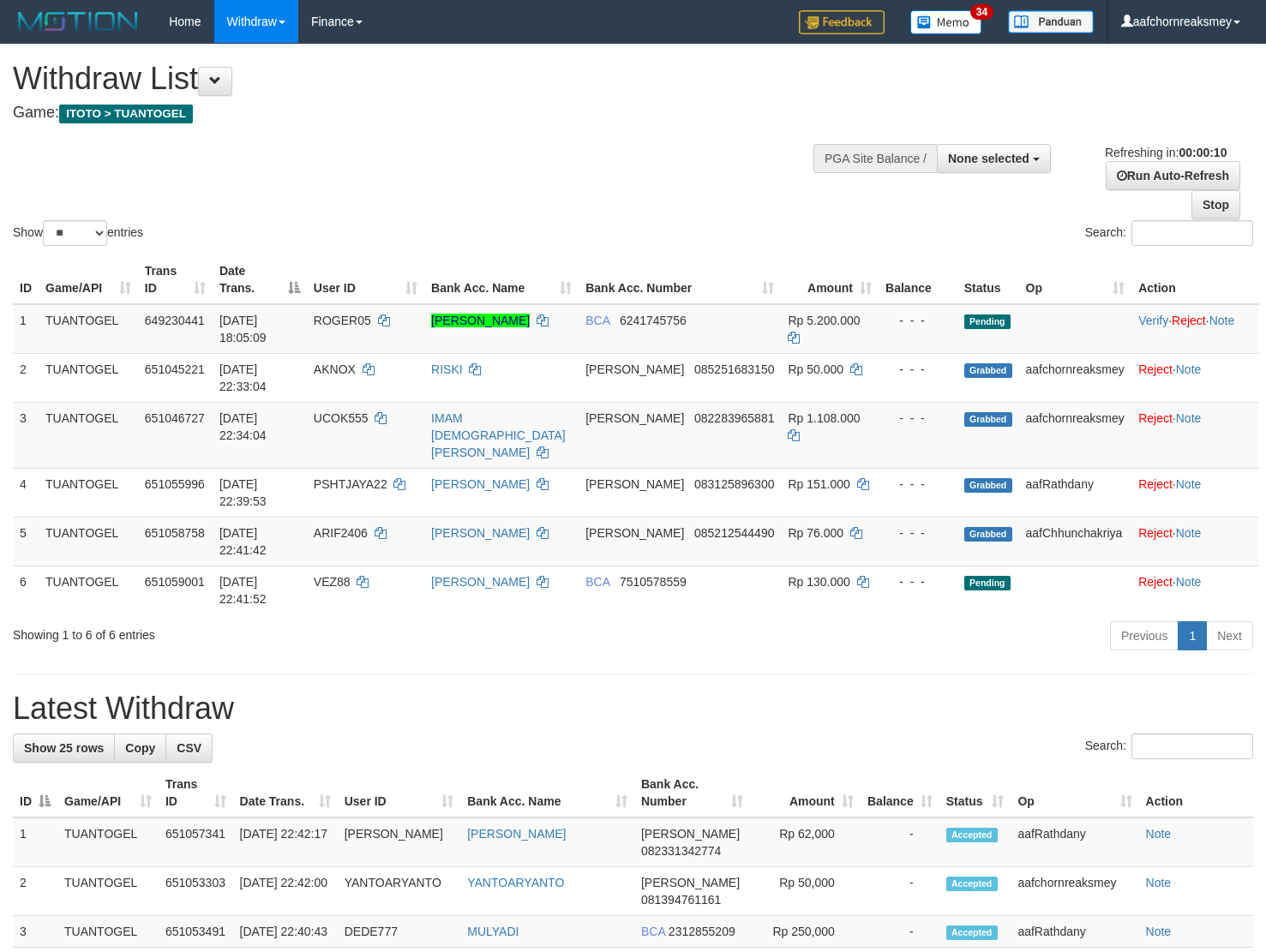 select 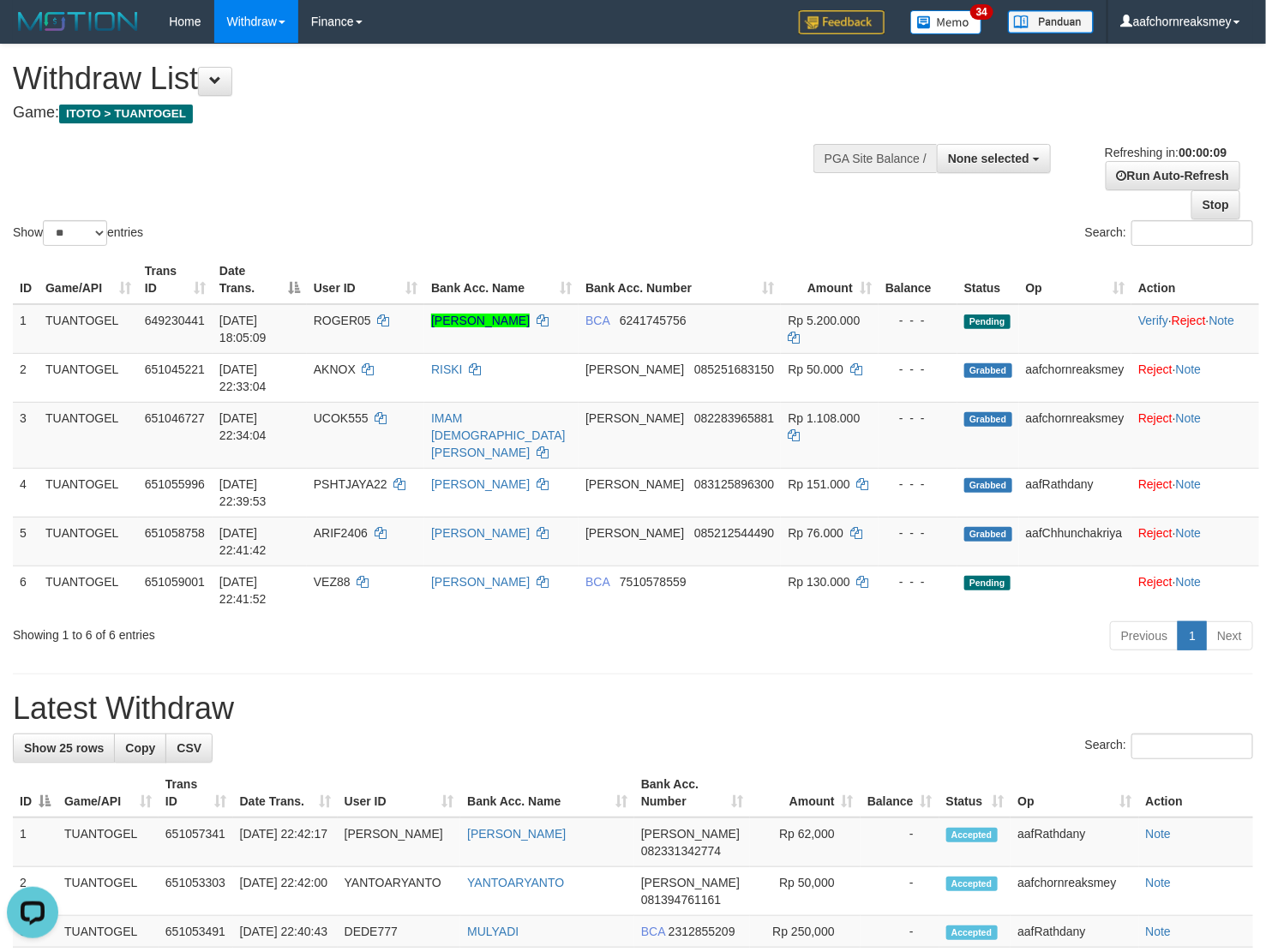 scroll, scrollTop: 0, scrollLeft: 0, axis: both 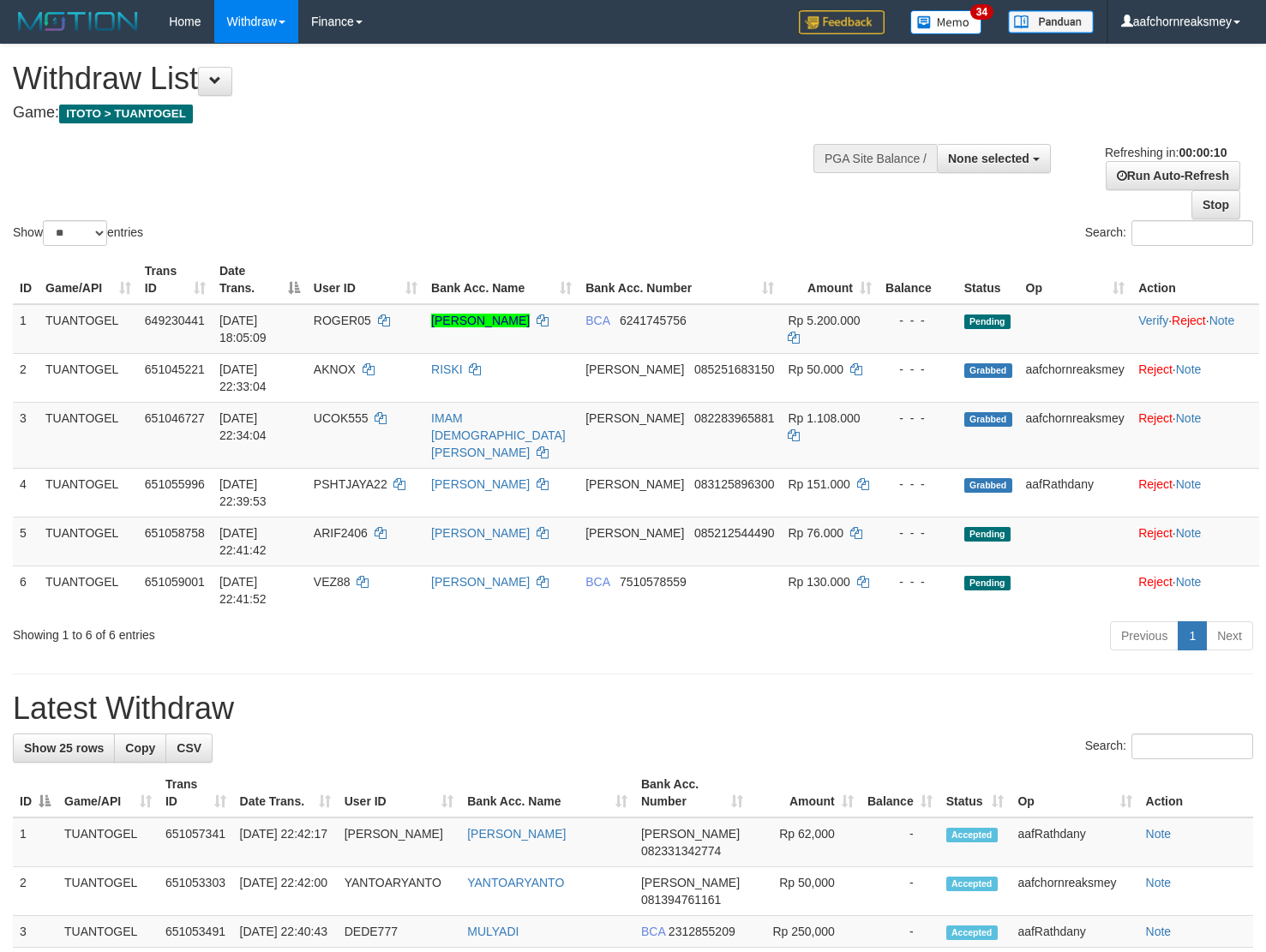 select 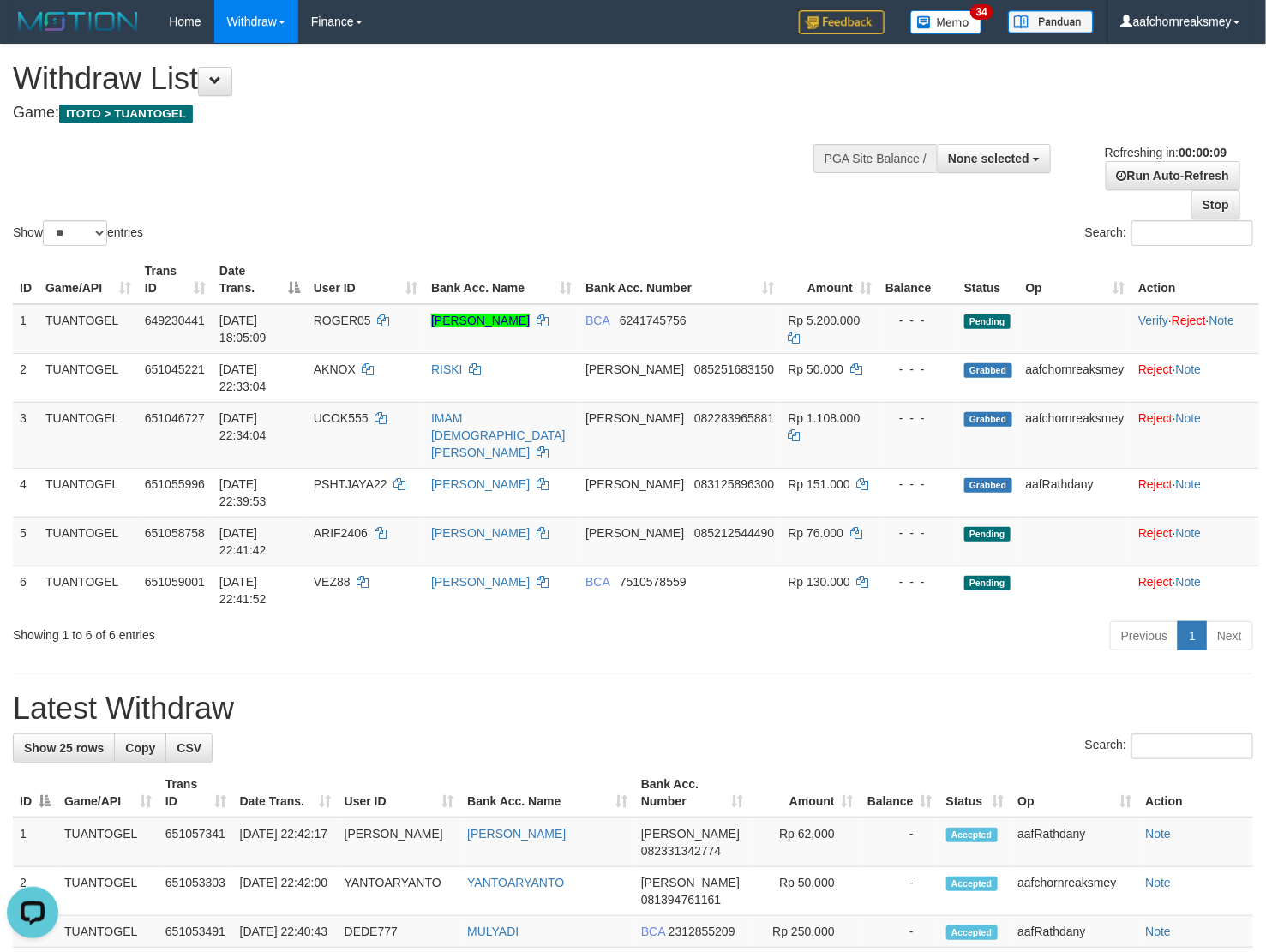scroll, scrollTop: 0, scrollLeft: 0, axis: both 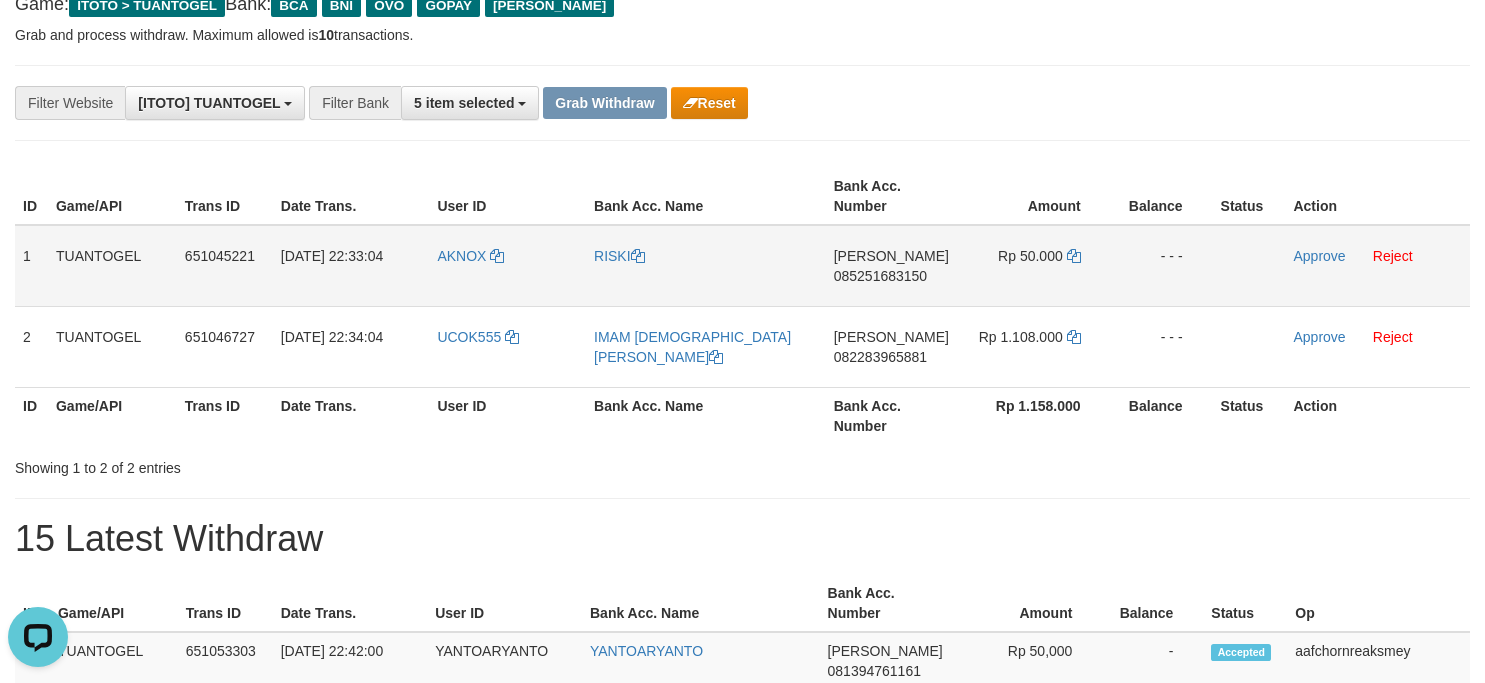 click on "085251683150" at bounding box center [880, 276] 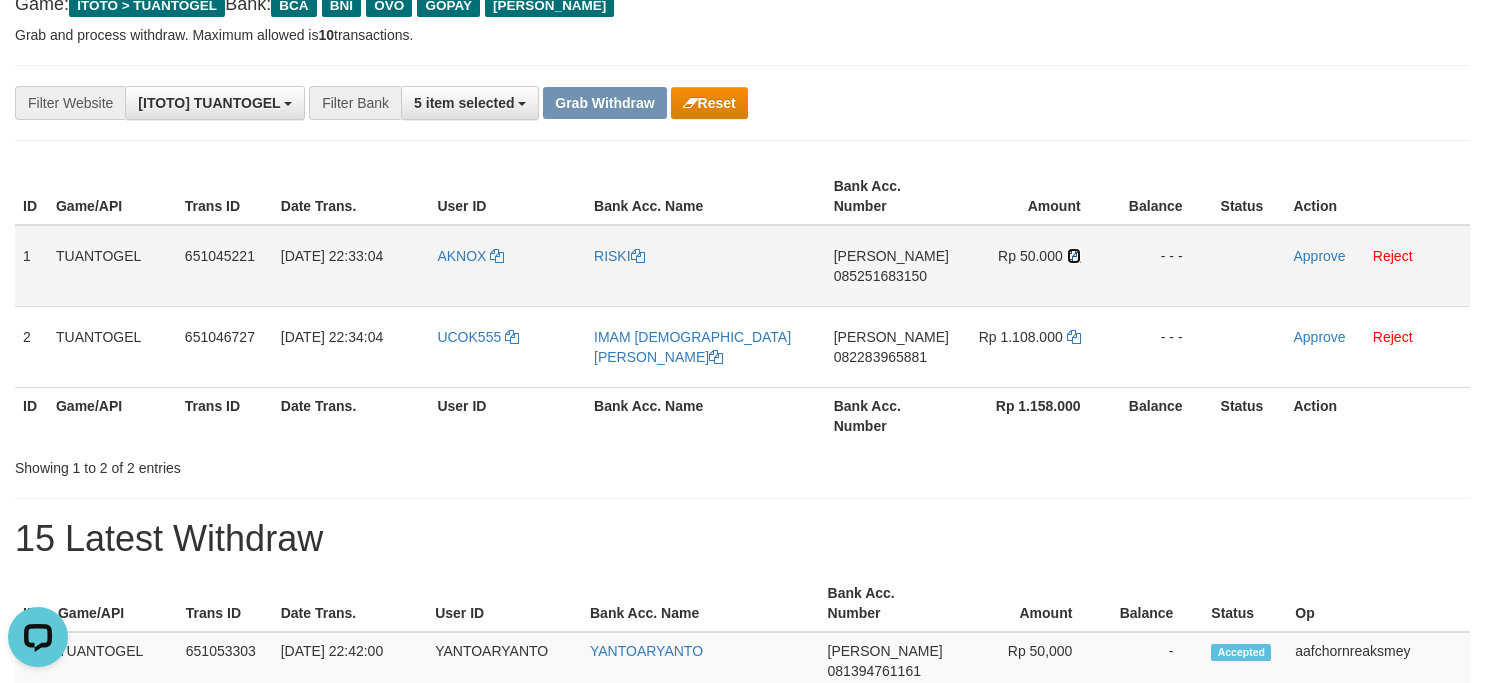 click at bounding box center [1074, 256] 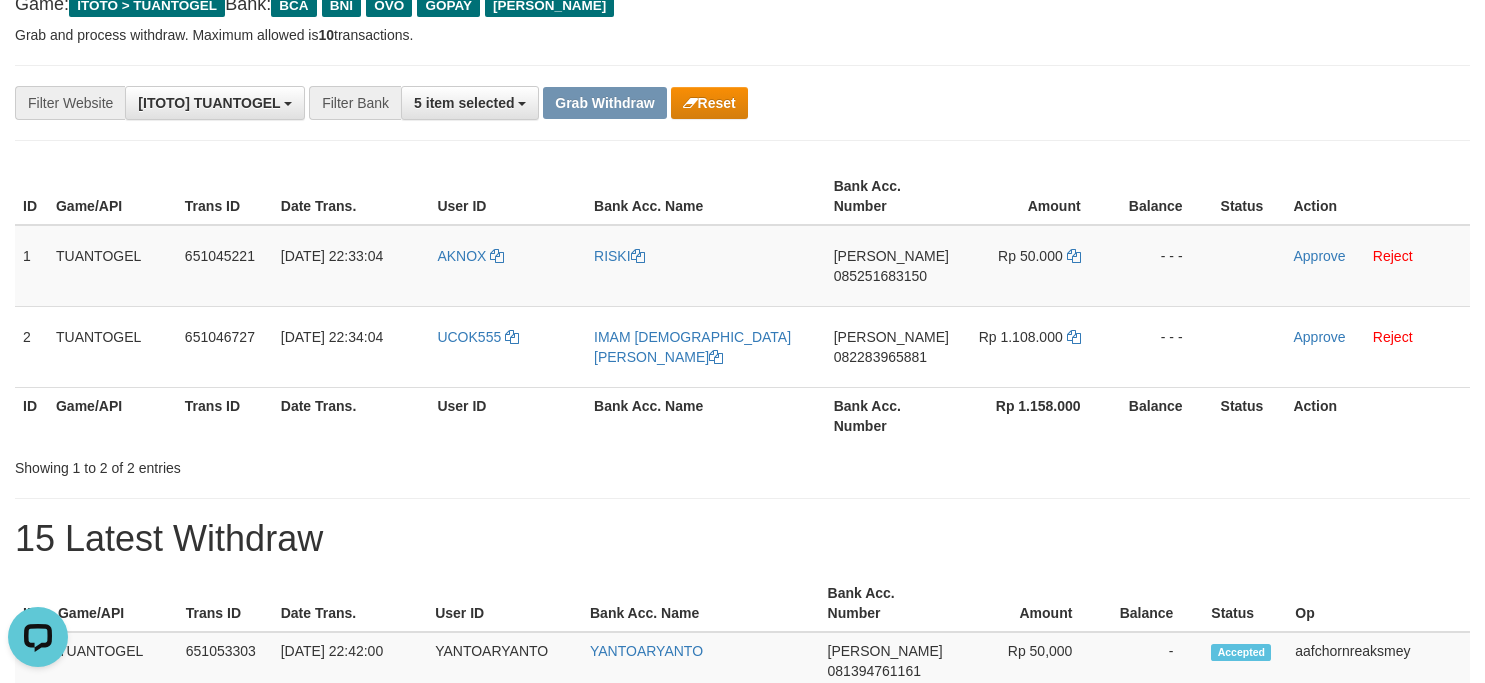 click on "**********" at bounding box center (742, 1036) 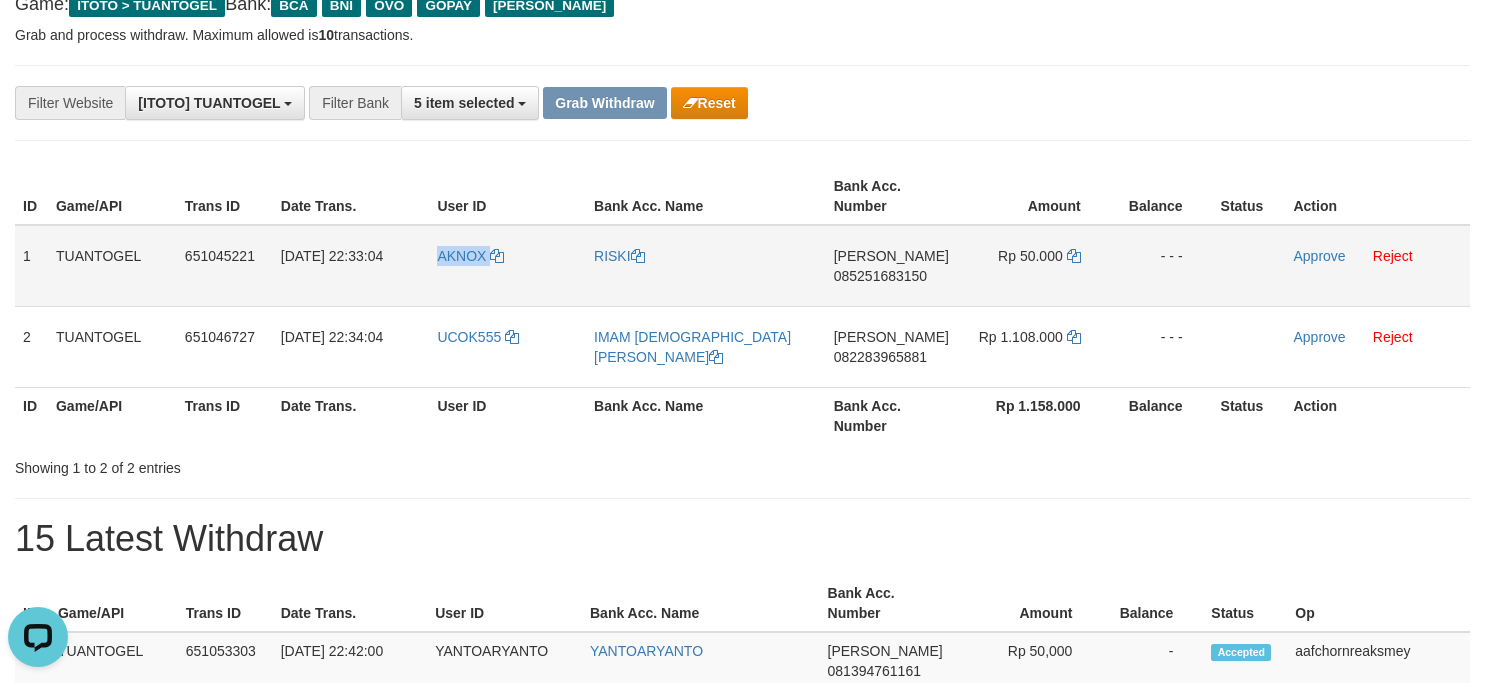 drag, startPoint x: 423, startPoint y: 245, endPoint x: 505, endPoint y: 283, distance: 90.37699 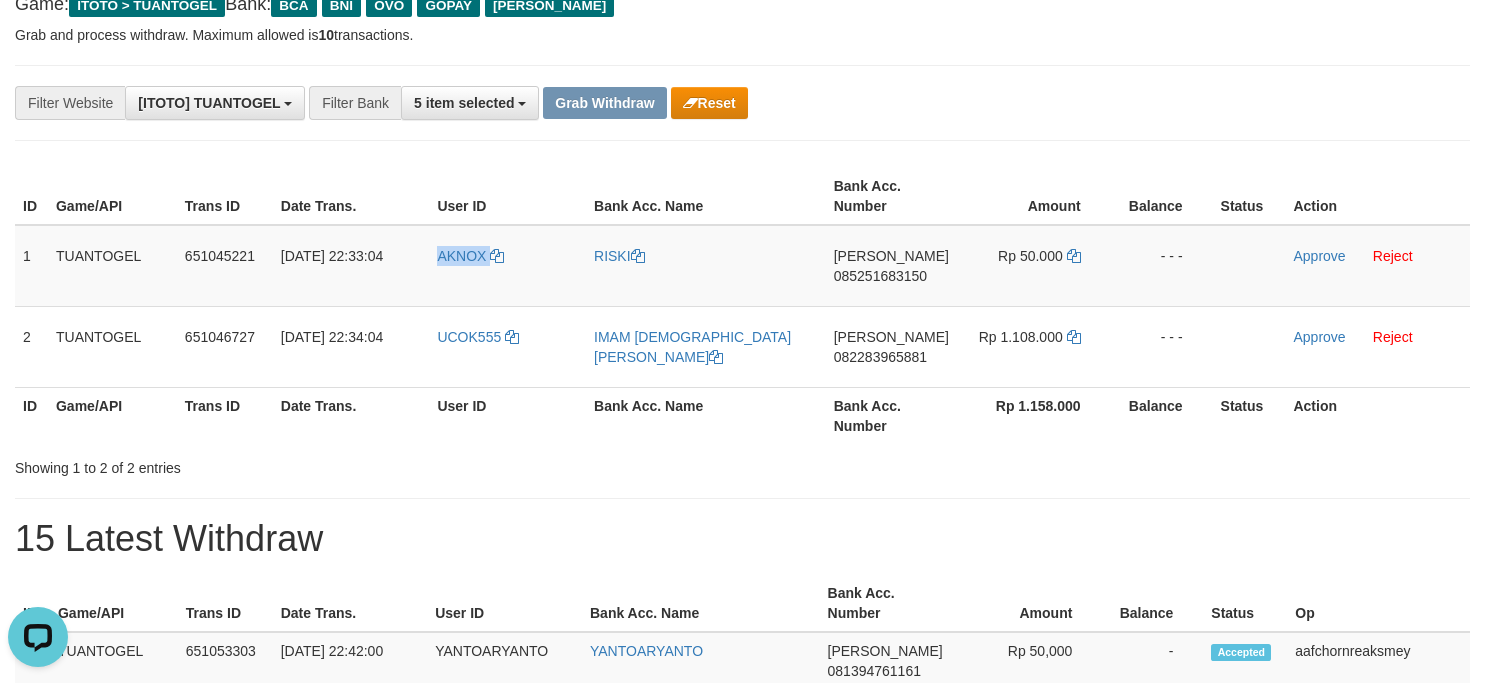 copy on "AKNOX" 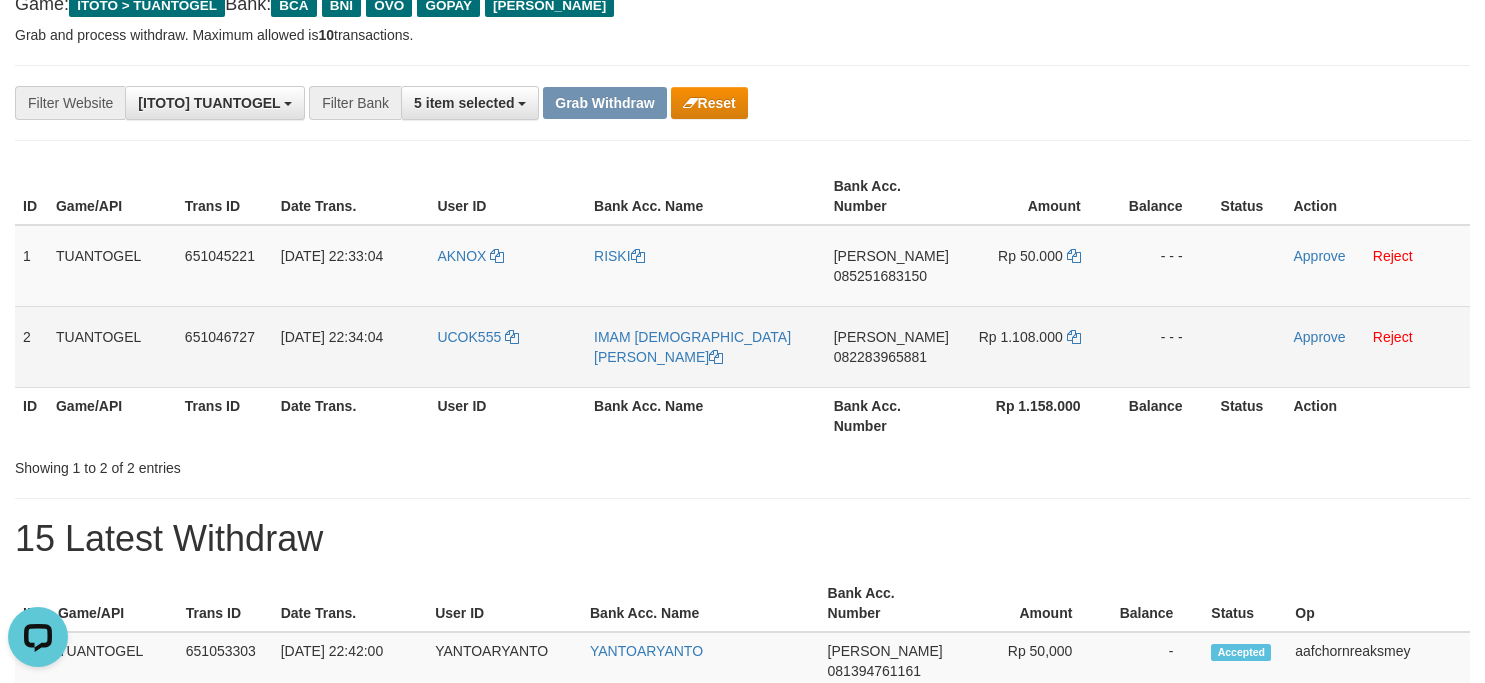 click on "082283965881" at bounding box center [880, 357] 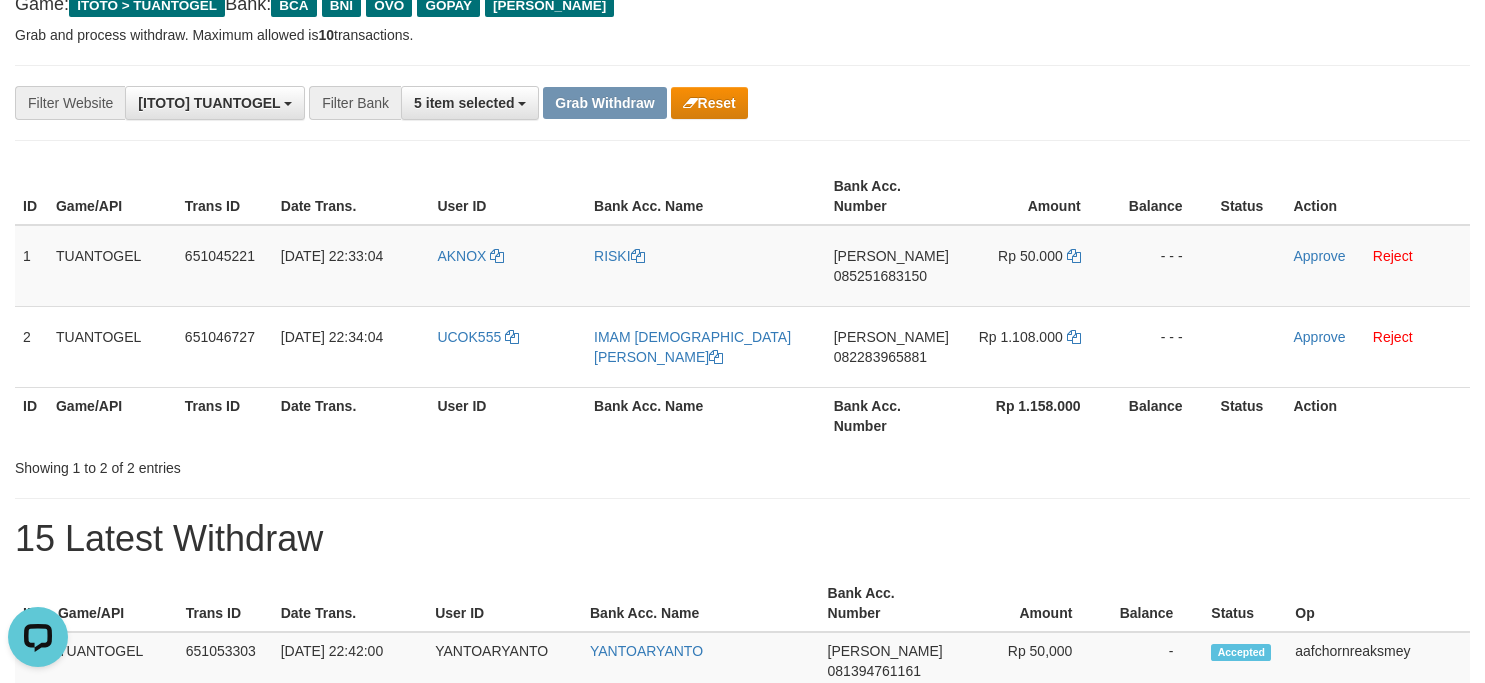 drag, startPoint x: 906, startPoint y: 357, endPoint x: 1492, endPoint y: 318, distance: 587.2963 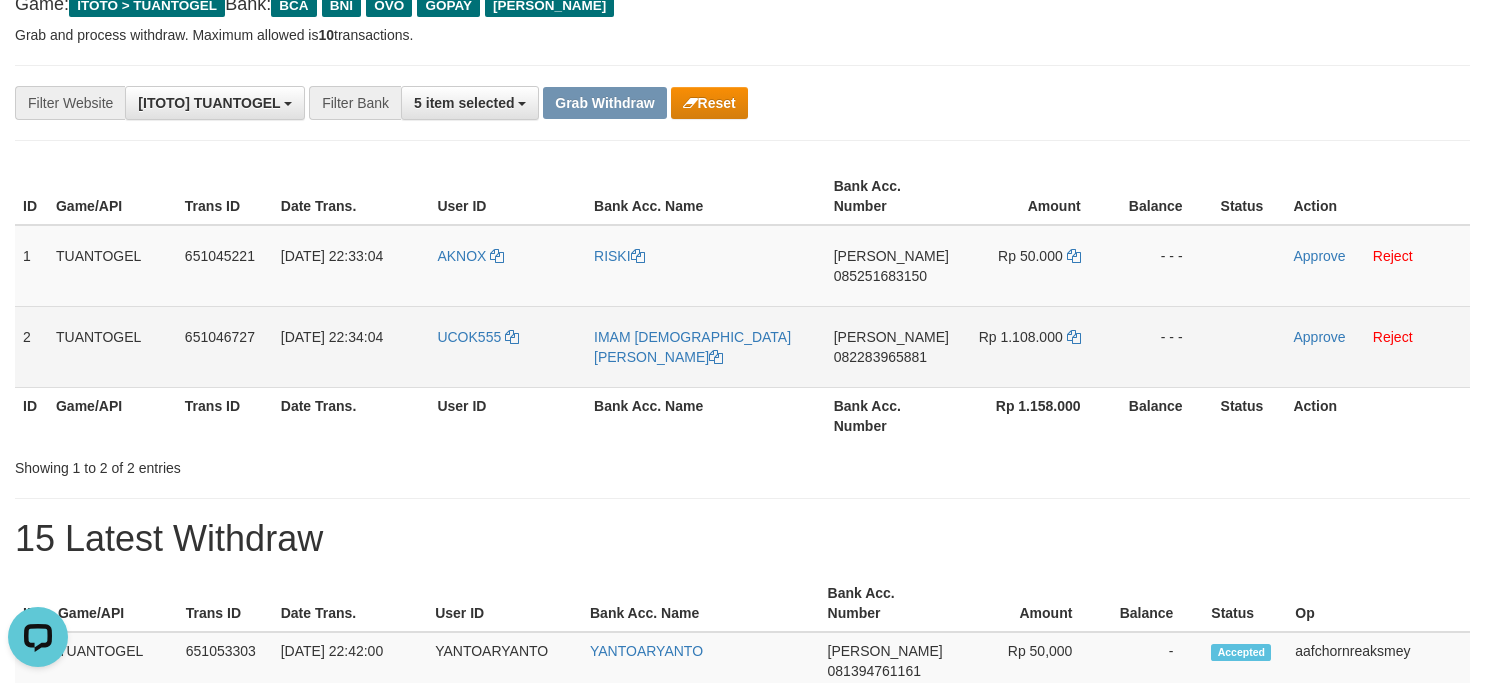 click on "Rp 1.108.000" at bounding box center [1034, 346] 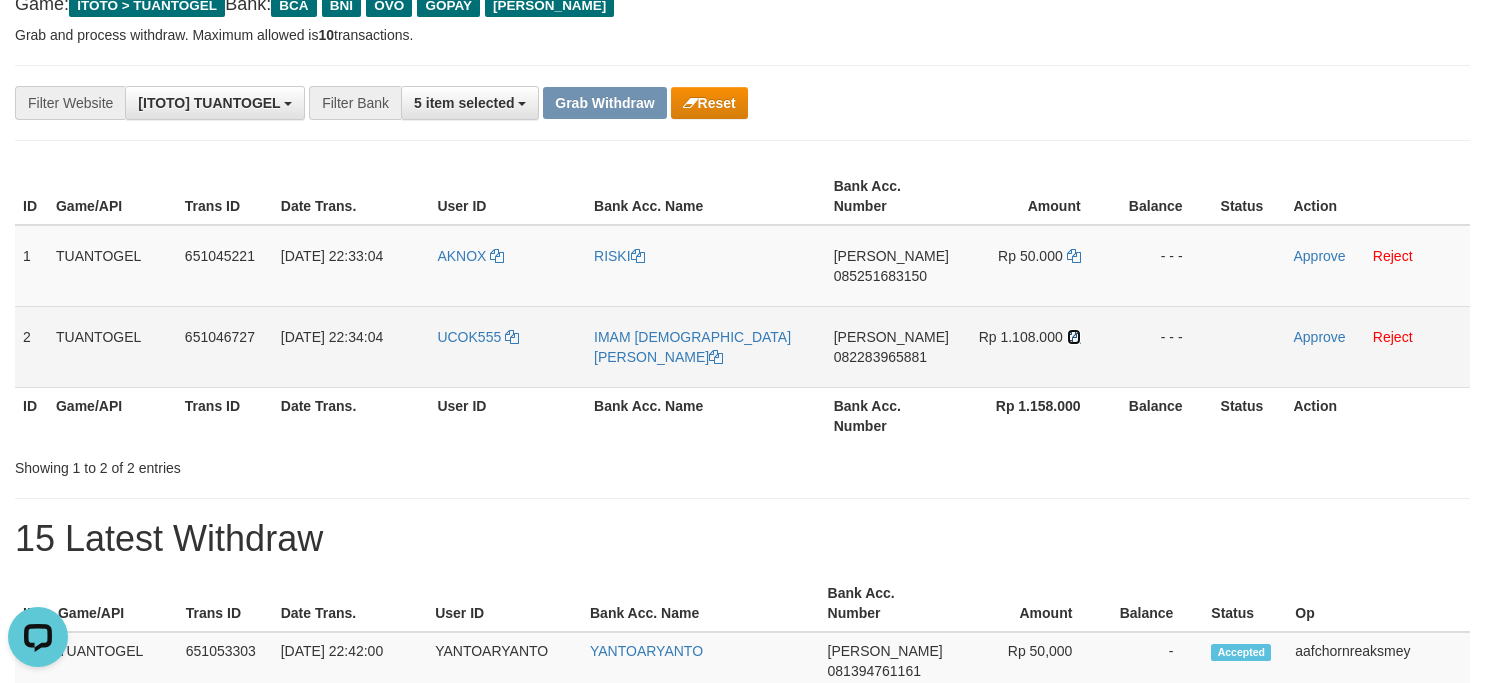 click at bounding box center (1074, 337) 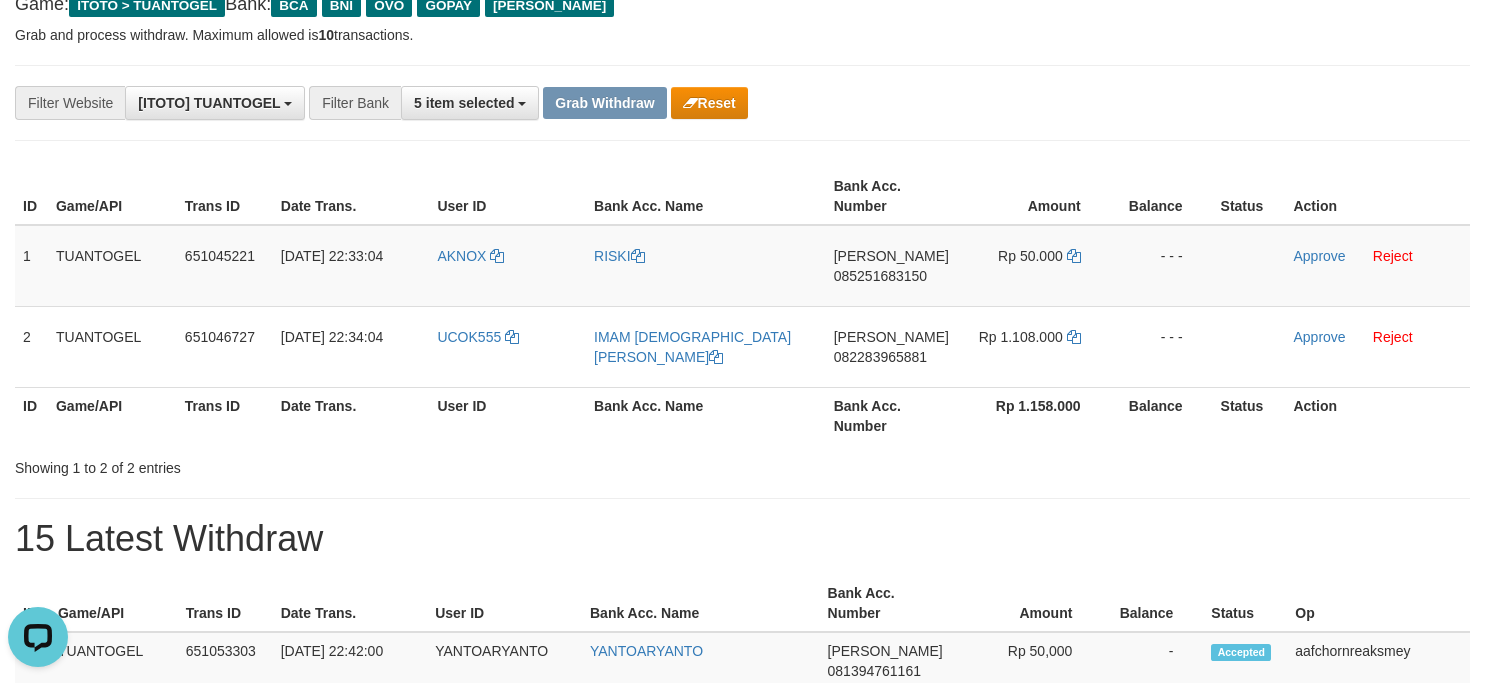click at bounding box center (742, 140) 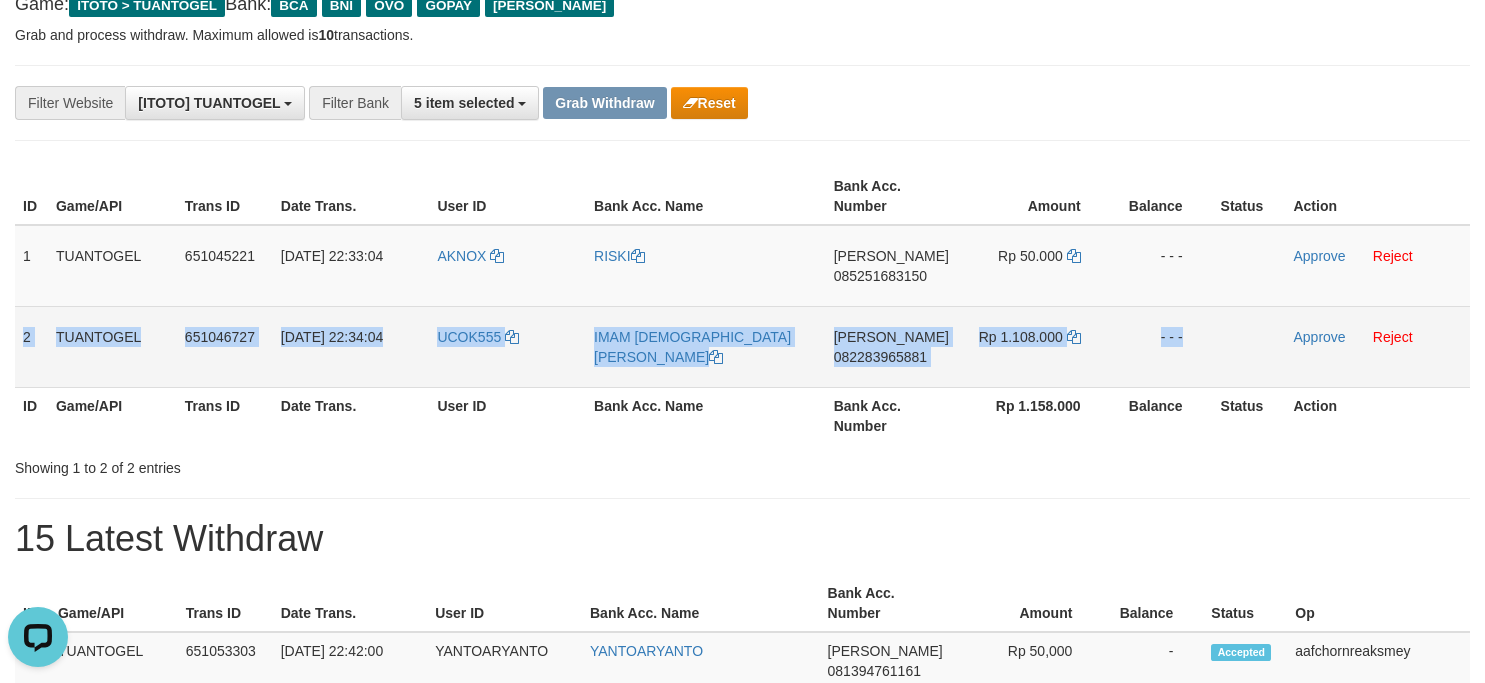 copy on "2
TUANTOGEL
651046727
13/07/2025 22:34:04
UCOK555
IMAM SYAFI I
DANA
082283965881
Rp 1.108.000
- - -" 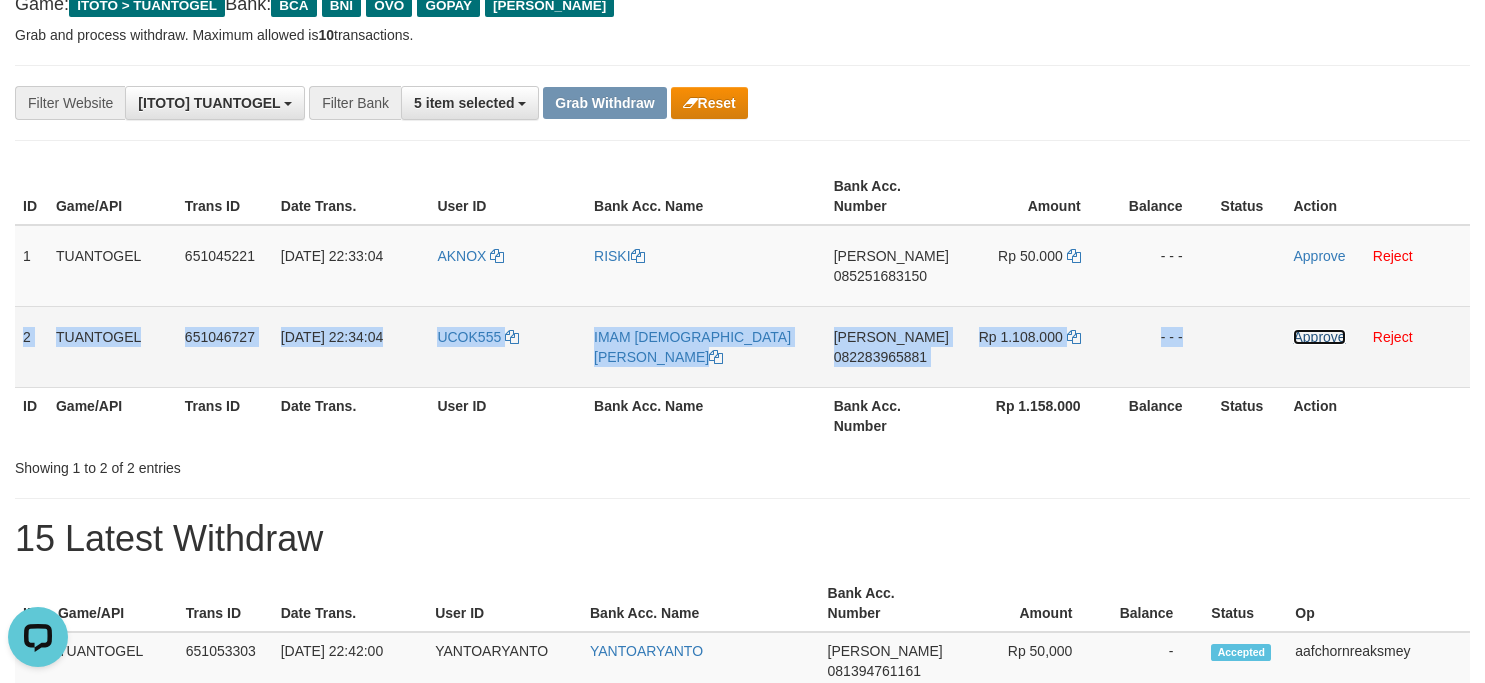 click on "Approve" at bounding box center [1319, 337] 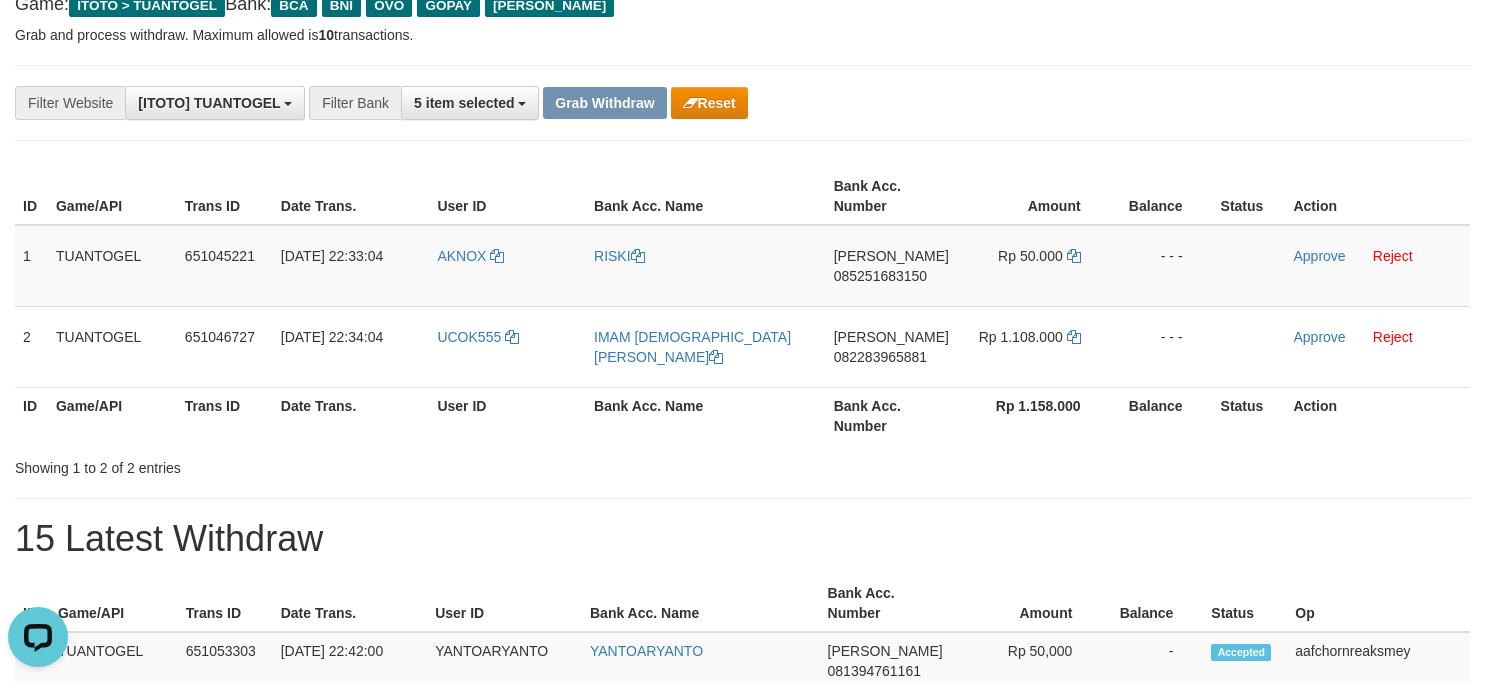 click on "**********" at bounding box center [742, 1036] 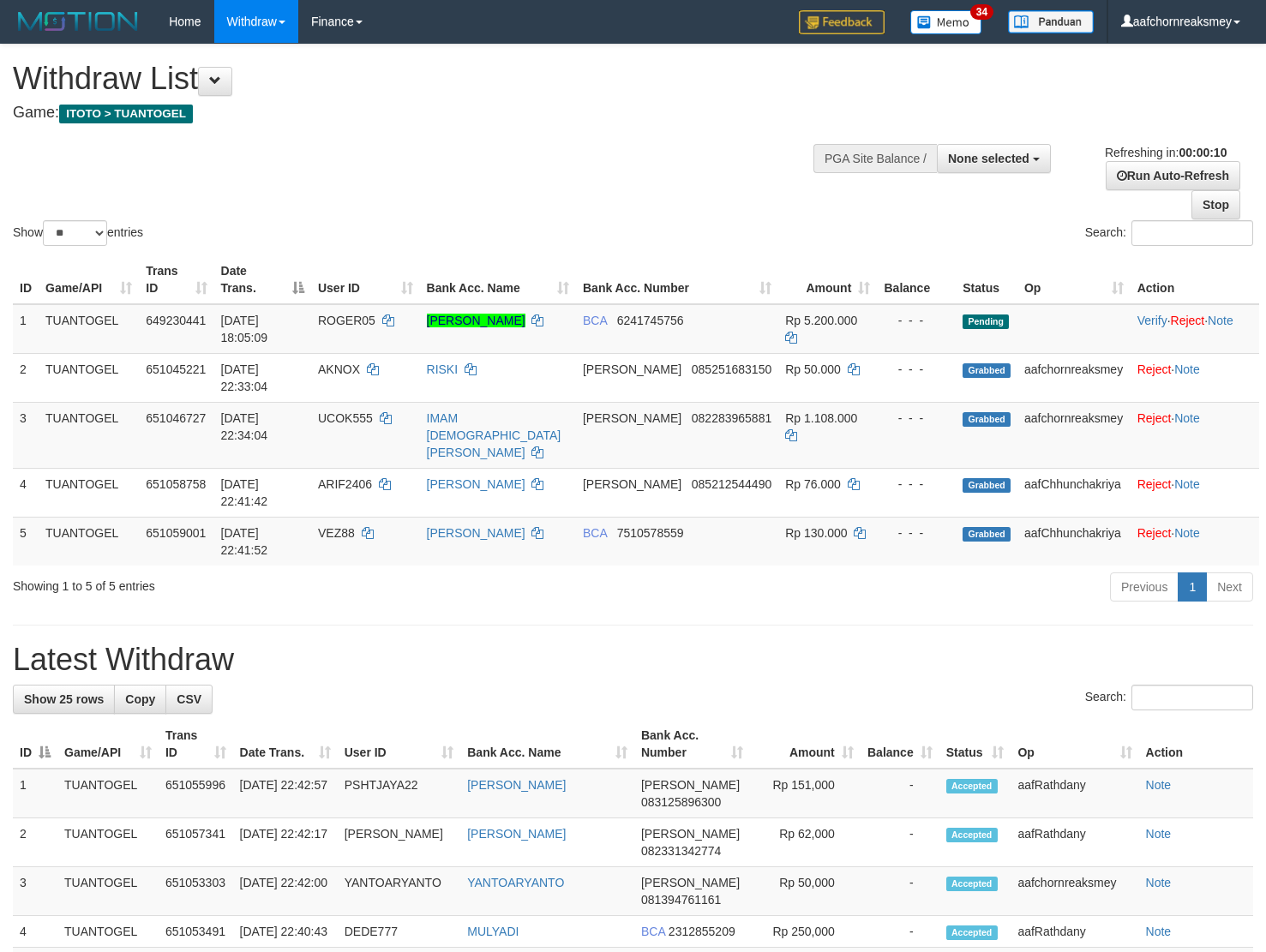 select 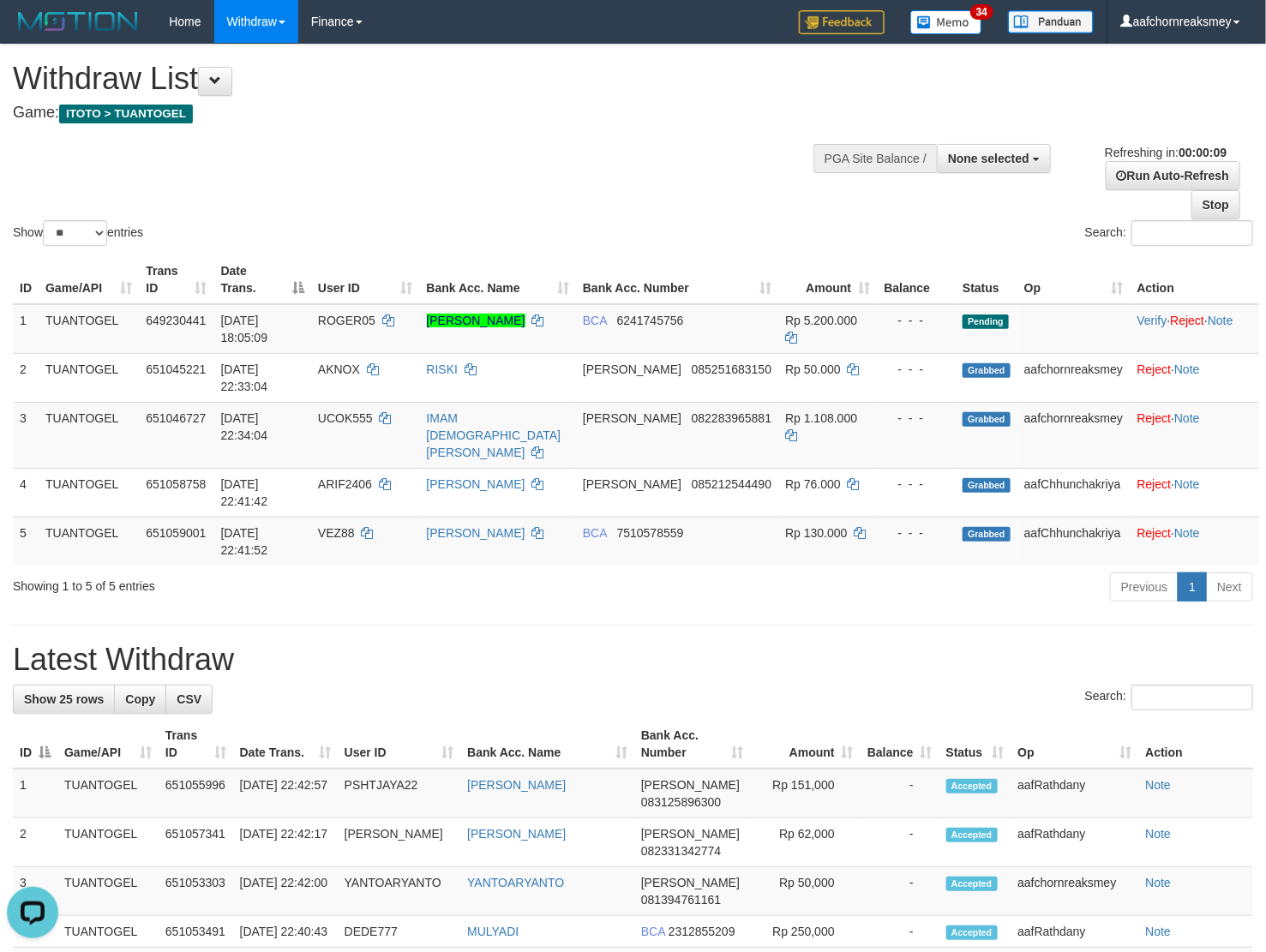 scroll, scrollTop: 0, scrollLeft: 0, axis: both 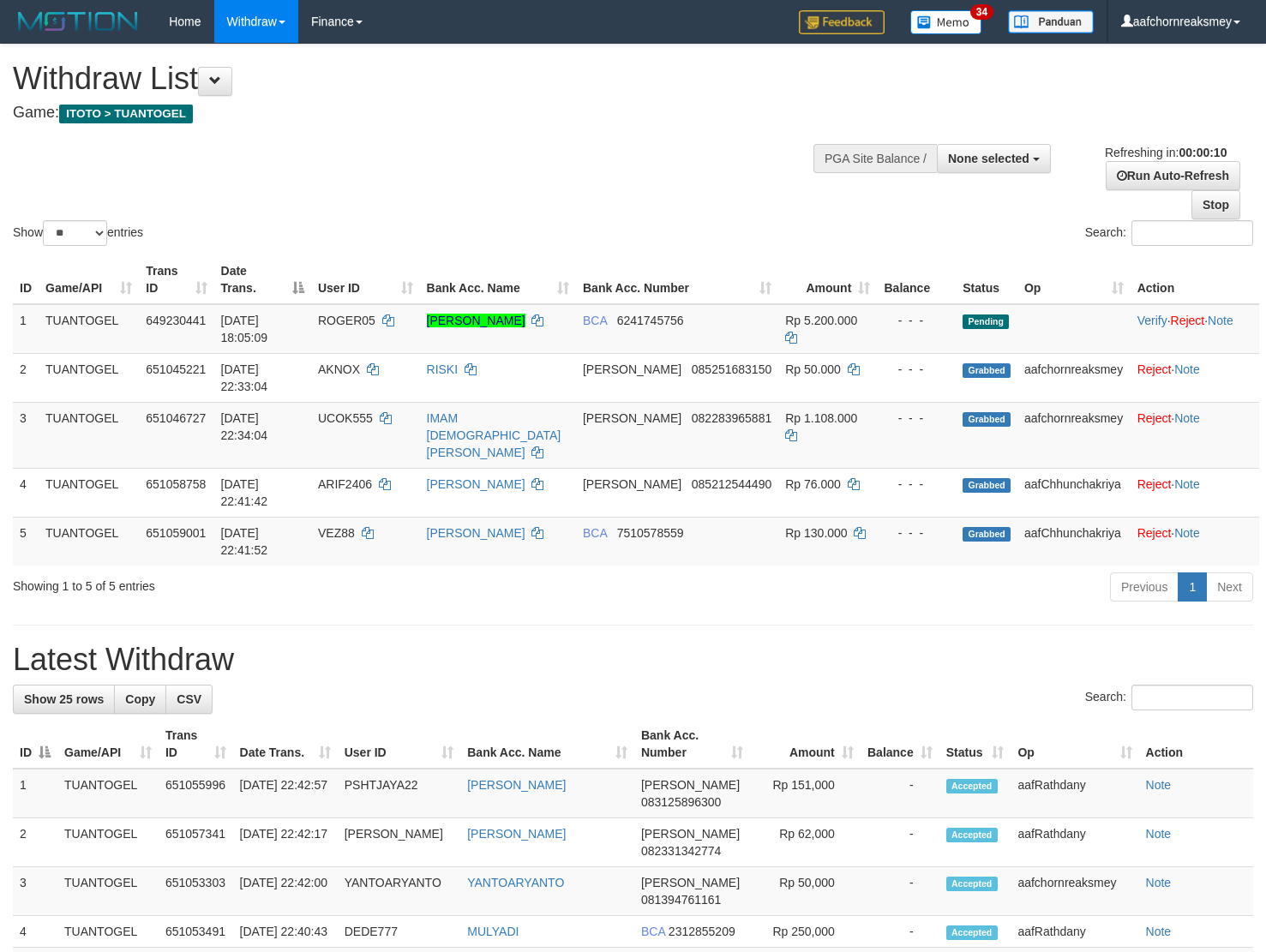 select 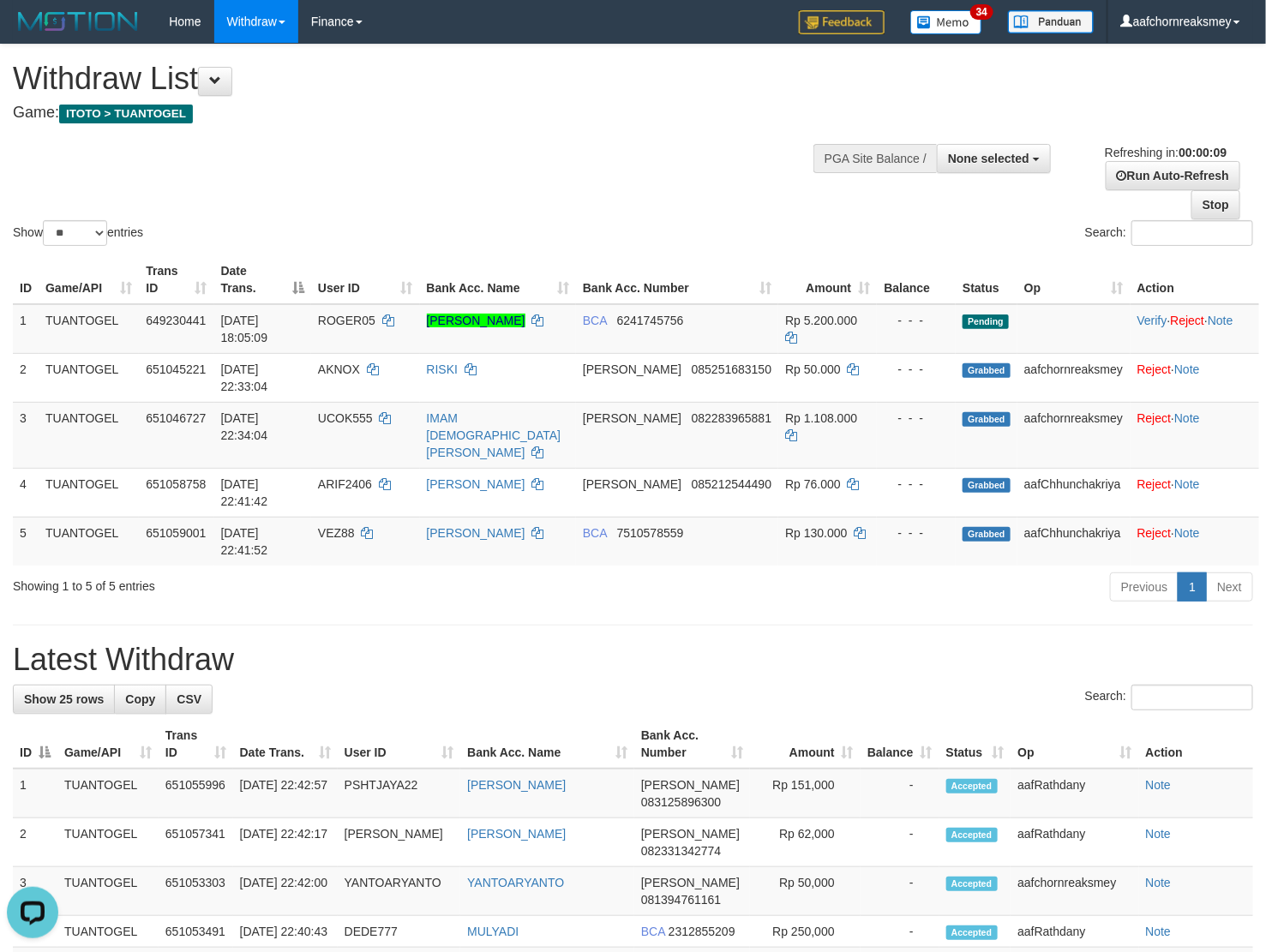 scroll, scrollTop: 0, scrollLeft: 0, axis: both 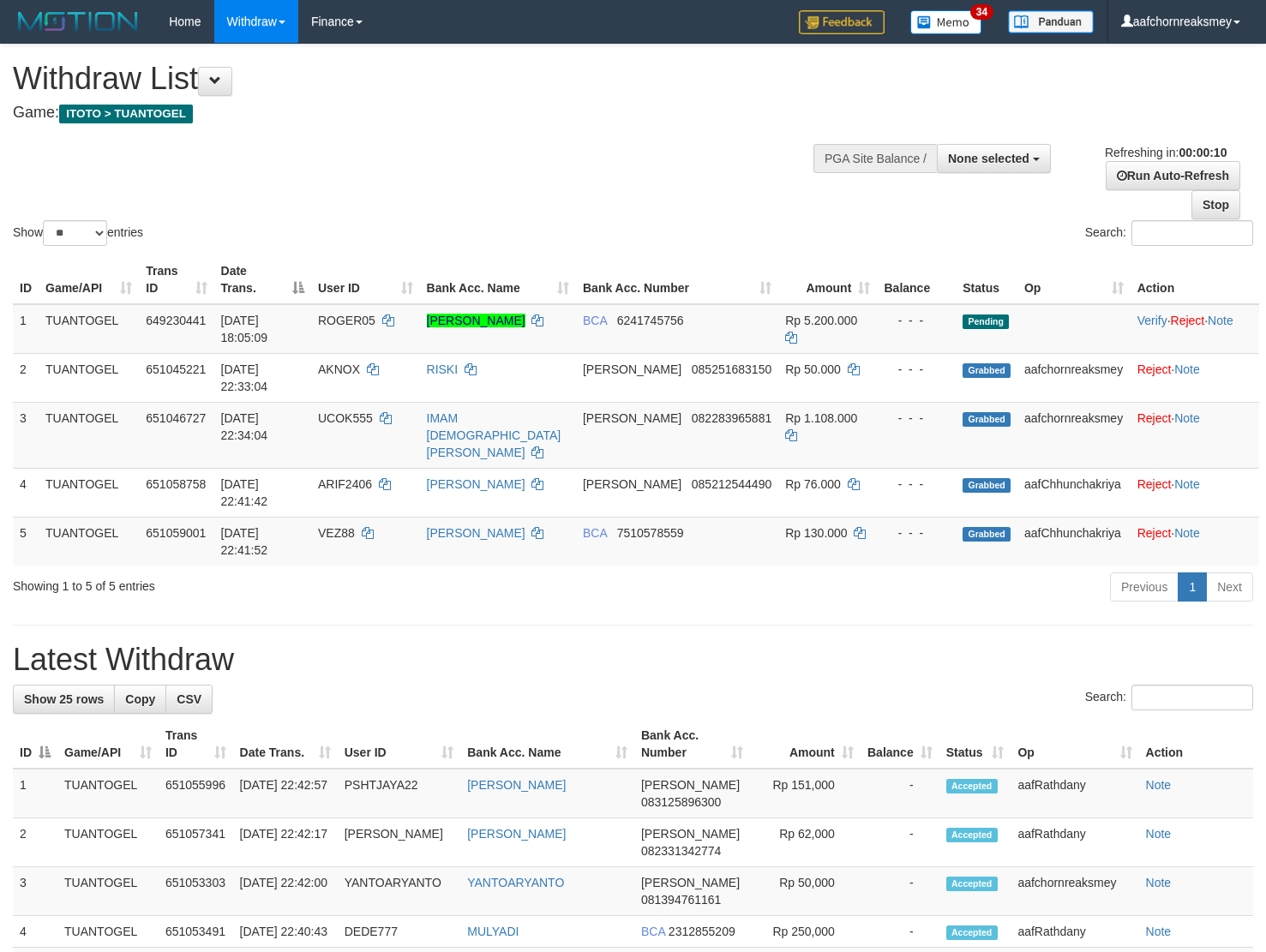 select 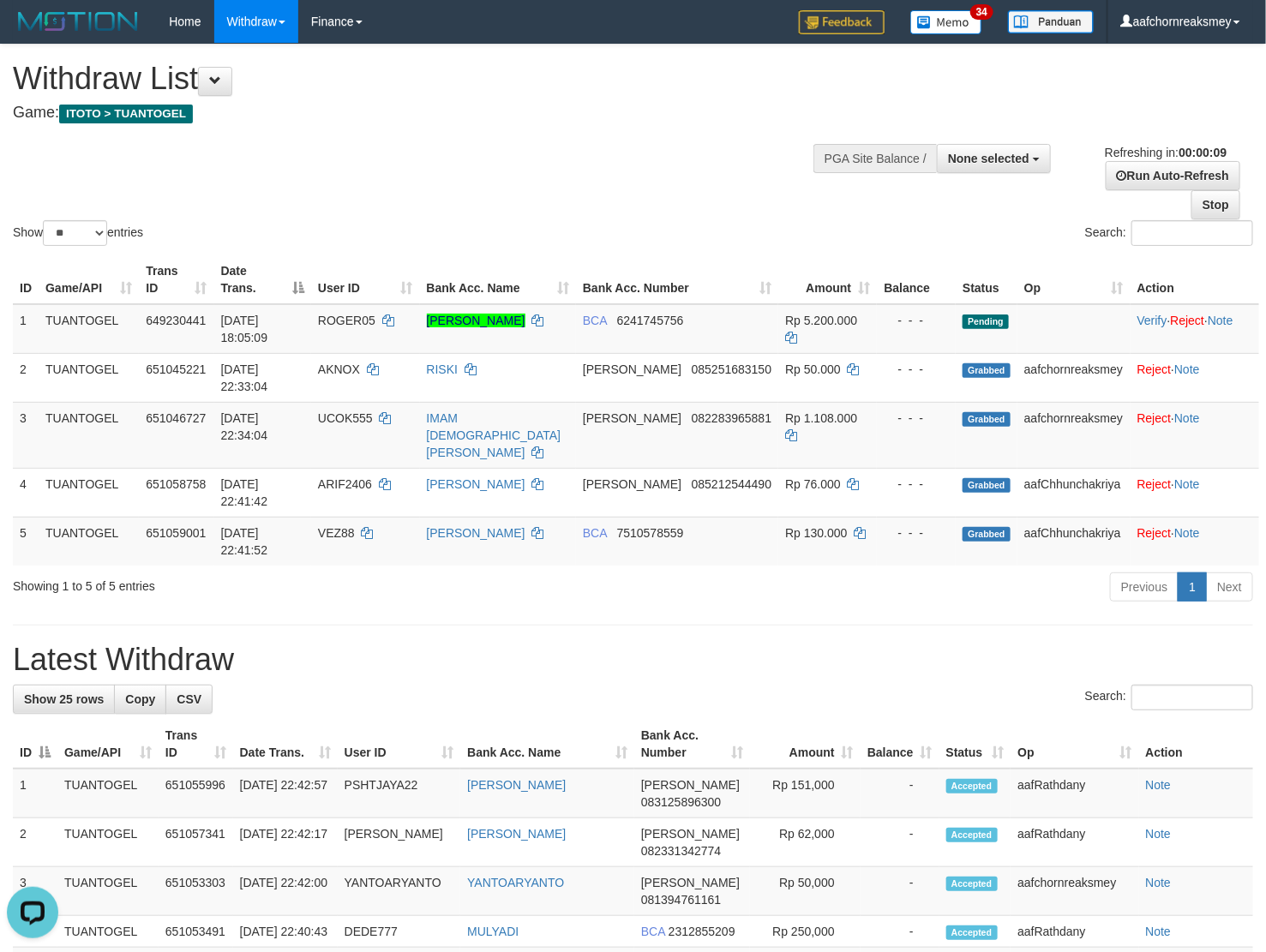 scroll, scrollTop: 0, scrollLeft: 0, axis: both 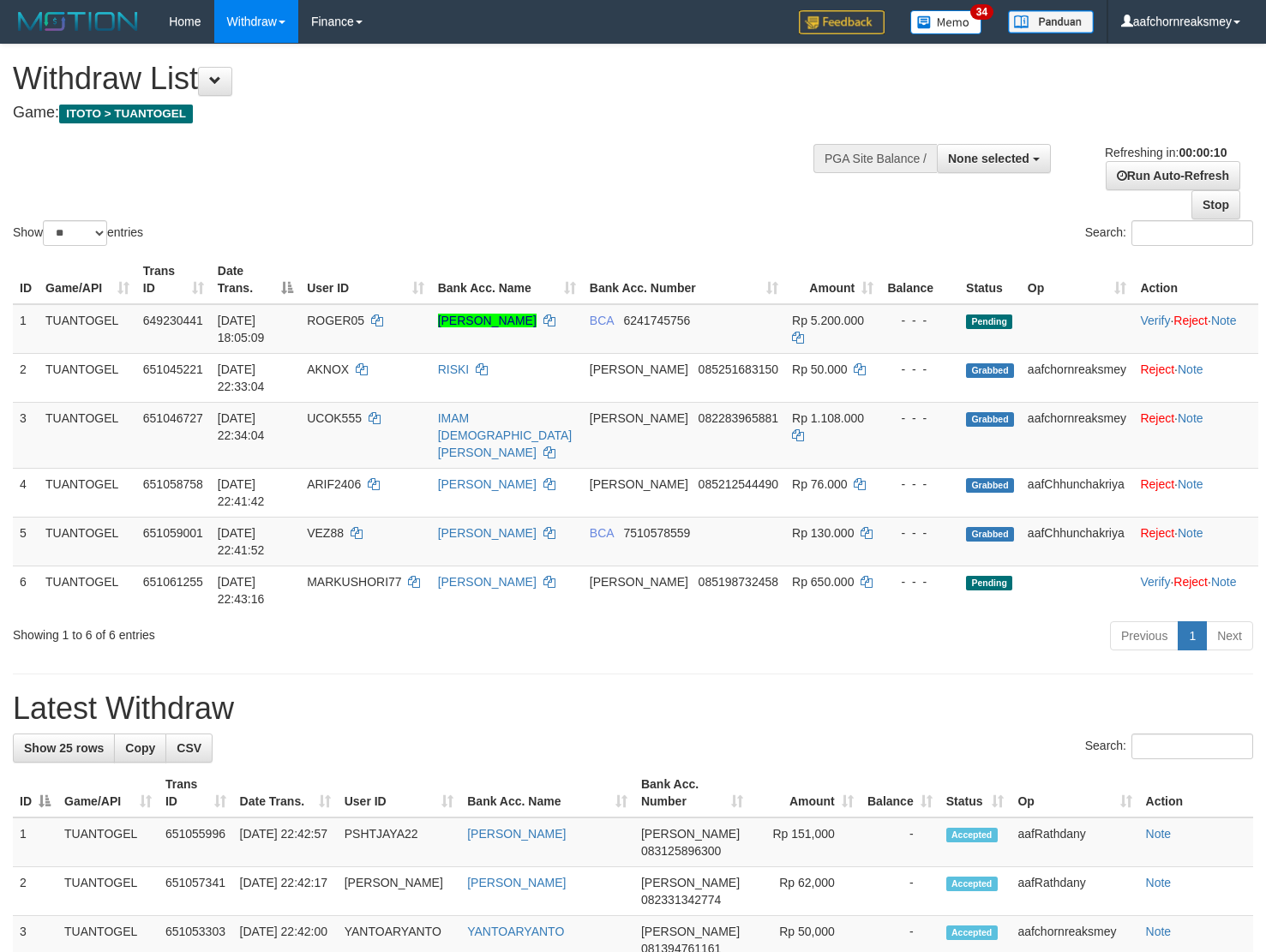 select 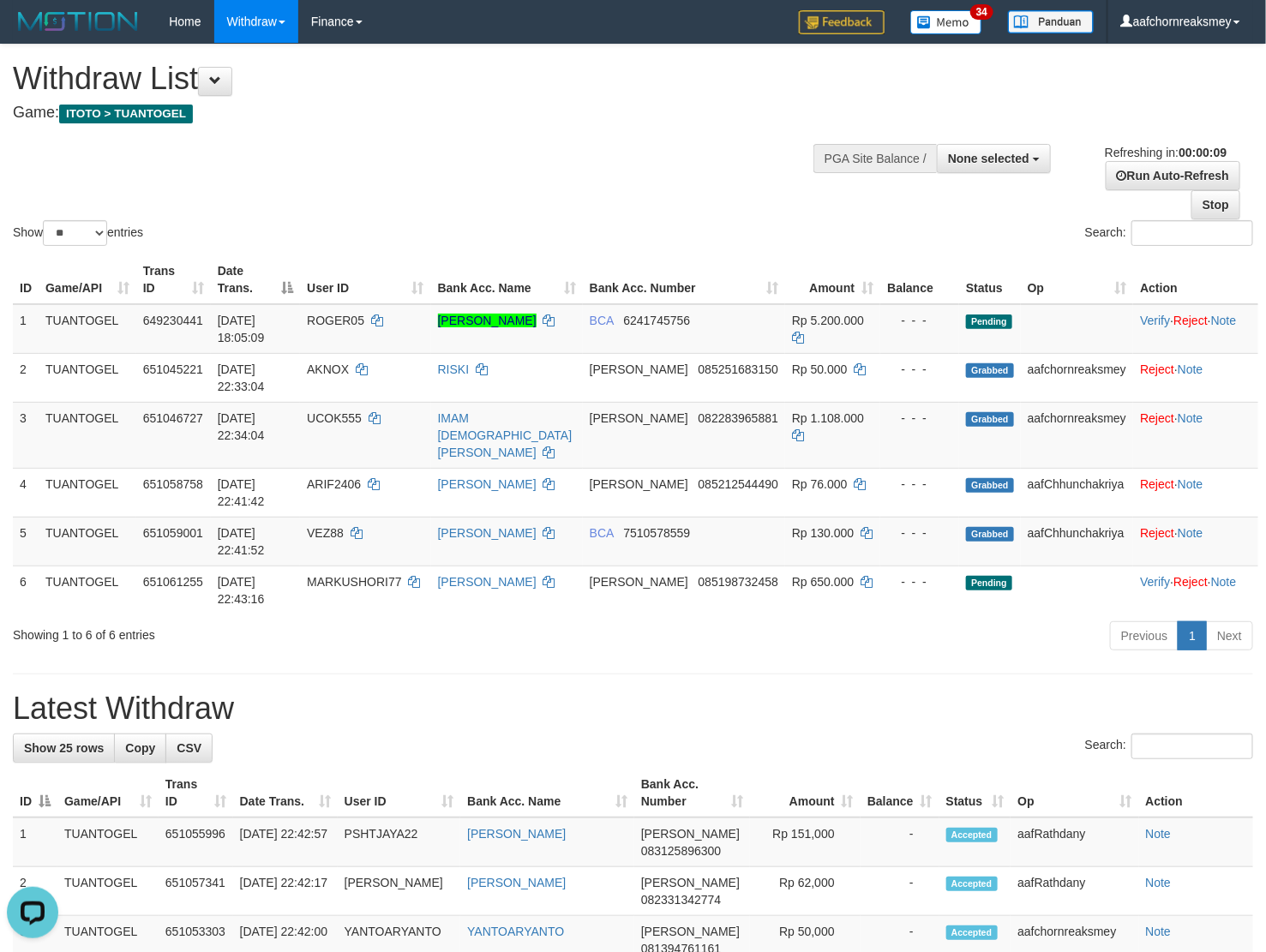 scroll, scrollTop: 0, scrollLeft: 0, axis: both 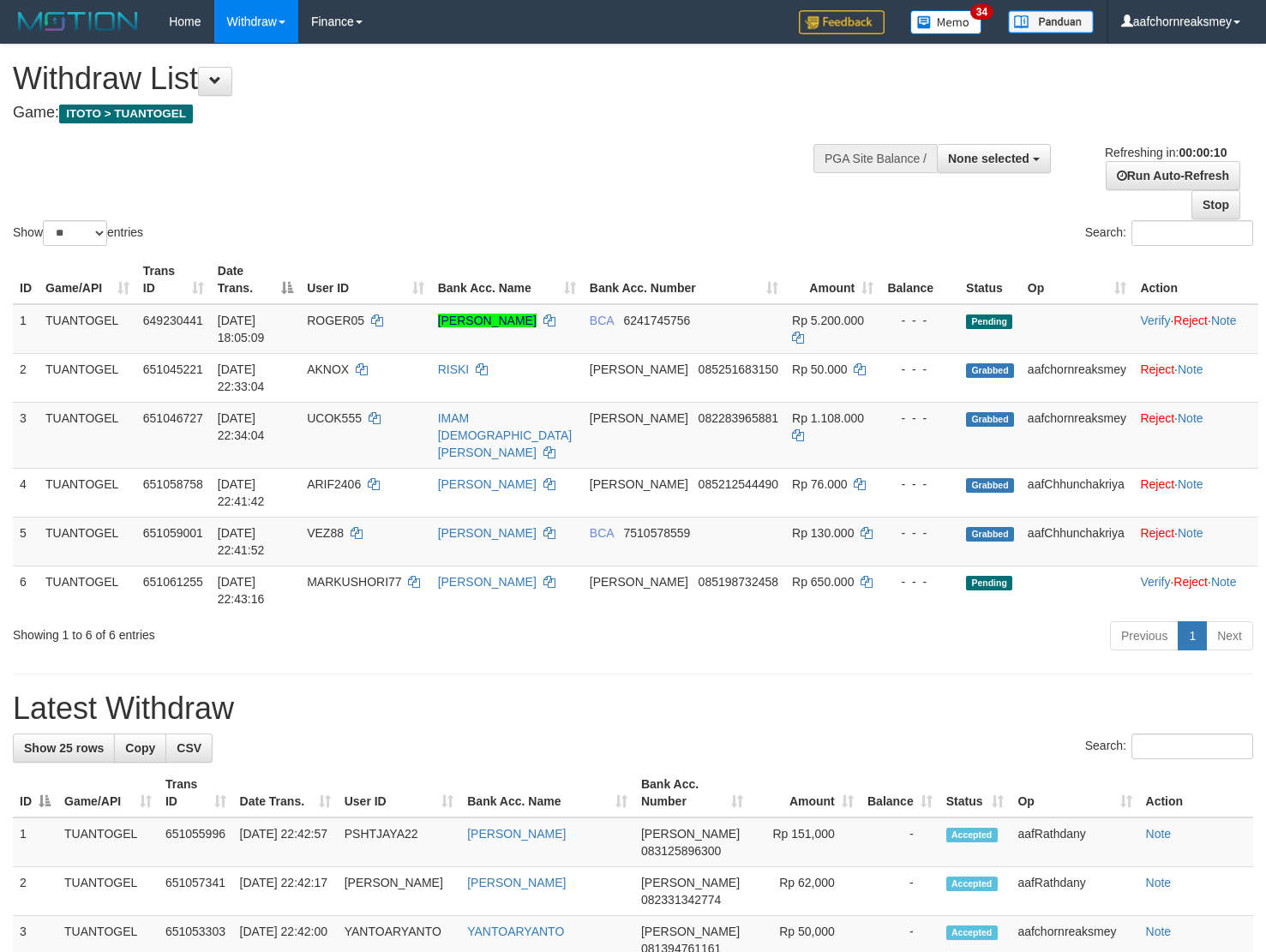 select 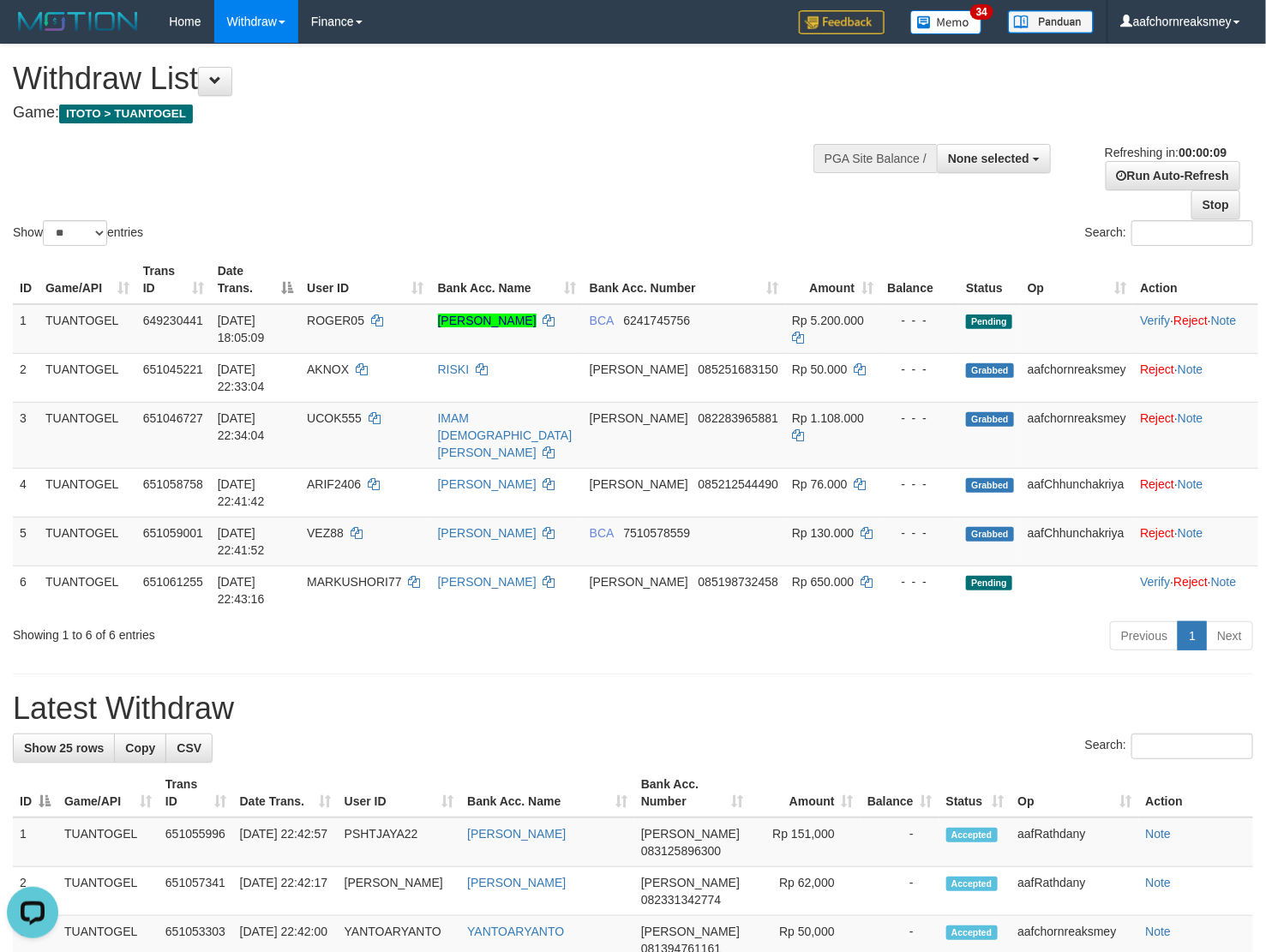 scroll, scrollTop: 0, scrollLeft: 0, axis: both 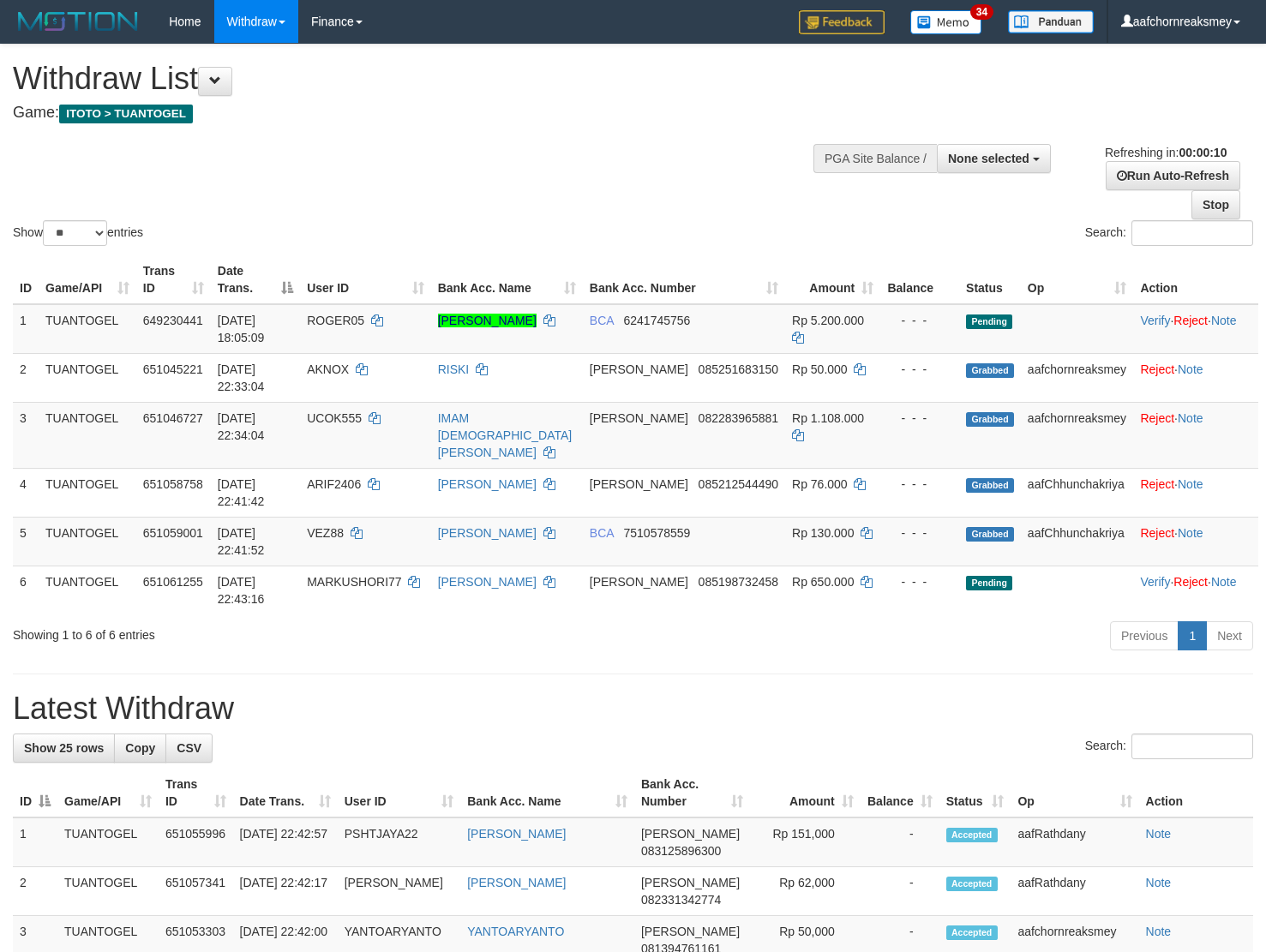 select 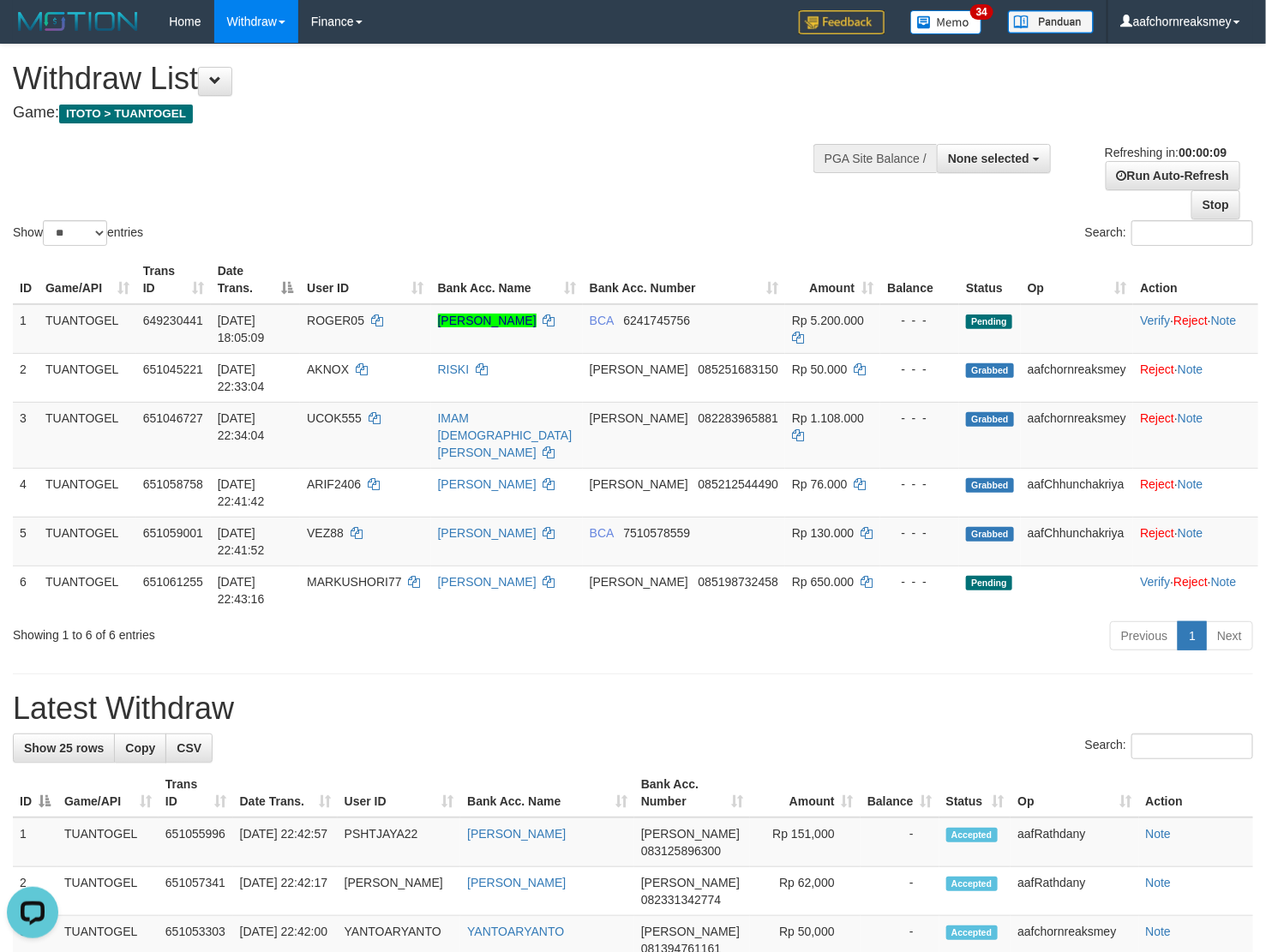scroll, scrollTop: 0, scrollLeft: 0, axis: both 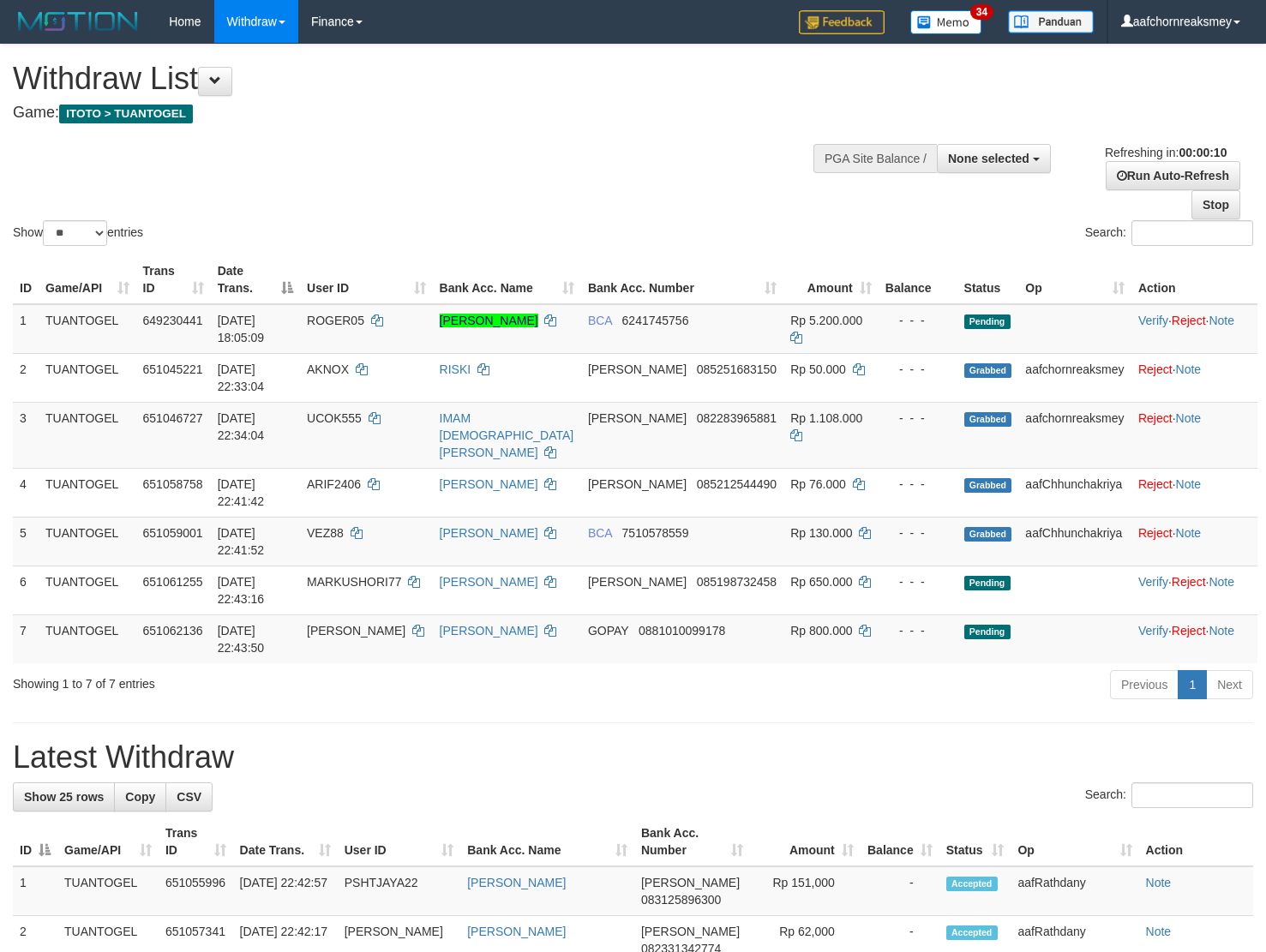 select 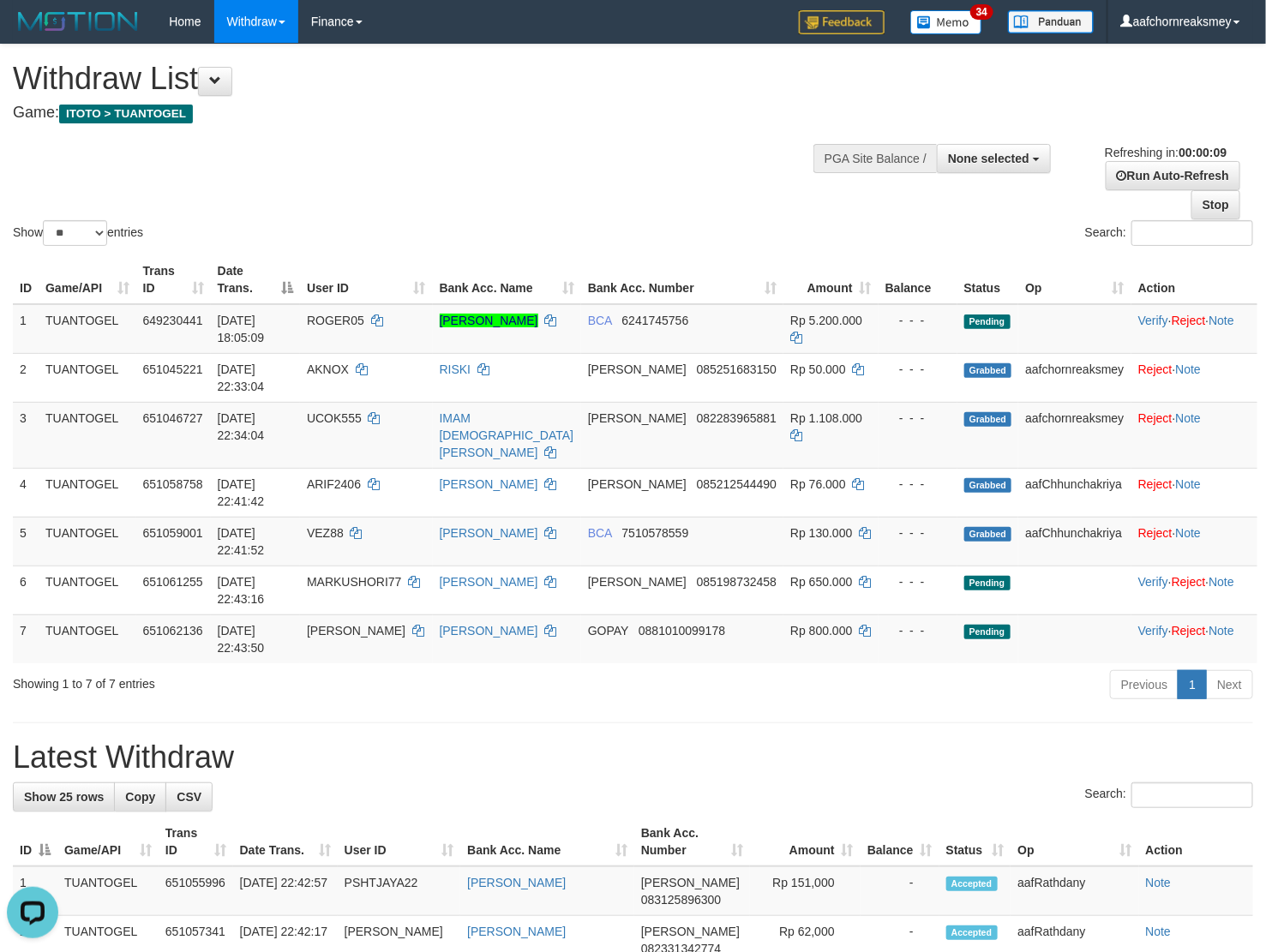 scroll, scrollTop: 0, scrollLeft: 0, axis: both 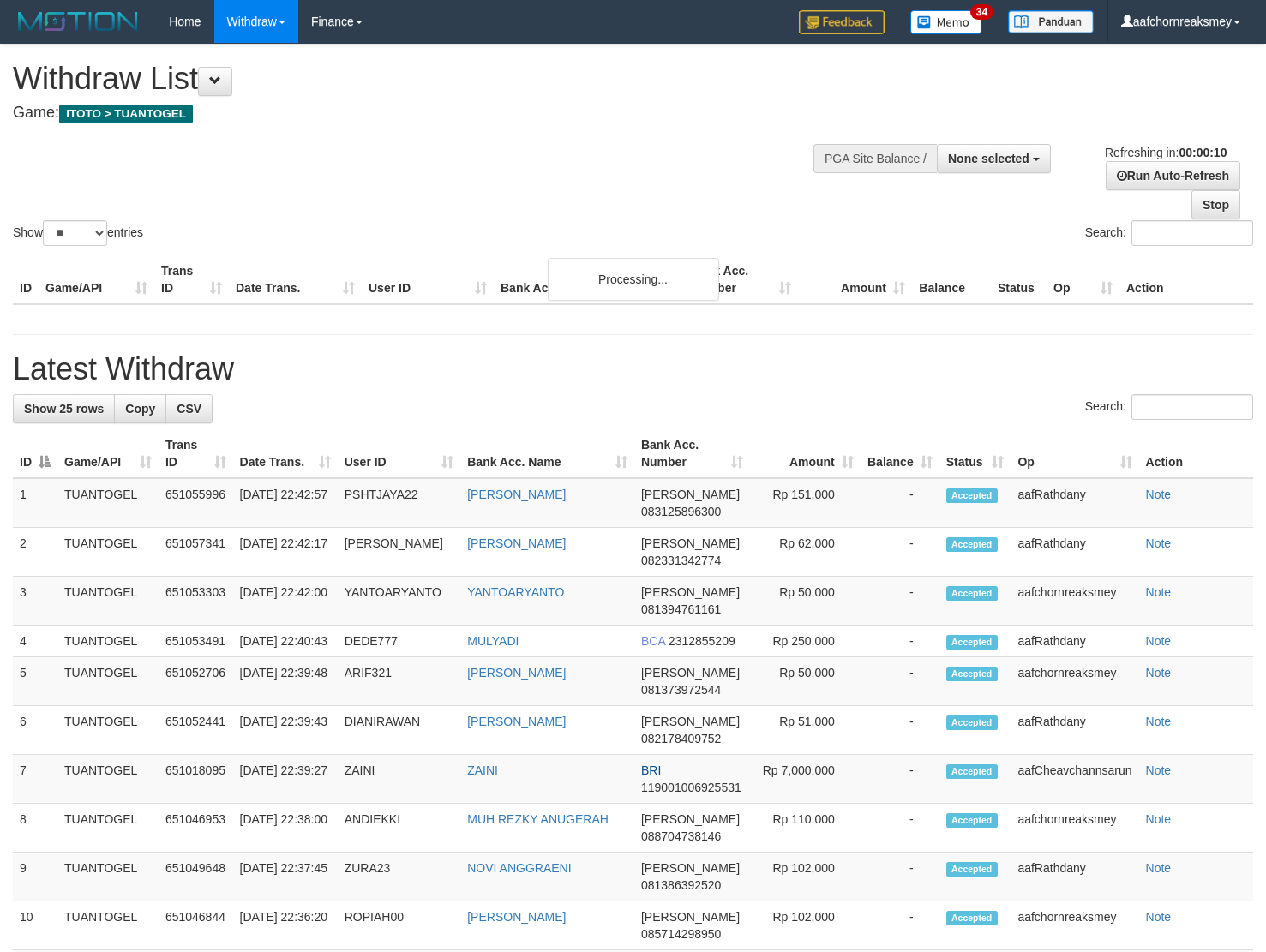 select 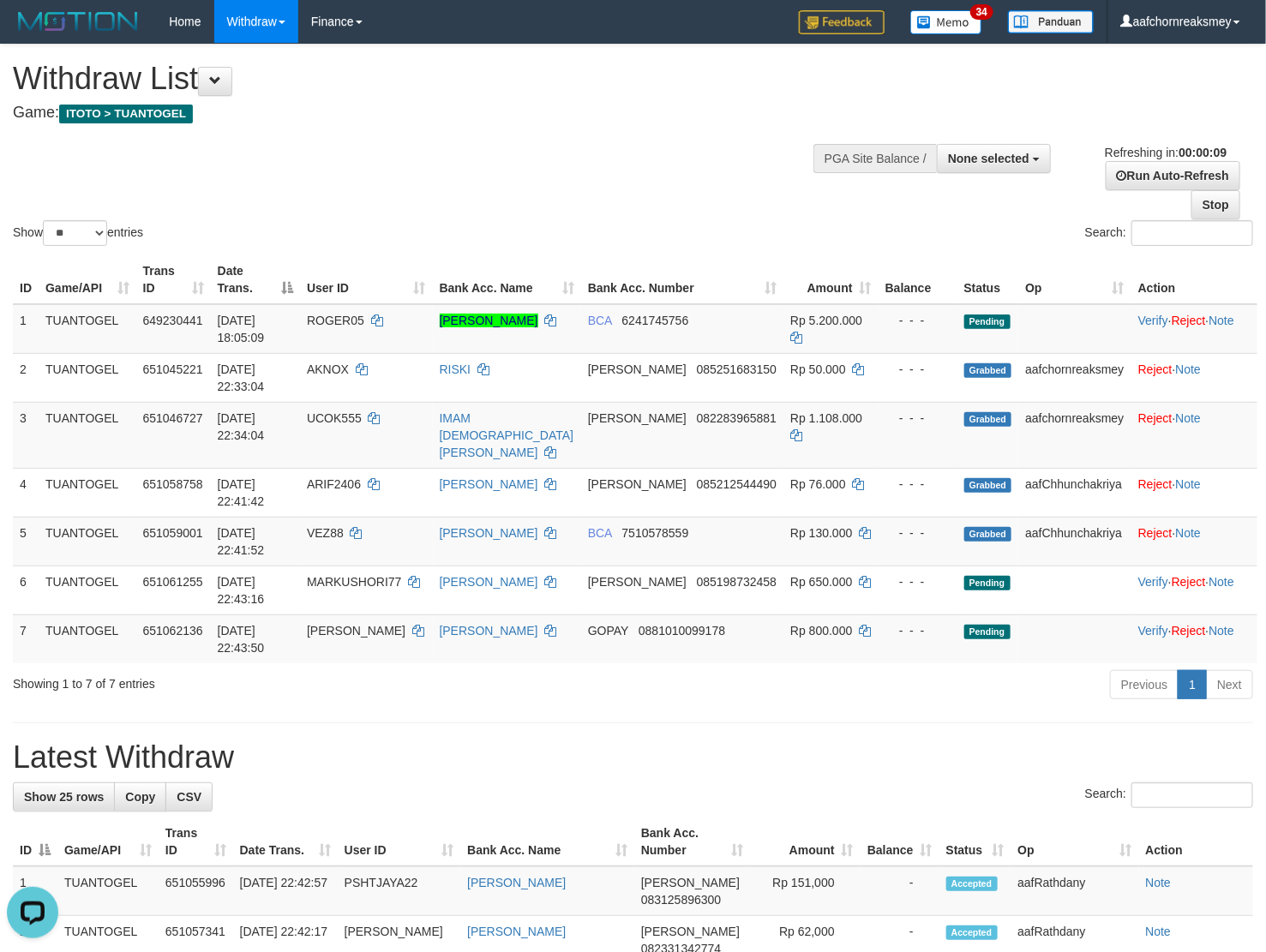 scroll, scrollTop: 0, scrollLeft: 0, axis: both 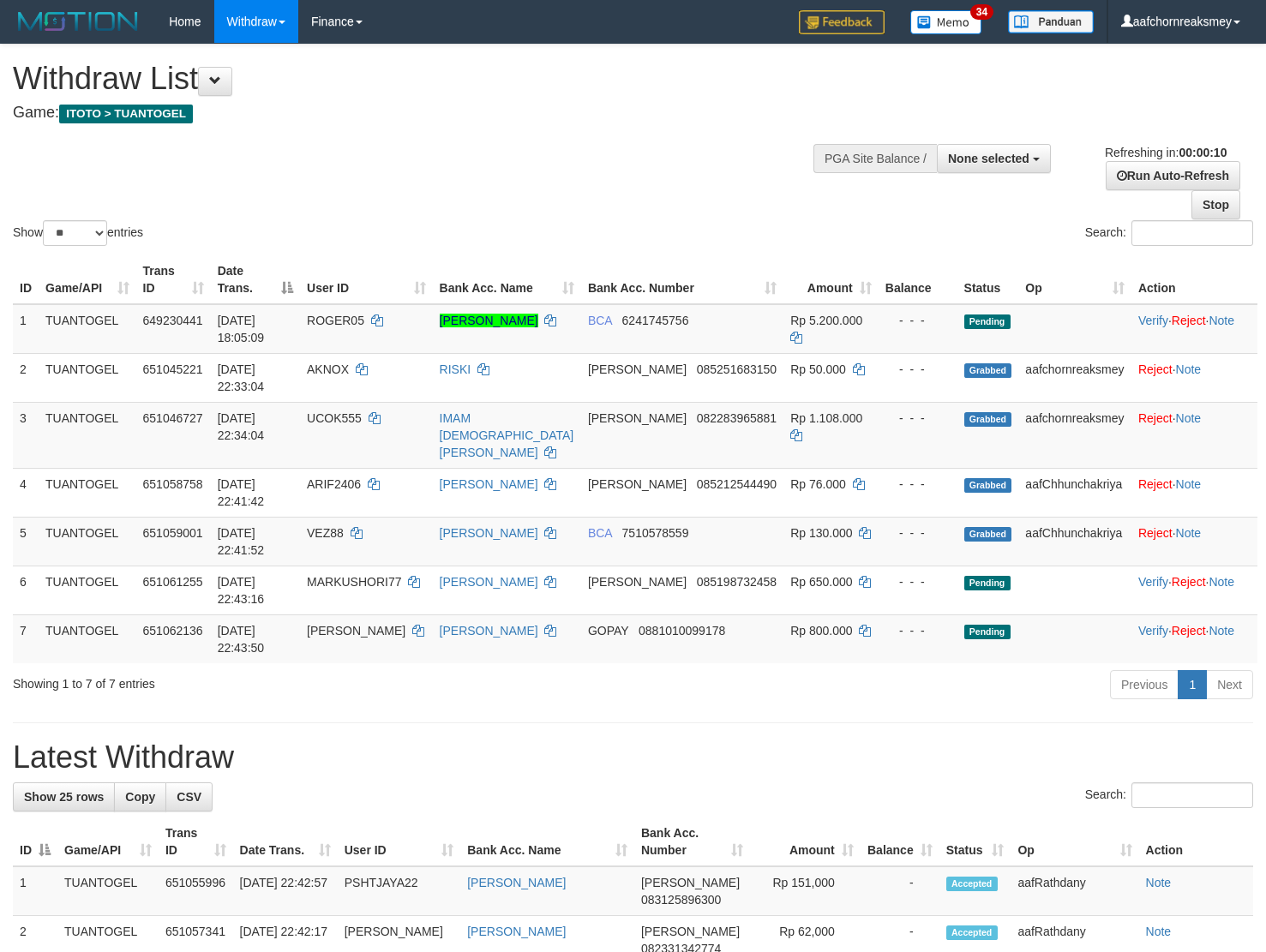 select 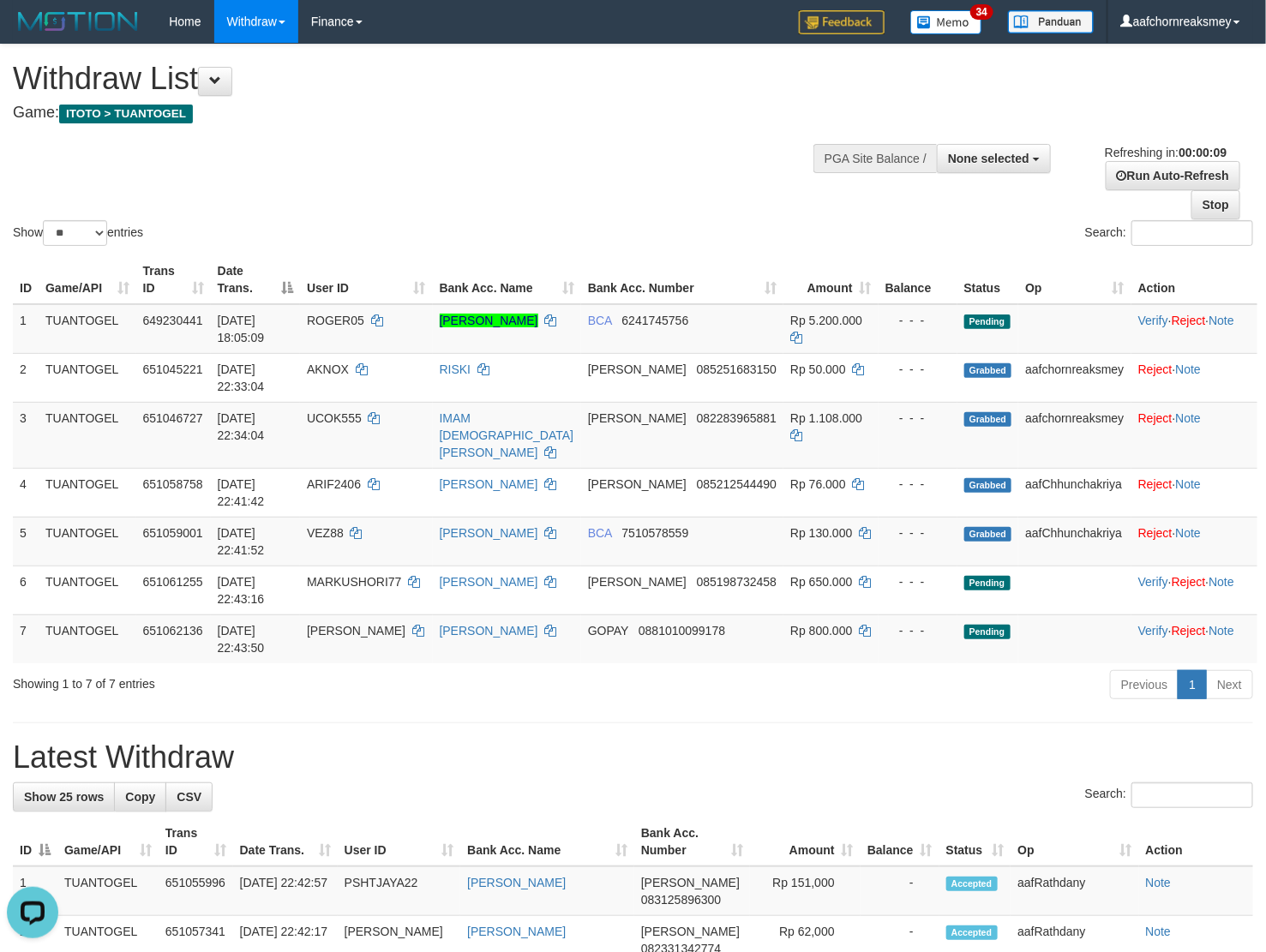 scroll, scrollTop: 0, scrollLeft: 0, axis: both 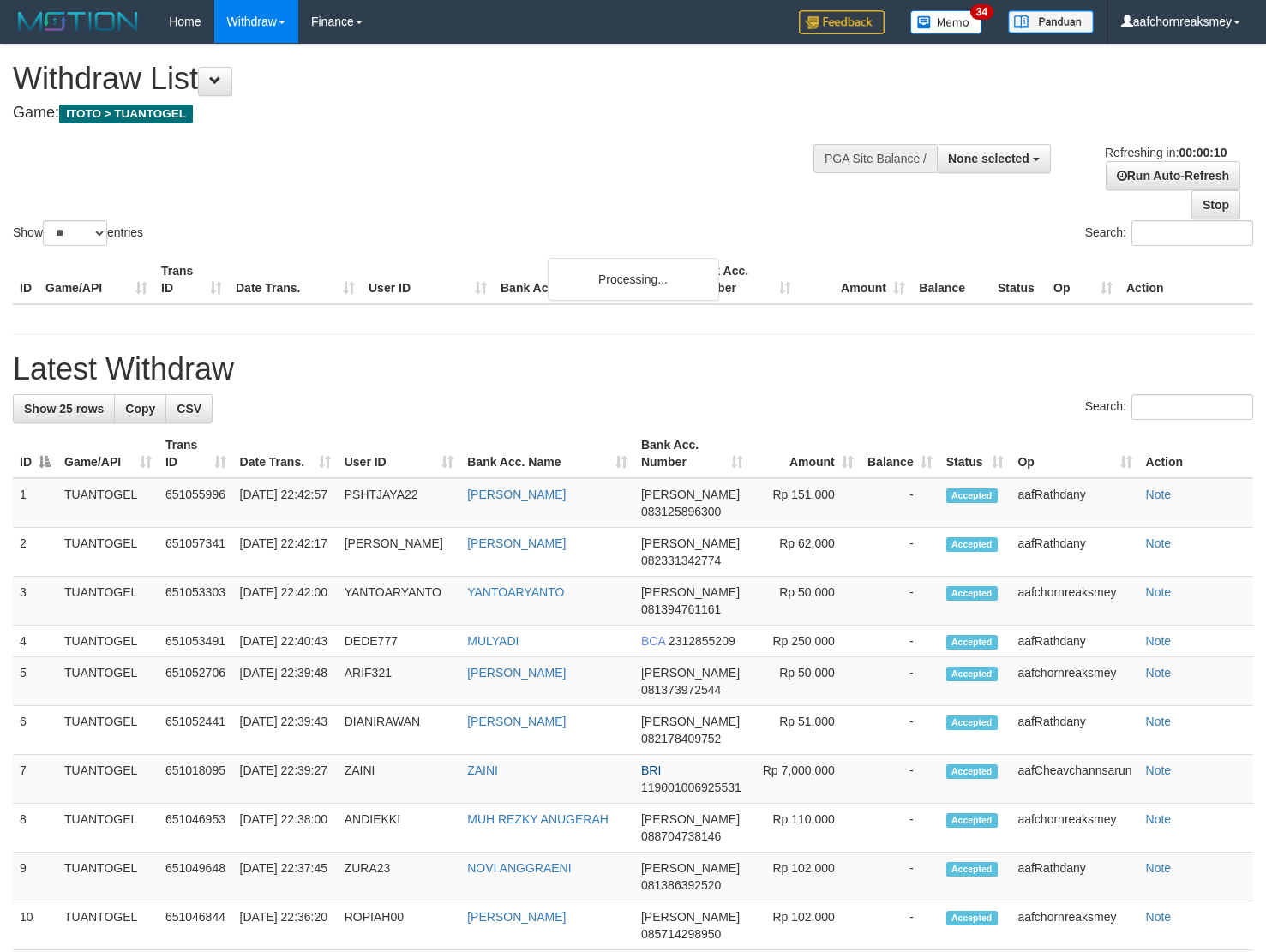 select 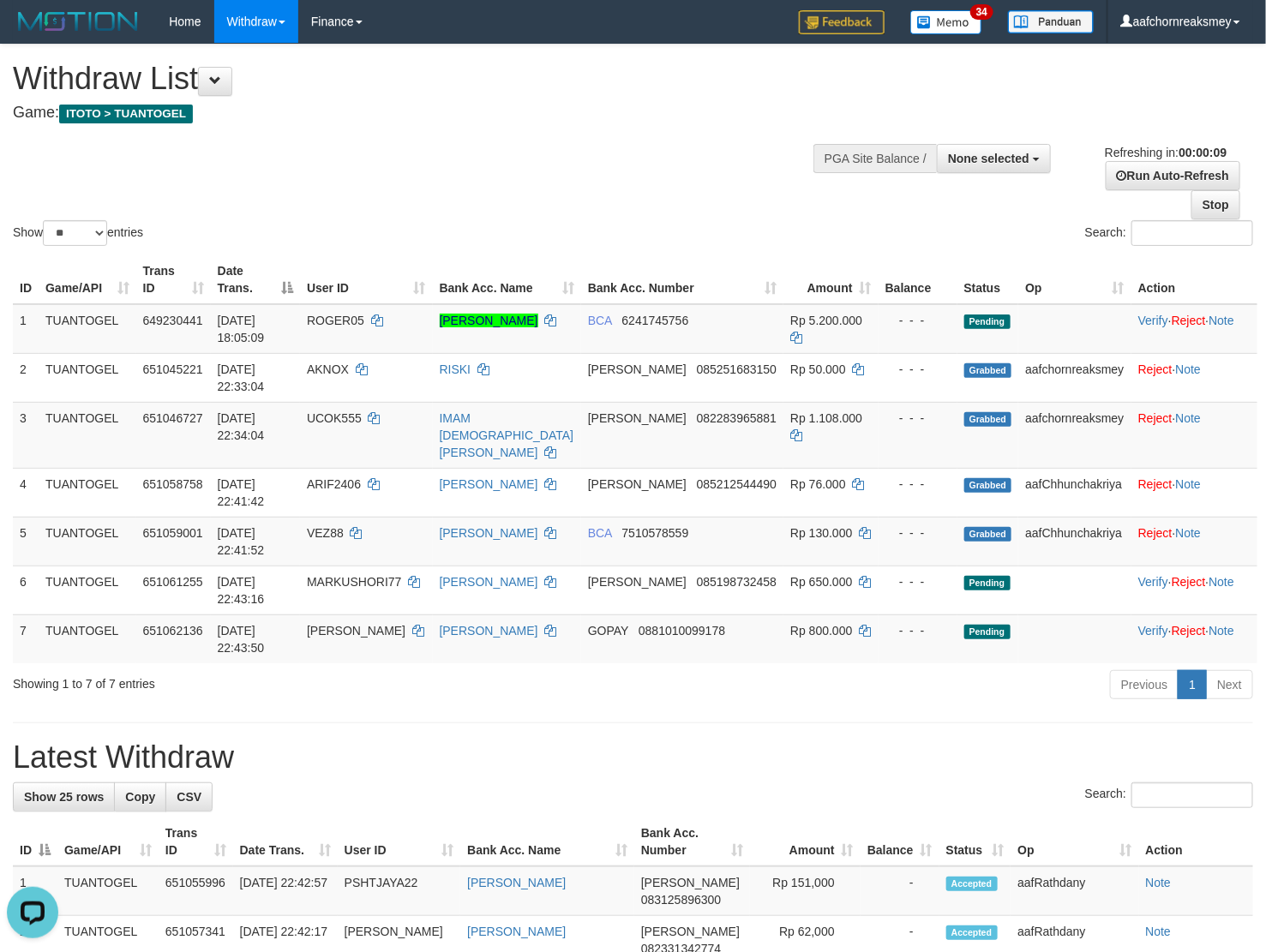 scroll, scrollTop: 0, scrollLeft: 0, axis: both 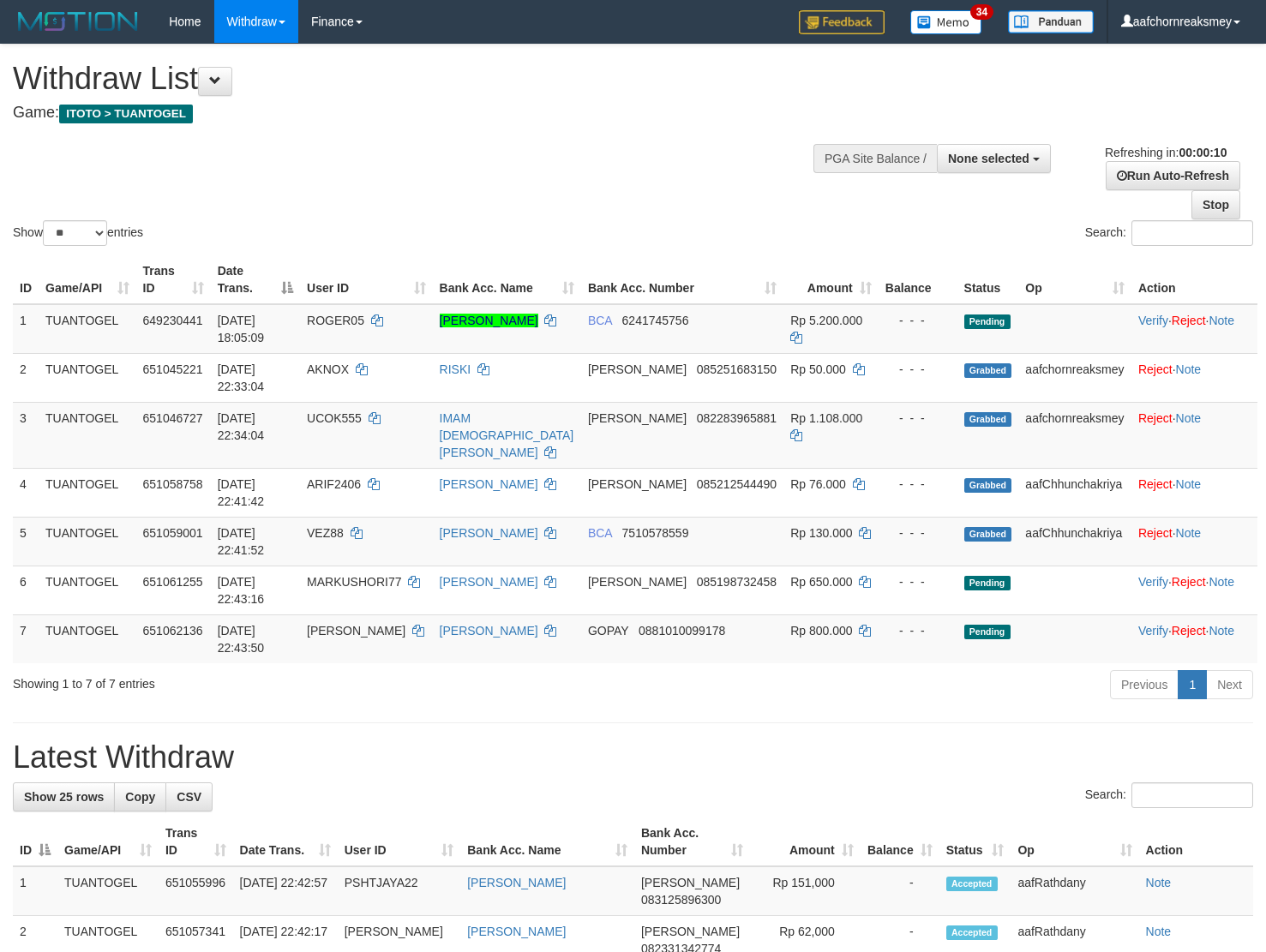 select 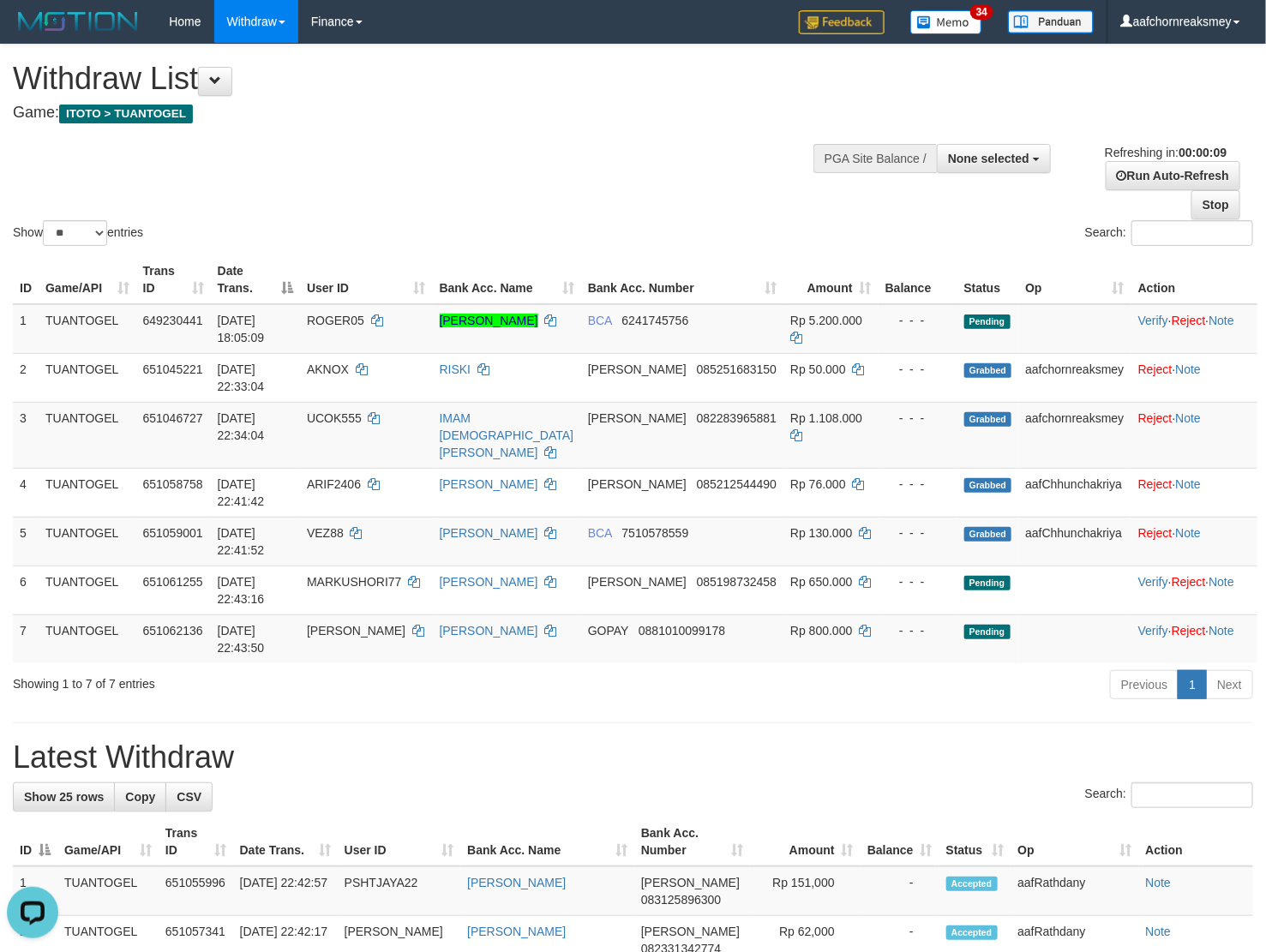 scroll, scrollTop: 0, scrollLeft: 0, axis: both 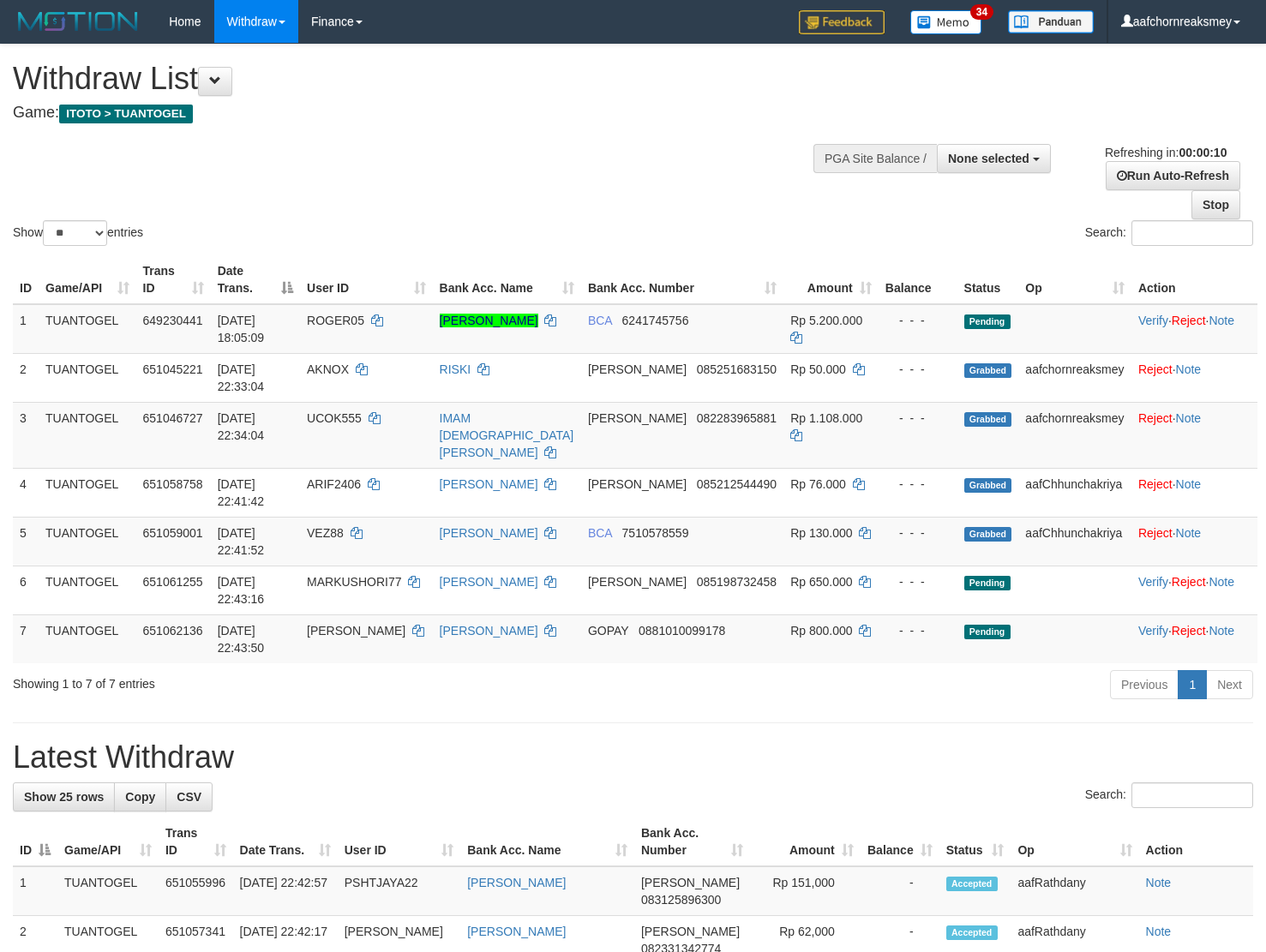 select 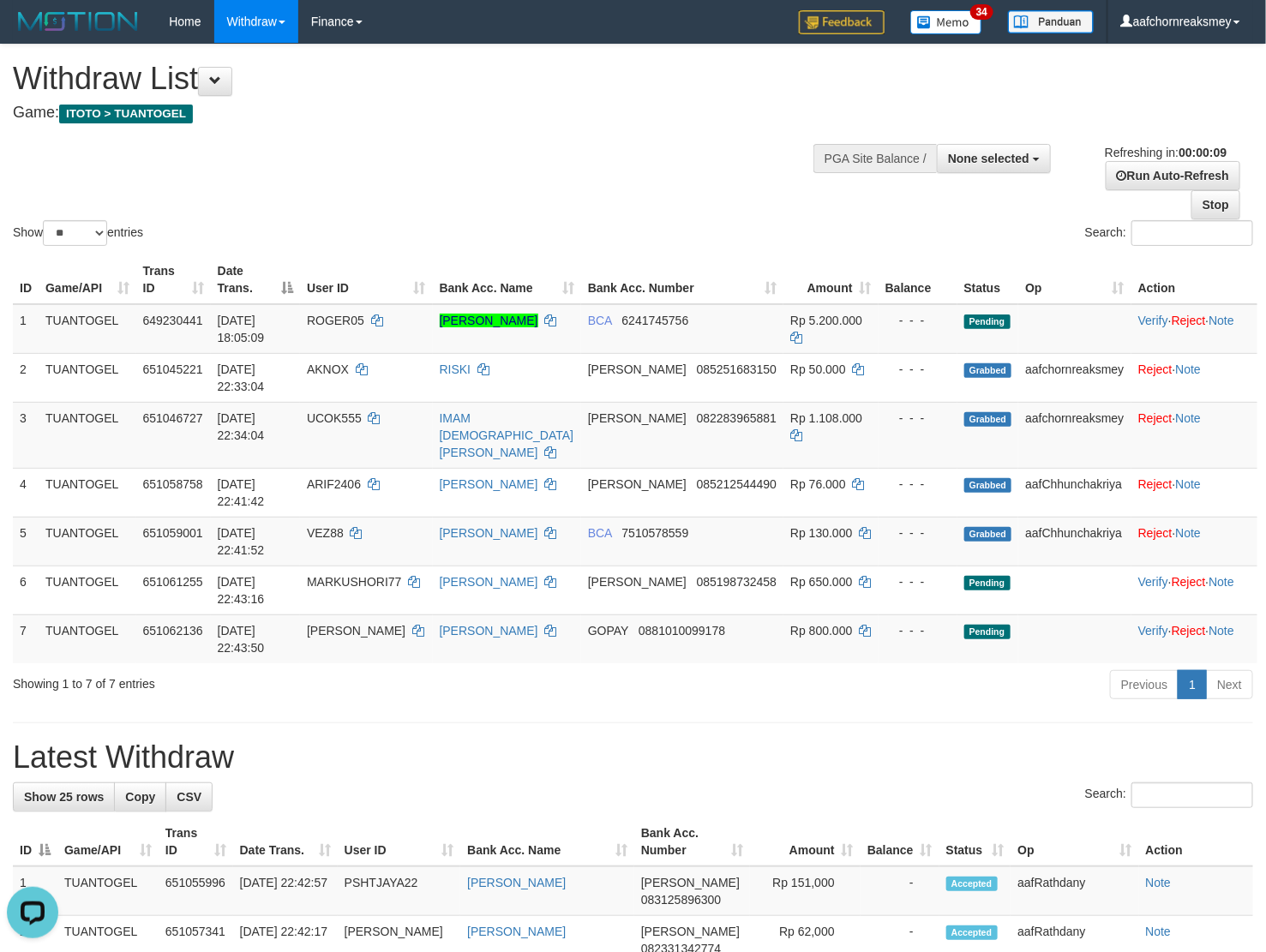 scroll, scrollTop: 0, scrollLeft: 0, axis: both 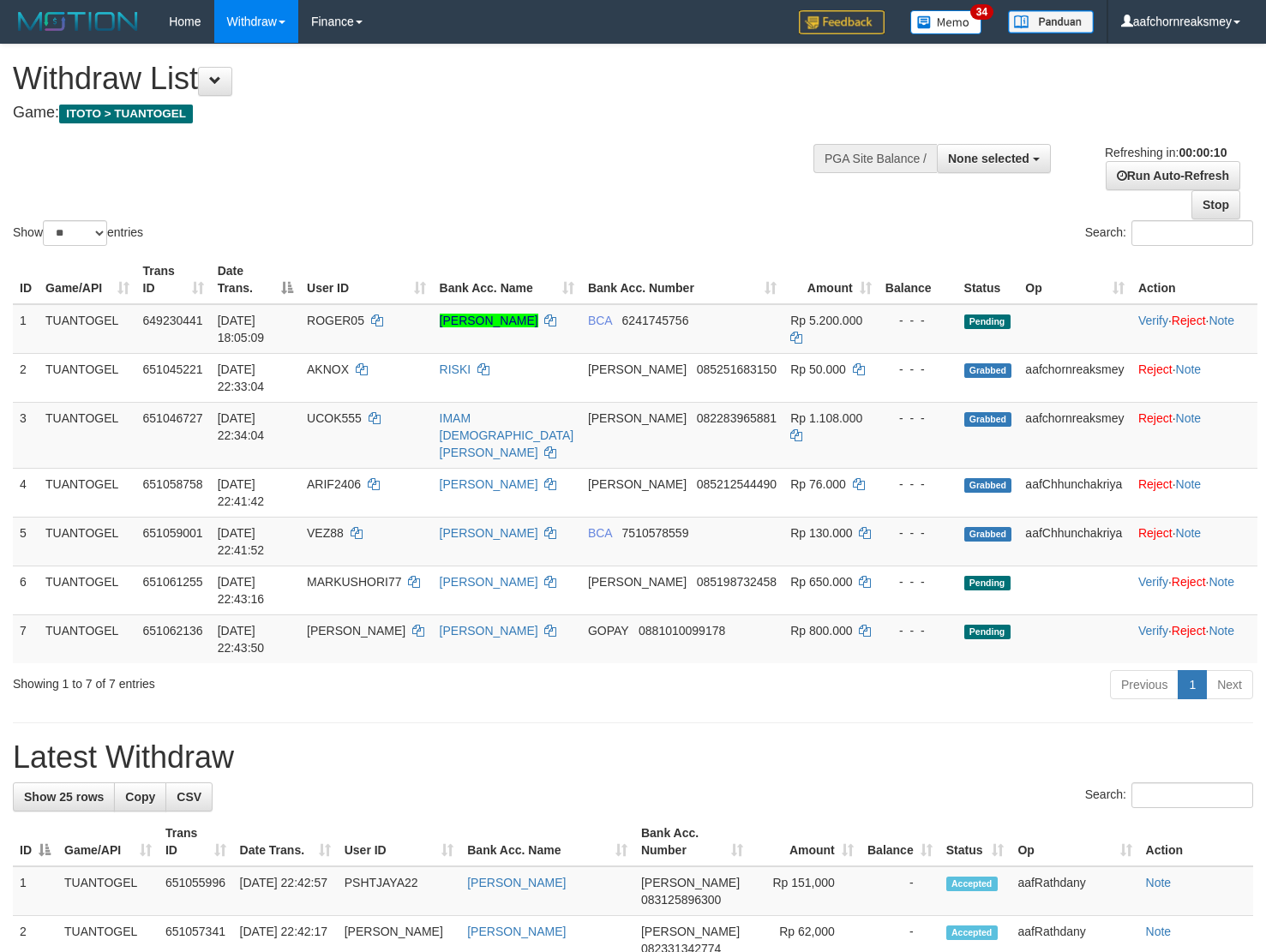 select 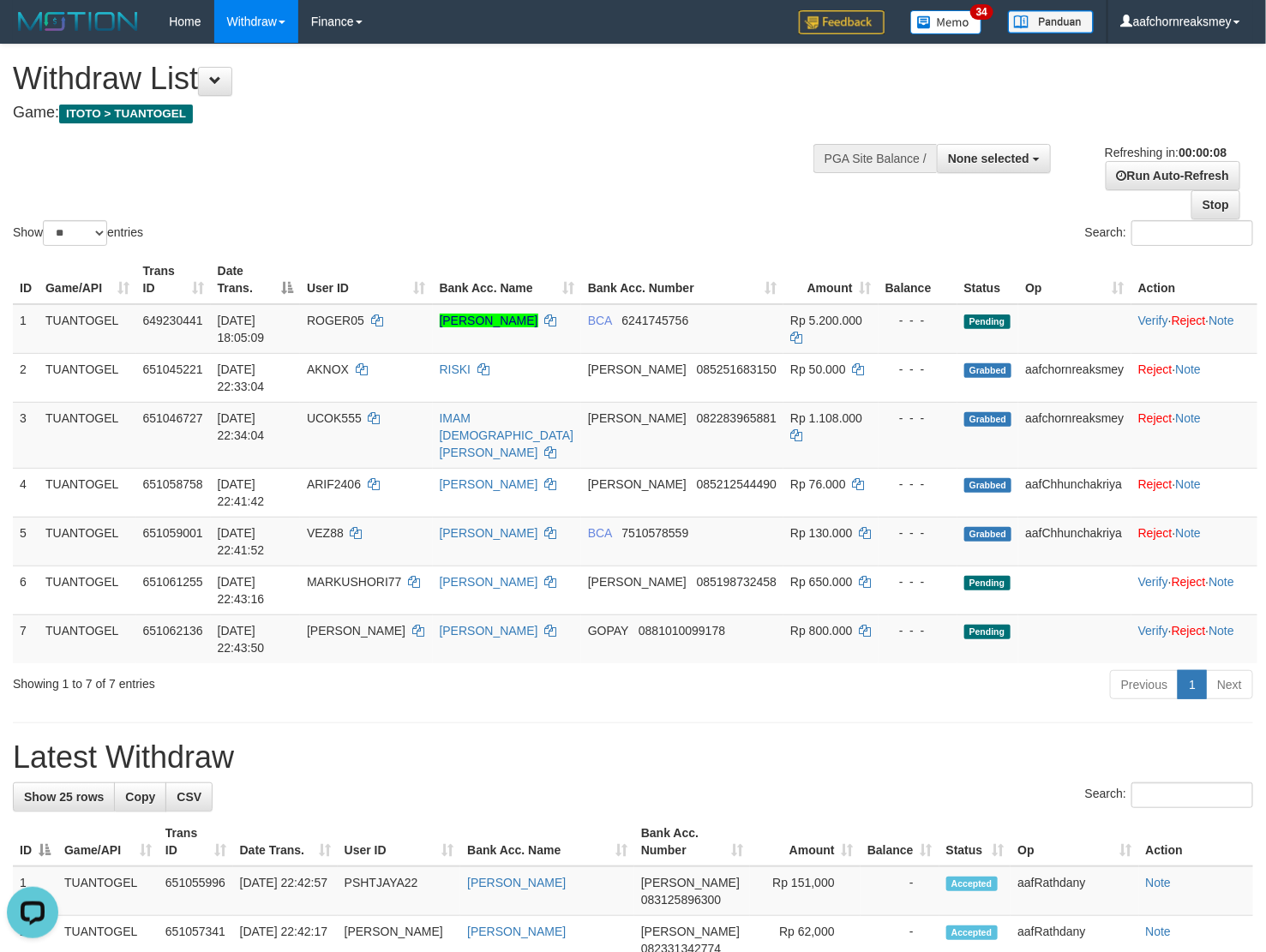 scroll, scrollTop: 0, scrollLeft: 0, axis: both 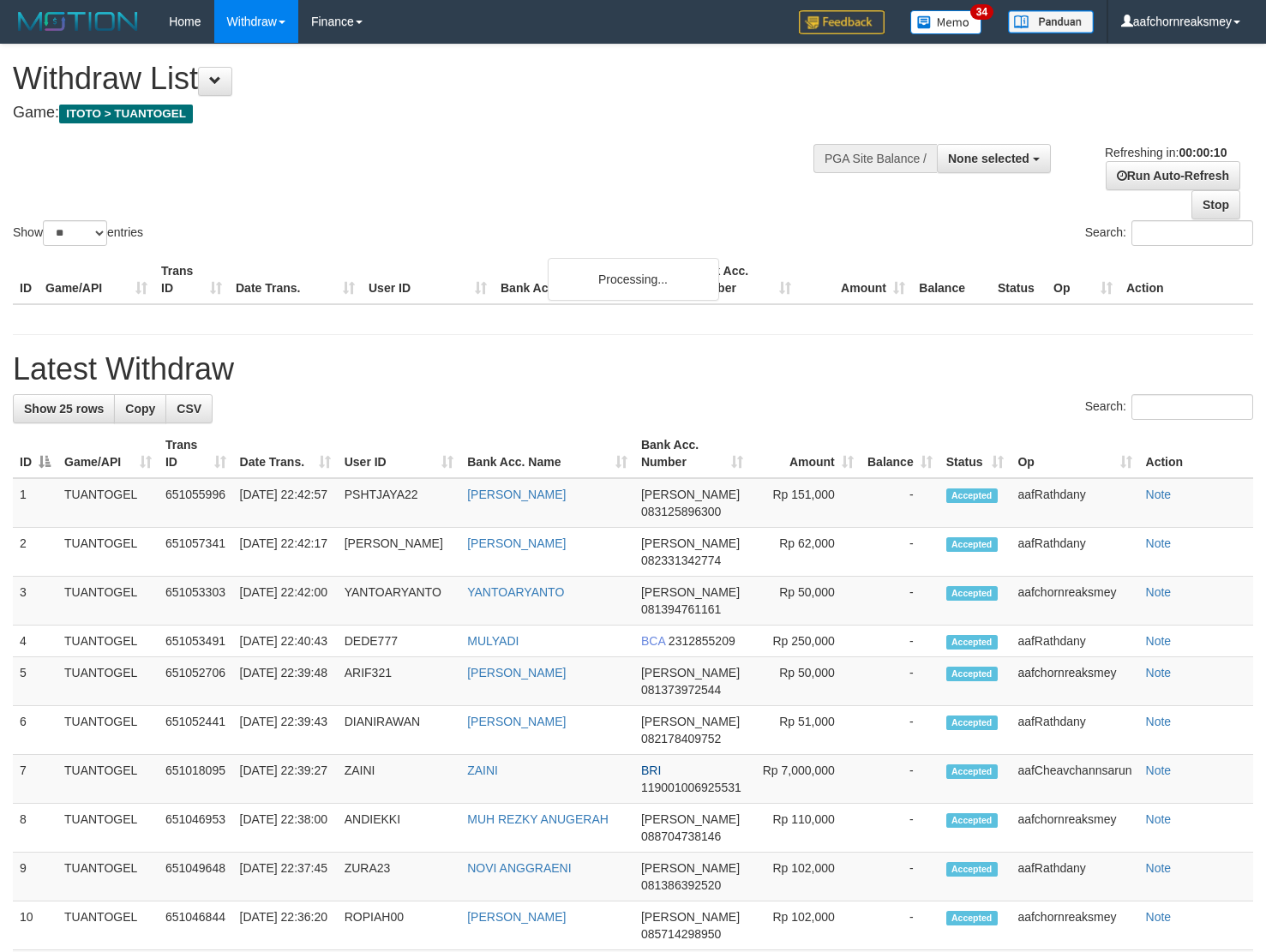 select 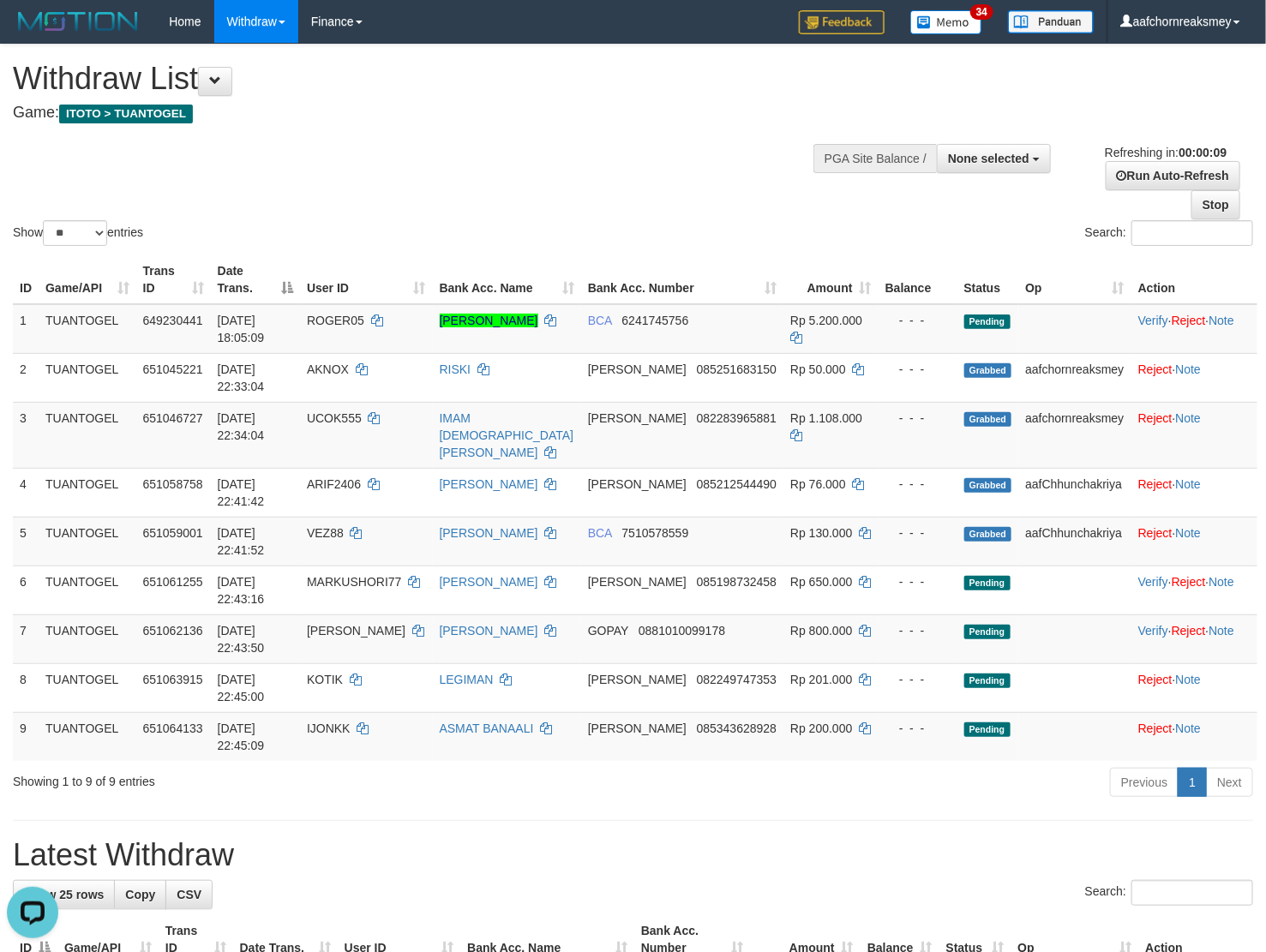 scroll, scrollTop: 0, scrollLeft: 0, axis: both 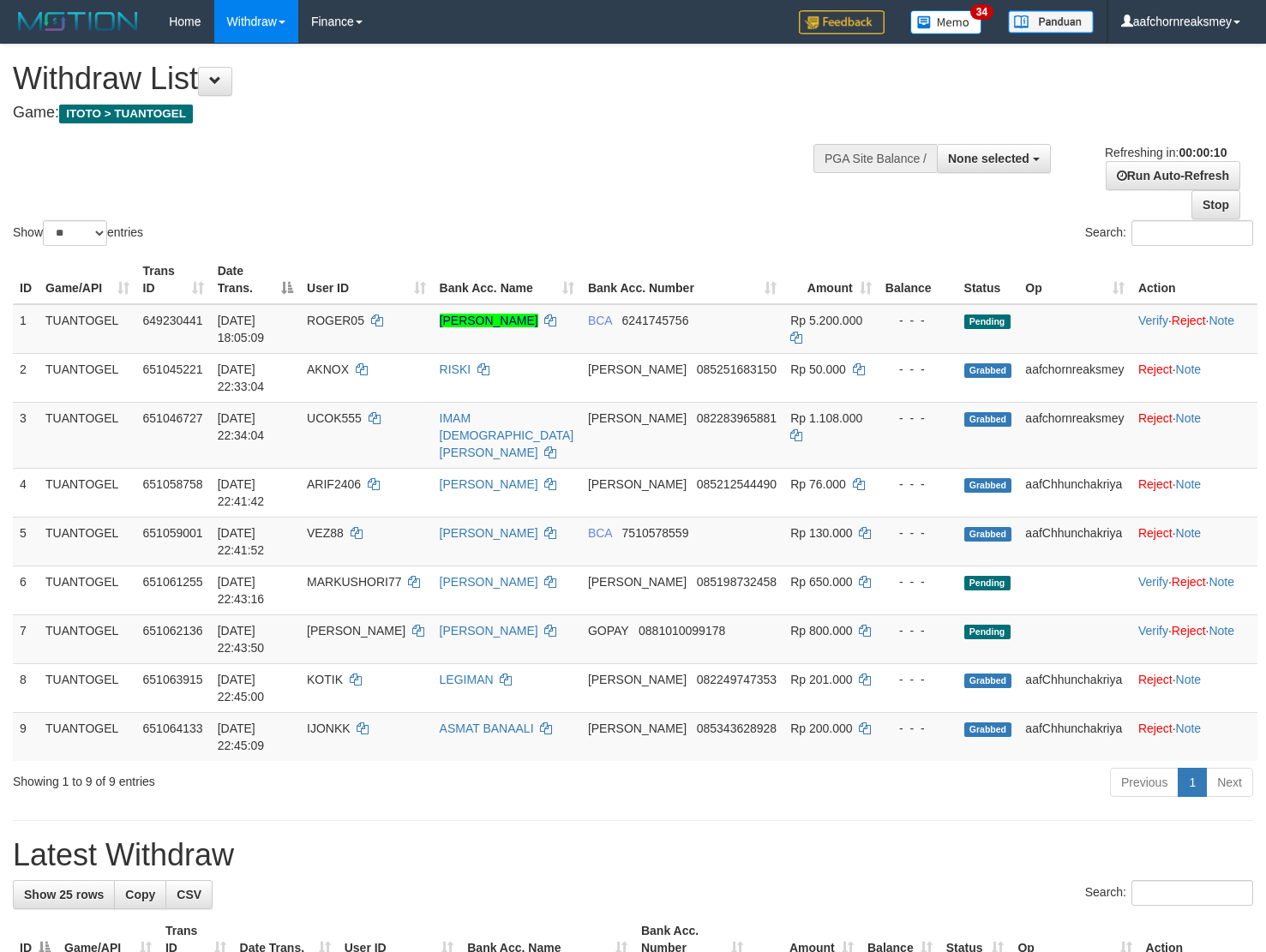 select 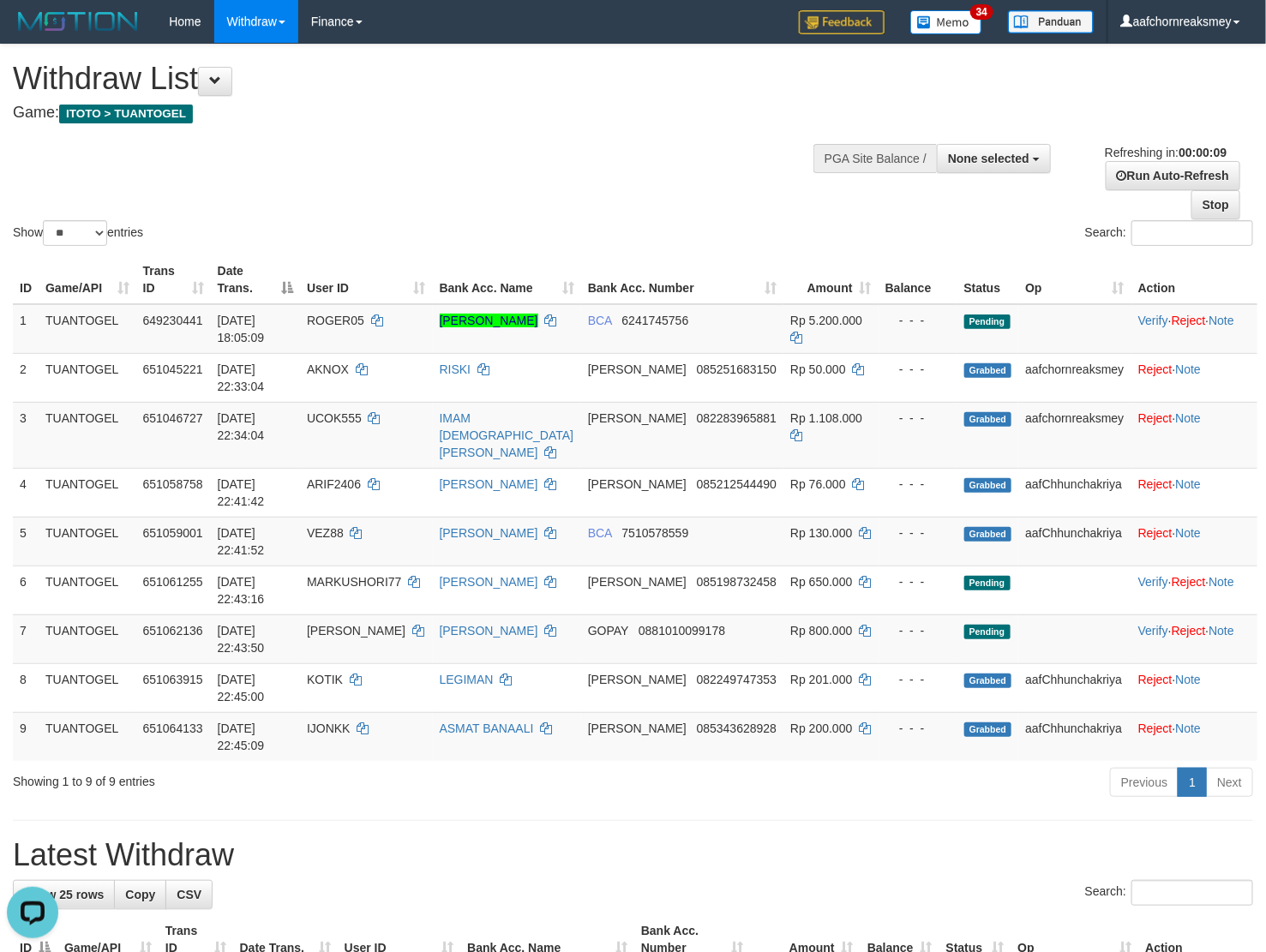 scroll, scrollTop: 0, scrollLeft: 0, axis: both 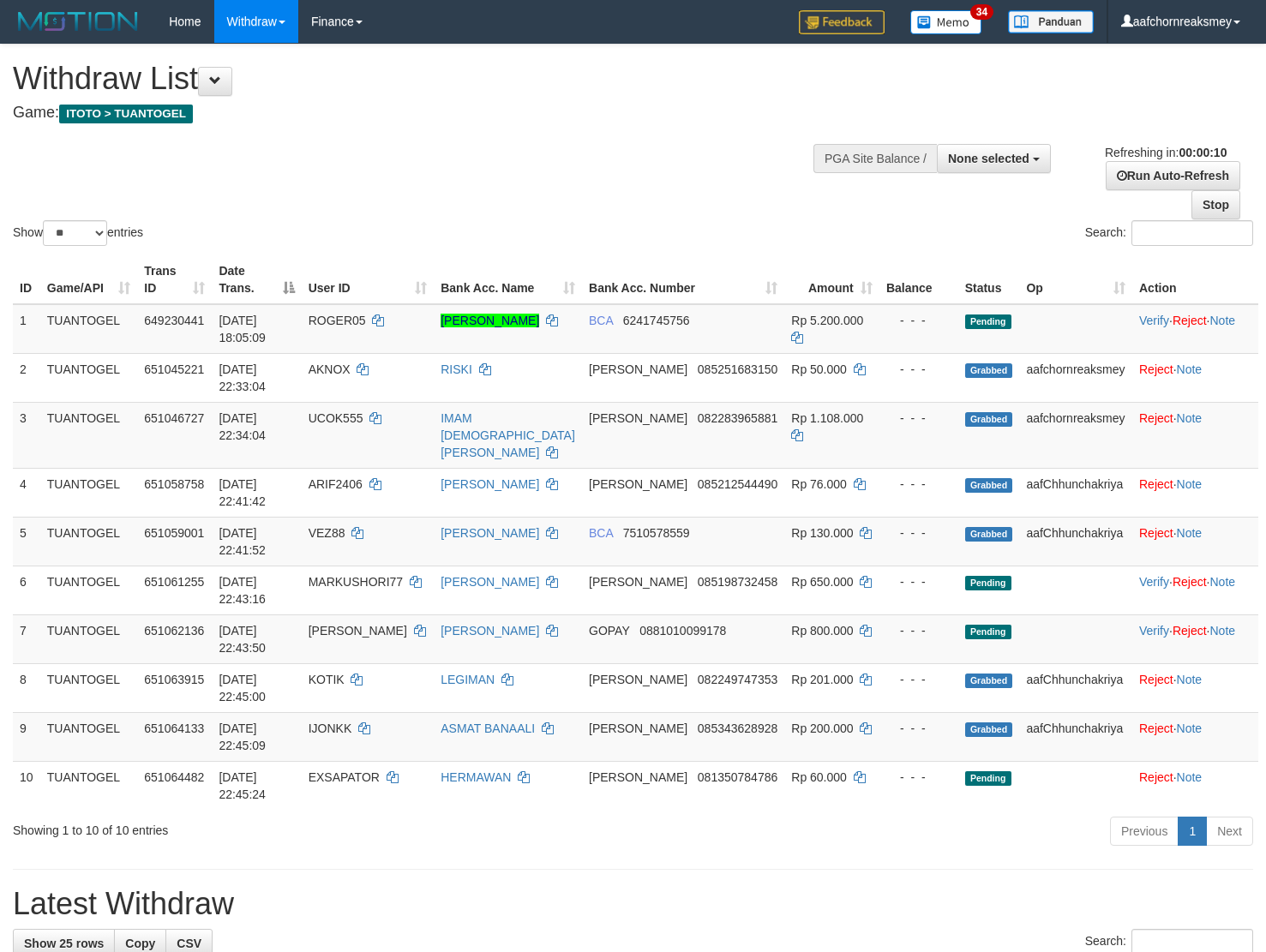 select 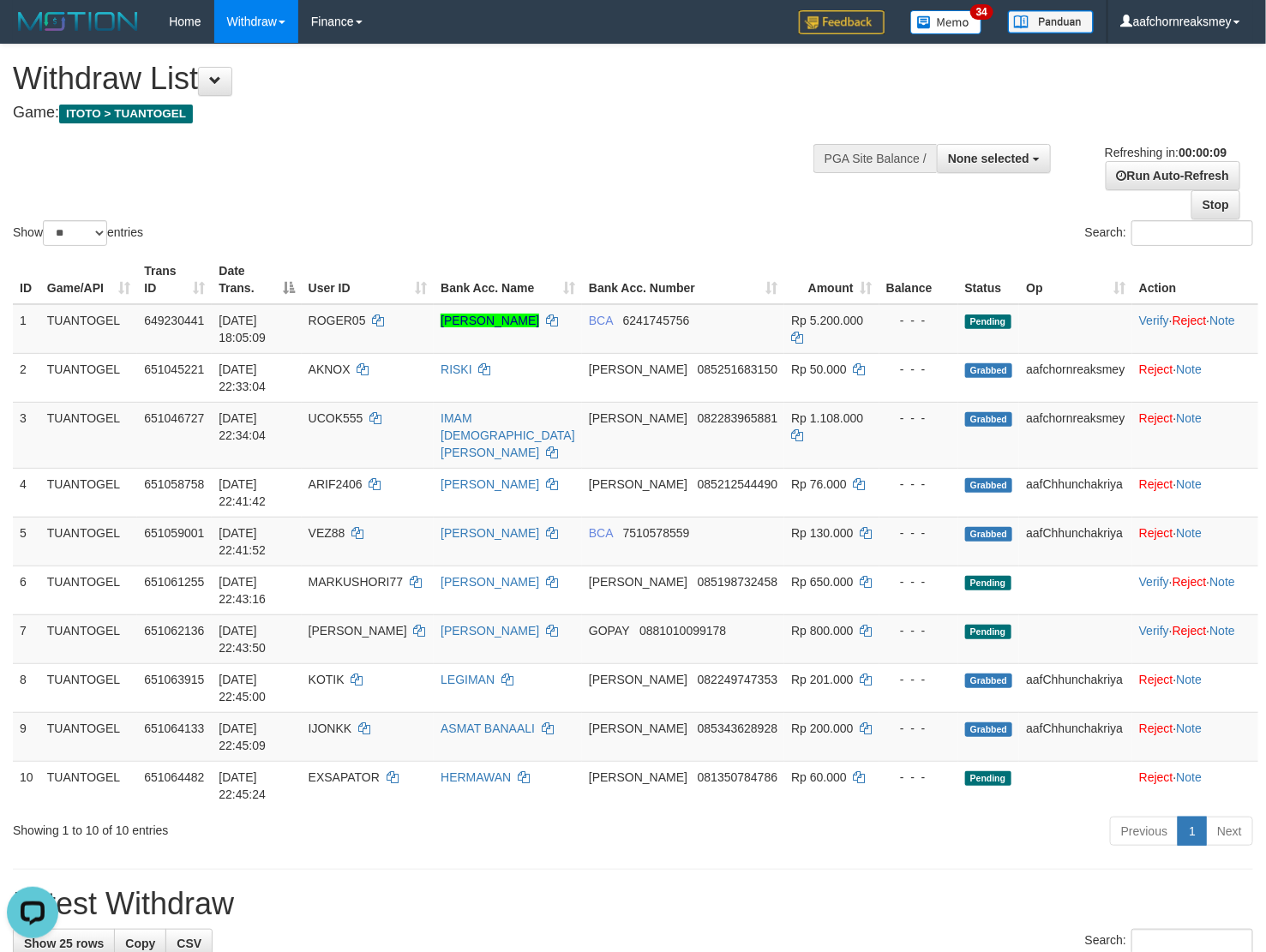 scroll, scrollTop: 0, scrollLeft: 0, axis: both 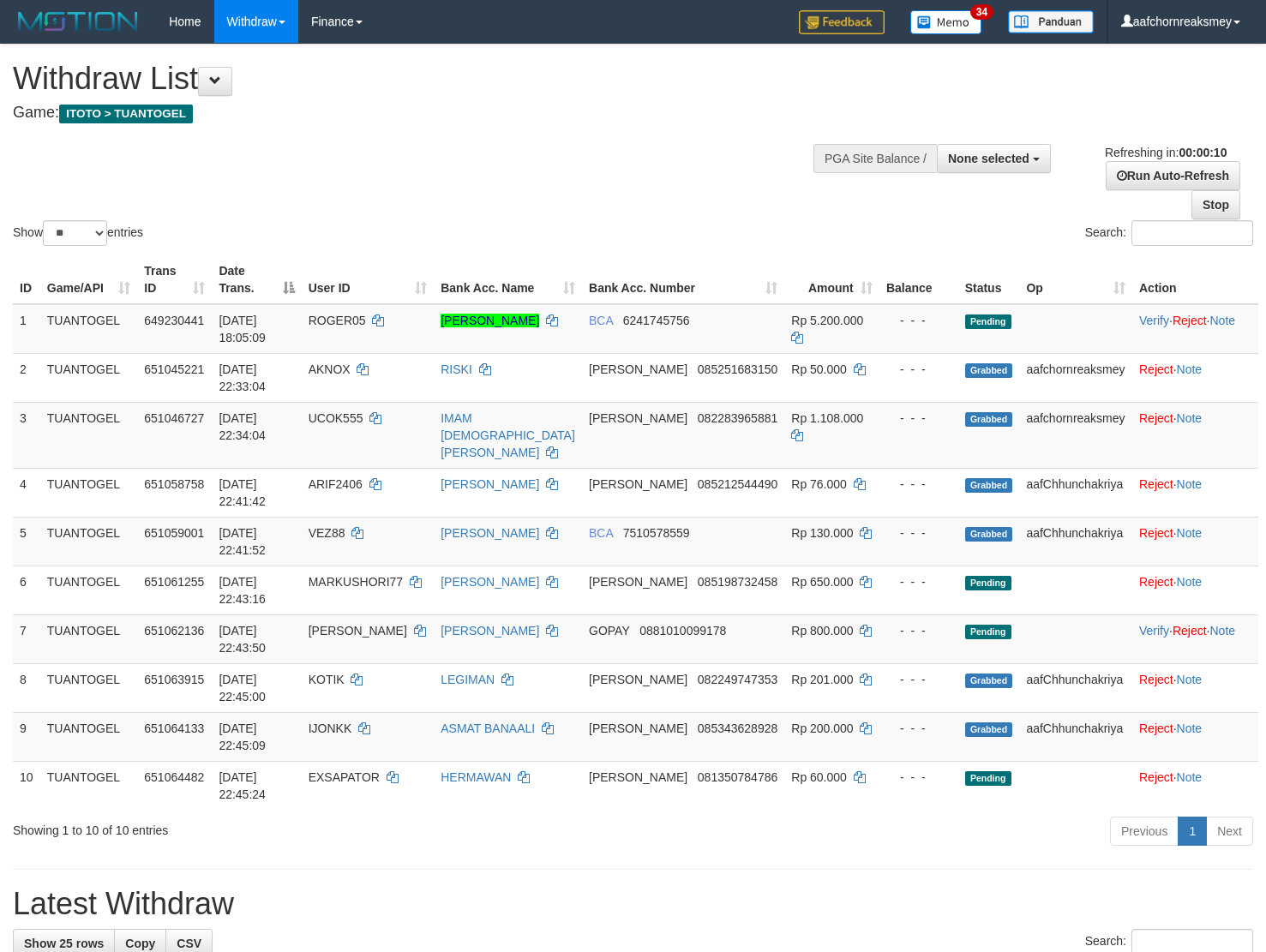 select 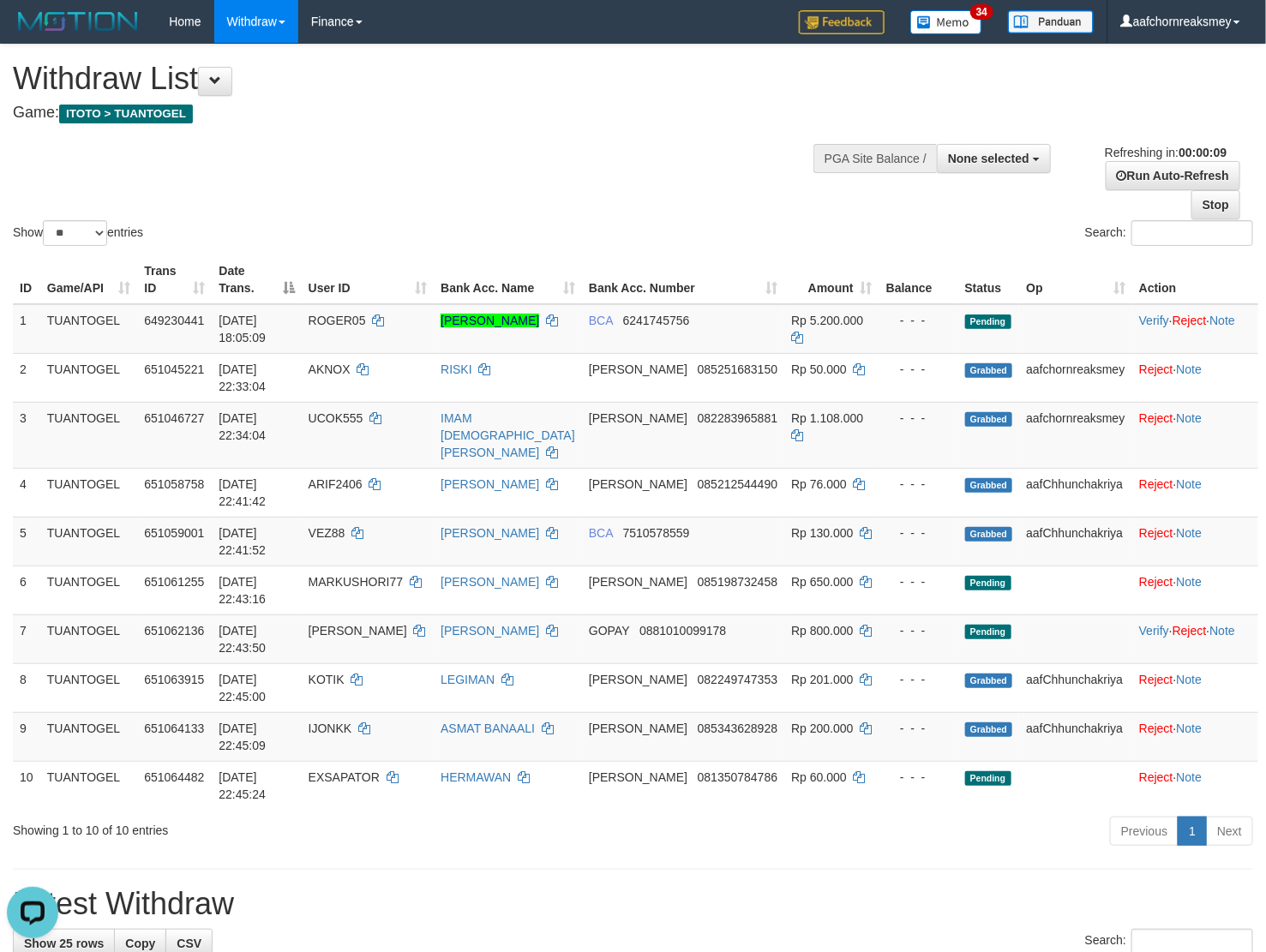 scroll, scrollTop: 0, scrollLeft: 0, axis: both 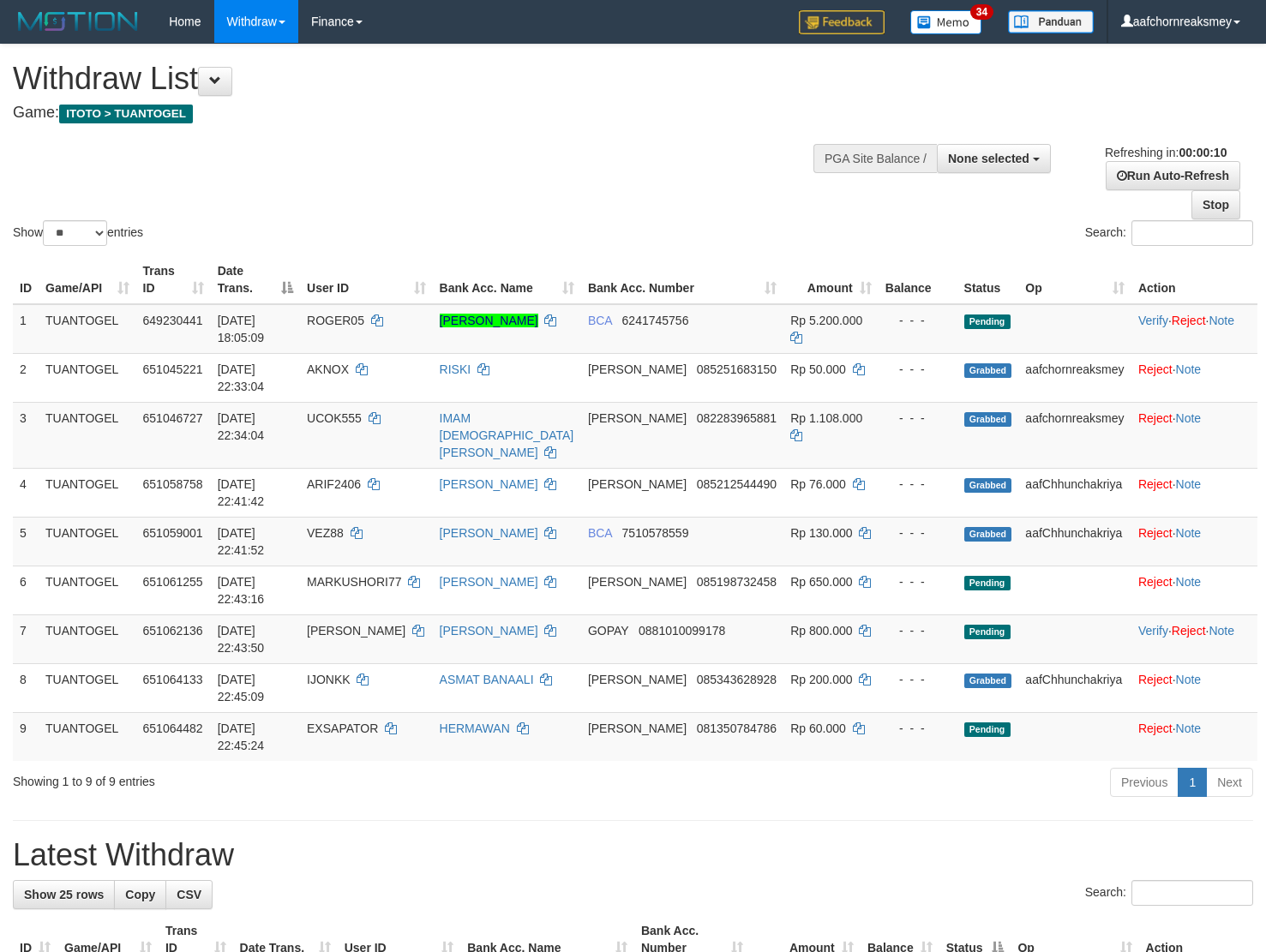 select 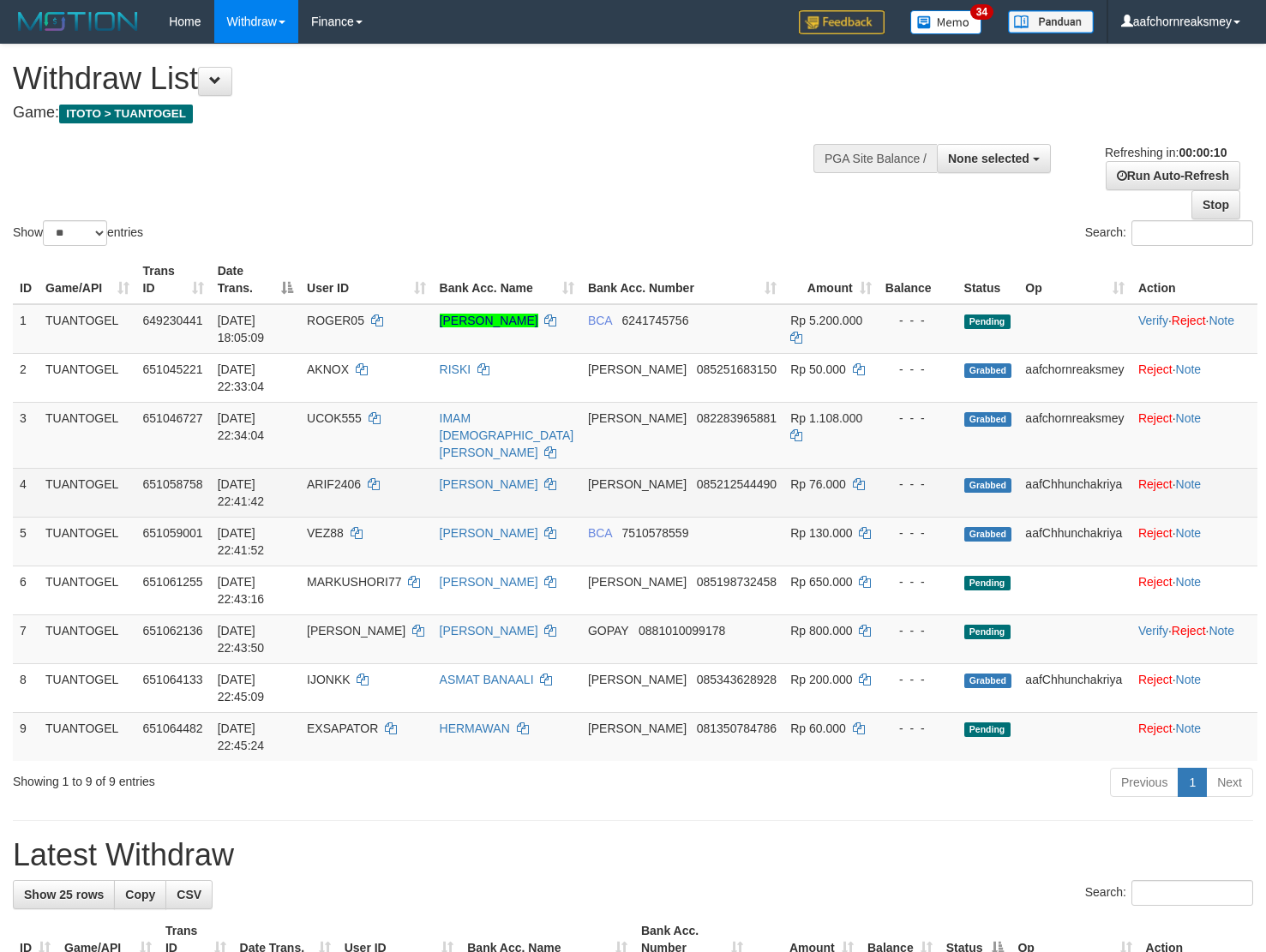 scroll, scrollTop: 0, scrollLeft: 0, axis: both 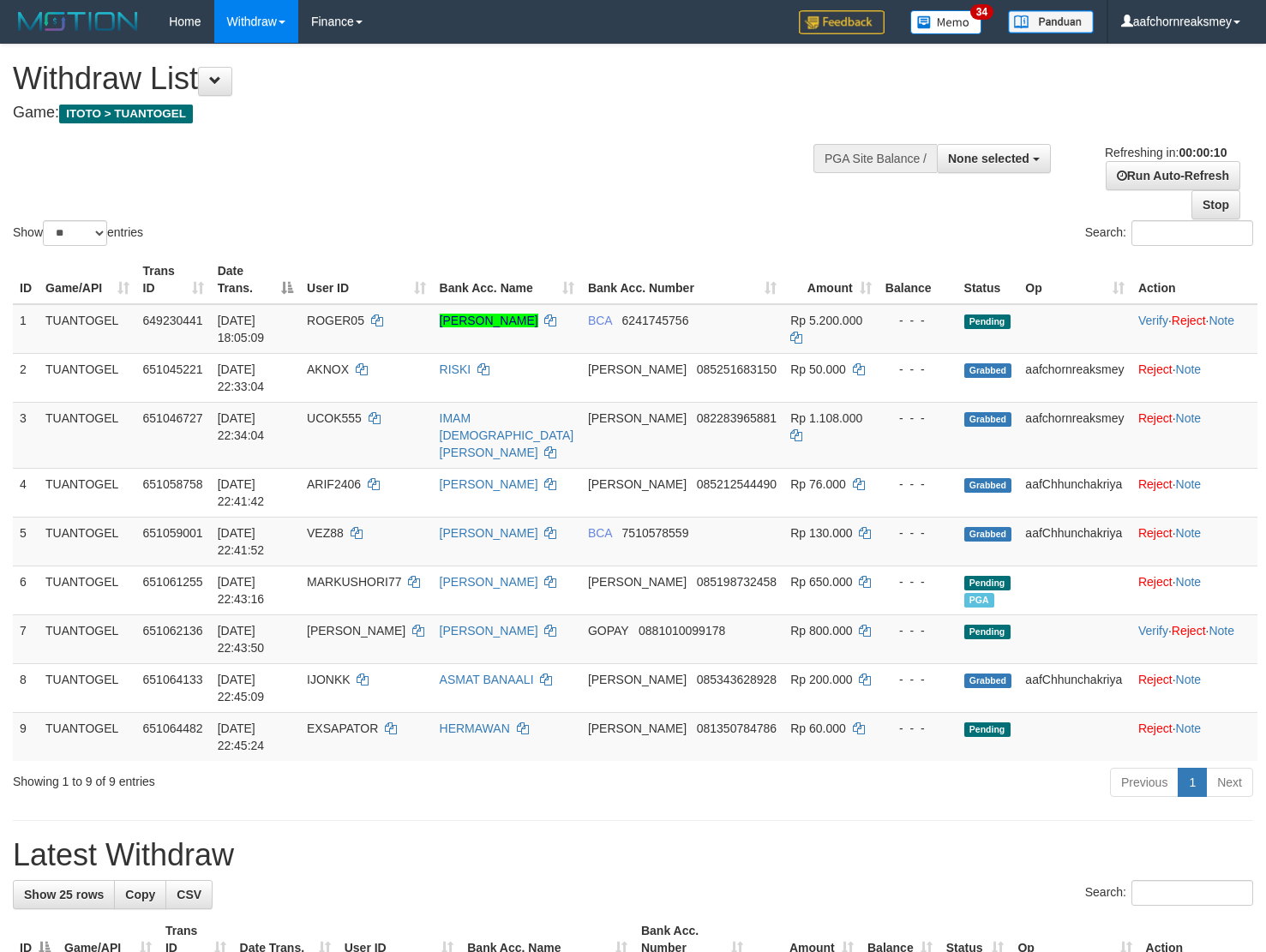 select 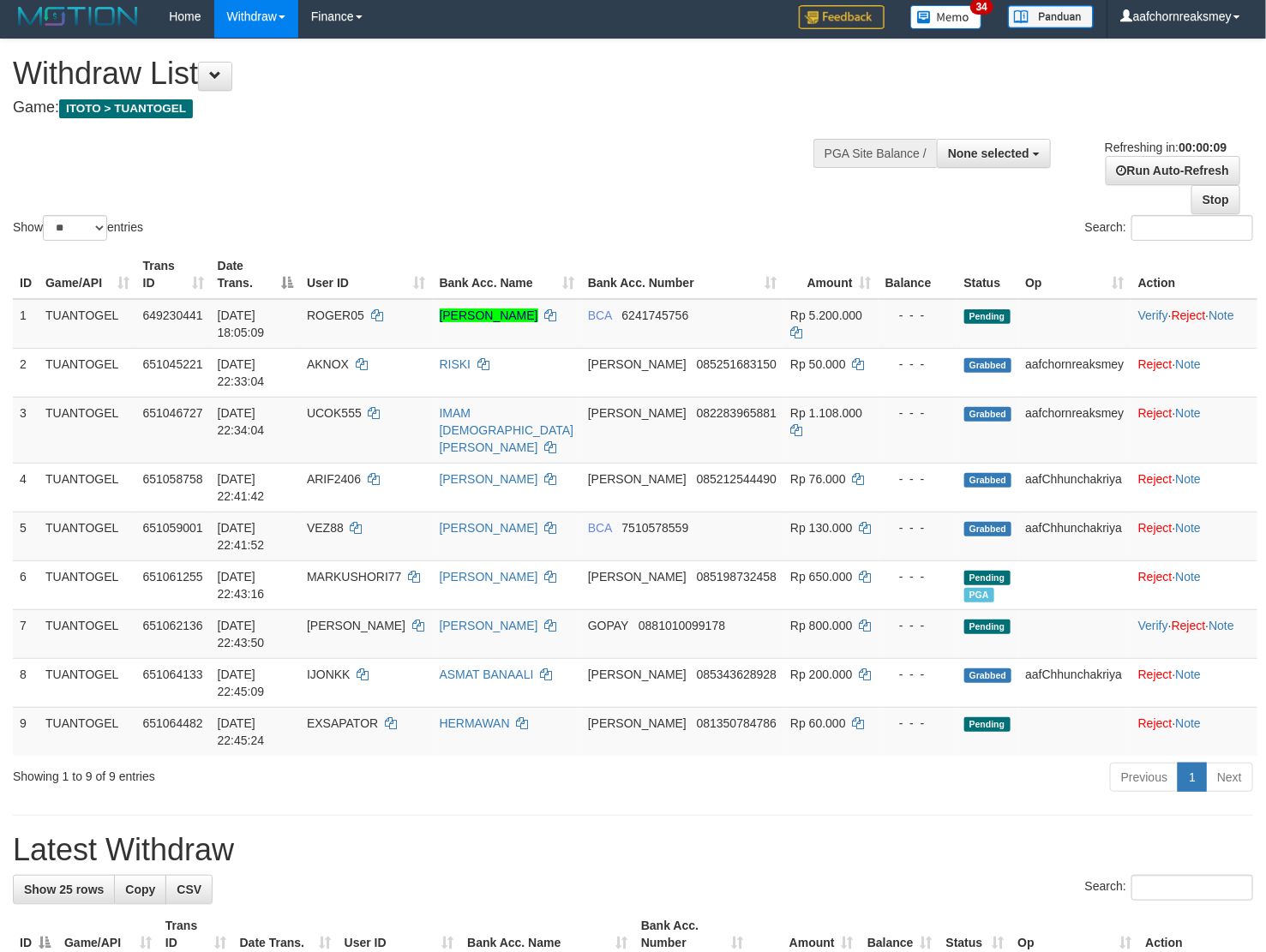 scroll, scrollTop: 0, scrollLeft: 0, axis: both 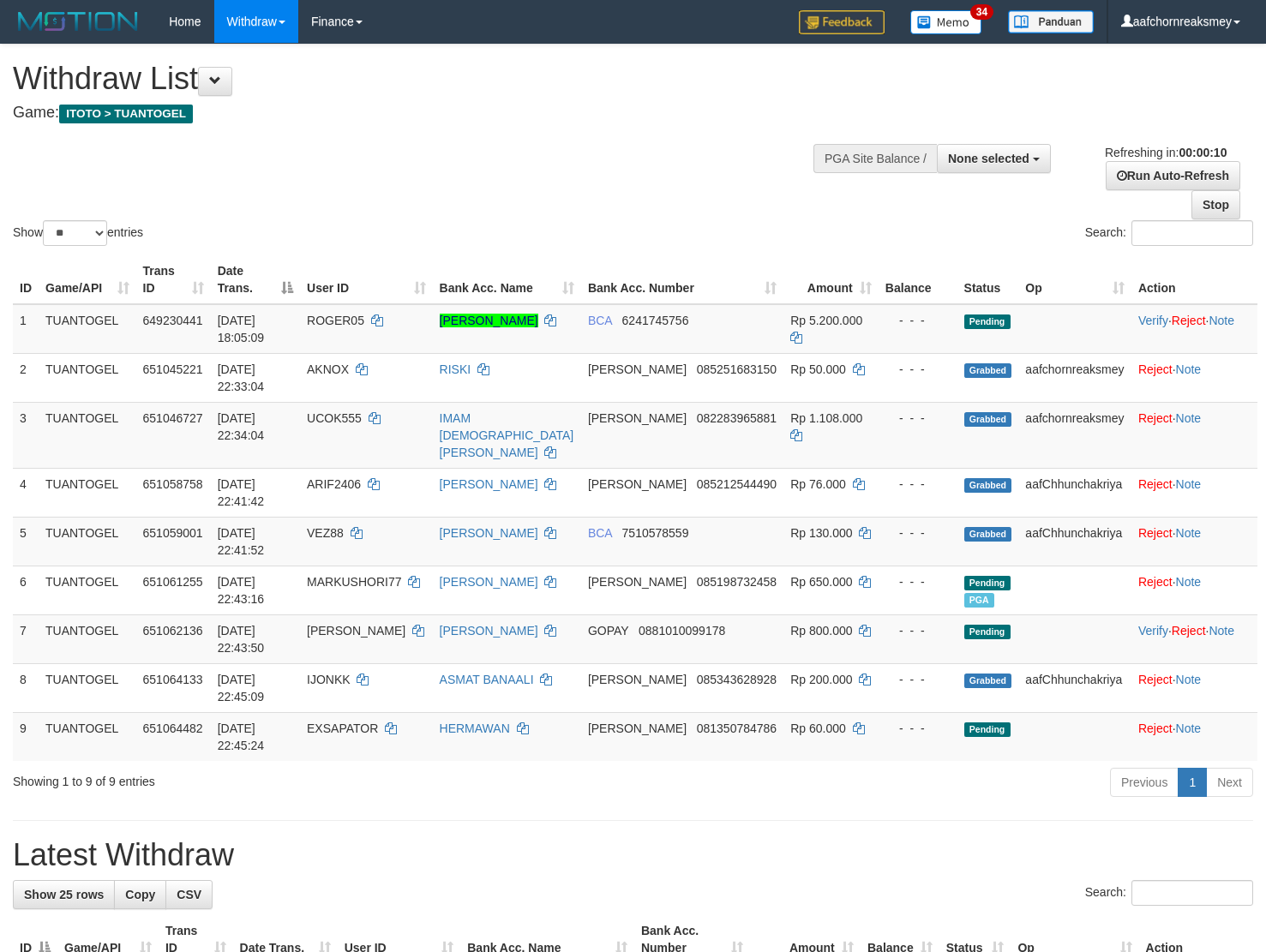 select 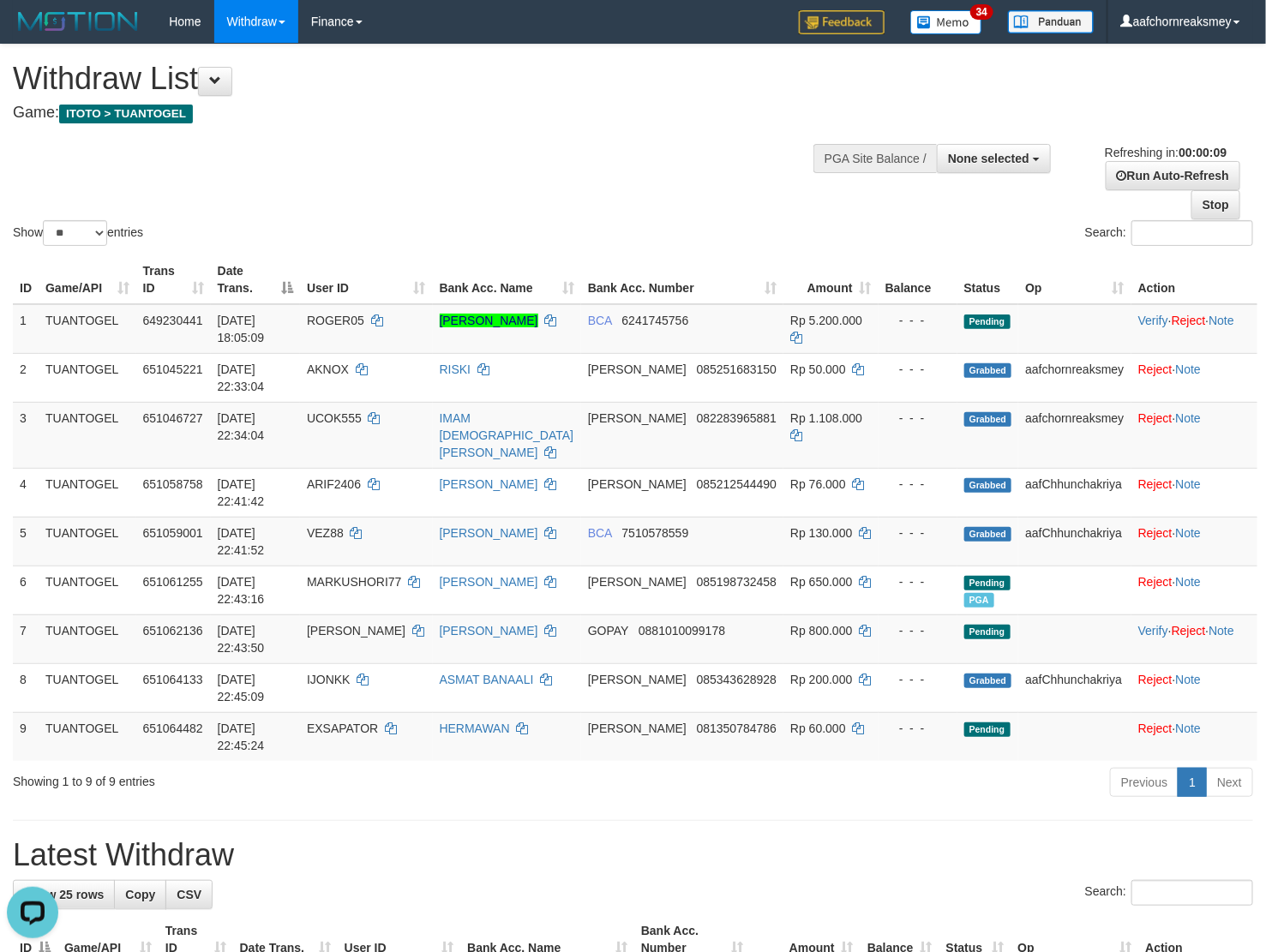 scroll, scrollTop: 0, scrollLeft: 0, axis: both 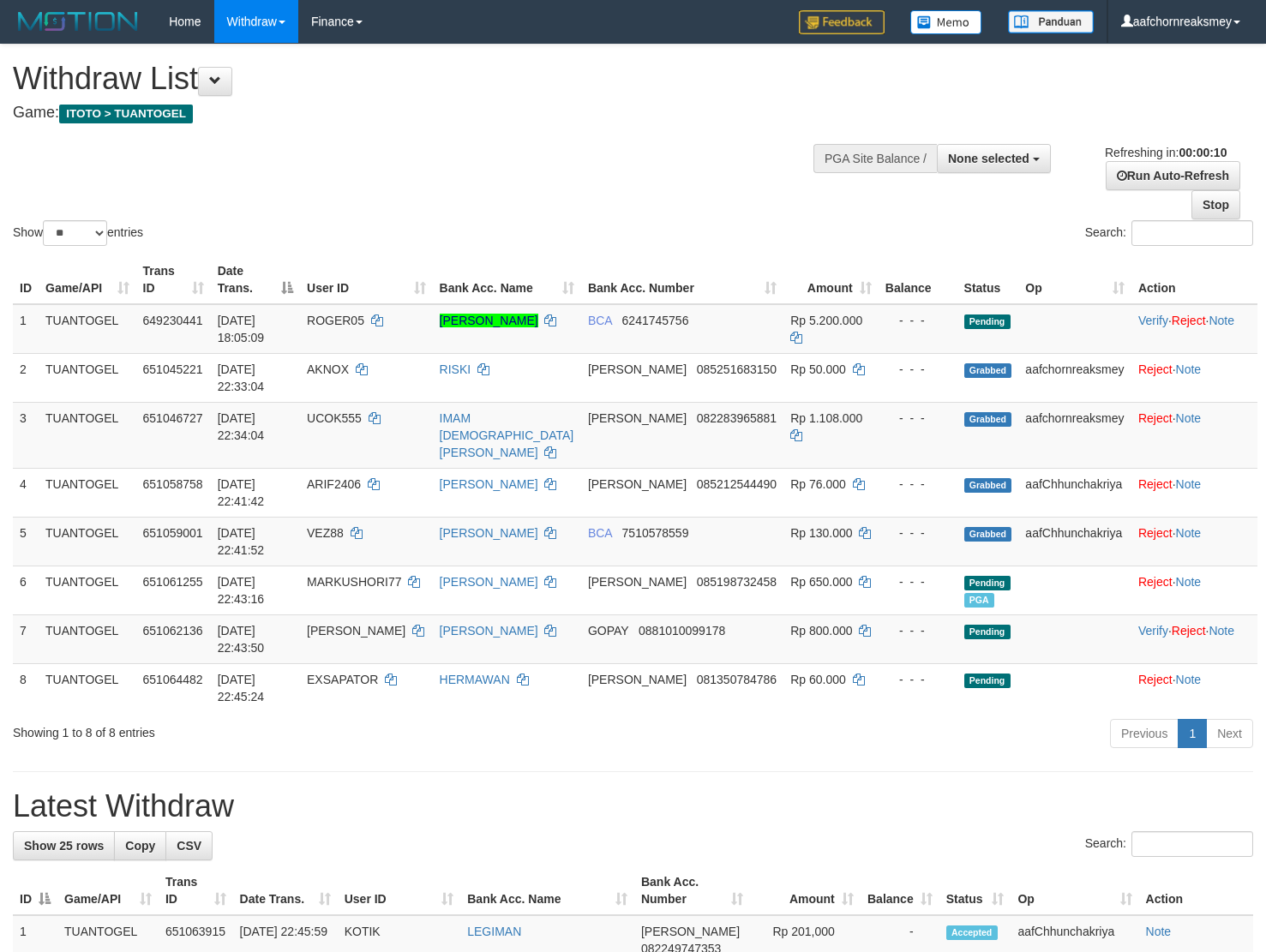 select 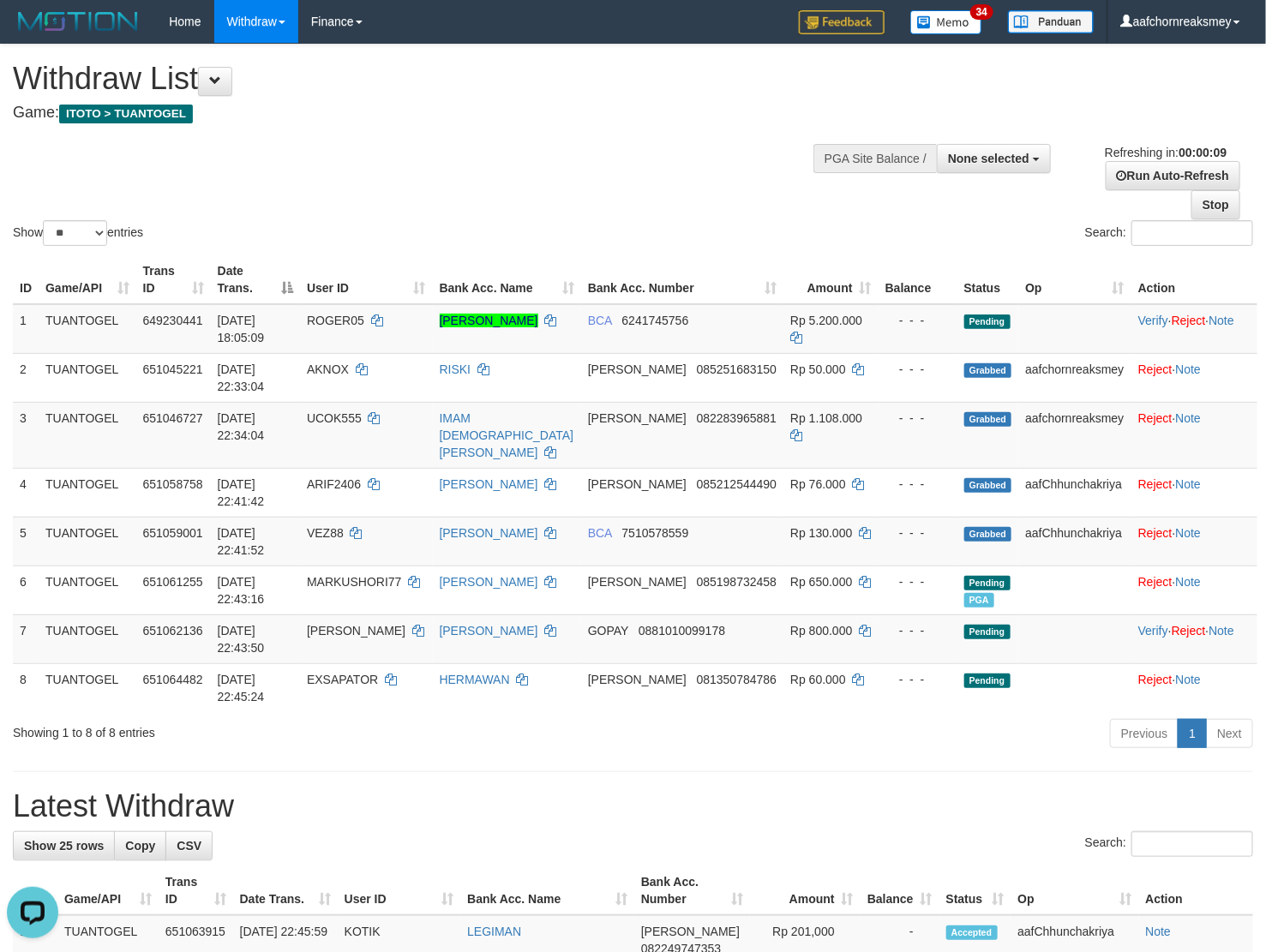 scroll, scrollTop: 0, scrollLeft: 0, axis: both 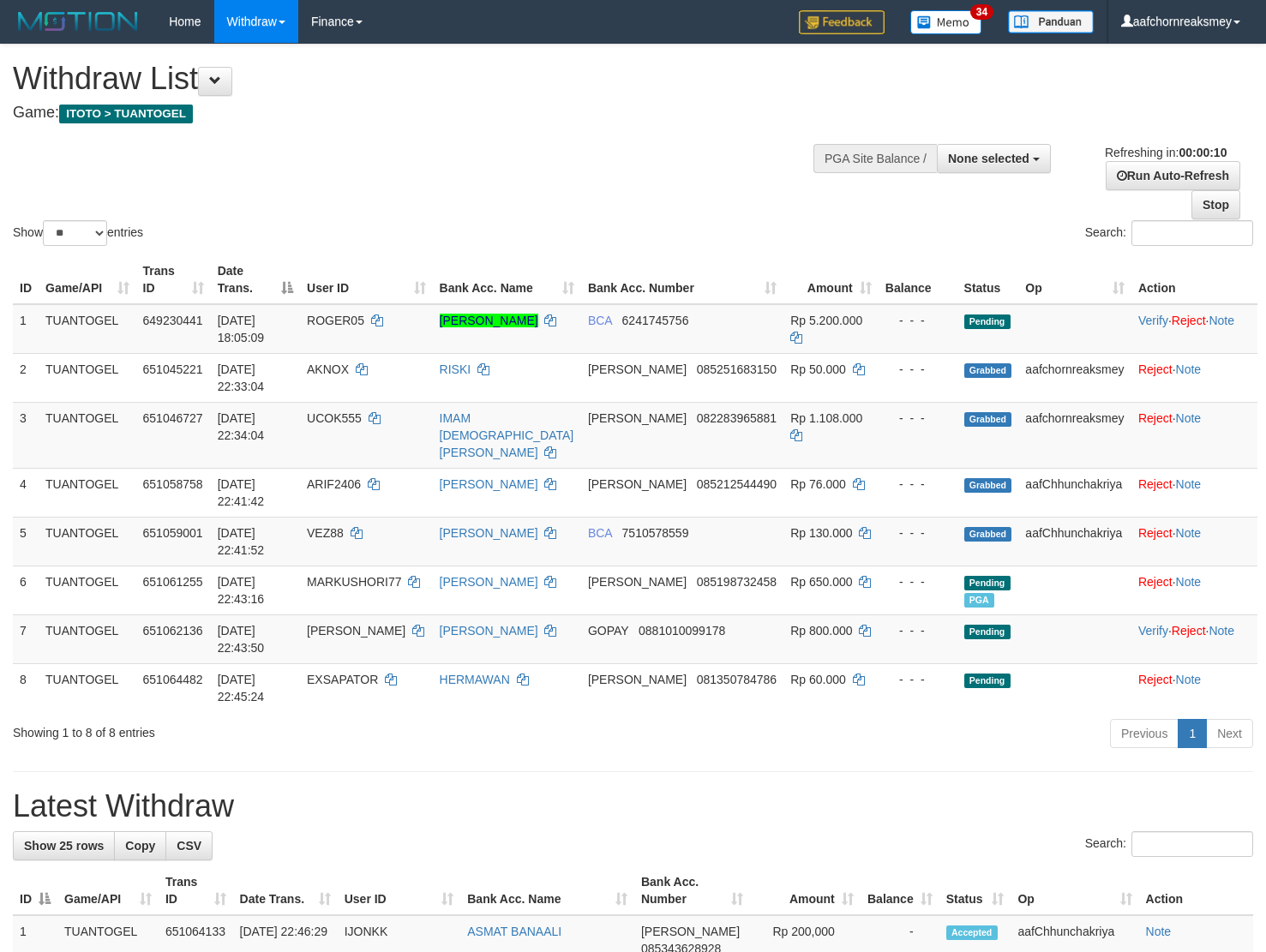 select 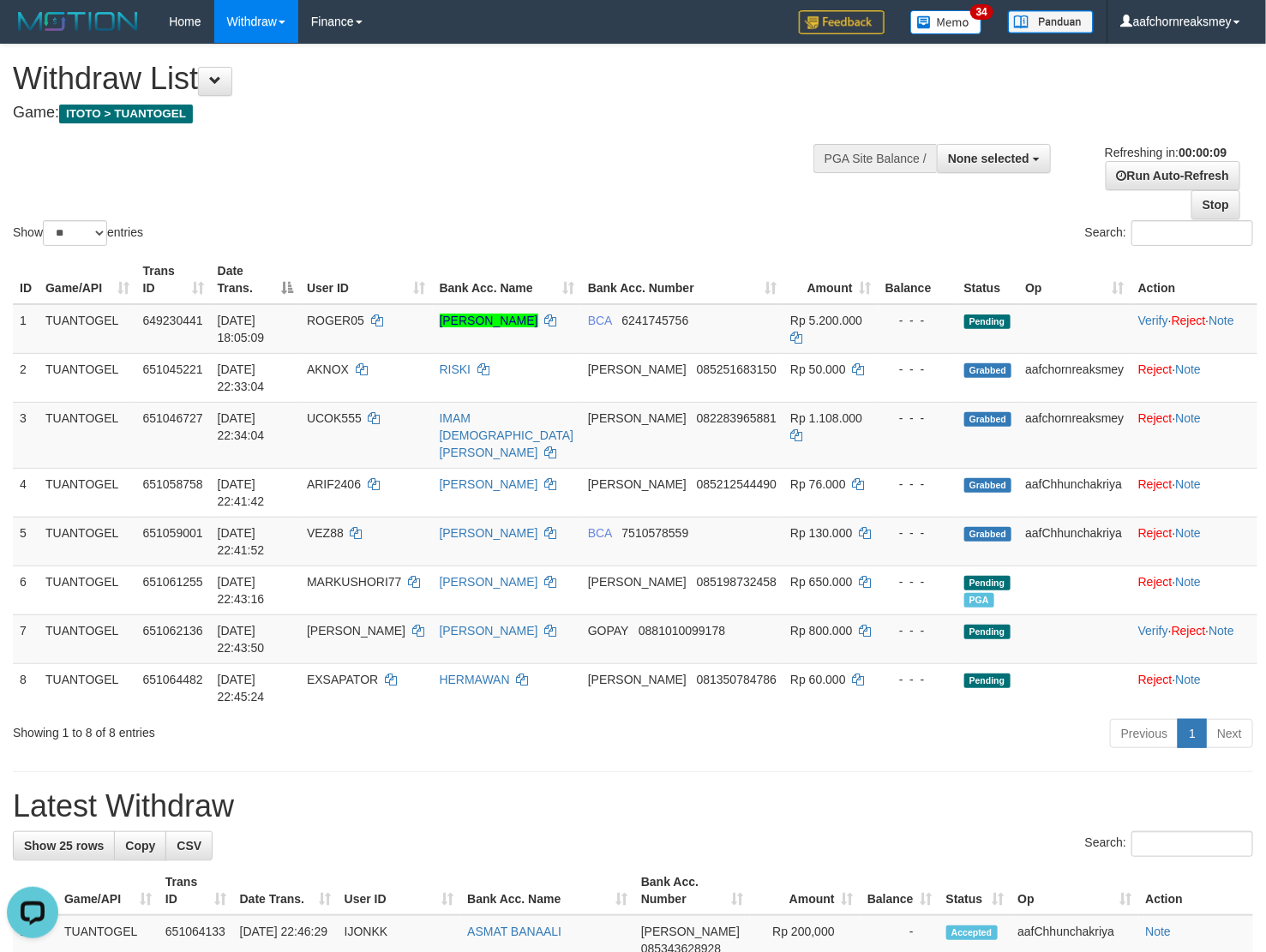 scroll, scrollTop: 0, scrollLeft: 0, axis: both 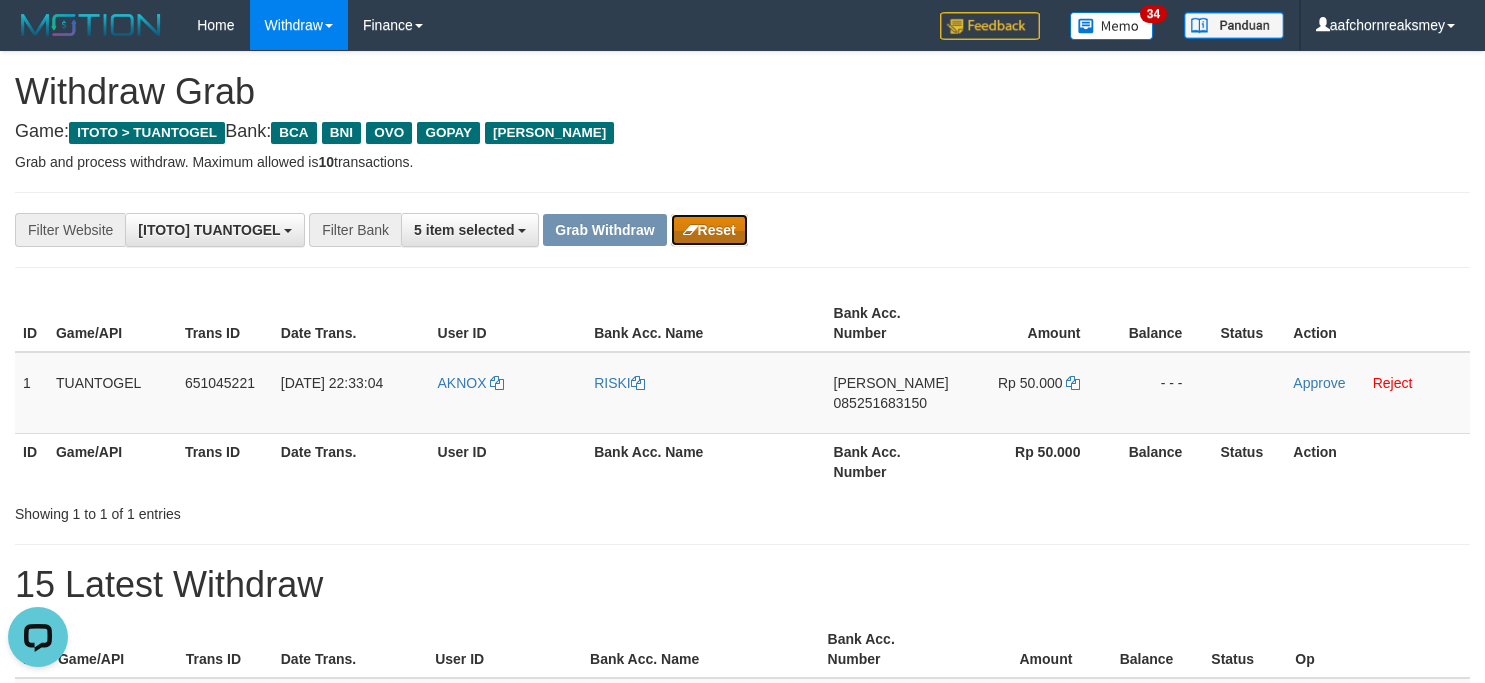 click at bounding box center (690, 230) 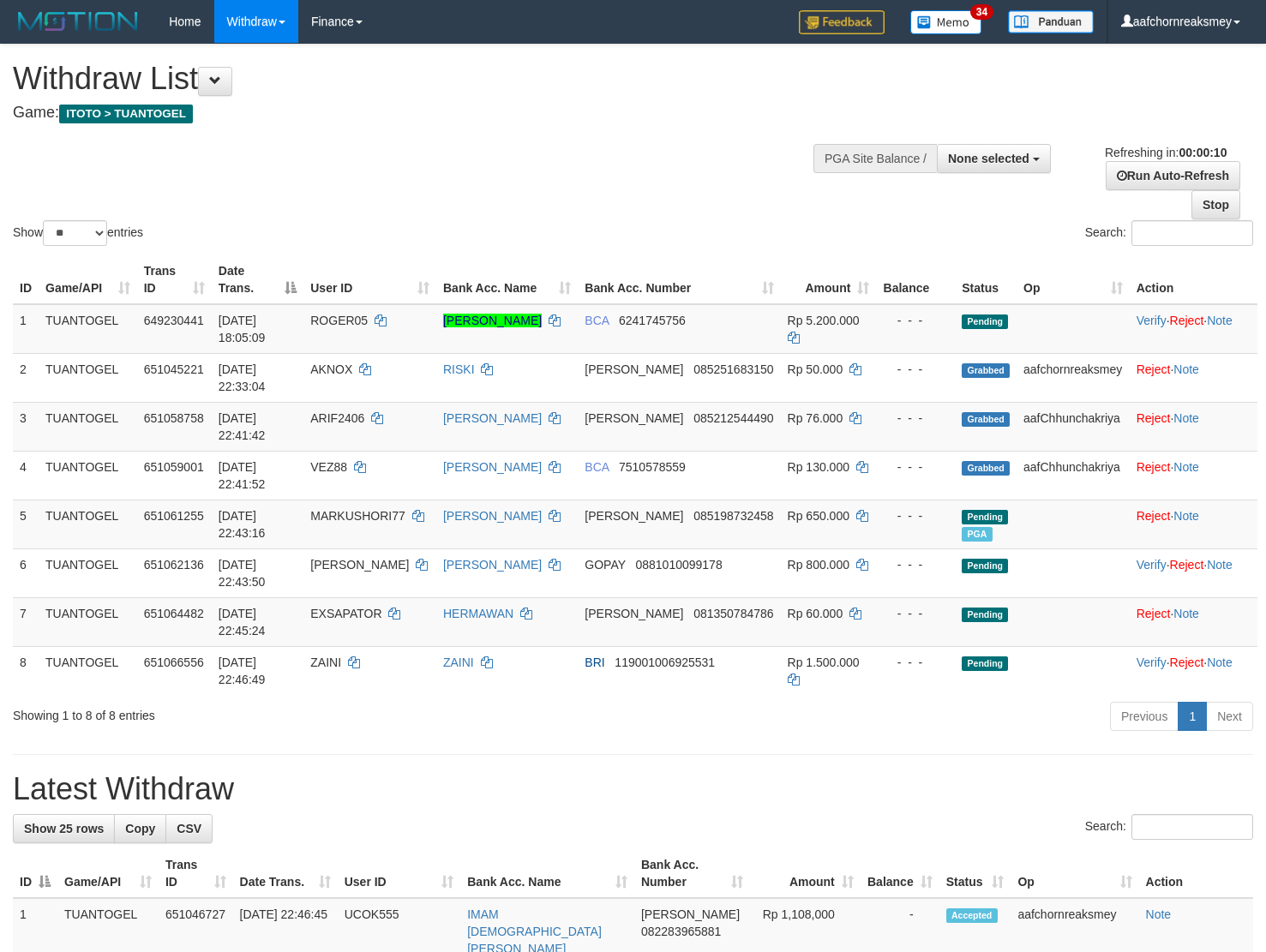 select 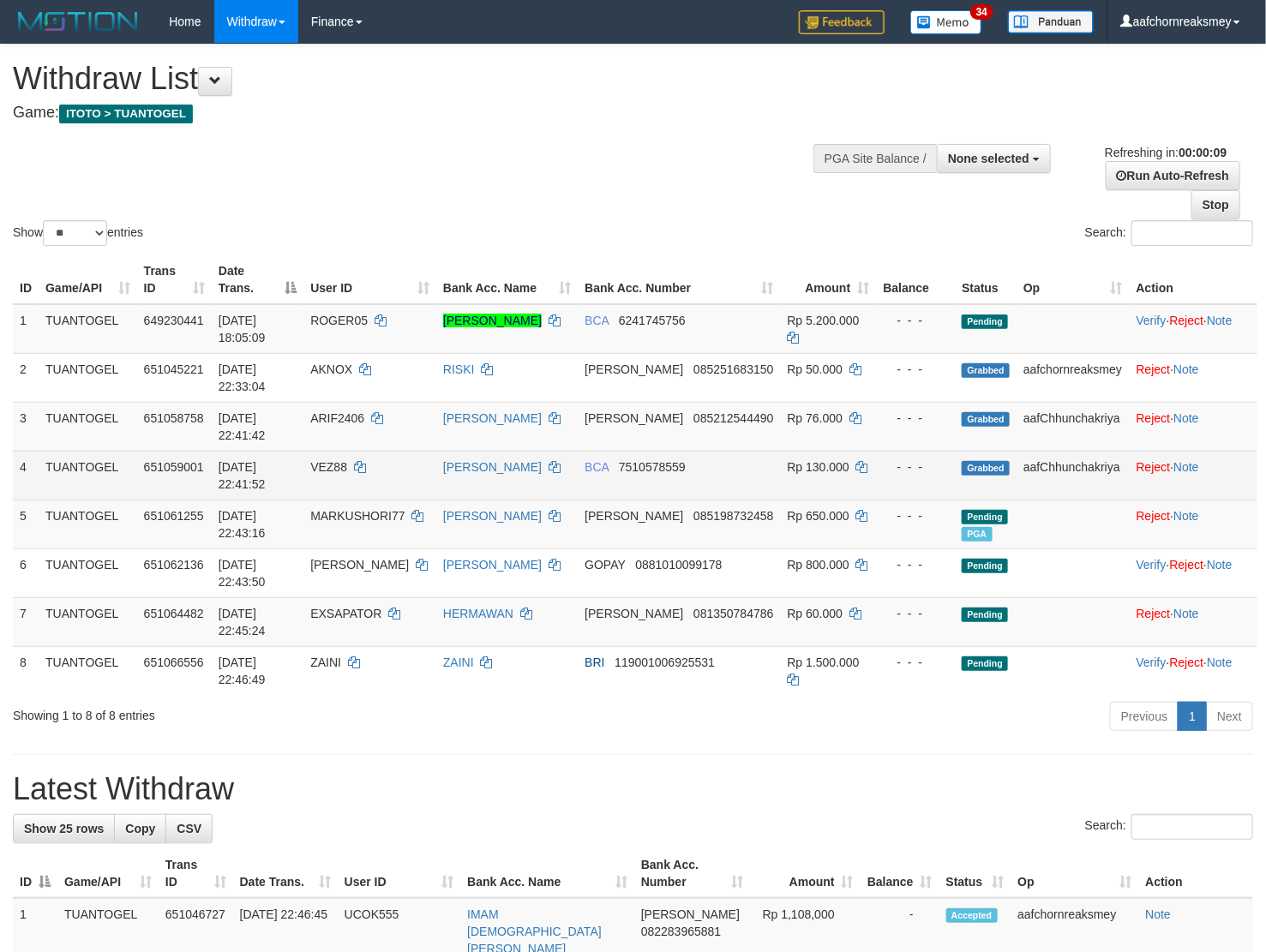 scroll, scrollTop: 33, scrollLeft: 0, axis: vertical 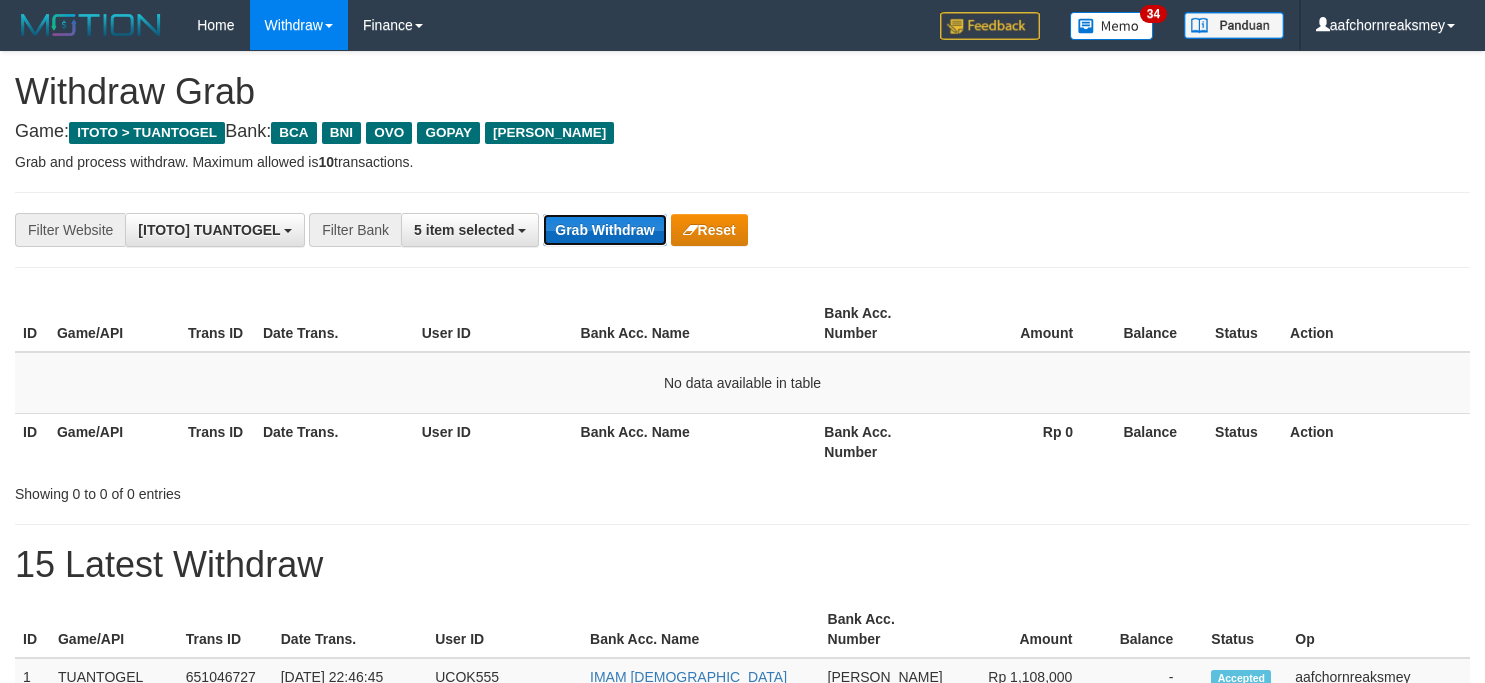 click on "Grab Withdraw" at bounding box center (604, 230) 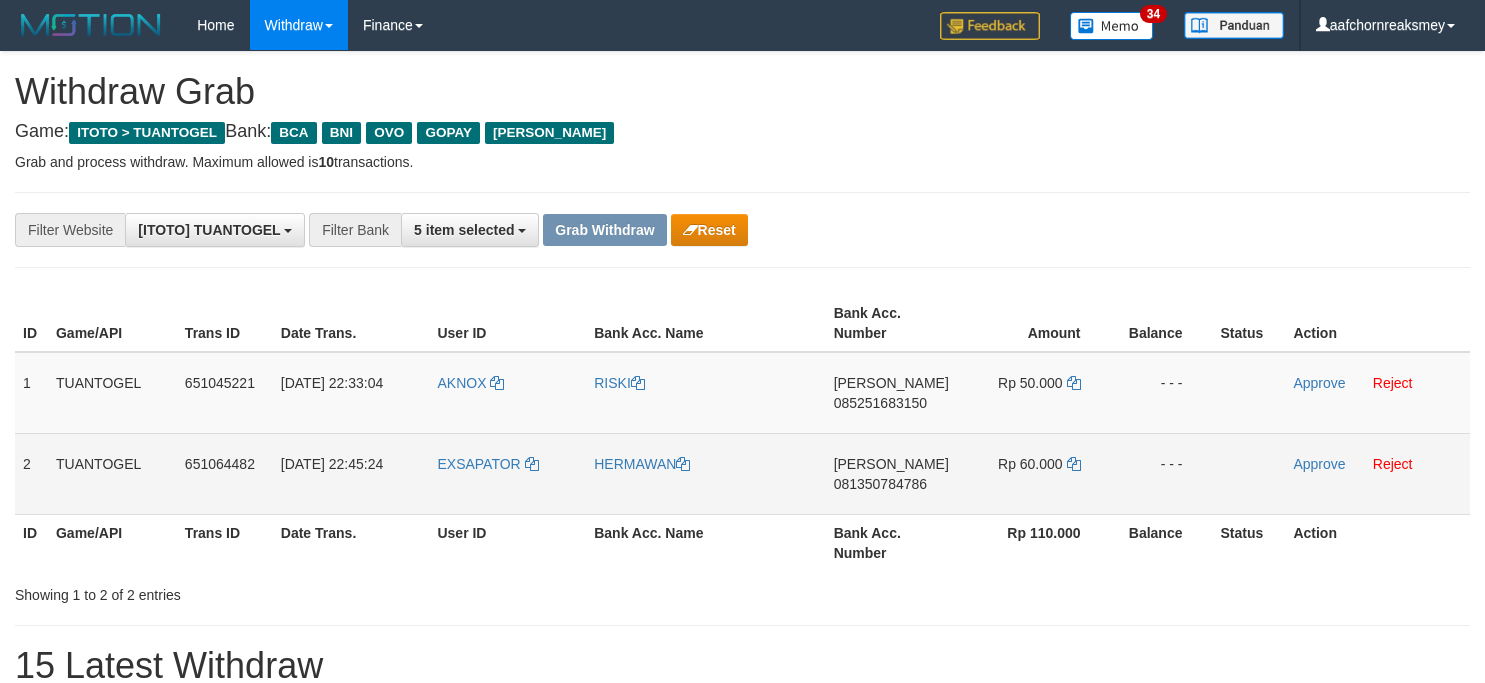 scroll, scrollTop: 0, scrollLeft: 0, axis: both 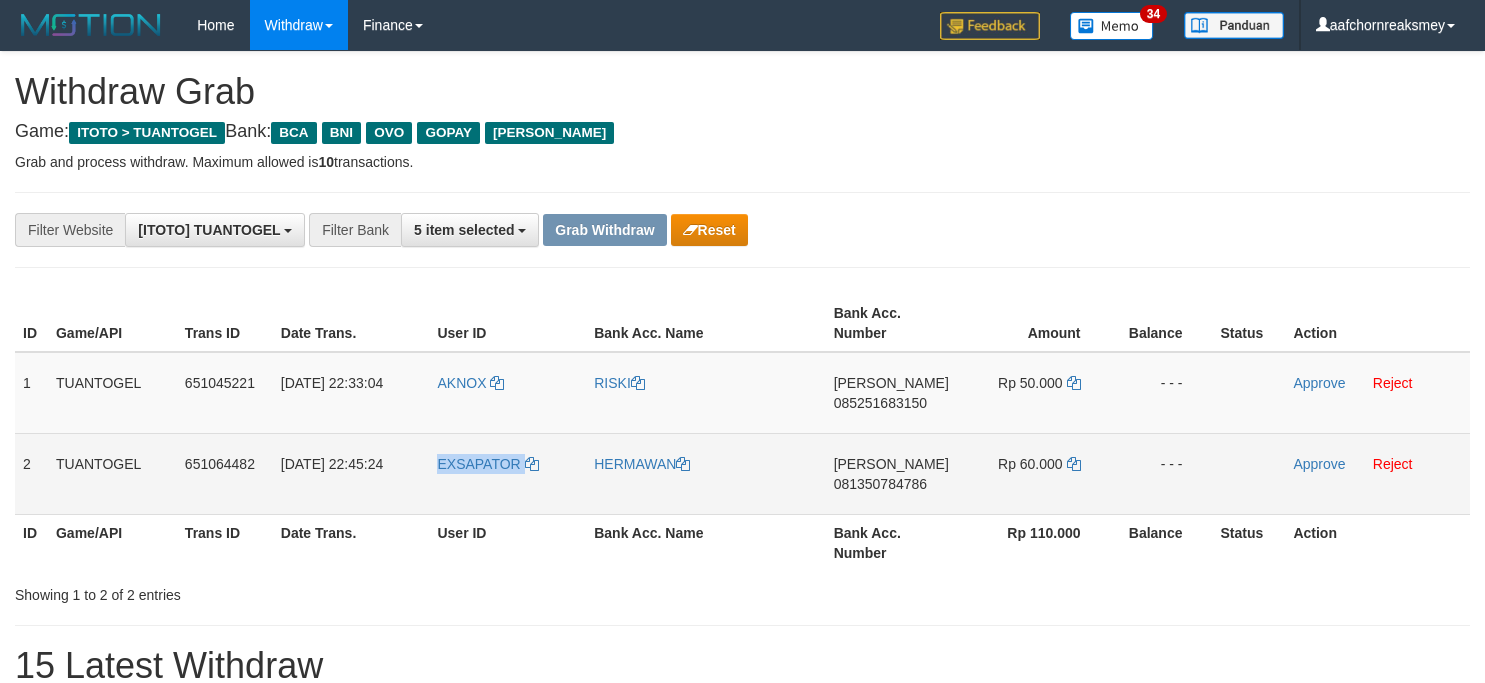 copy on "EXSAPATOR" 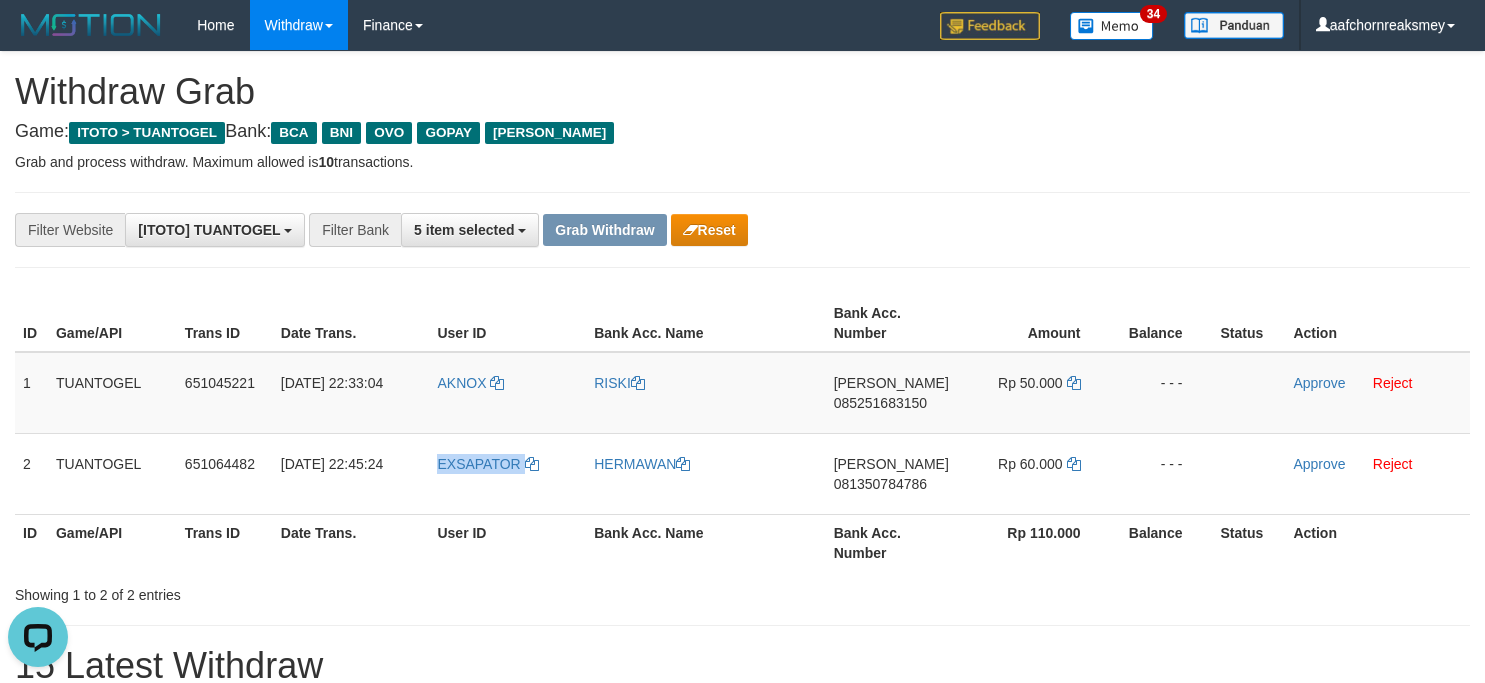 scroll, scrollTop: 0, scrollLeft: 0, axis: both 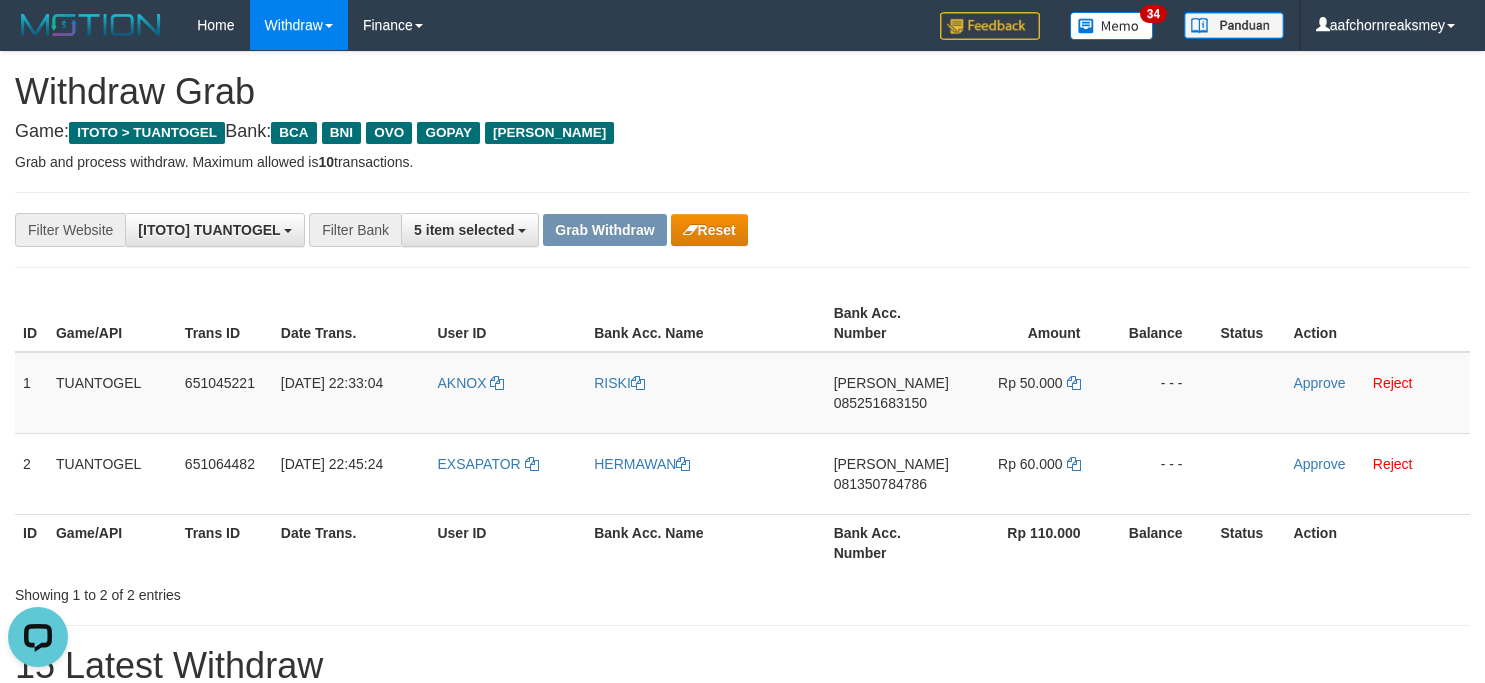 click on "Showing 1 to 2 of 2 entries" at bounding box center (742, 591) 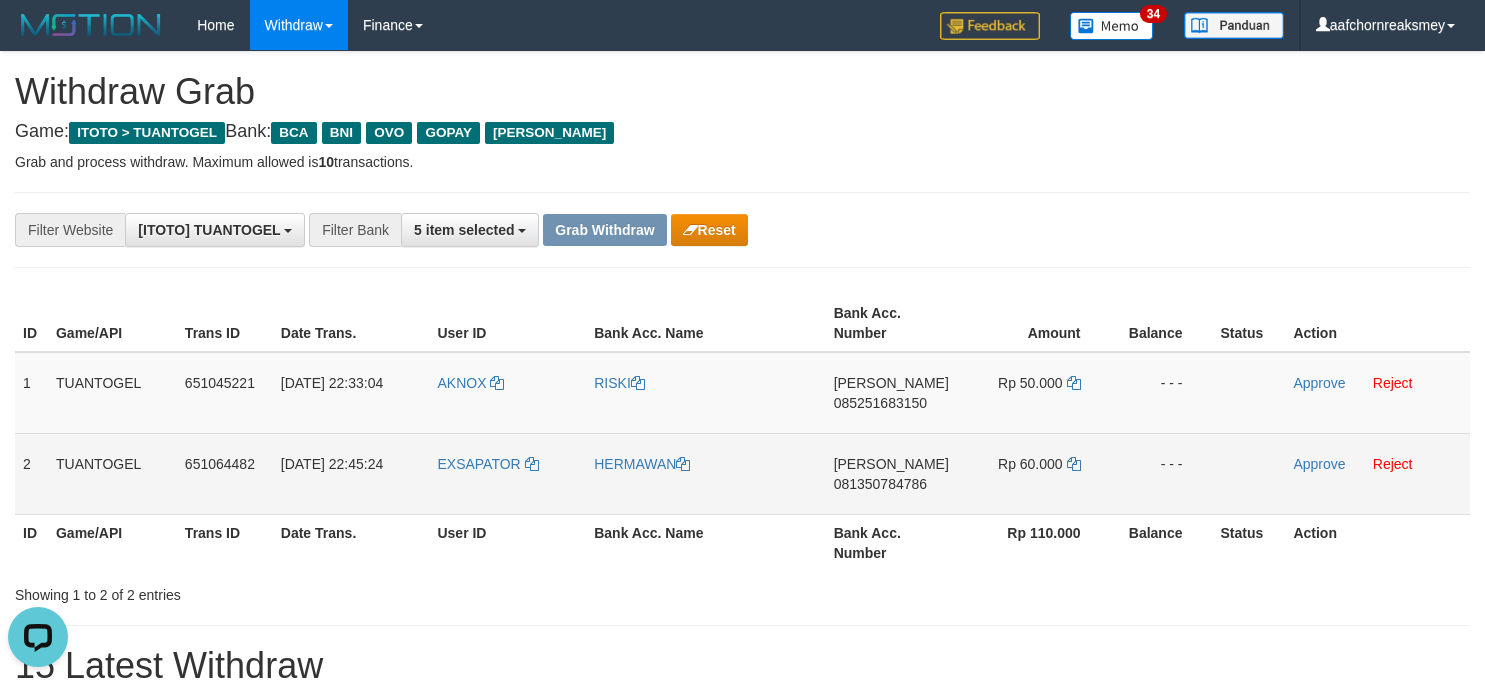 click on "DANA
081350784786" at bounding box center [891, 473] 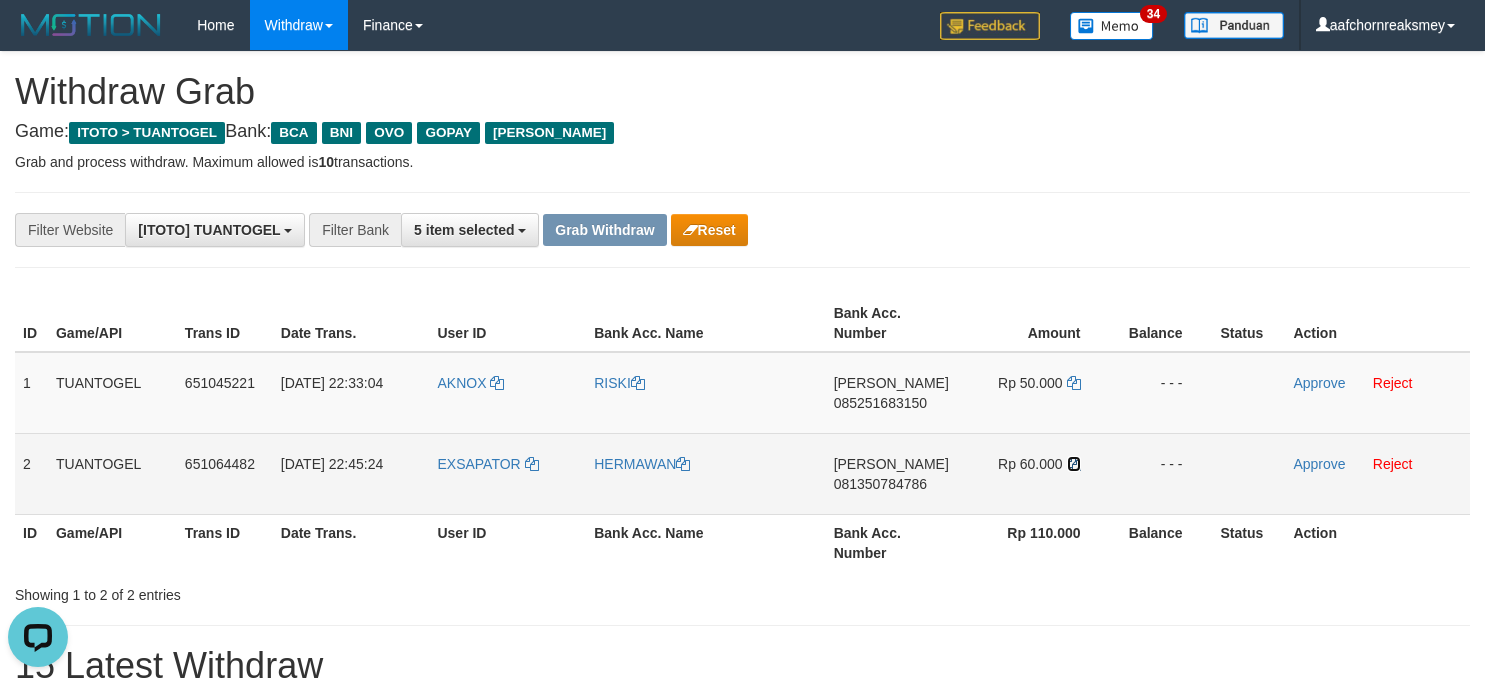 click at bounding box center (1074, 464) 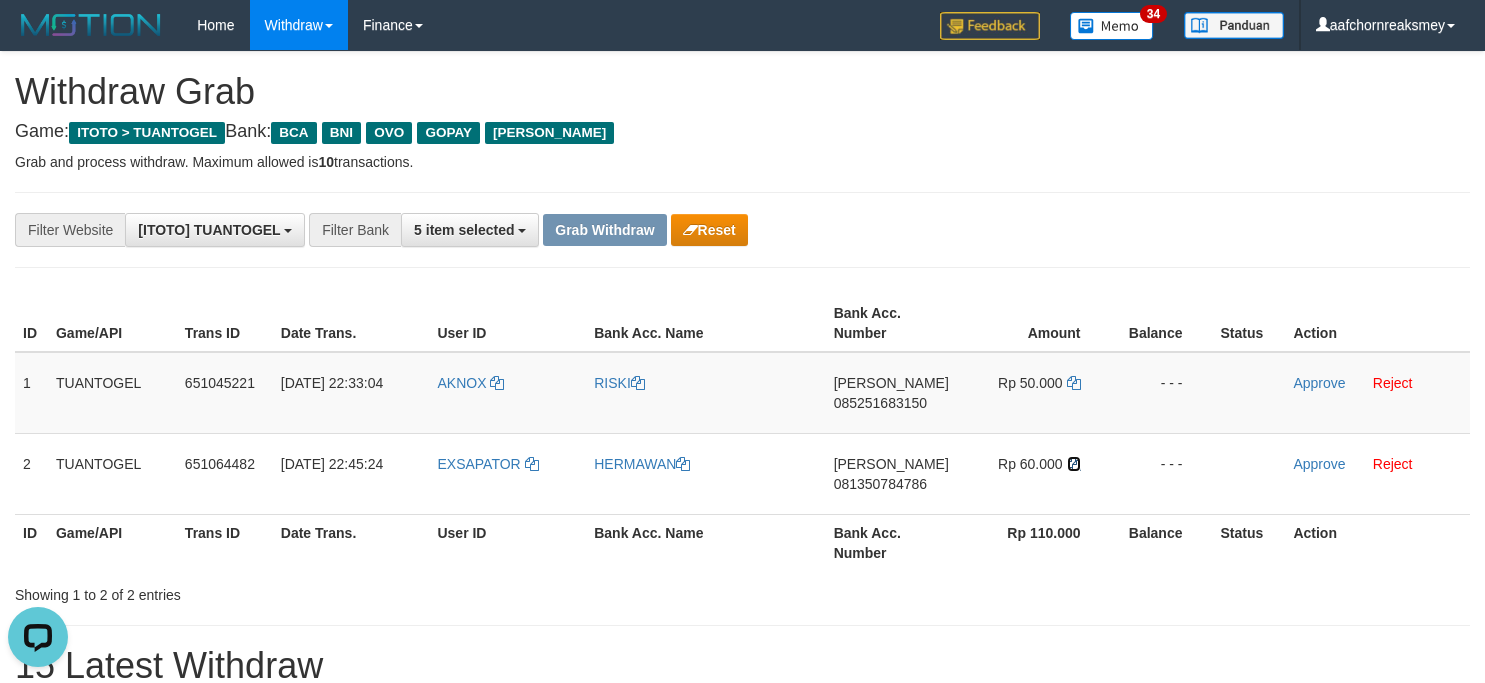 drag, startPoint x: 1075, startPoint y: 465, endPoint x: 1498, endPoint y: 510, distance: 425.38687 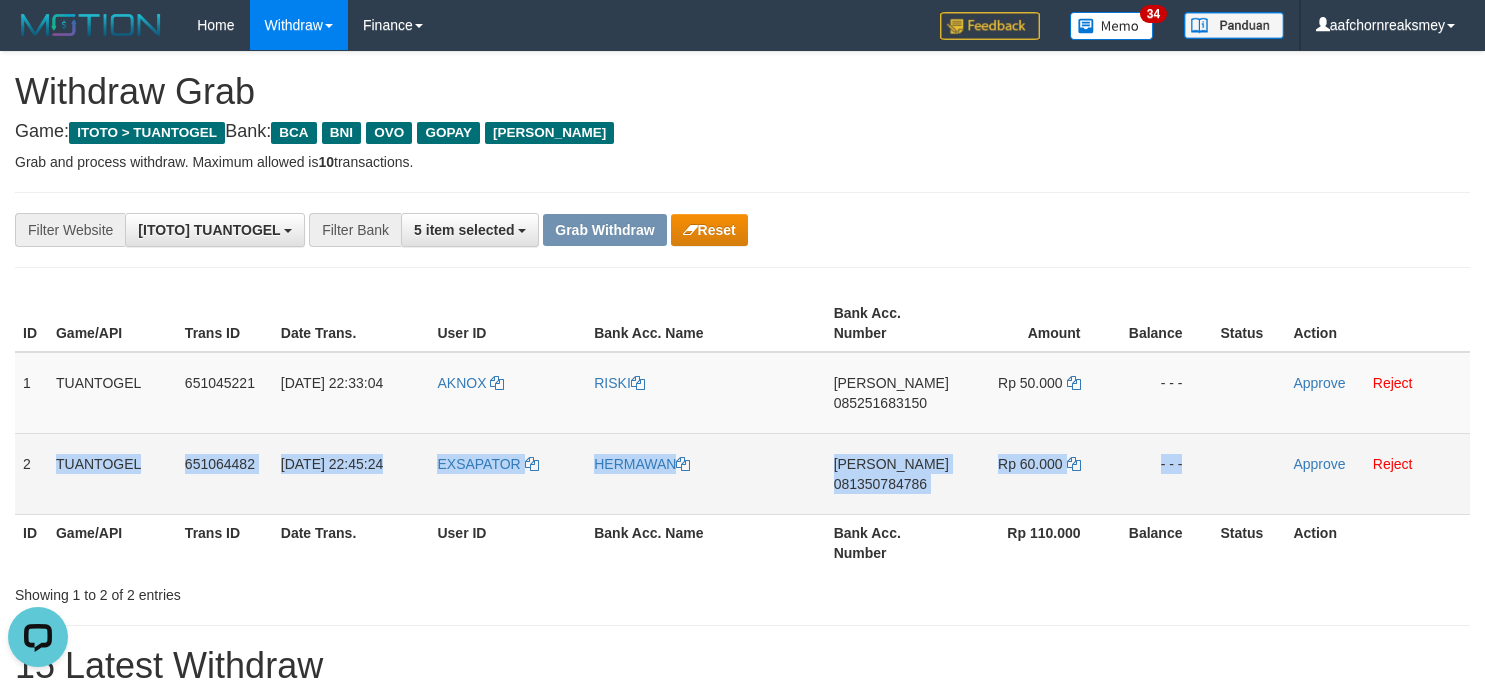 drag, startPoint x: 28, startPoint y: 441, endPoint x: 1232, endPoint y: 477, distance: 1204.5381 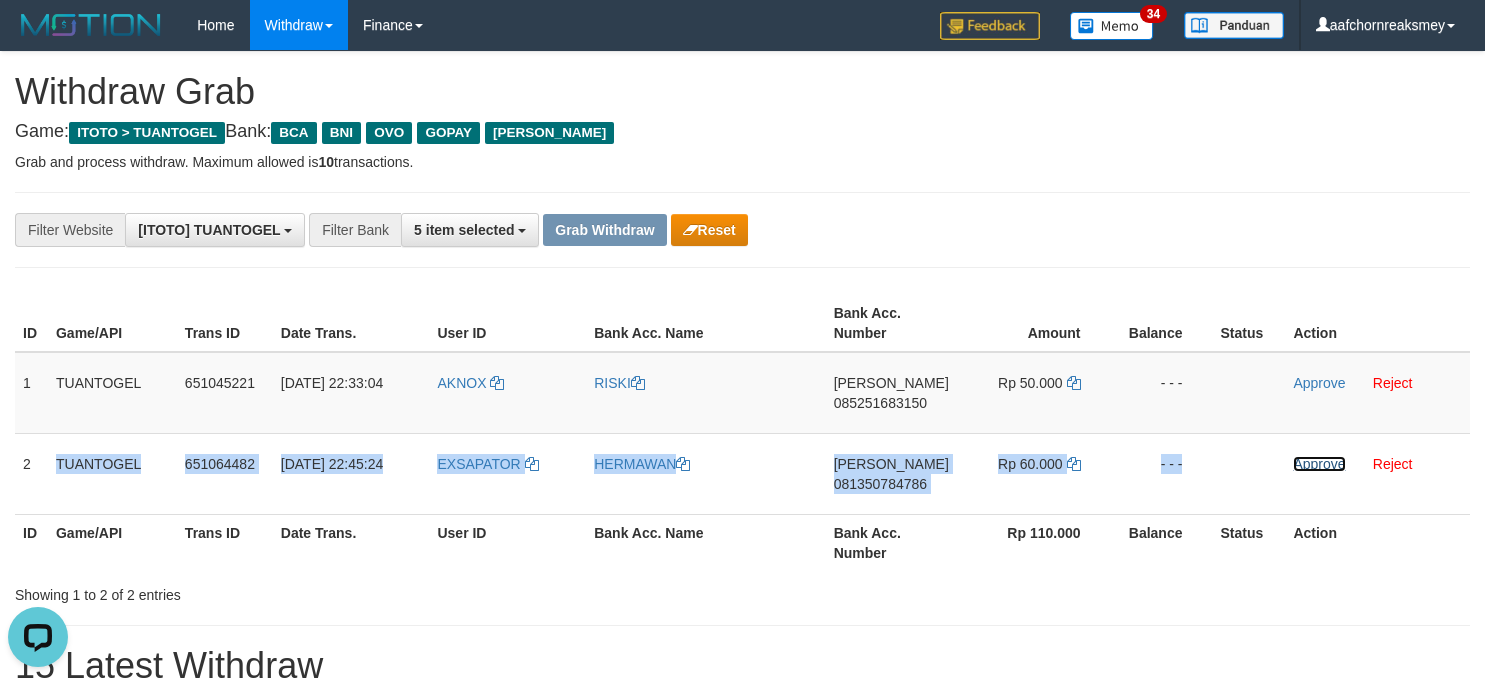 drag, startPoint x: 1305, startPoint y: 467, endPoint x: 870, endPoint y: 270, distance: 477.52905 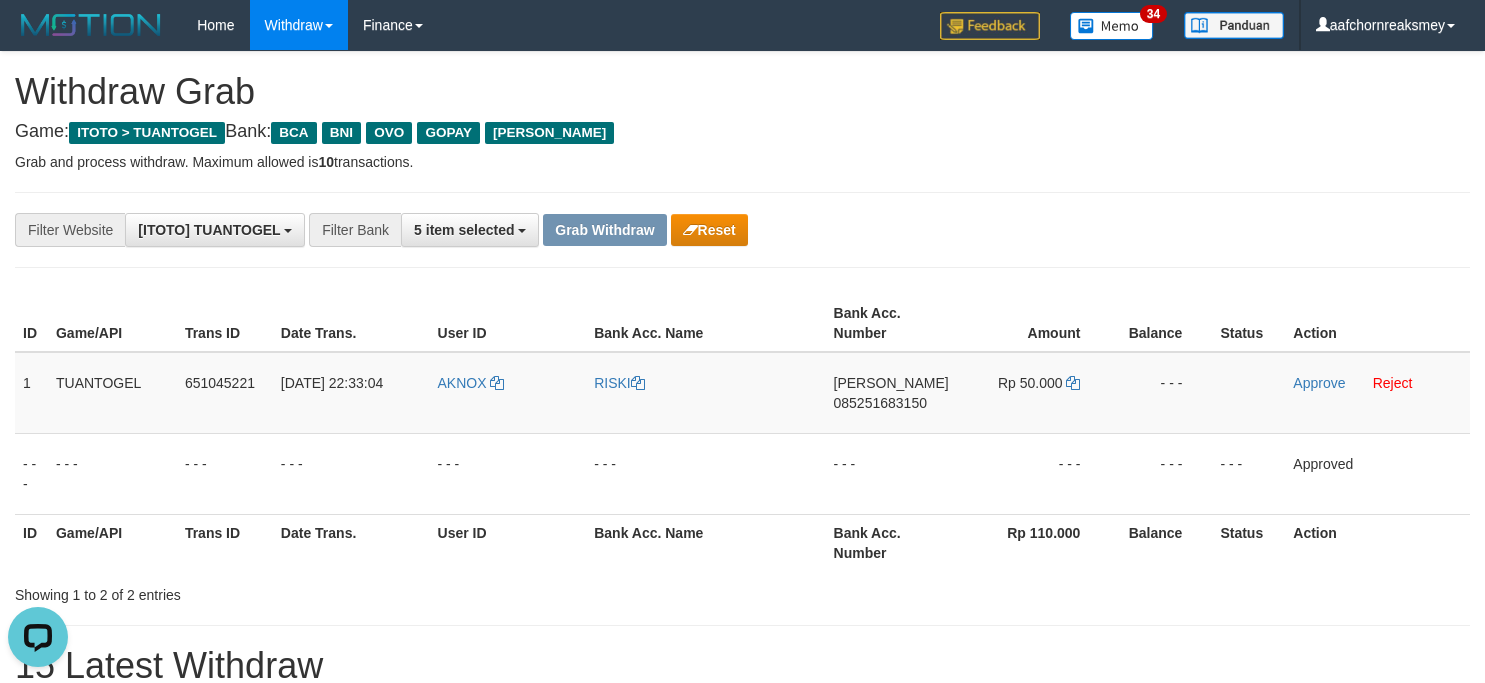click on "**********" at bounding box center (742, 230) 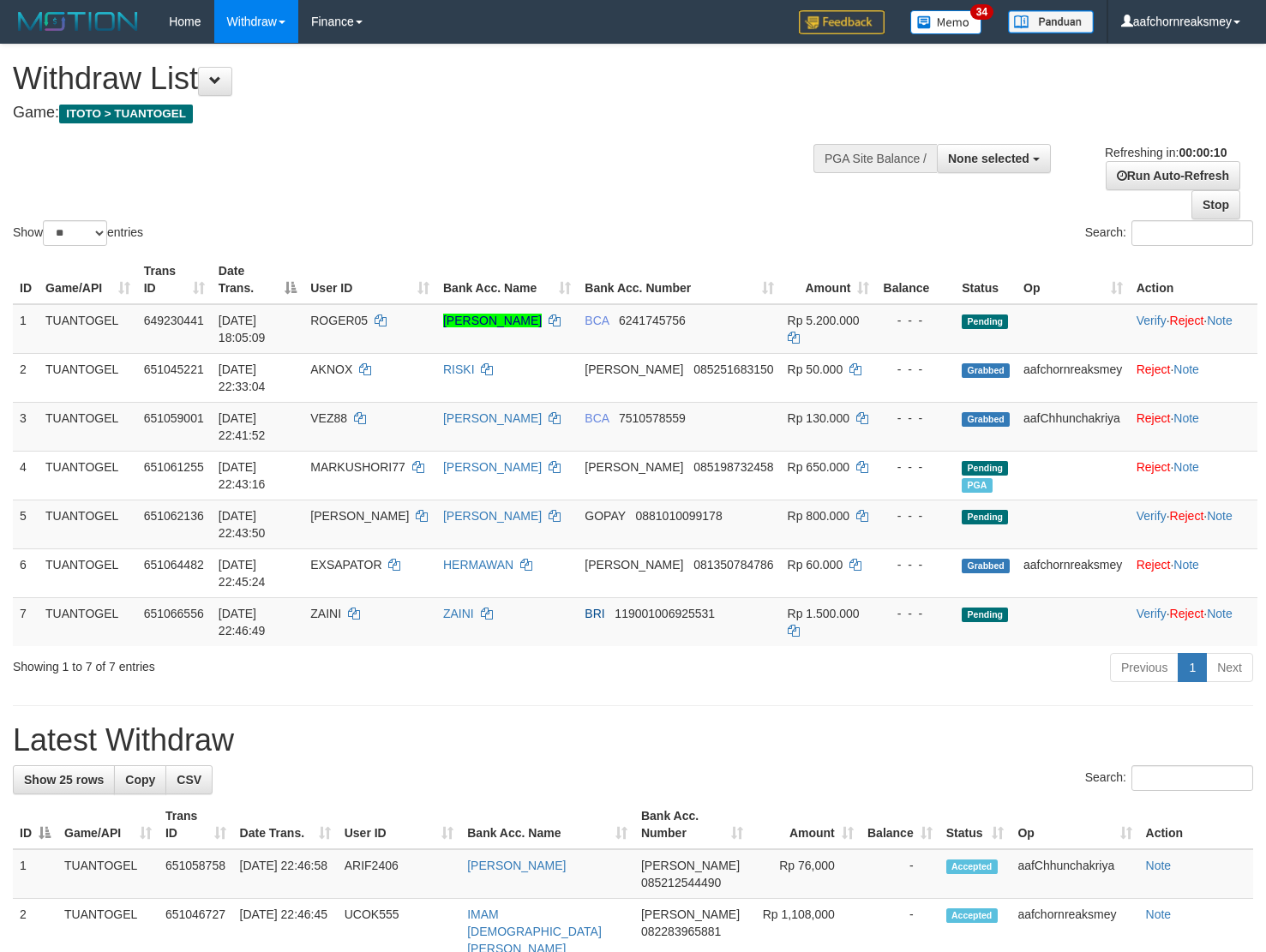 select 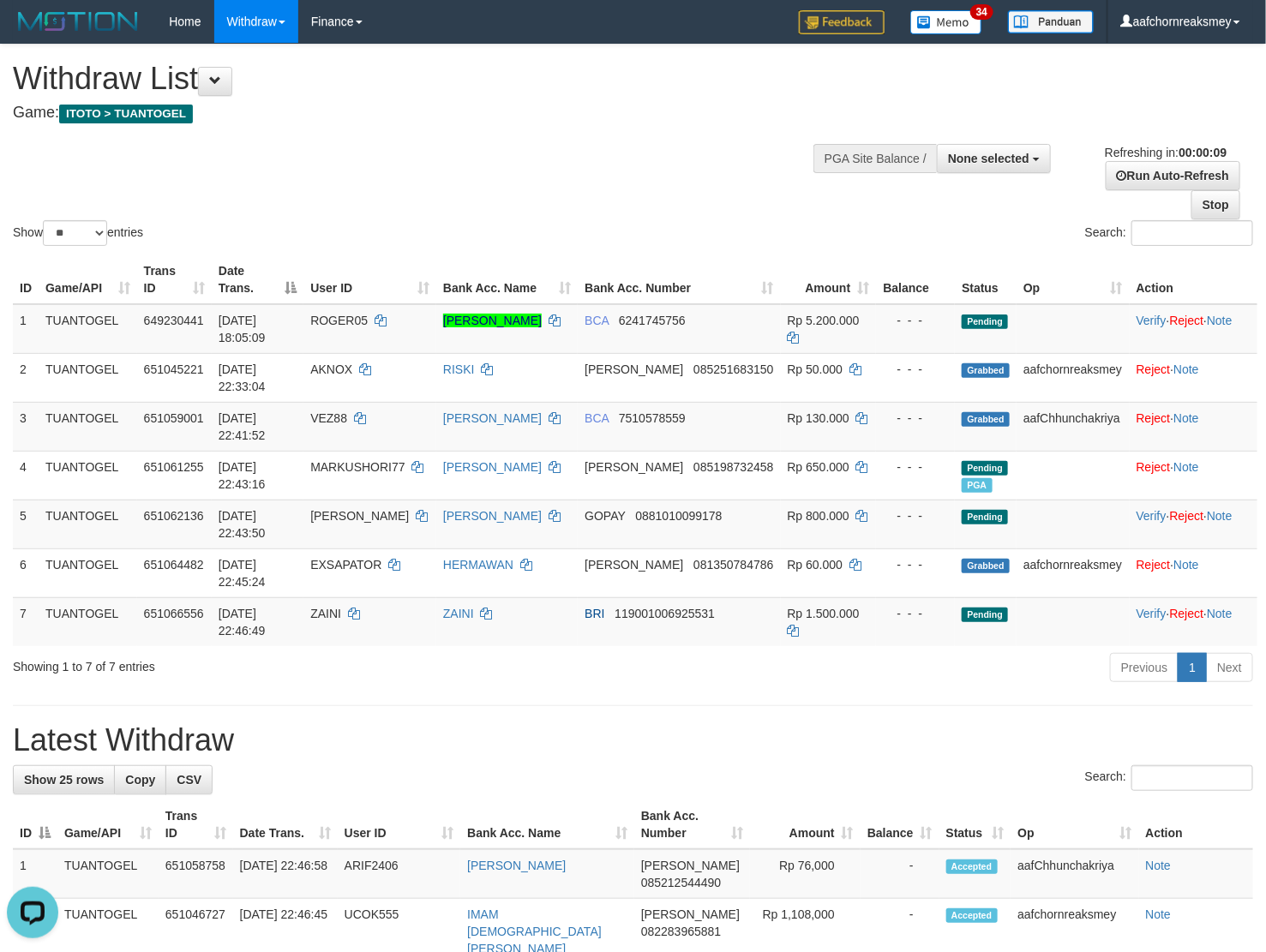 scroll, scrollTop: 0, scrollLeft: 0, axis: both 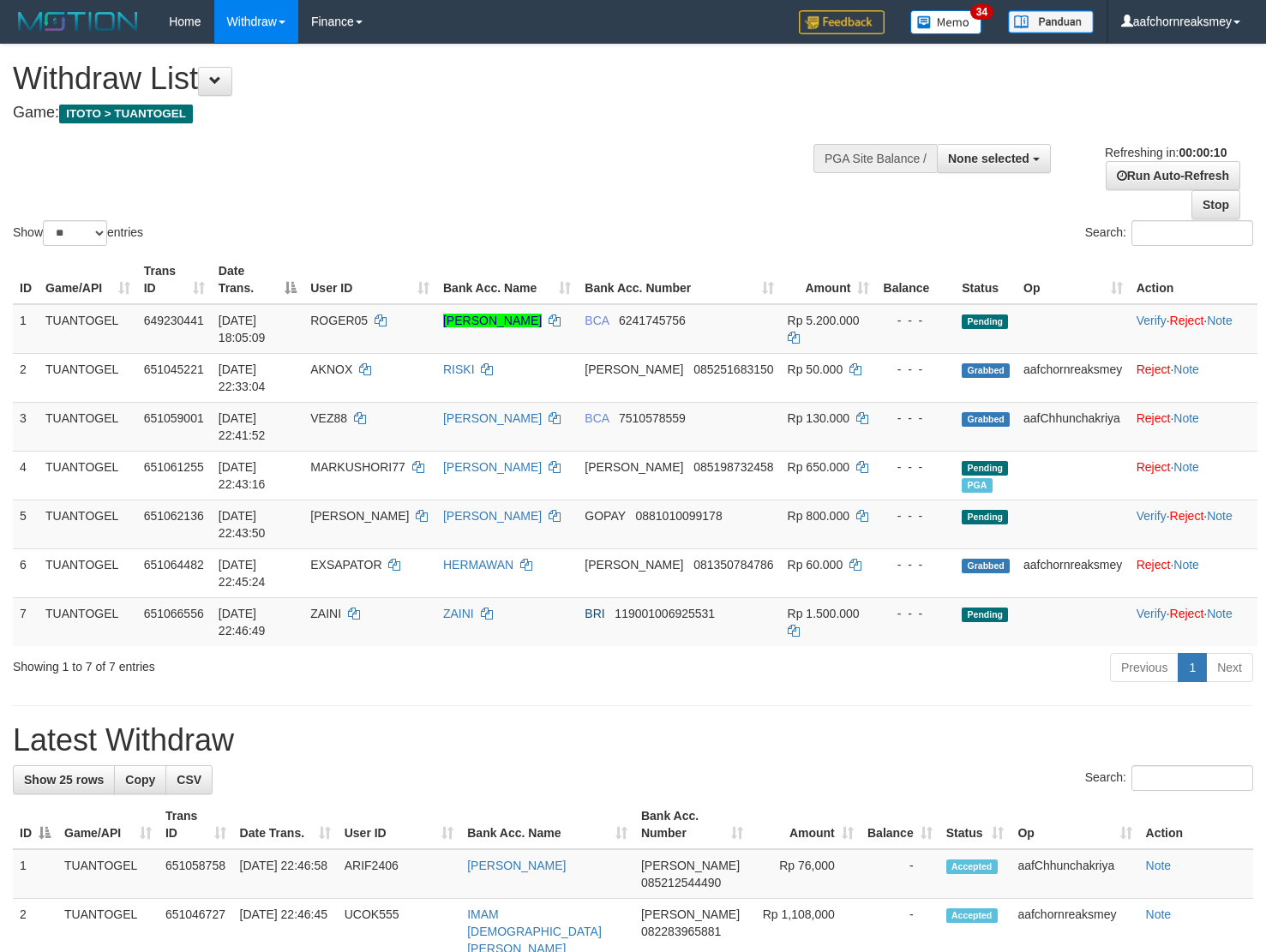 select 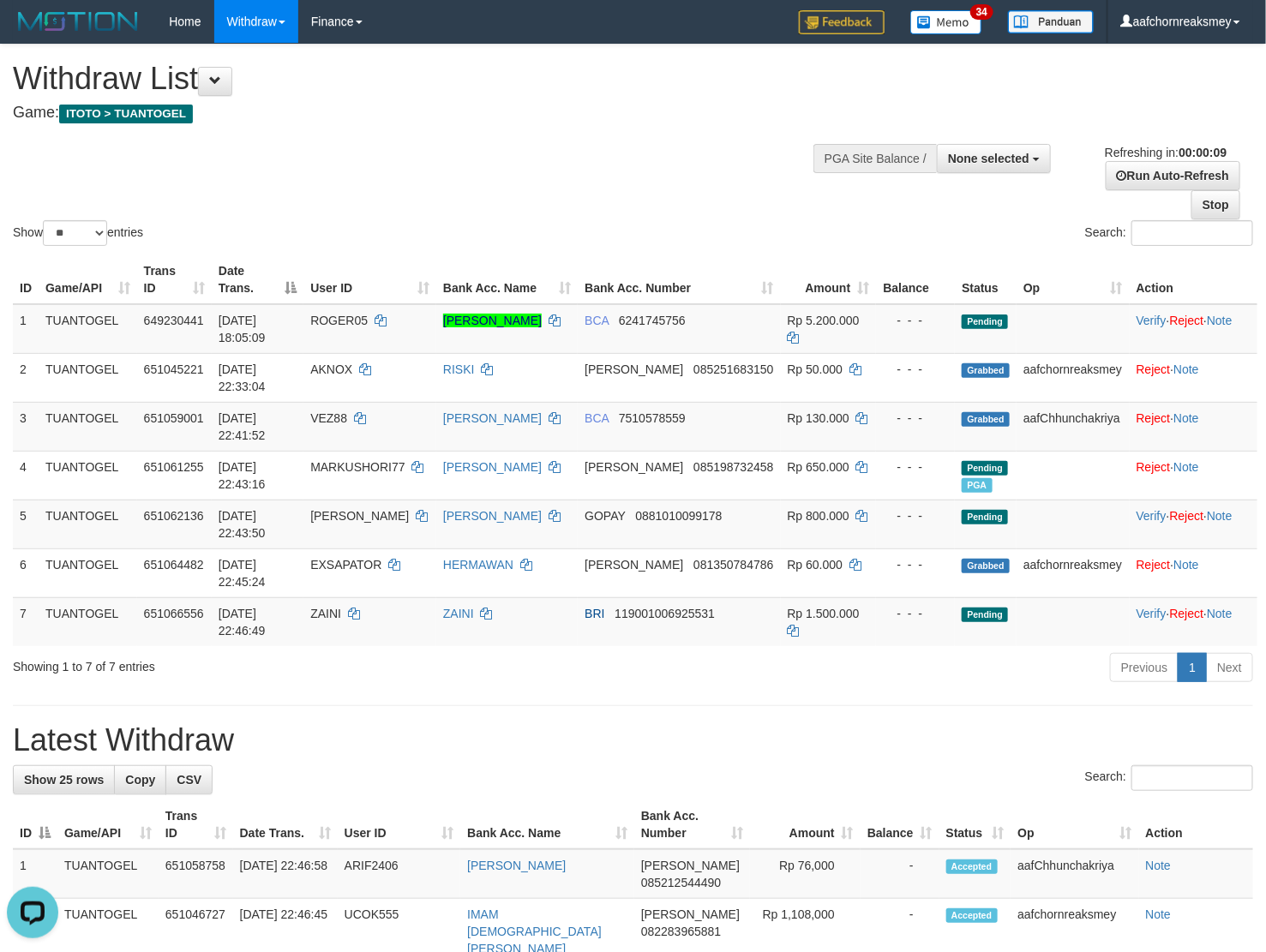 scroll, scrollTop: 0, scrollLeft: 0, axis: both 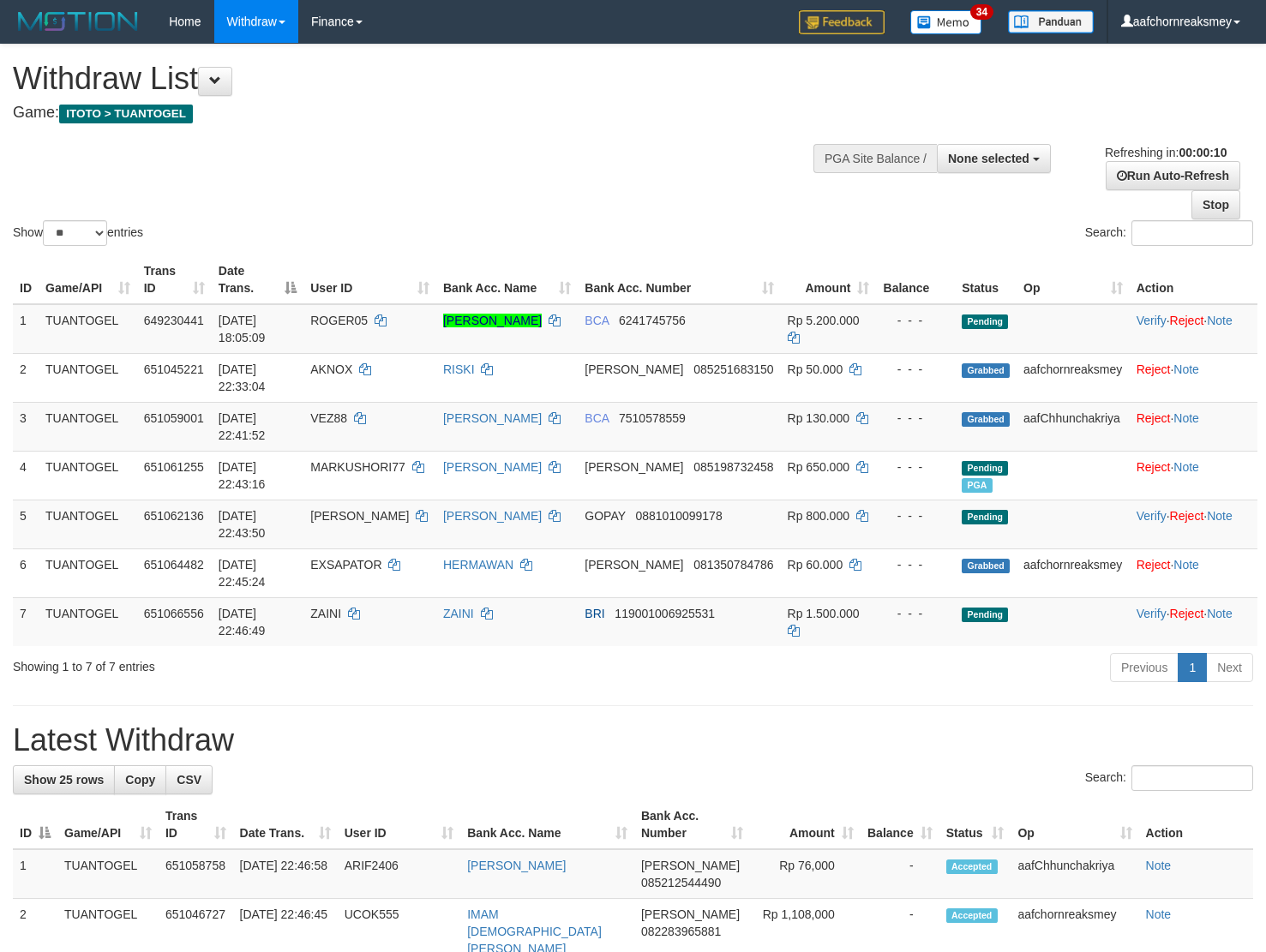 select 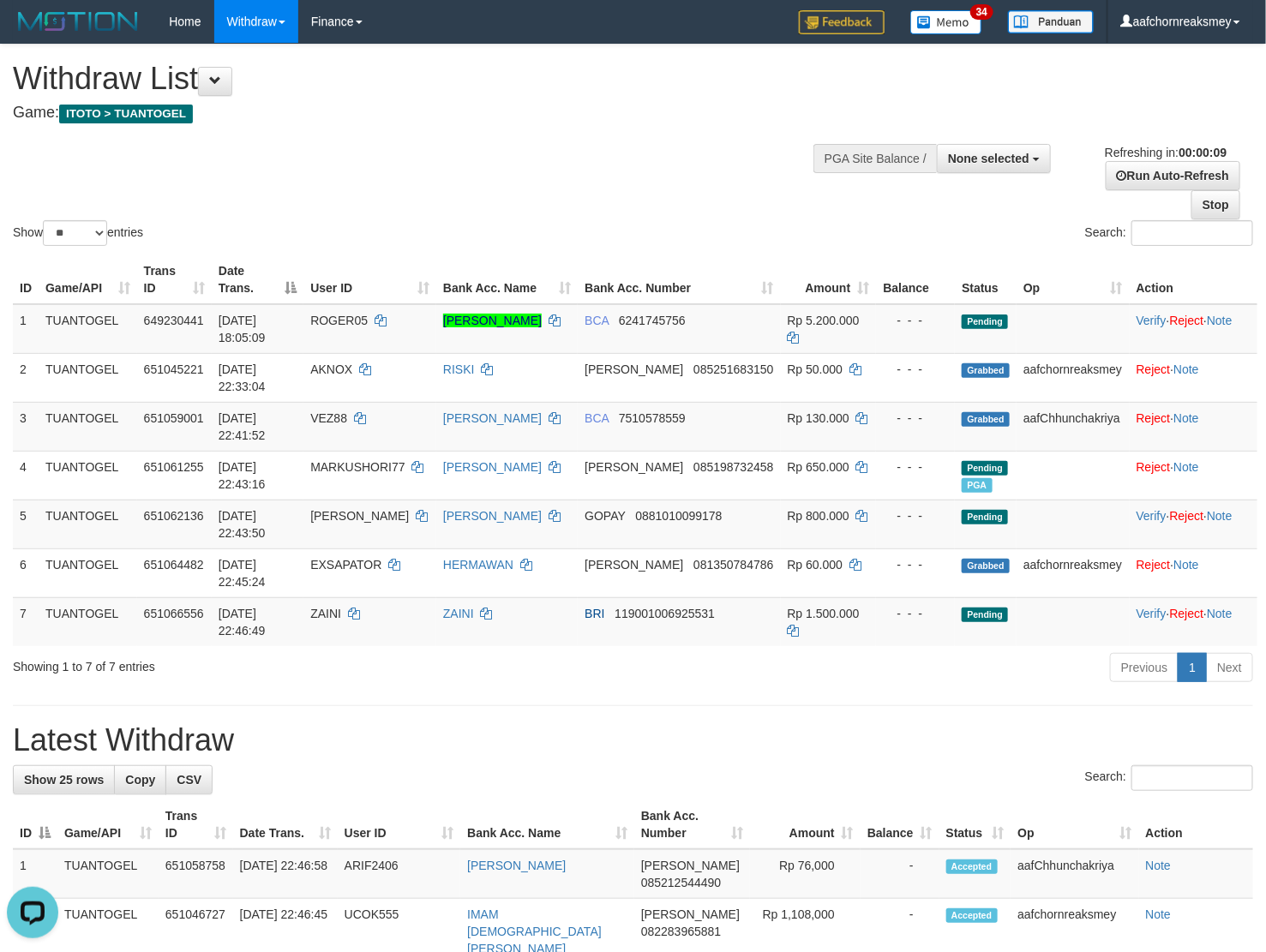 scroll, scrollTop: 0, scrollLeft: 0, axis: both 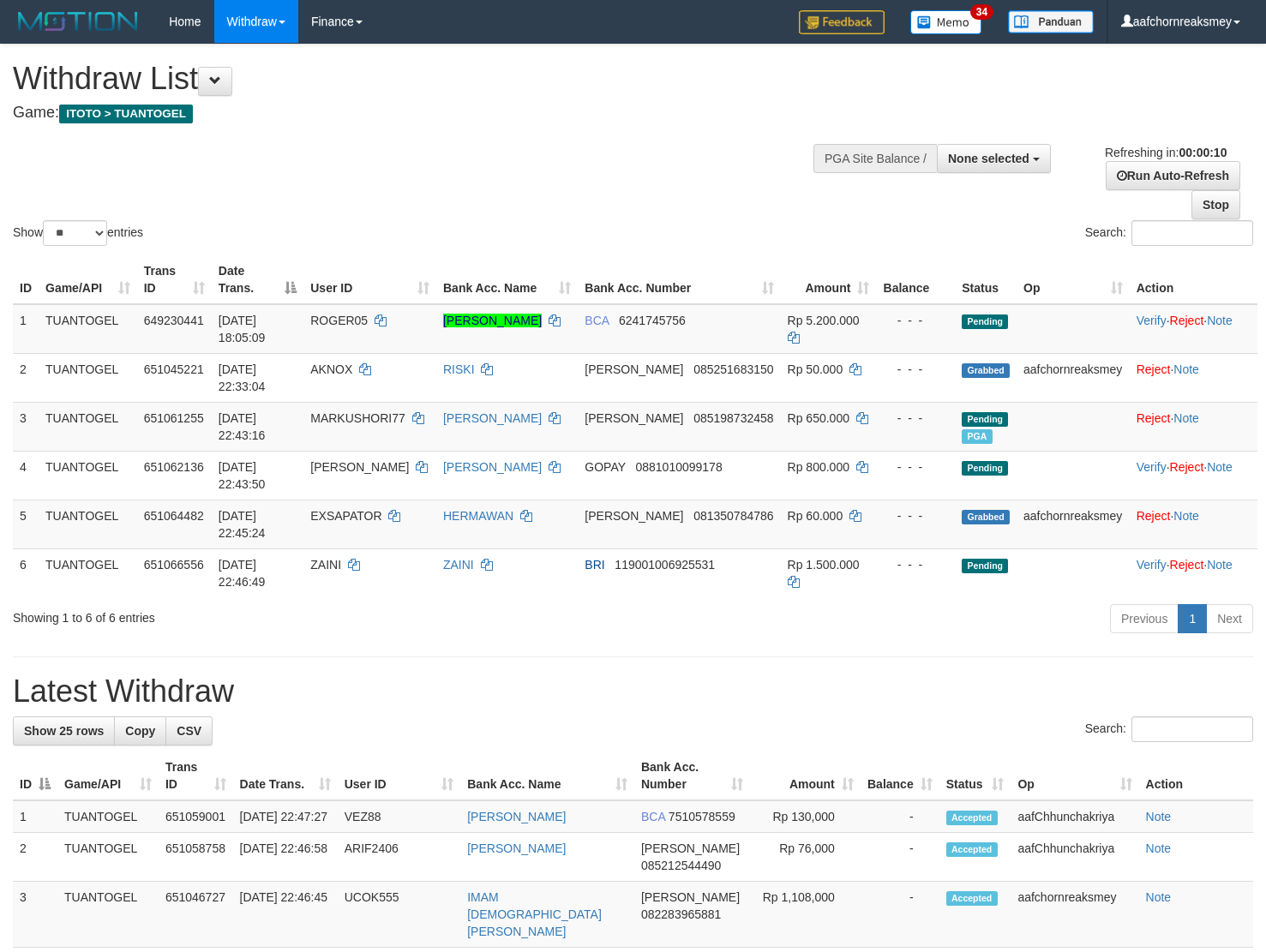 select 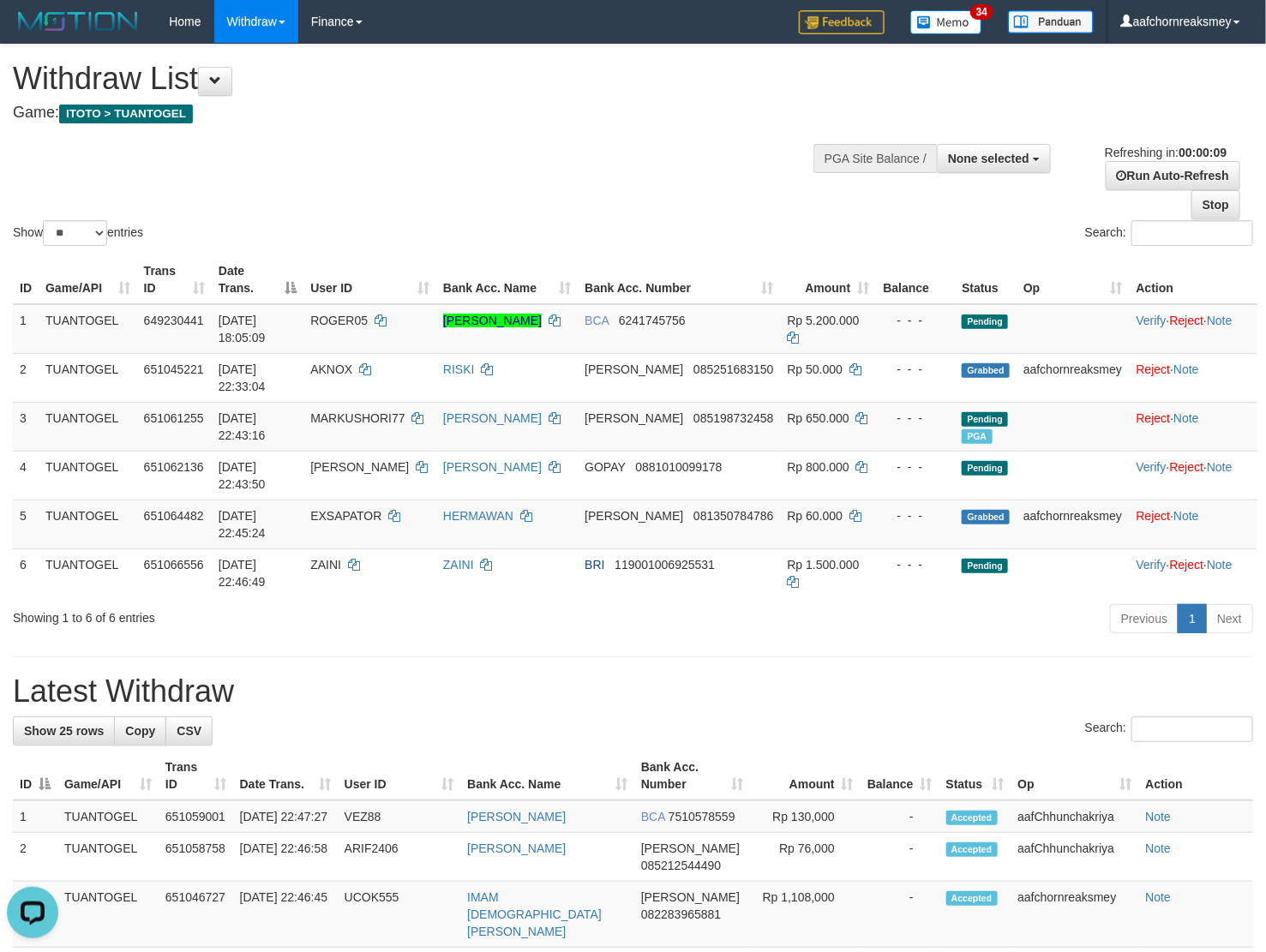 scroll, scrollTop: 0, scrollLeft: 0, axis: both 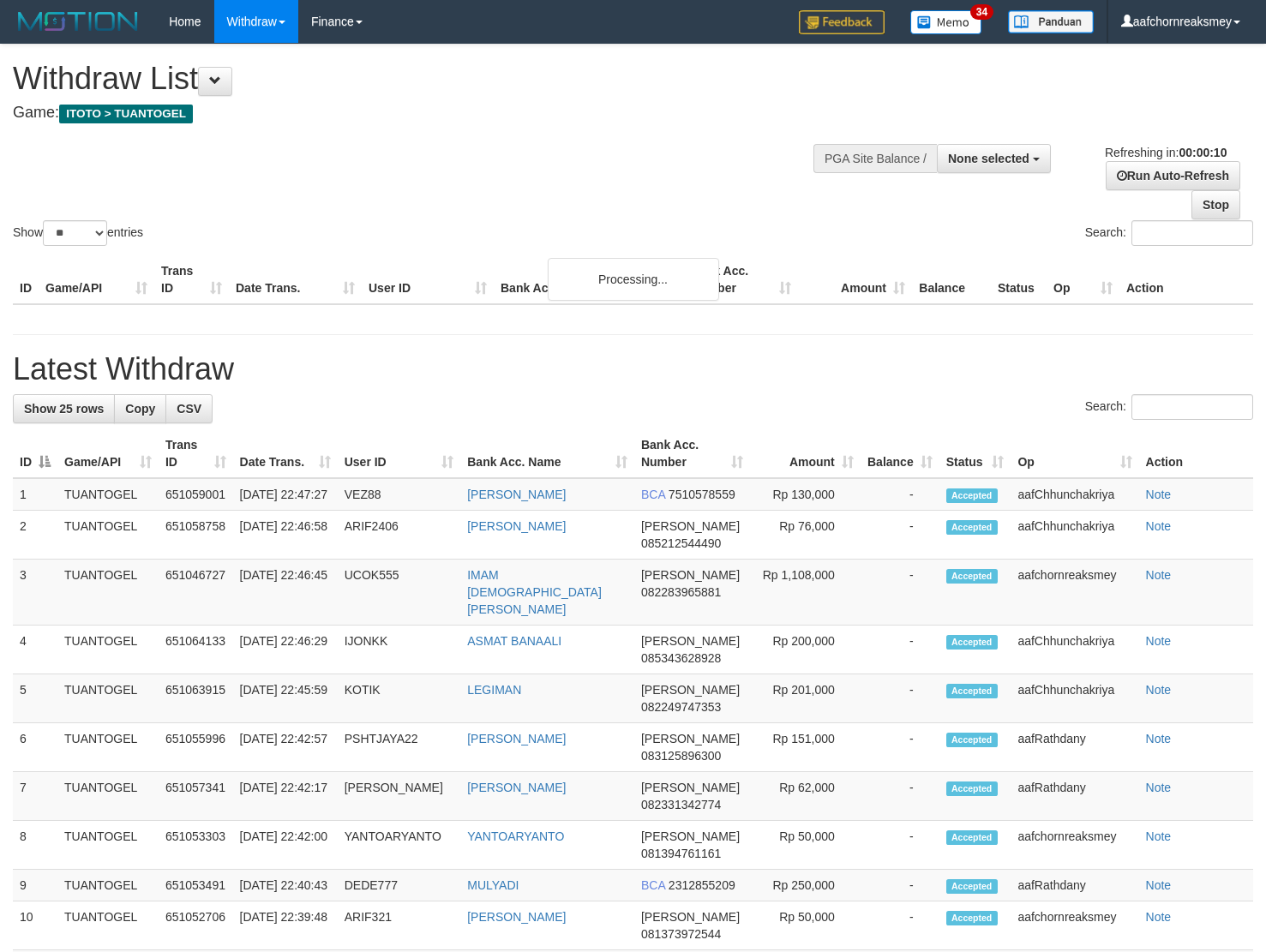 select 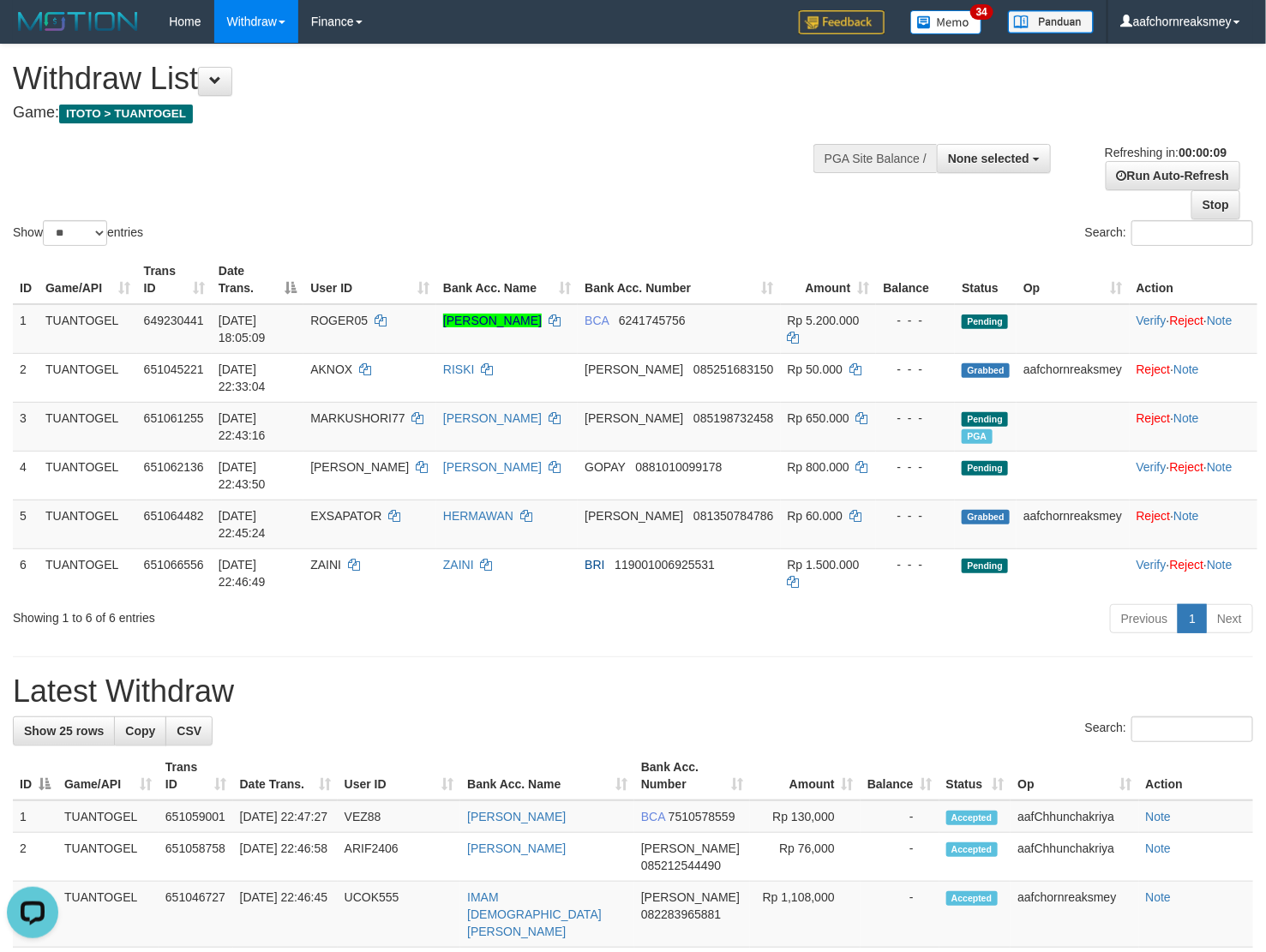 scroll, scrollTop: 0, scrollLeft: 0, axis: both 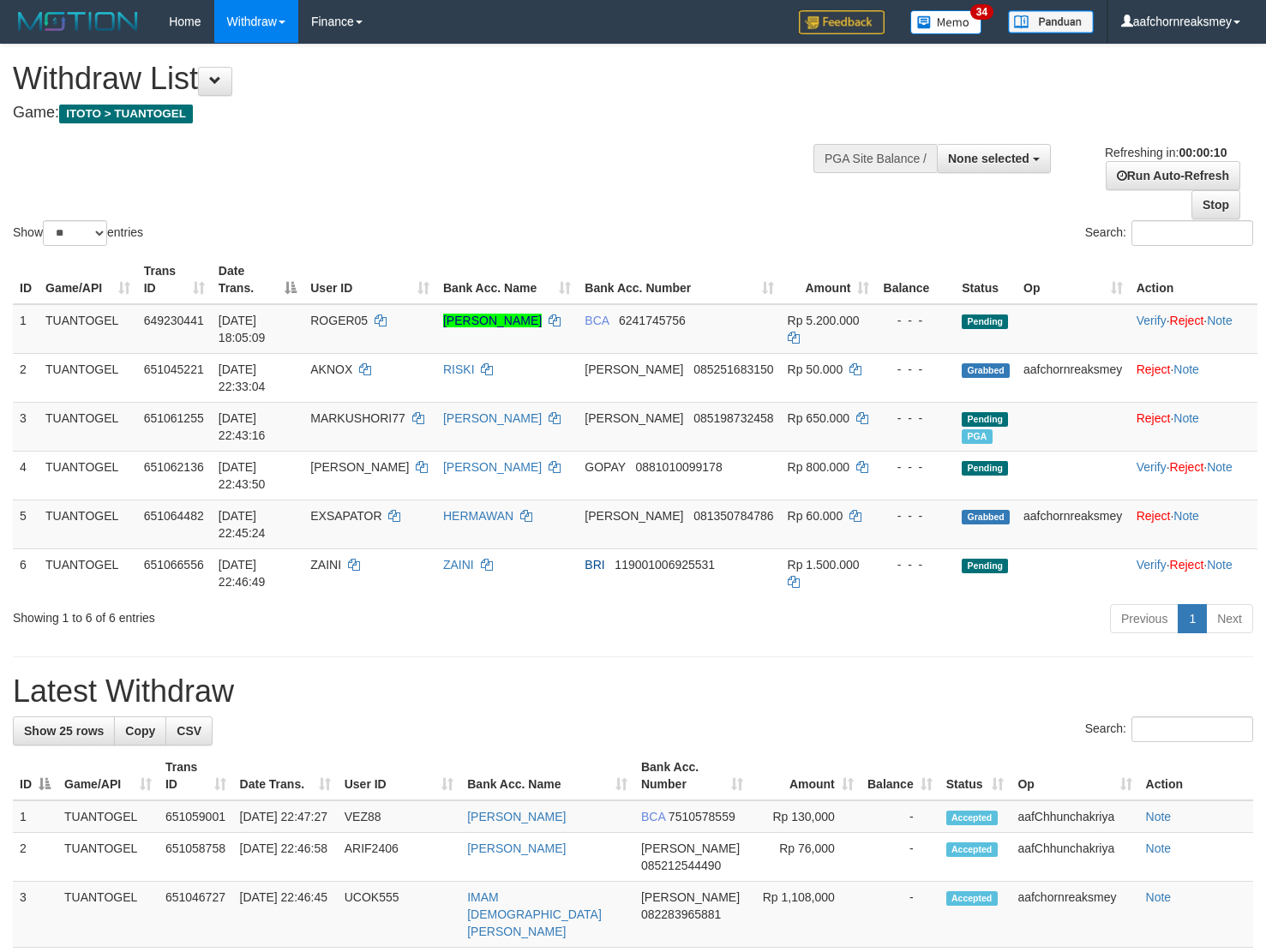 select 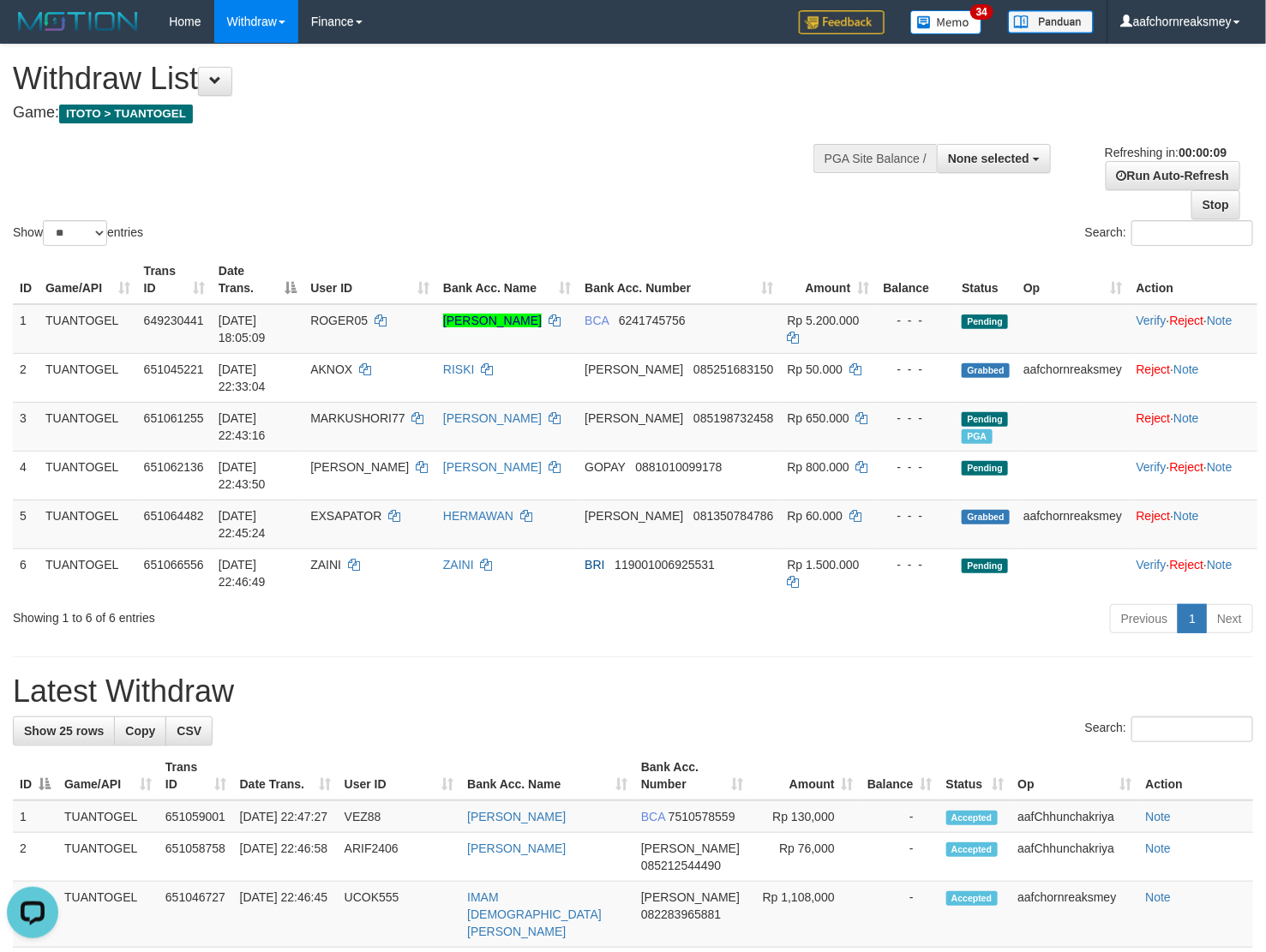 scroll, scrollTop: 0, scrollLeft: 0, axis: both 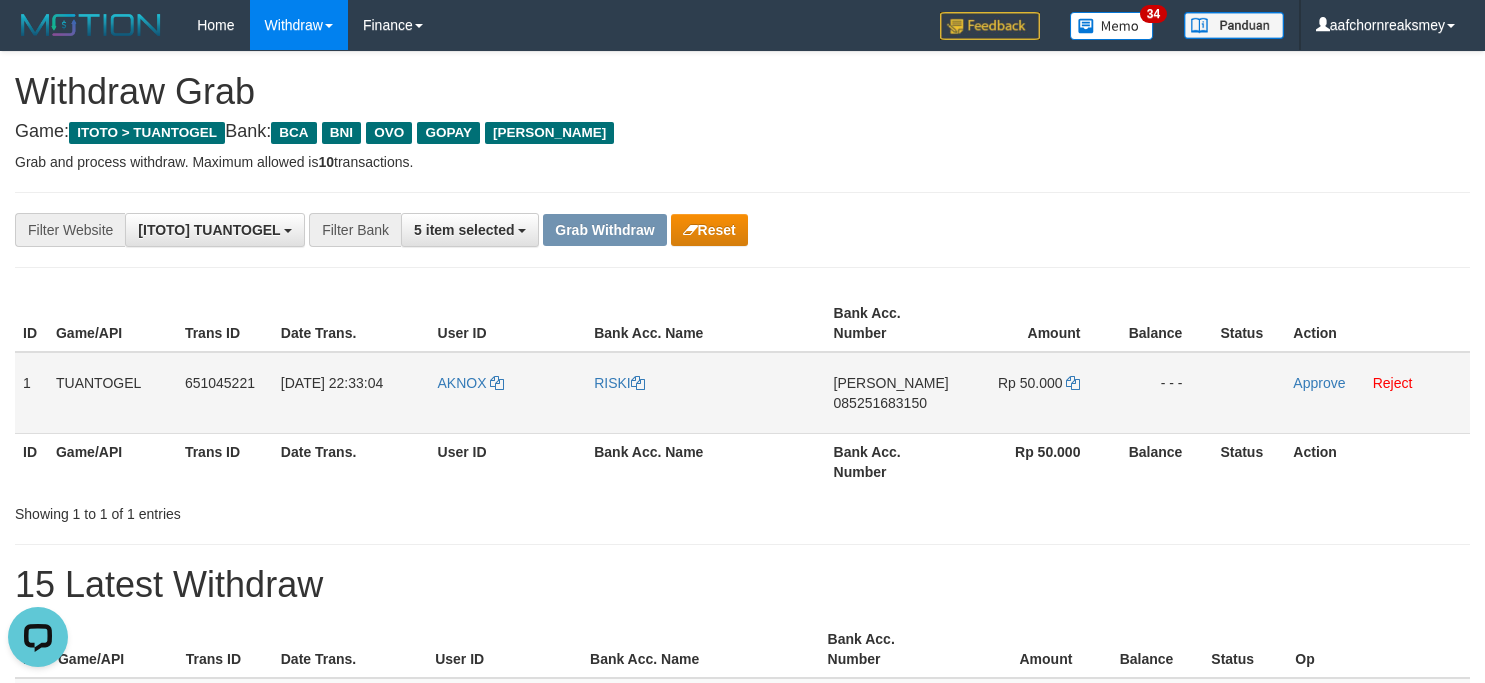 click on "085251683150" at bounding box center (880, 403) 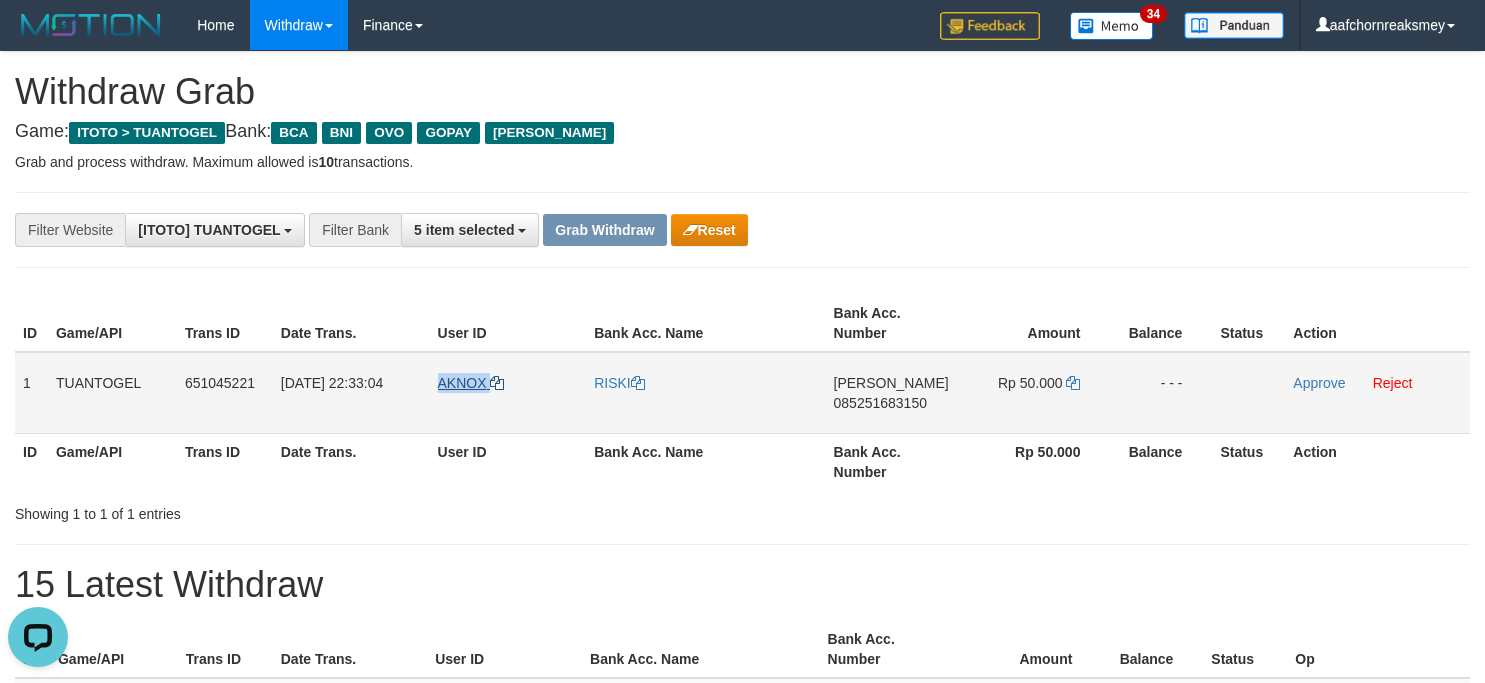 copy on "AKNOX" 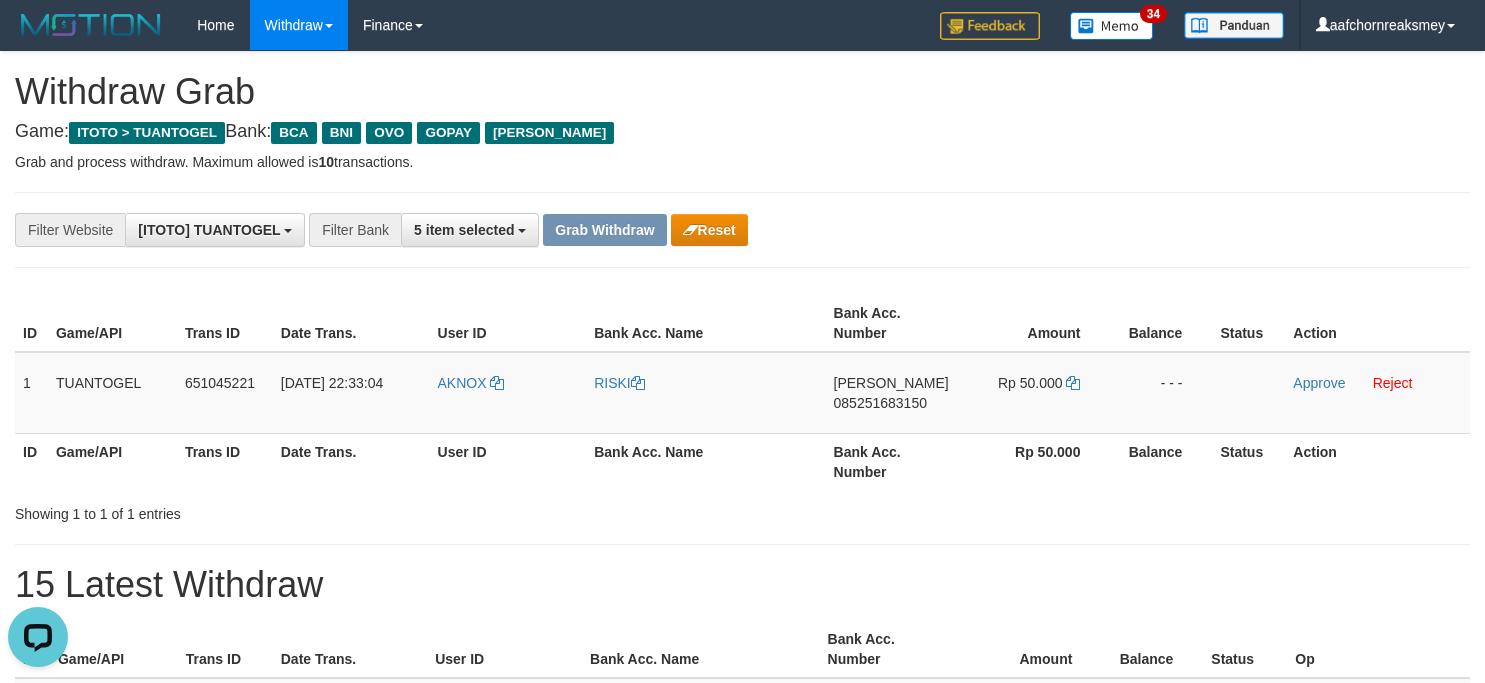 click on "**********" at bounding box center (742, 230) 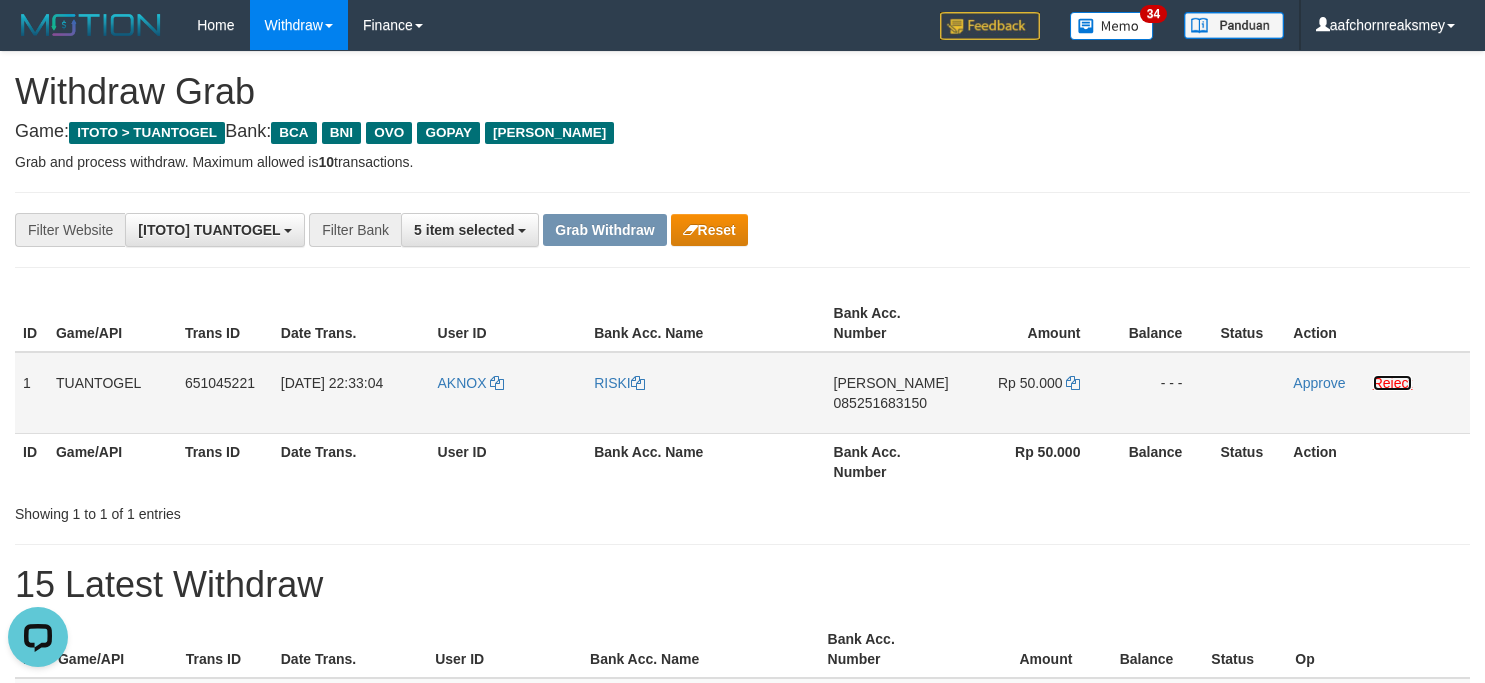 click on "Reject" at bounding box center [1393, 383] 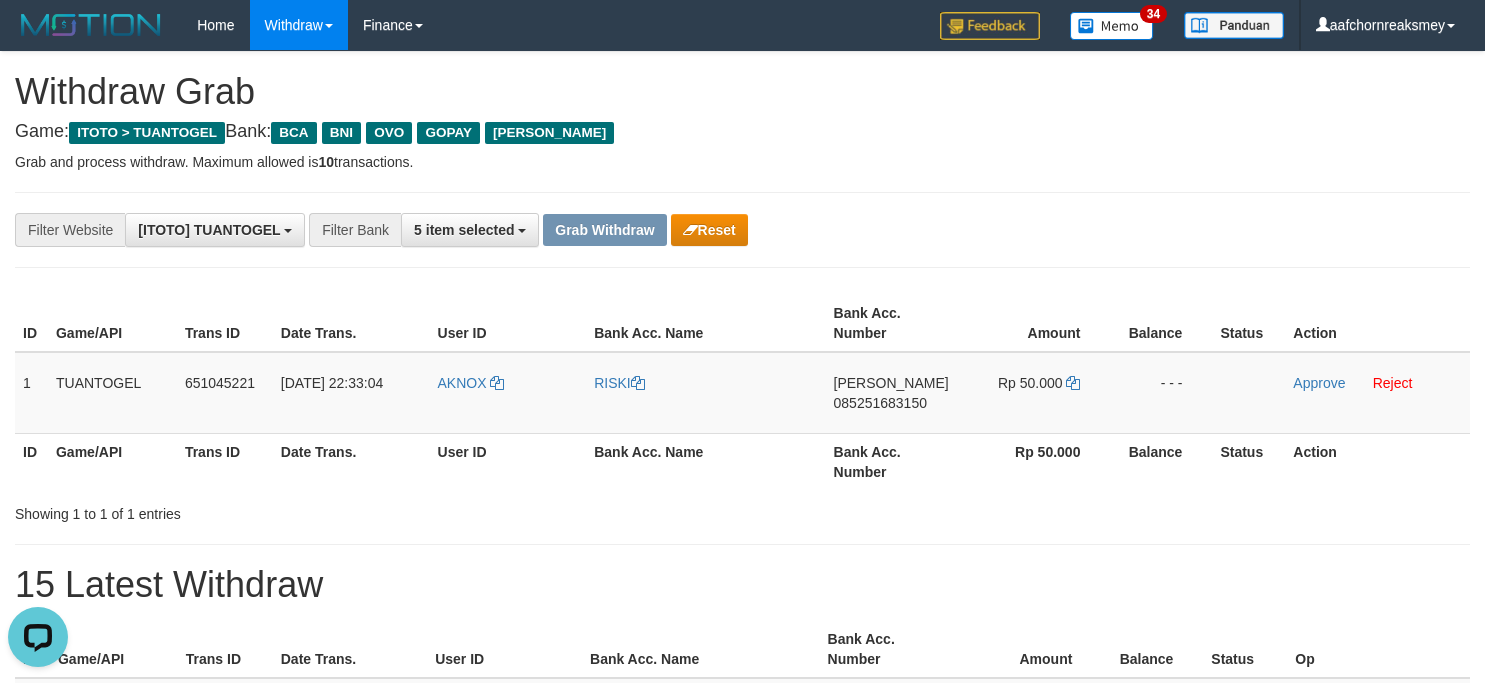 click on "**********" at bounding box center [619, 230] 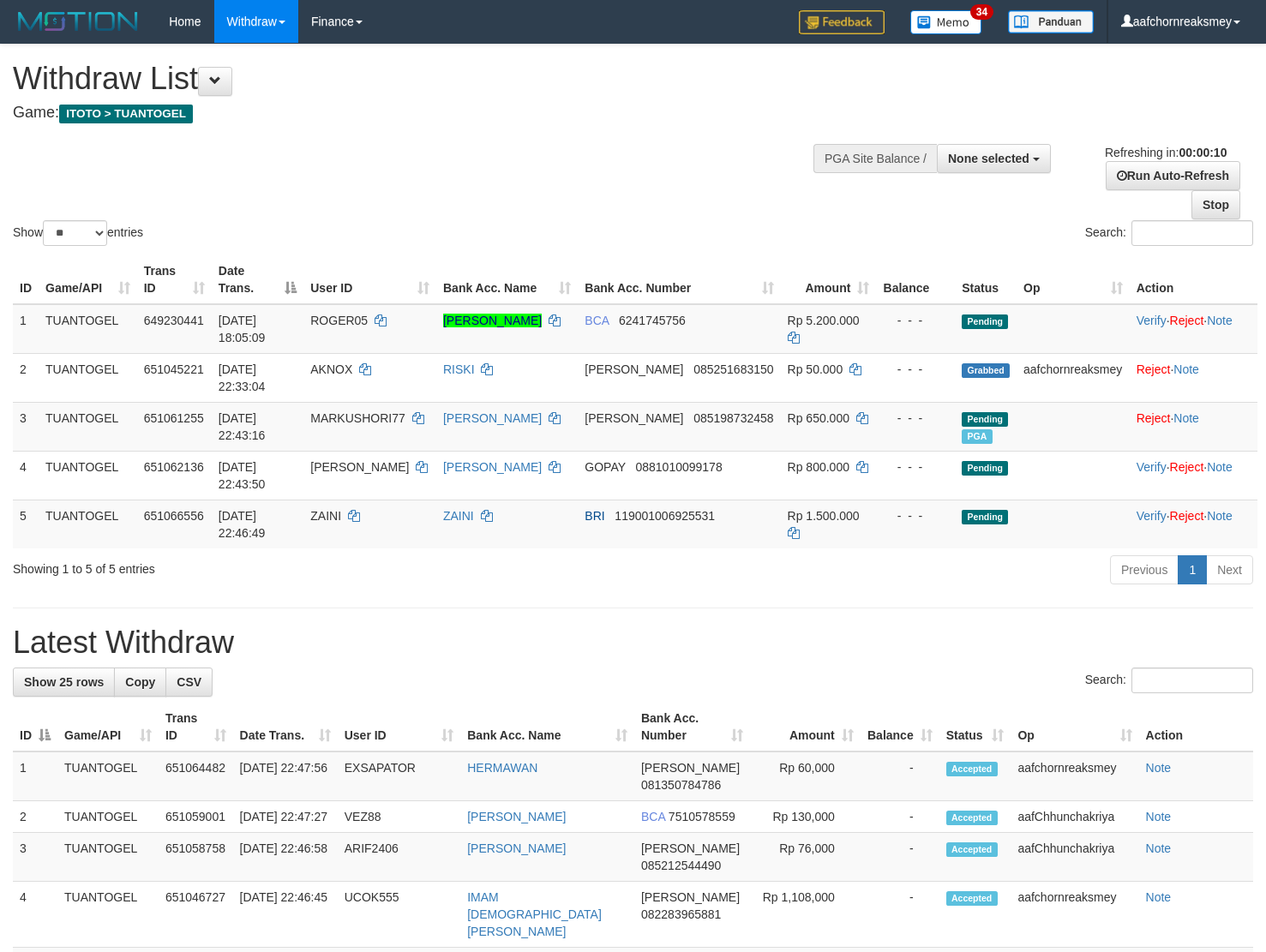 select 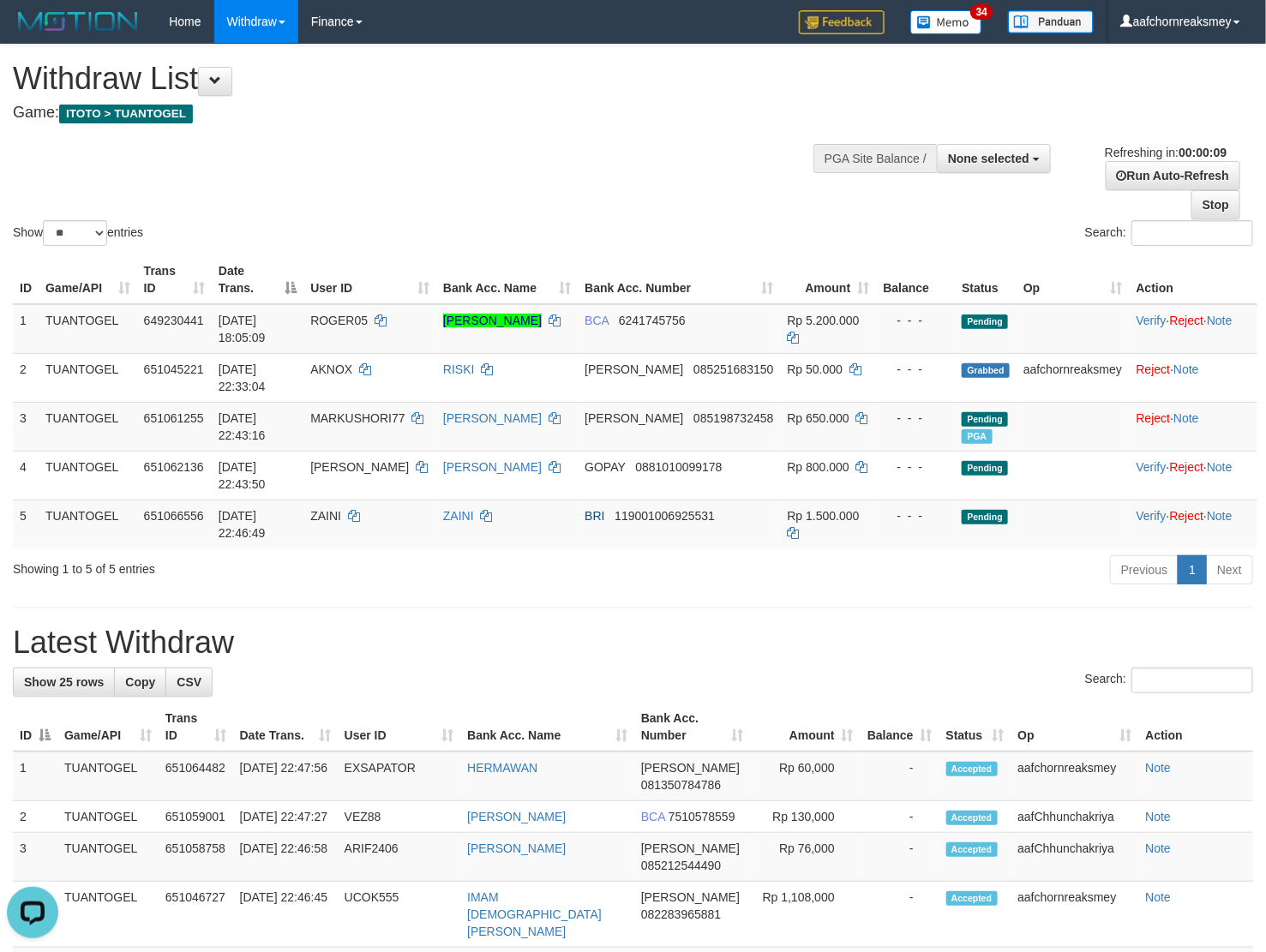 scroll, scrollTop: 0, scrollLeft: 0, axis: both 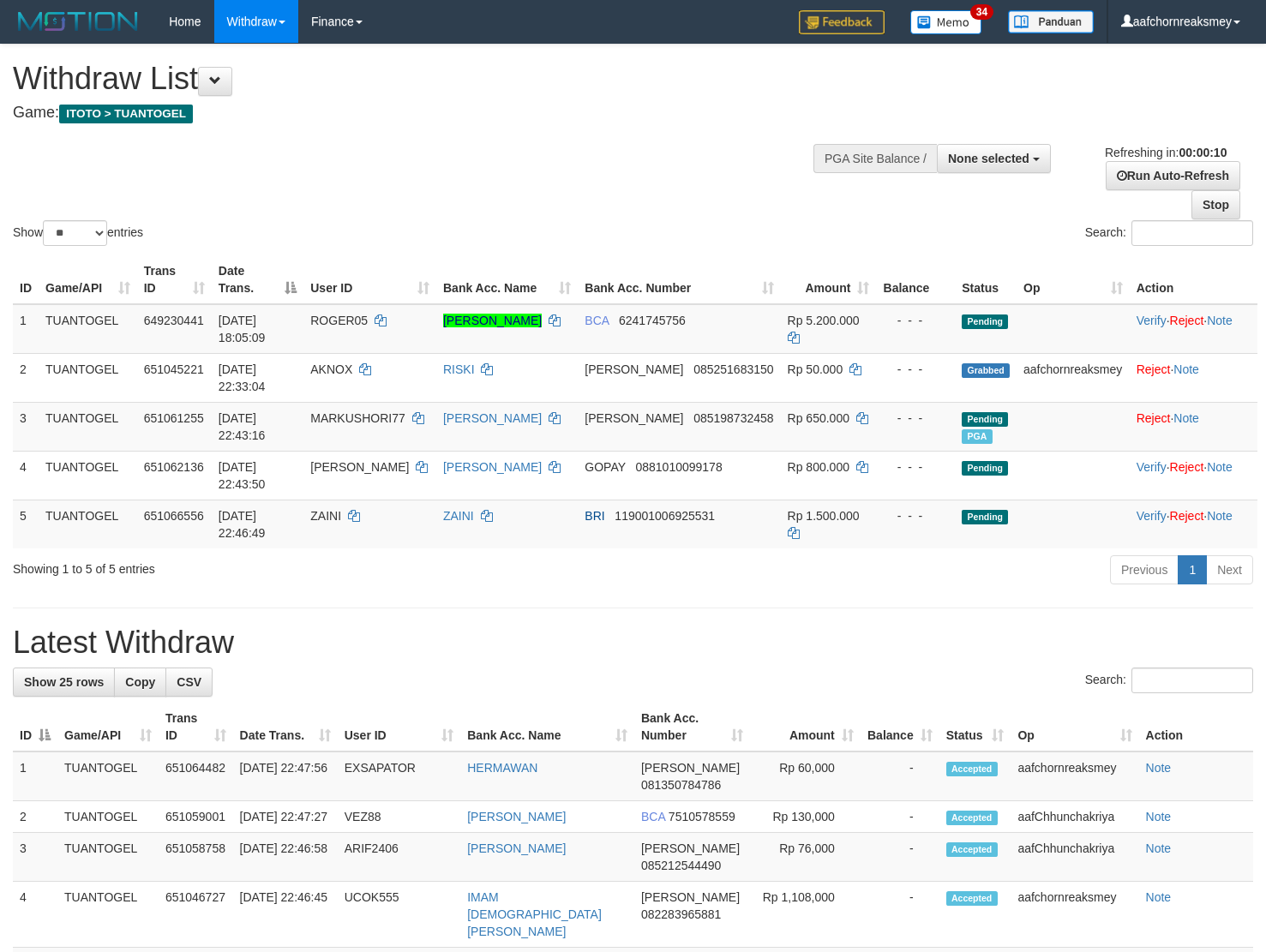 select 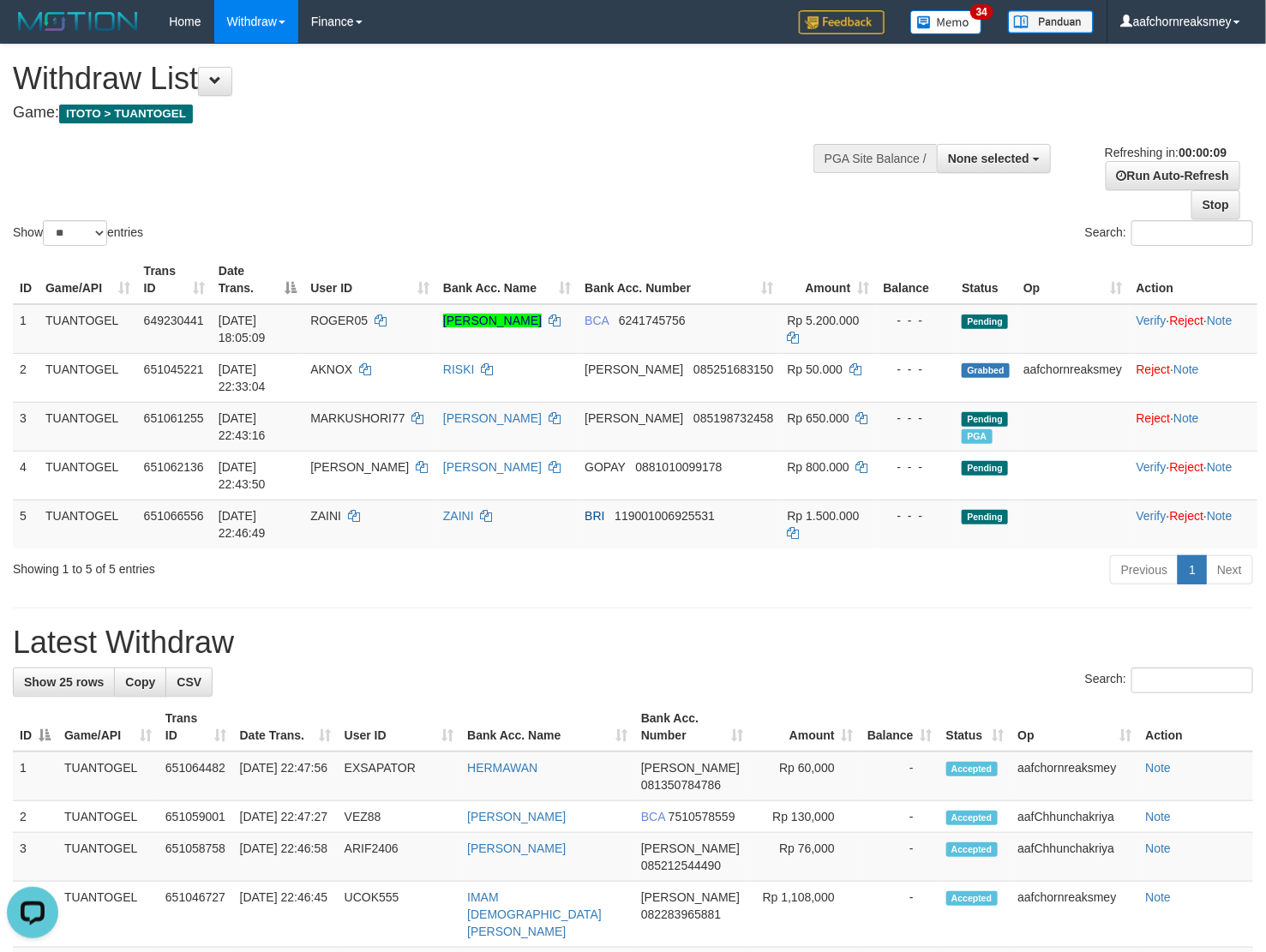 scroll, scrollTop: 0, scrollLeft: 0, axis: both 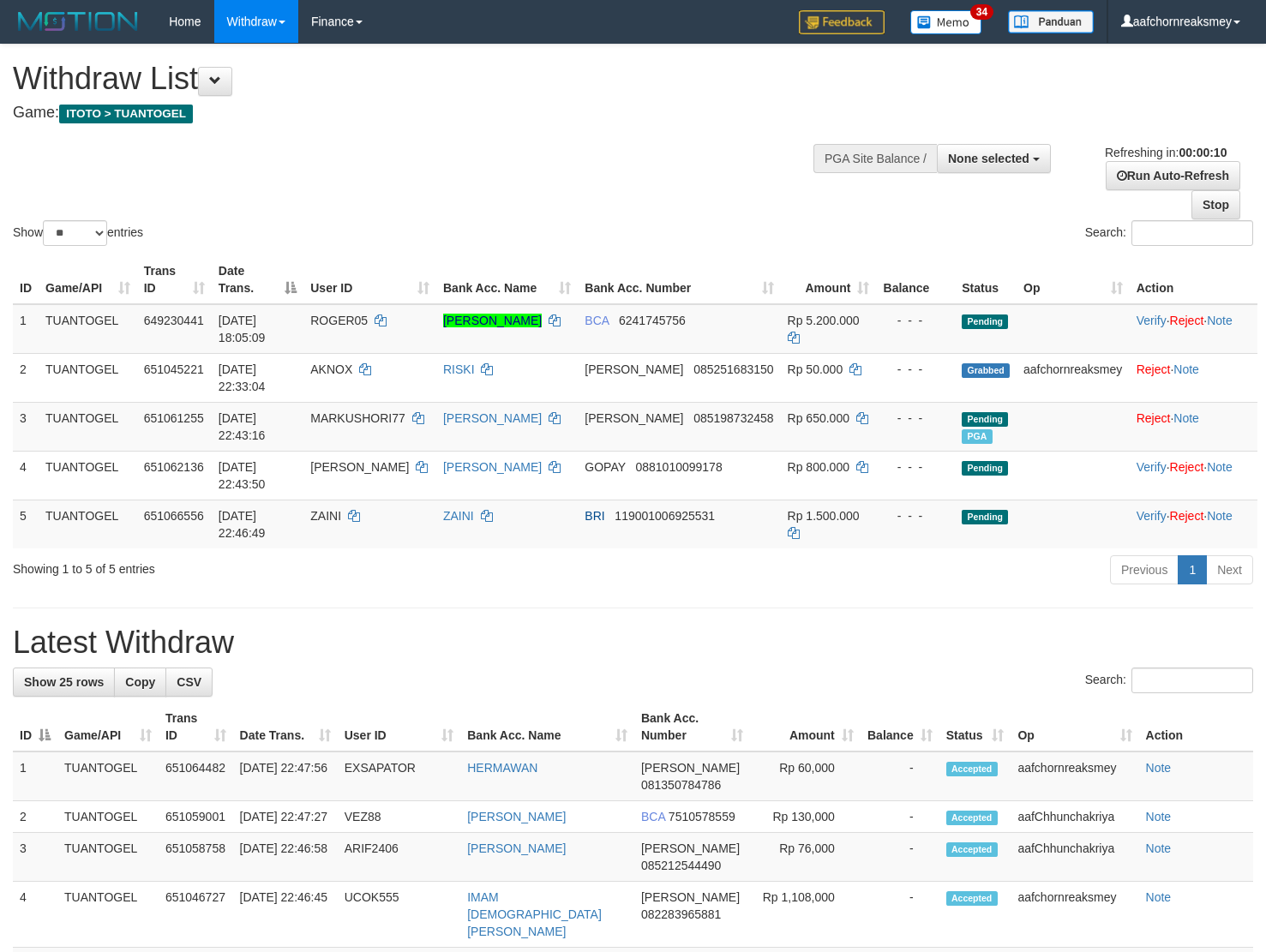 select 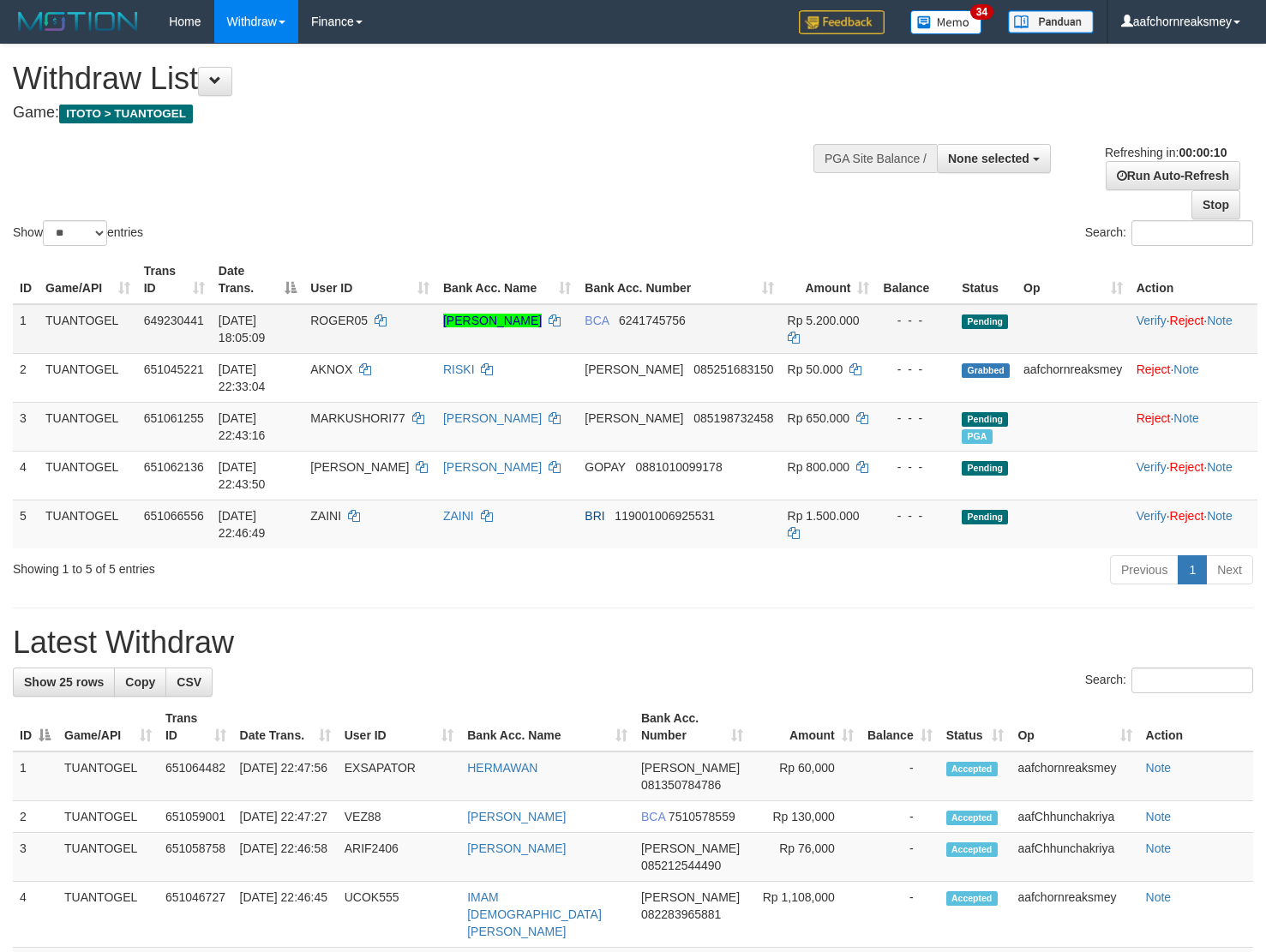 scroll, scrollTop: 0, scrollLeft: 0, axis: both 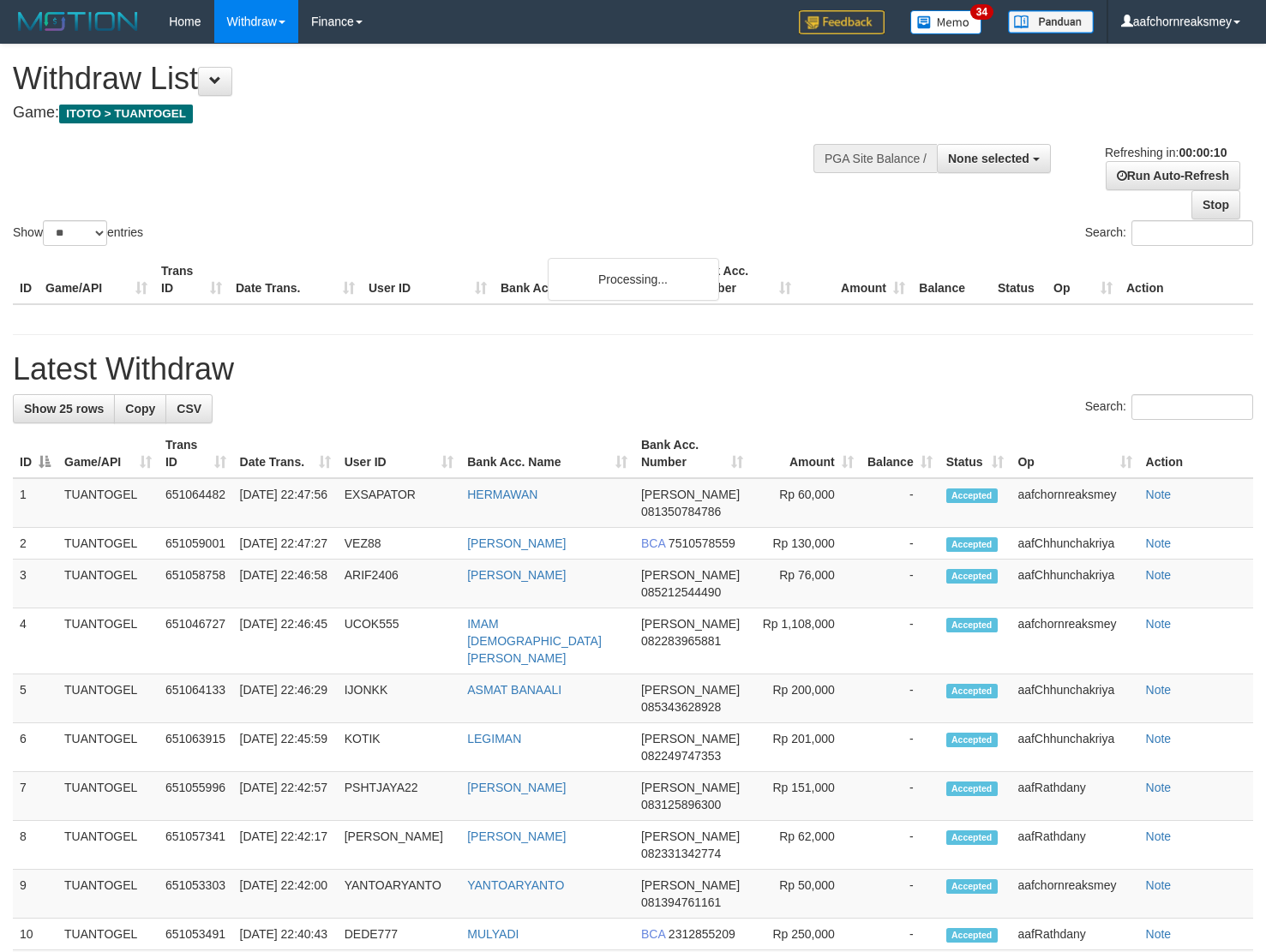 select 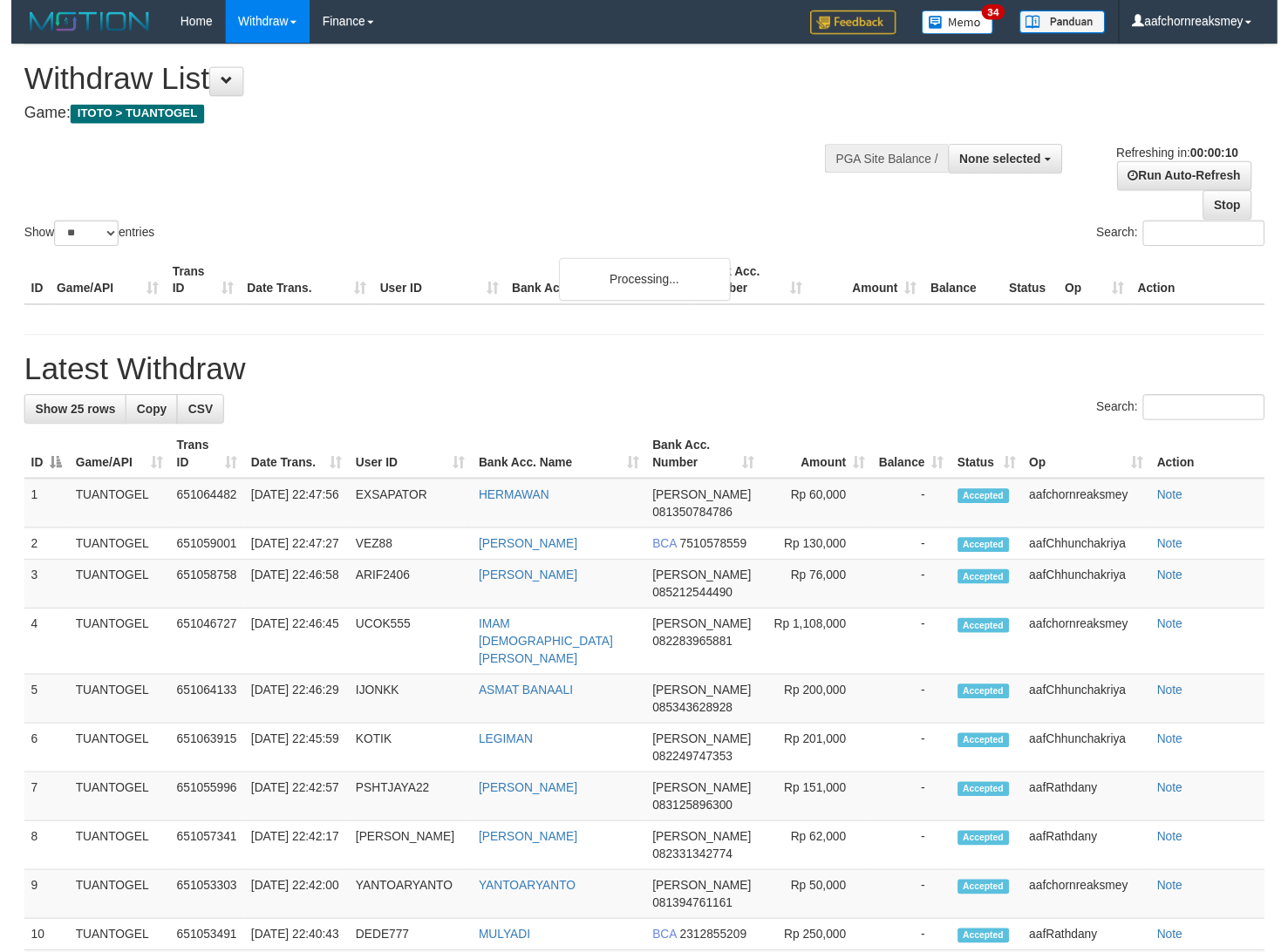 scroll, scrollTop: 0, scrollLeft: 0, axis: both 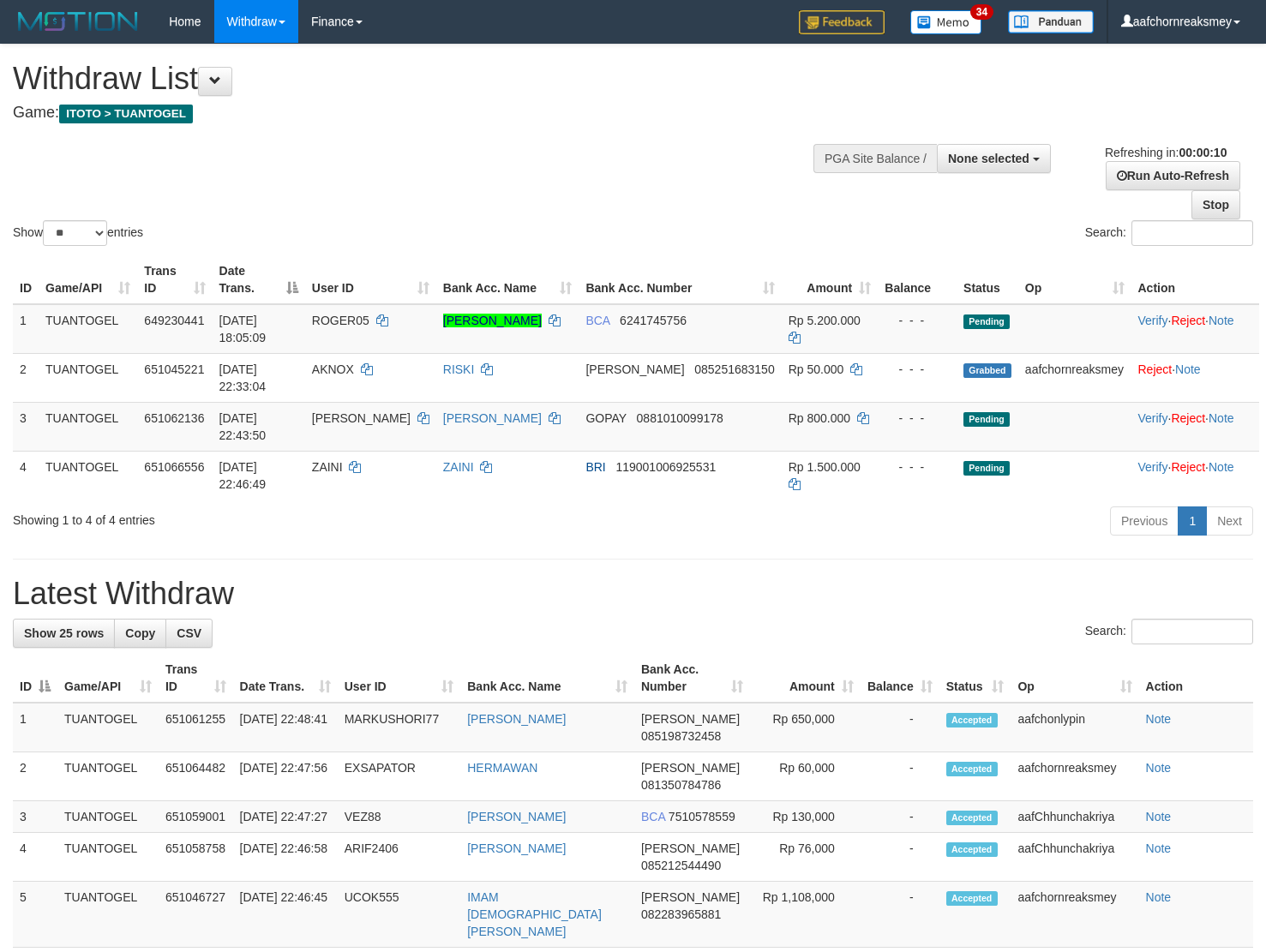 select 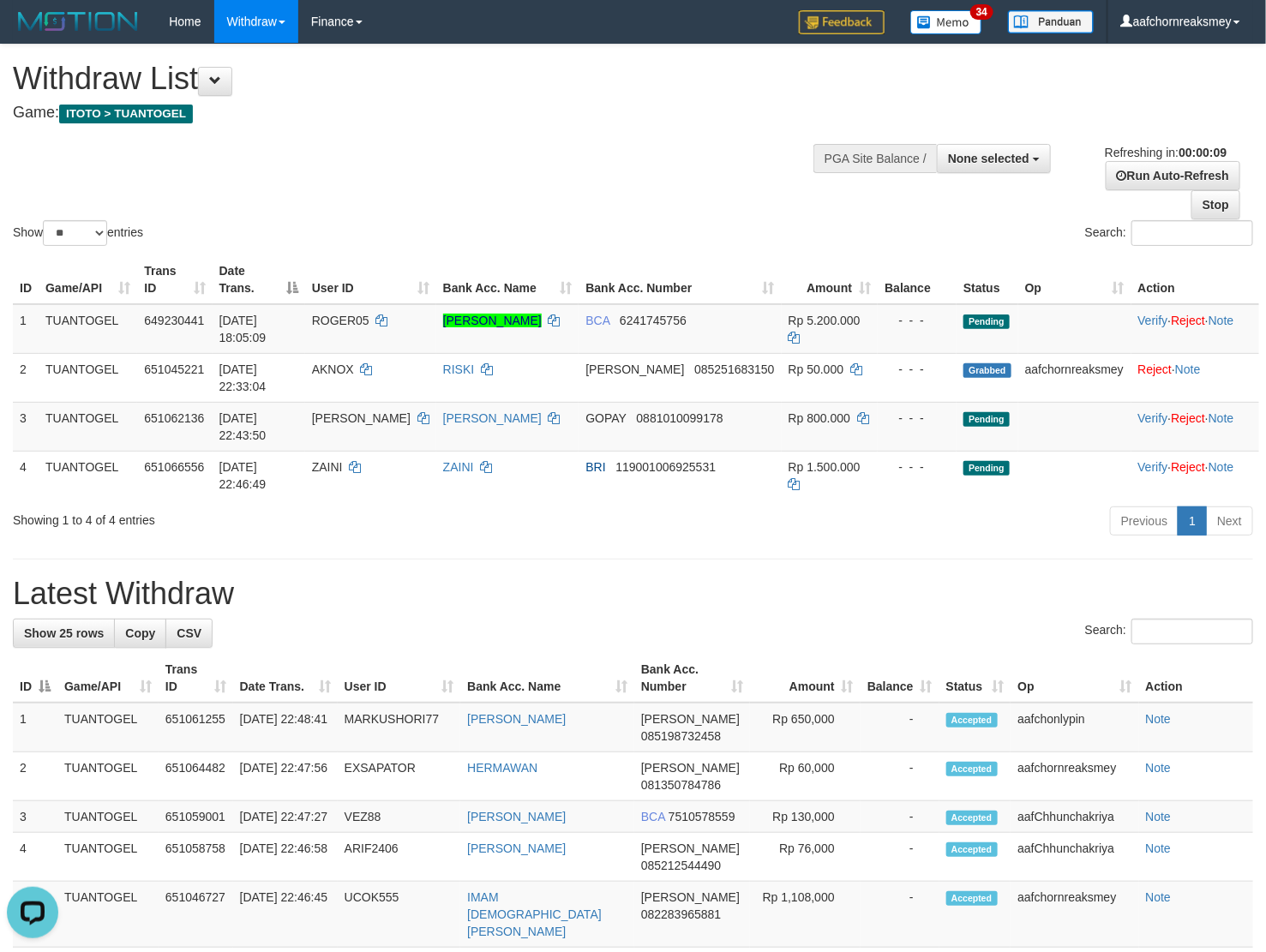 scroll, scrollTop: 0, scrollLeft: 0, axis: both 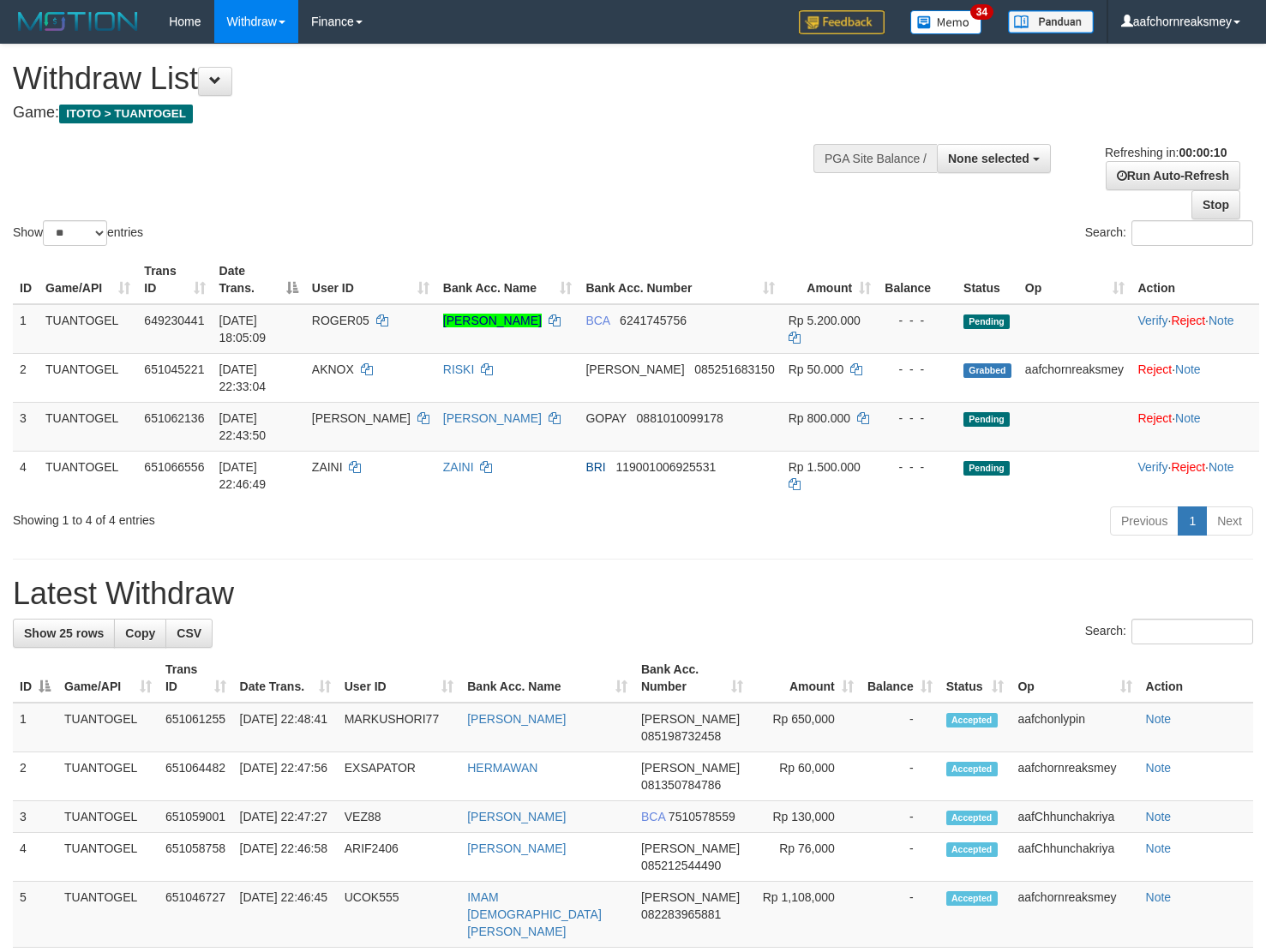 select 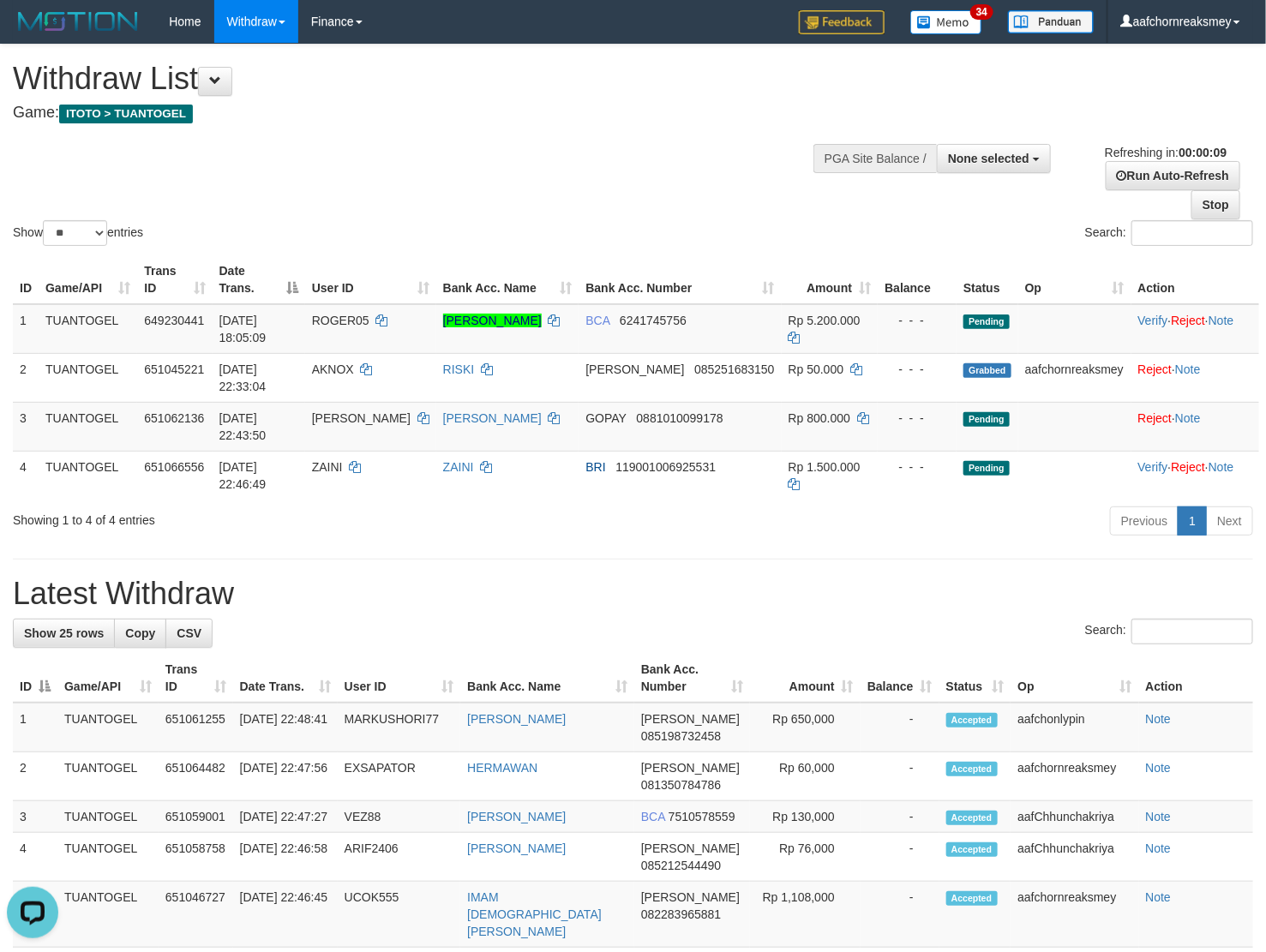 scroll, scrollTop: 0, scrollLeft: 0, axis: both 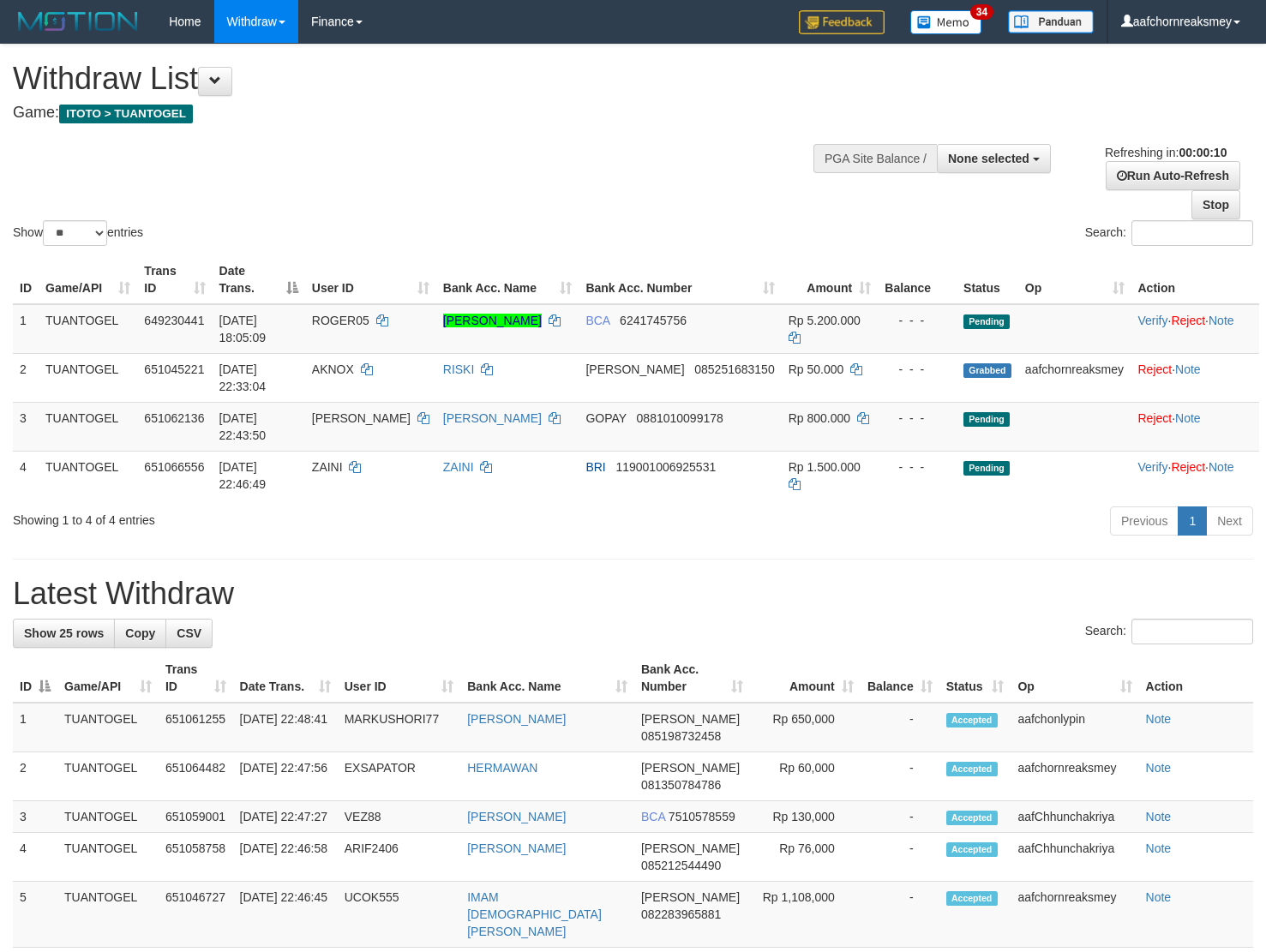 select 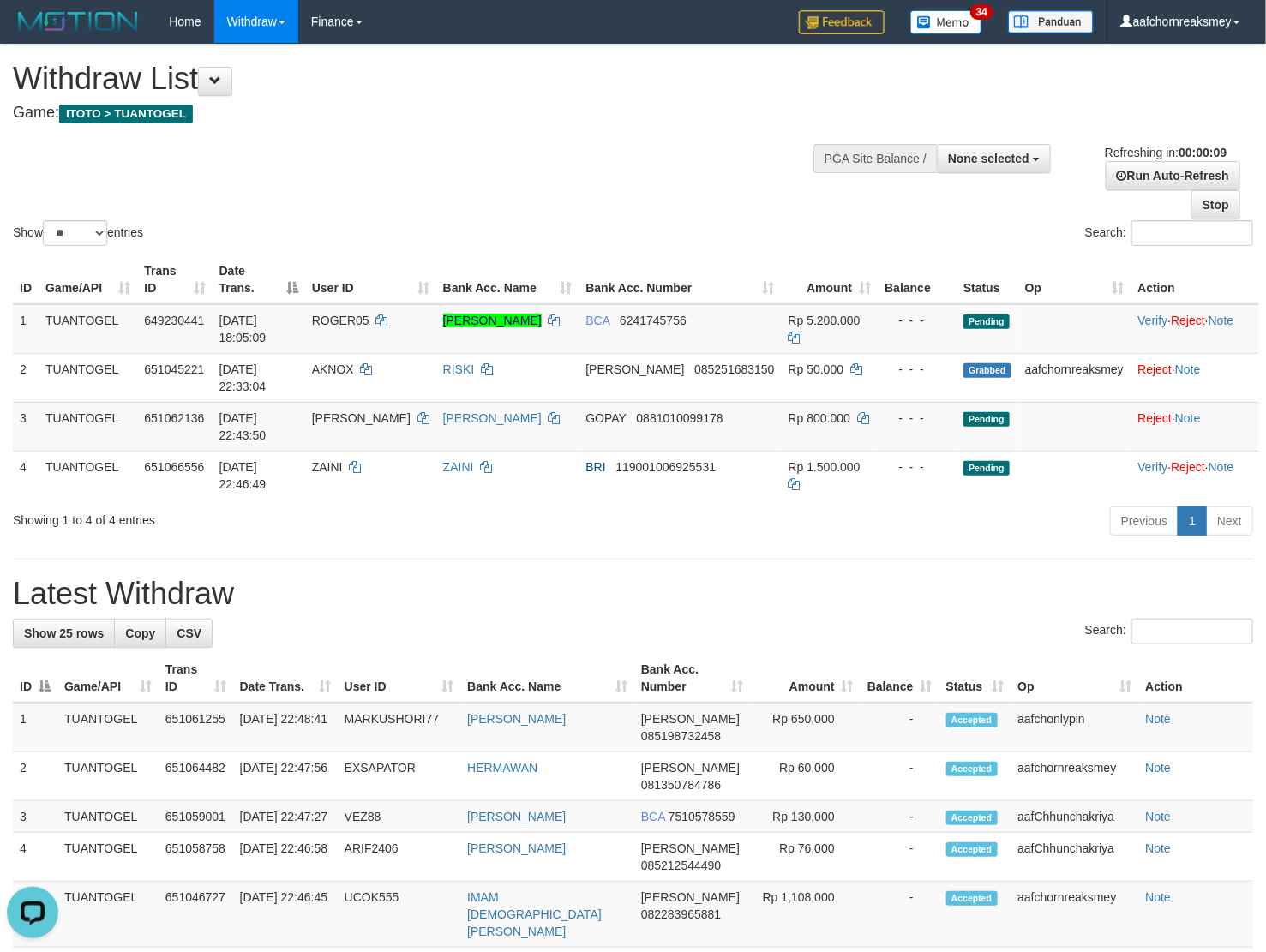 scroll, scrollTop: 0, scrollLeft: 0, axis: both 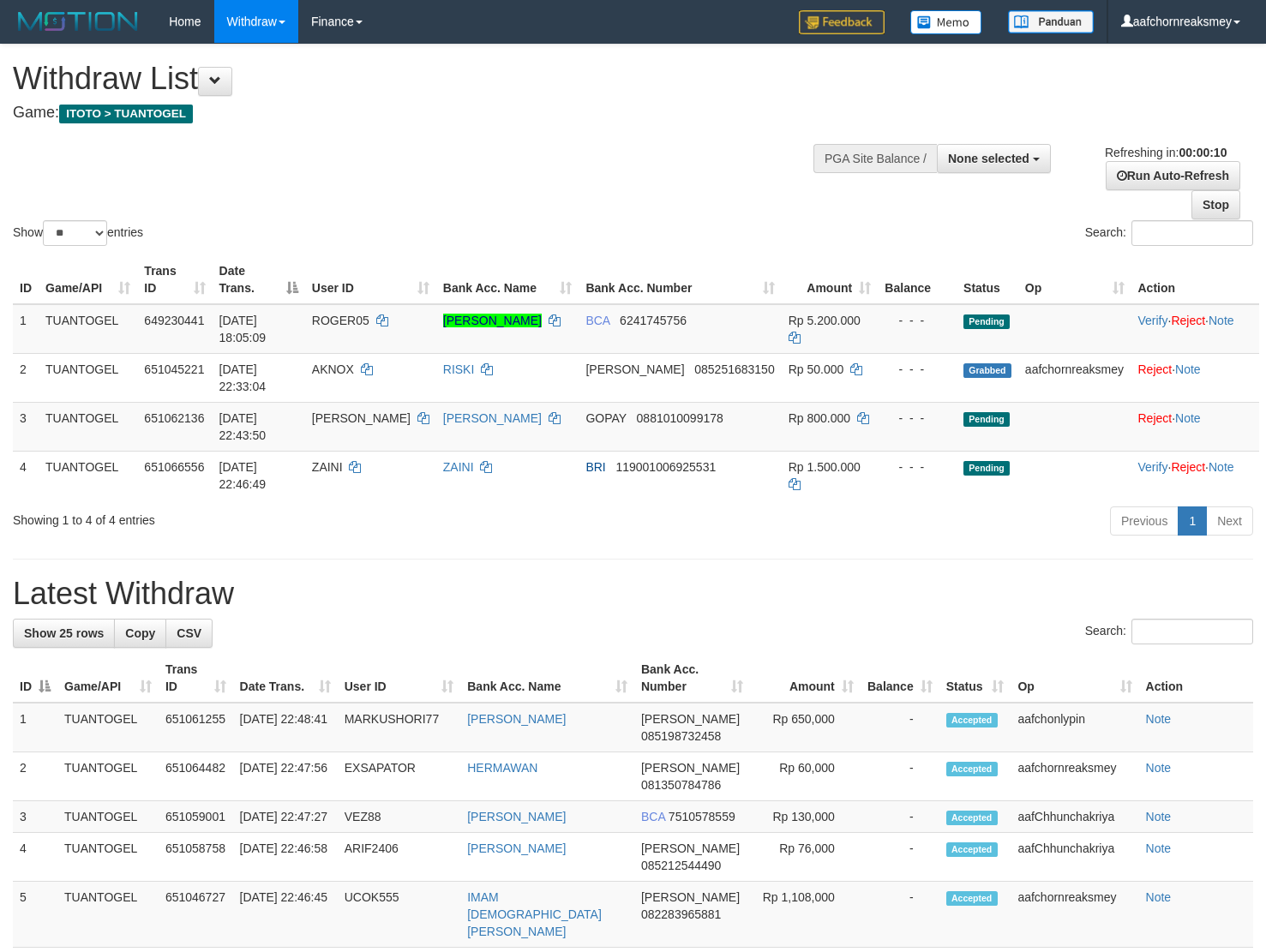 select 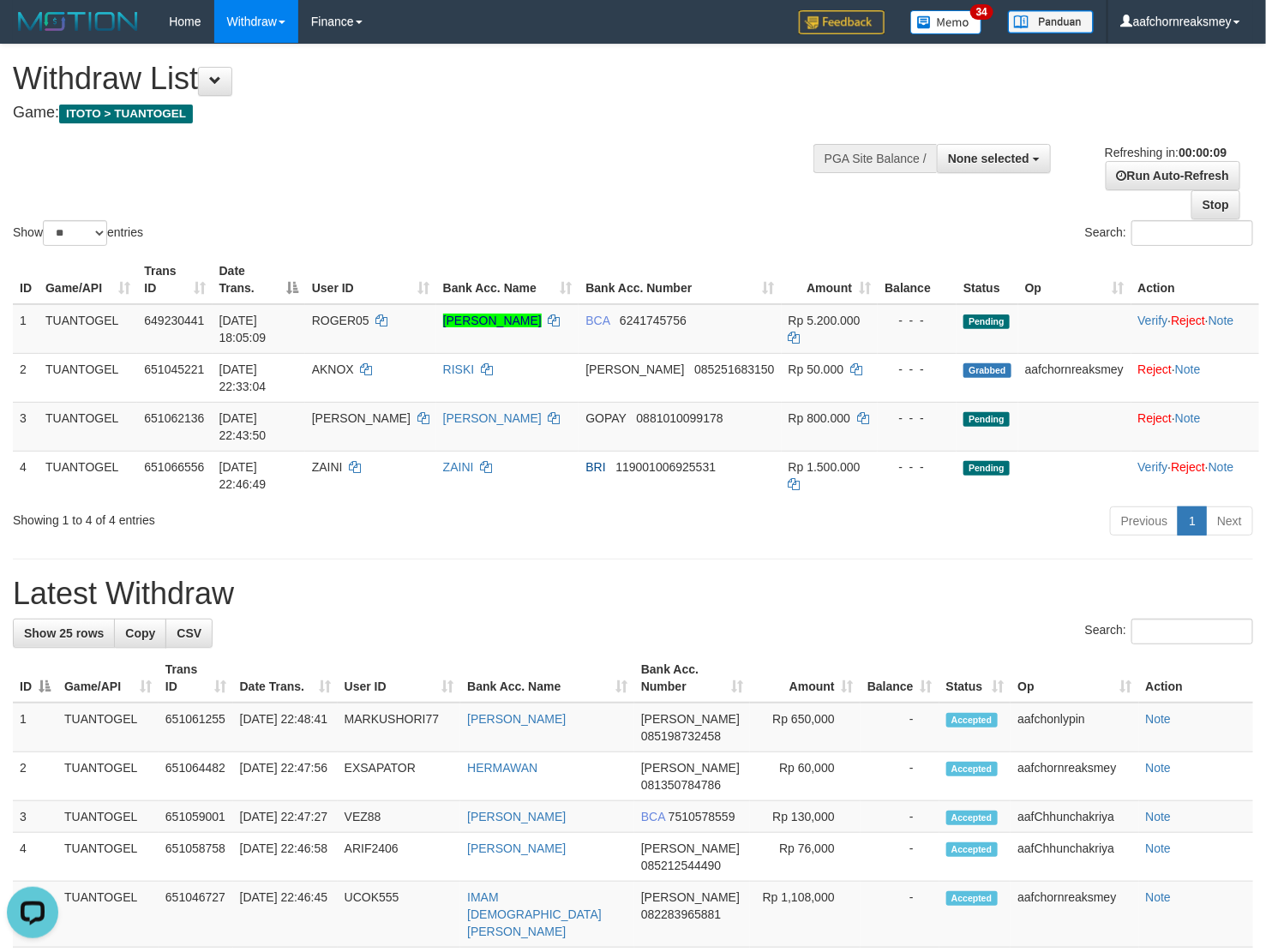 scroll, scrollTop: 0, scrollLeft: 0, axis: both 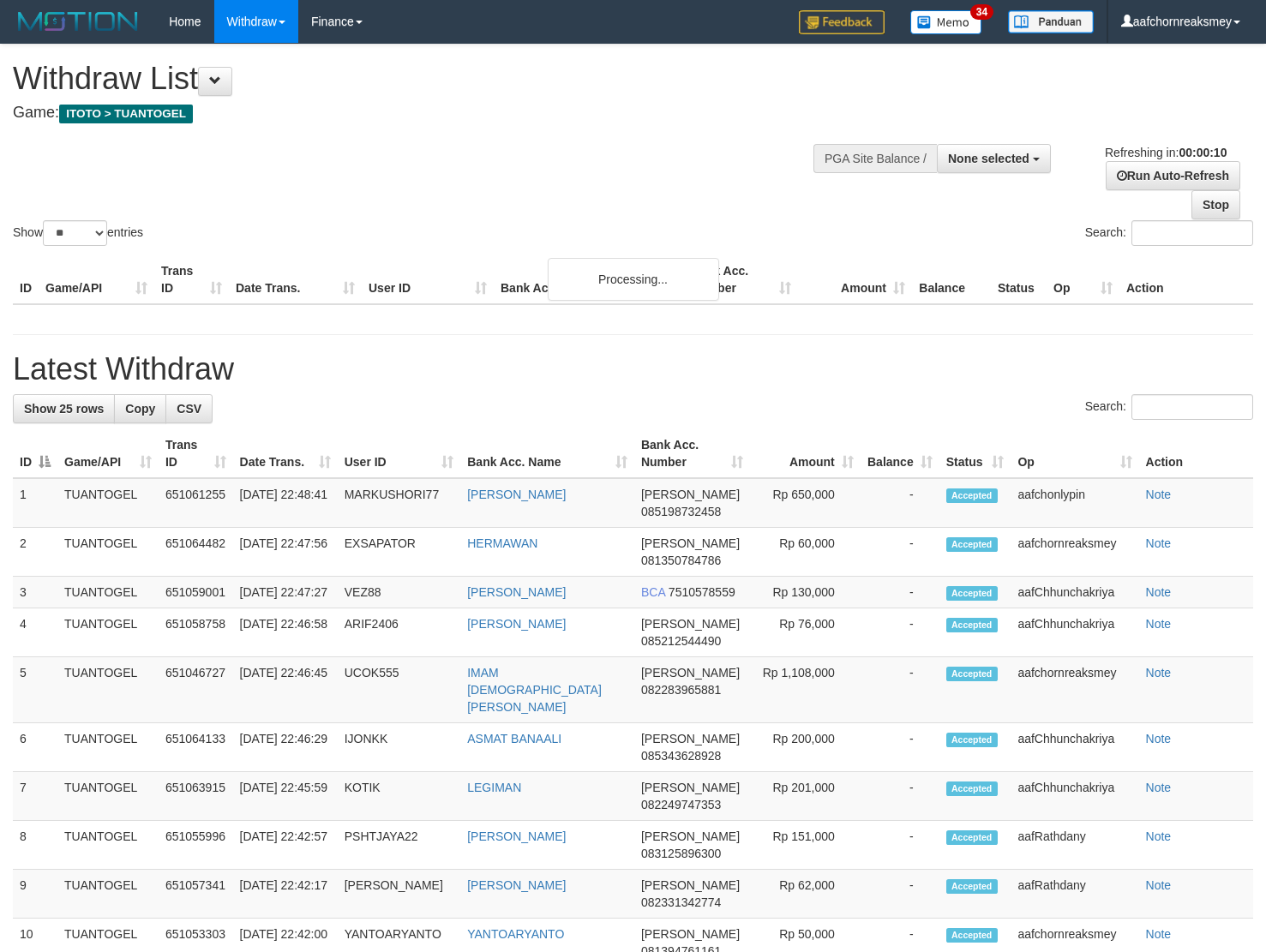 select 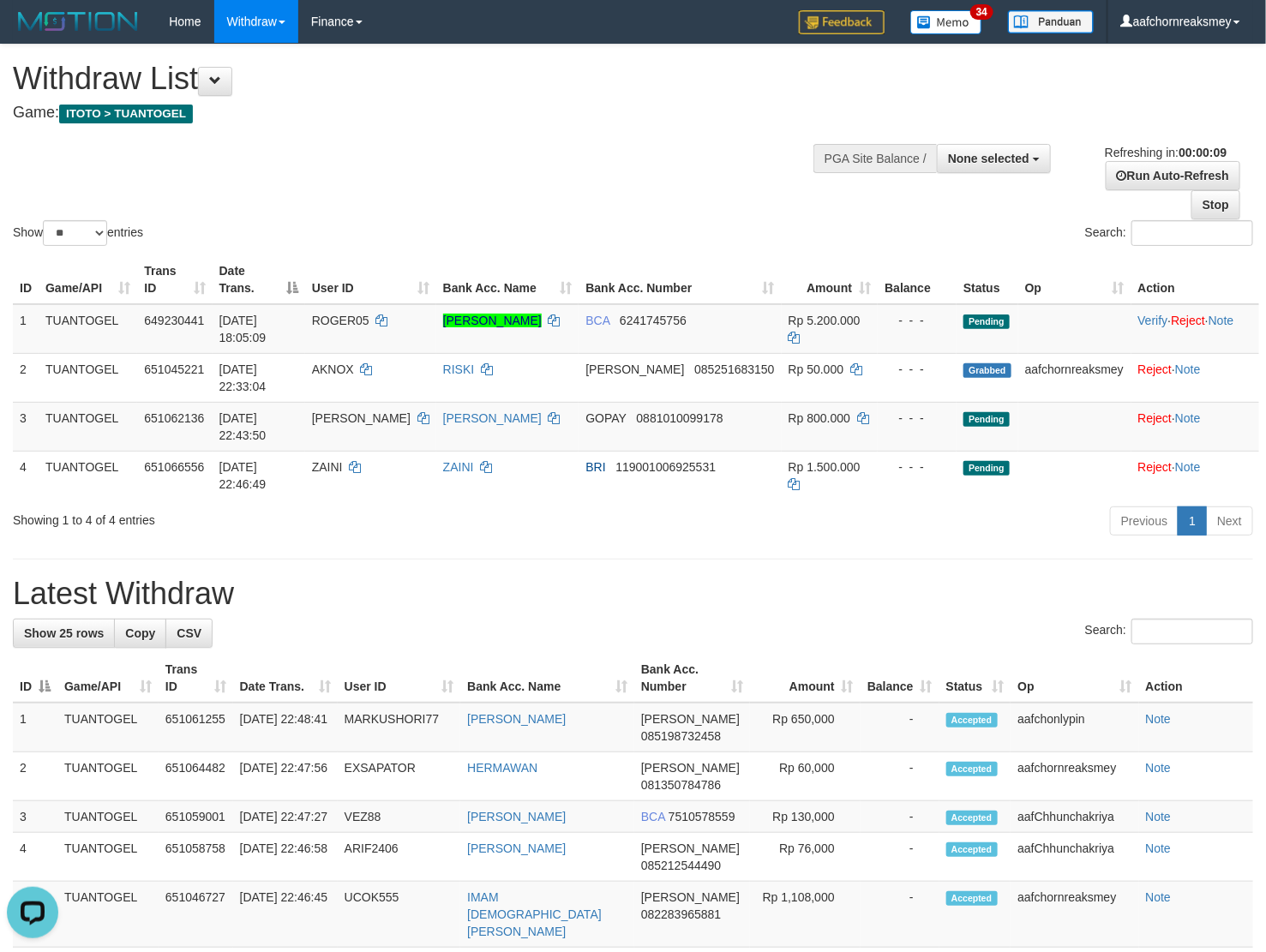 scroll, scrollTop: 0, scrollLeft: 0, axis: both 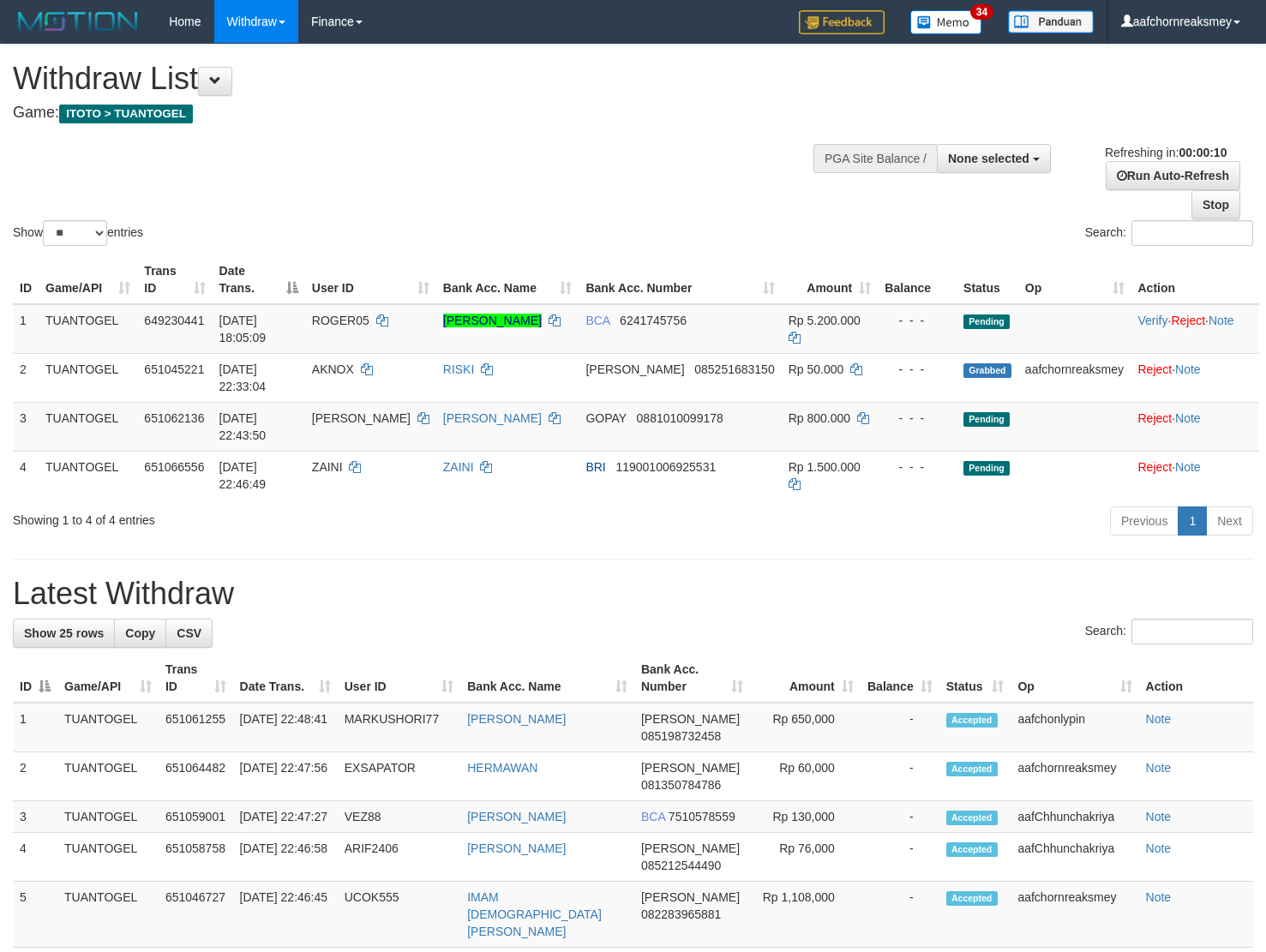 select 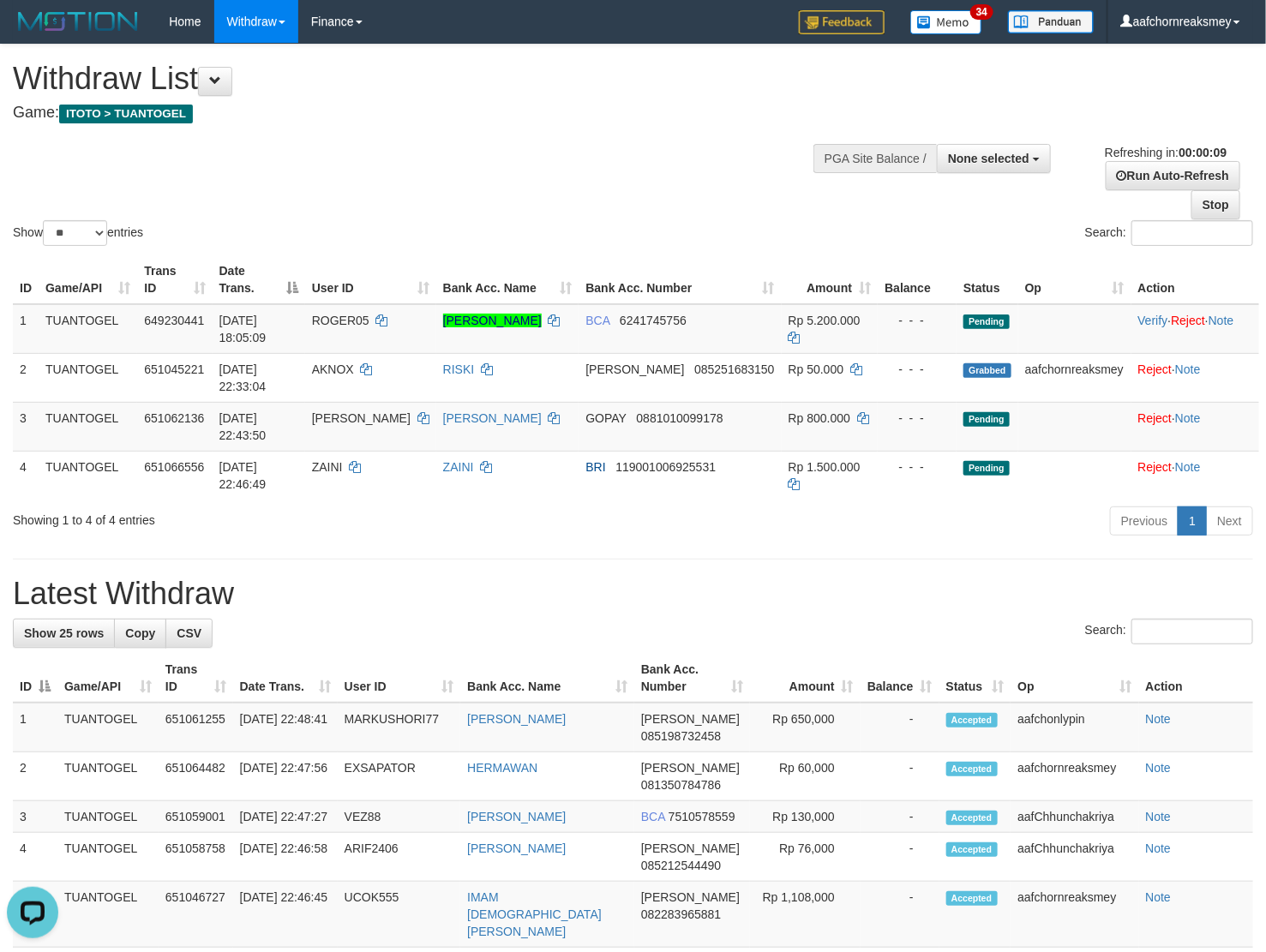 scroll, scrollTop: 0, scrollLeft: 0, axis: both 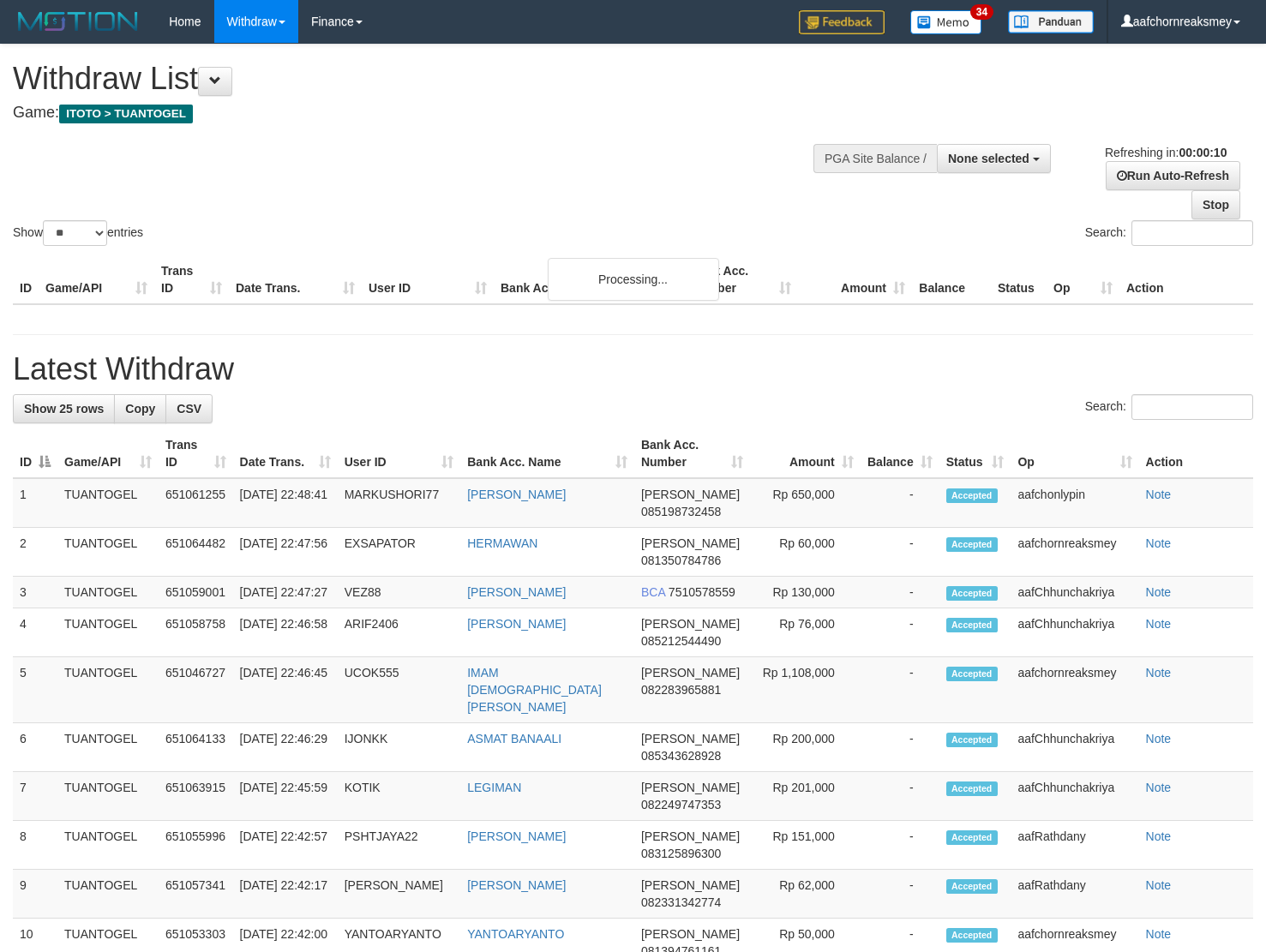 select 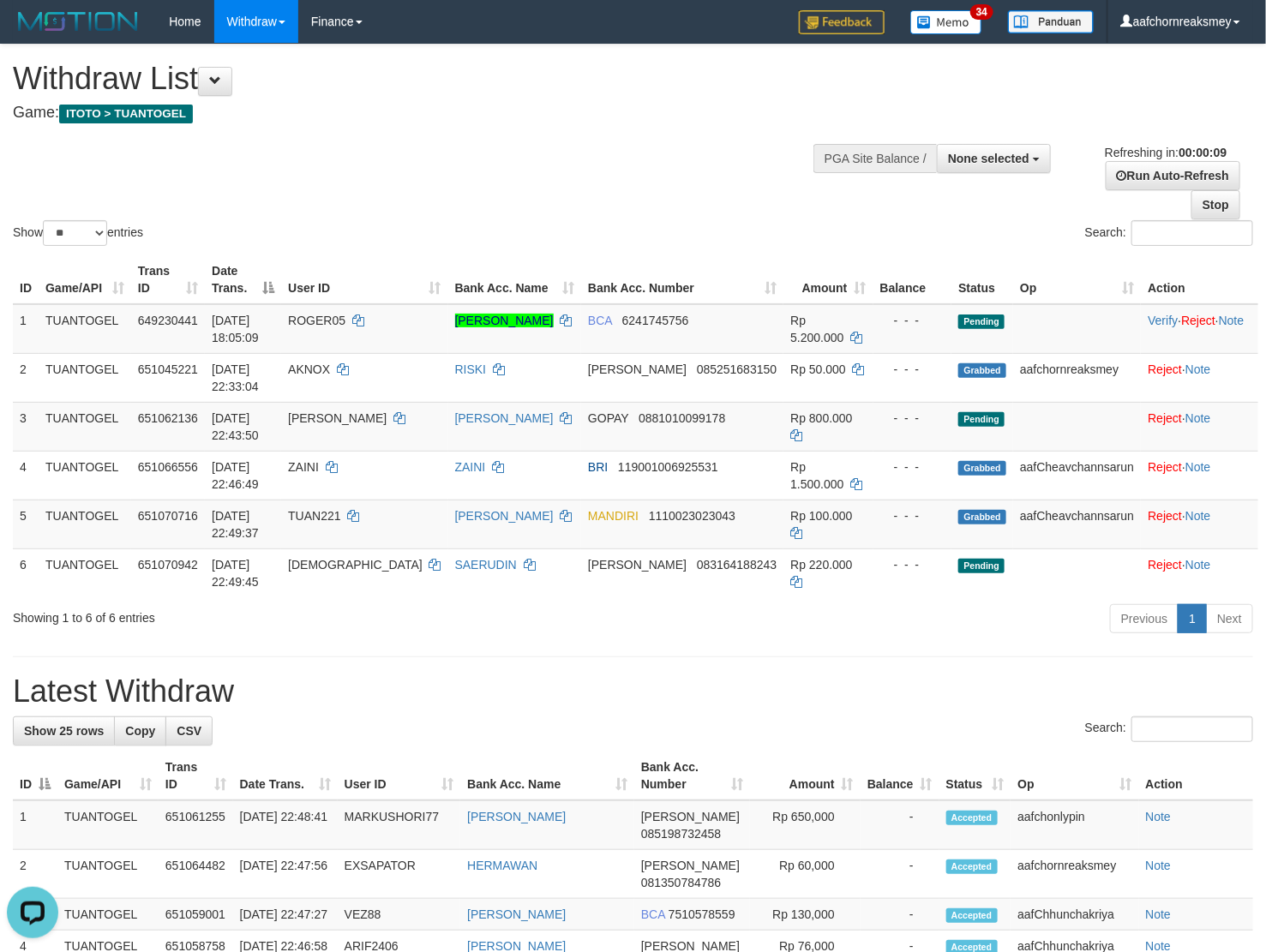 scroll, scrollTop: 0, scrollLeft: 0, axis: both 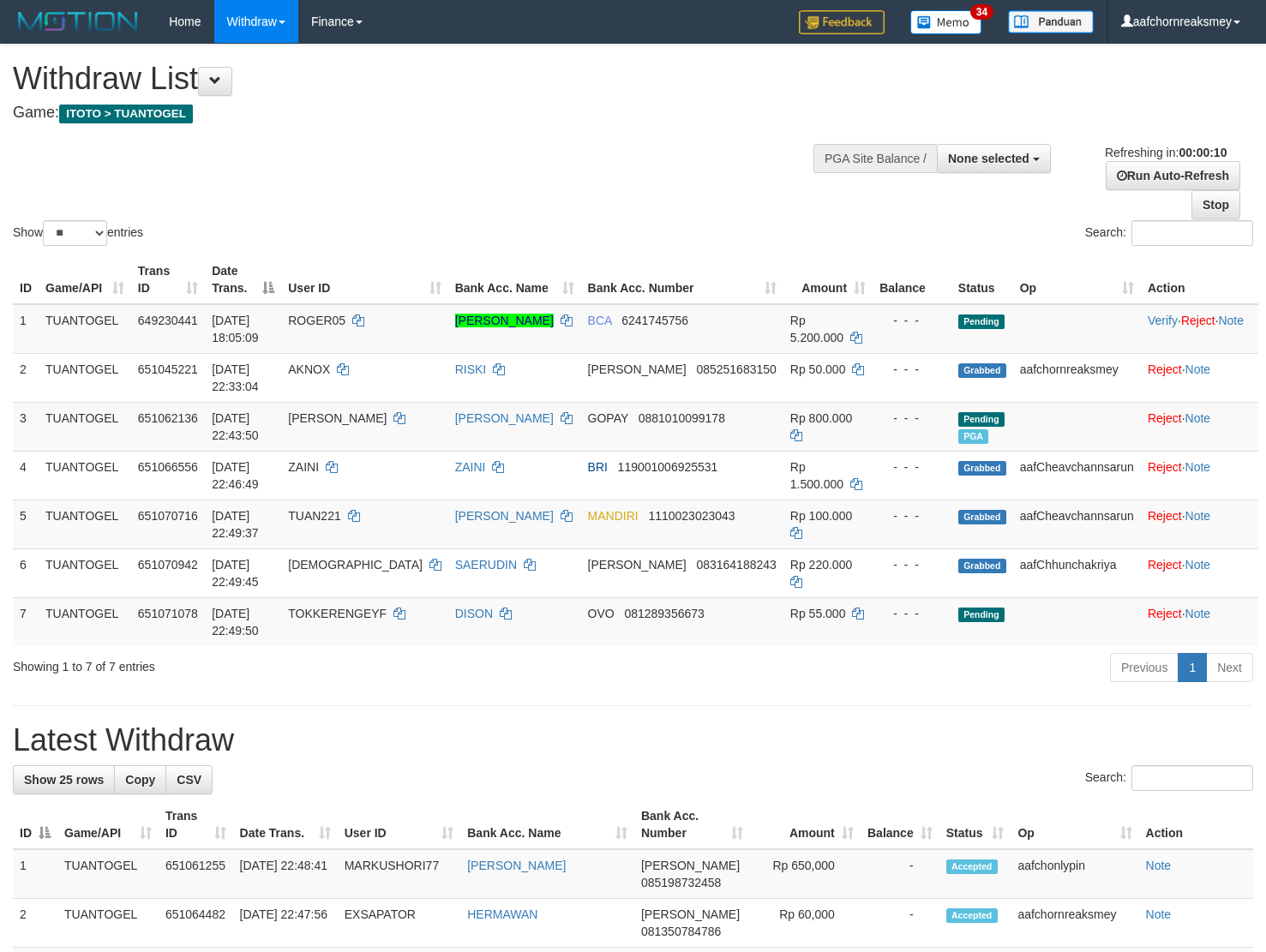 select 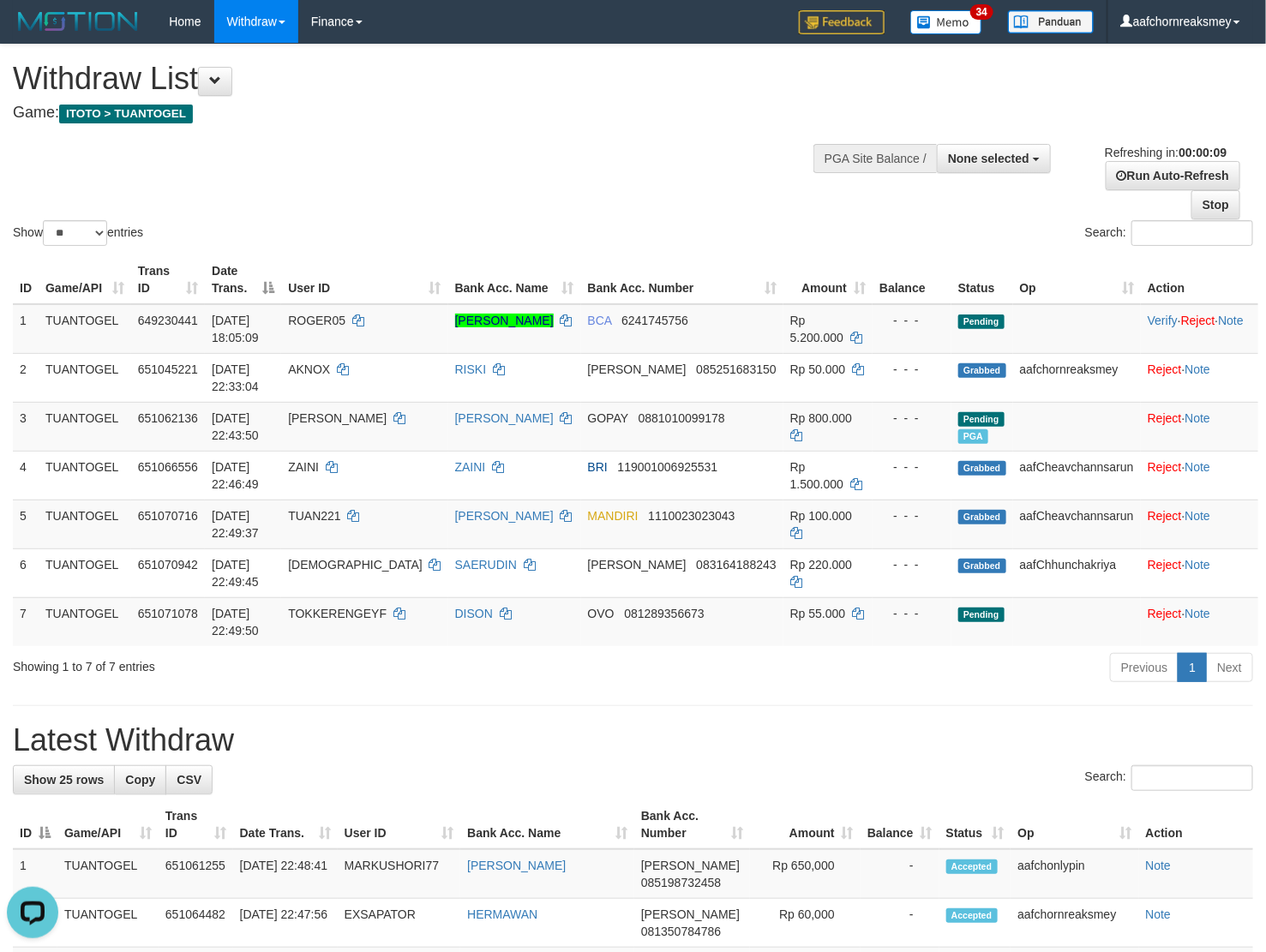 scroll, scrollTop: 0, scrollLeft: 0, axis: both 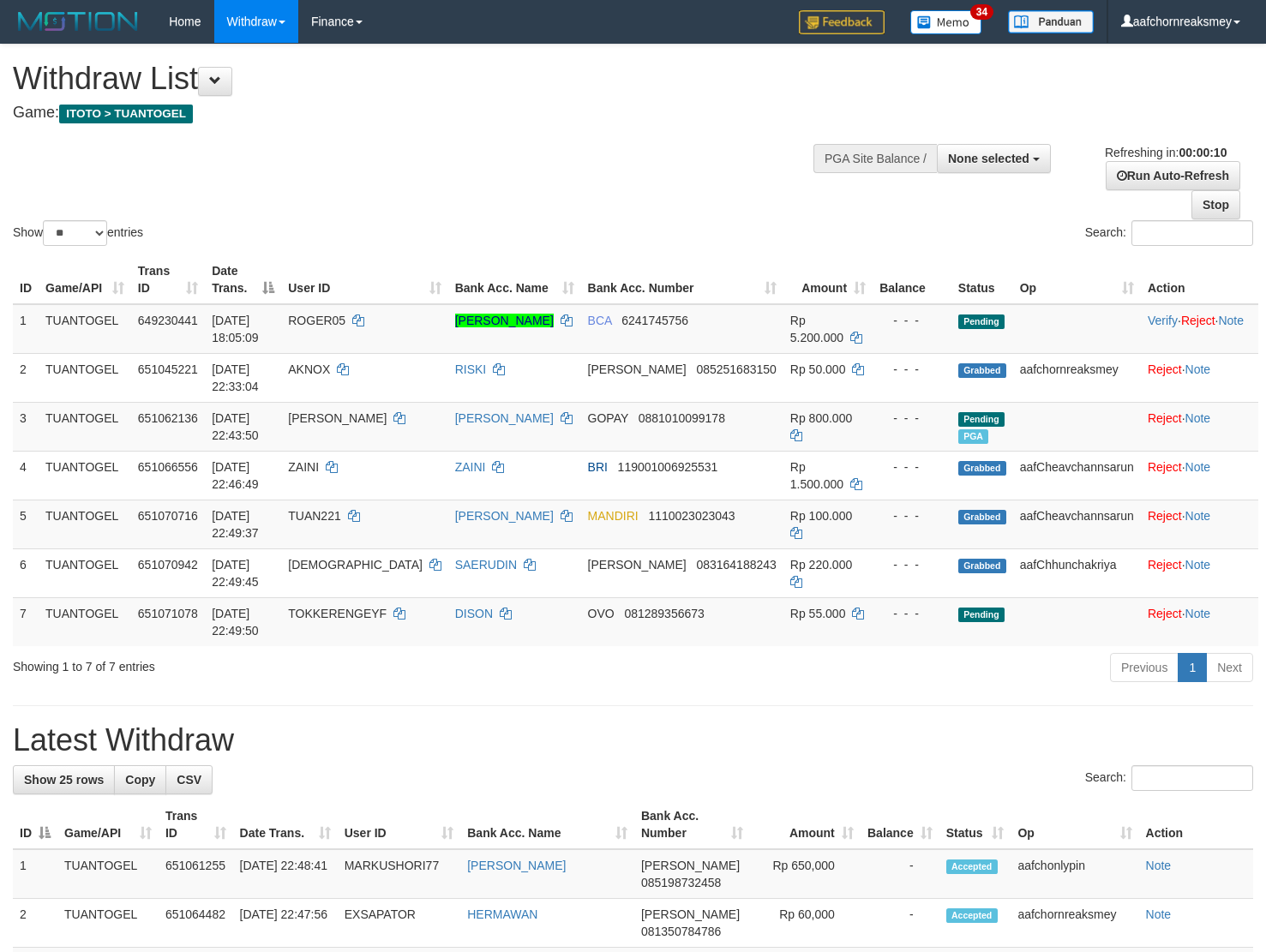 select 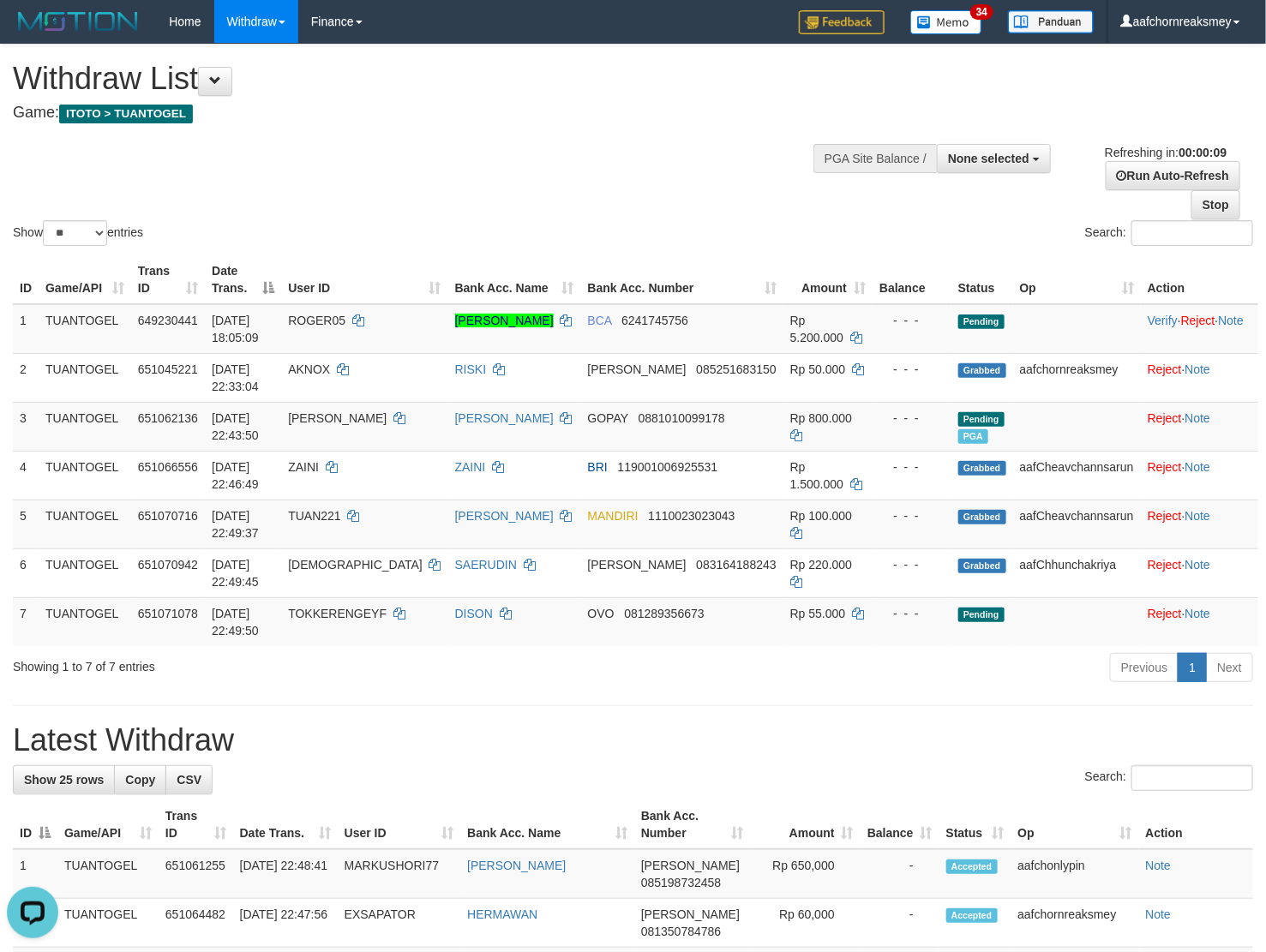 scroll, scrollTop: 0, scrollLeft: 0, axis: both 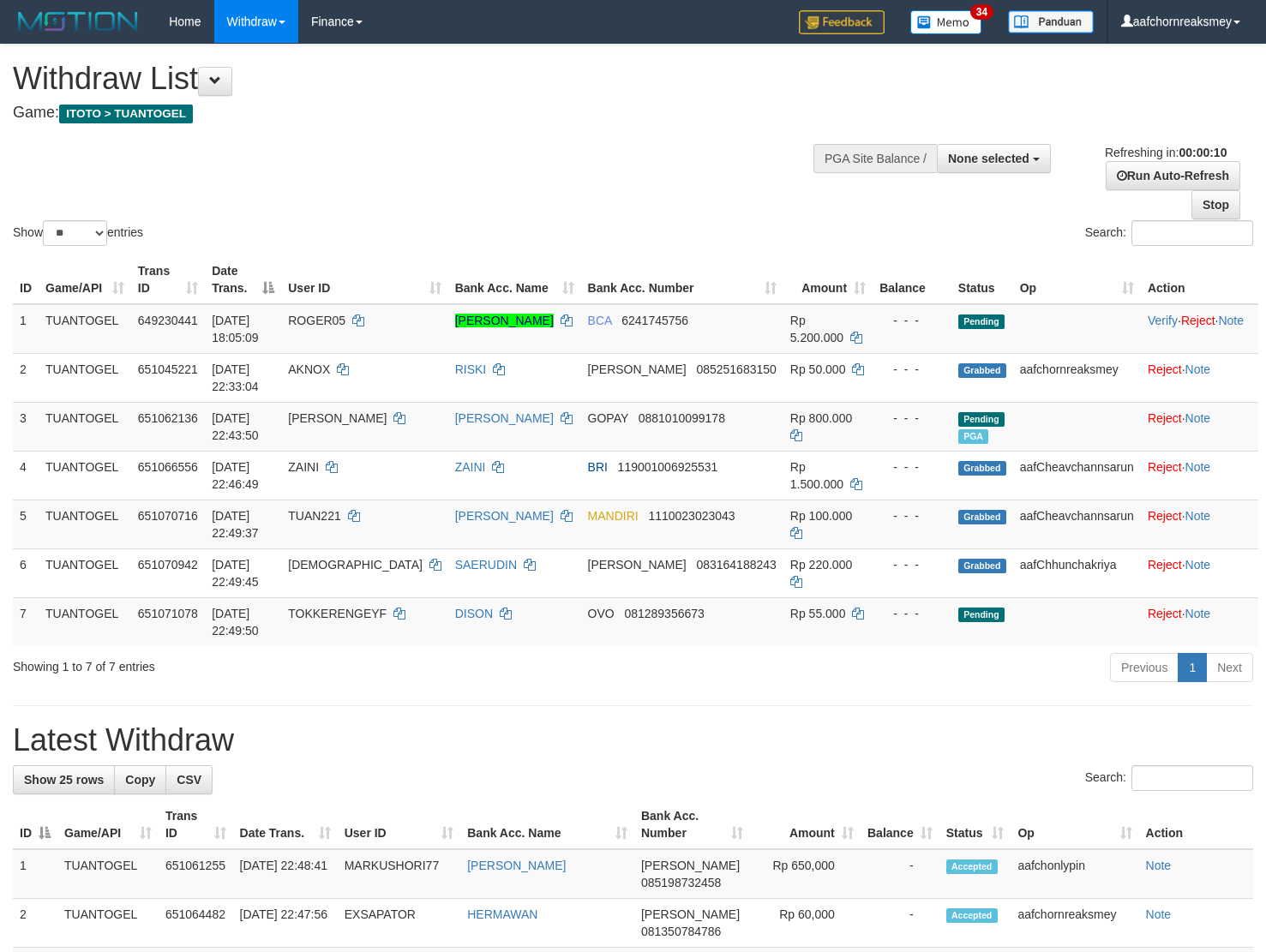 select 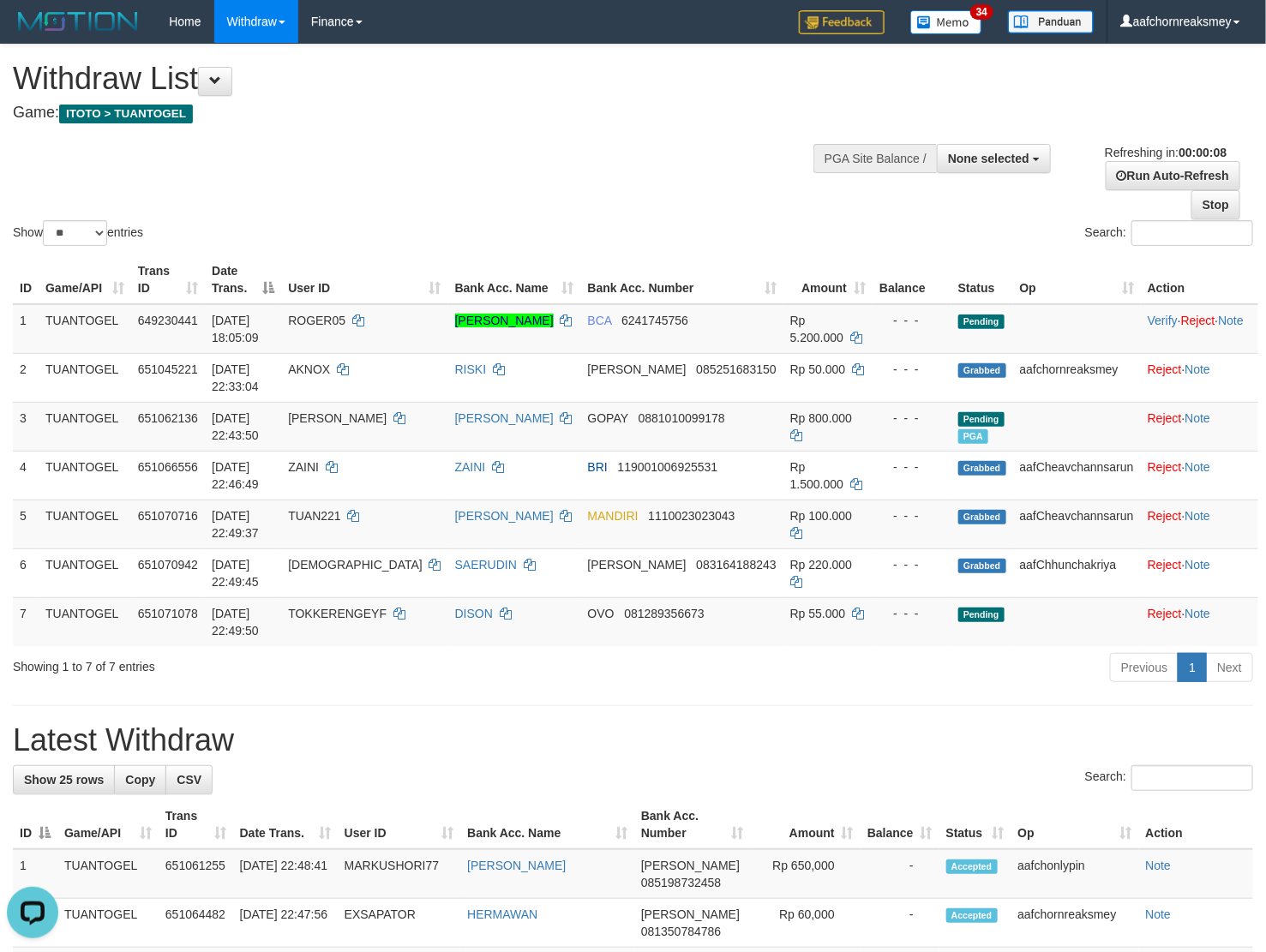 scroll, scrollTop: 0, scrollLeft: 0, axis: both 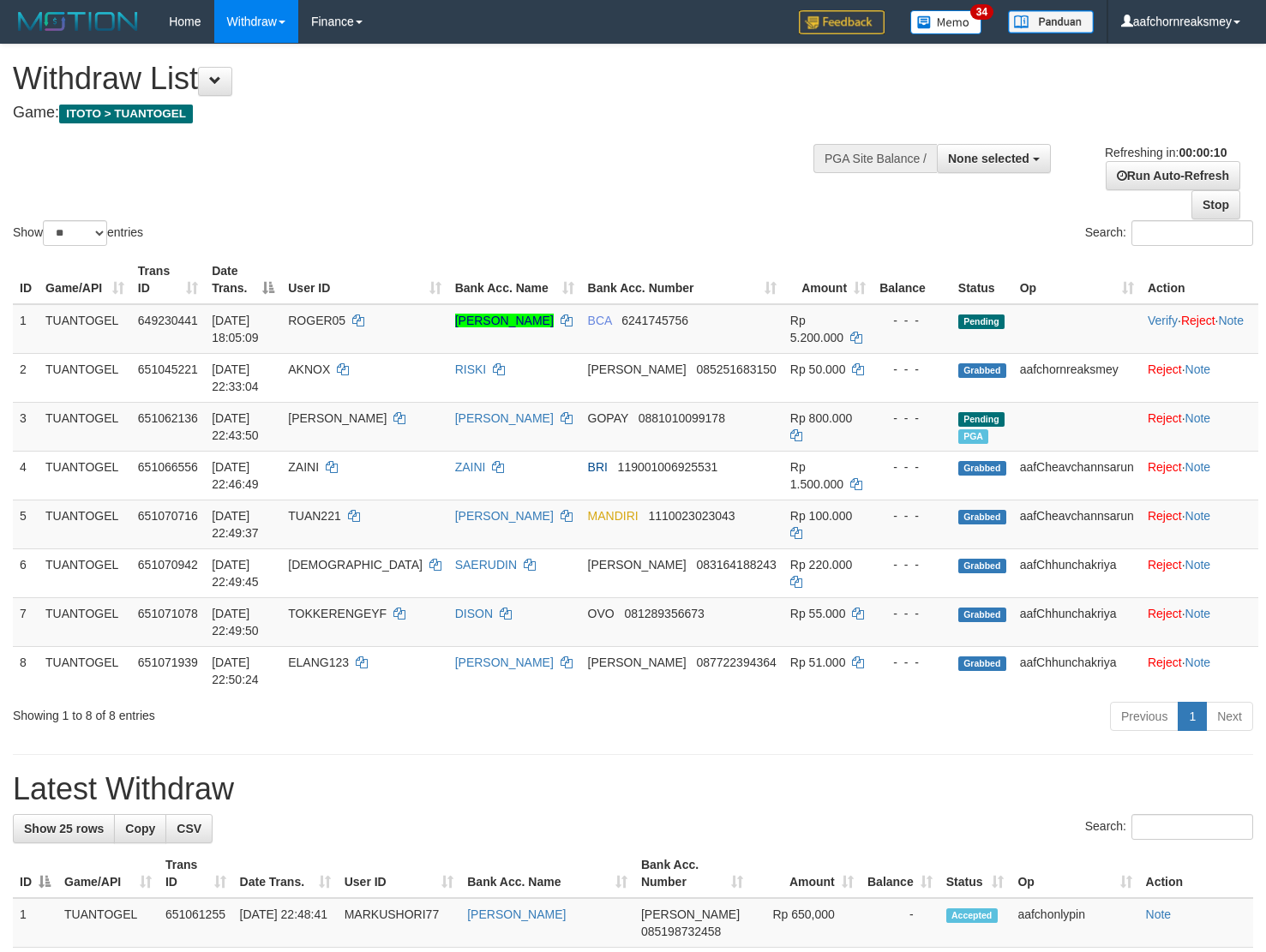 select 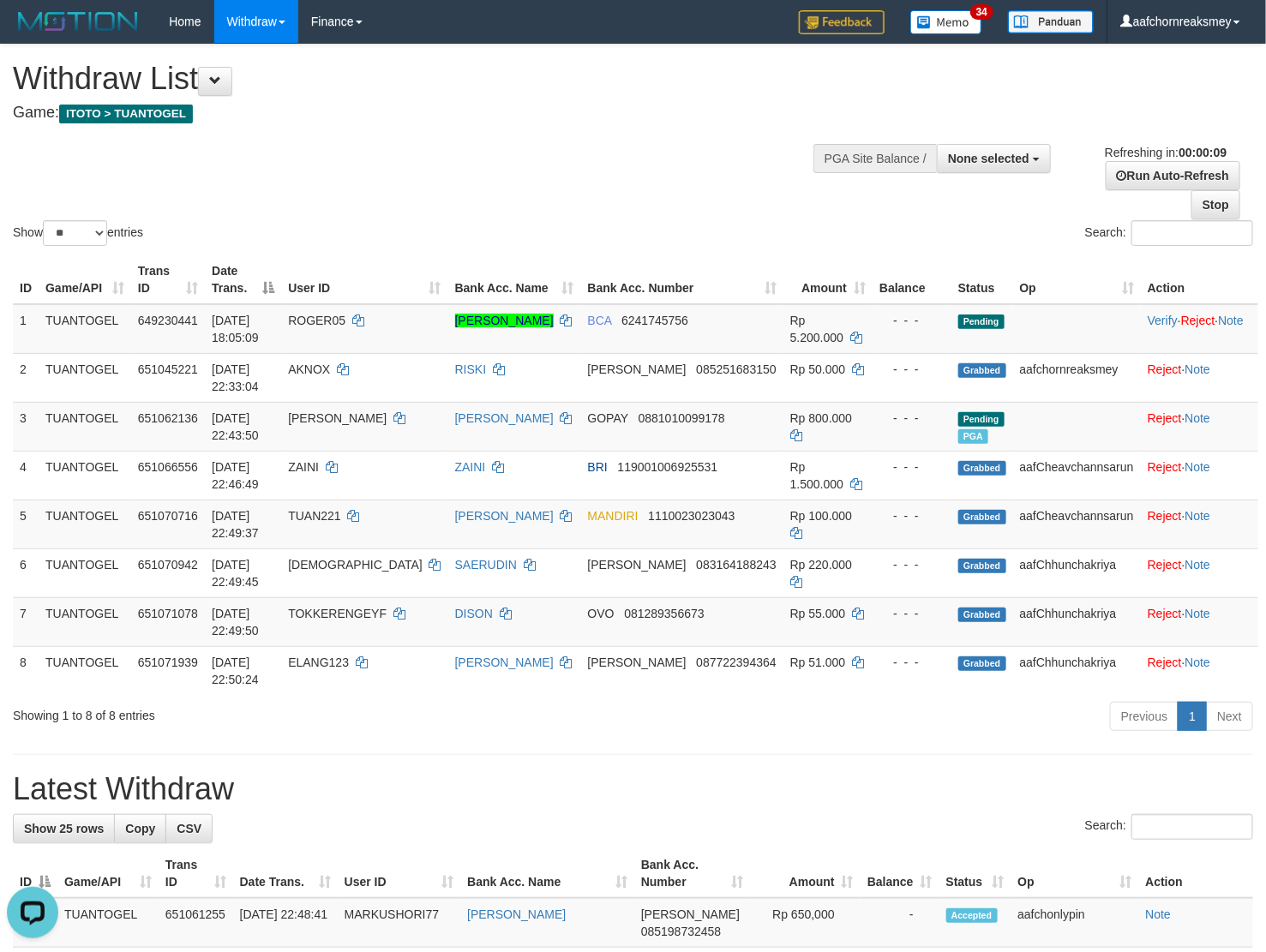 scroll, scrollTop: 0, scrollLeft: 0, axis: both 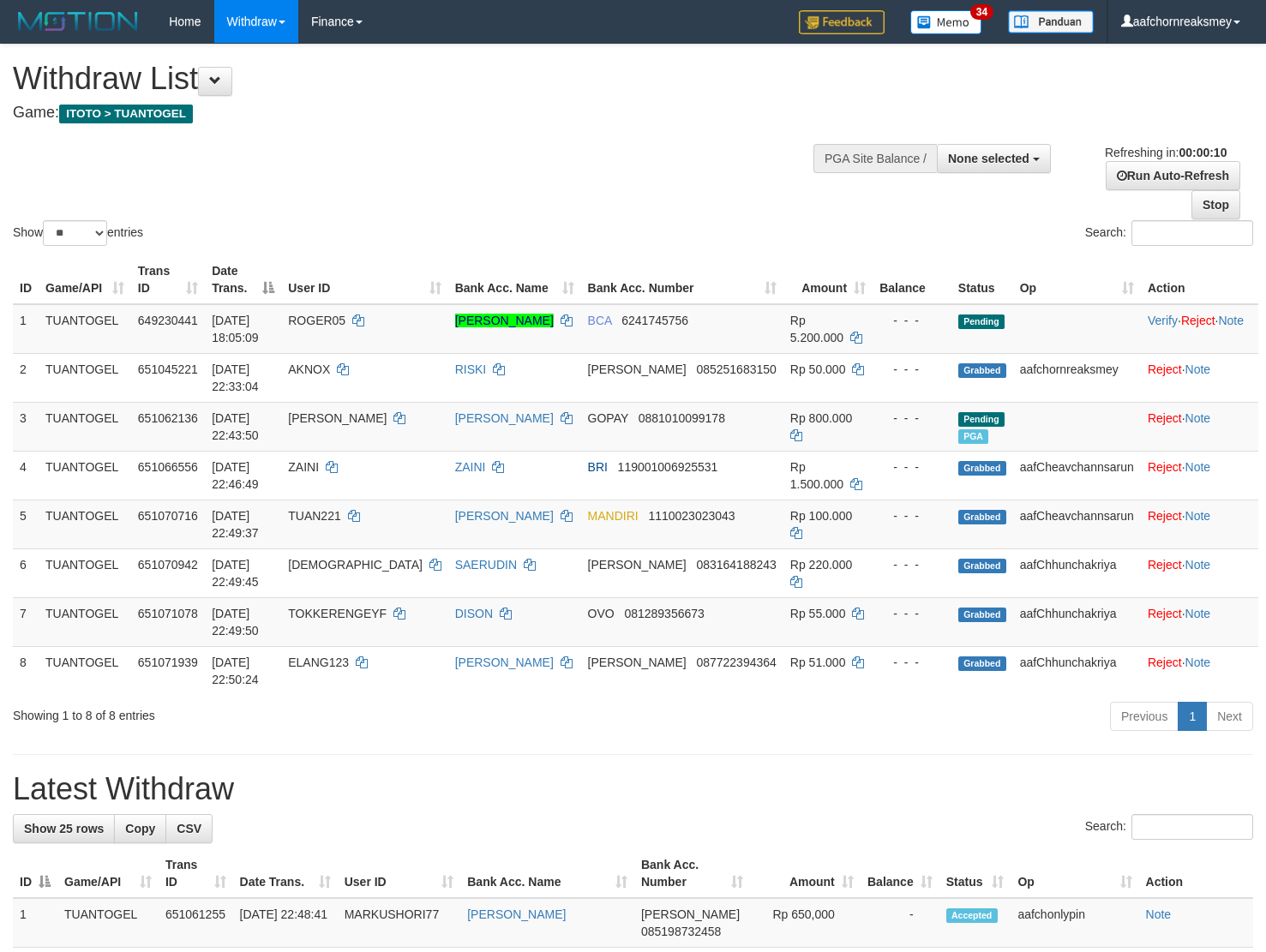select 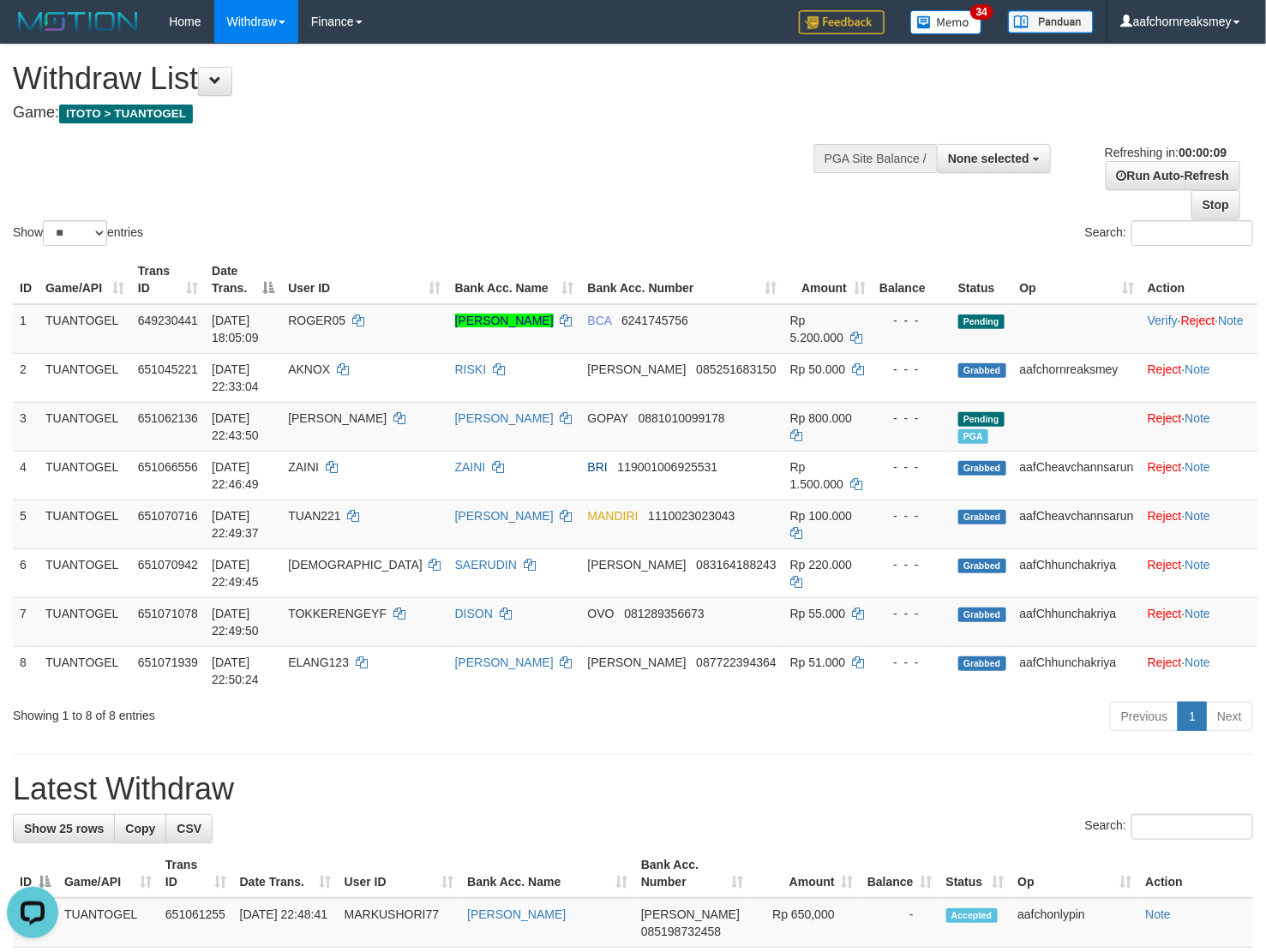 scroll, scrollTop: 0, scrollLeft: 0, axis: both 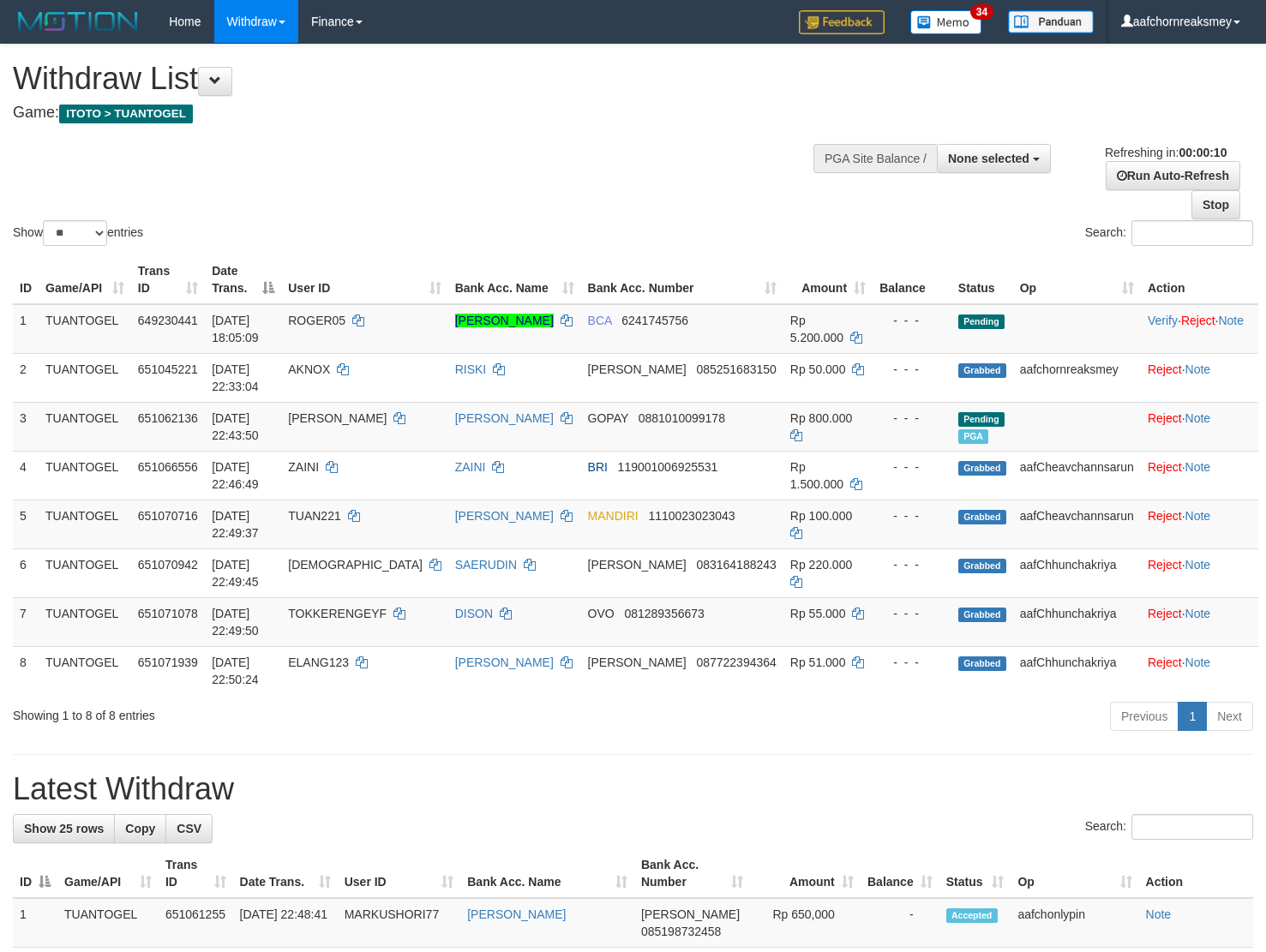 select 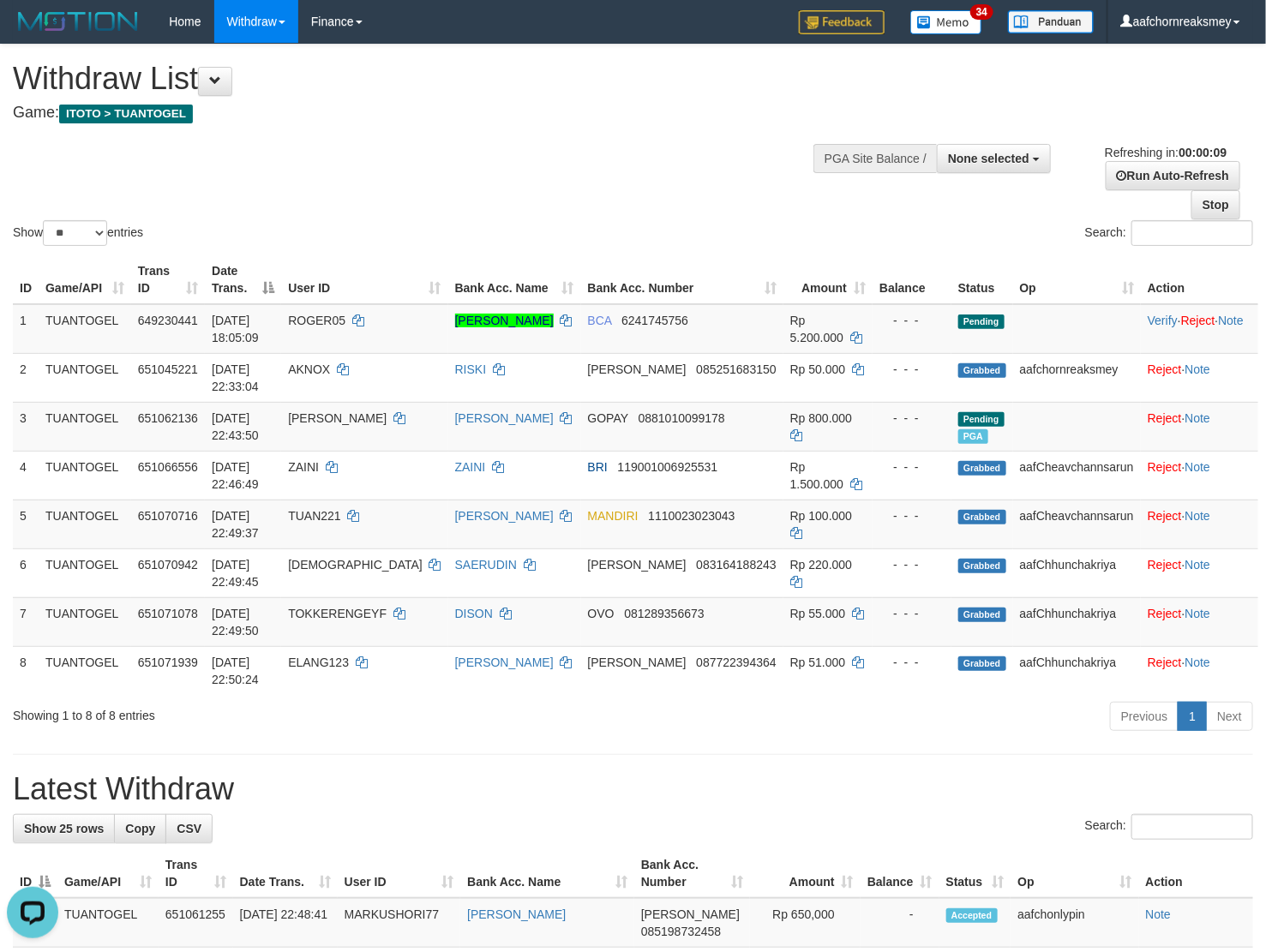 scroll, scrollTop: 0, scrollLeft: 0, axis: both 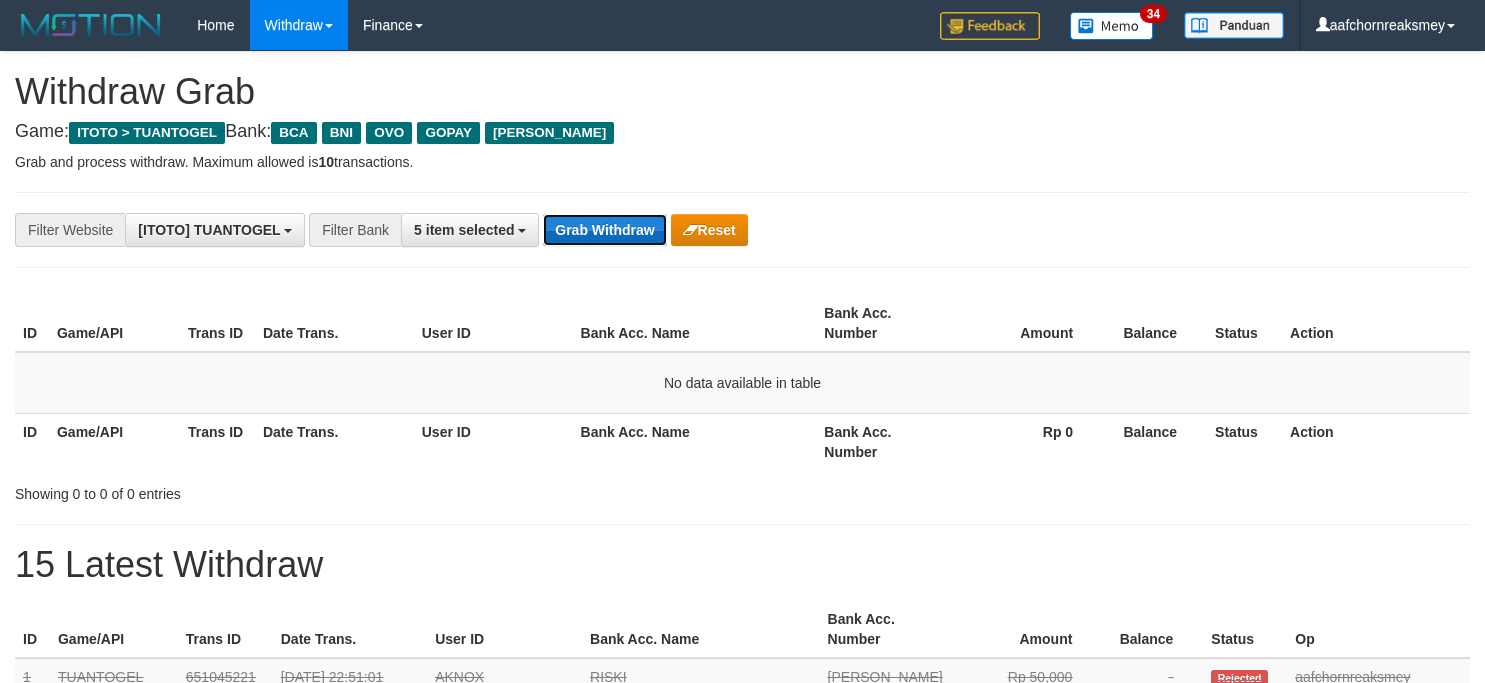 click on "Grab Withdraw" at bounding box center [604, 230] 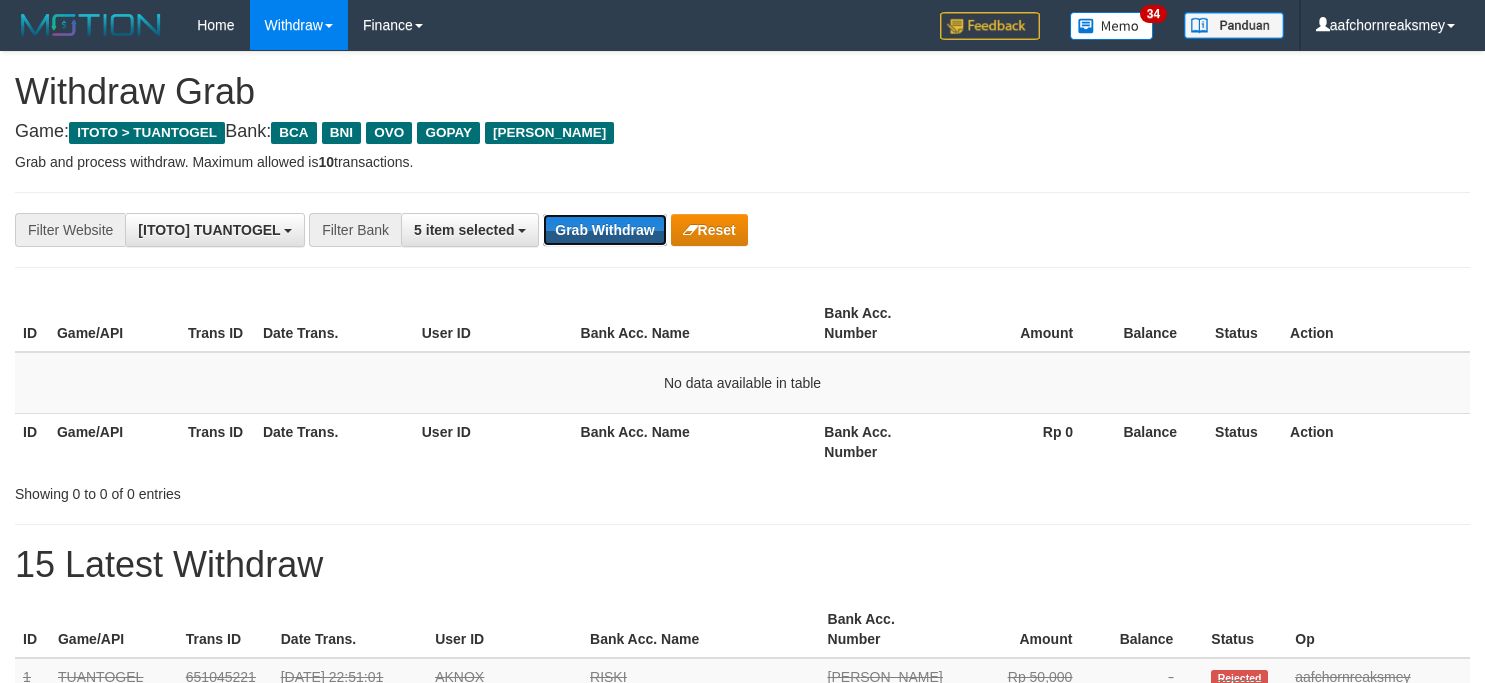 drag, startPoint x: 623, startPoint y: 231, endPoint x: 676, endPoint y: 283, distance: 74.24958 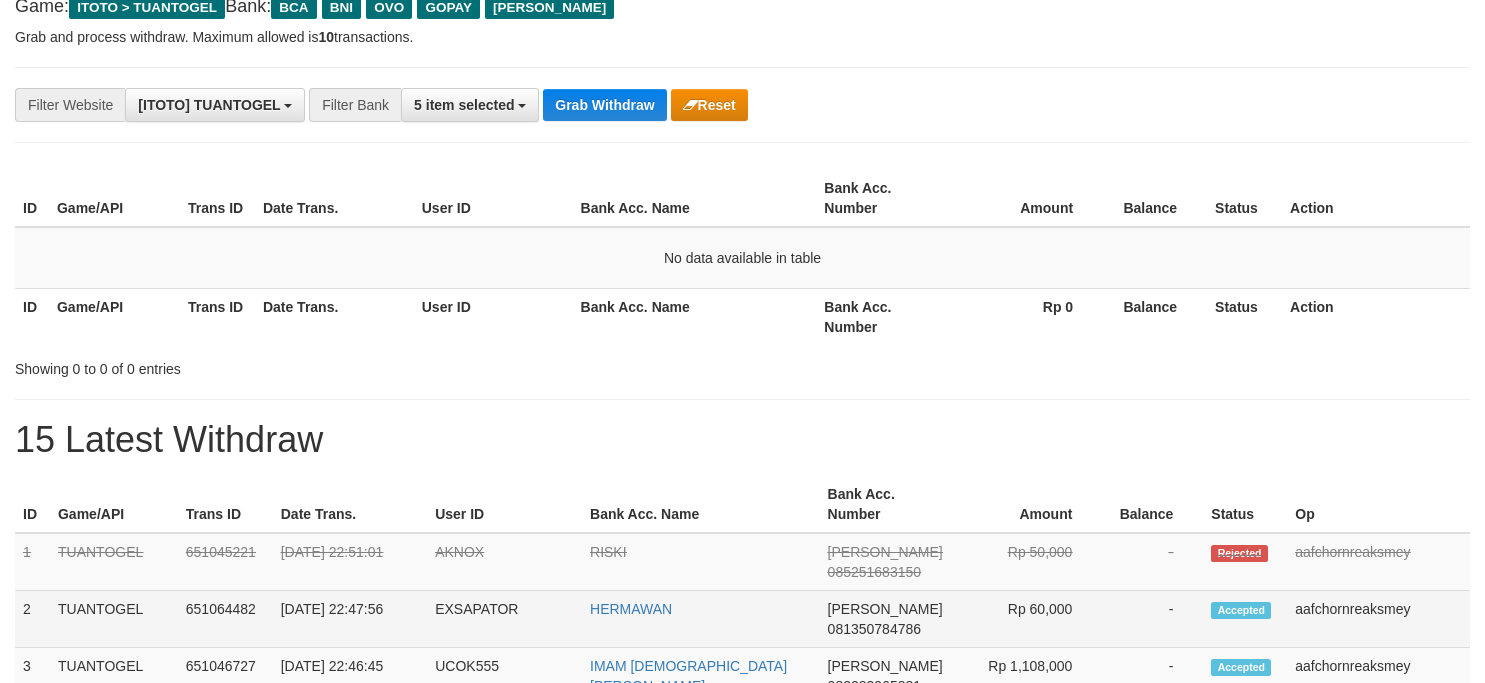 scroll, scrollTop: 0, scrollLeft: 0, axis: both 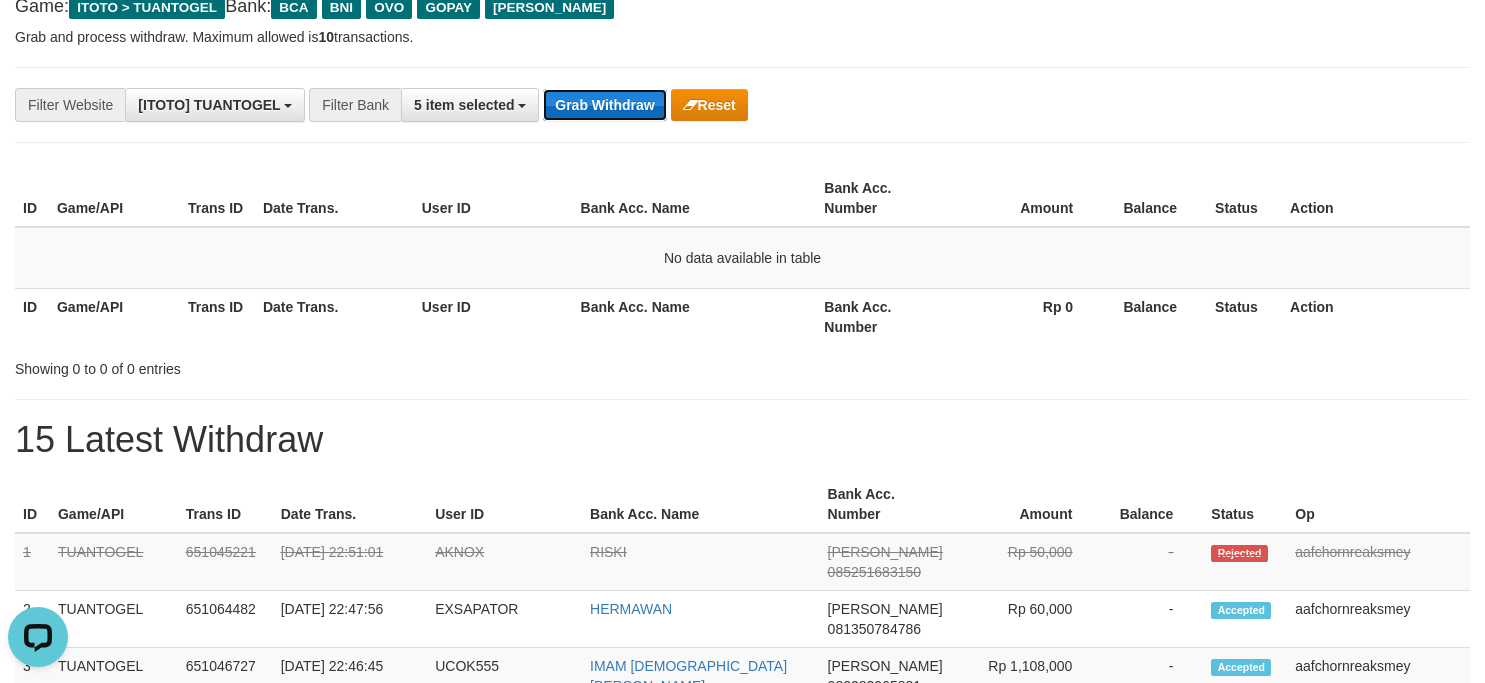 click on "Grab Withdraw" at bounding box center [604, 105] 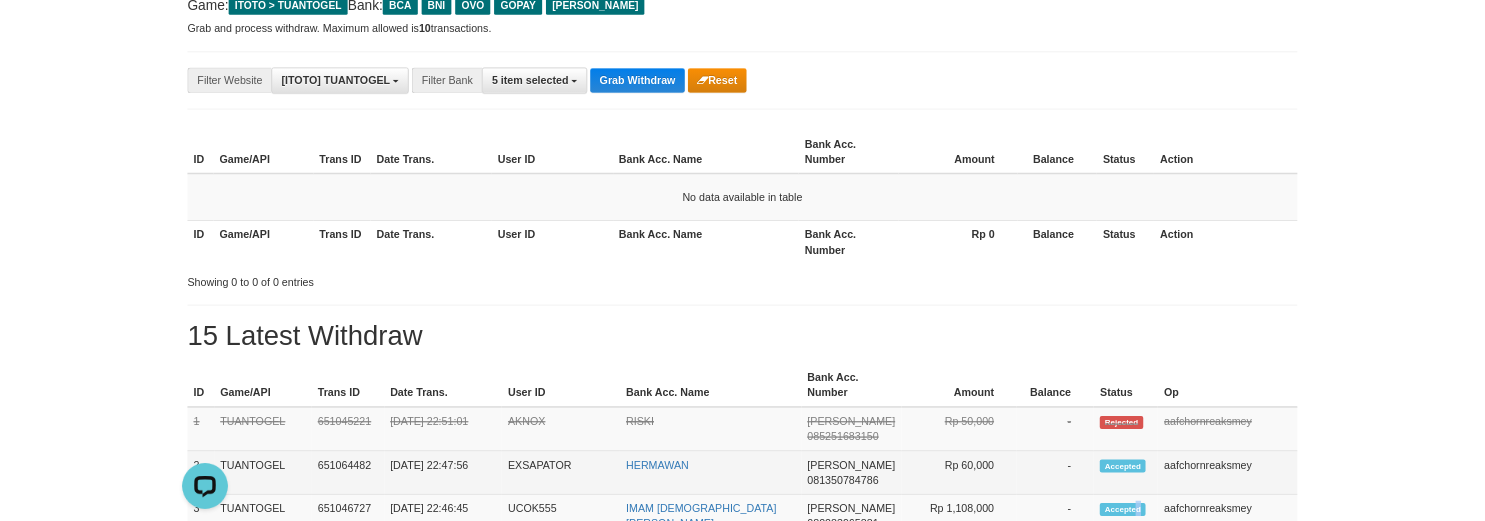 scroll, scrollTop: 141, scrollLeft: 0, axis: vertical 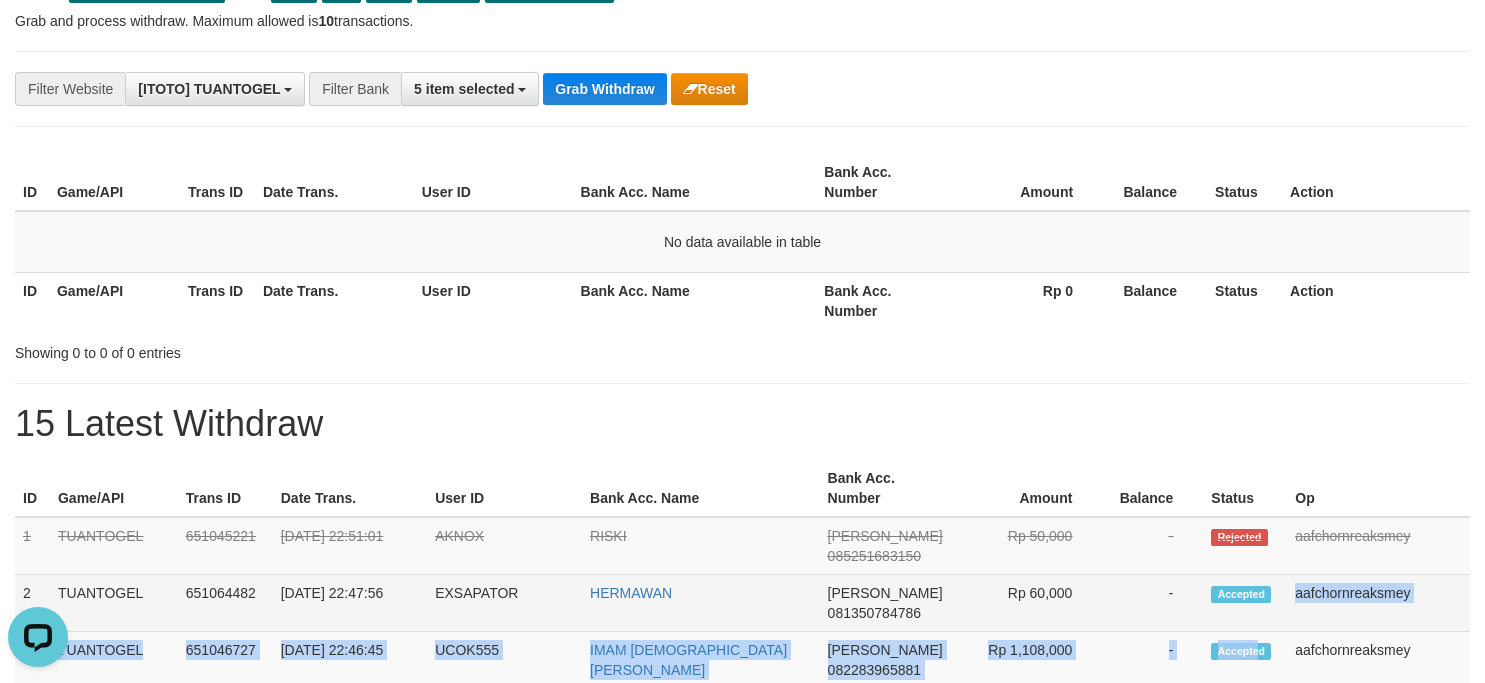 drag, startPoint x: 1258, startPoint y: 682, endPoint x: 1280, endPoint y: 617, distance: 68.622154 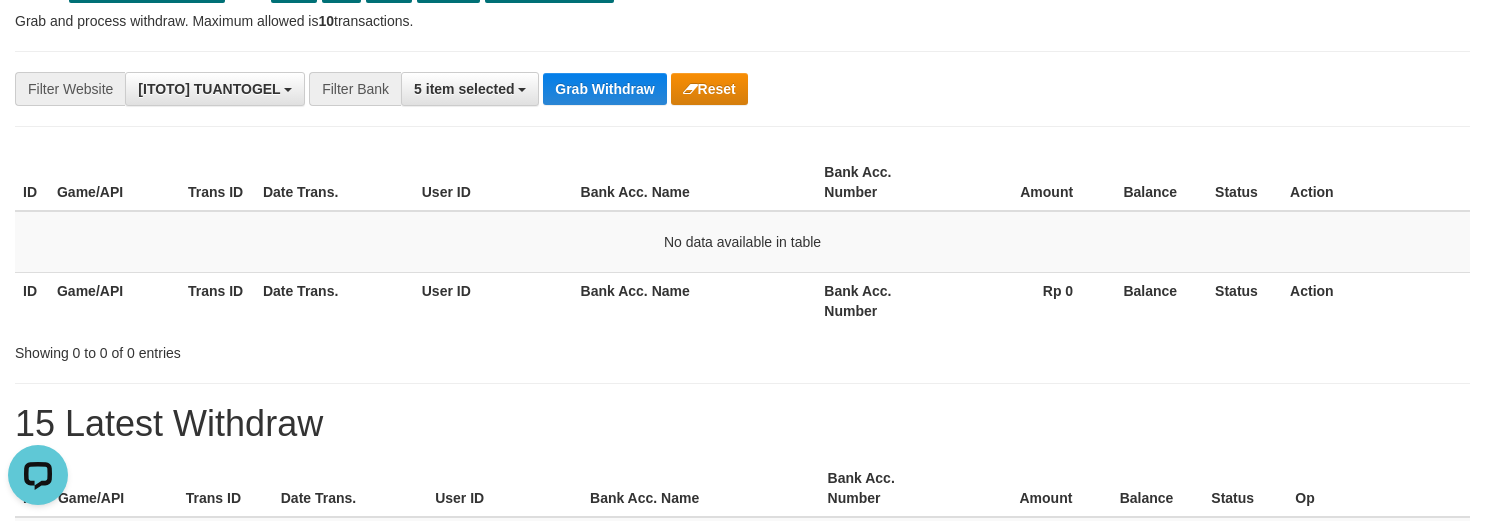click on "**********" at bounding box center (742, 972) 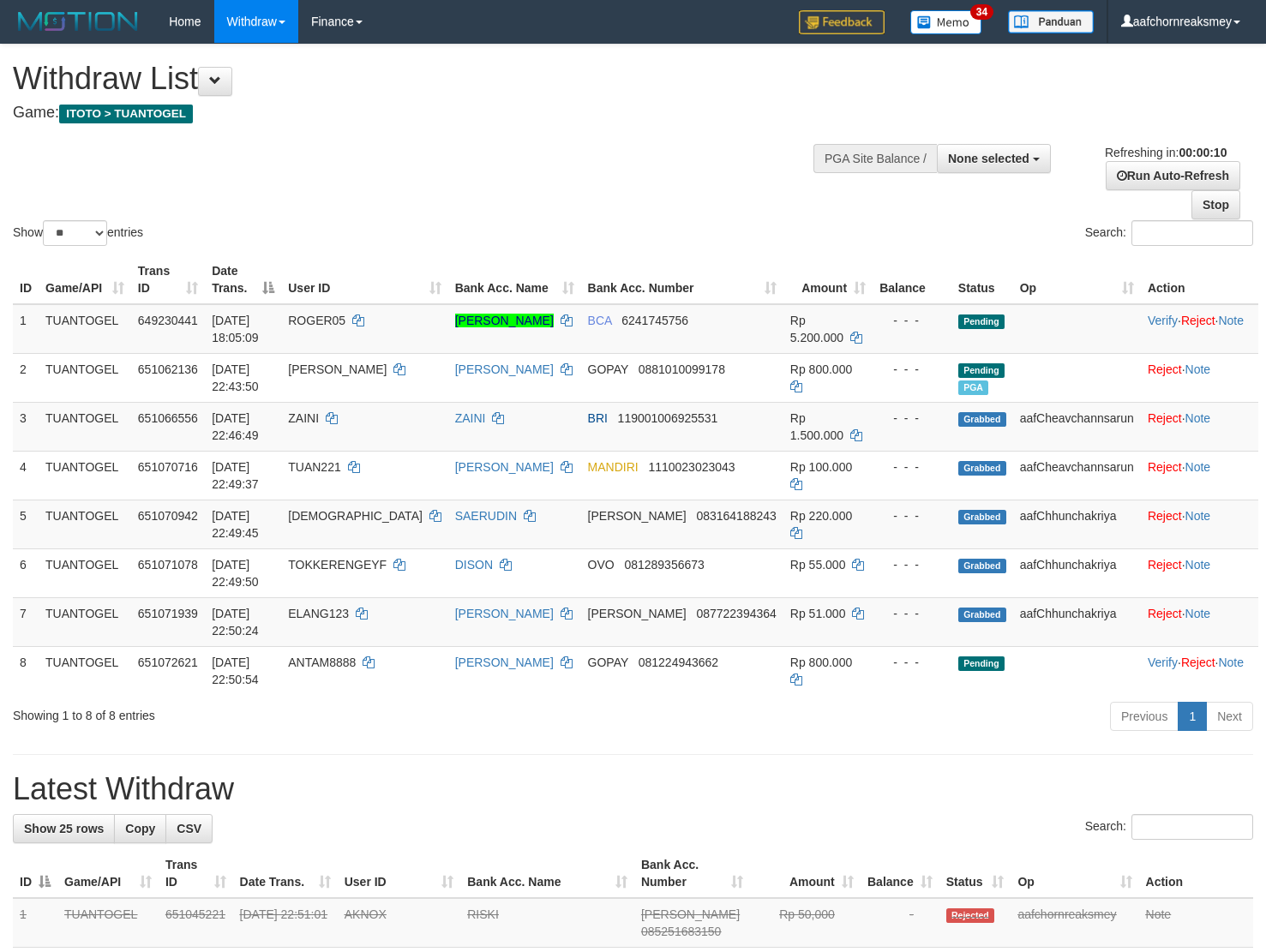 select 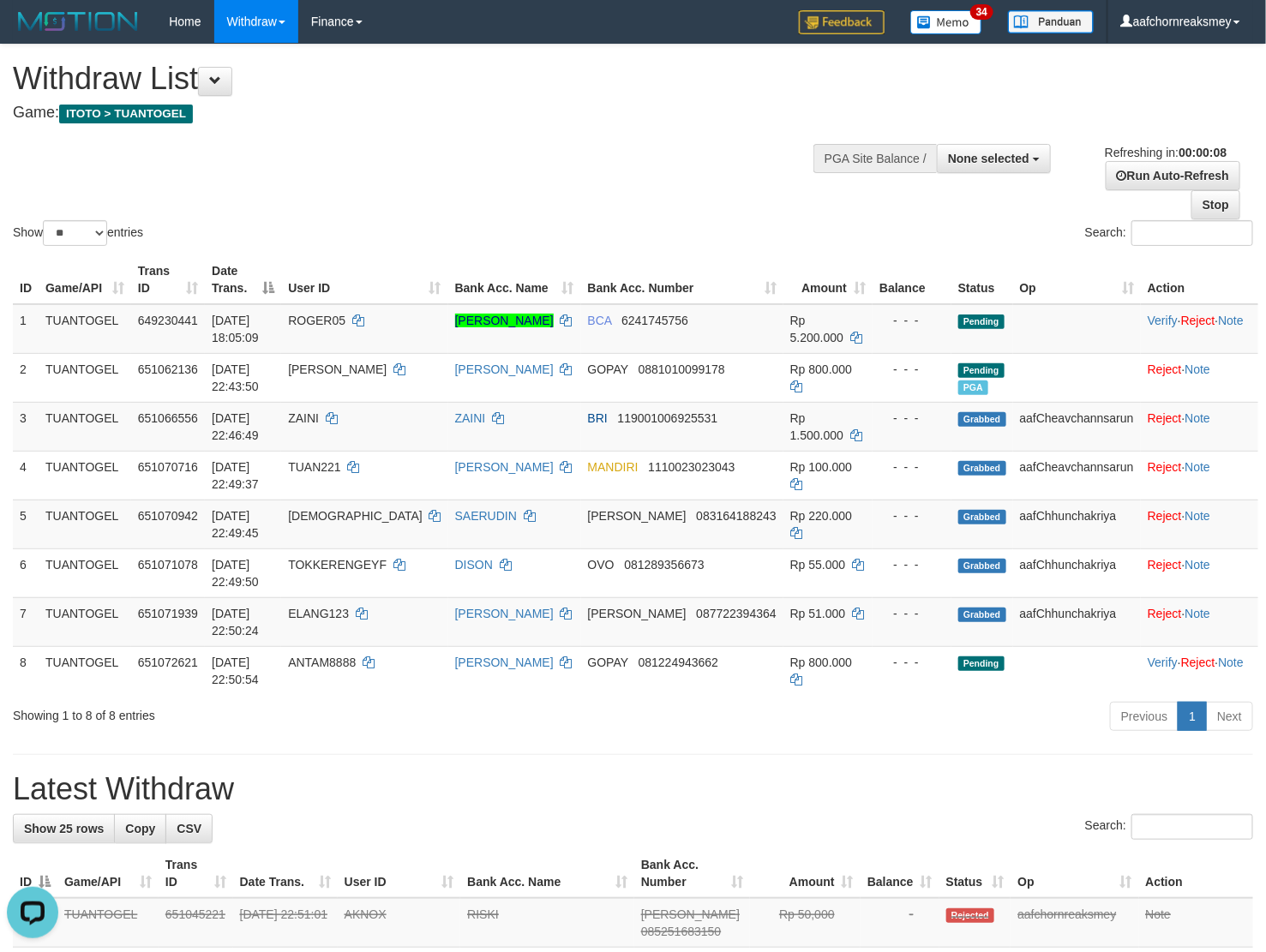 scroll, scrollTop: 0, scrollLeft: 0, axis: both 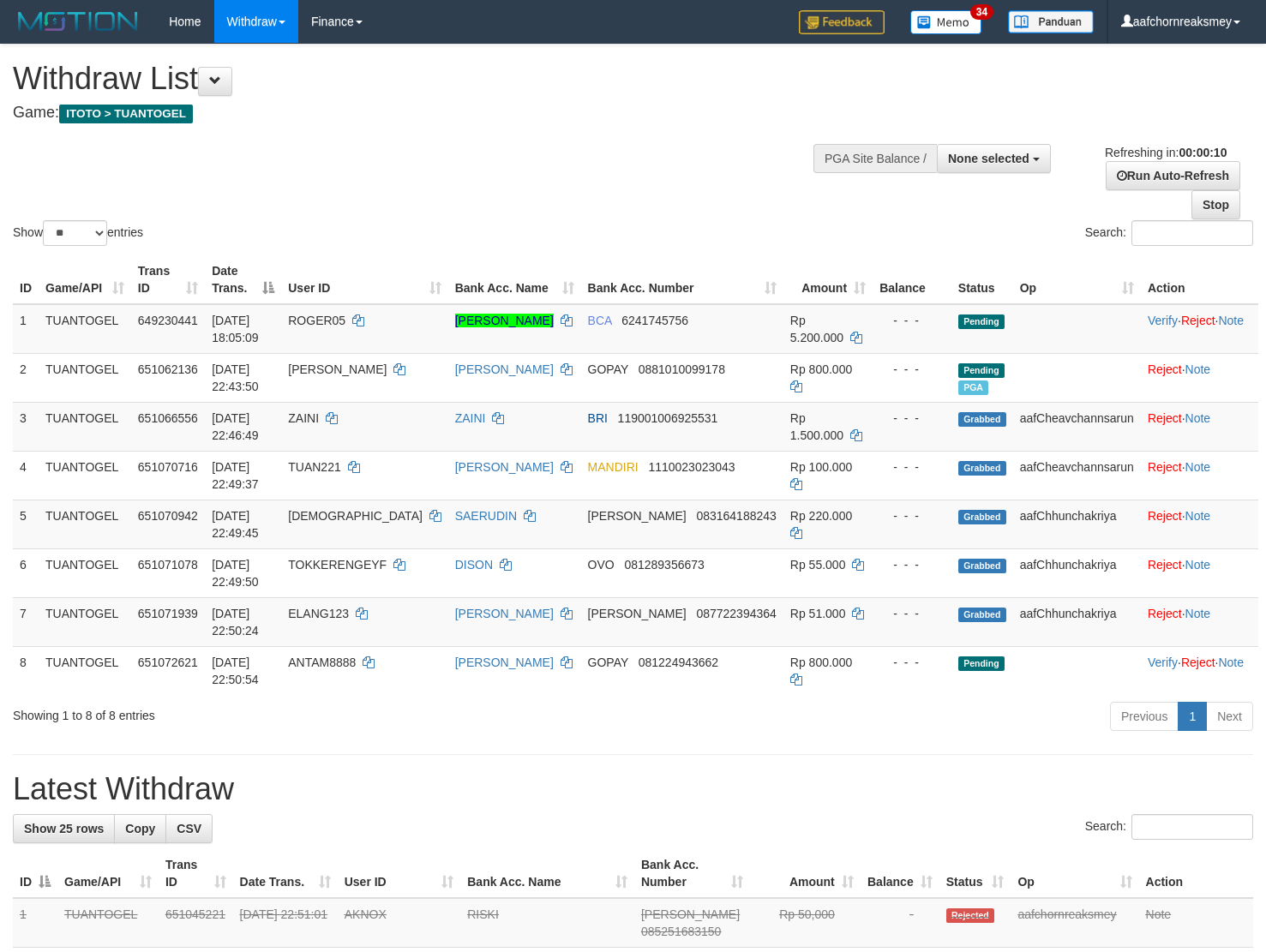 select 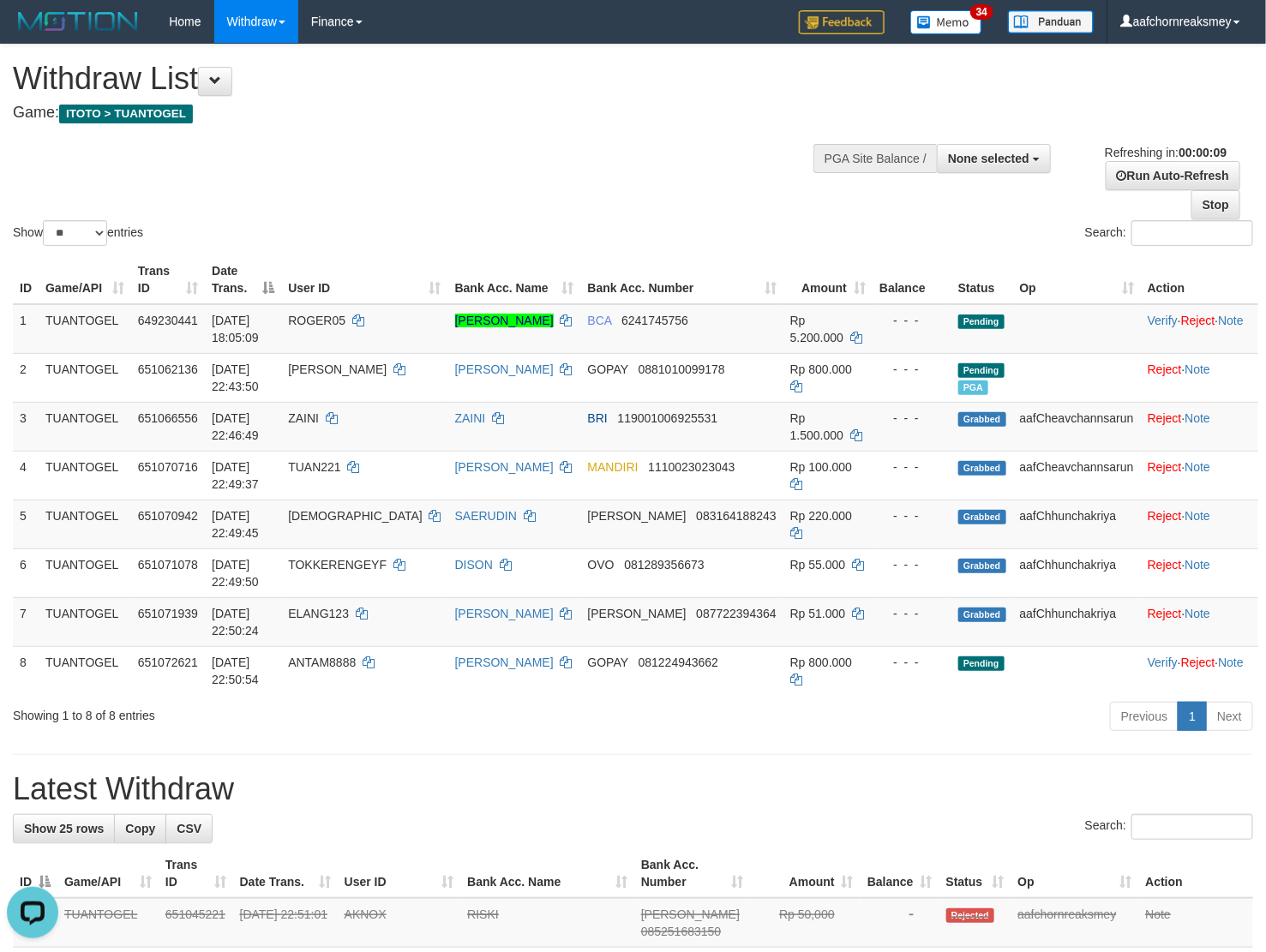 scroll, scrollTop: 0, scrollLeft: 0, axis: both 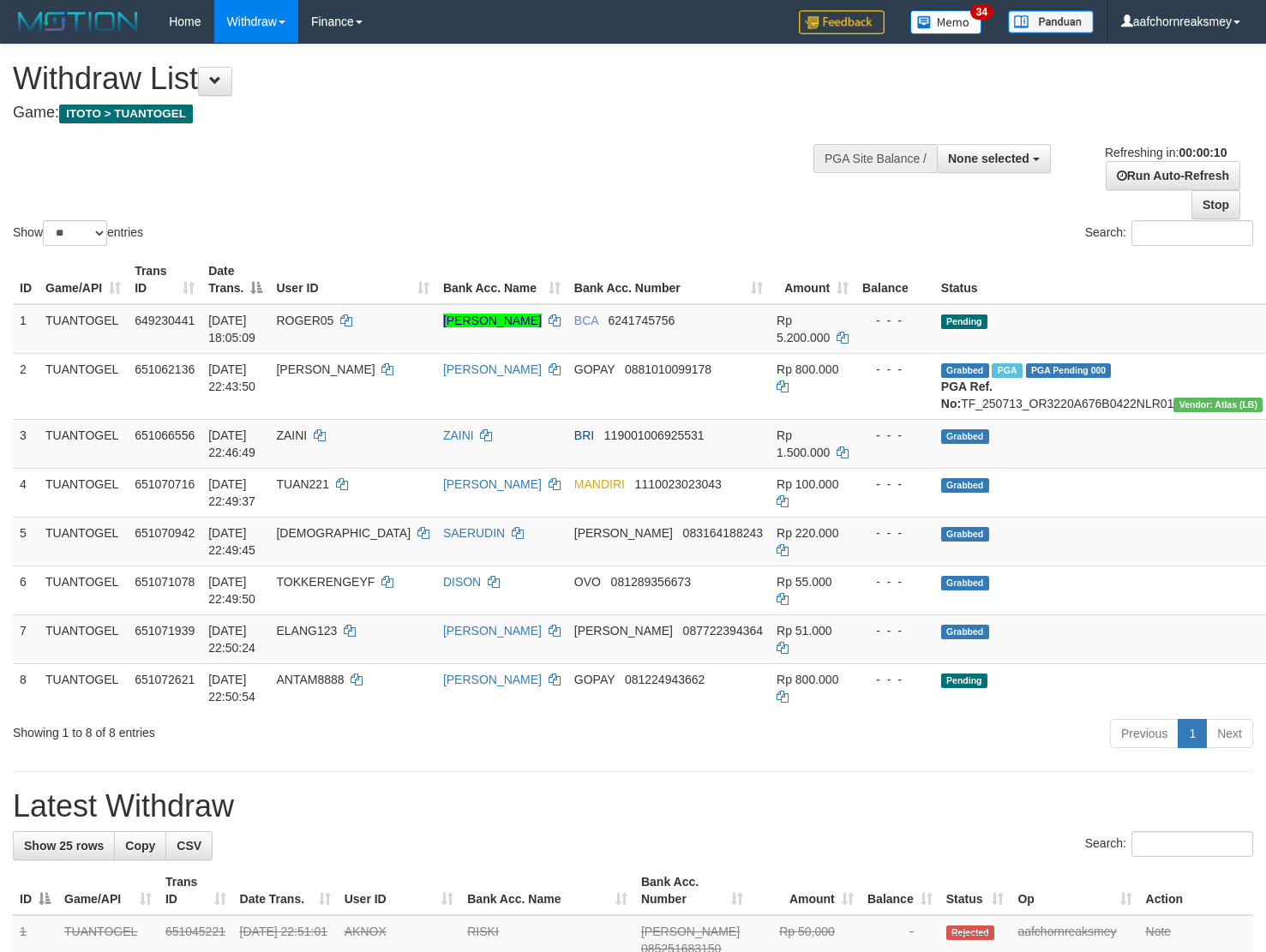 select 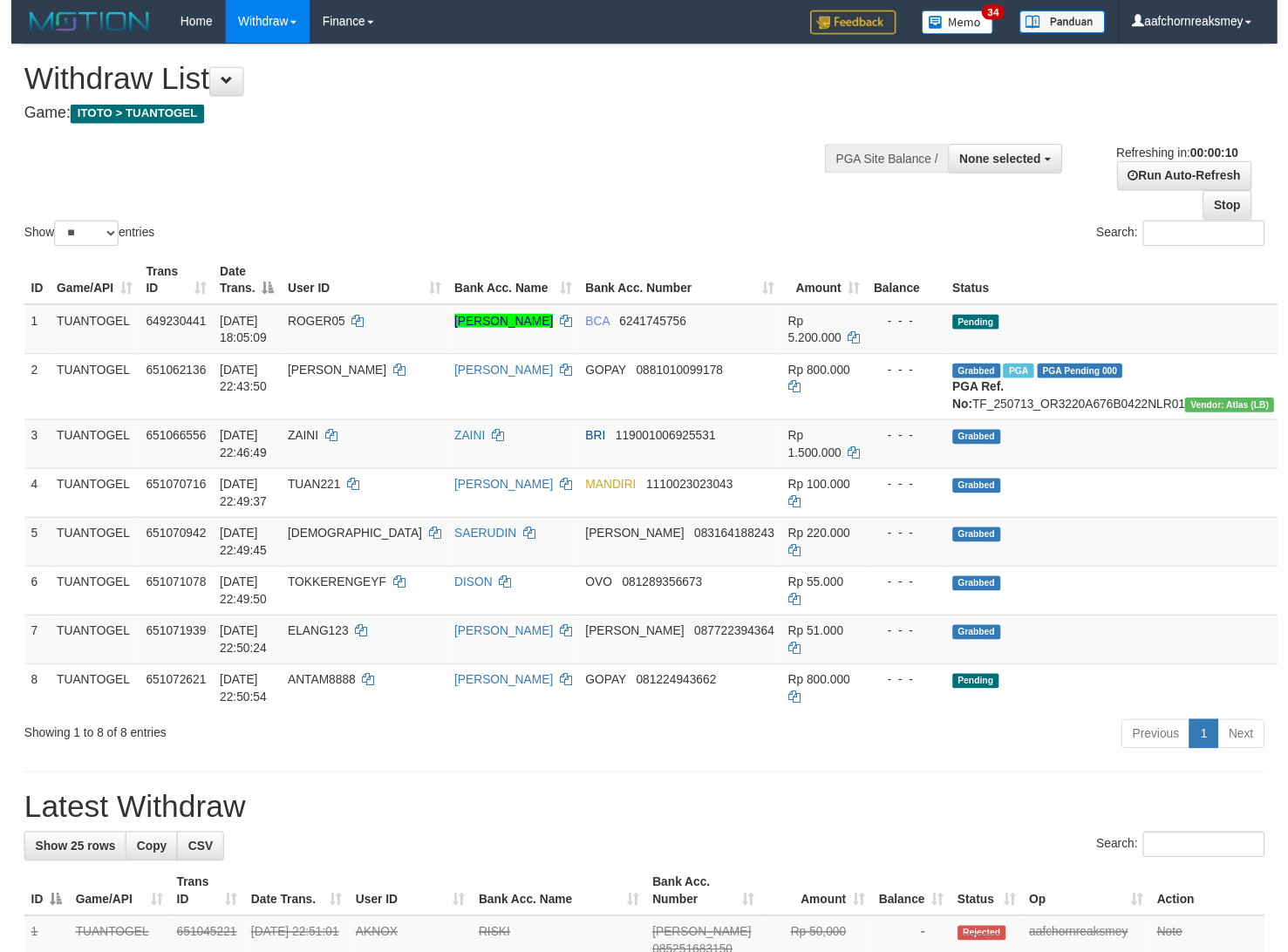scroll, scrollTop: 0, scrollLeft: 0, axis: both 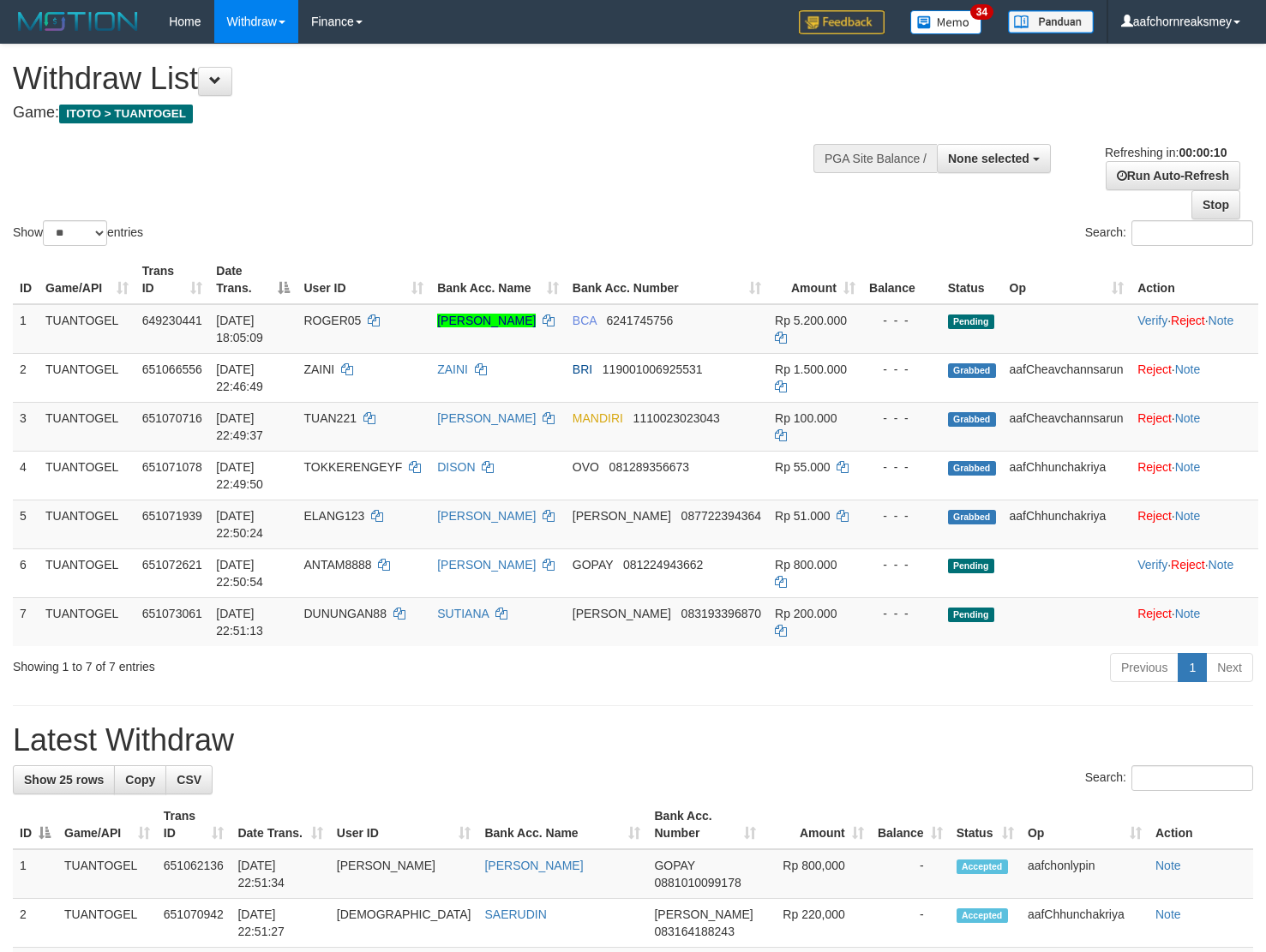 select 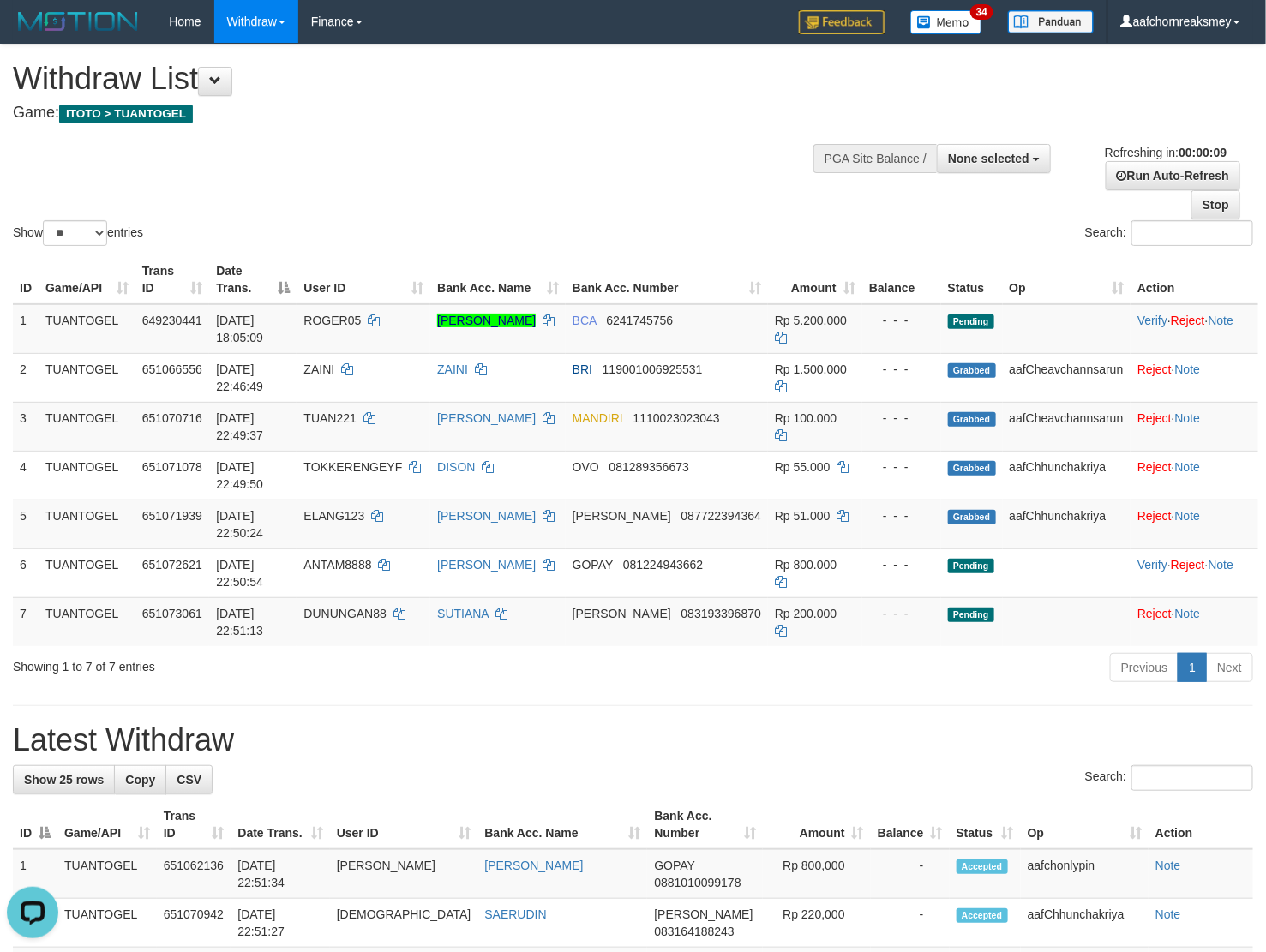 scroll, scrollTop: 0, scrollLeft: 0, axis: both 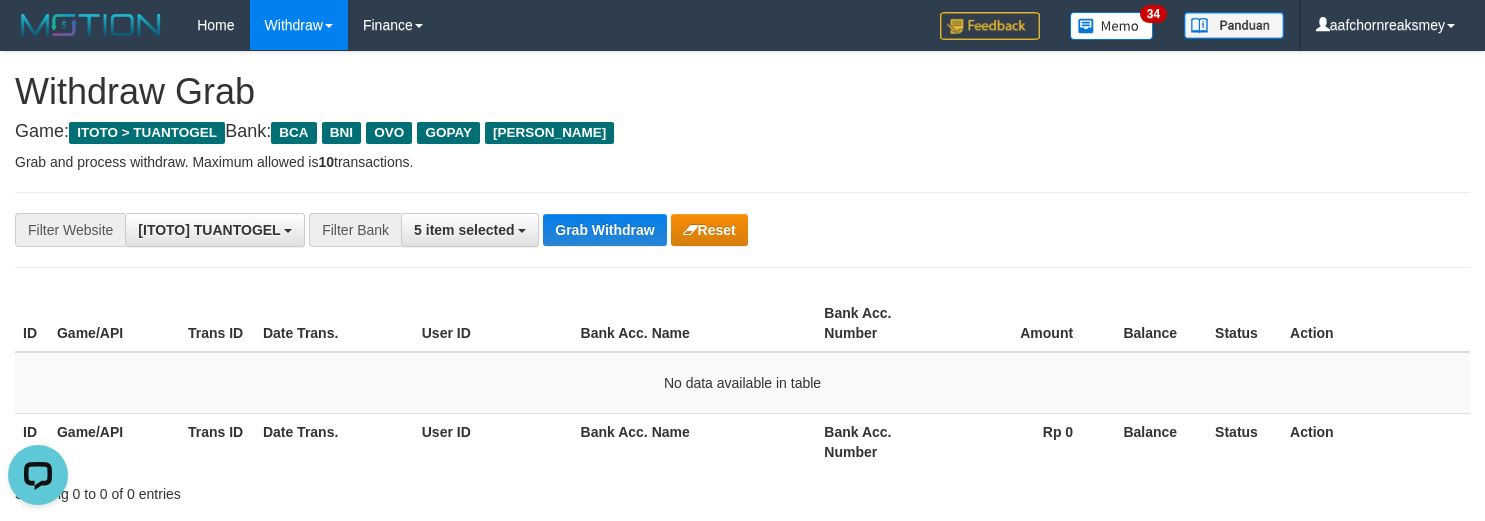 click on "Grab and process withdraw.
Maximum allowed is  10  transactions." at bounding box center (742, 162) 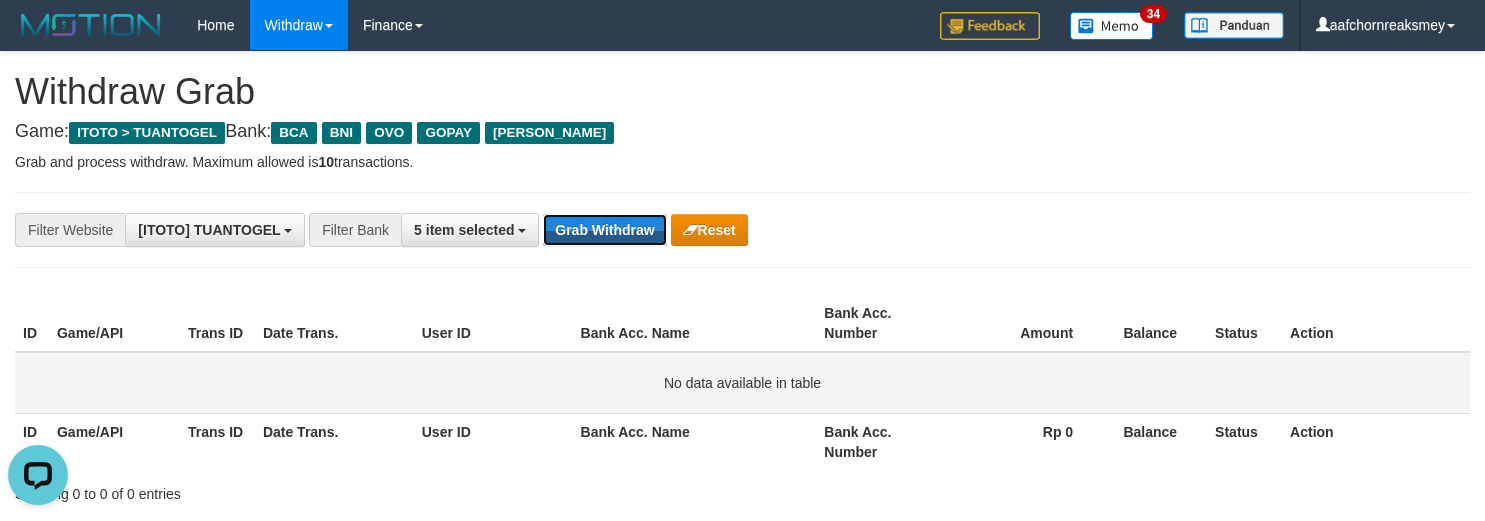 drag, startPoint x: 610, startPoint y: 230, endPoint x: 778, endPoint y: 410, distance: 246.21942 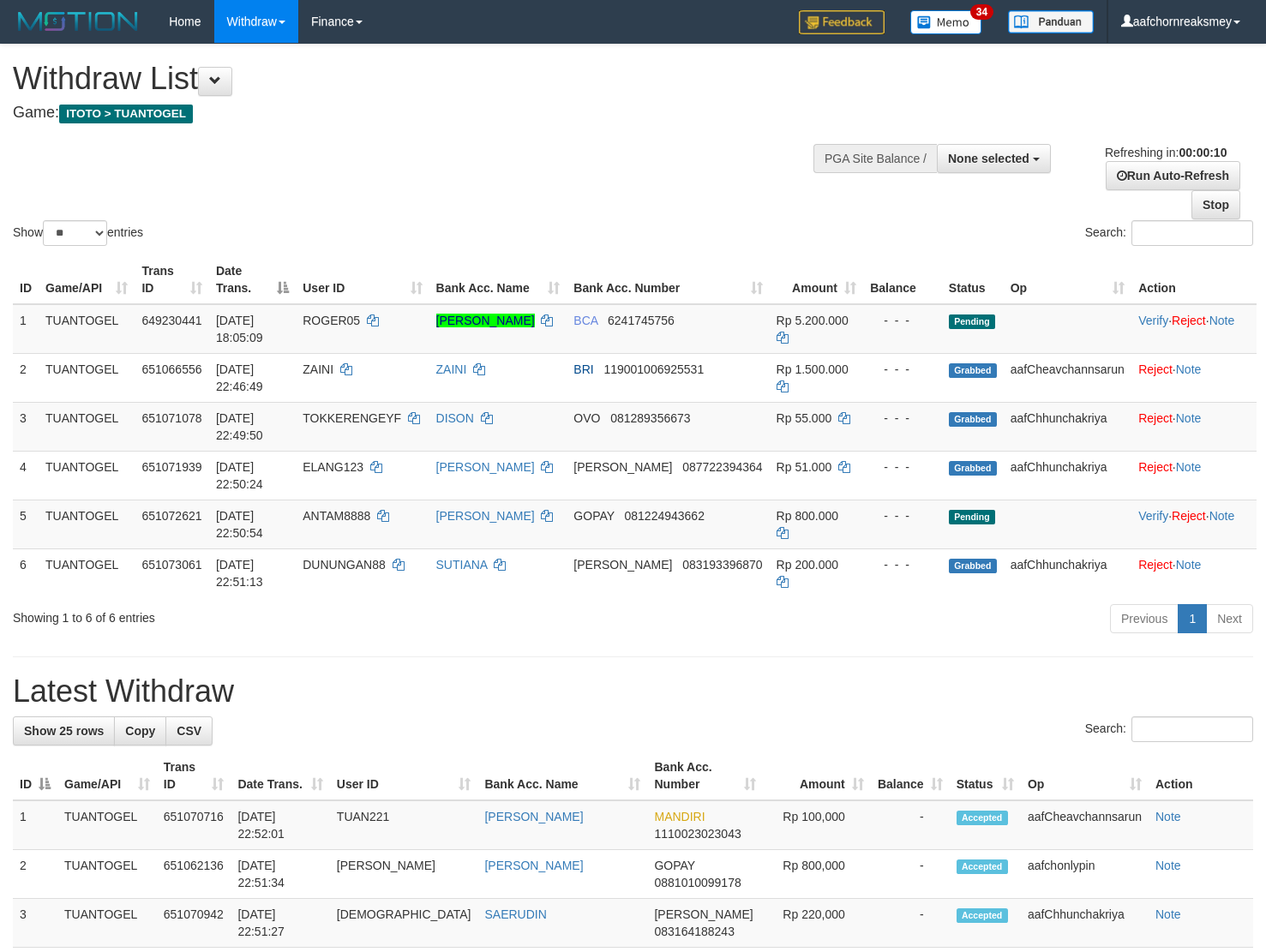 select 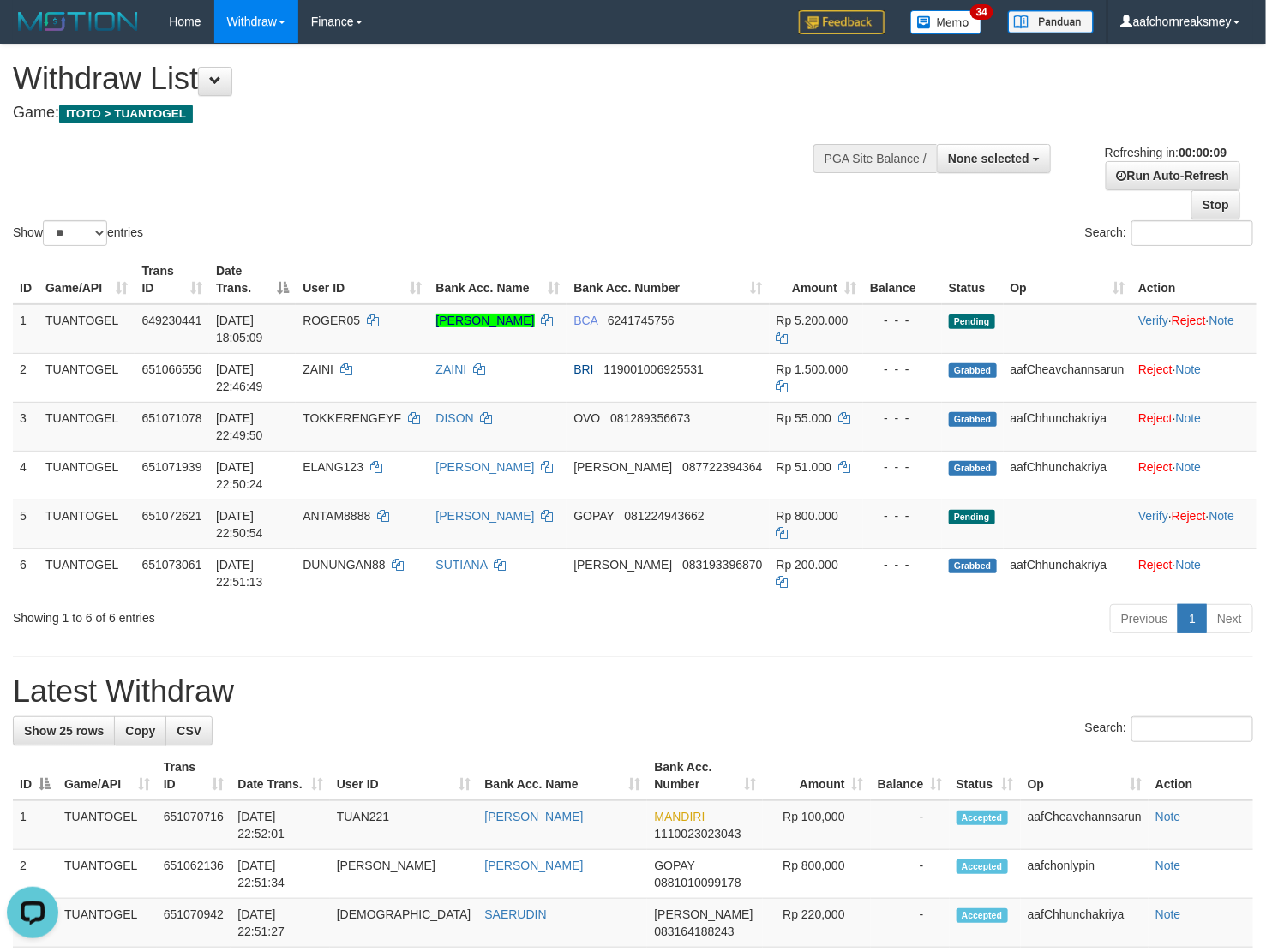 scroll, scrollTop: 0, scrollLeft: 0, axis: both 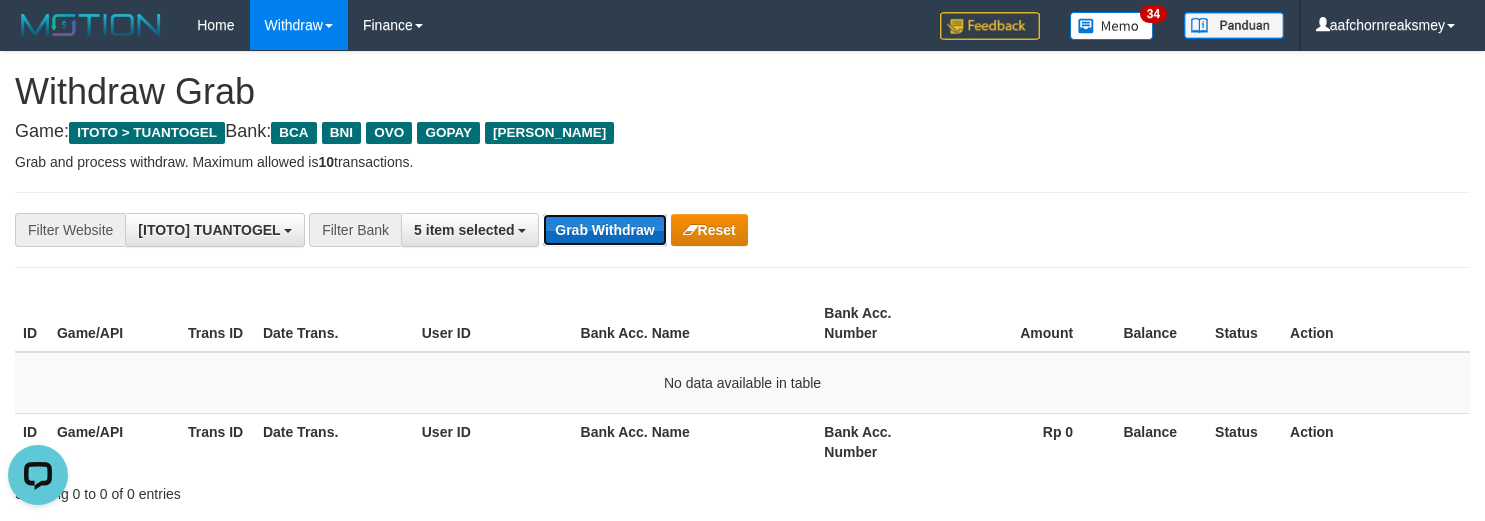 click on "Grab Withdraw" at bounding box center [604, 230] 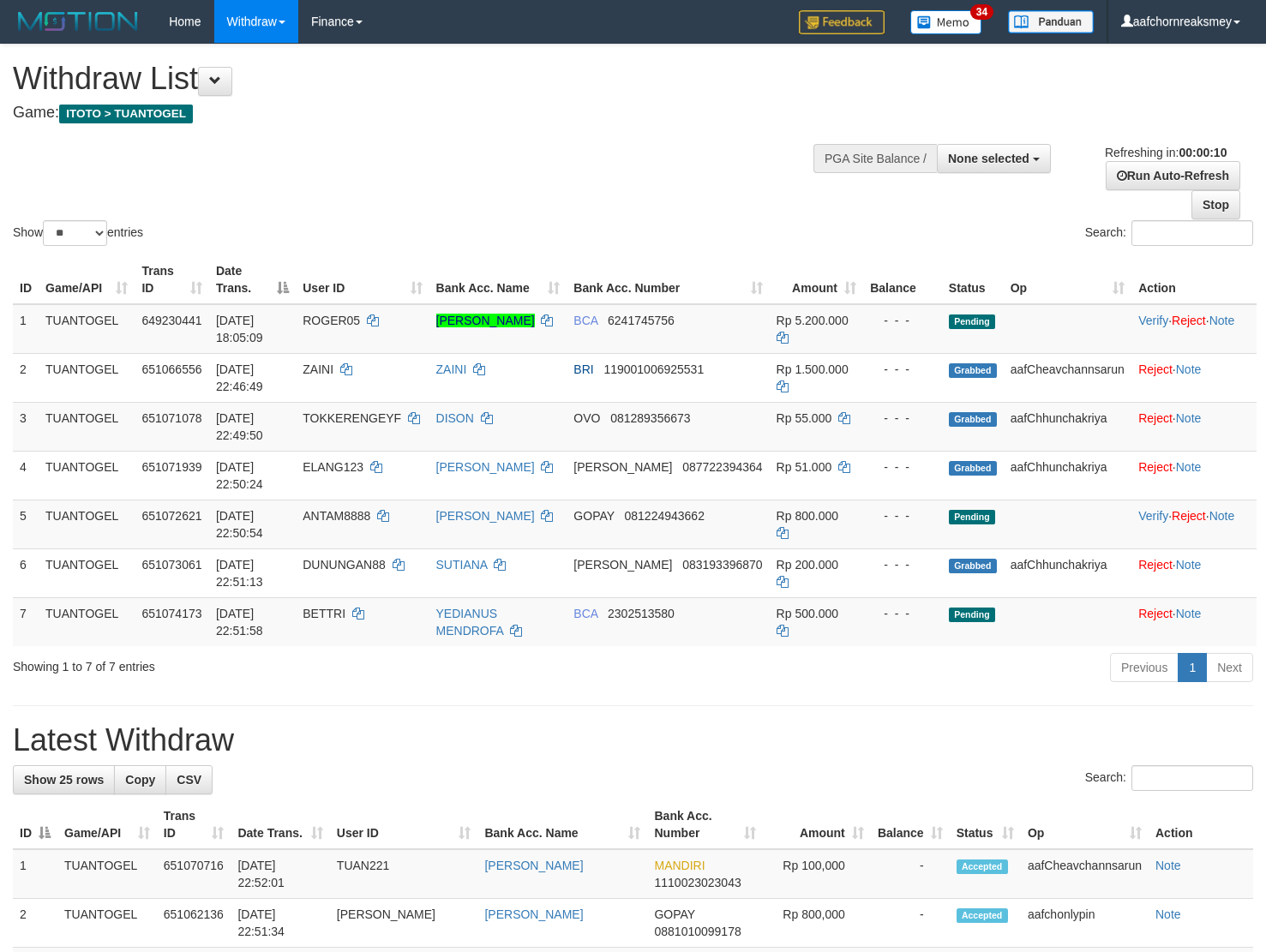 select 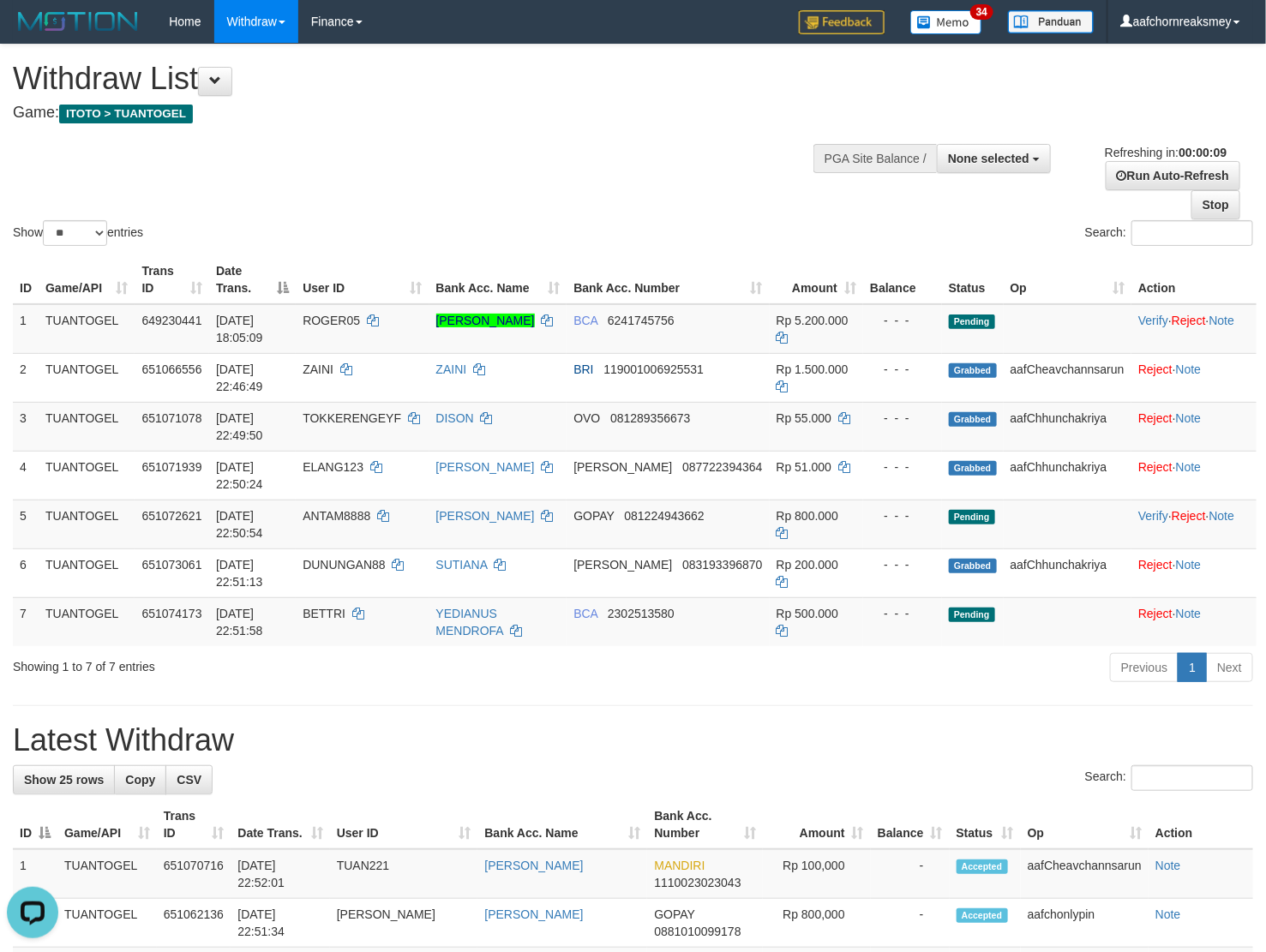 scroll, scrollTop: 0, scrollLeft: 0, axis: both 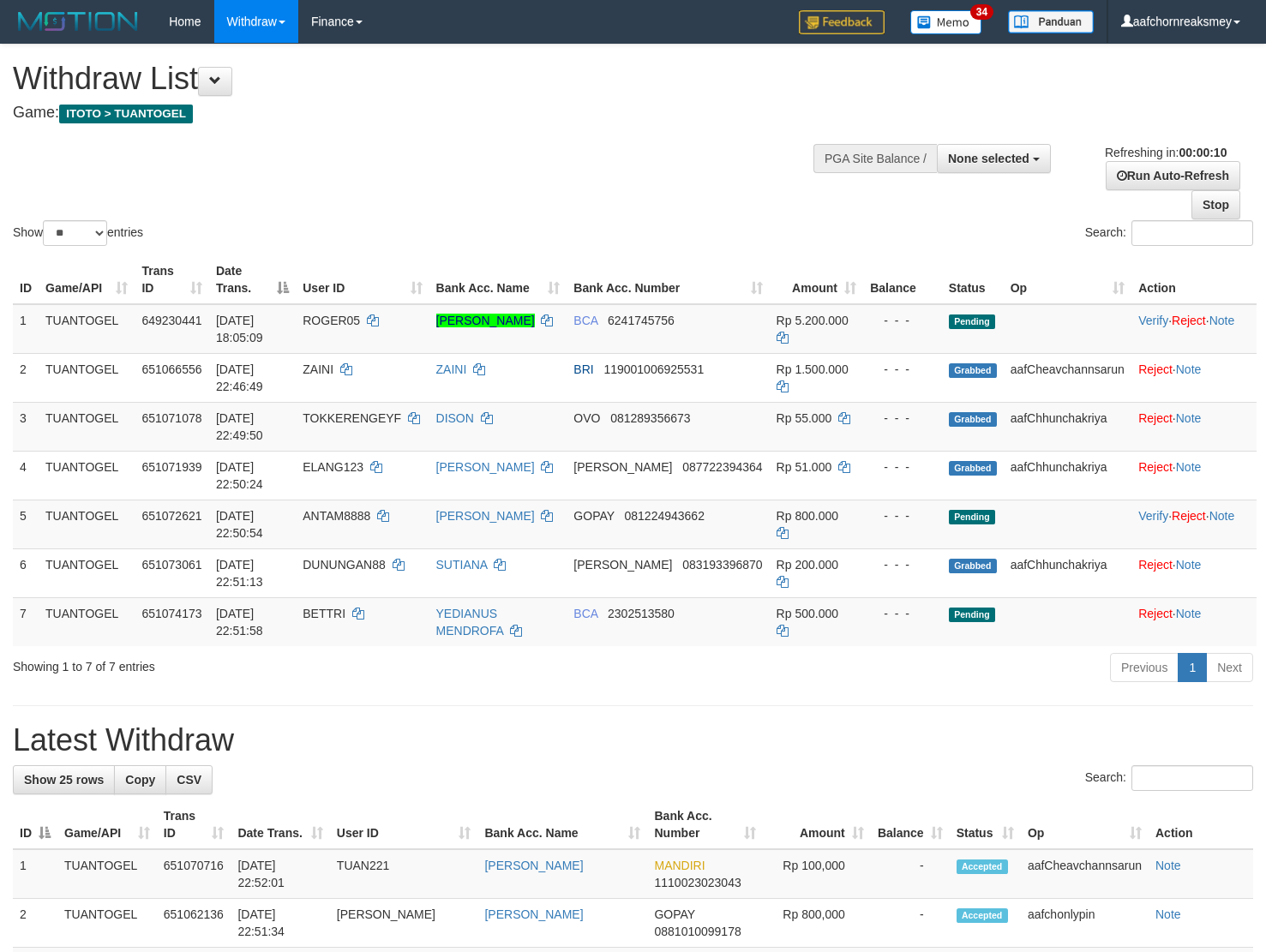 select 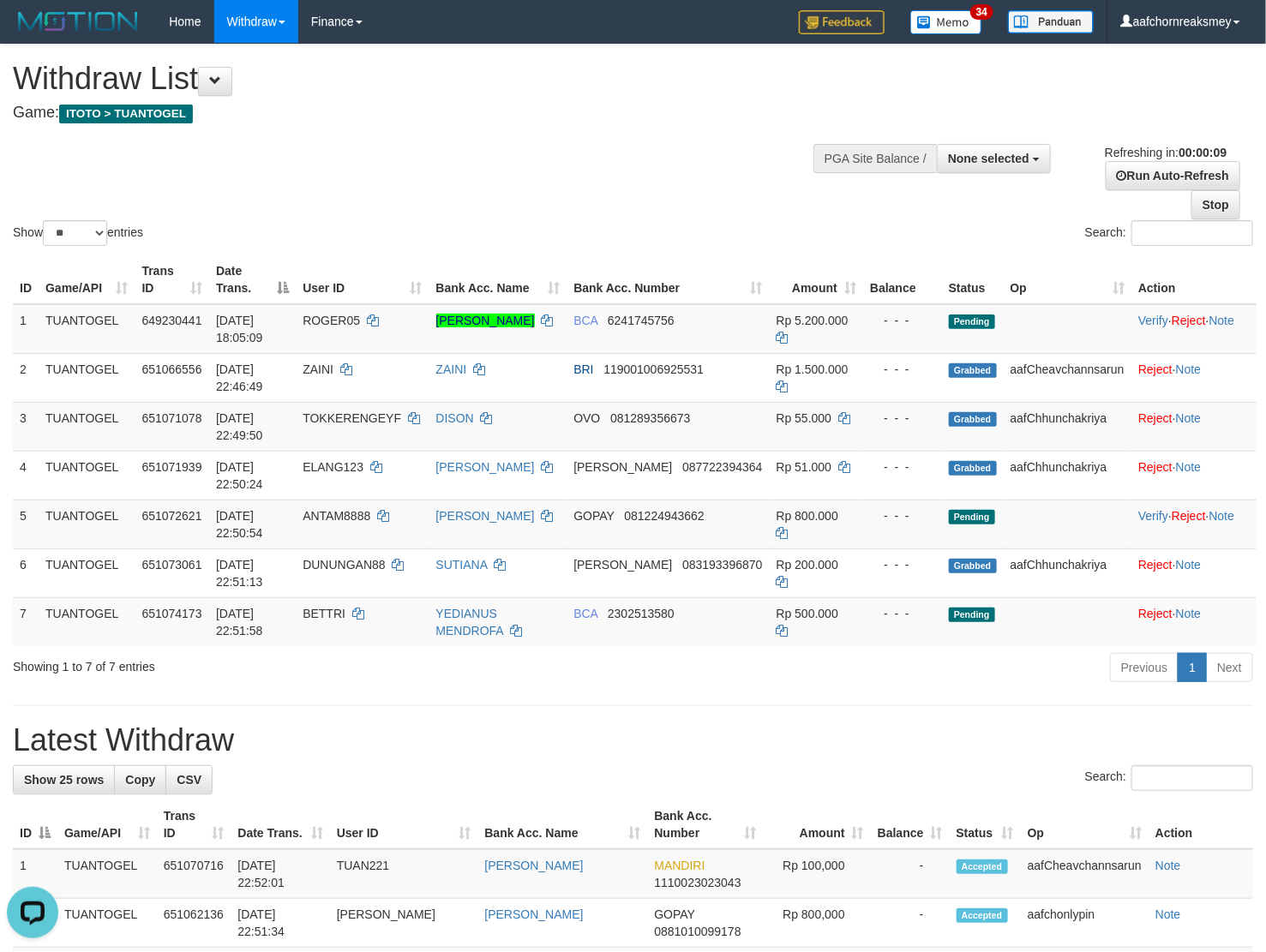 scroll, scrollTop: 0, scrollLeft: 0, axis: both 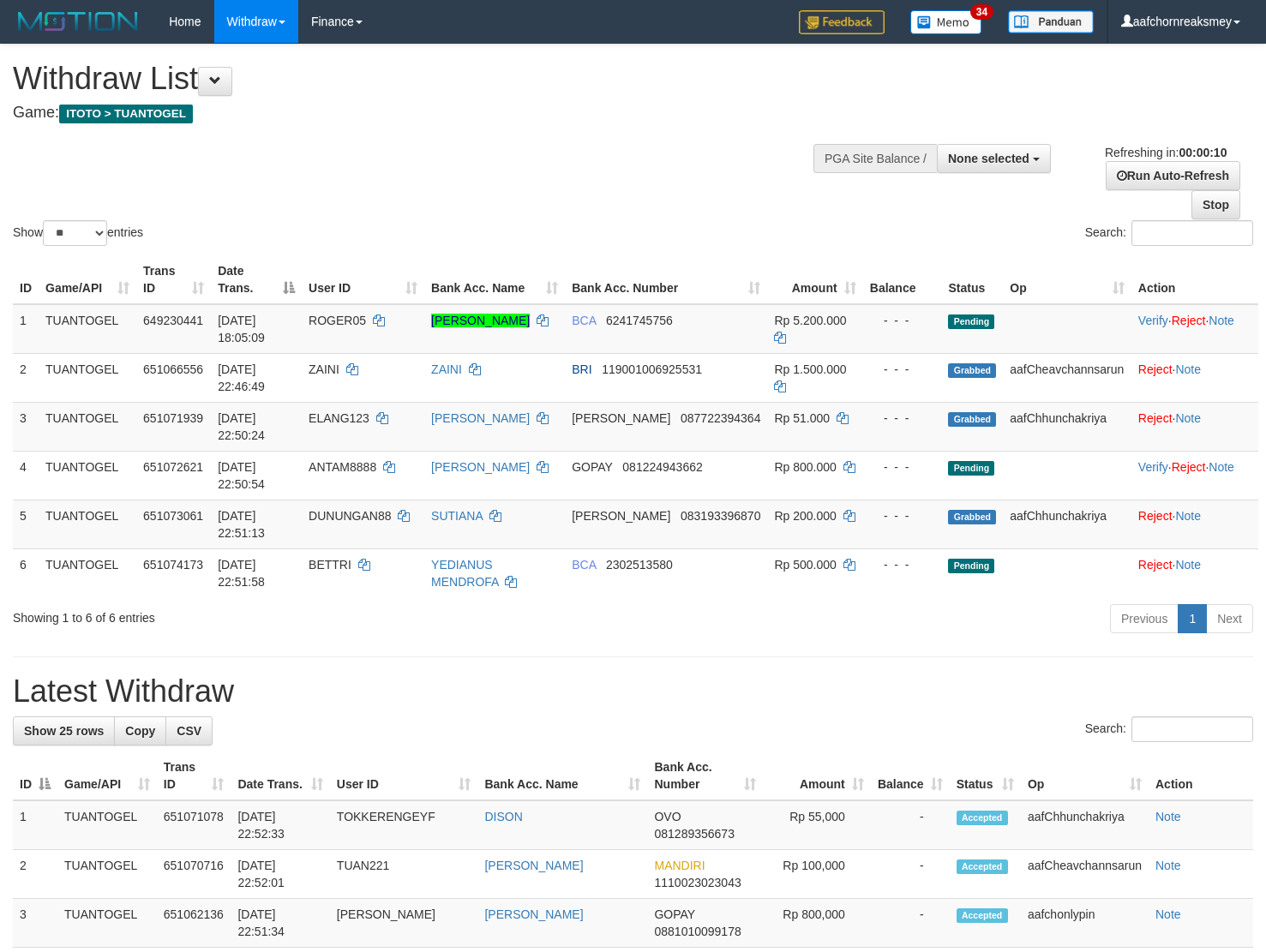 select 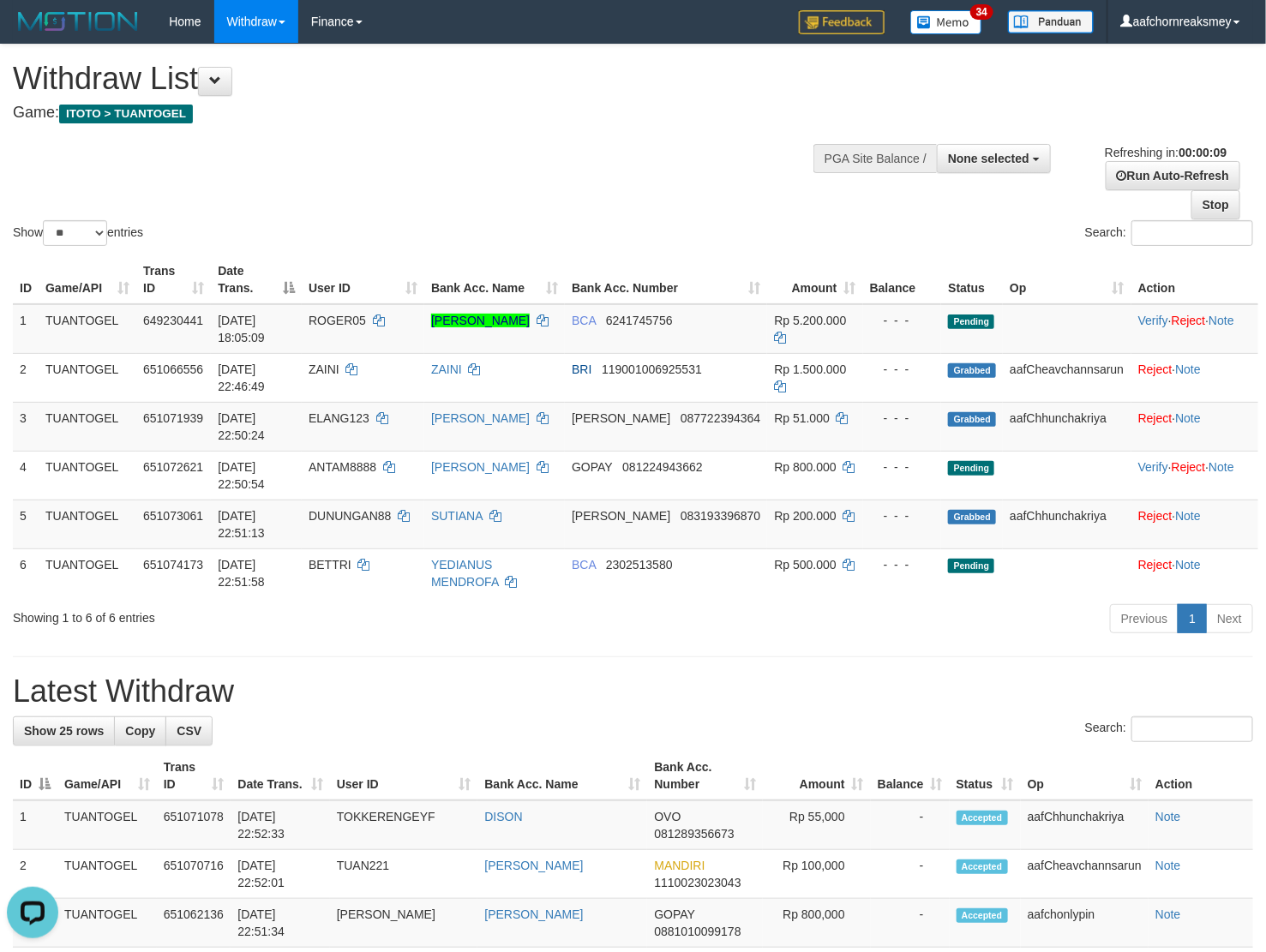 scroll, scrollTop: 0, scrollLeft: 0, axis: both 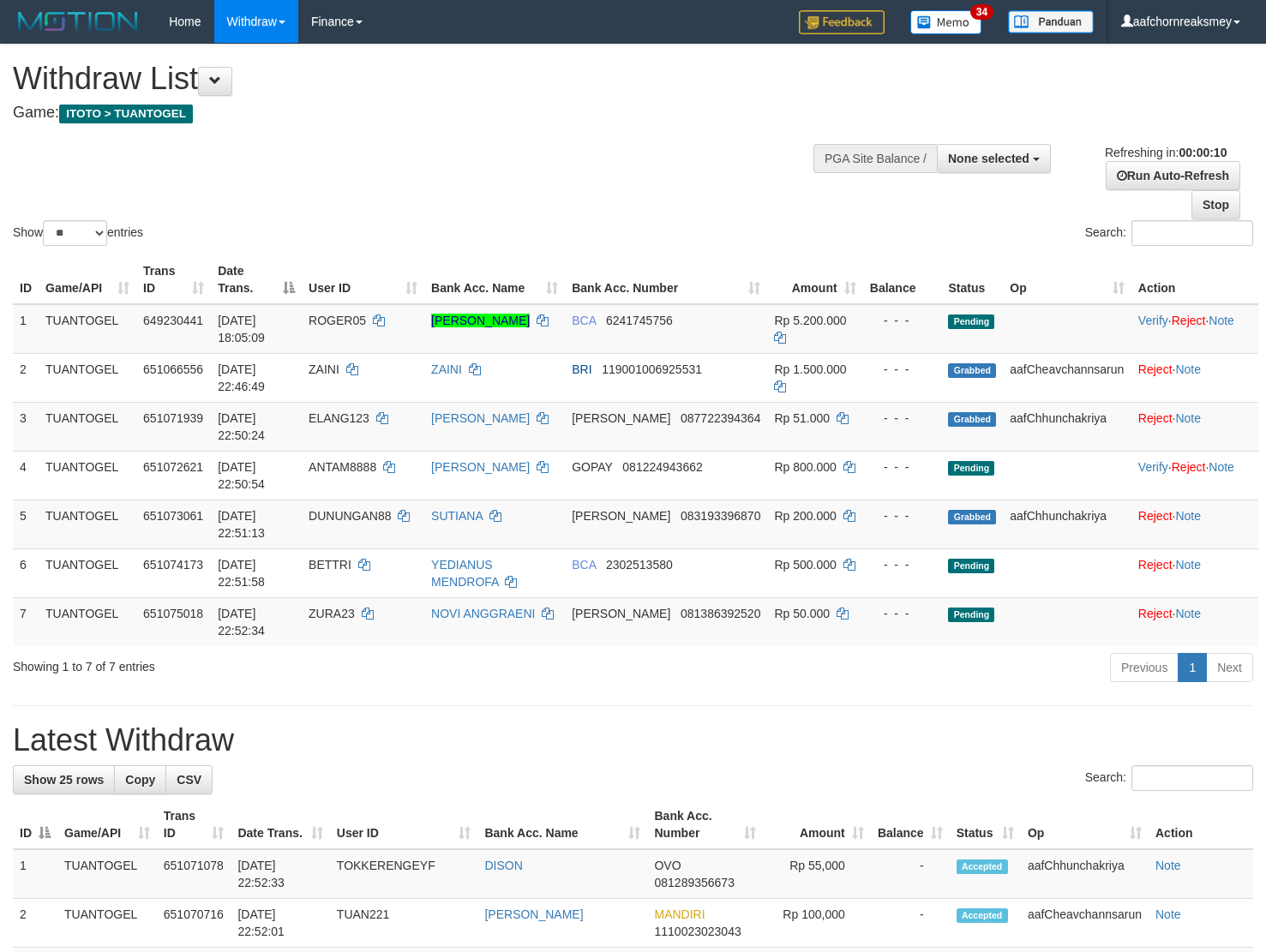 select 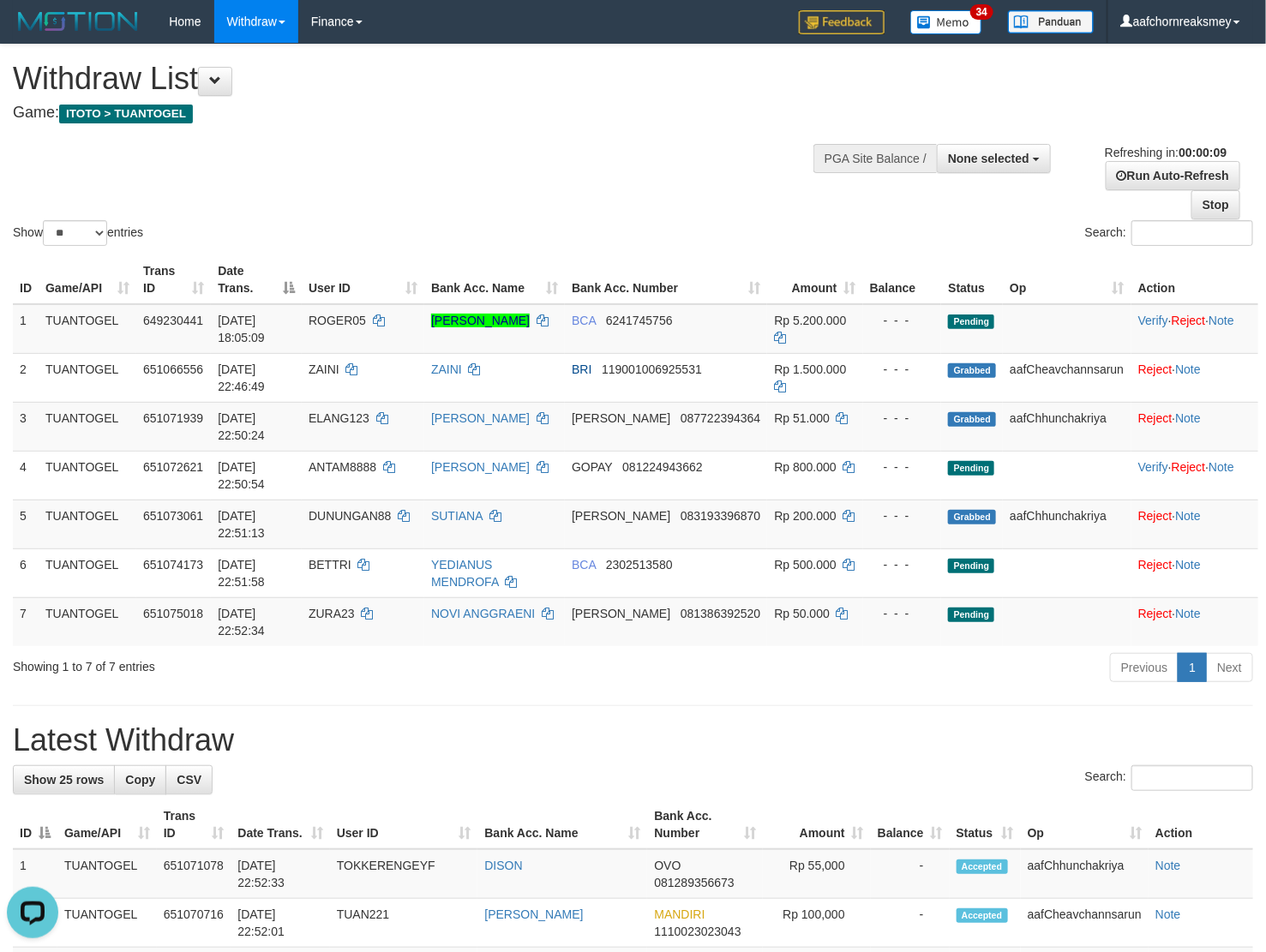 scroll, scrollTop: 0, scrollLeft: 0, axis: both 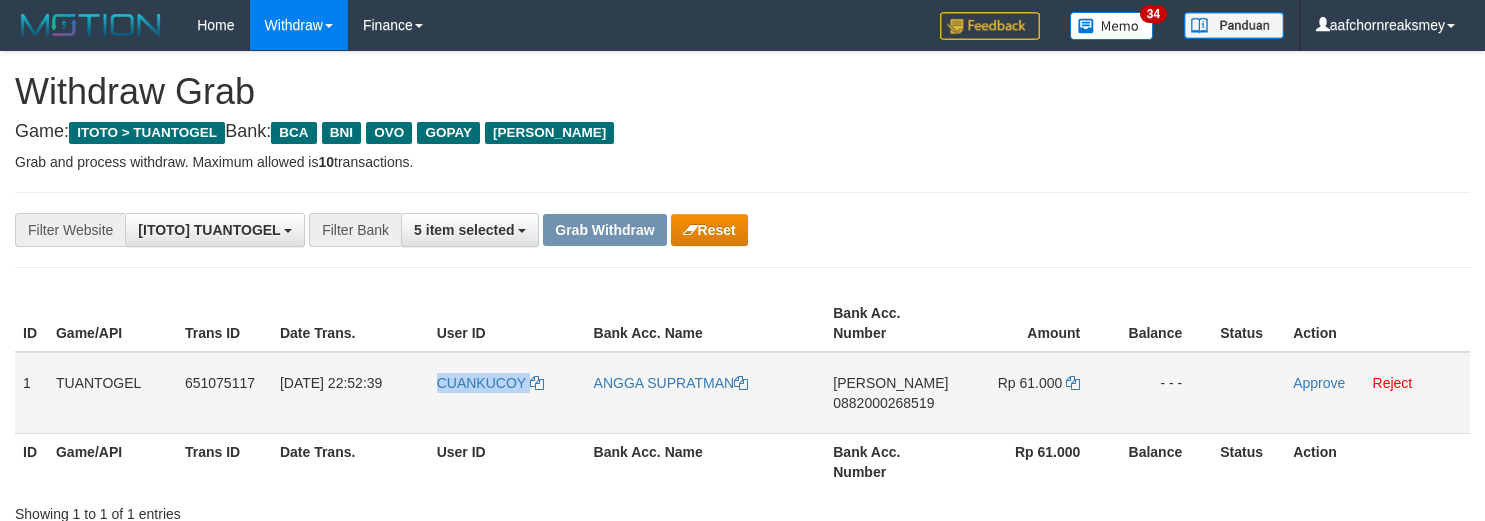 drag, startPoint x: 470, startPoint y: 387, endPoint x: 530, endPoint y: 410, distance: 64.25729 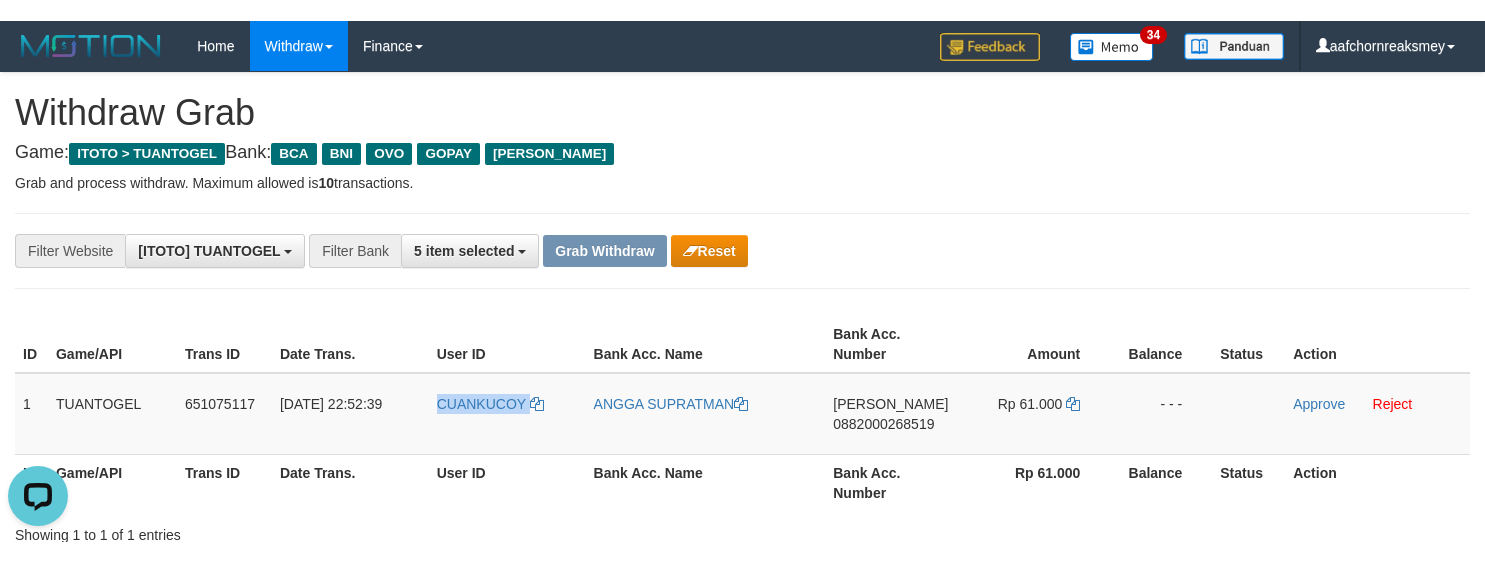 scroll, scrollTop: 0, scrollLeft: 0, axis: both 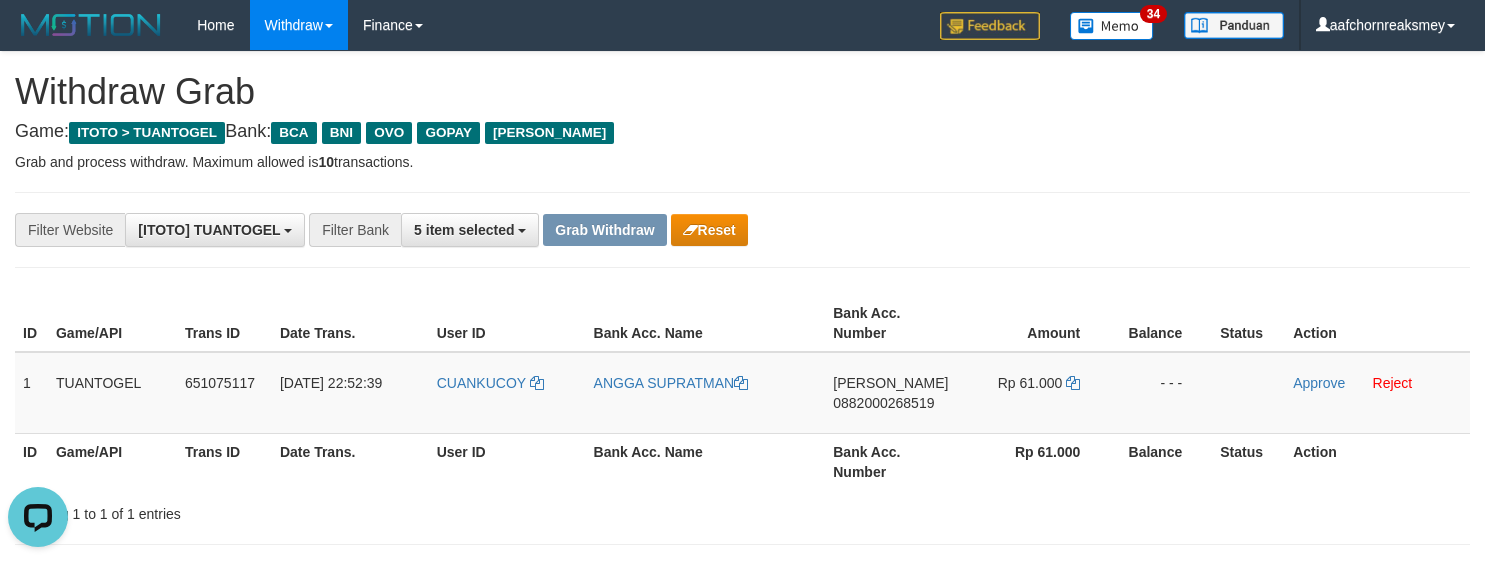 click on "**********" at bounding box center [742, 1123] 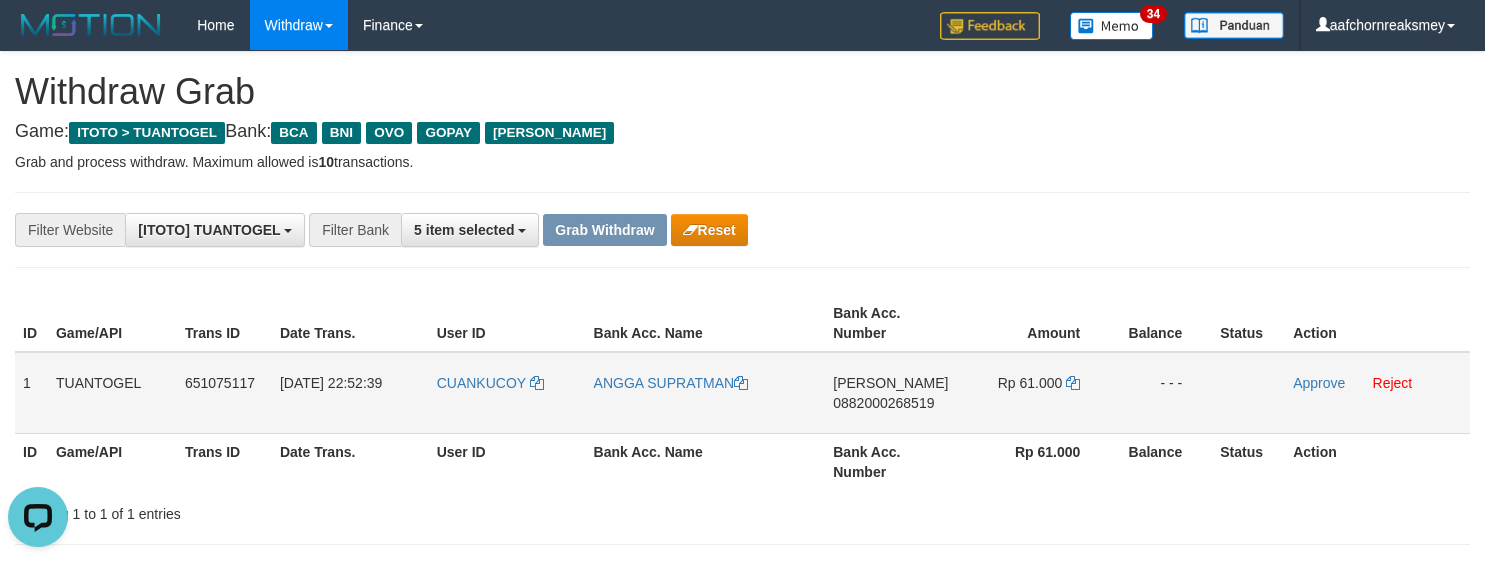 click on "DANA
0882000268519" at bounding box center (890, 393) 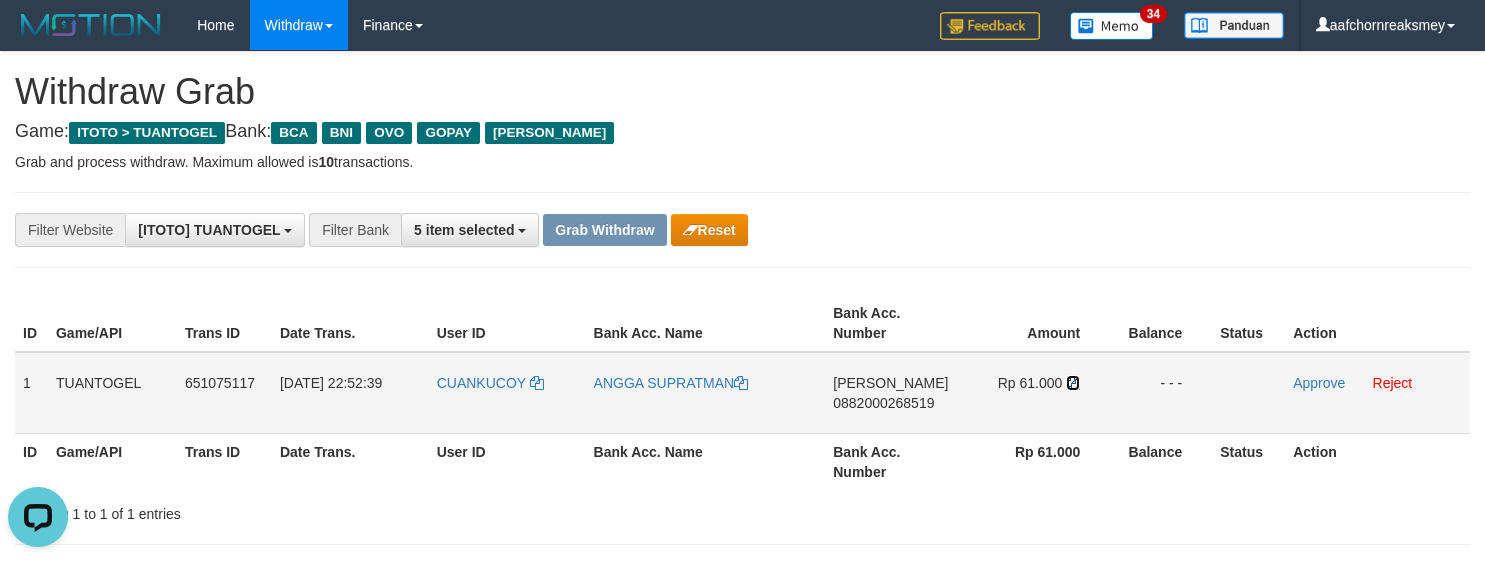 click at bounding box center (1073, 383) 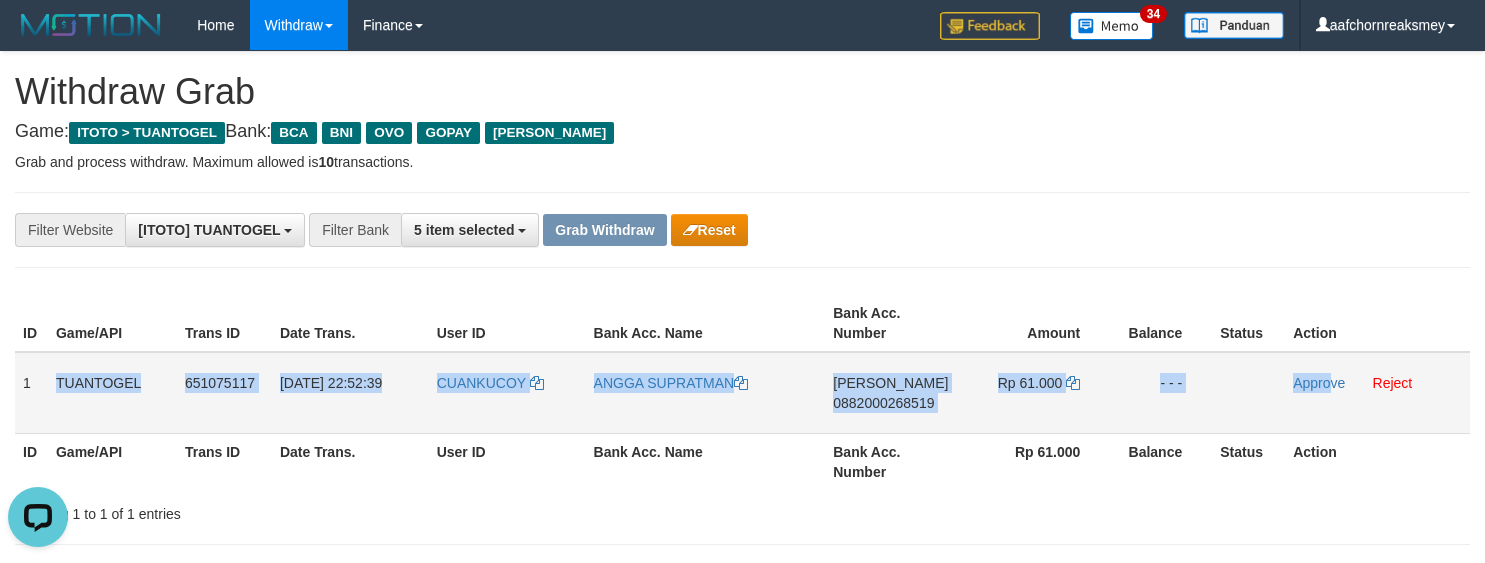 drag, startPoint x: 27, startPoint y: 366, endPoint x: 1328, endPoint y: 360, distance: 1301.0138 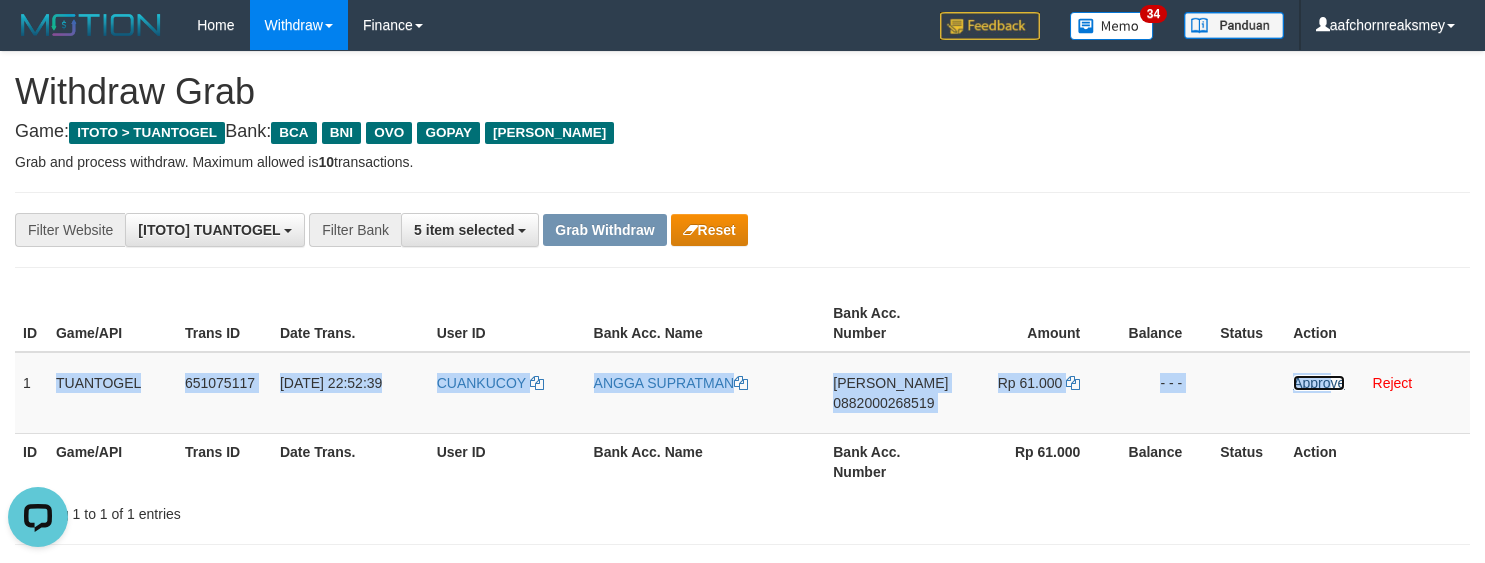 drag, startPoint x: 1315, startPoint y: 383, endPoint x: 887, endPoint y: 263, distance: 444.5042 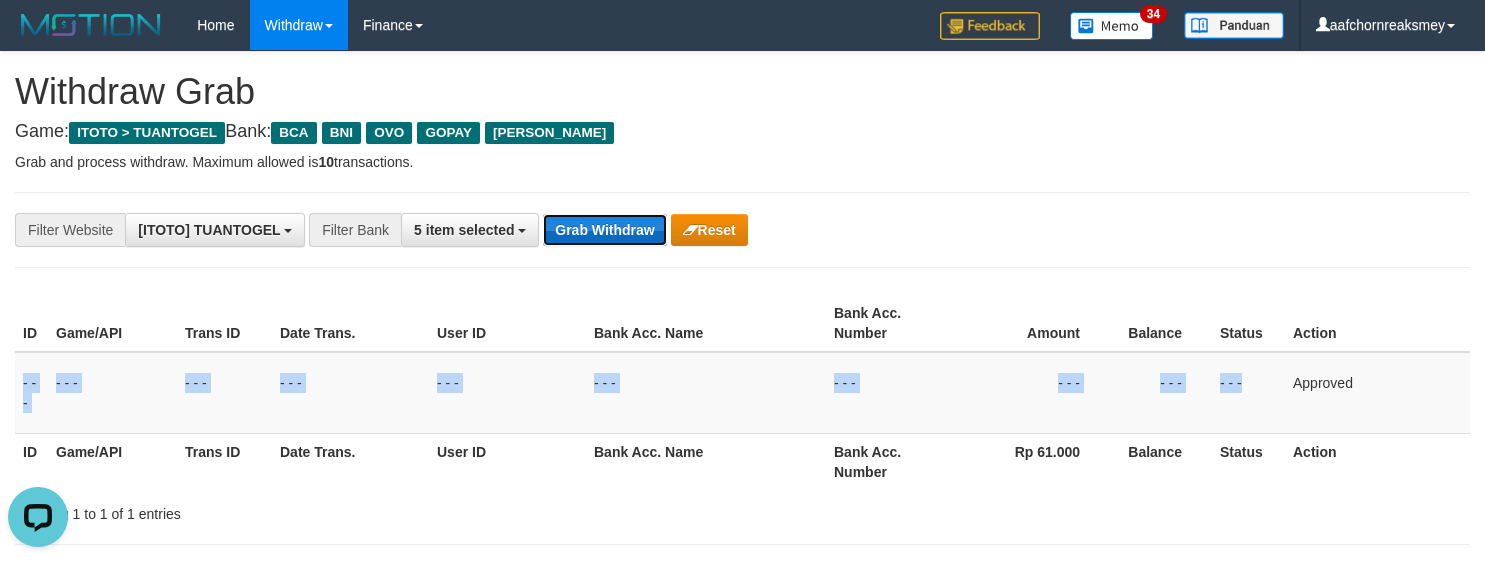 click on "Grab Withdraw" at bounding box center [604, 230] 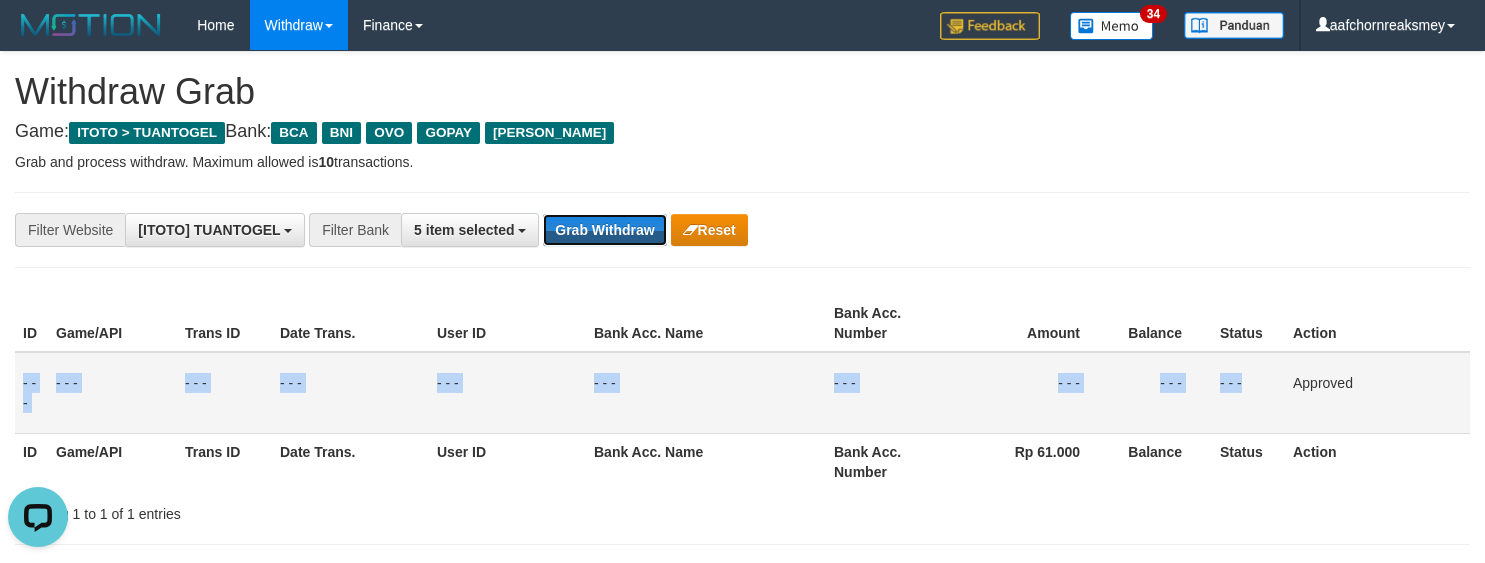 drag, startPoint x: 616, startPoint y: 230, endPoint x: 1301, endPoint y: 397, distance: 705.0631 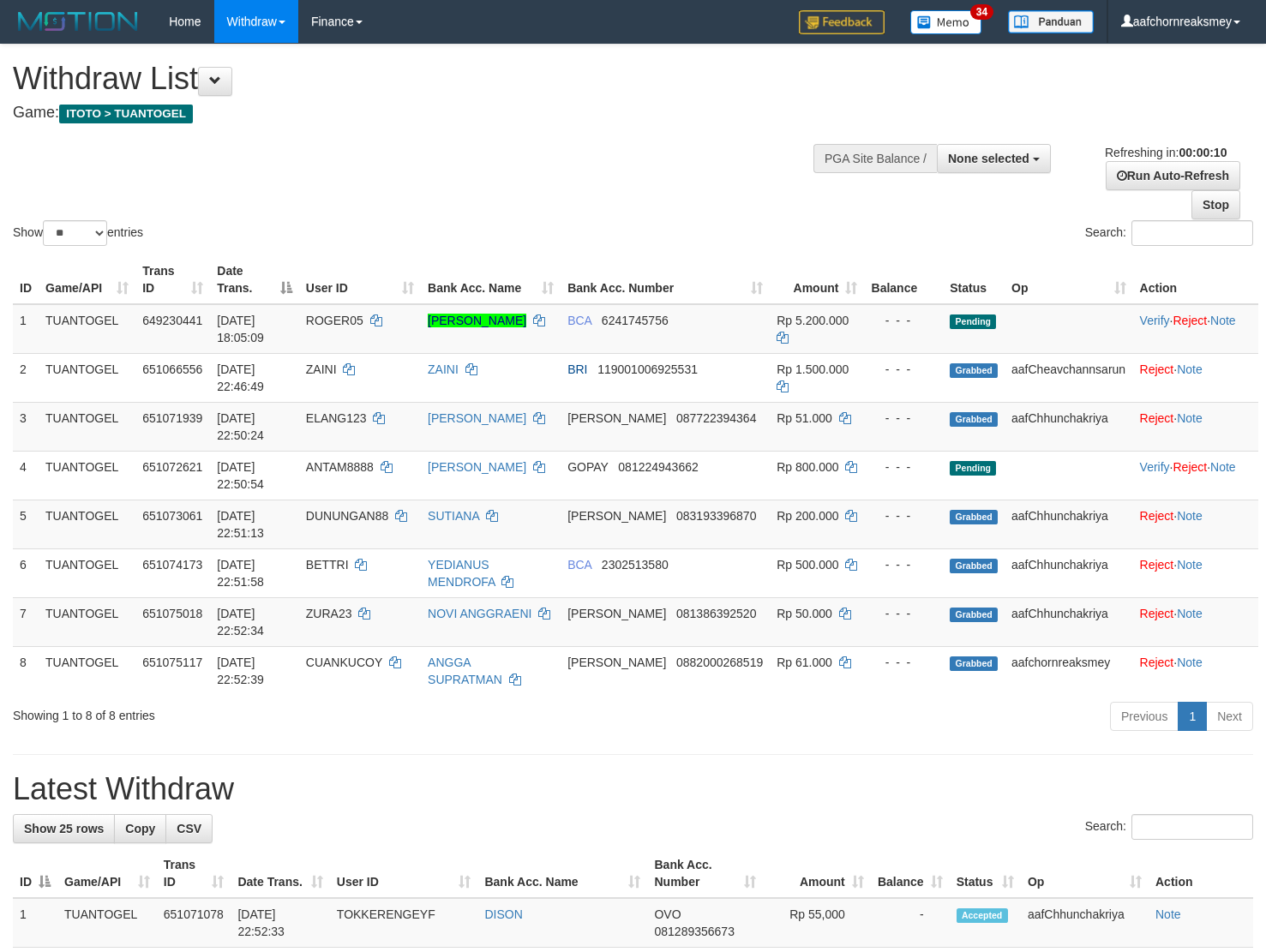 select 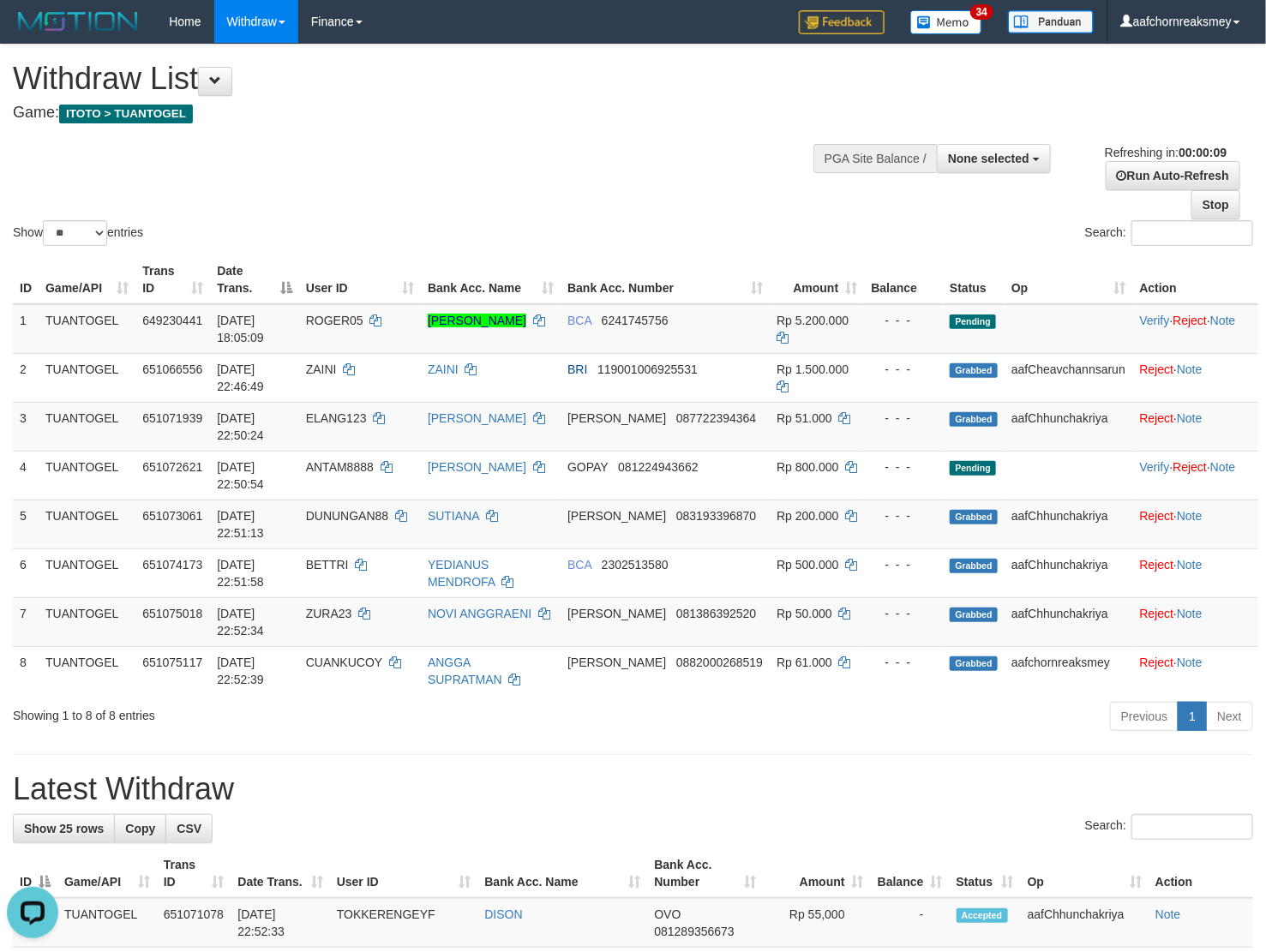 scroll, scrollTop: 0, scrollLeft: 0, axis: both 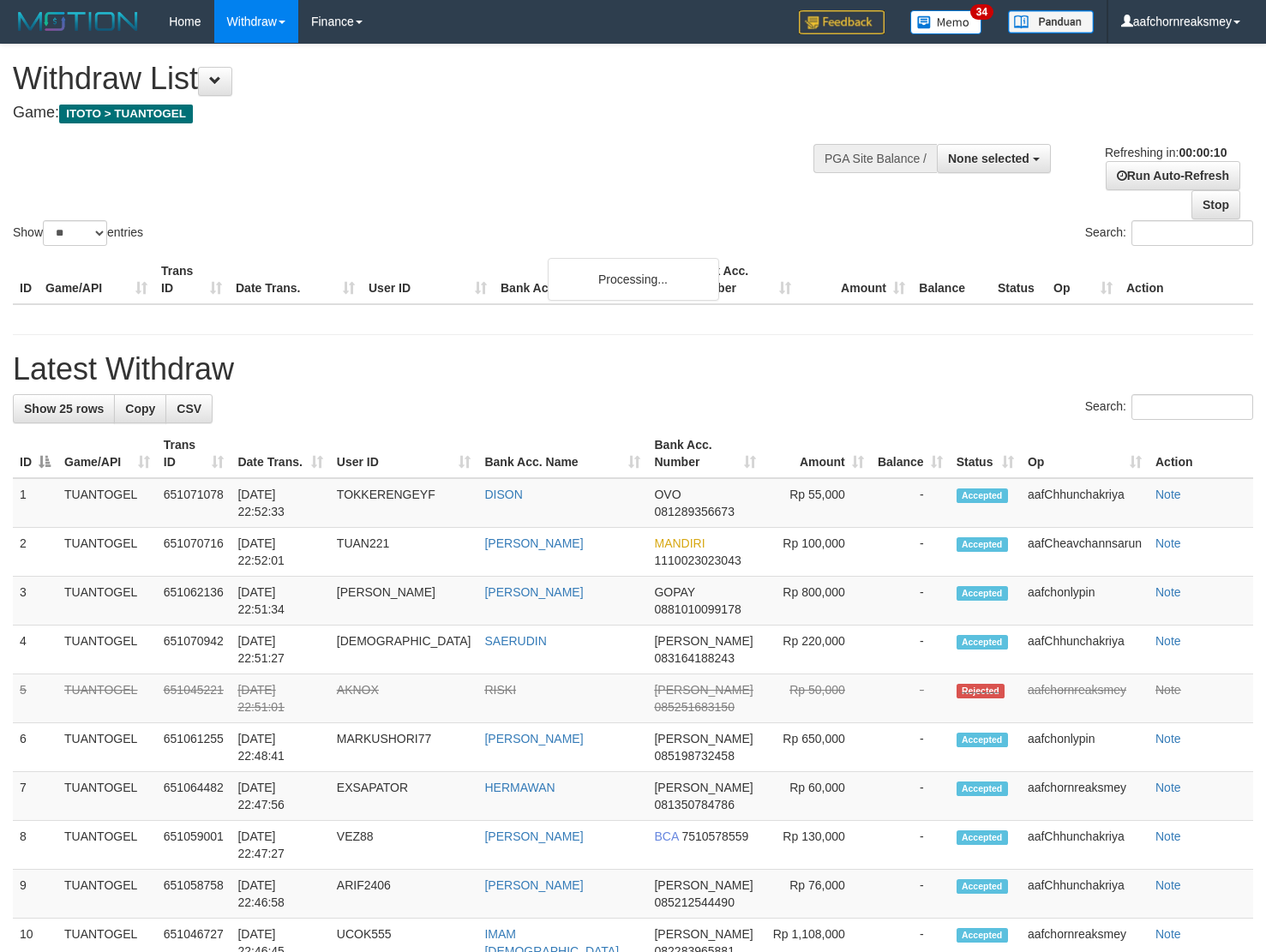 select 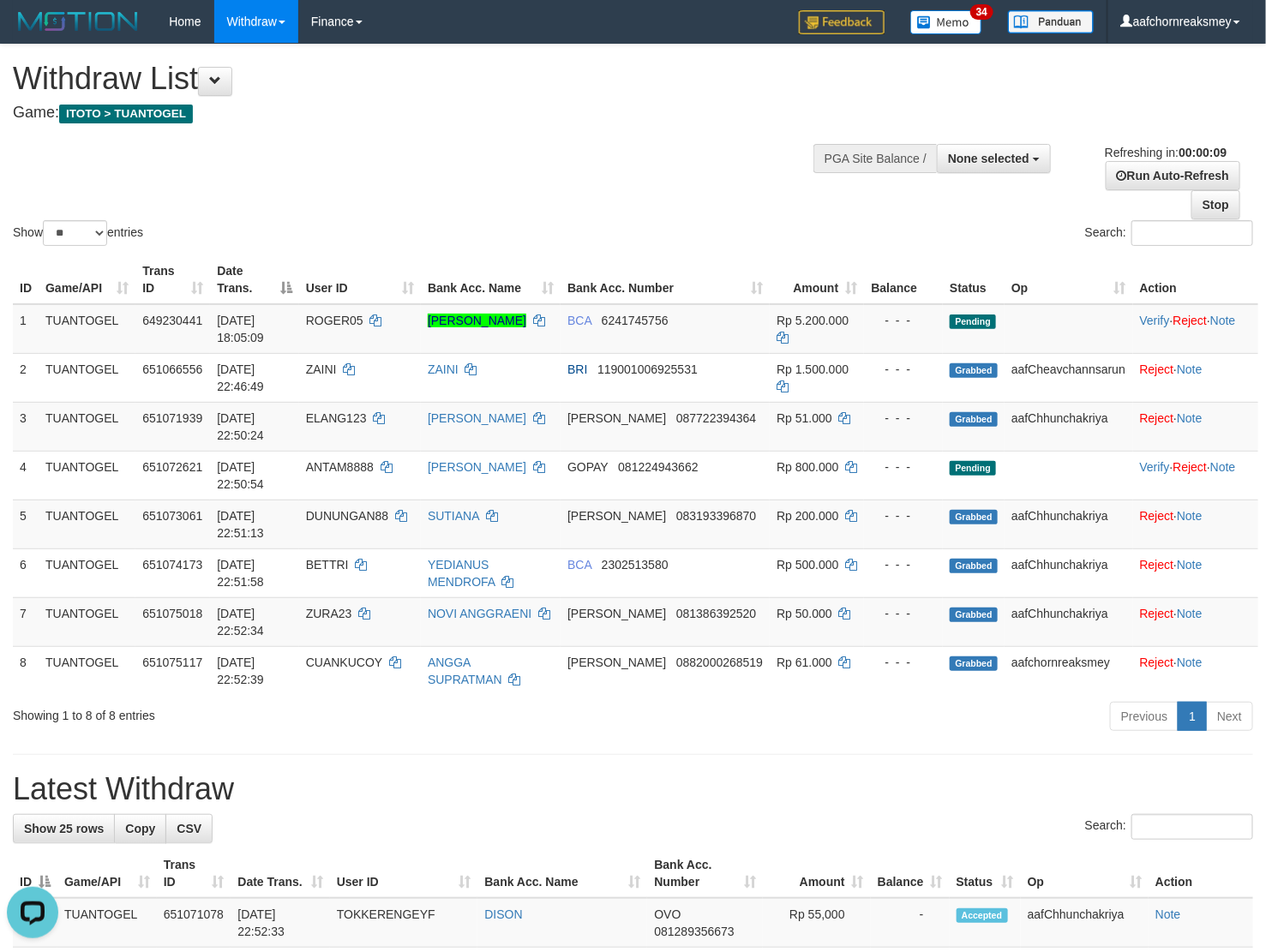 scroll, scrollTop: 0, scrollLeft: 0, axis: both 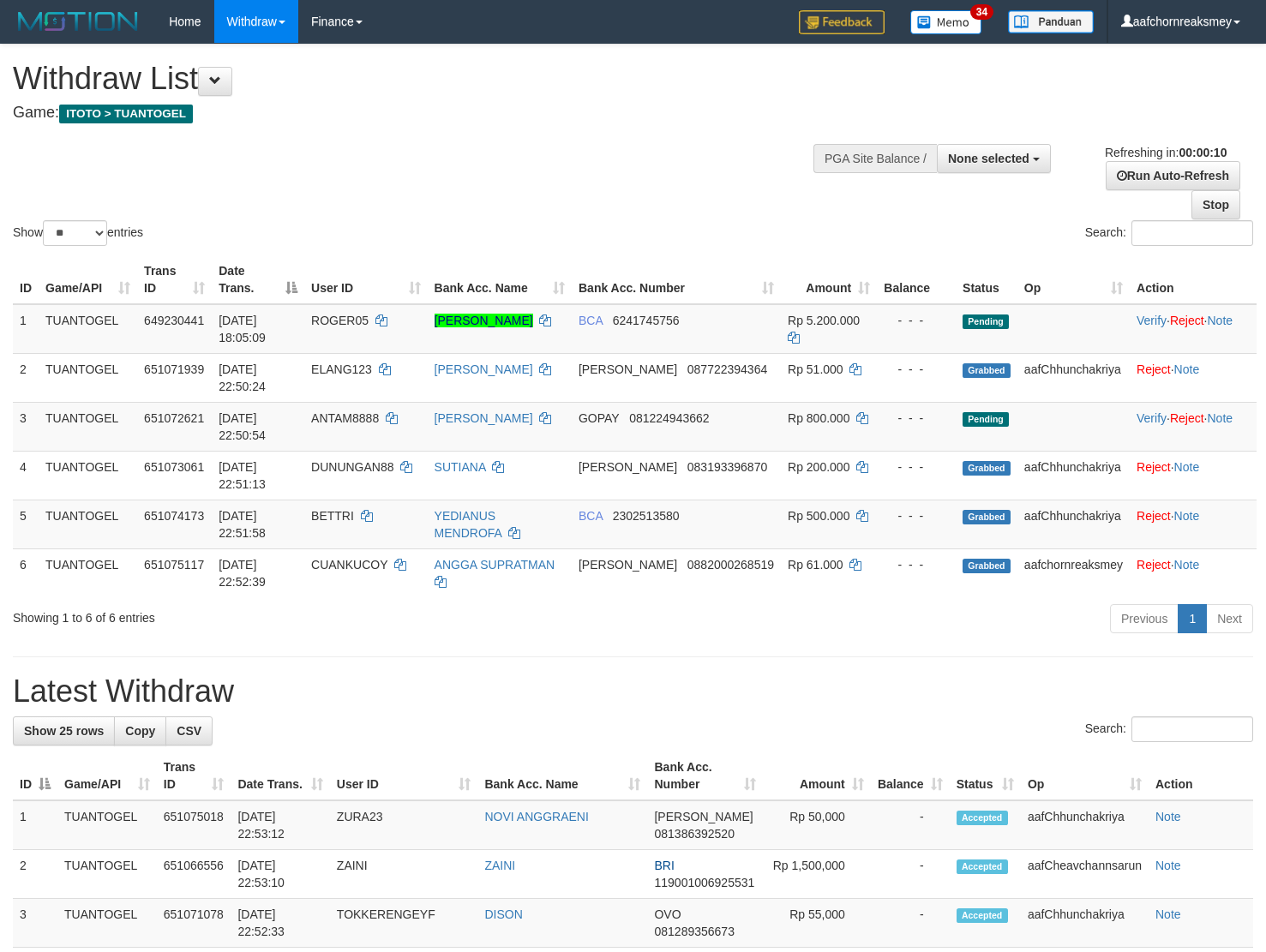 select 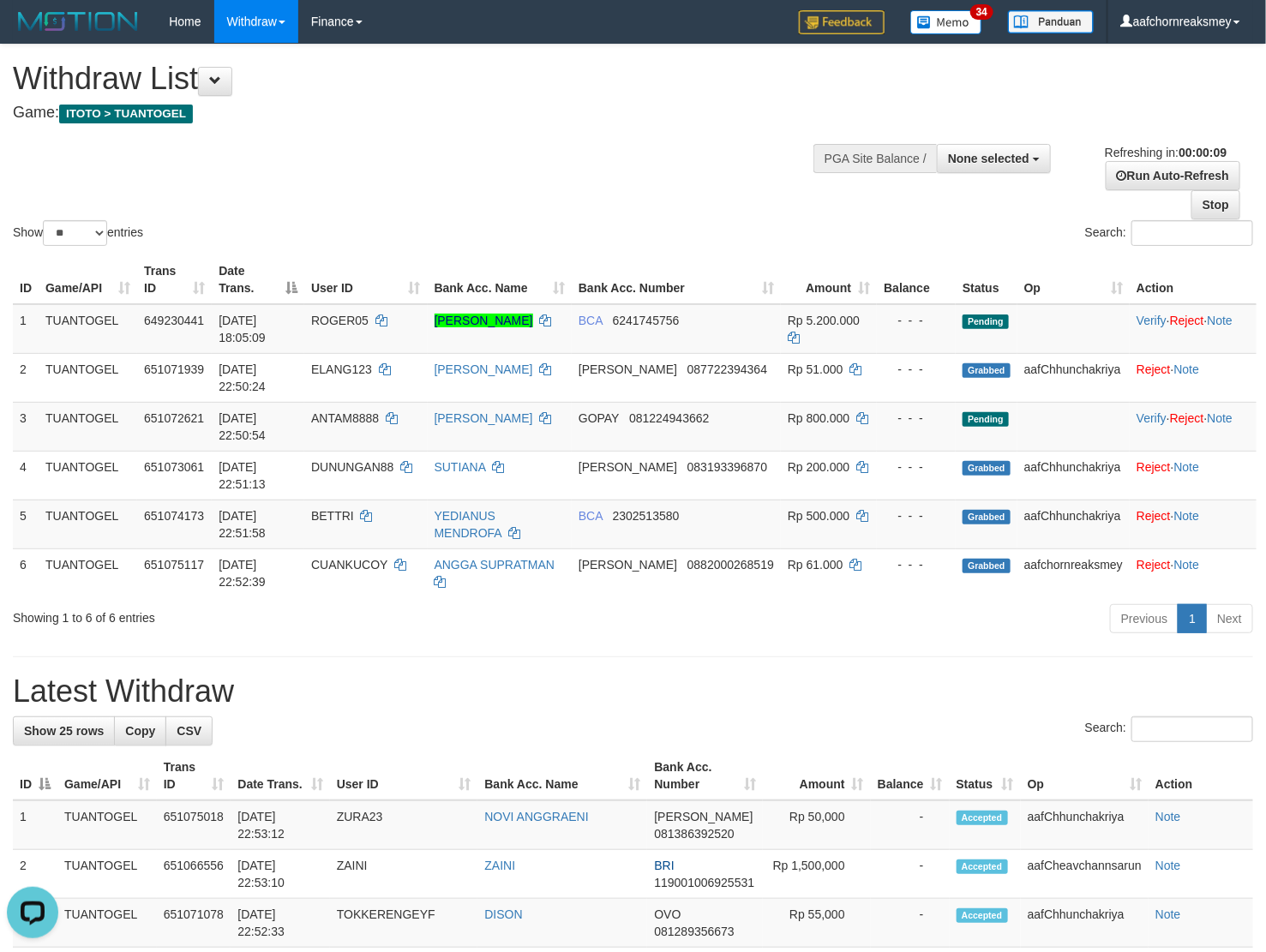 scroll, scrollTop: 0, scrollLeft: 0, axis: both 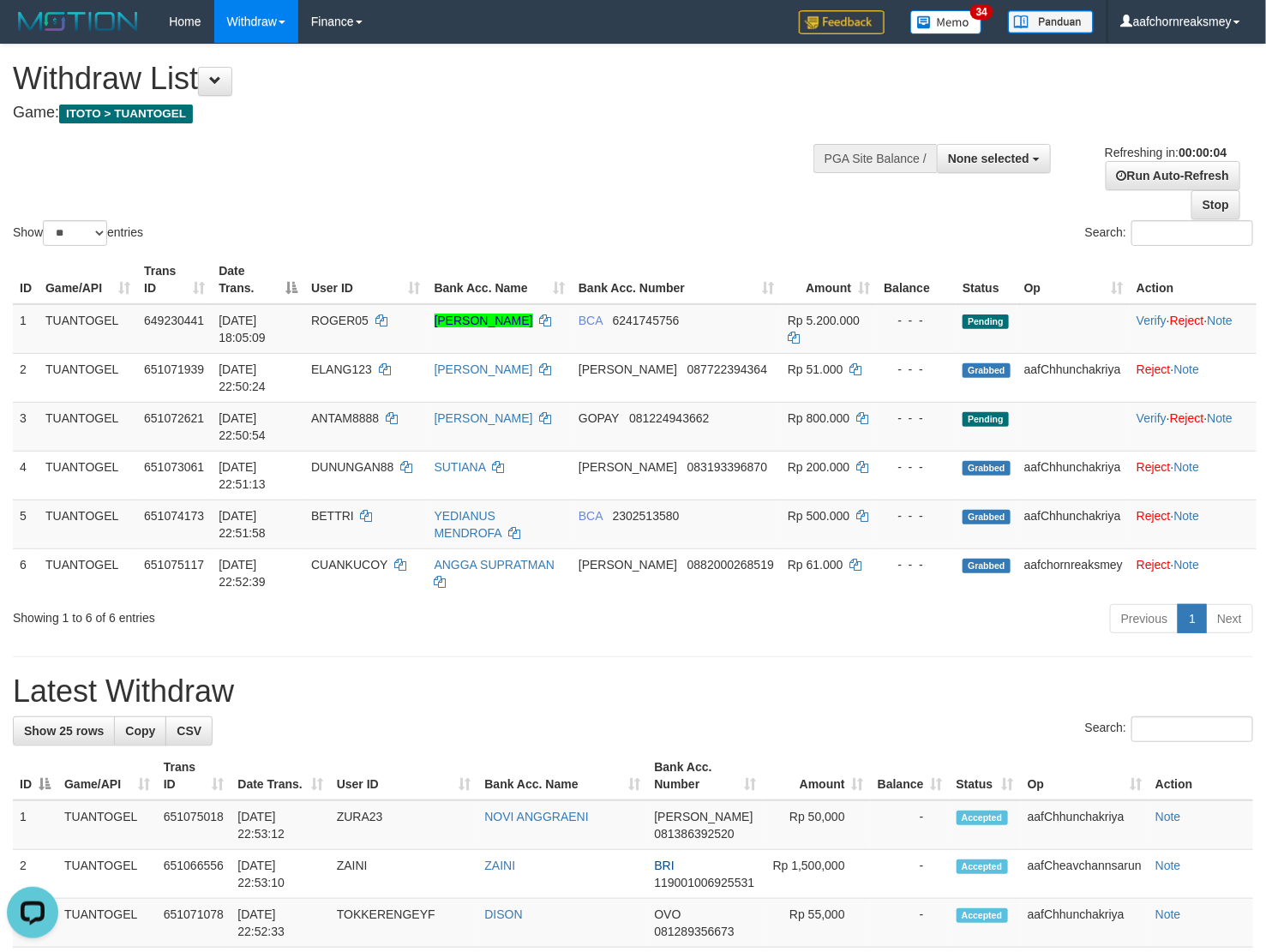 click on "Previous 1 Next" at bounding box center [897, 620] 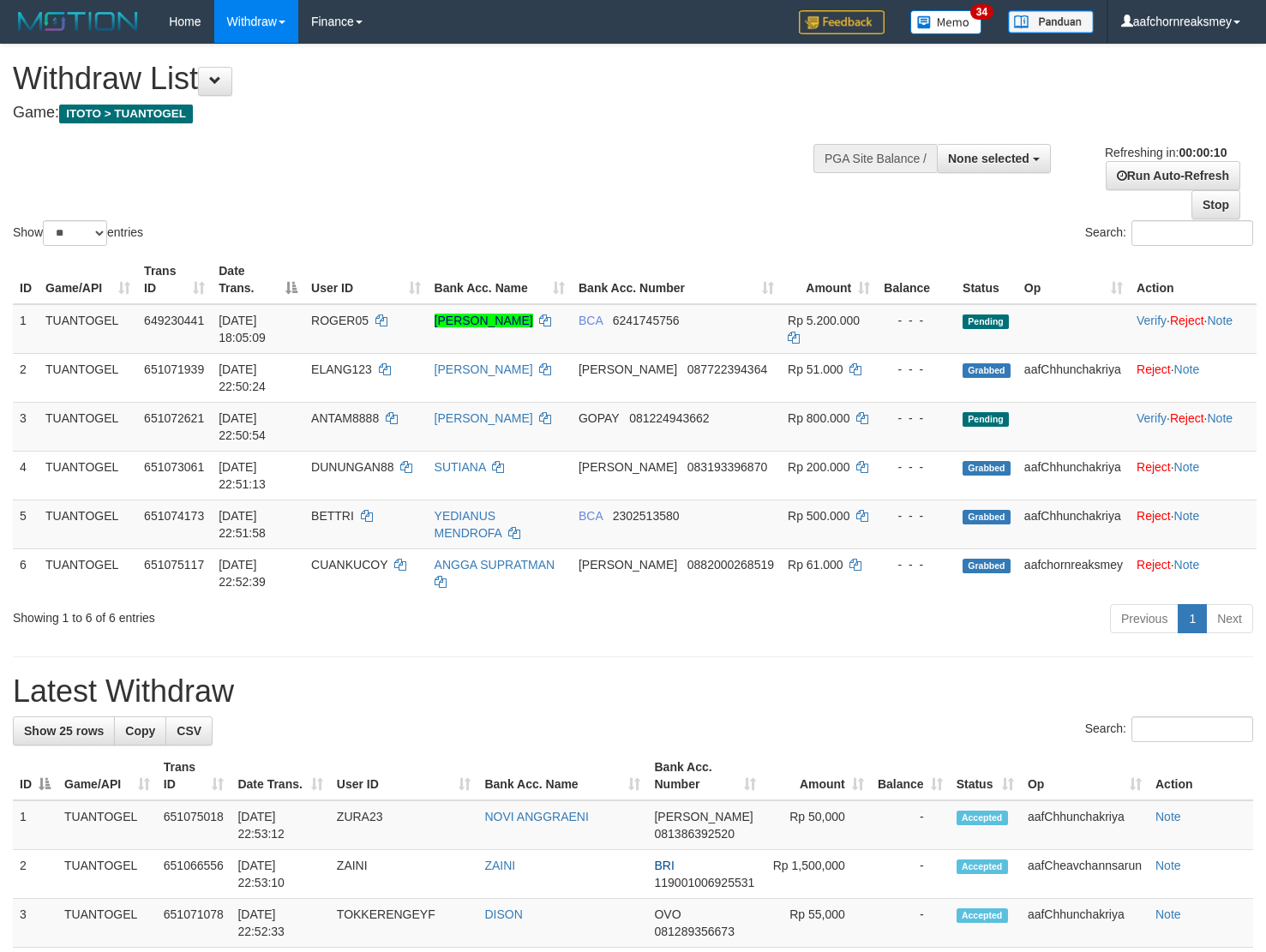 select 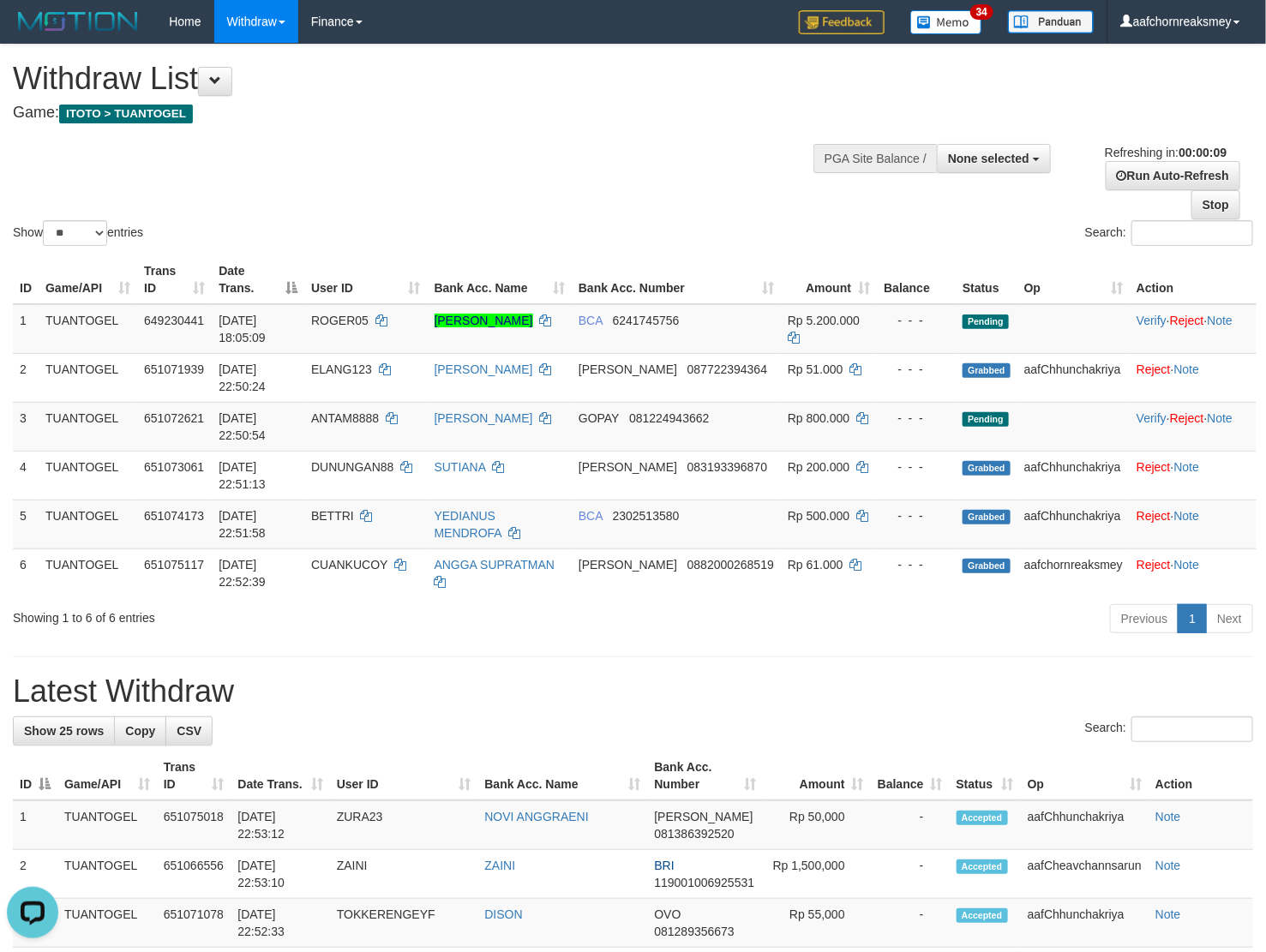 scroll, scrollTop: 0, scrollLeft: 0, axis: both 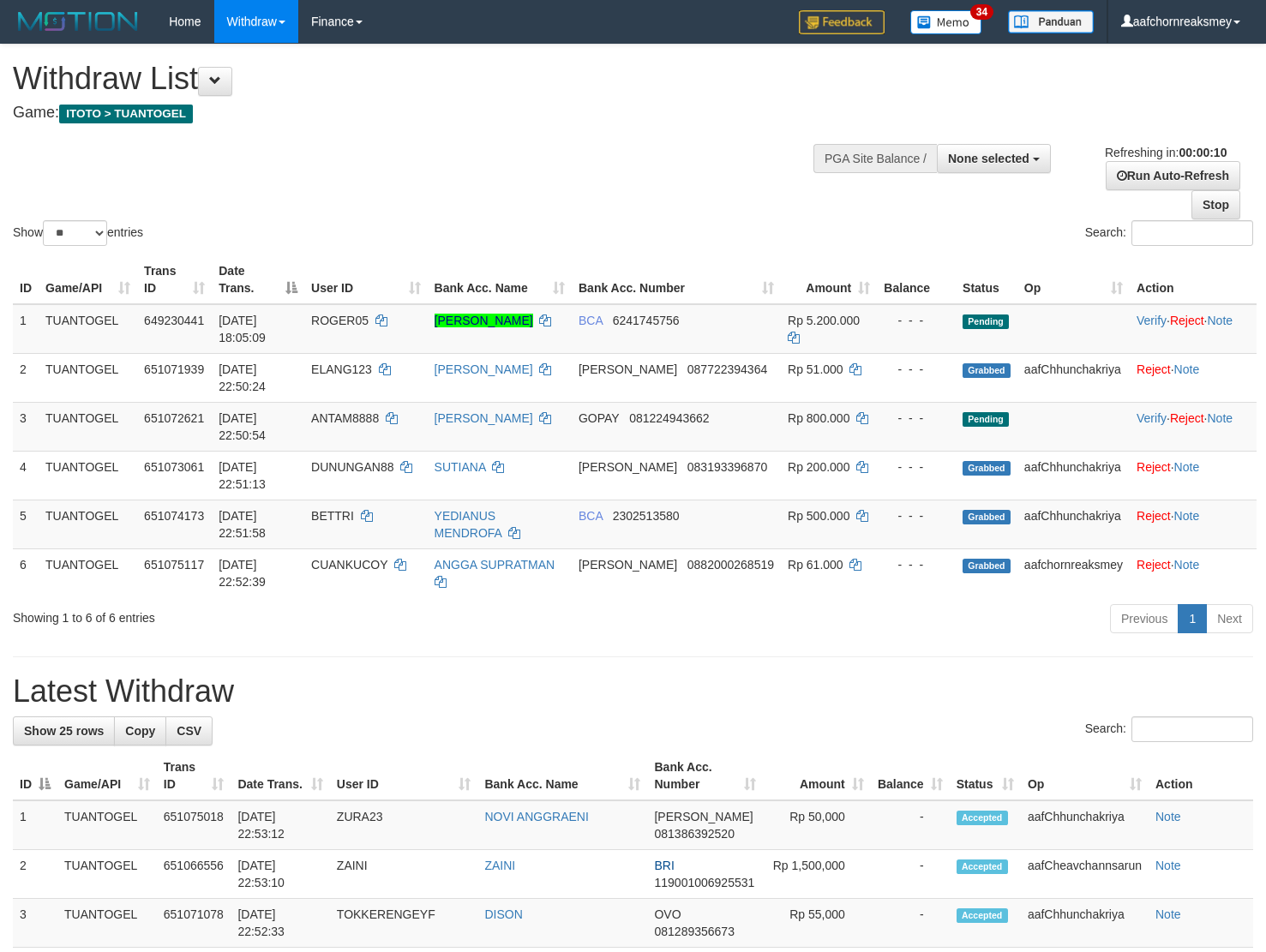 select 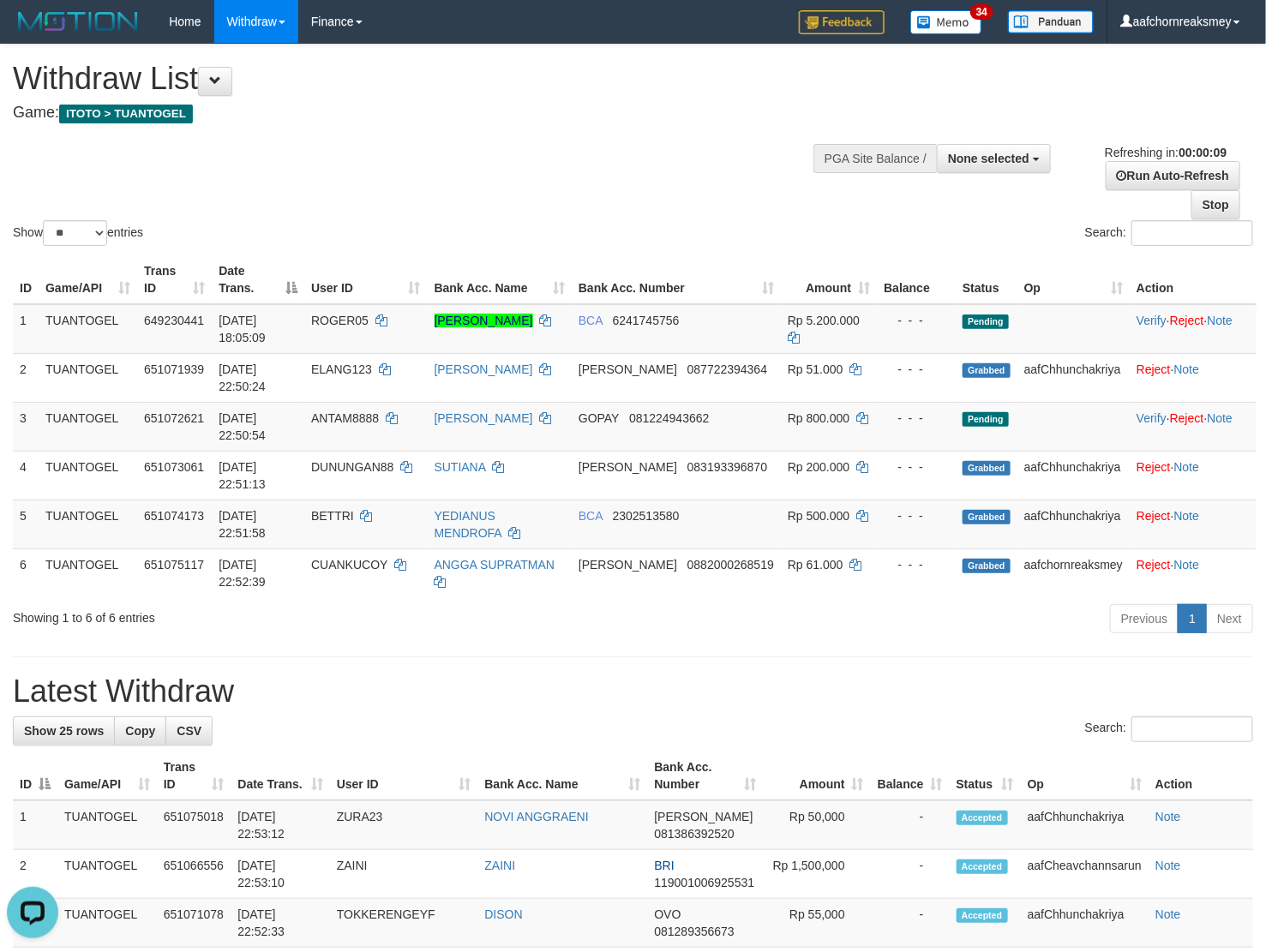 scroll, scrollTop: 0, scrollLeft: 0, axis: both 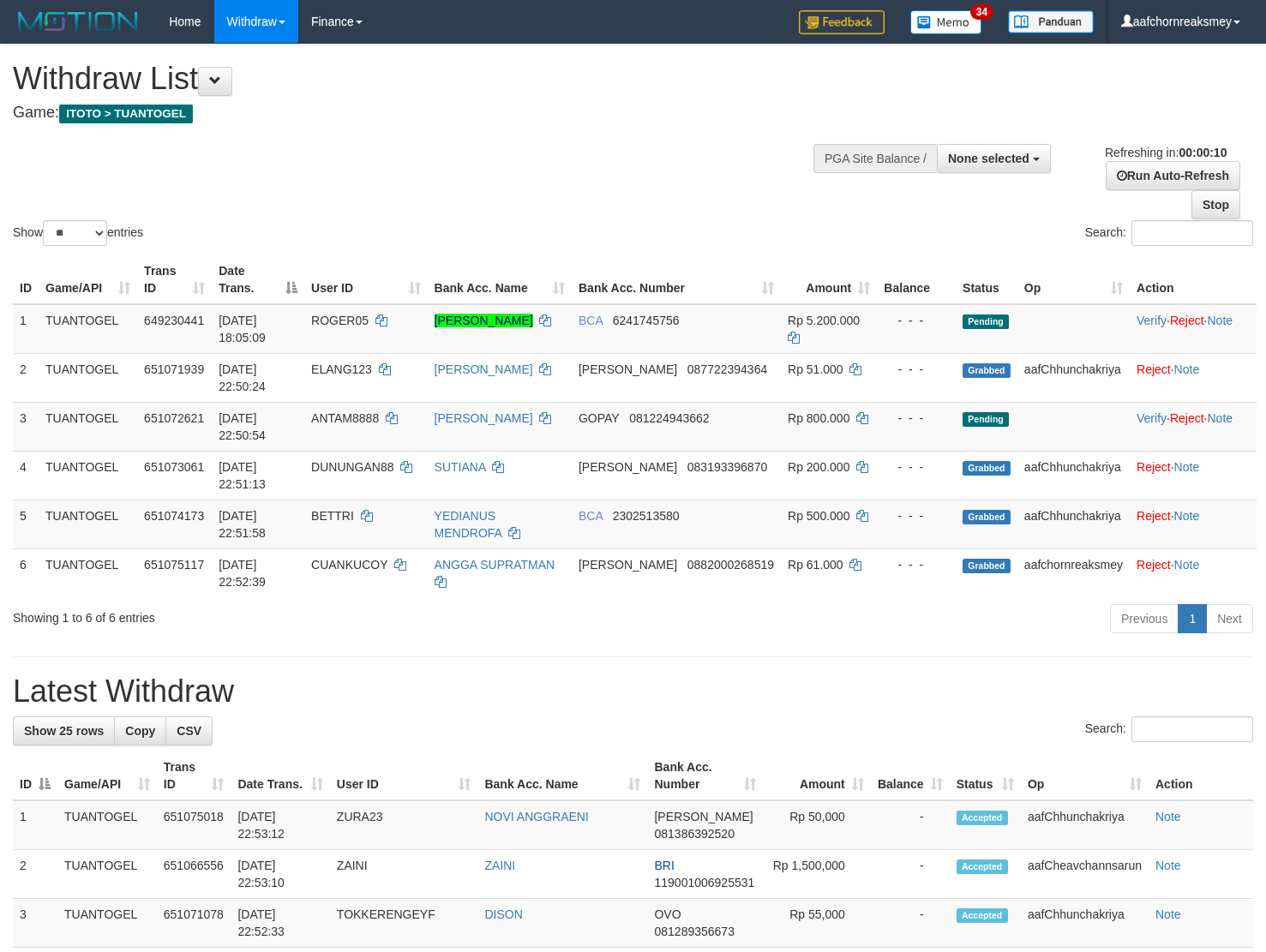 select 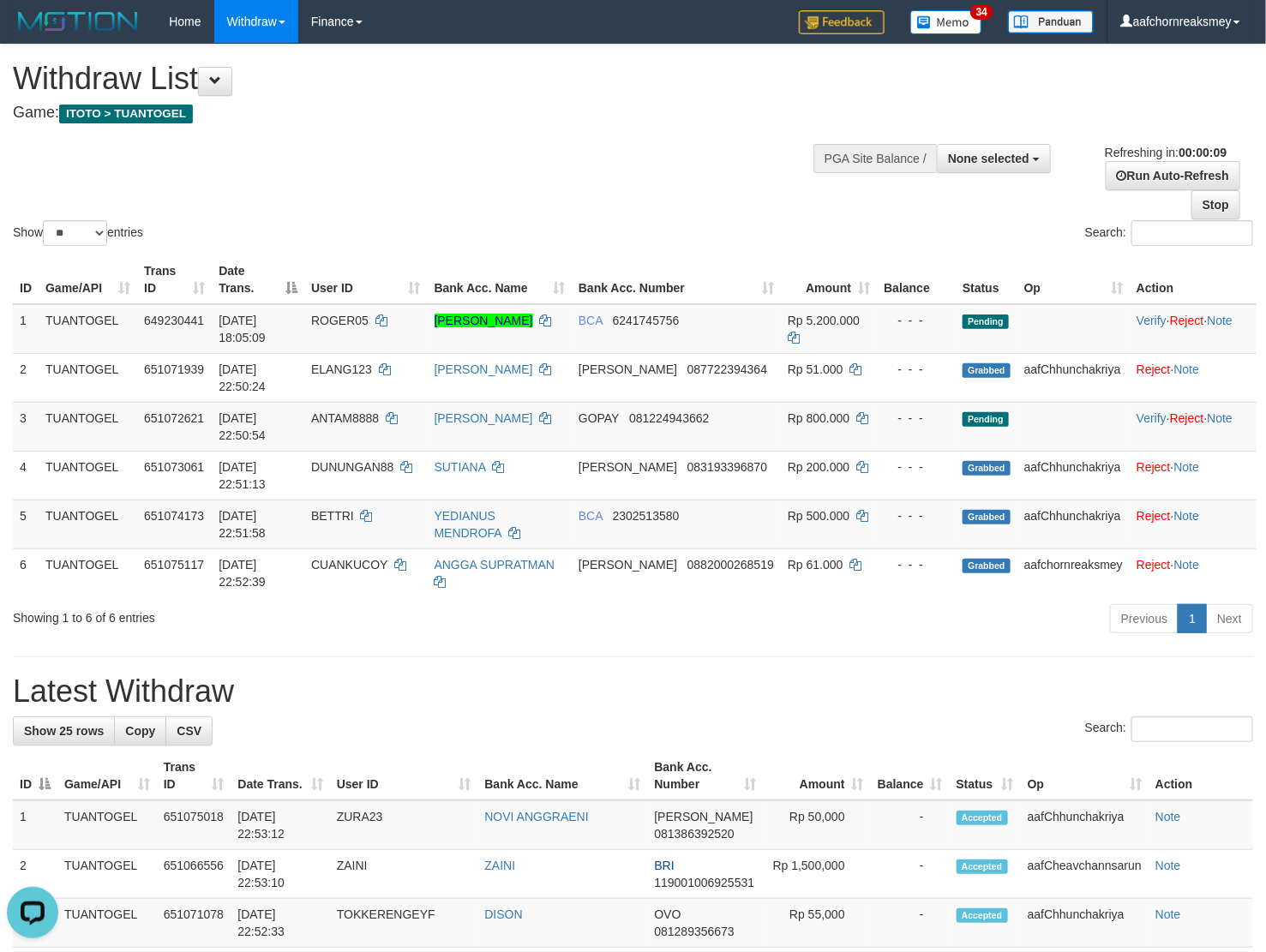 scroll, scrollTop: 0, scrollLeft: 0, axis: both 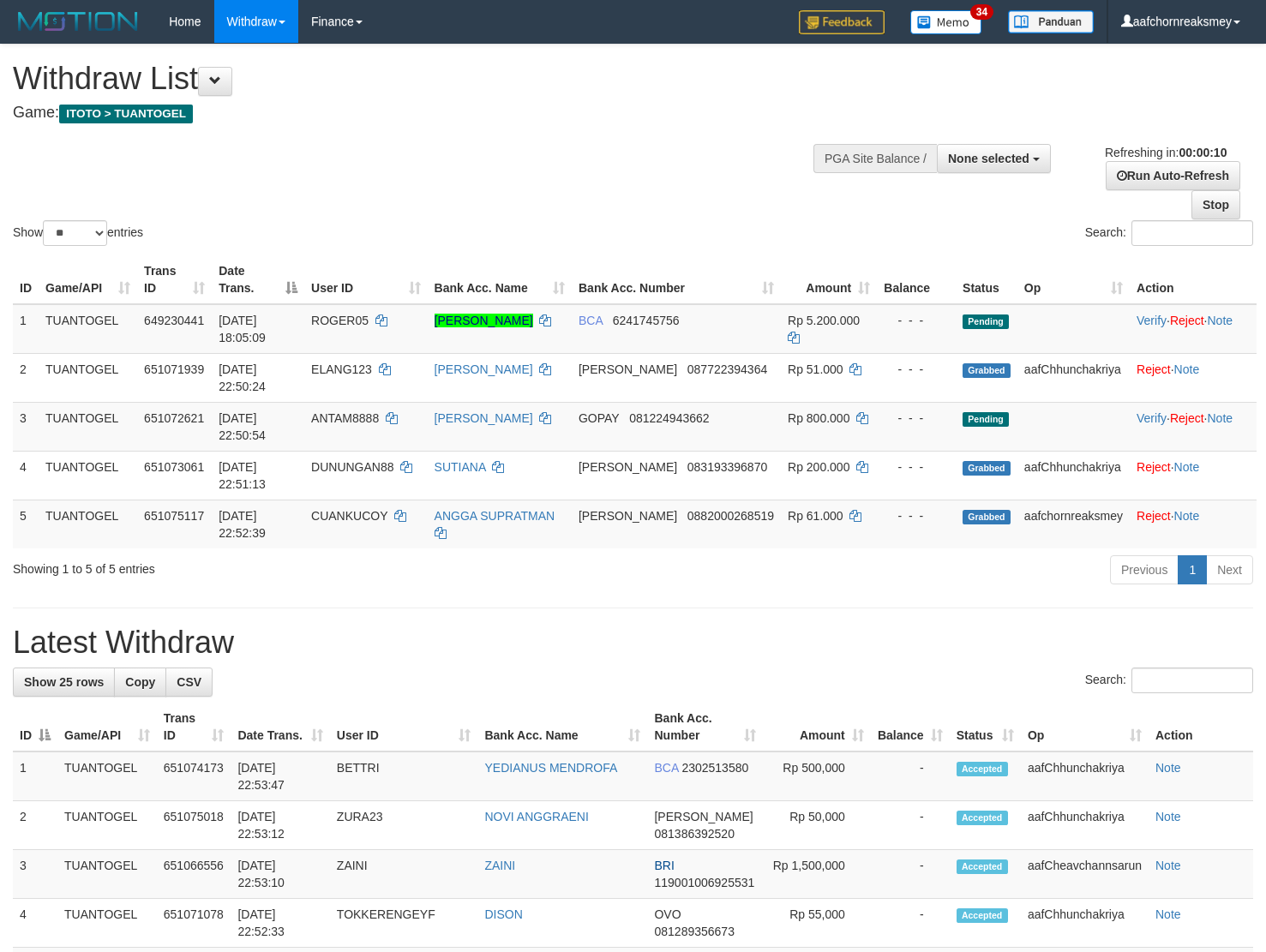 select 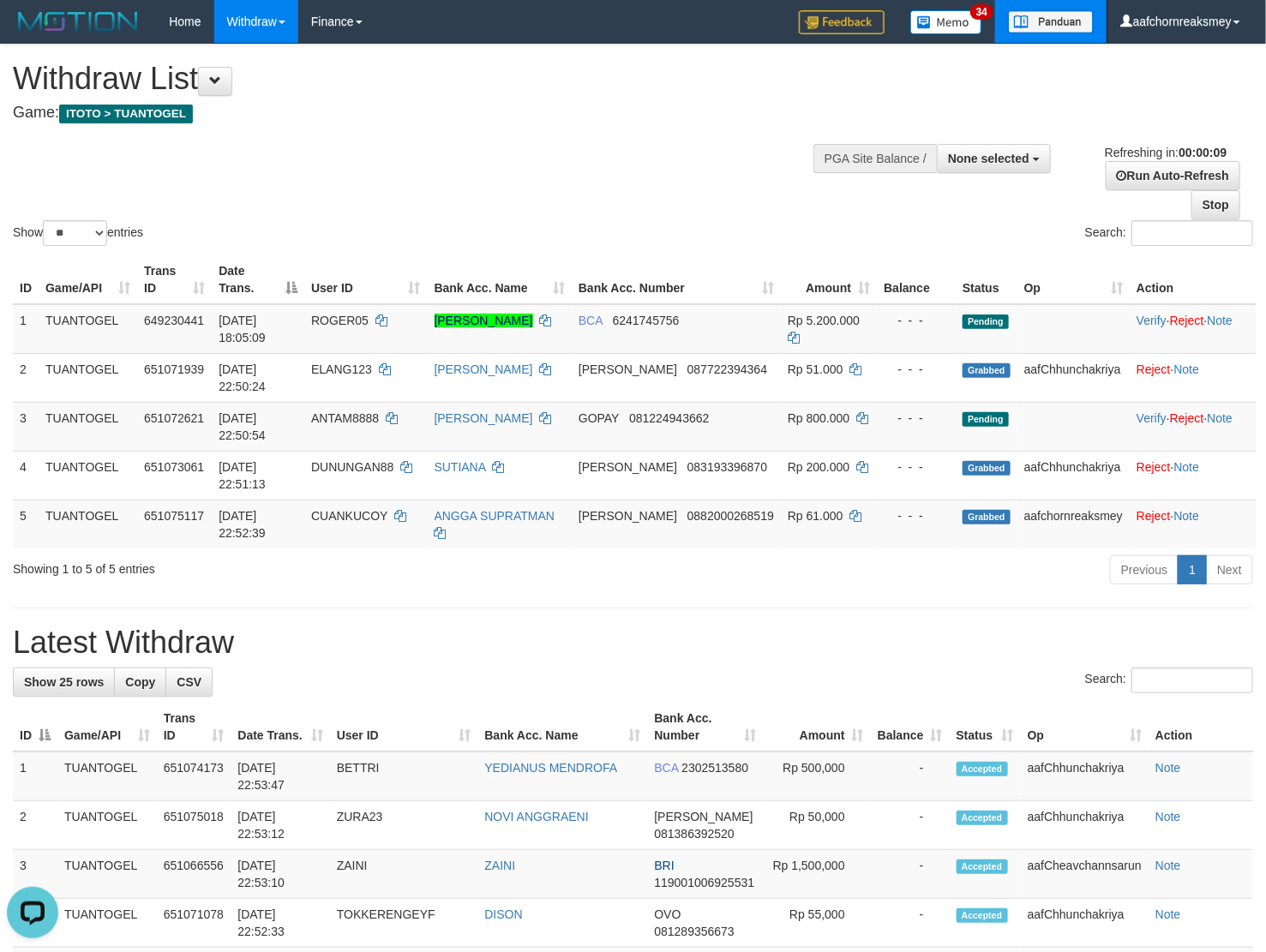 scroll, scrollTop: 0, scrollLeft: 0, axis: both 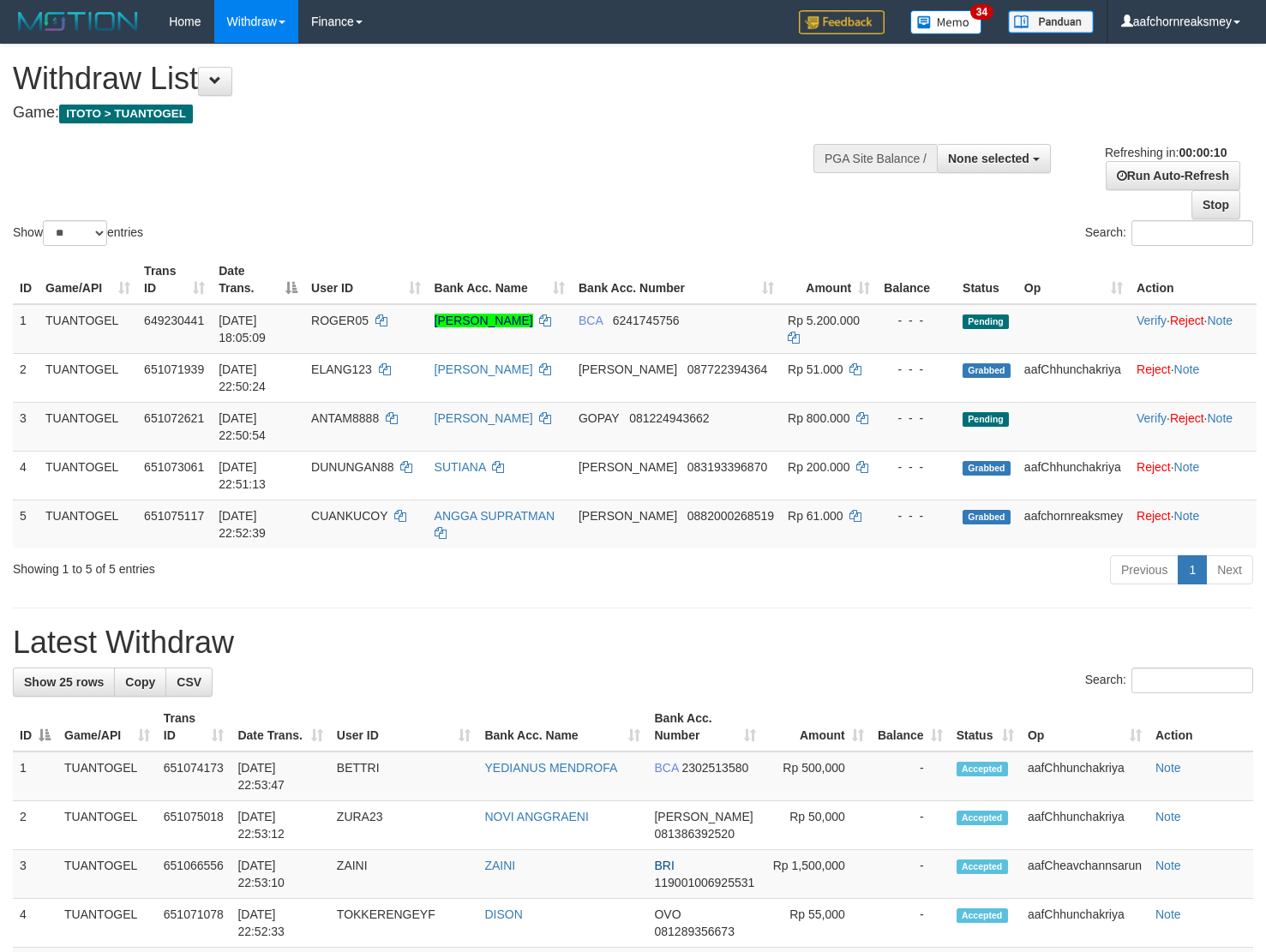 select 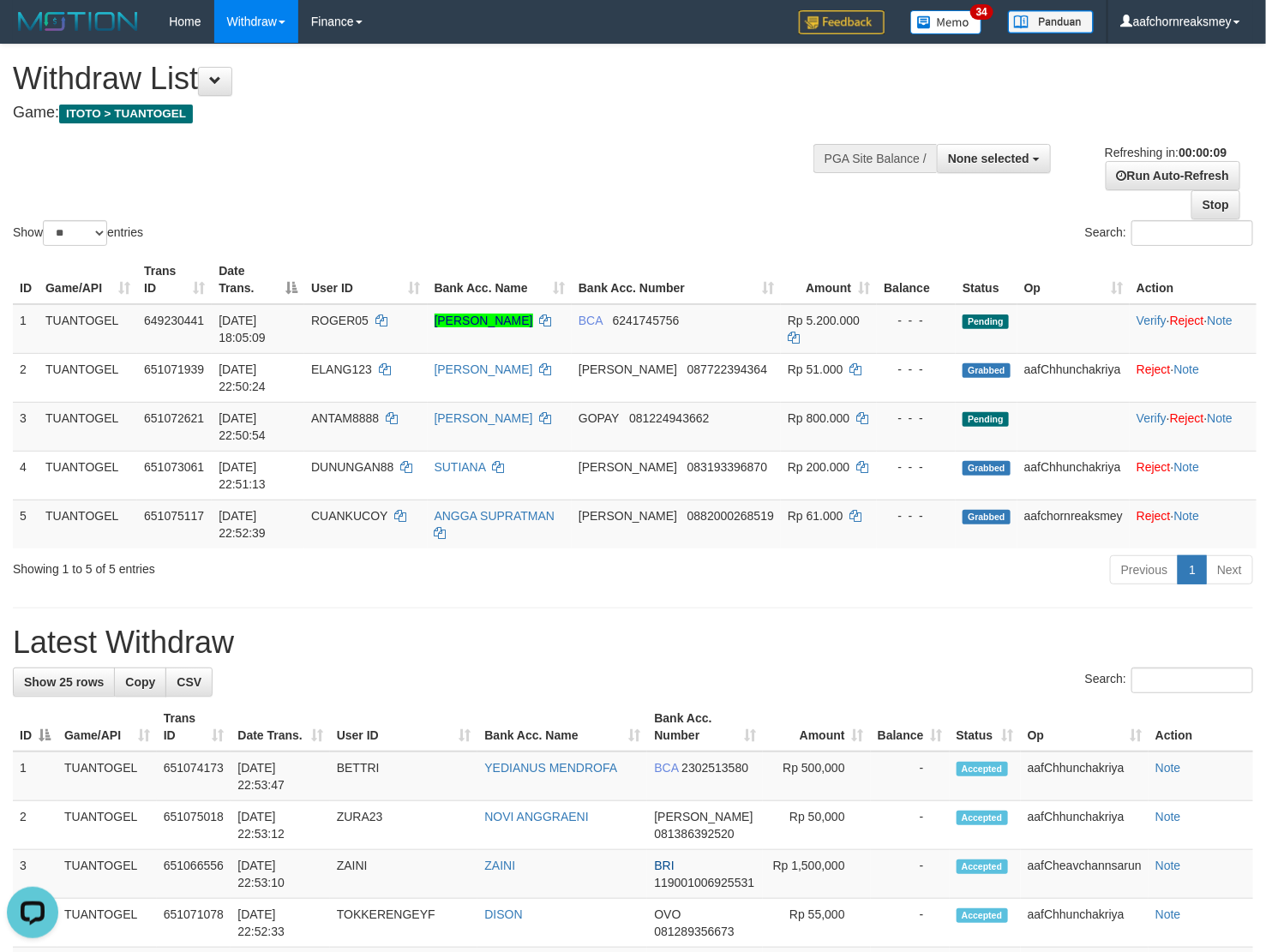 scroll, scrollTop: 0, scrollLeft: 0, axis: both 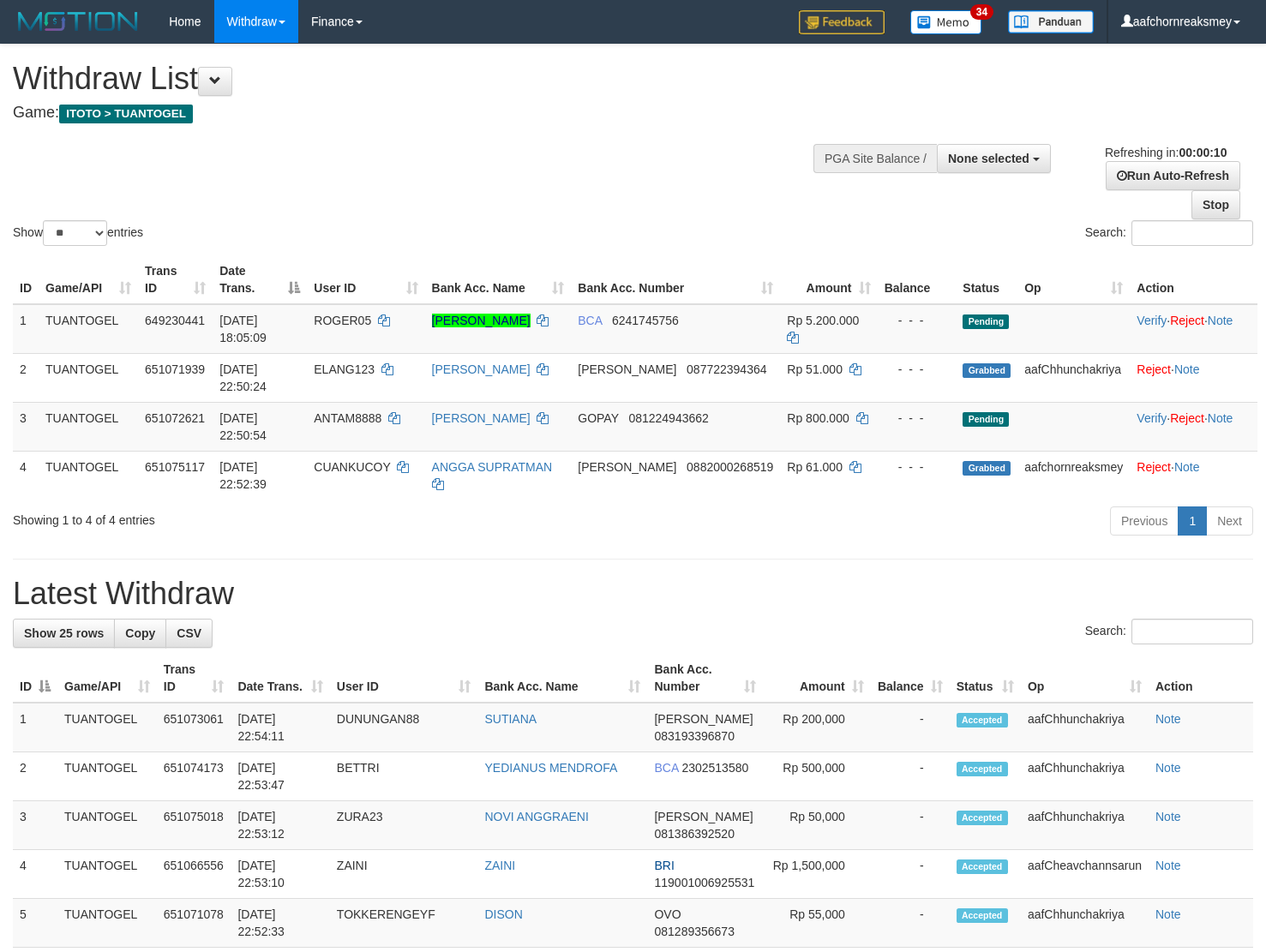 select 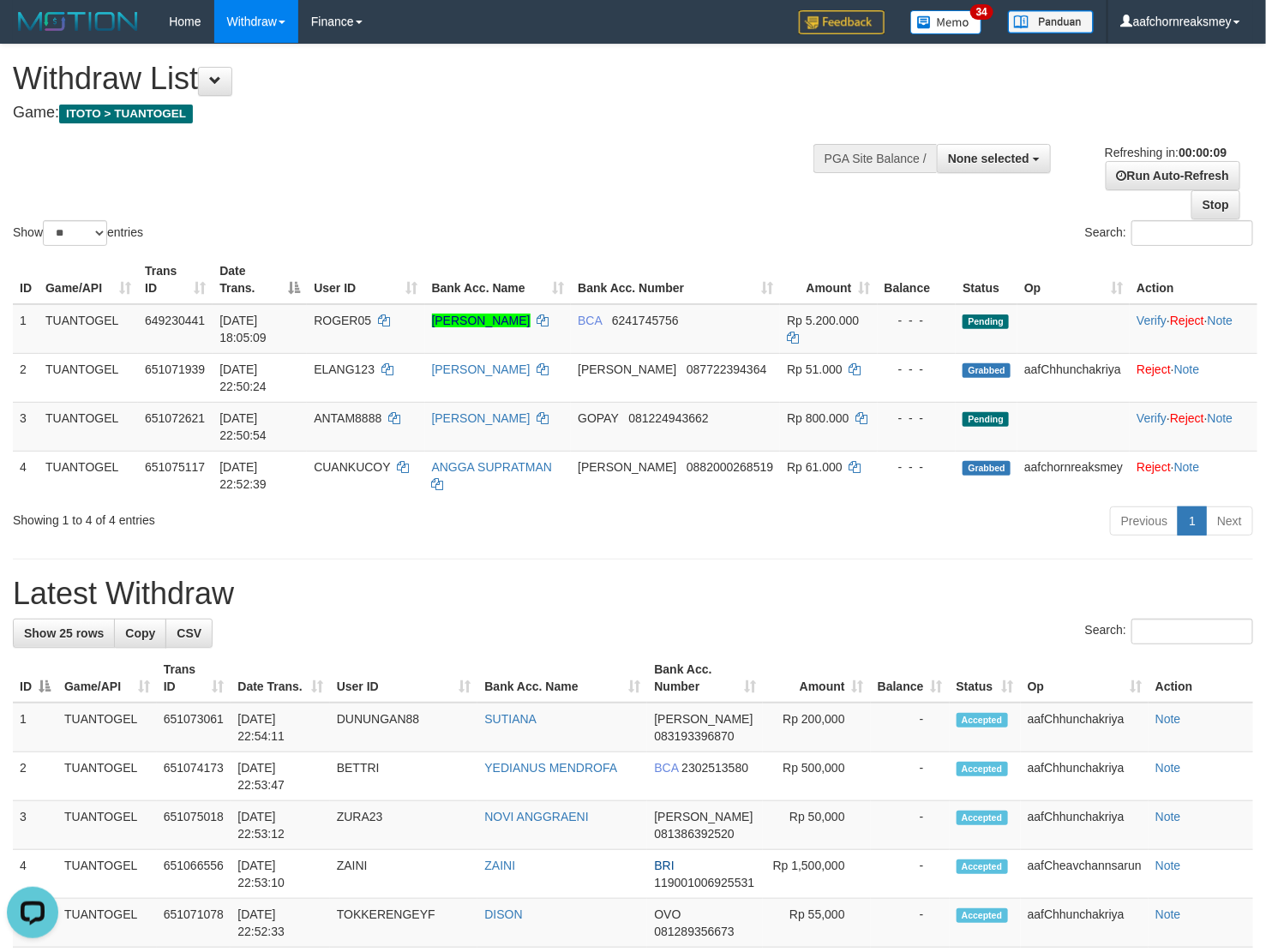 scroll, scrollTop: 0, scrollLeft: 0, axis: both 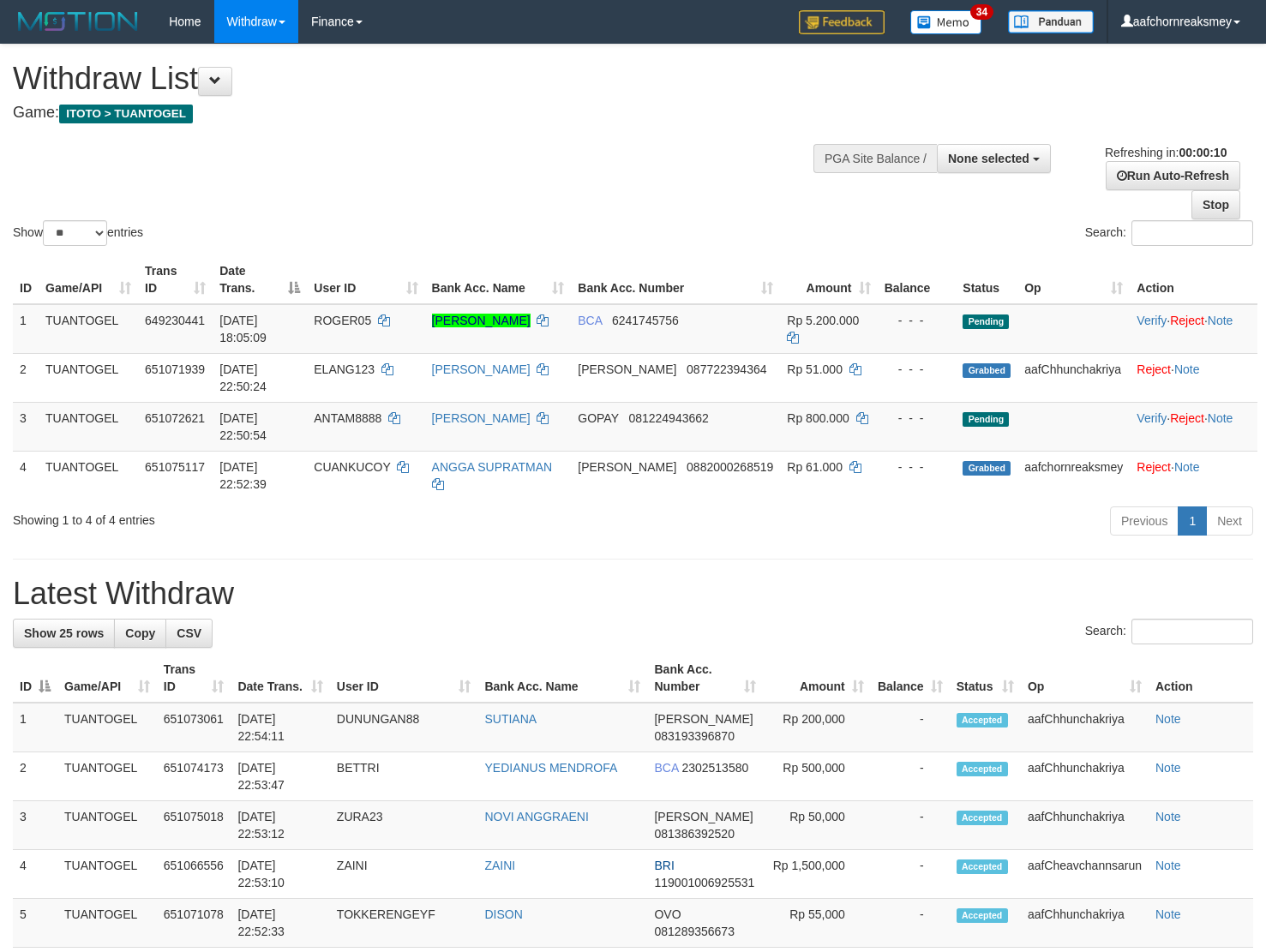 select 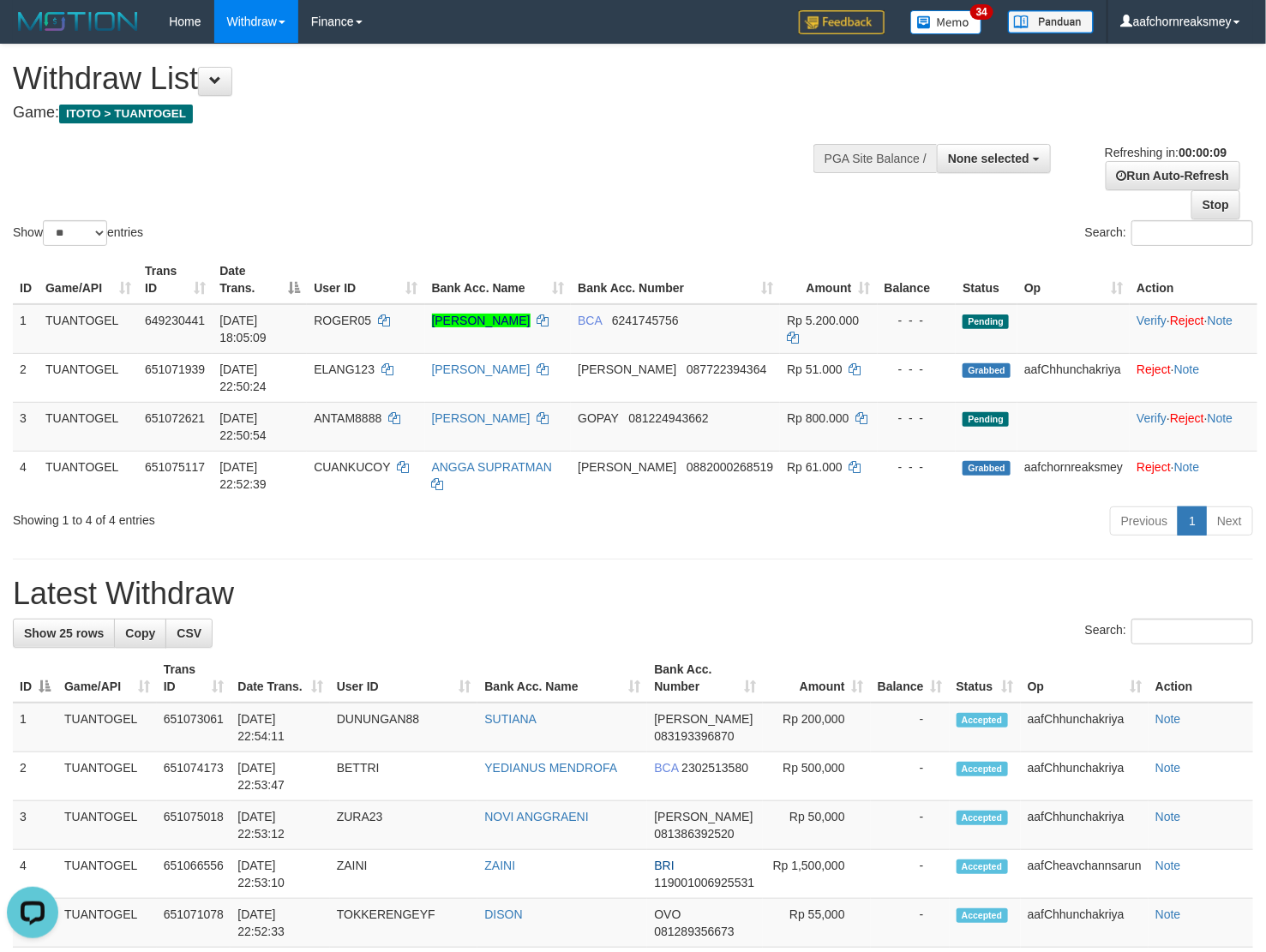 scroll, scrollTop: 0, scrollLeft: 0, axis: both 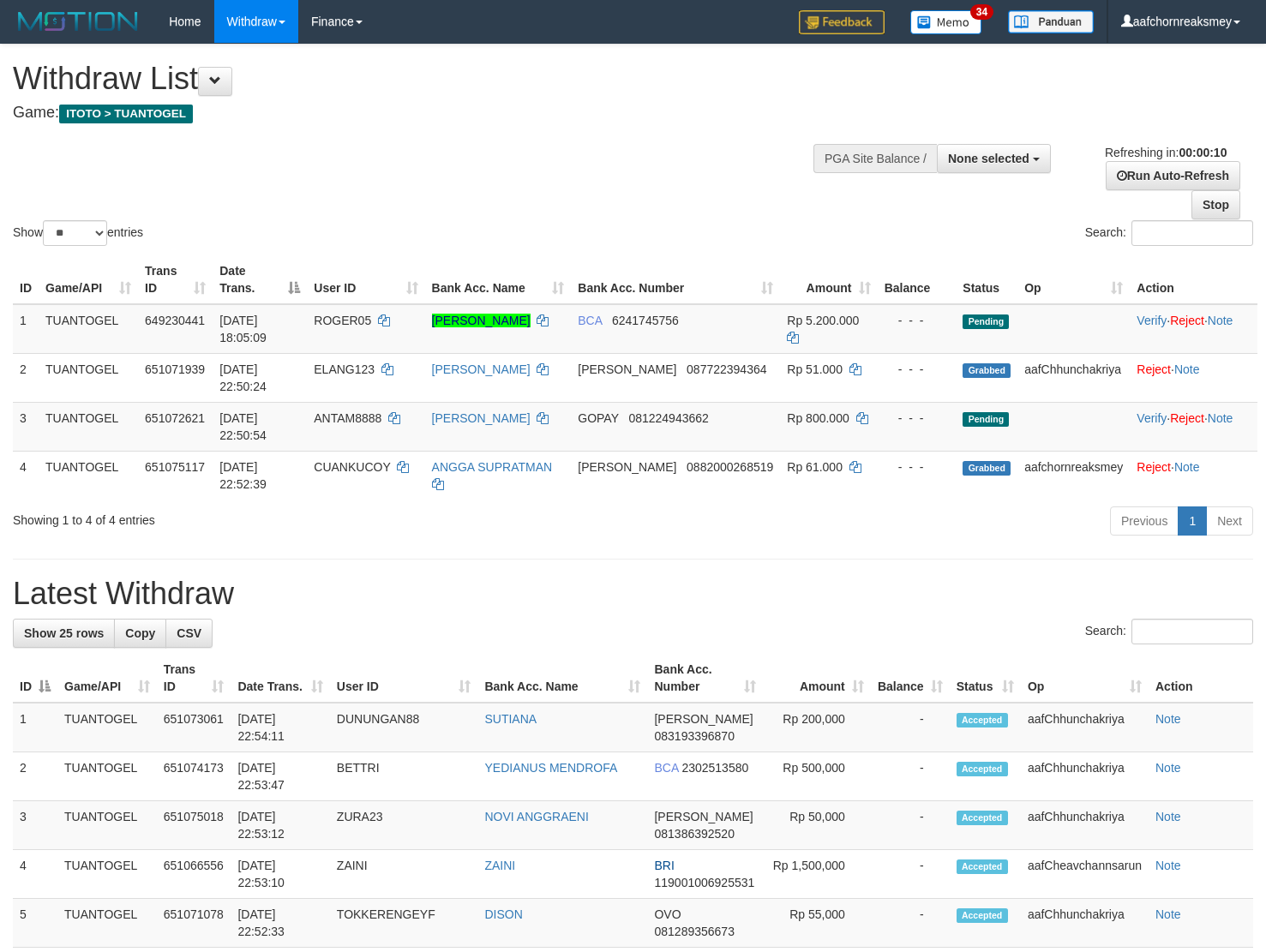 select 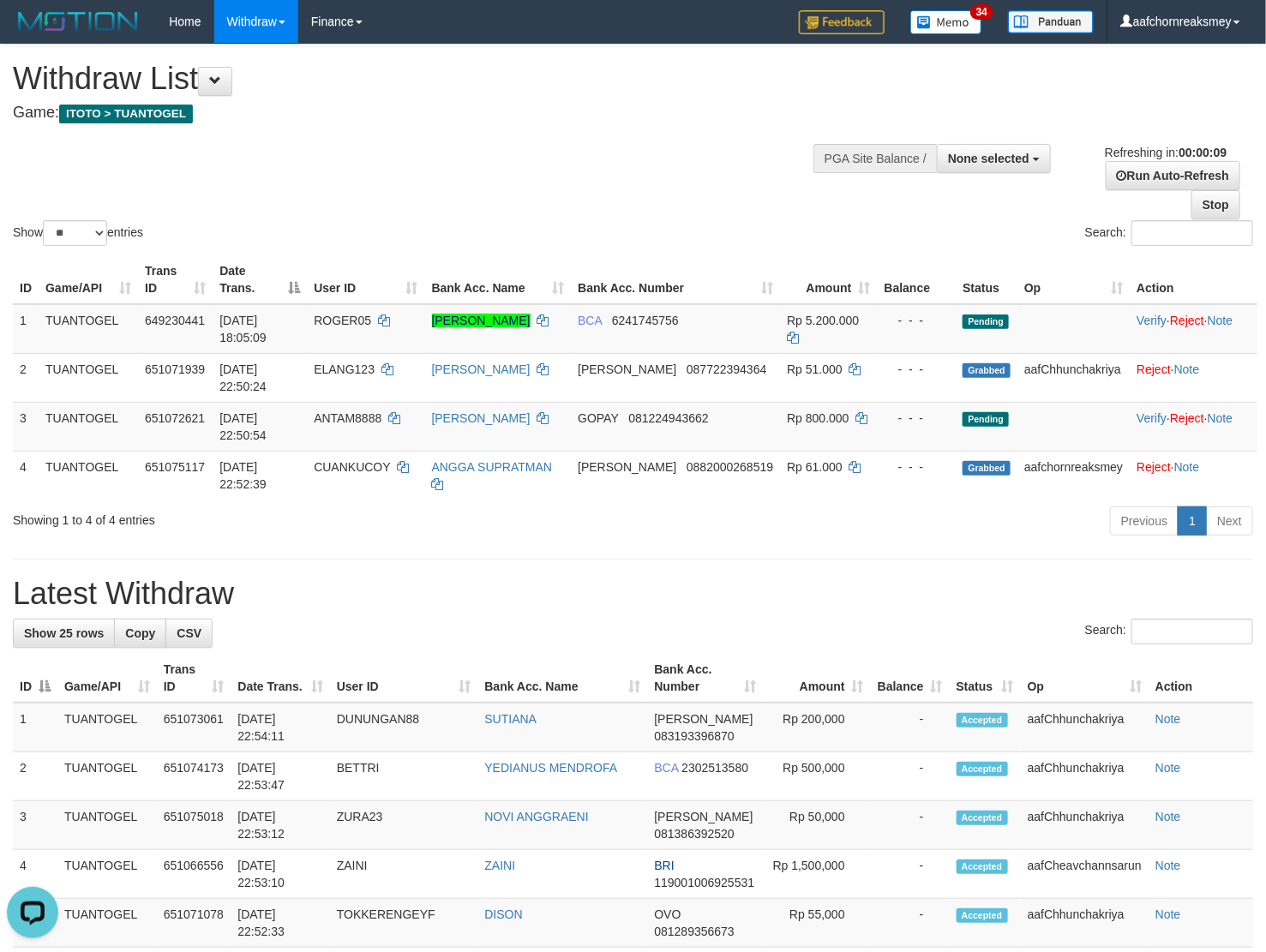 scroll, scrollTop: 0, scrollLeft: 0, axis: both 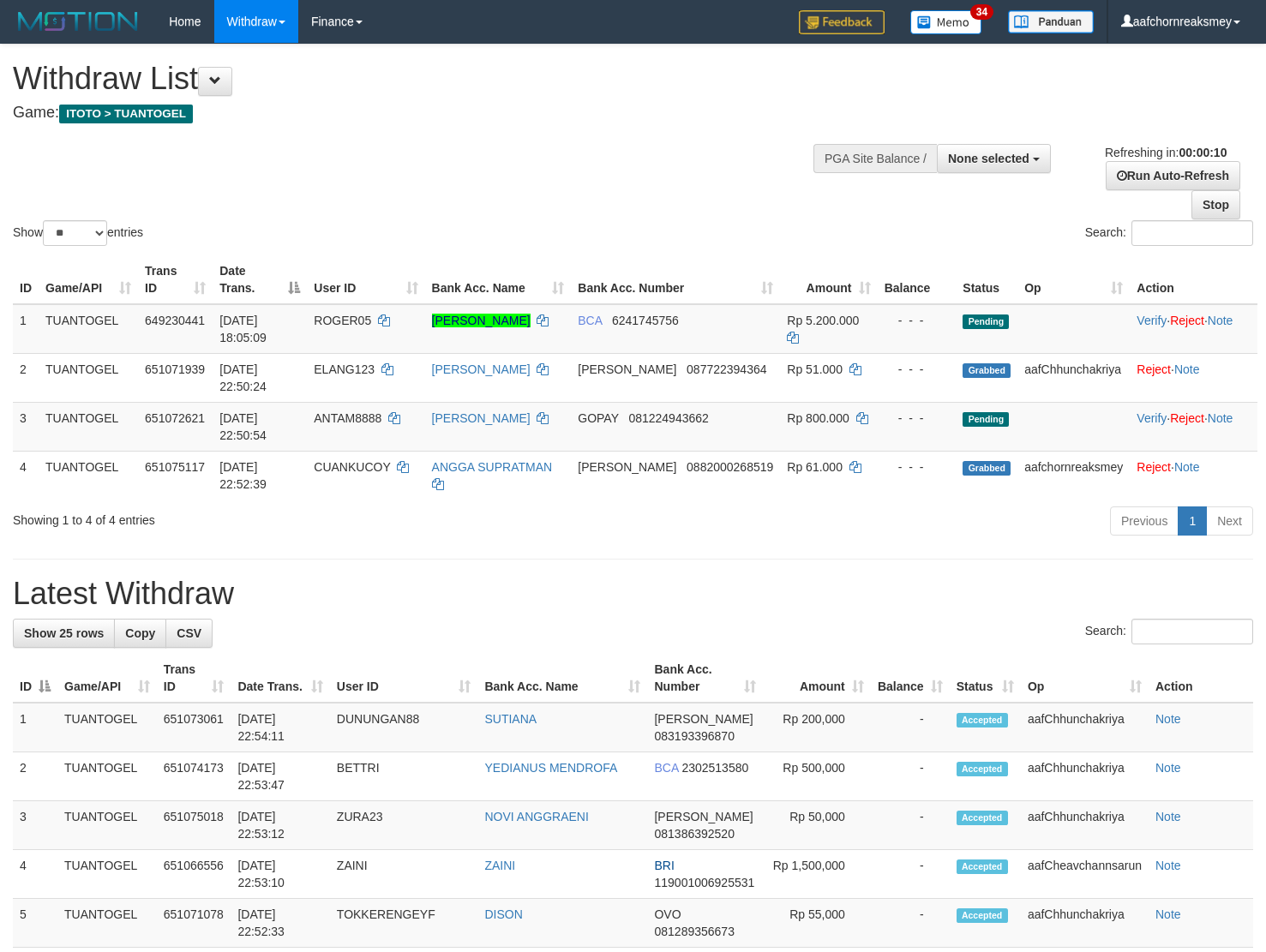 select 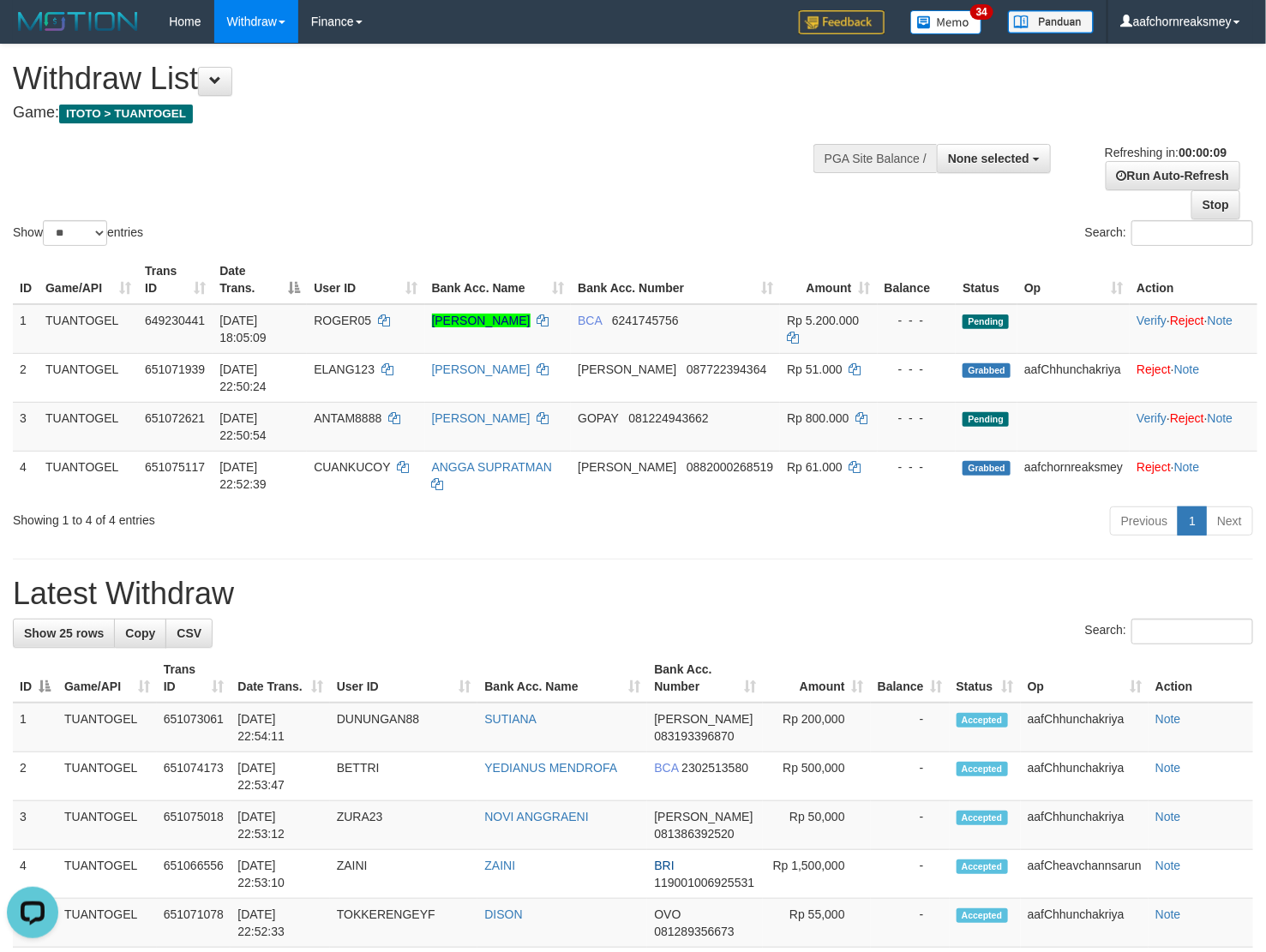 scroll, scrollTop: 0, scrollLeft: 0, axis: both 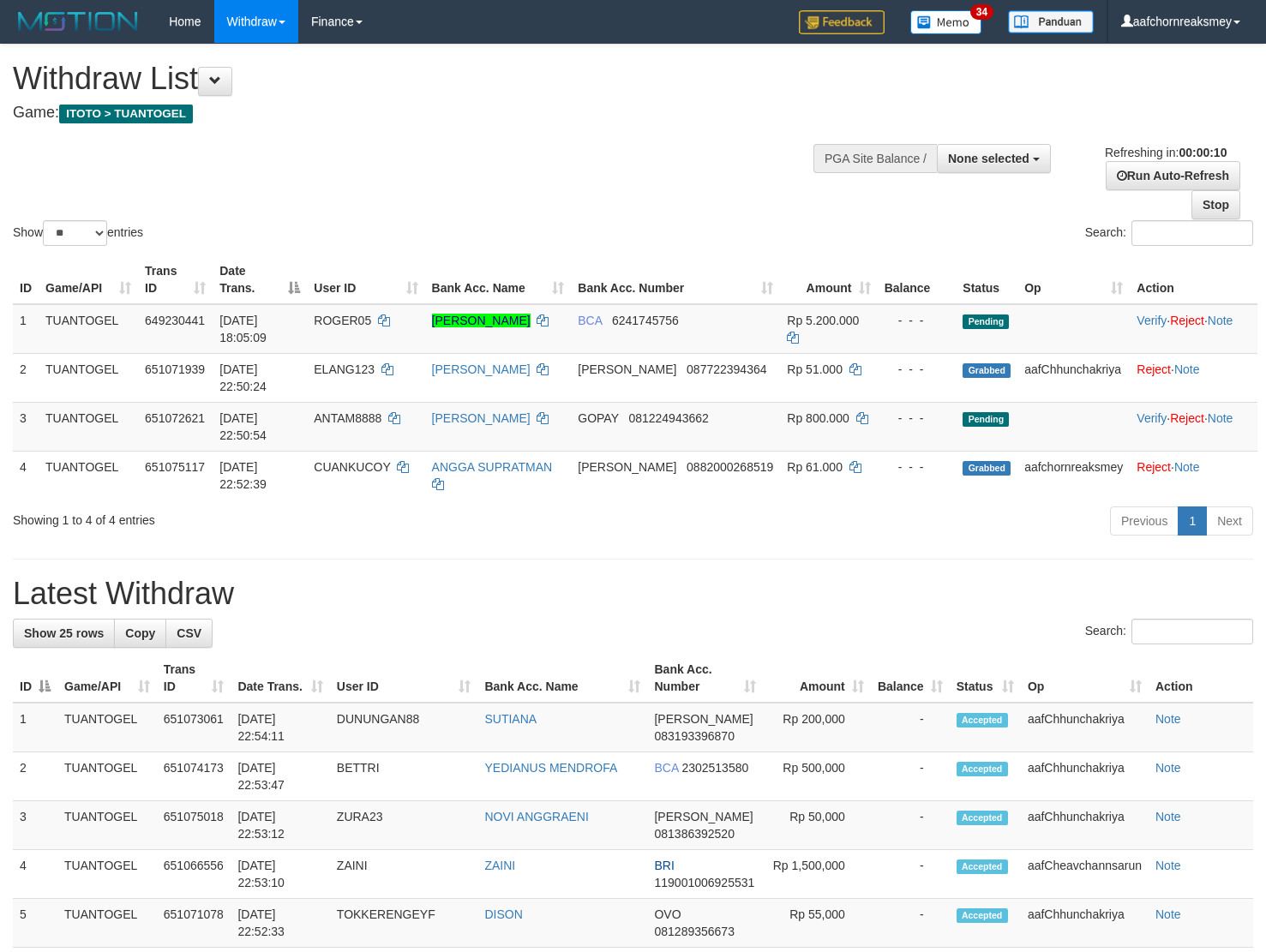 select 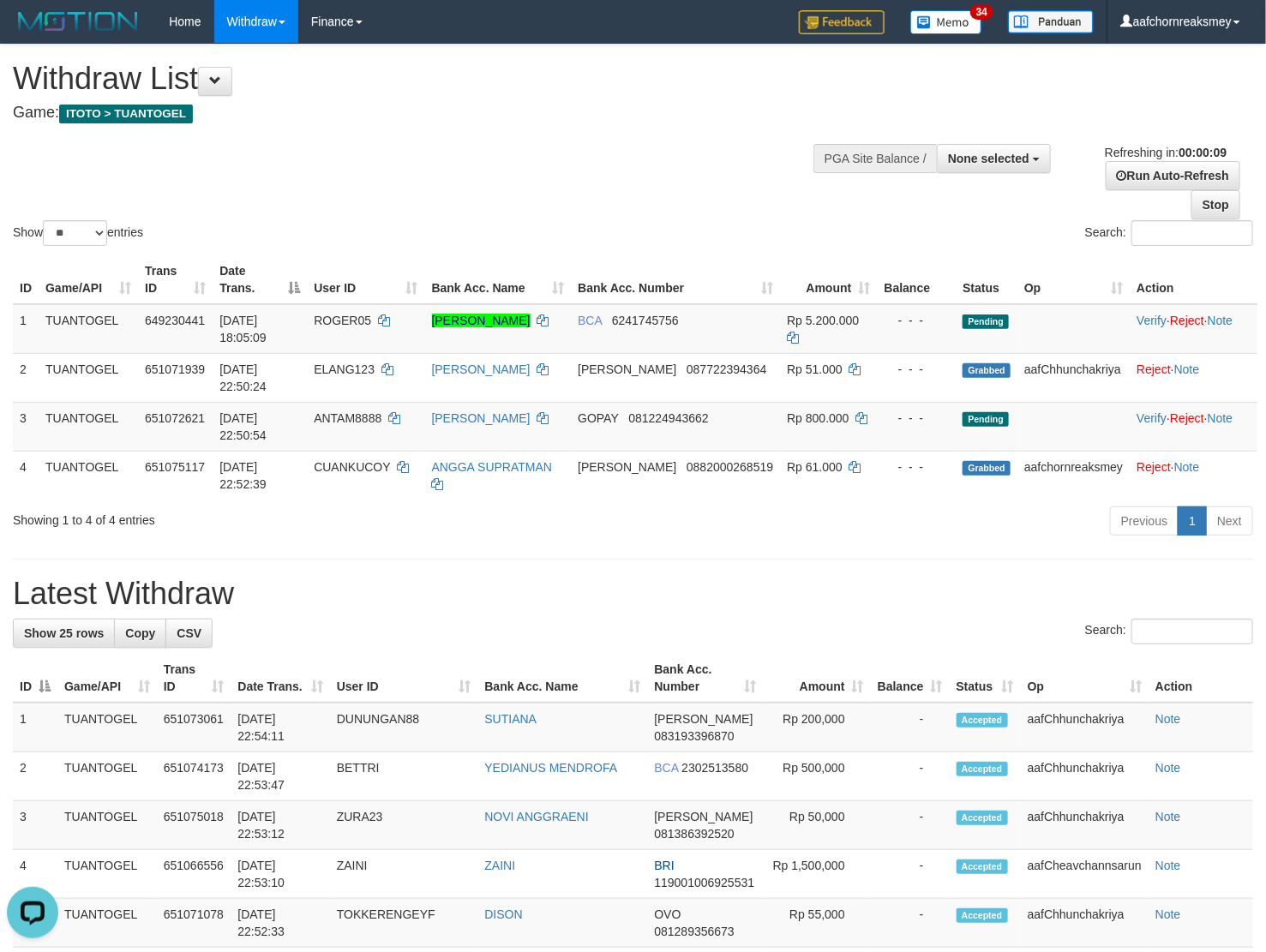 scroll, scrollTop: 0, scrollLeft: 0, axis: both 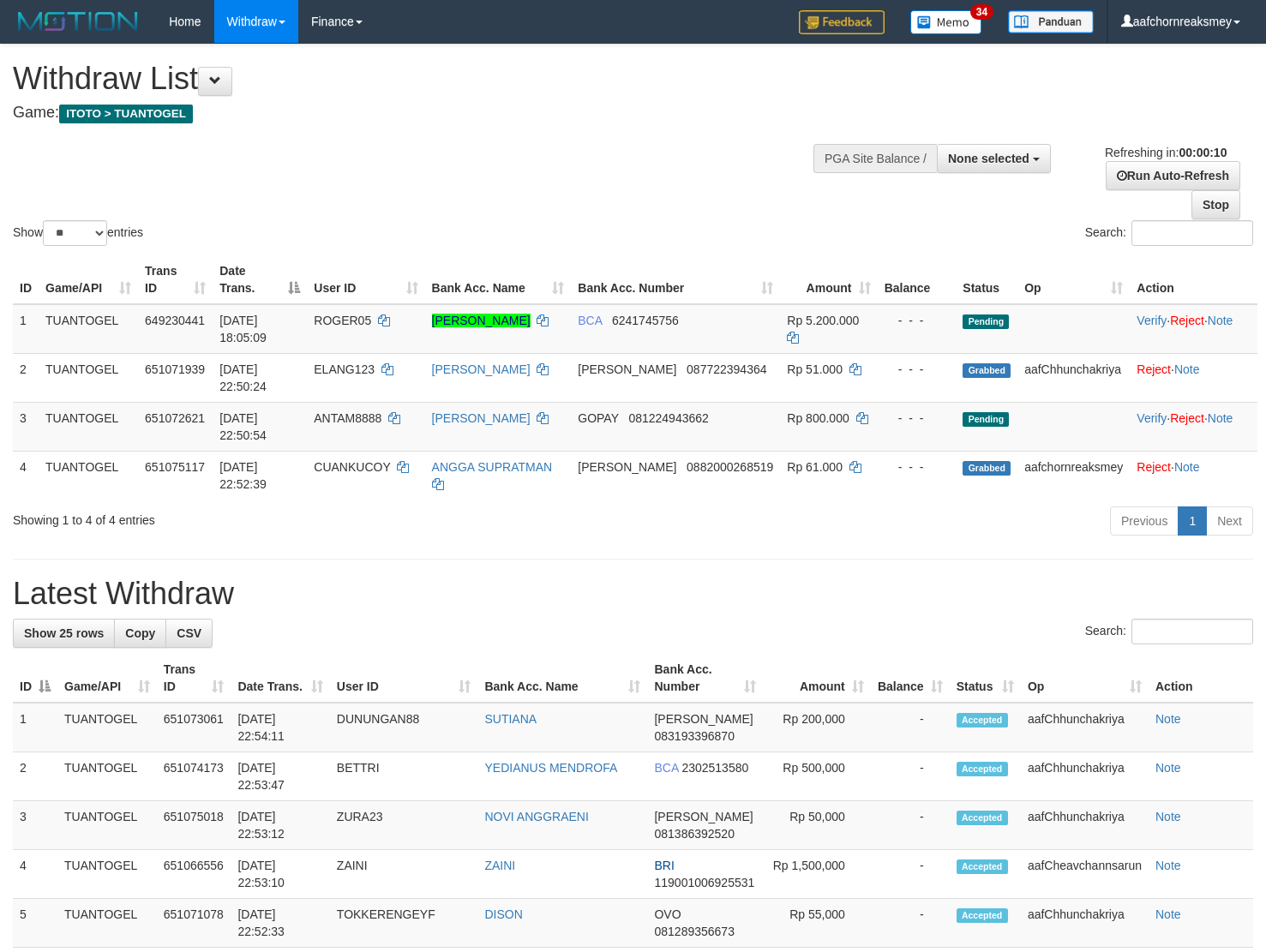 select 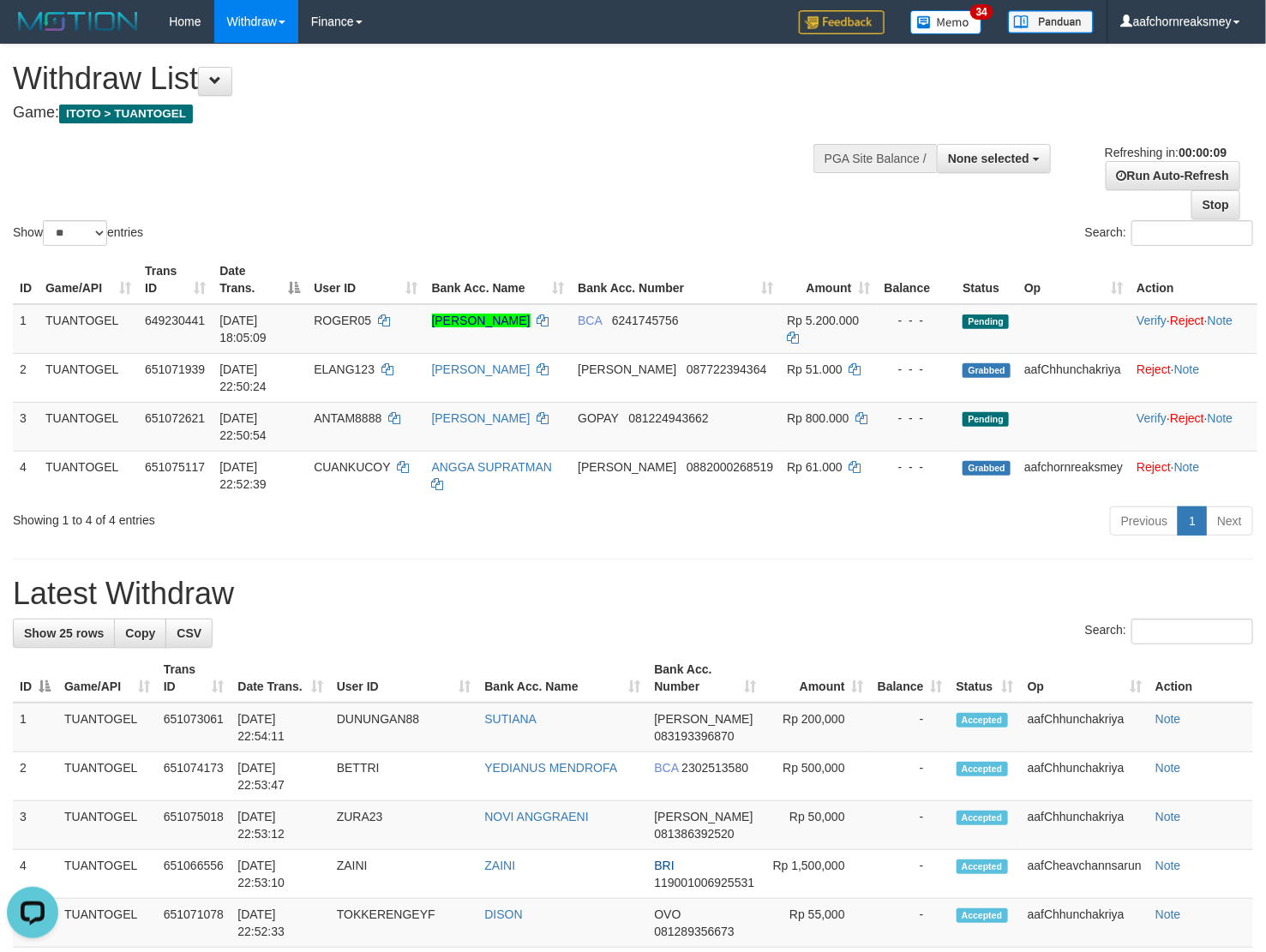 scroll, scrollTop: 0, scrollLeft: 0, axis: both 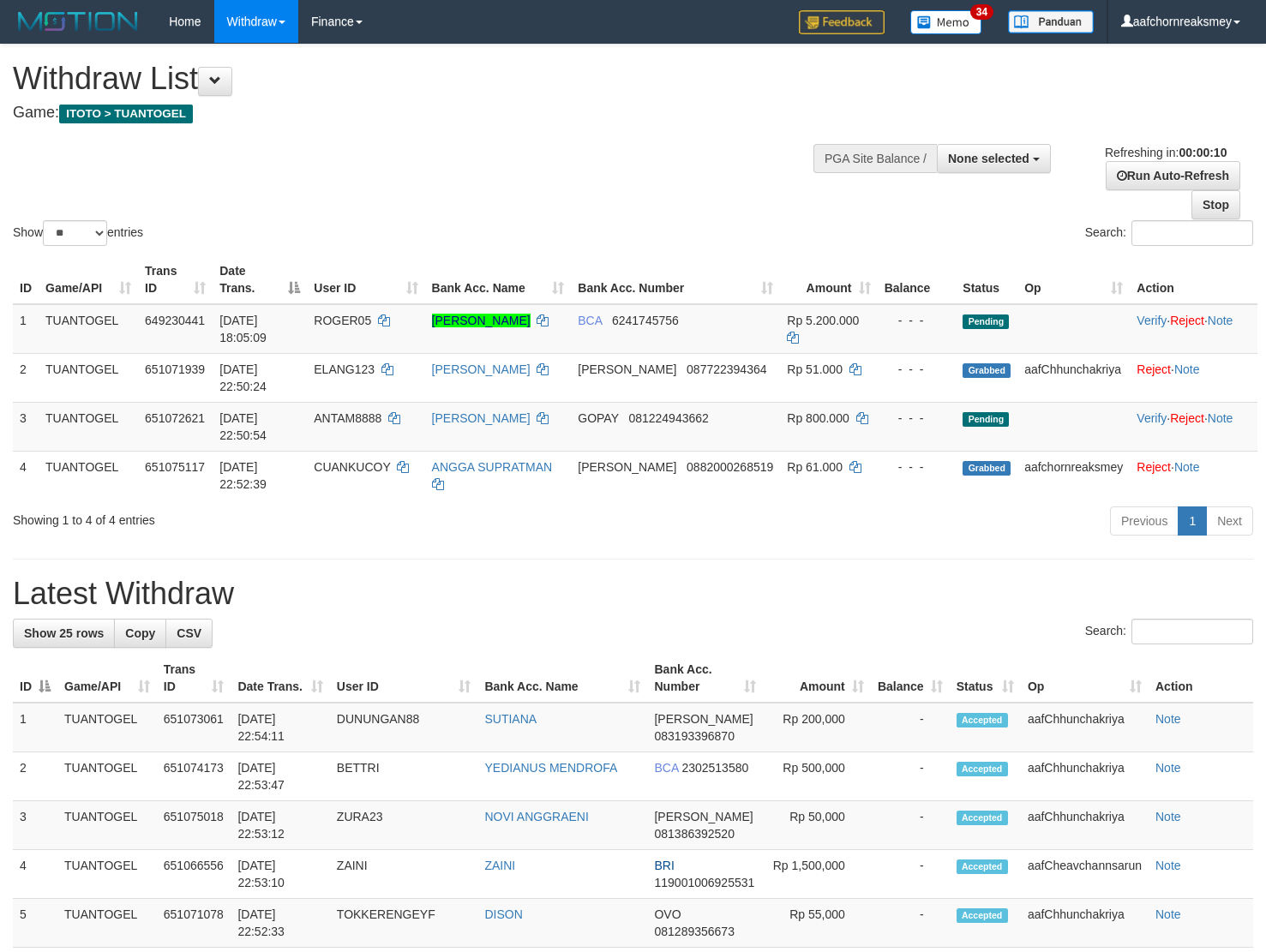 select 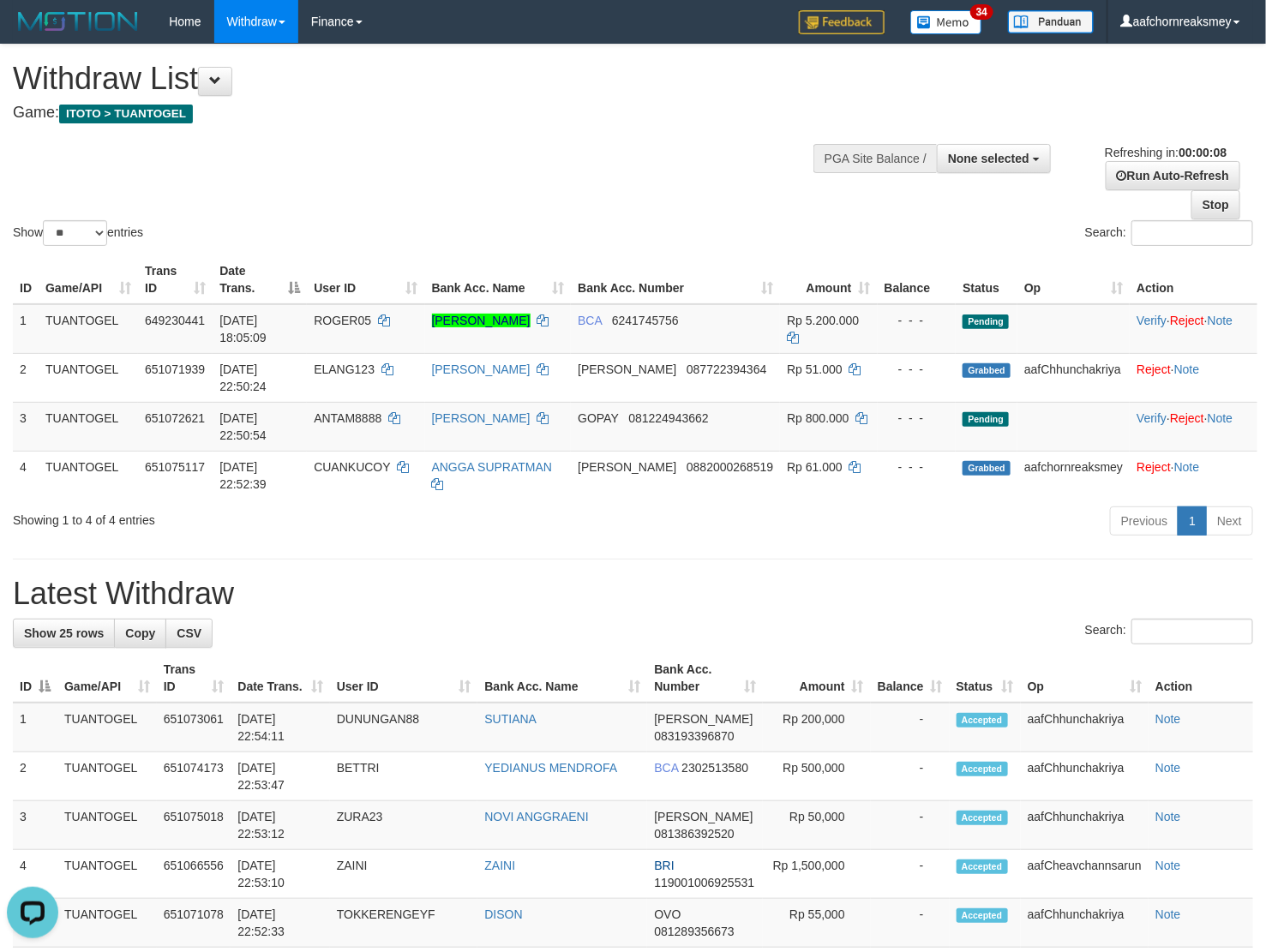 scroll, scrollTop: 0, scrollLeft: 0, axis: both 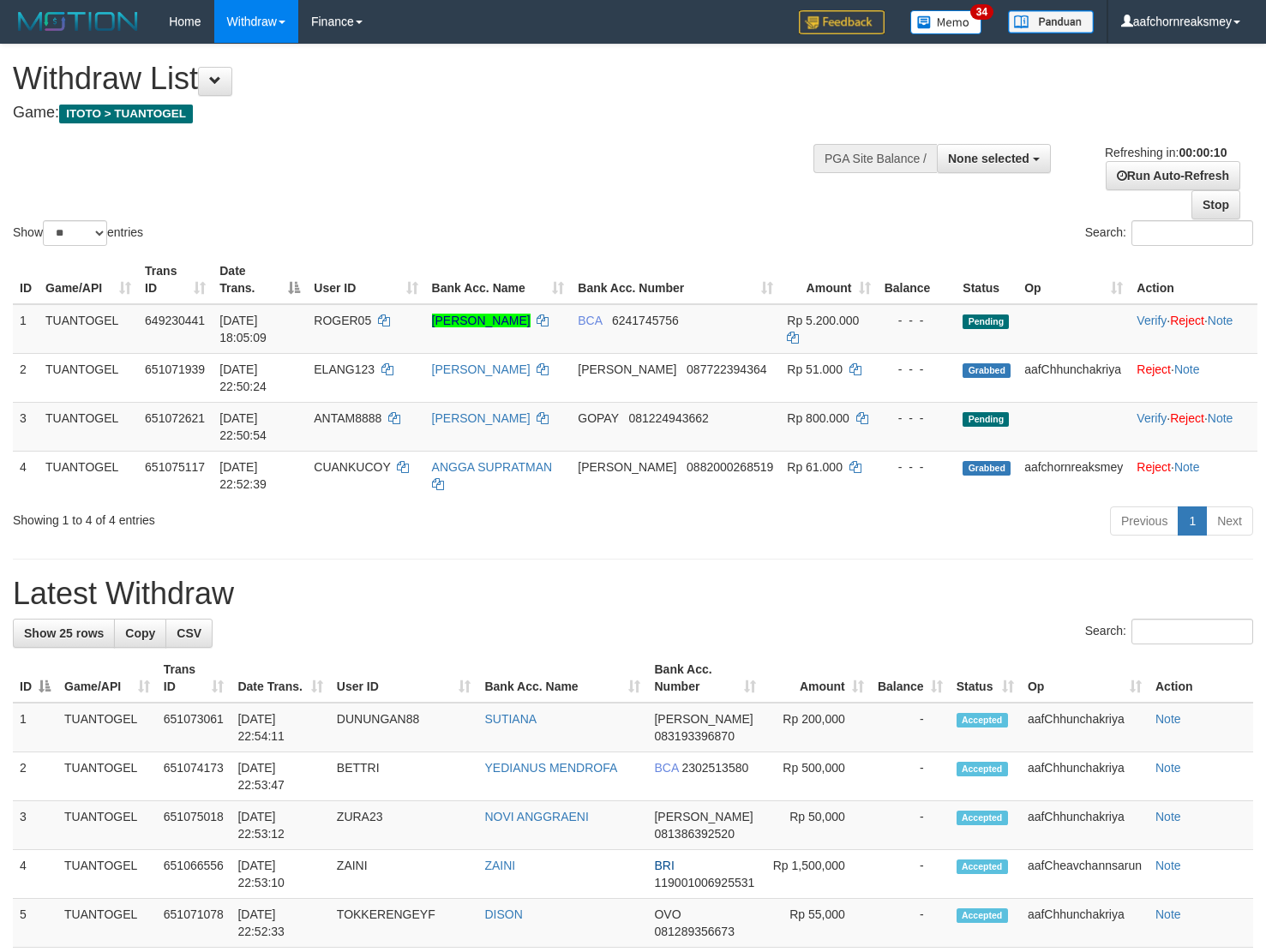 select 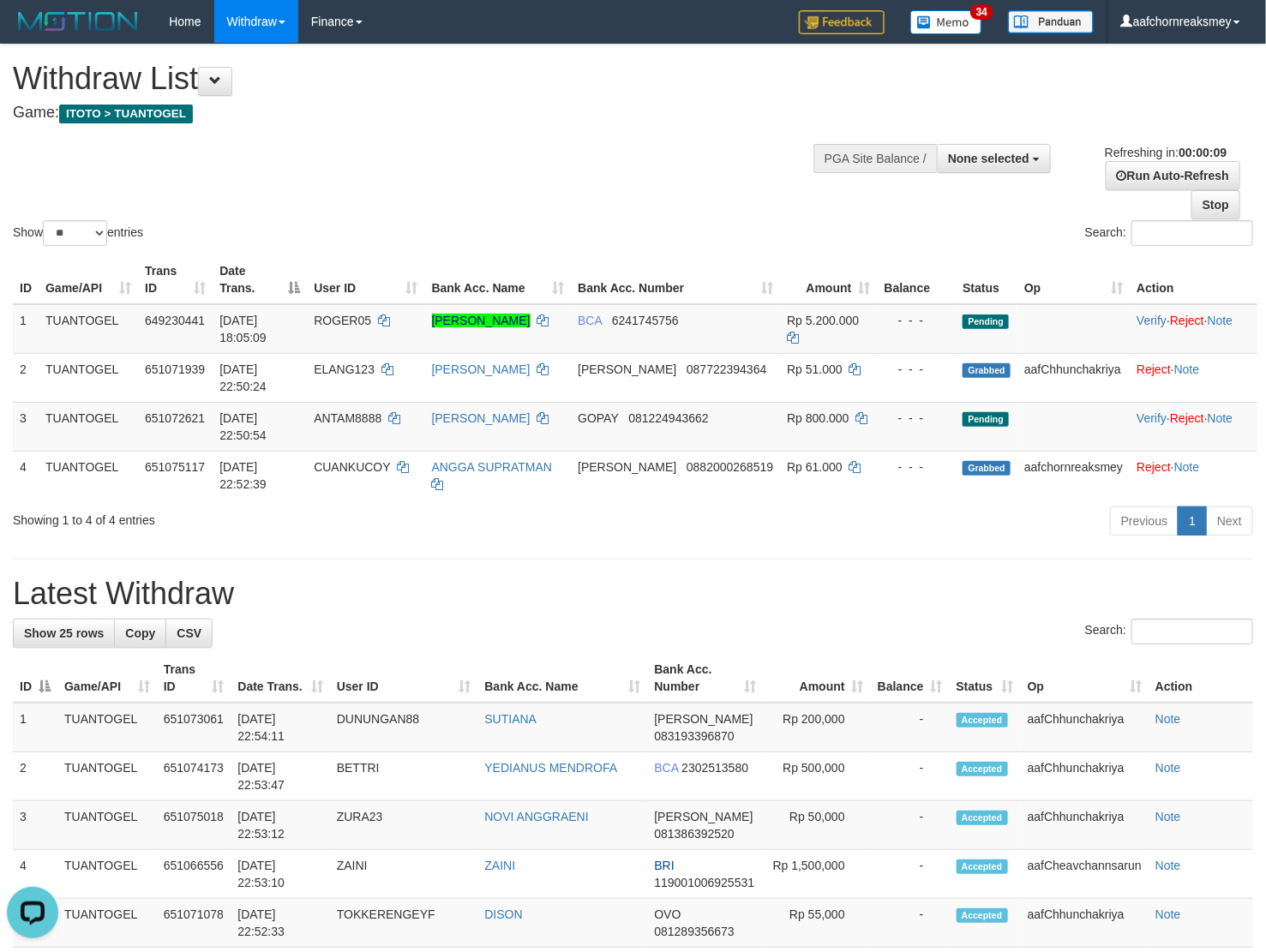 scroll, scrollTop: 0, scrollLeft: 0, axis: both 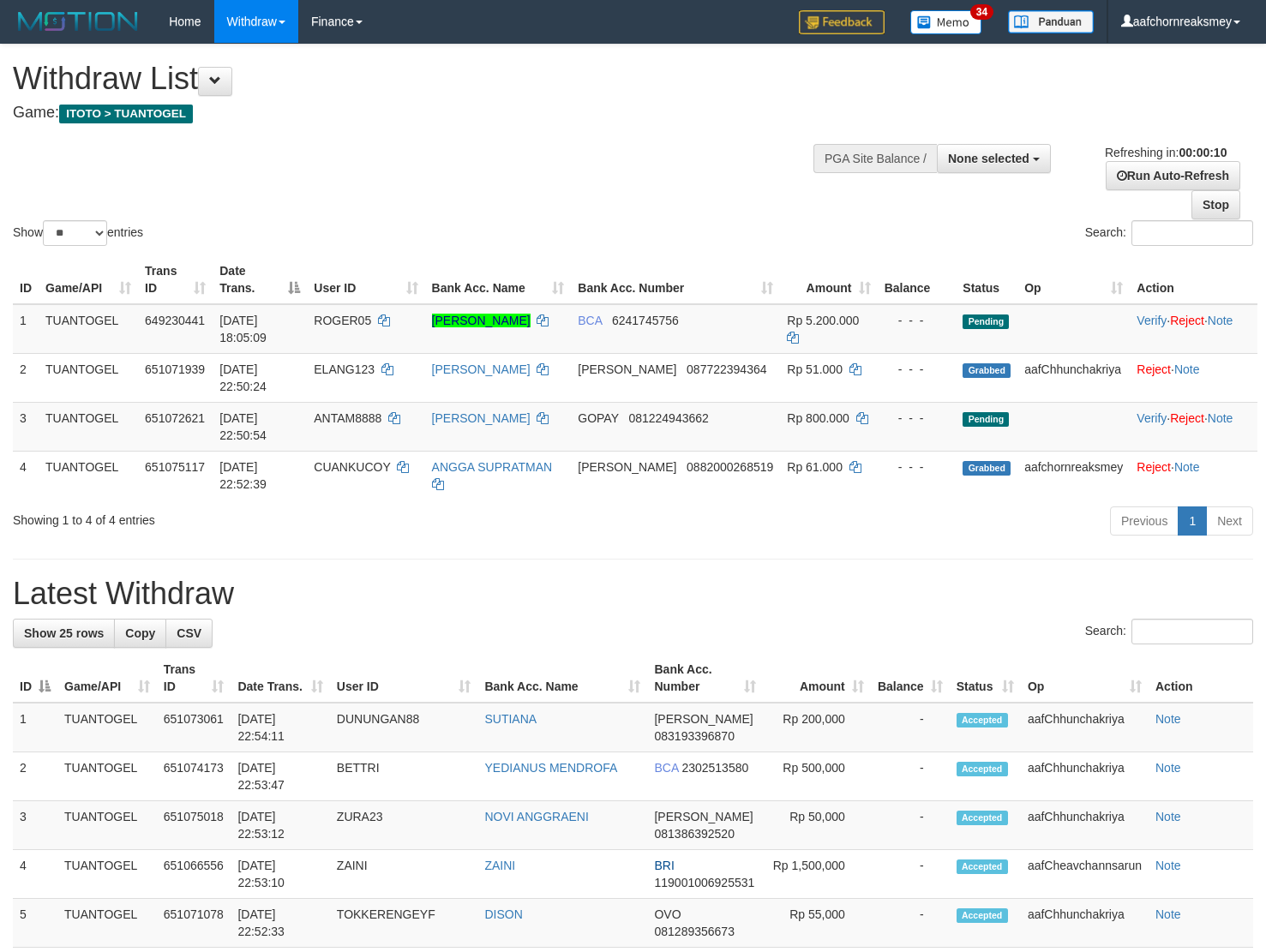 select 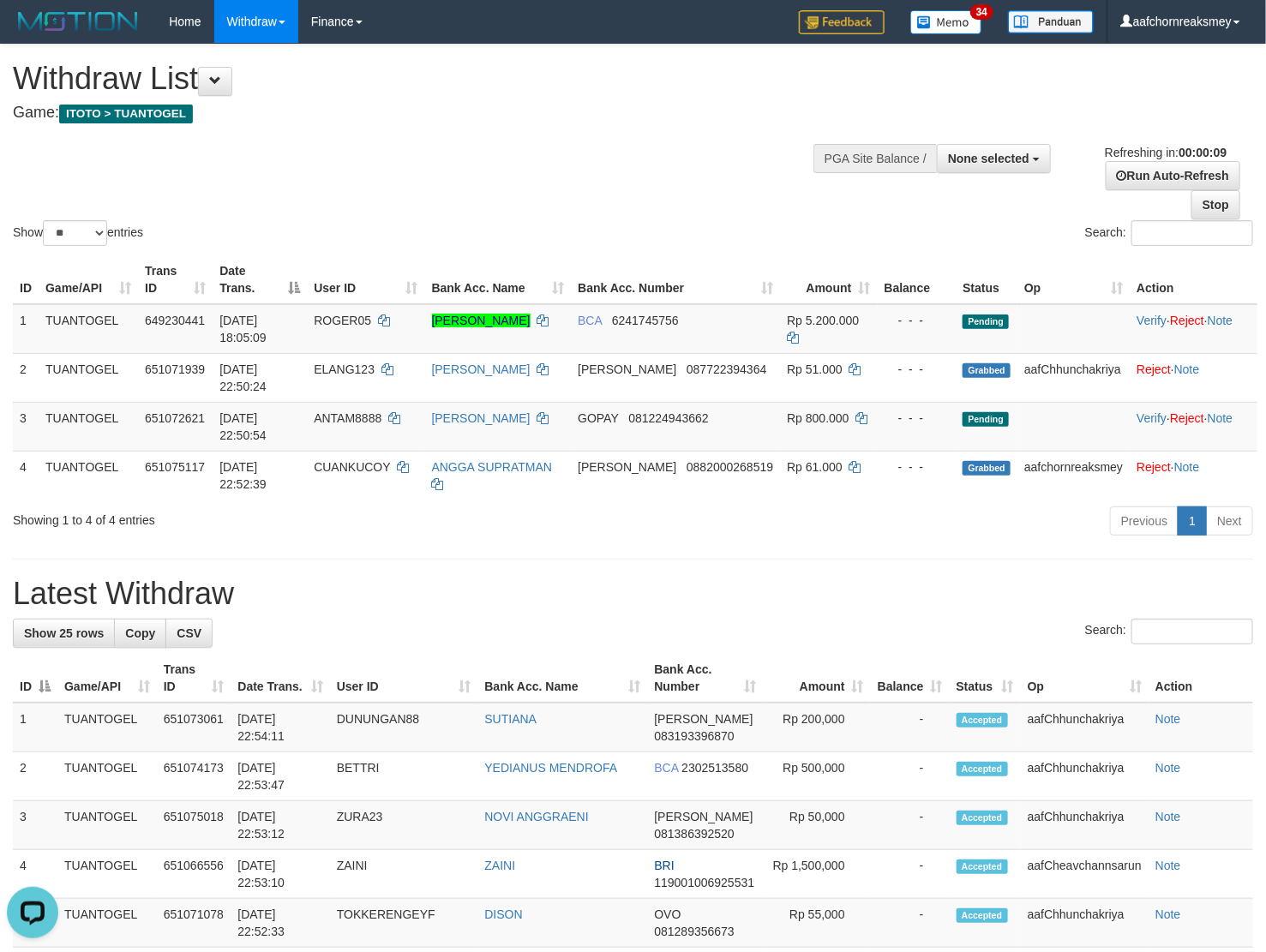 scroll, scrollTop: 0, scrollLeft: 0, axis: both 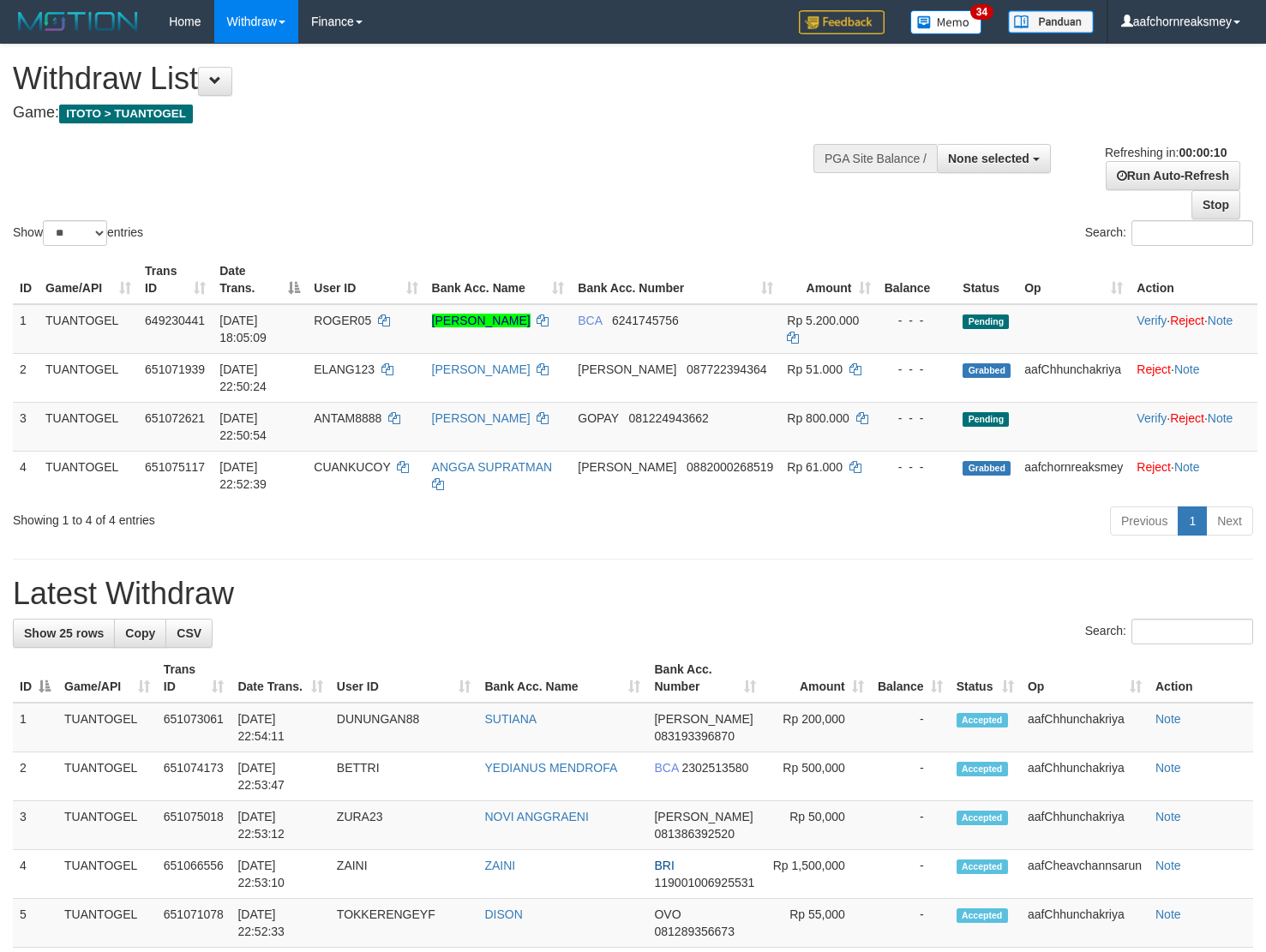 select 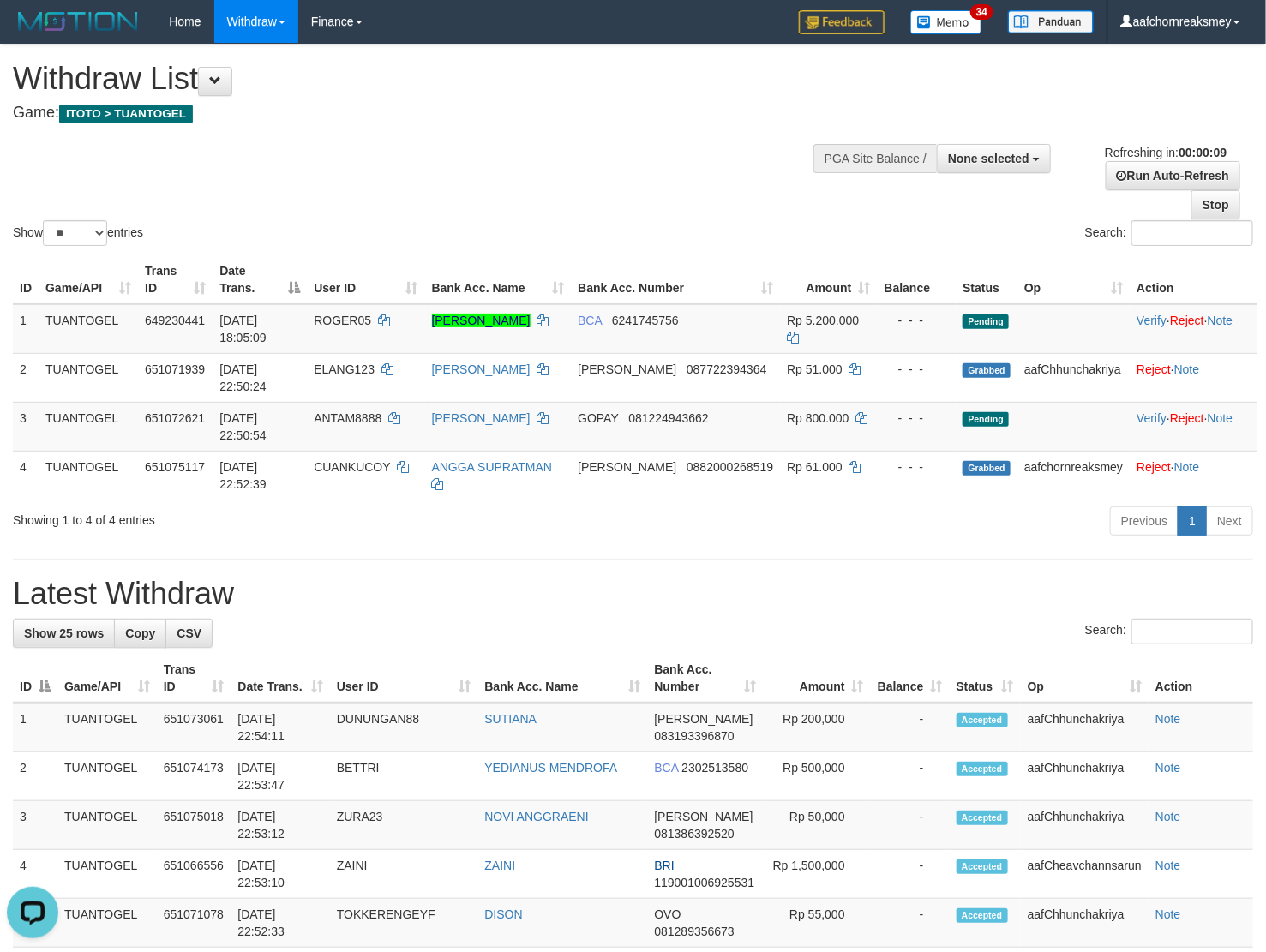 scroll, scrollTop: 0, scrollLeft: 0, axis: both 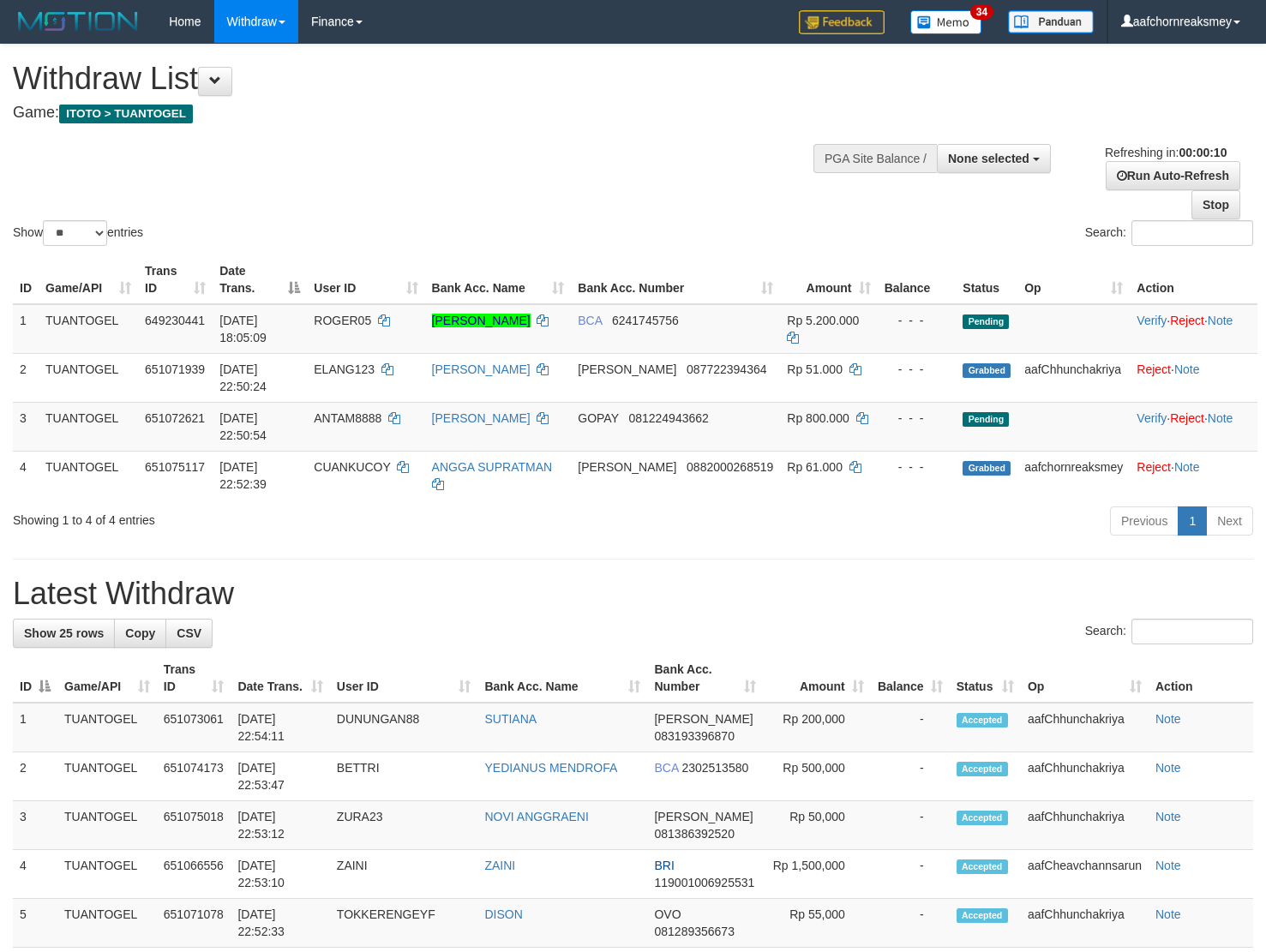 select 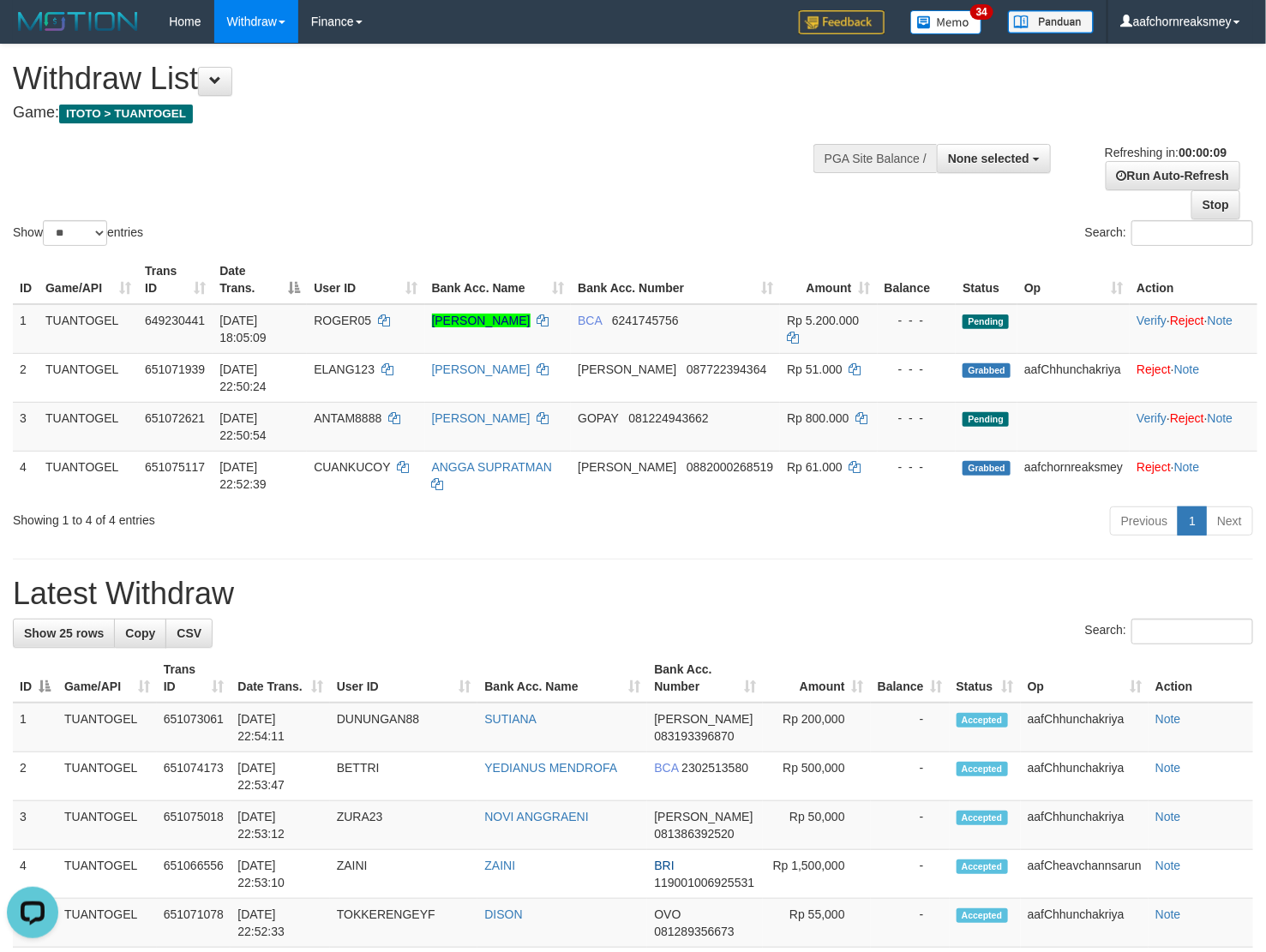 scroll, scrollTop: 0, scrollLeft: 0, axis: both 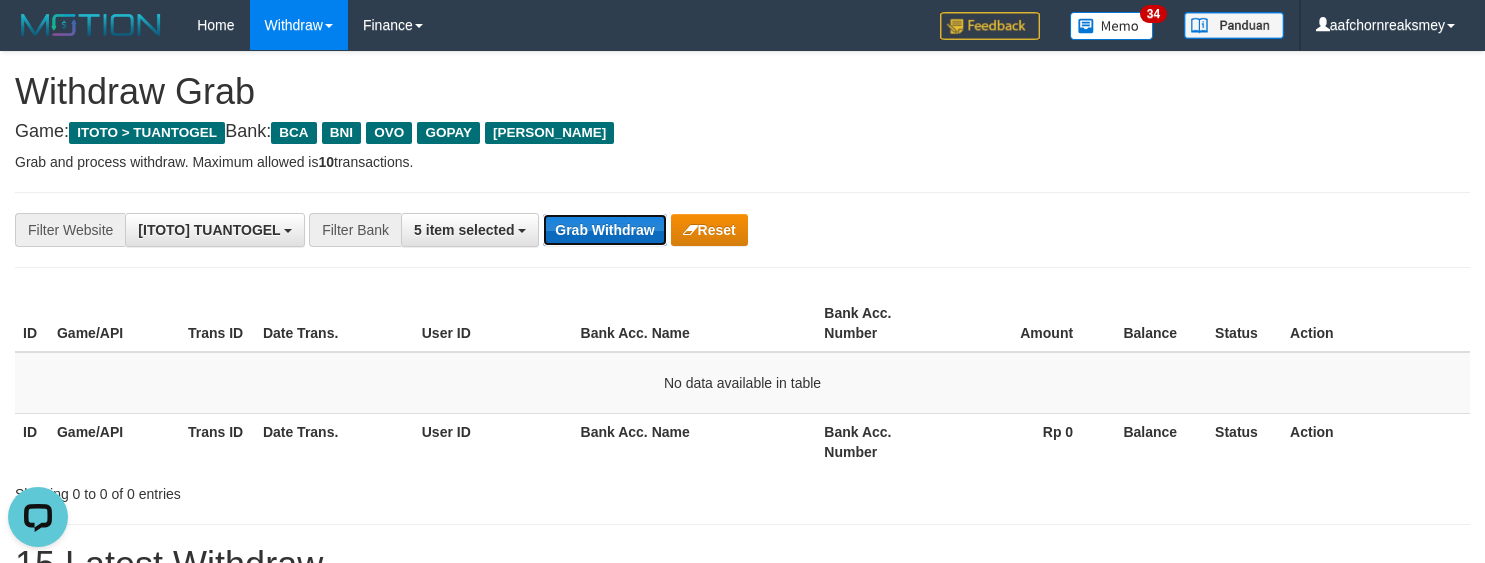 click on "Grab Withdraw" at bounding box center (604, 230) 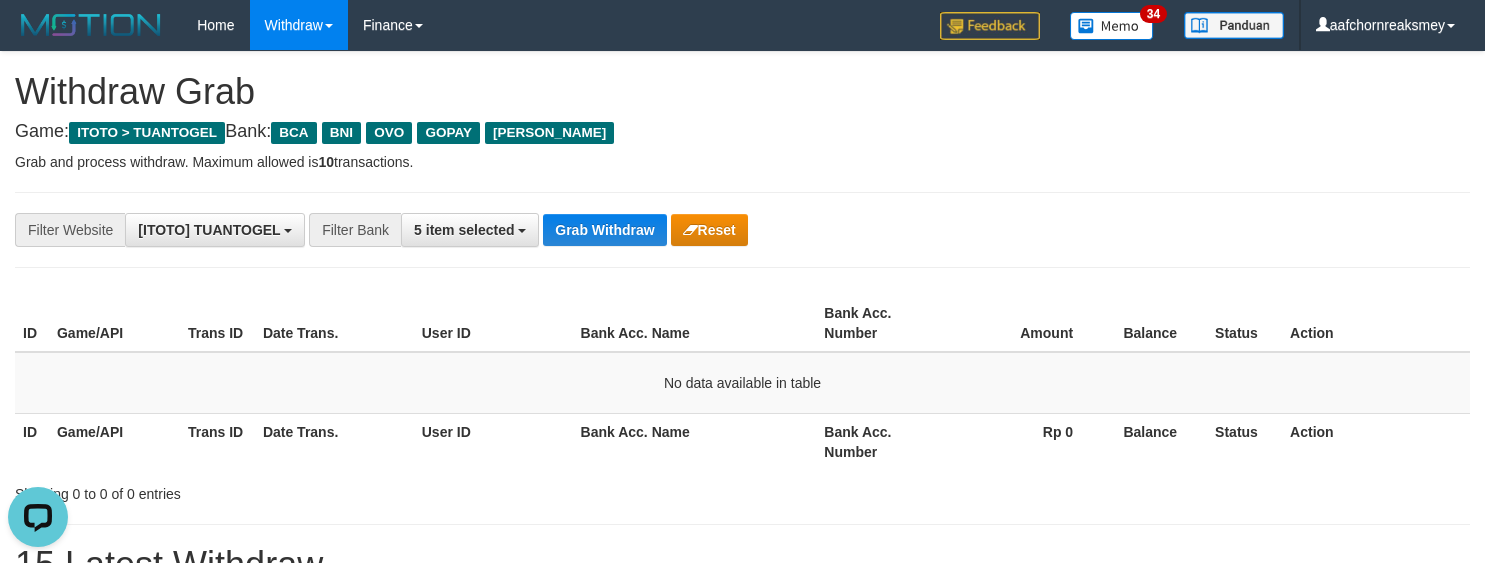 click on "**********" at bounding box center [742, 1113] 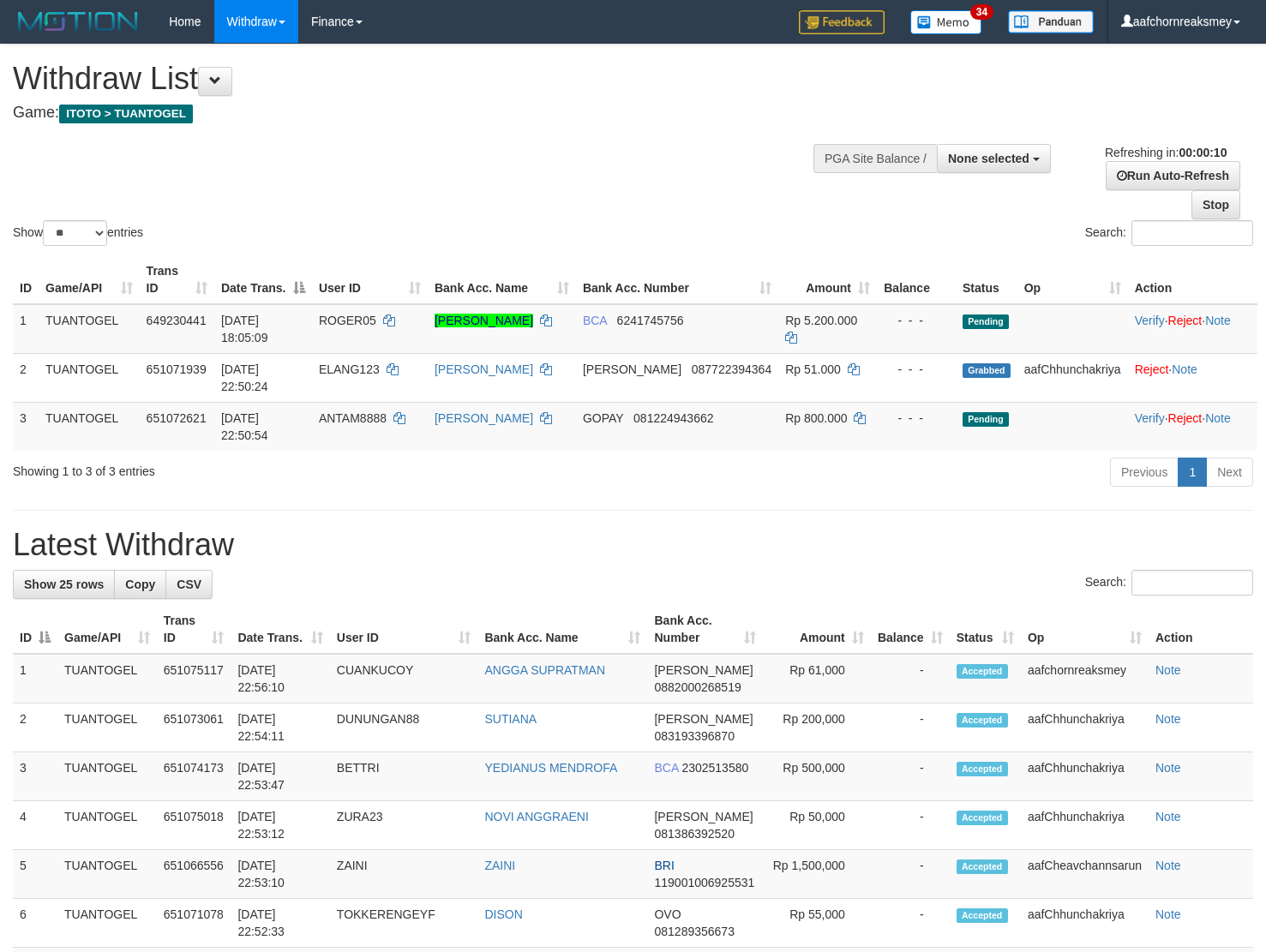 select 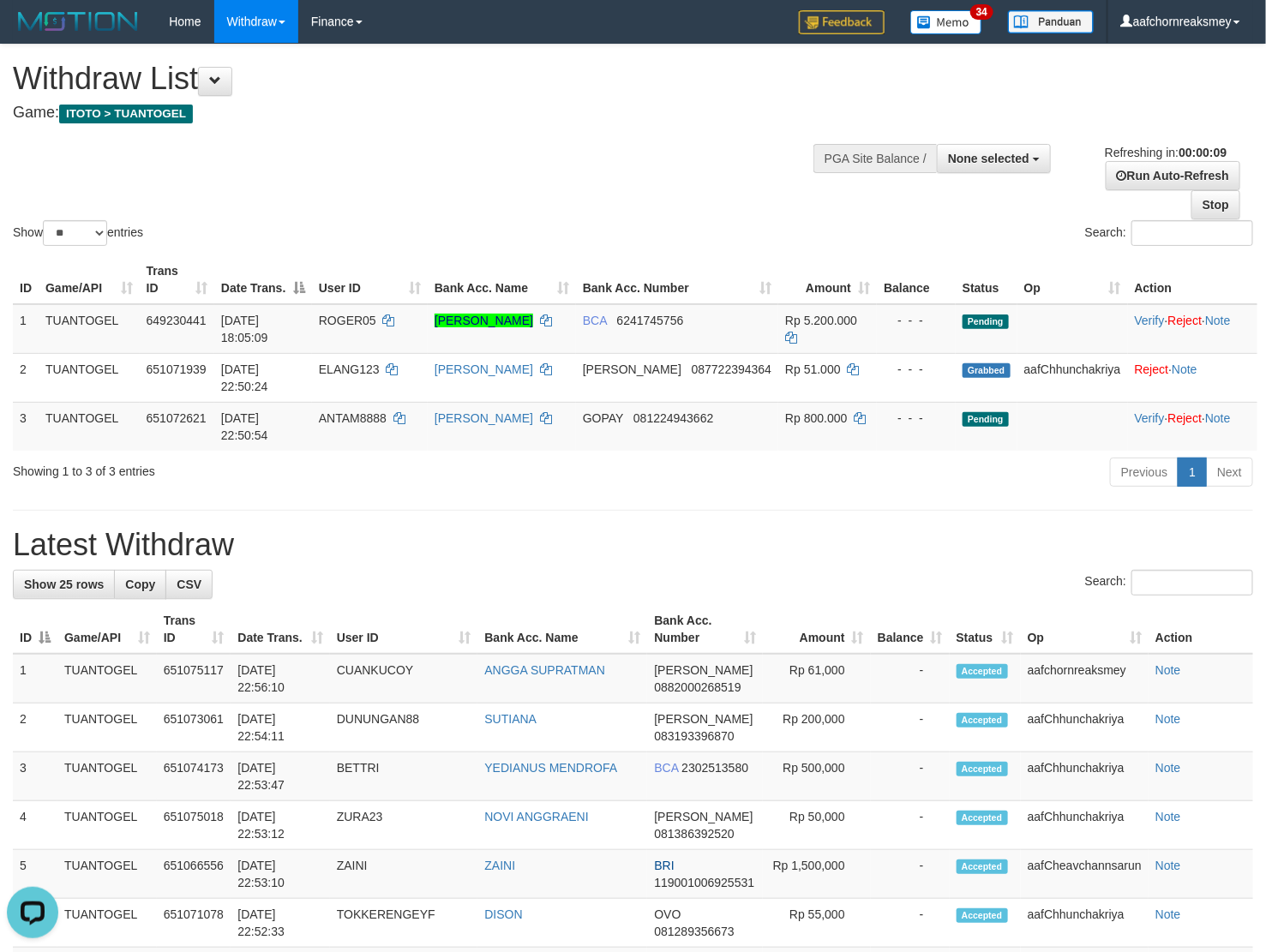 scroll, scrollTop: 0, scrollLeft: 0, axis: both 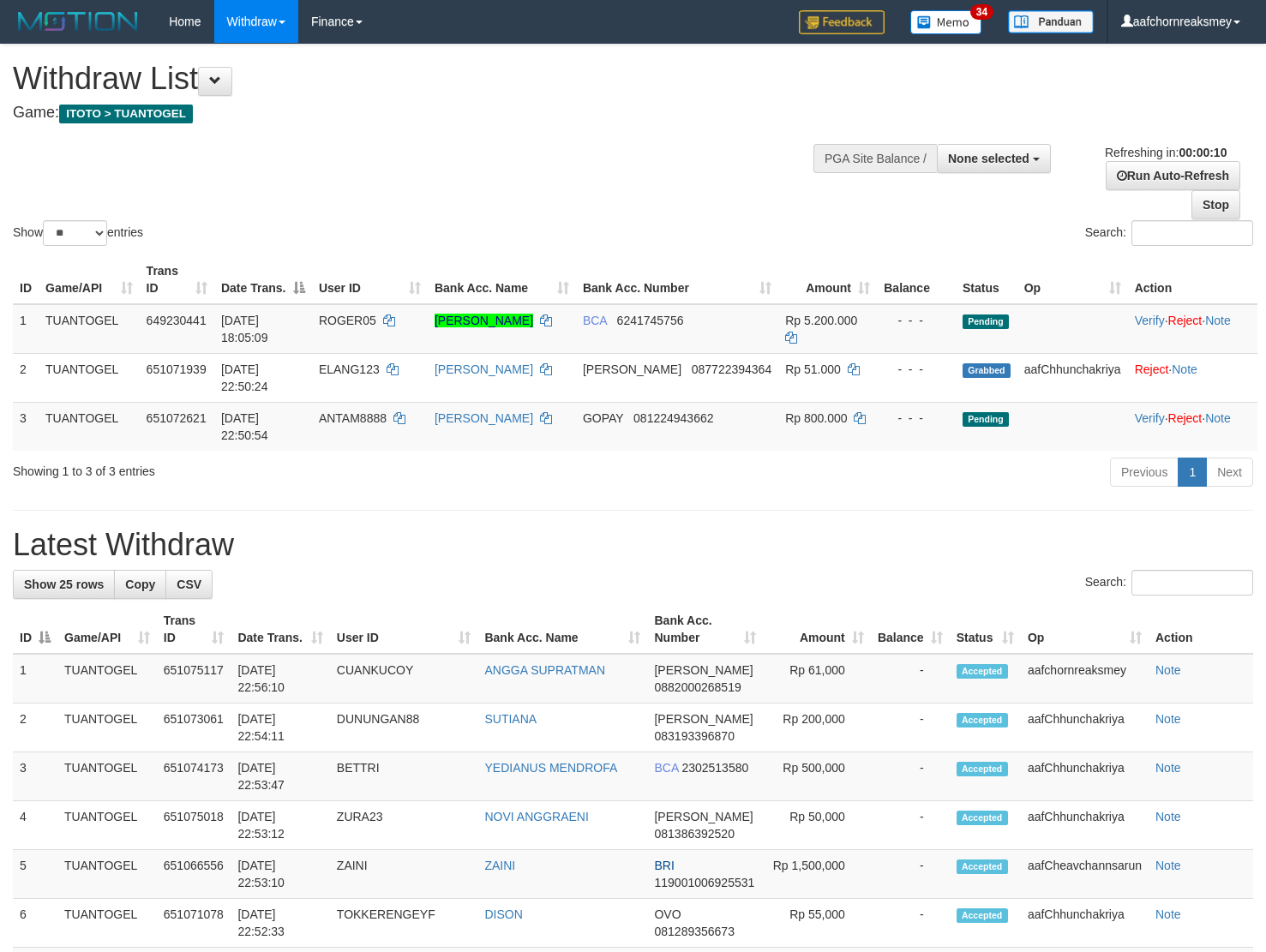 select 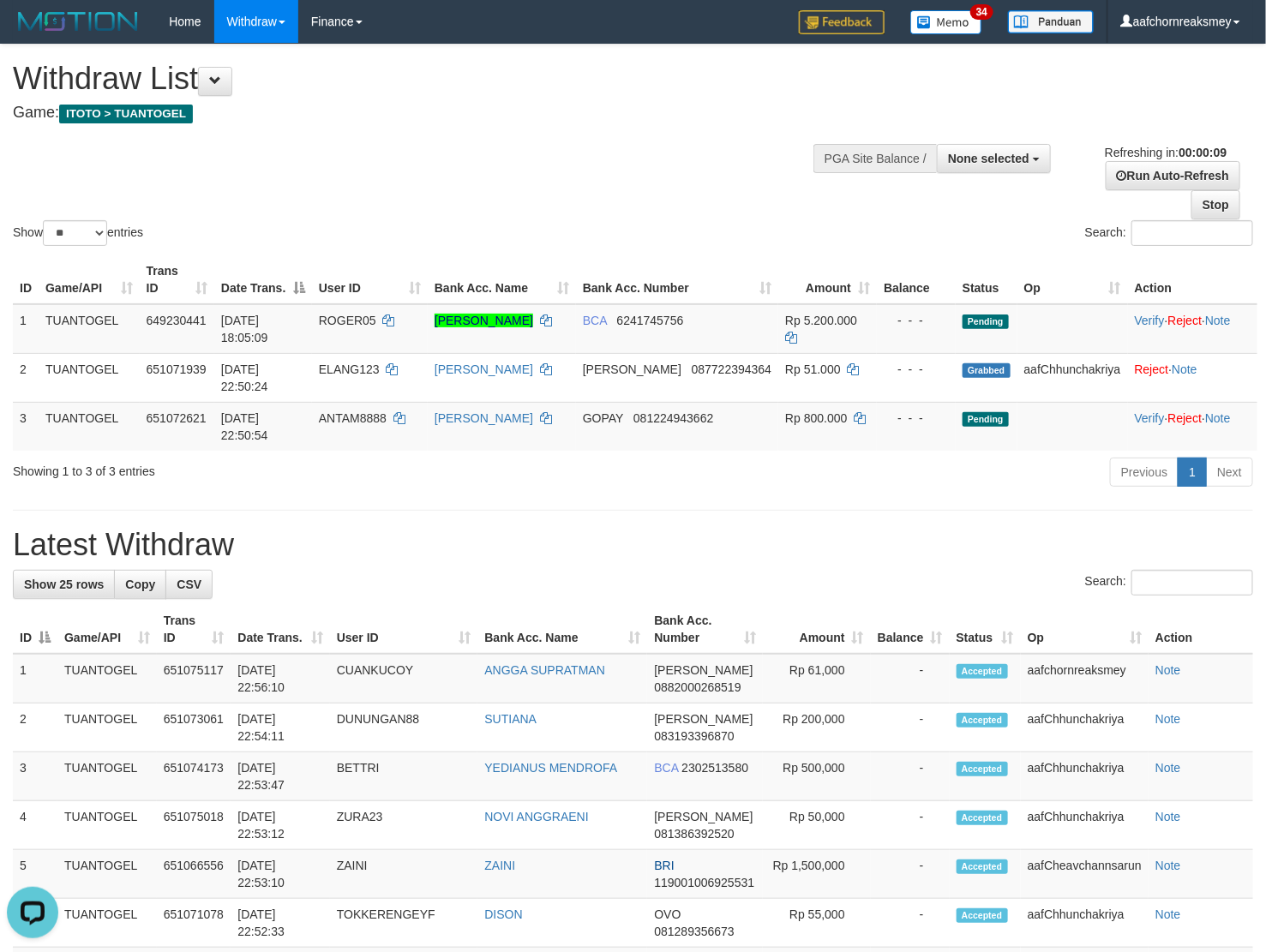 scroll, scrollTop: 0, scrollLeft: 0, axis: both 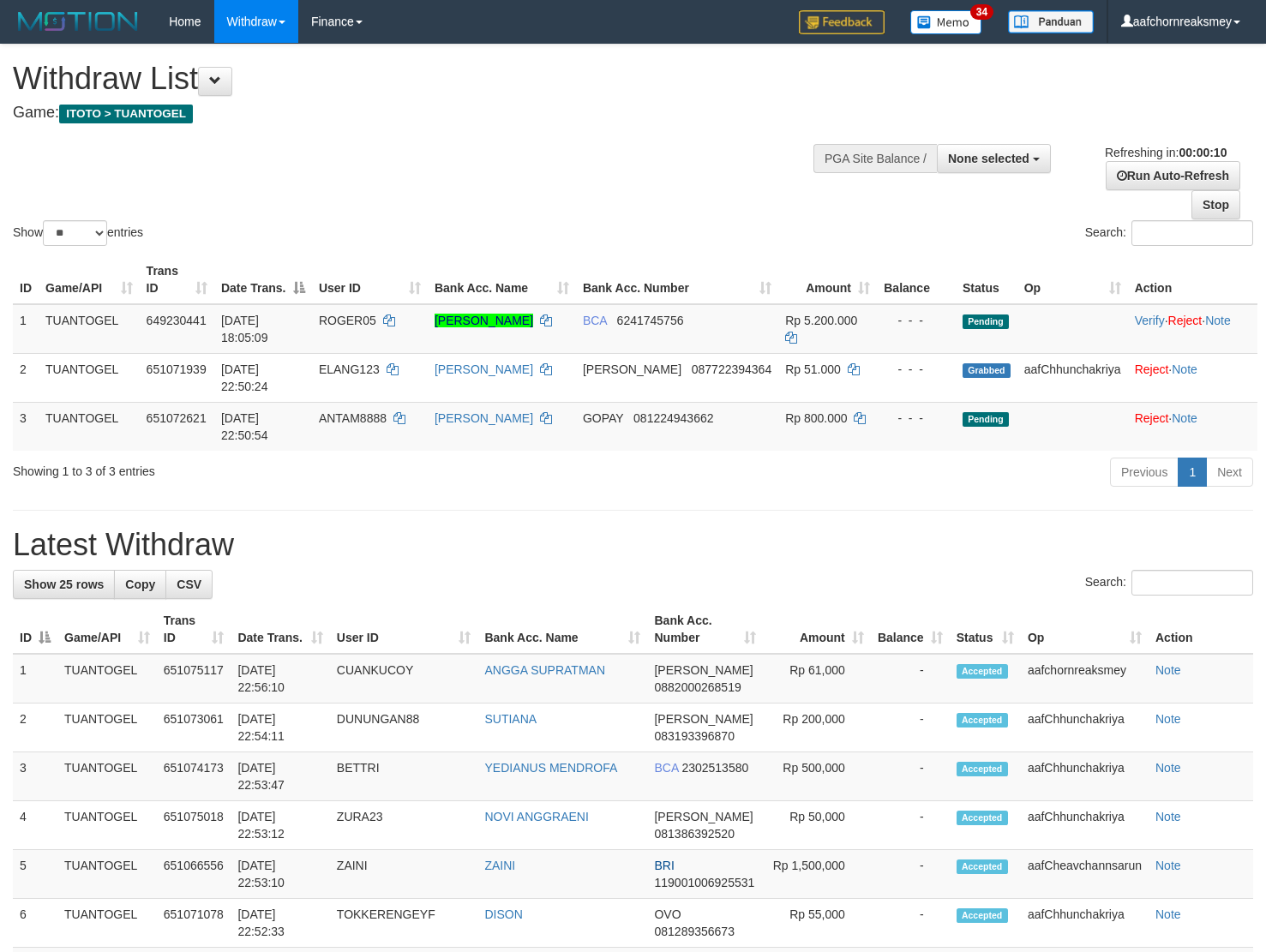 select 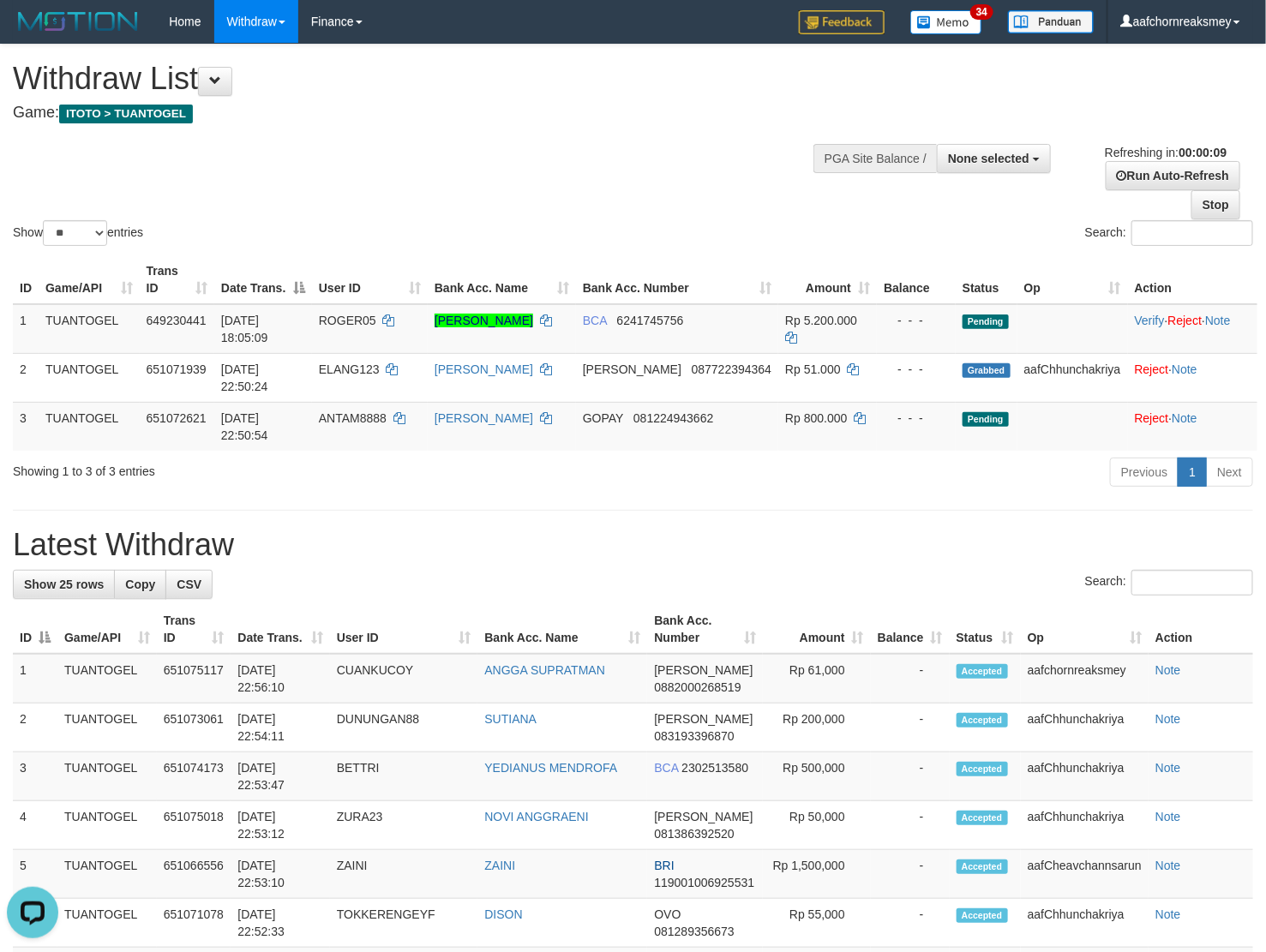 scroll, scrollTop: 0, scrollLeft: 0, axis: both 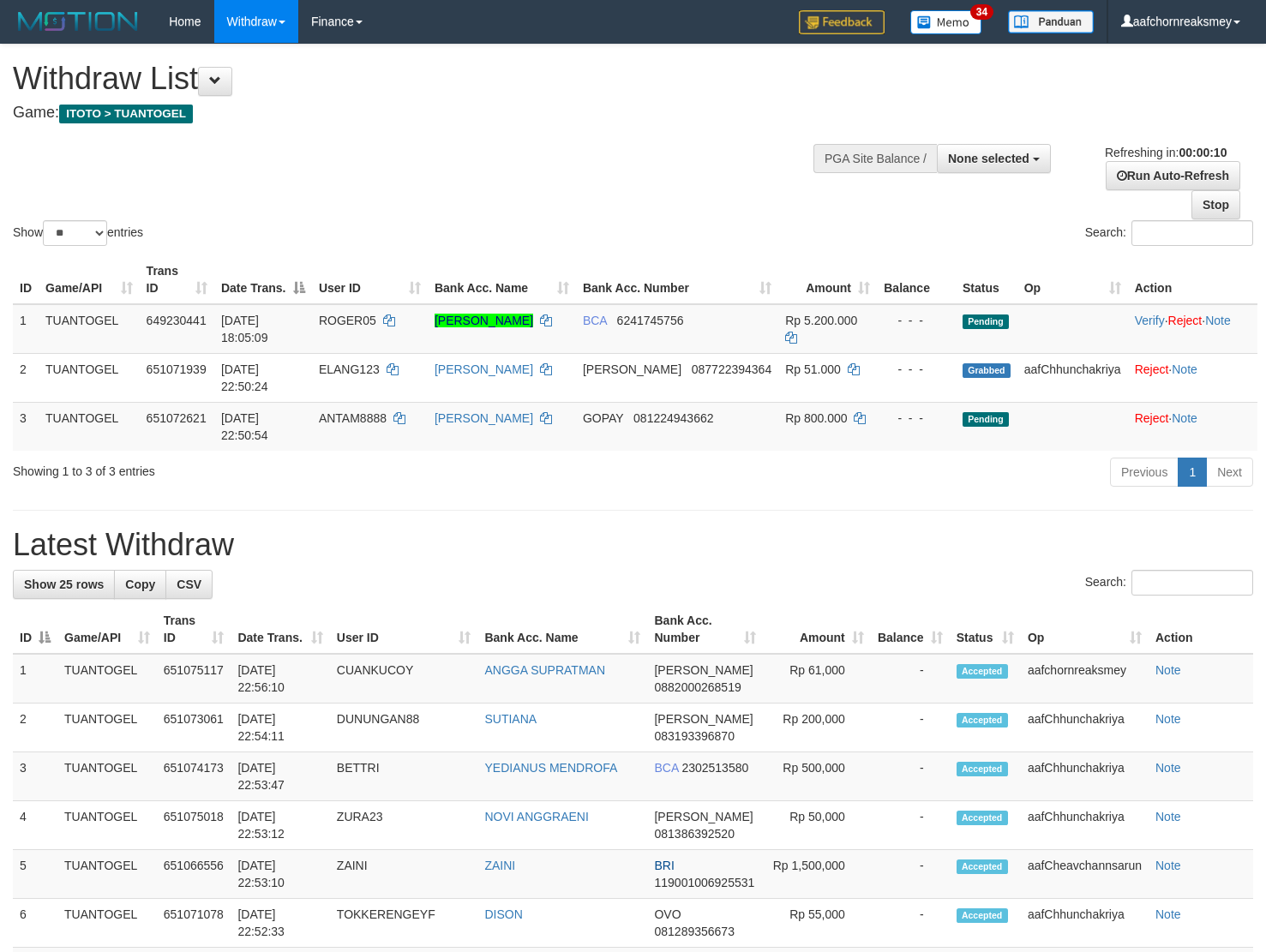 select 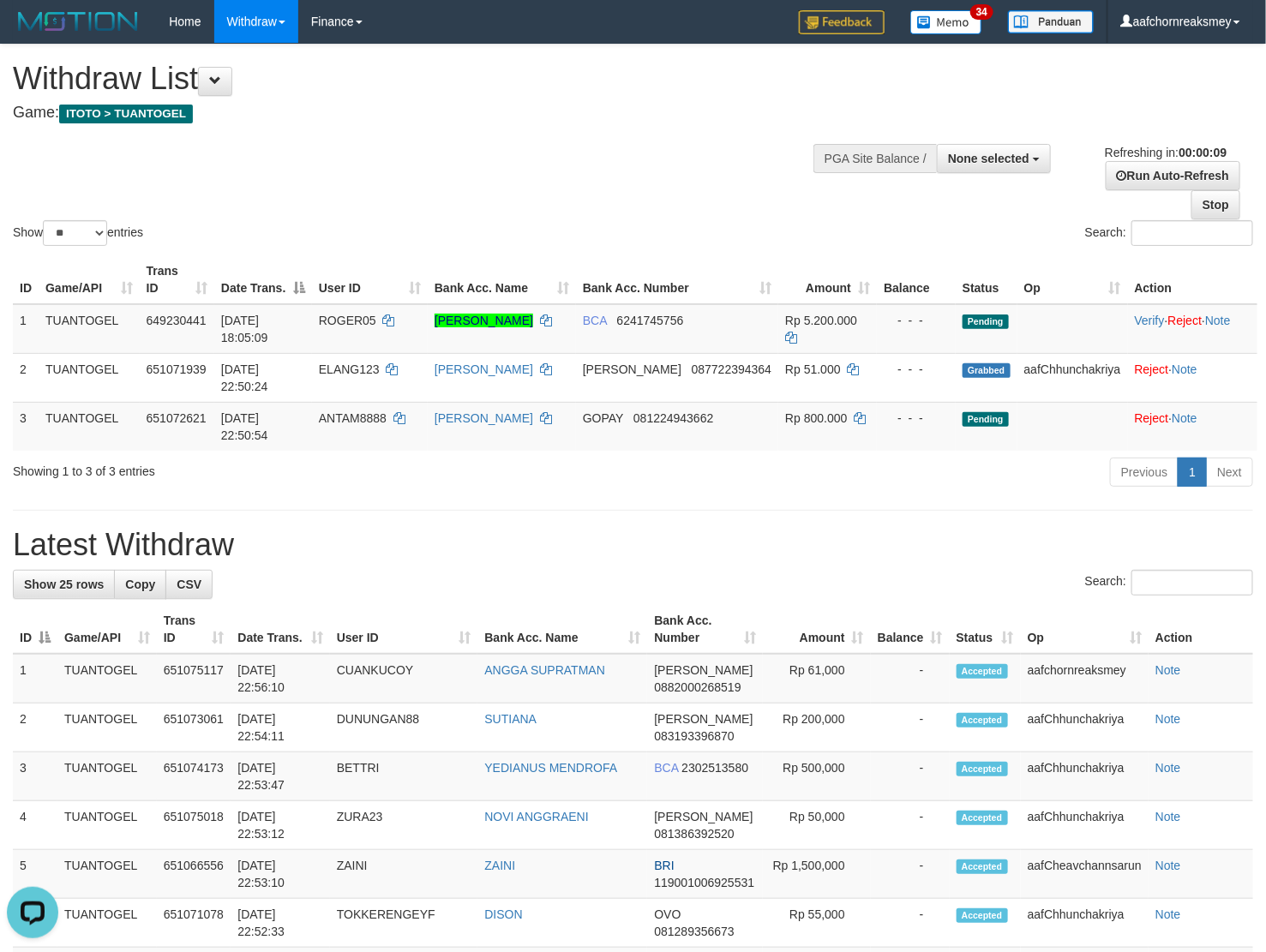 scroll, scrollTop: 0, scrollLeft: 0, axis: both 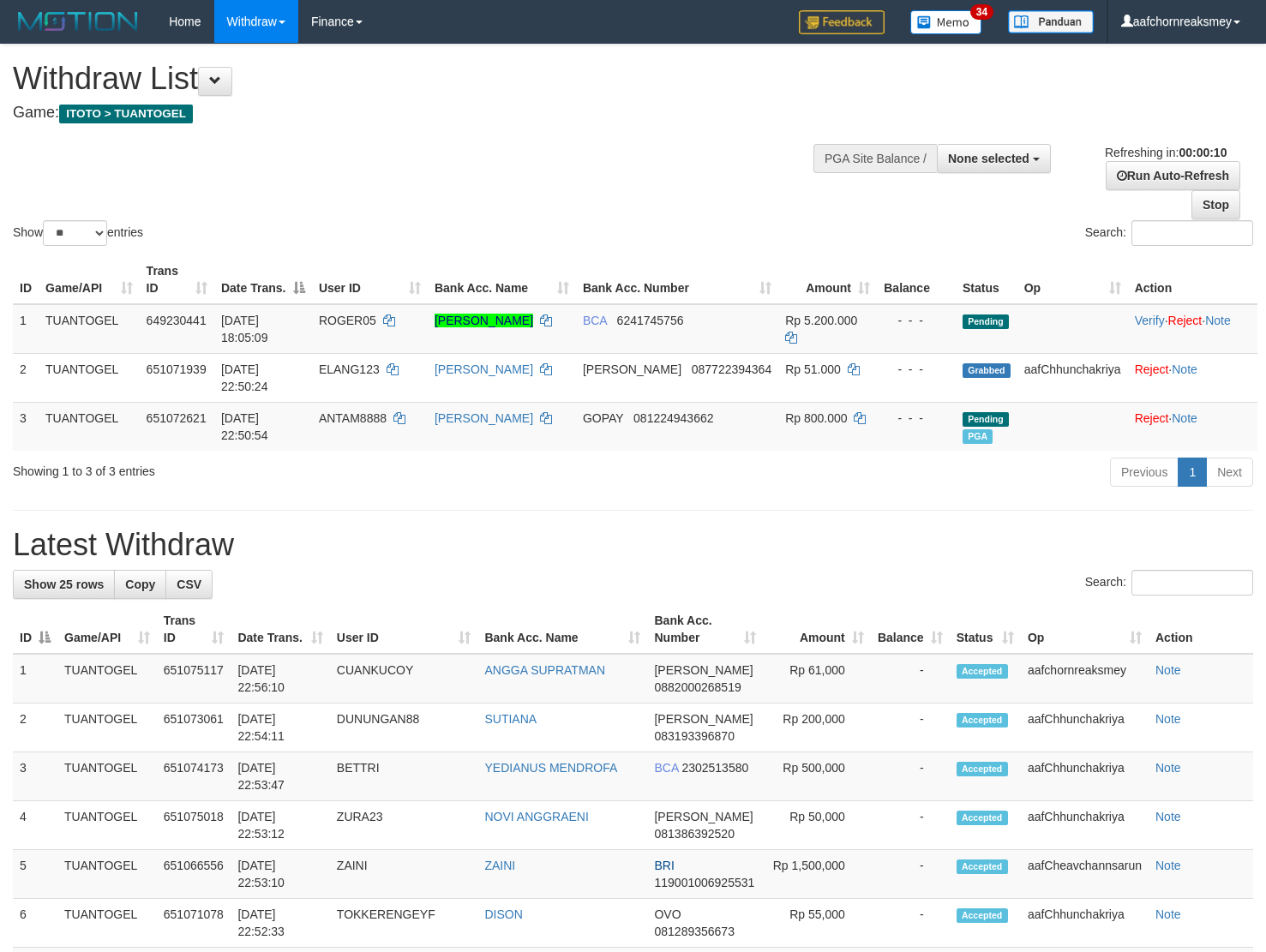 select 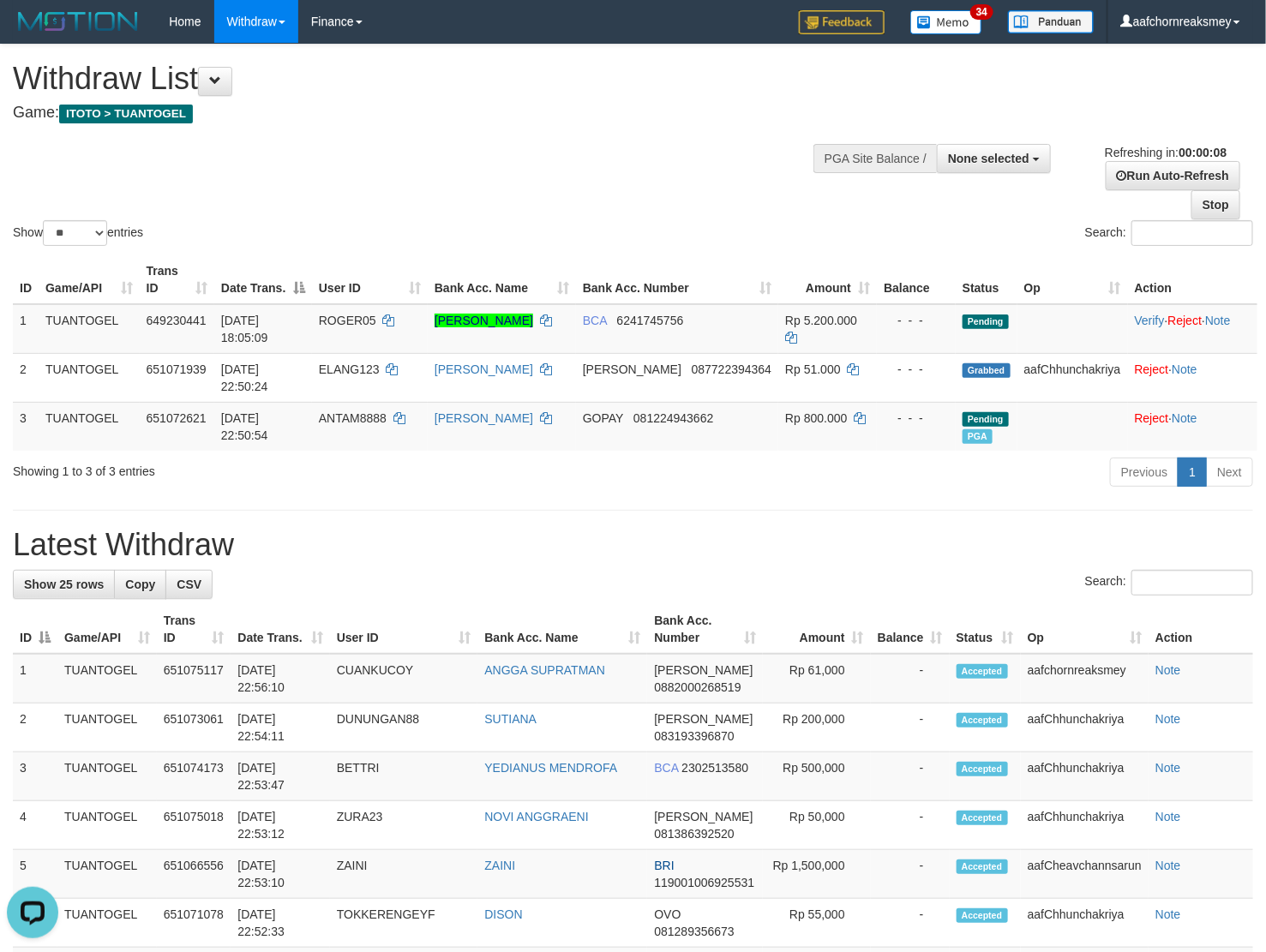 scroll, scrollTop: 0, scrollLeft: 0, axis: both 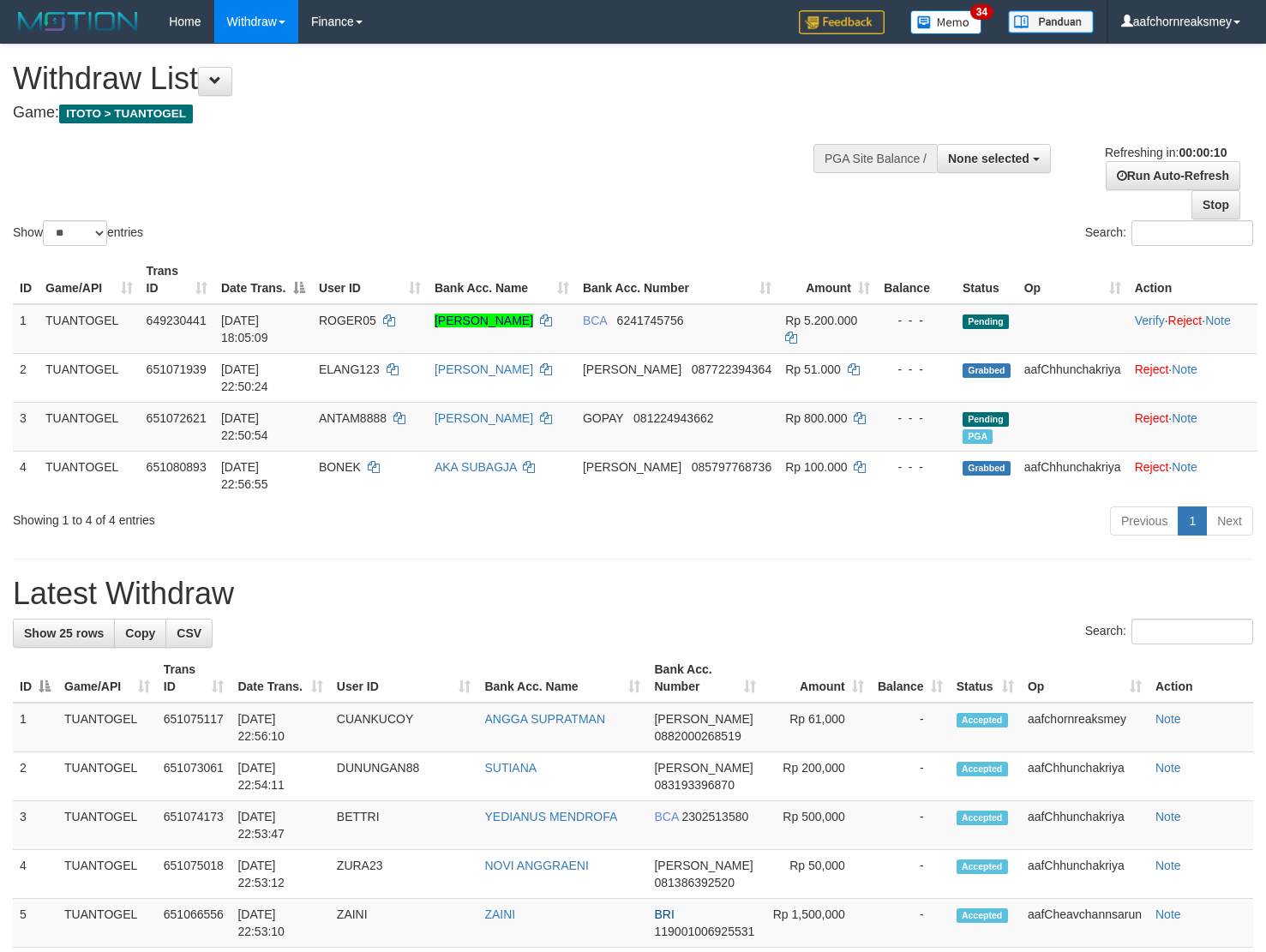 select 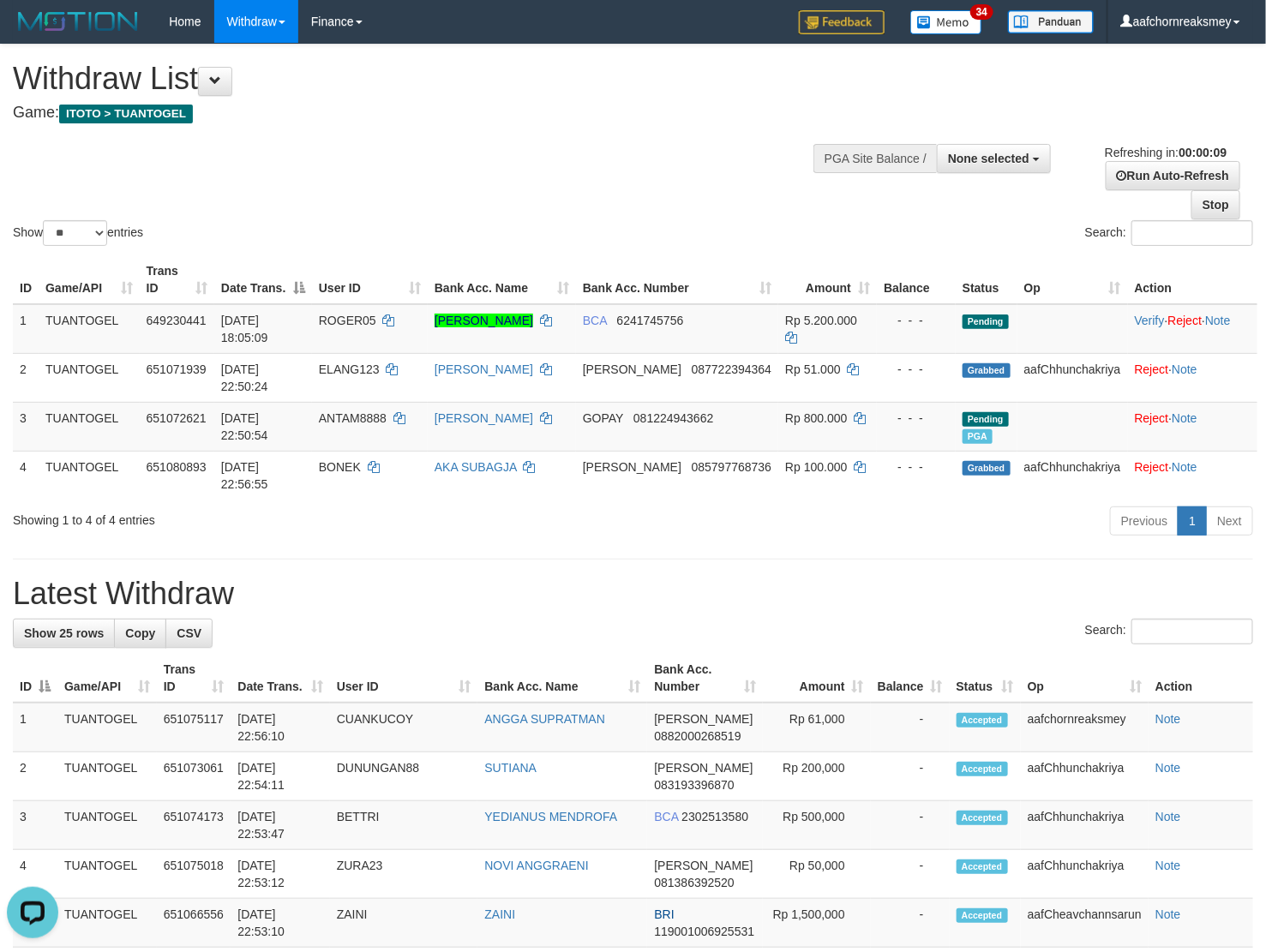 scroll, scrollTop: 0, scrollLeft: 0, axis: both 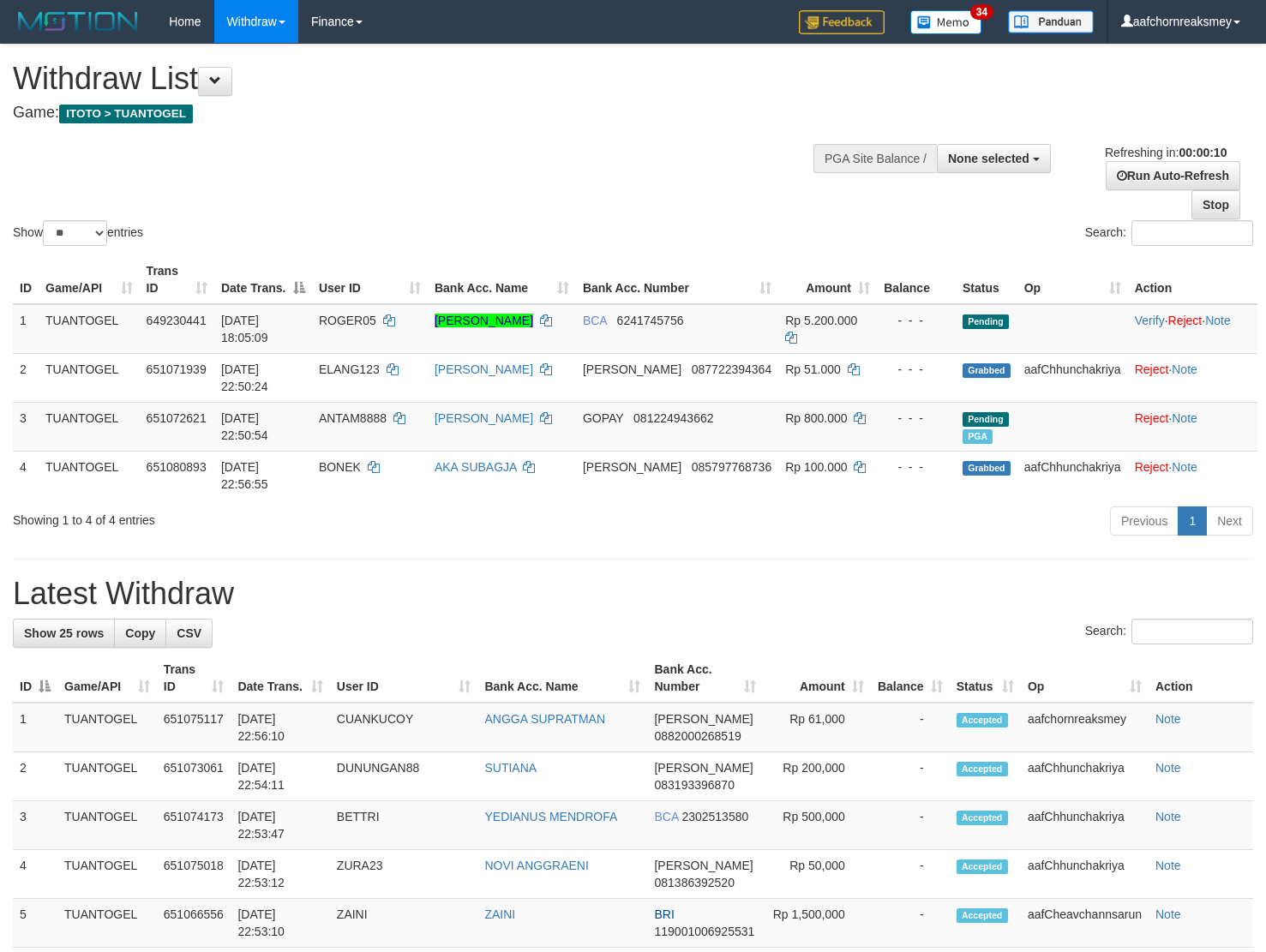 select 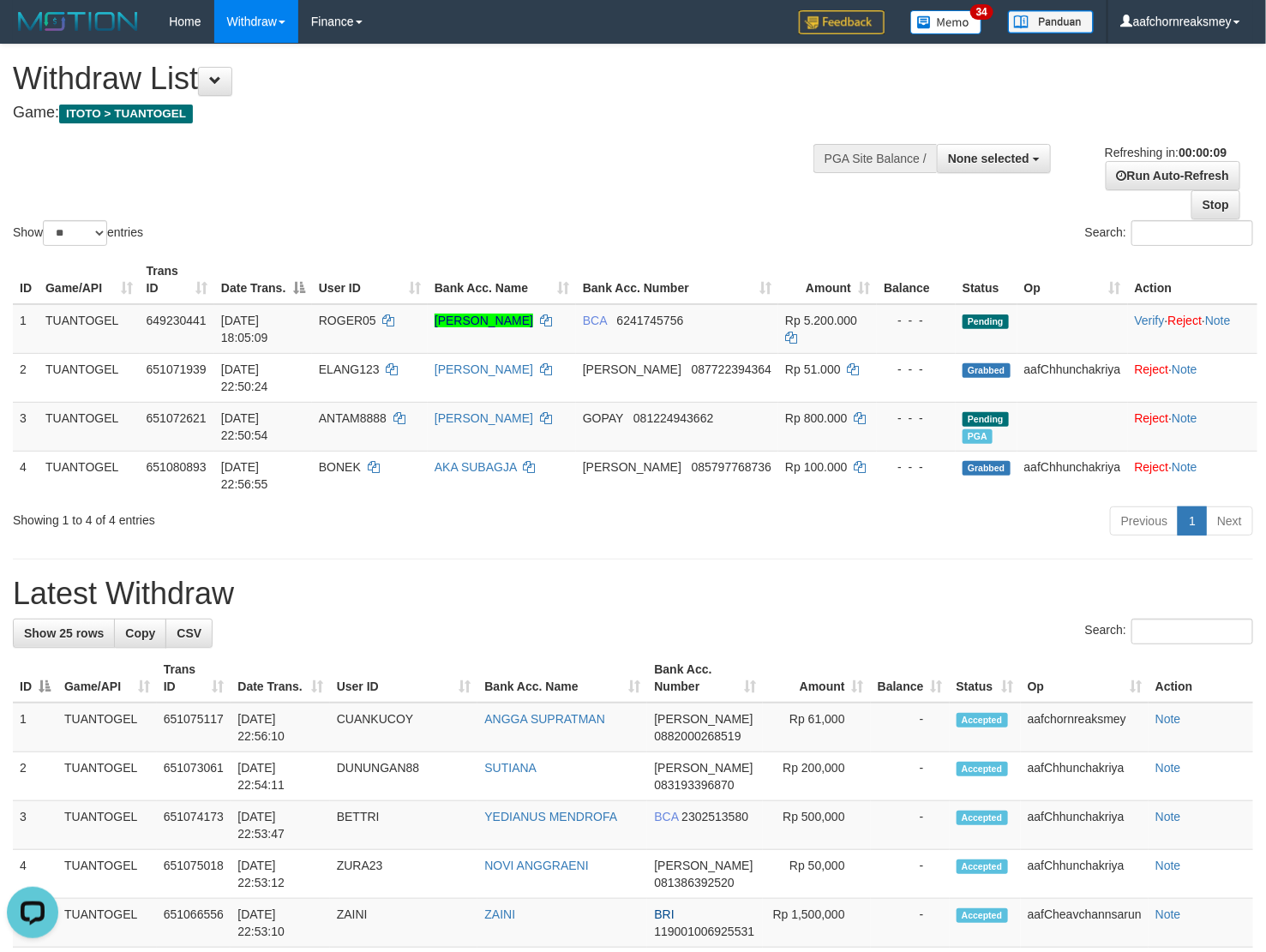 scroll, scrollTop: 0, scrollLeft: 0, axis: both 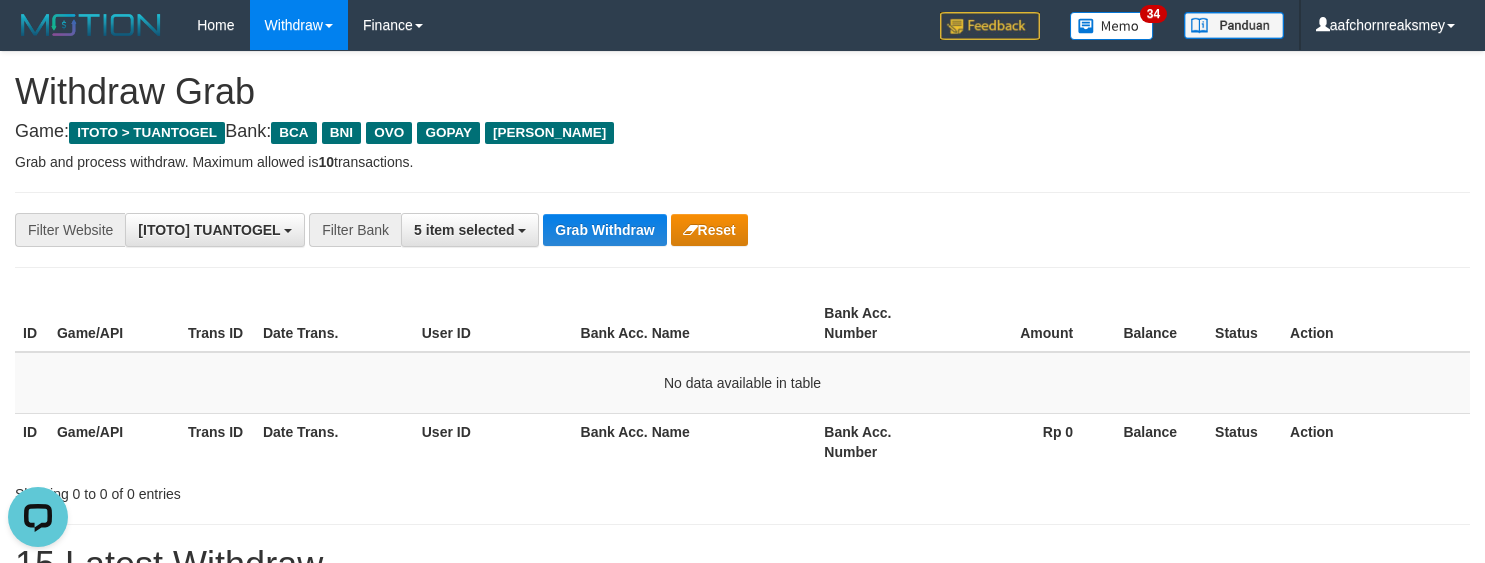drag, startPoint x: 965, startPoint y: 122, endPoint x: 967, endPoint y: 132, distance: 10.198039 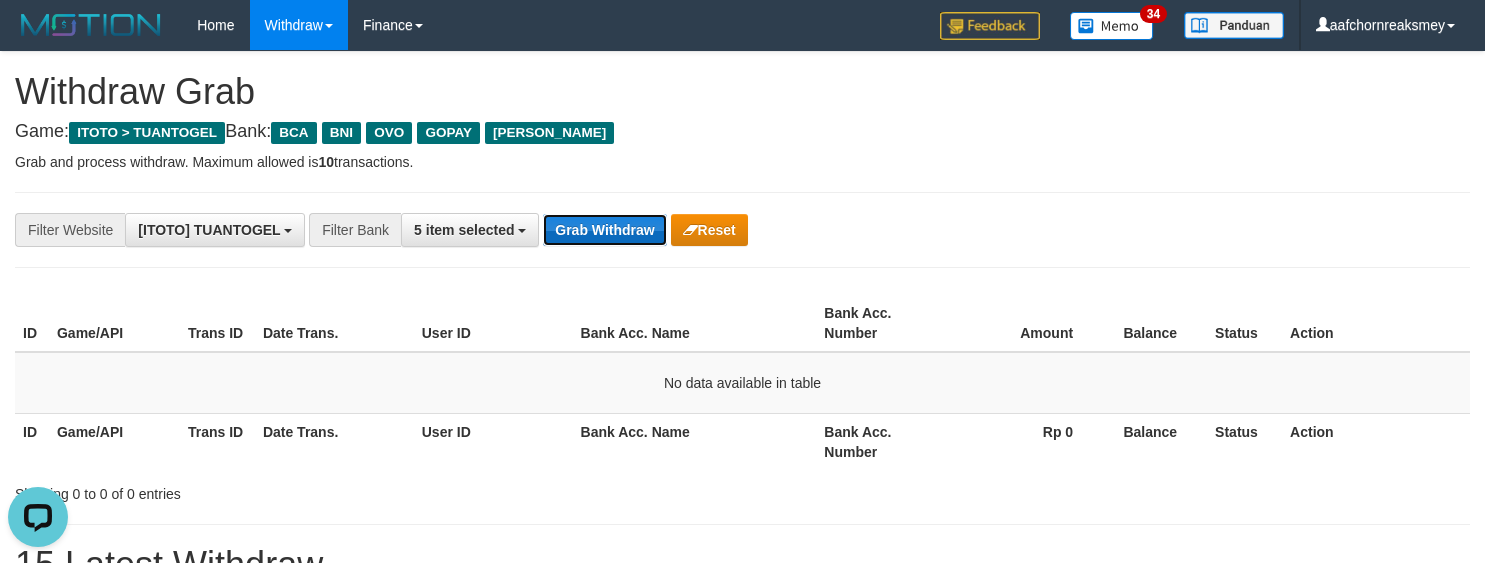 click on "Grab Withdraw" at bounding box center [604, 230] 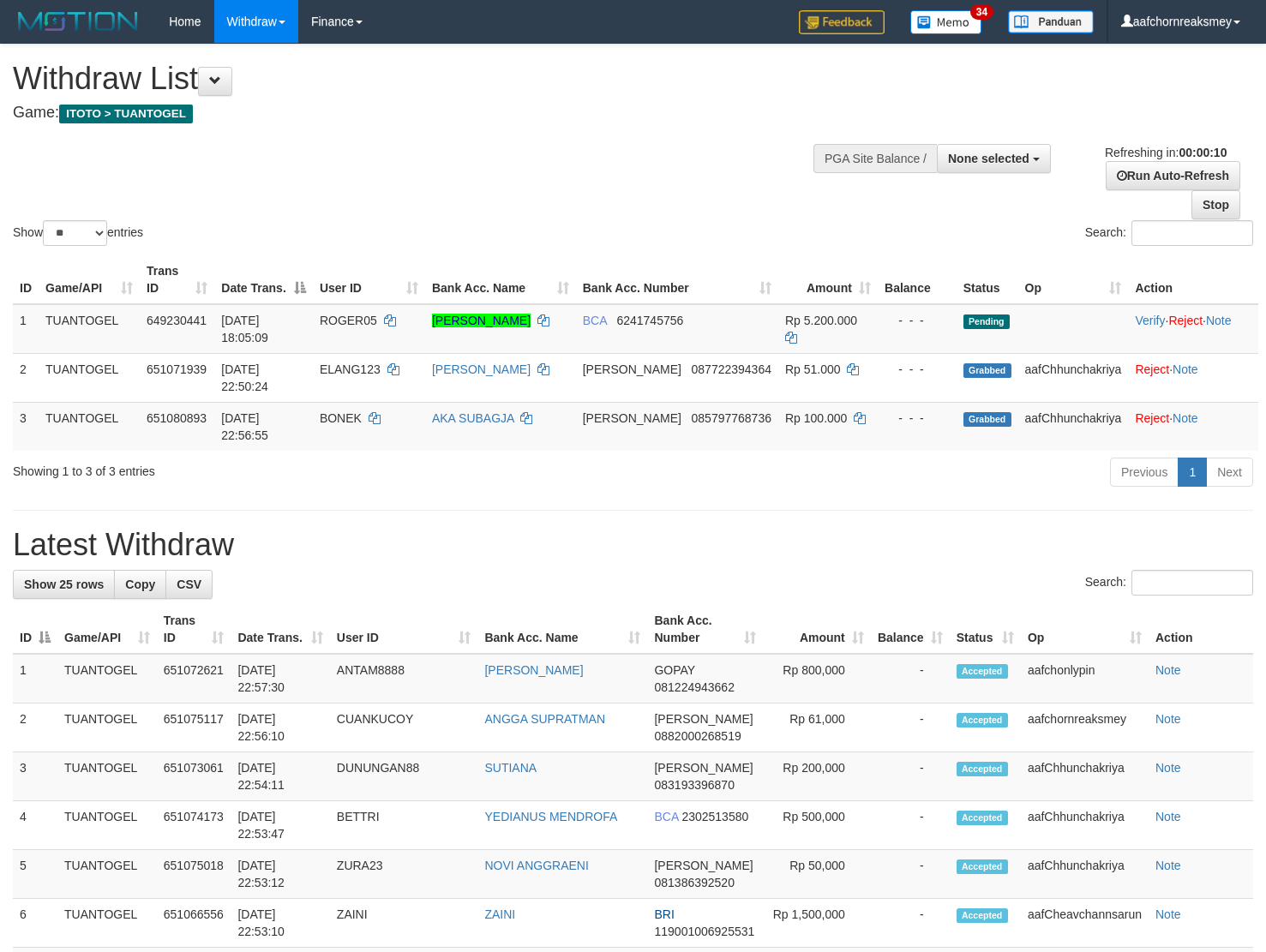 select 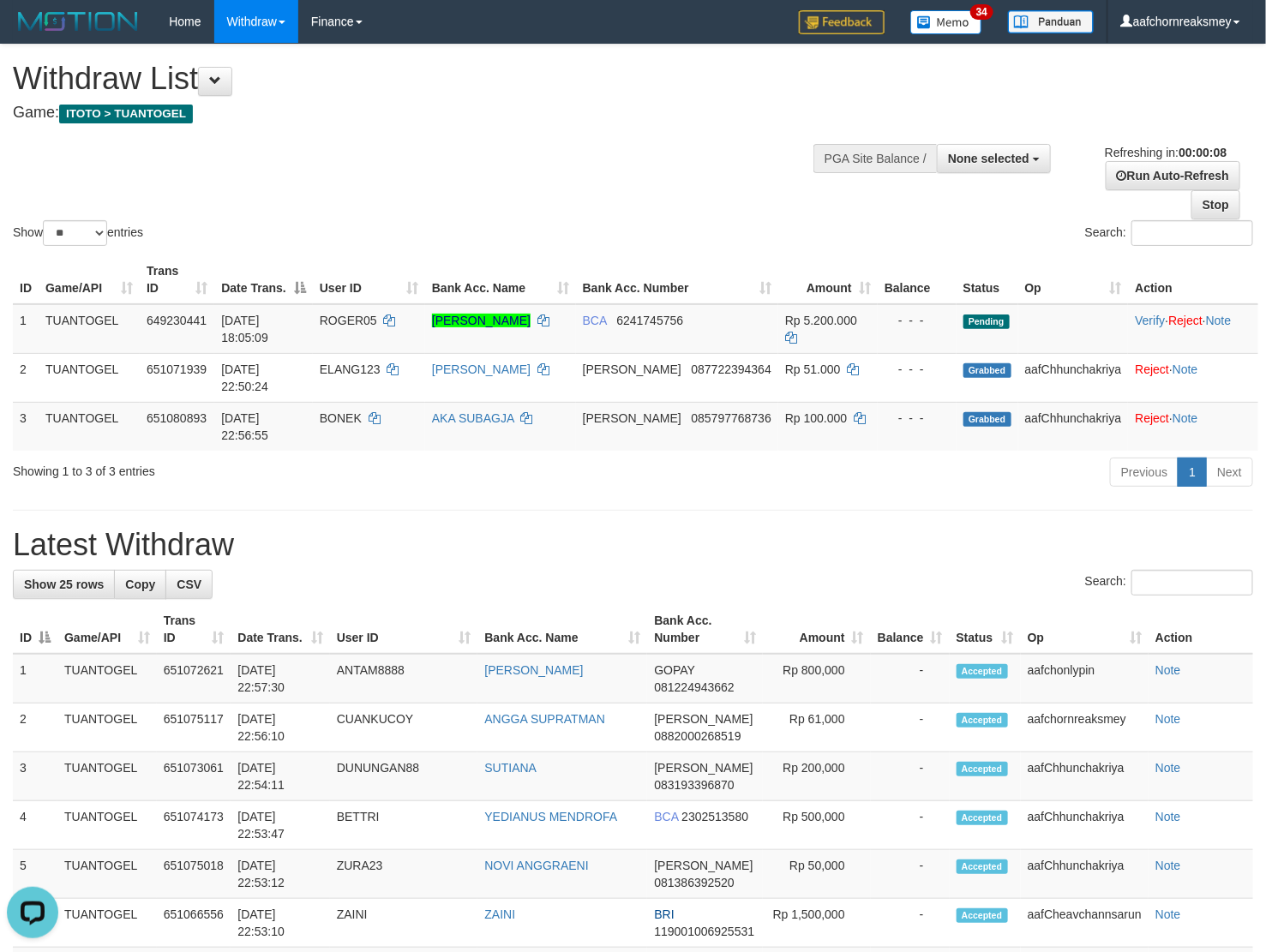 scroll, scrollTop: 0, scrollLeft: 0, axis: both 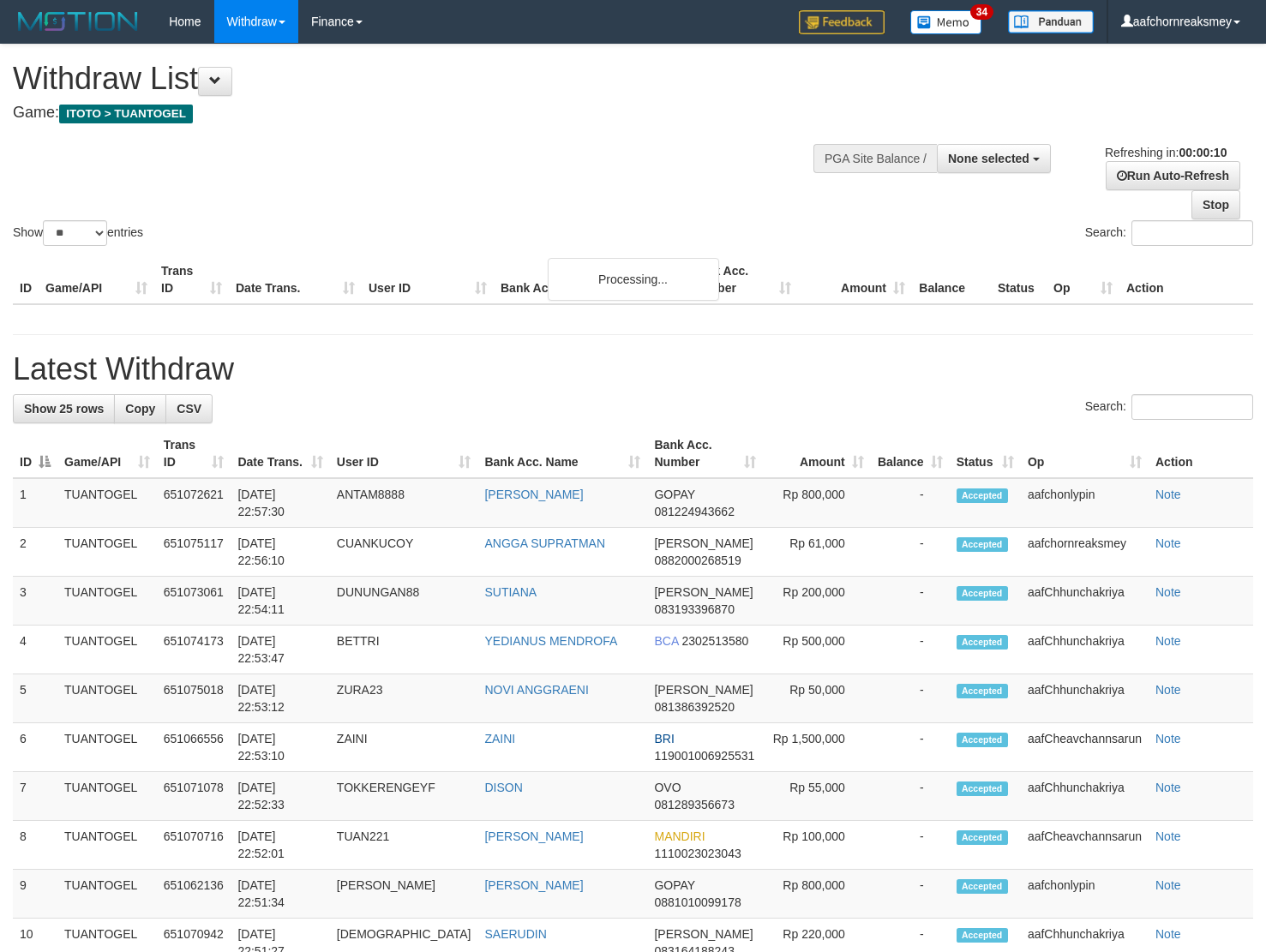 select 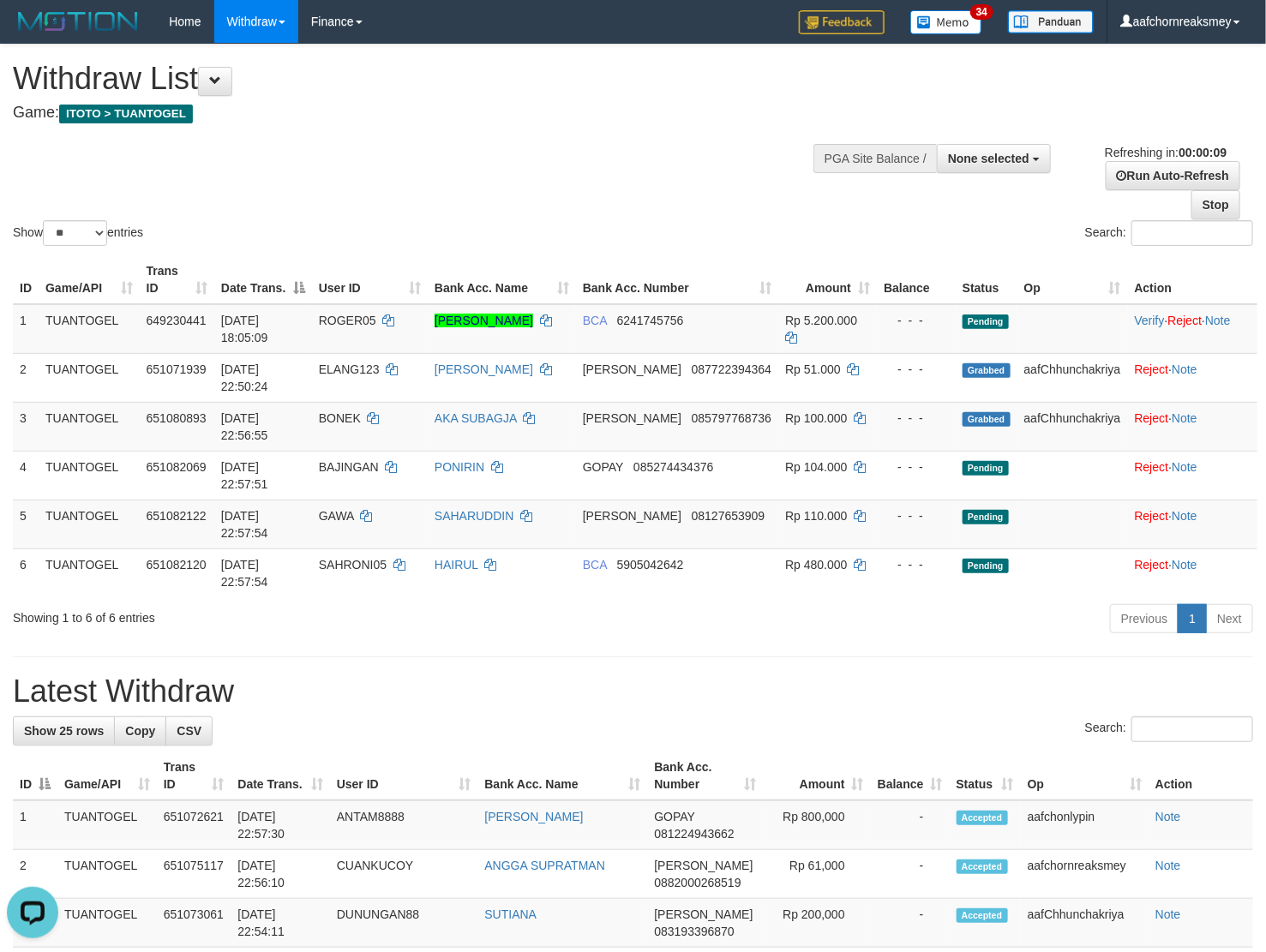scroll, scrollTop: 0, scrollLeft: 0, axis: both 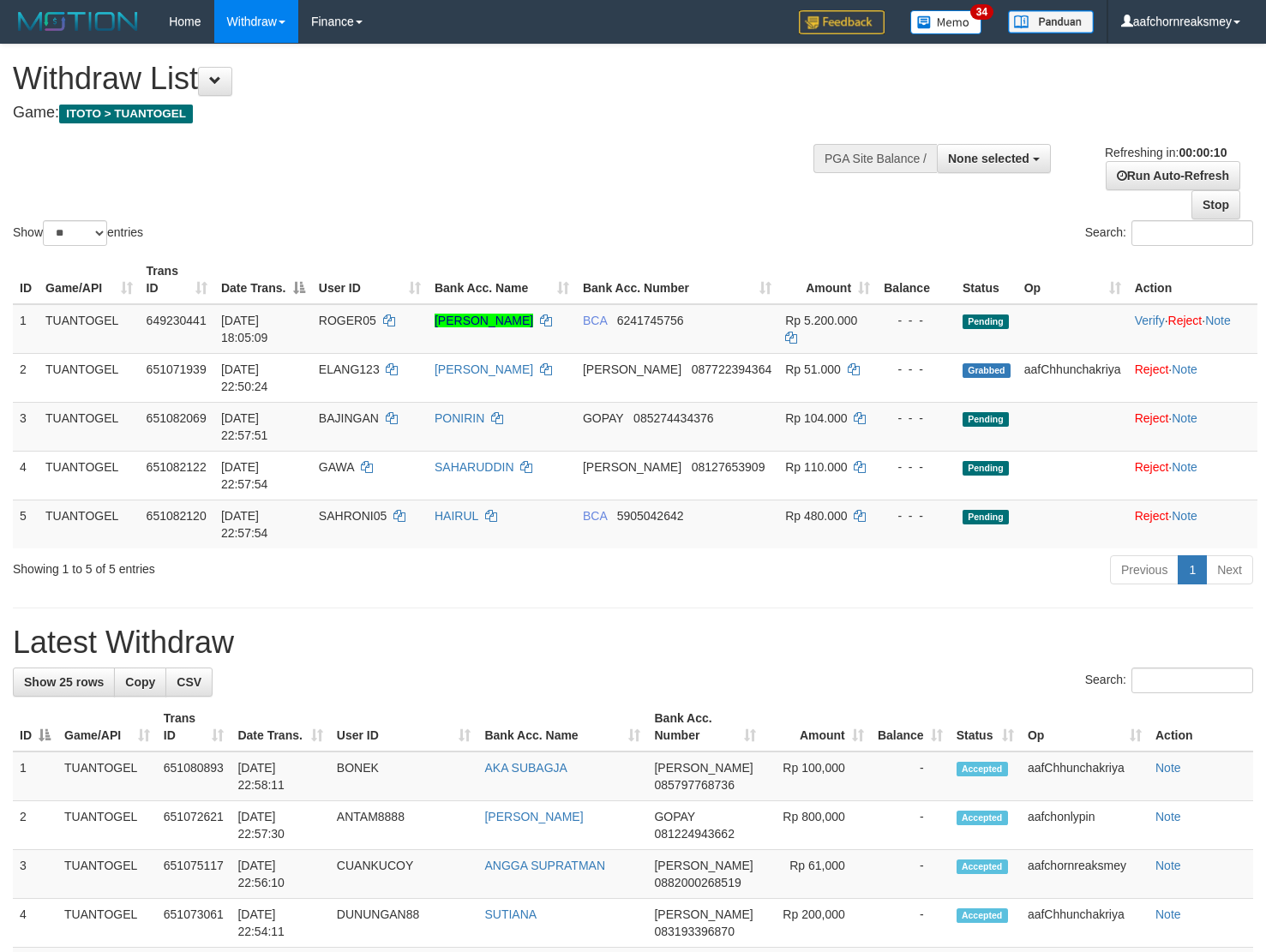 select 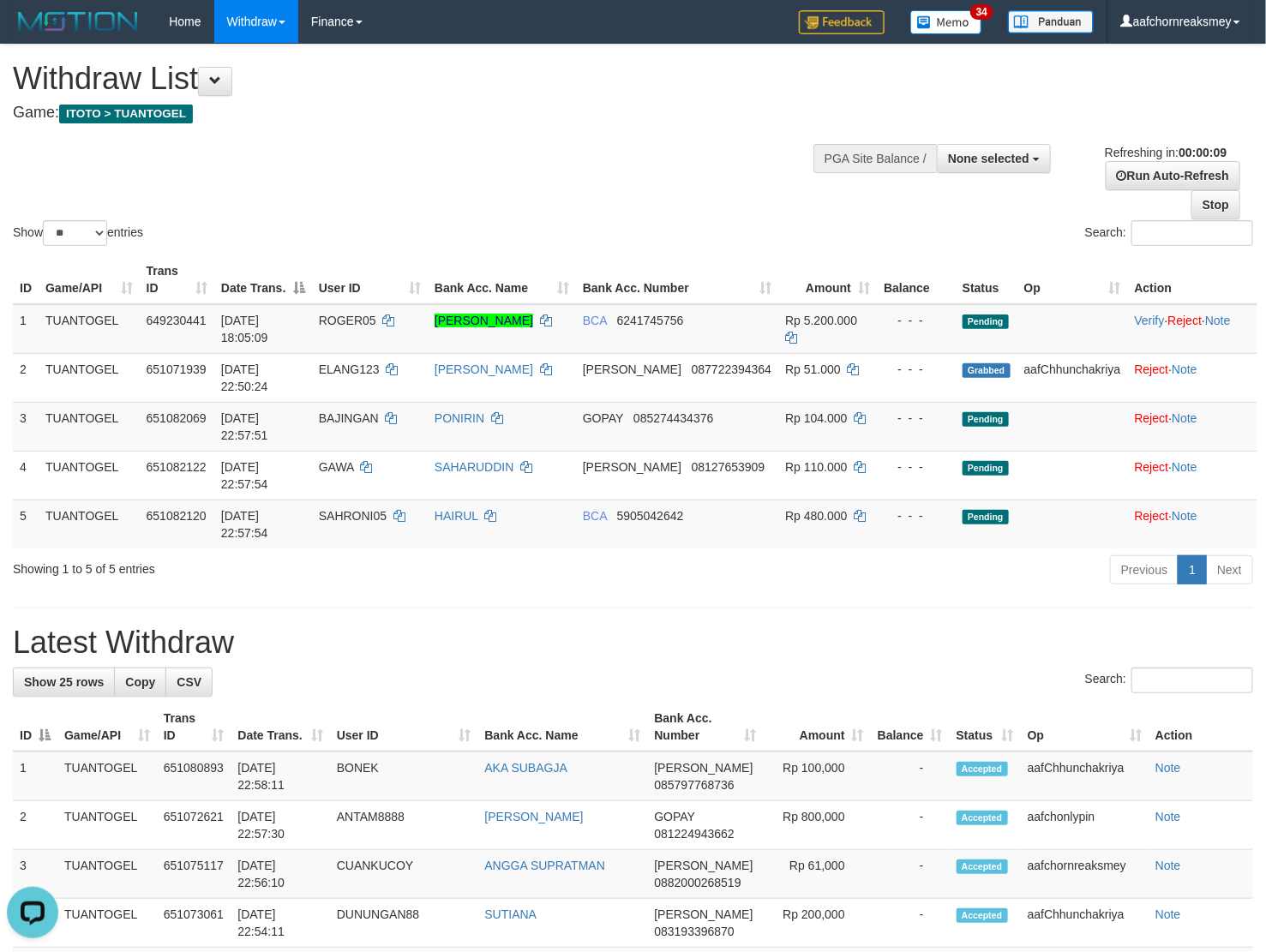 scroll, scrollTop: 0, scrollLeft: 0, axis: both 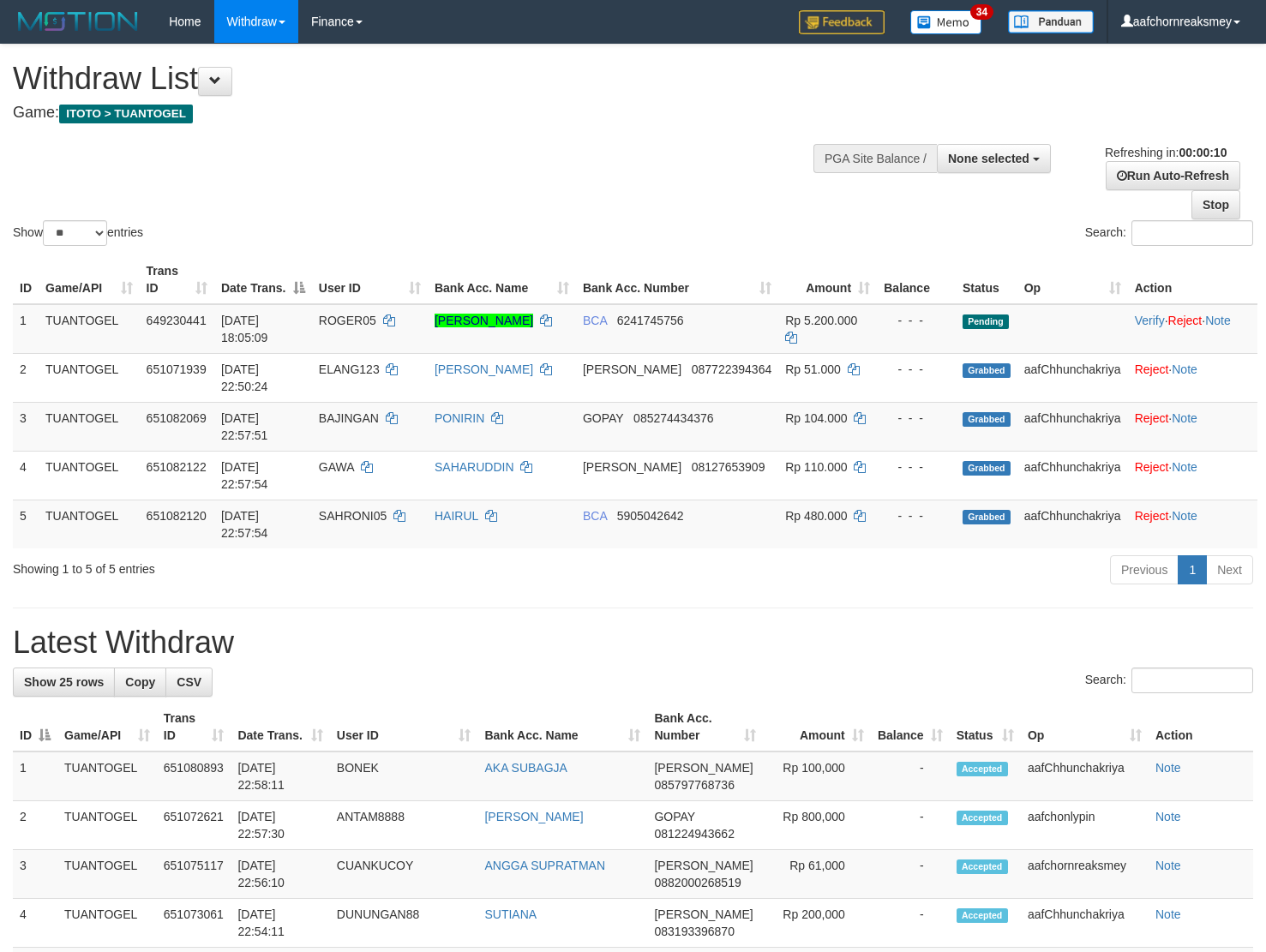 select 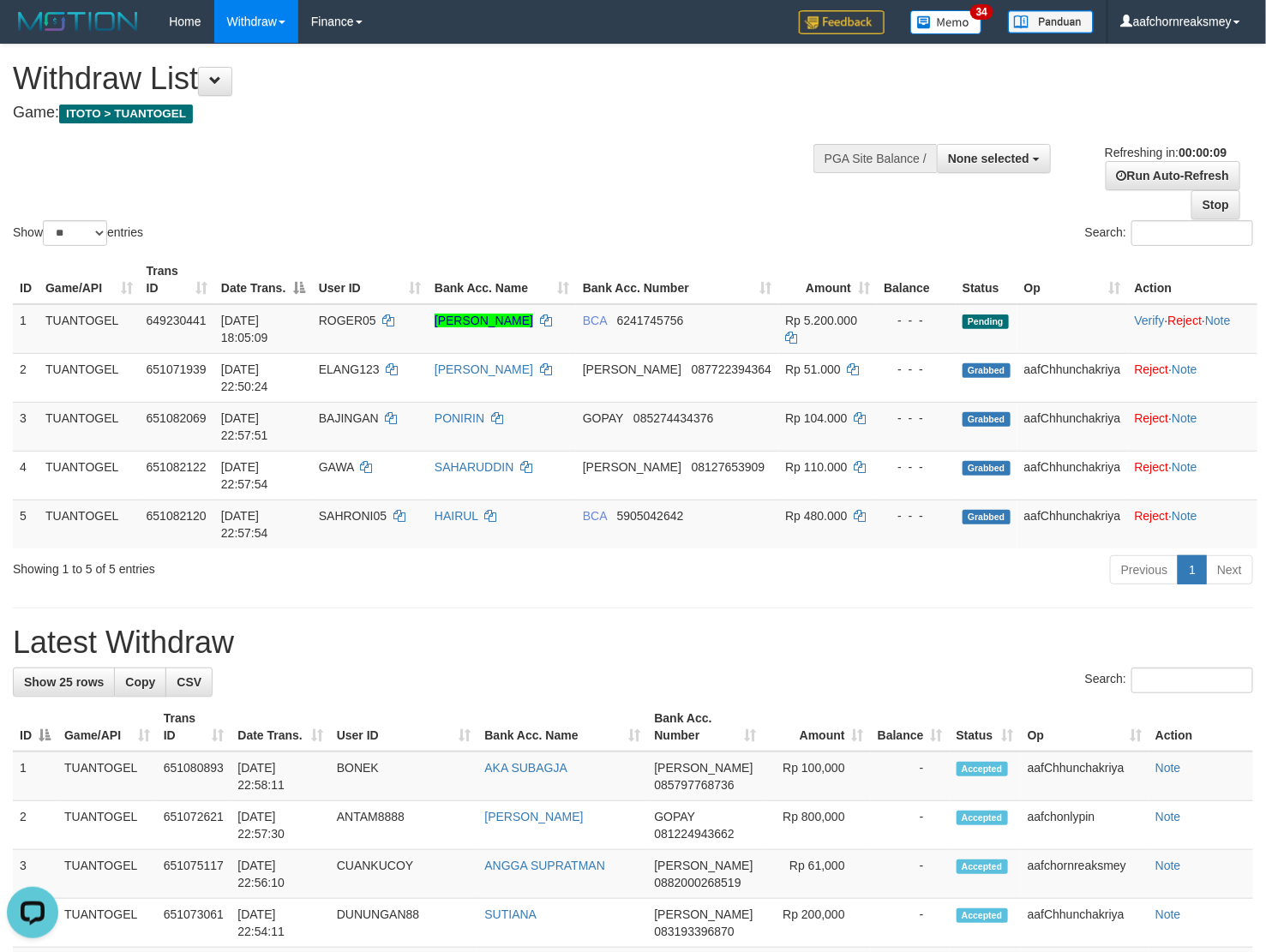 scroll, scrollTop: 0, scrollLeft: 0, axis: both 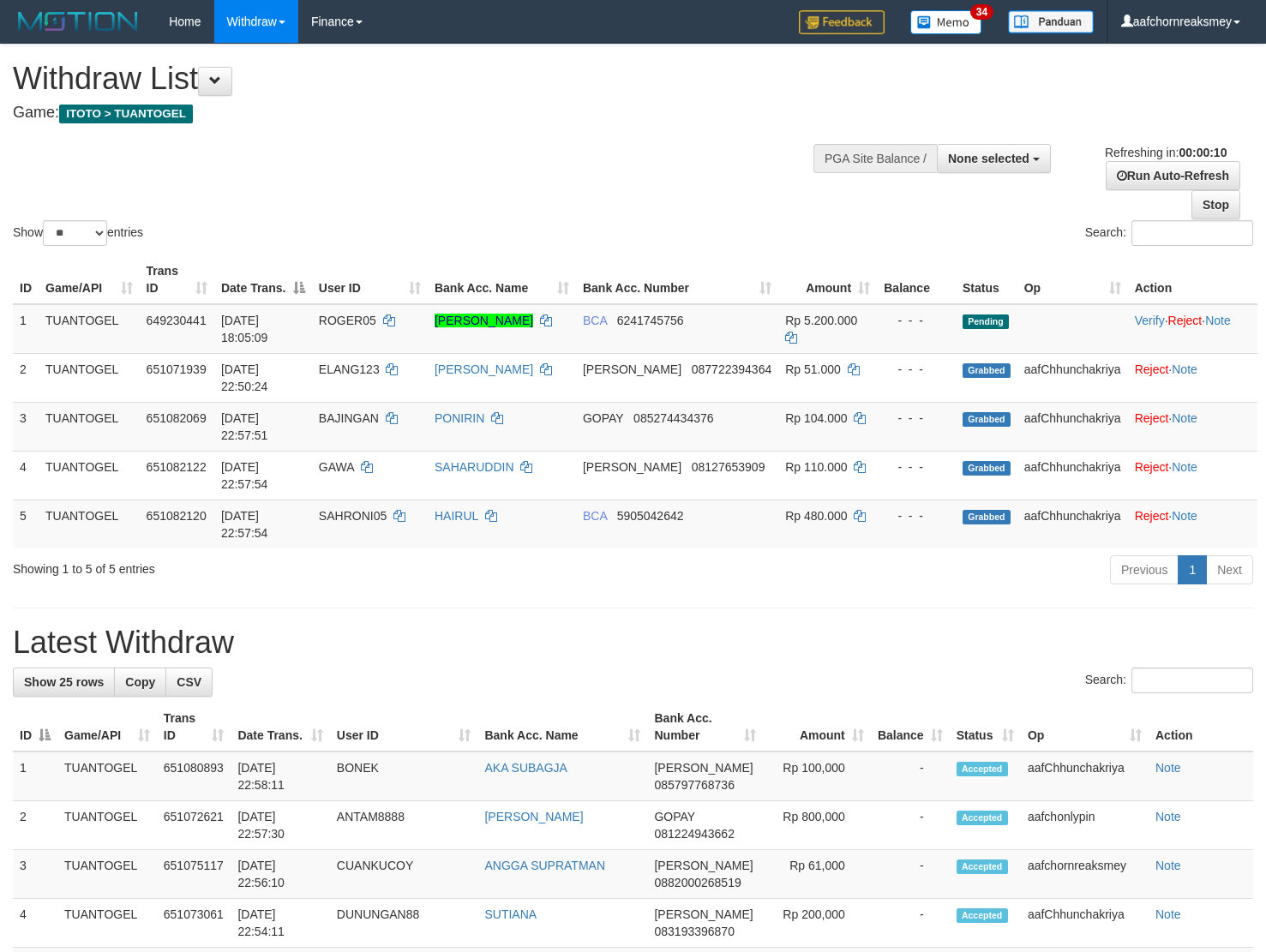 select 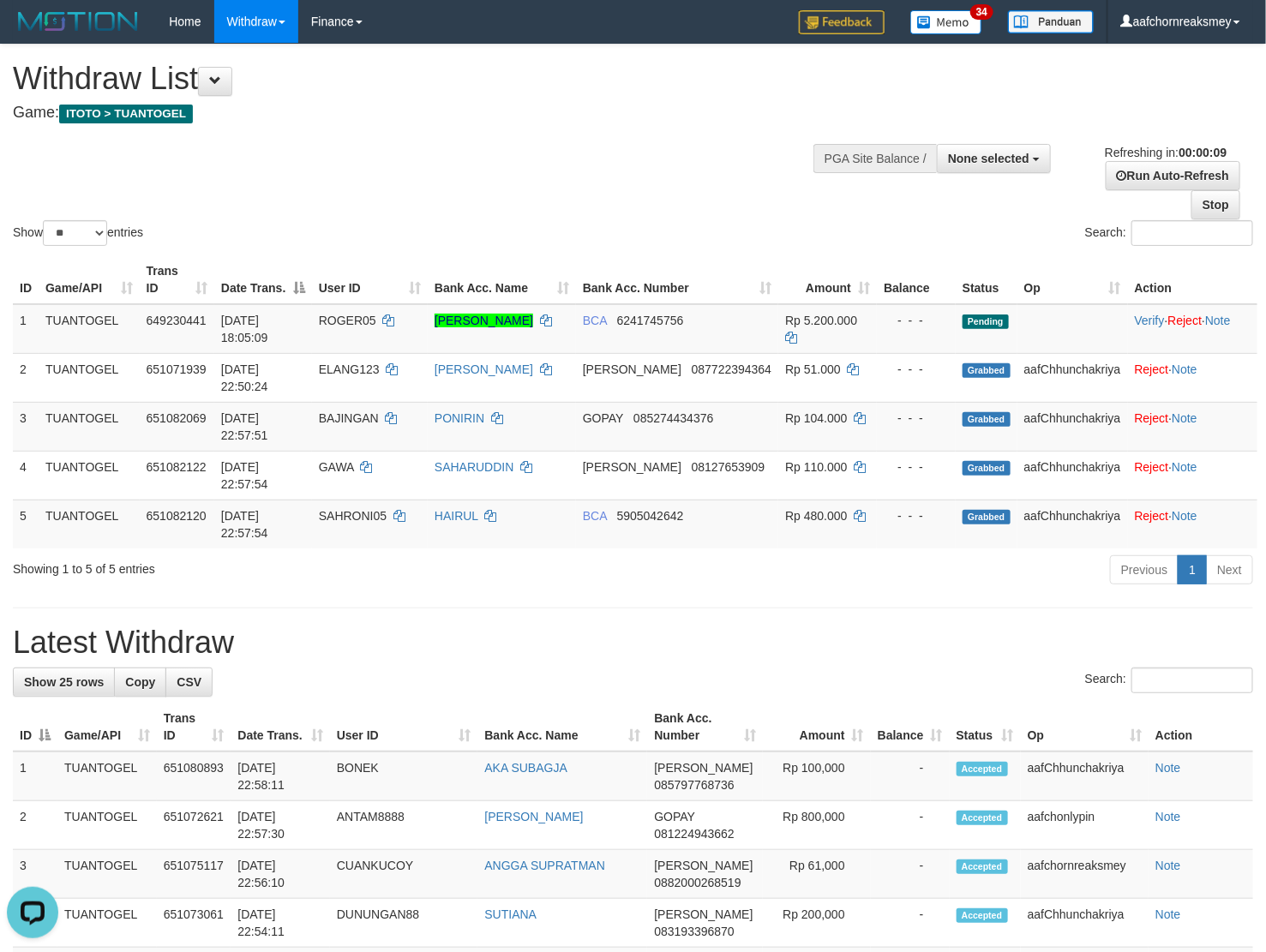 scroll, scrollTop: 0, scrollLeft: 0, axis: both 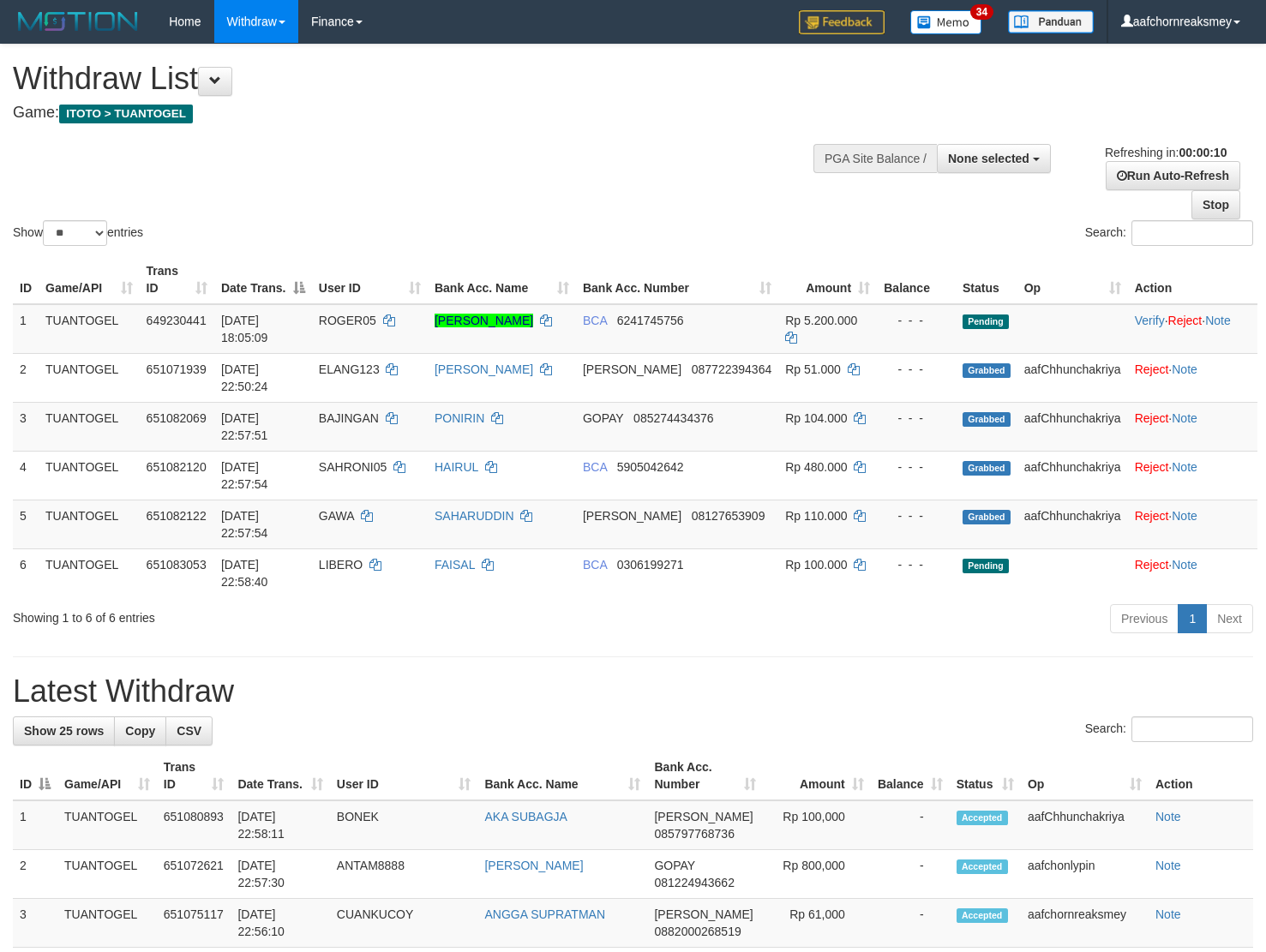 select 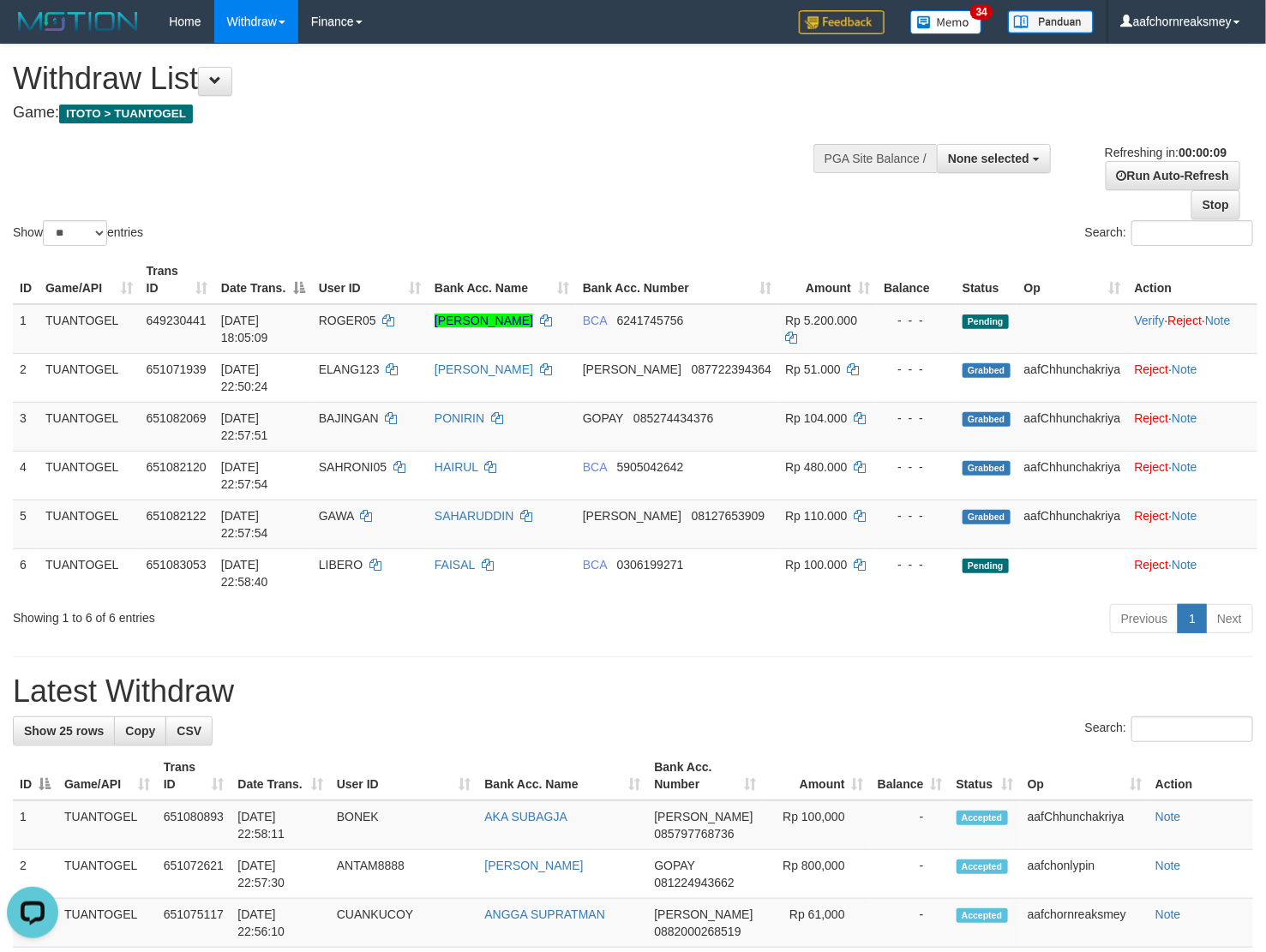 scroll, scrollTop: 0, scrollLeft: 0, axis: both 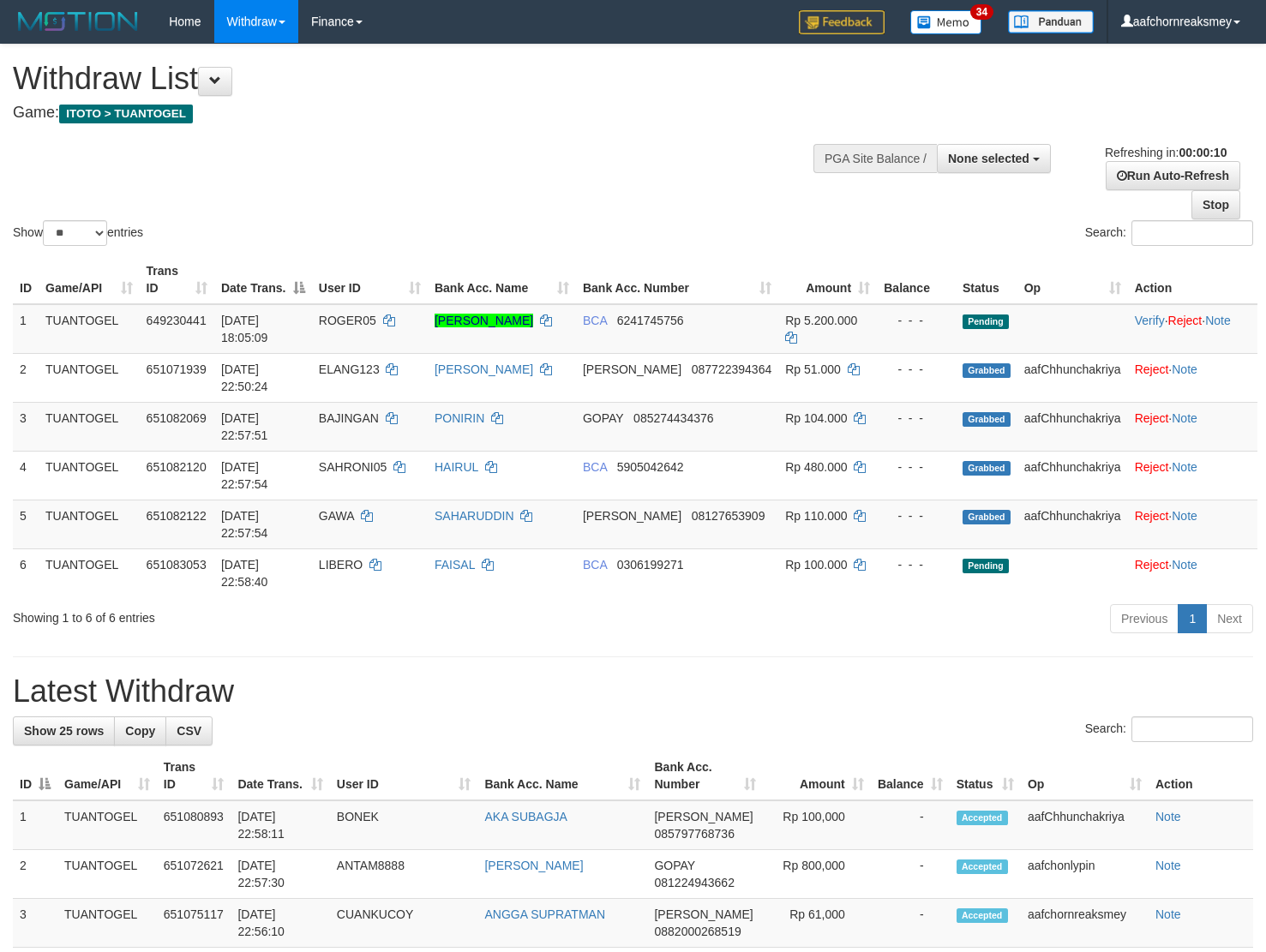 select 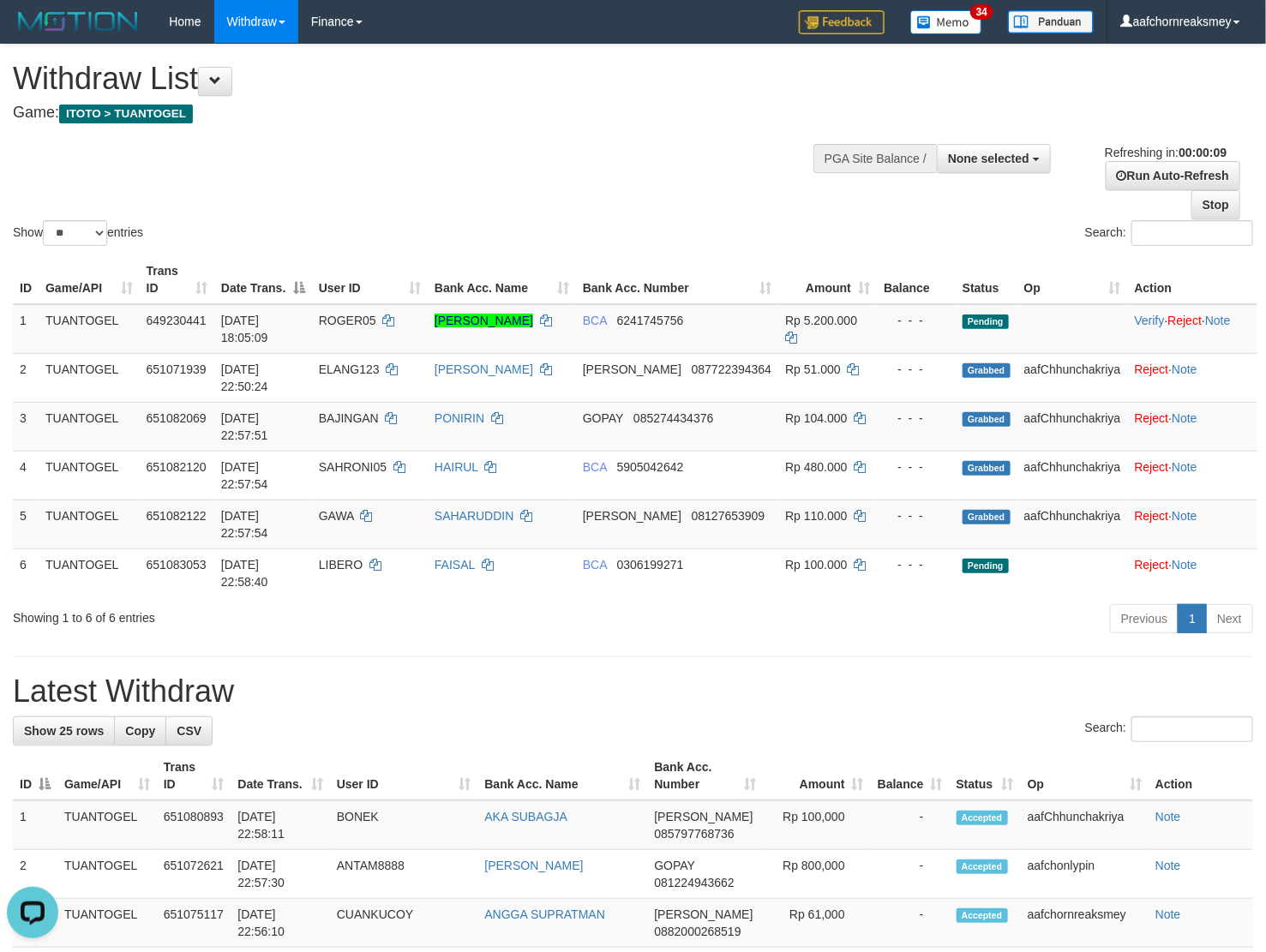scroll, scrollTop: 0, scrollLeft: 0, axis: both 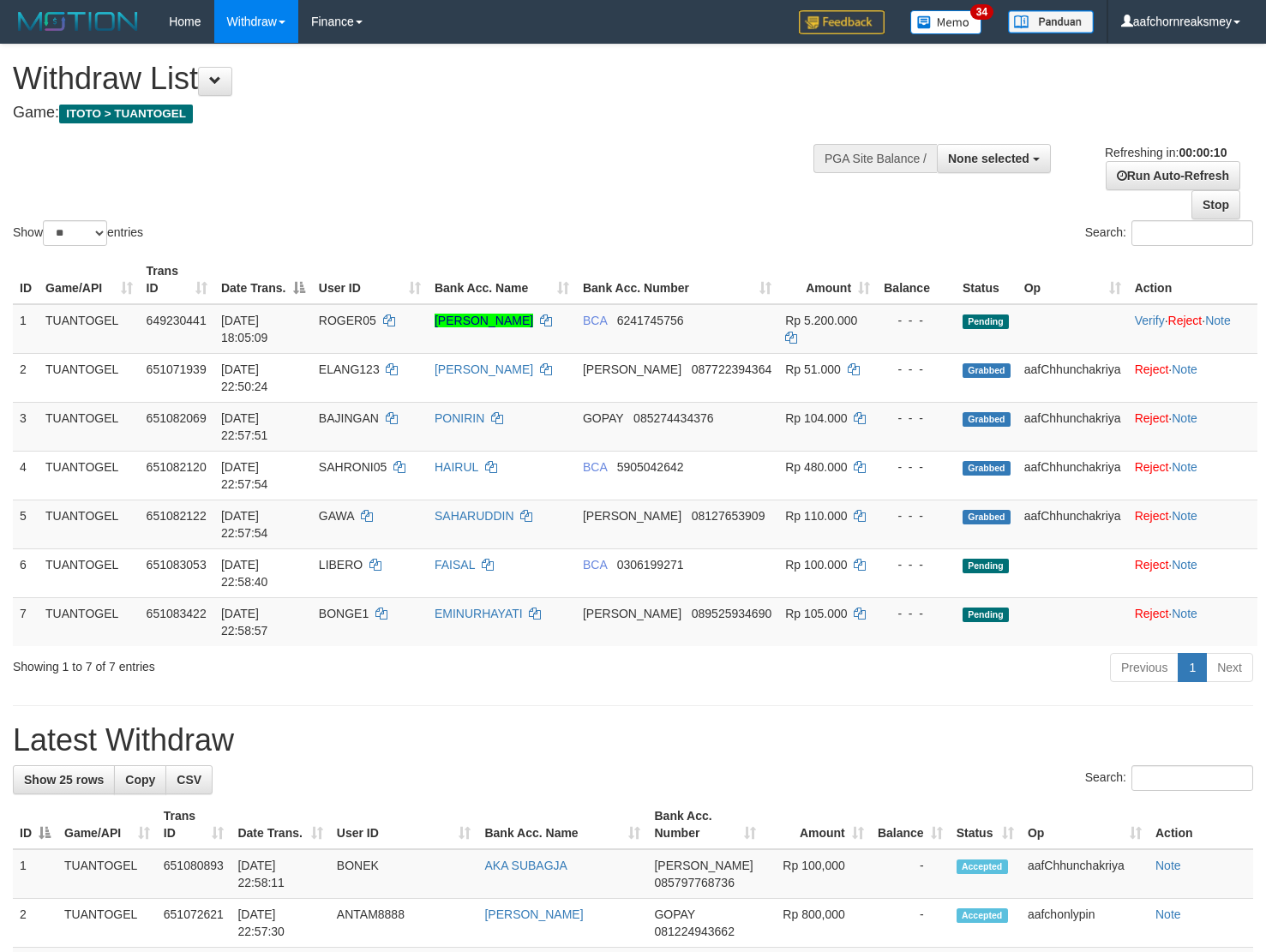 select 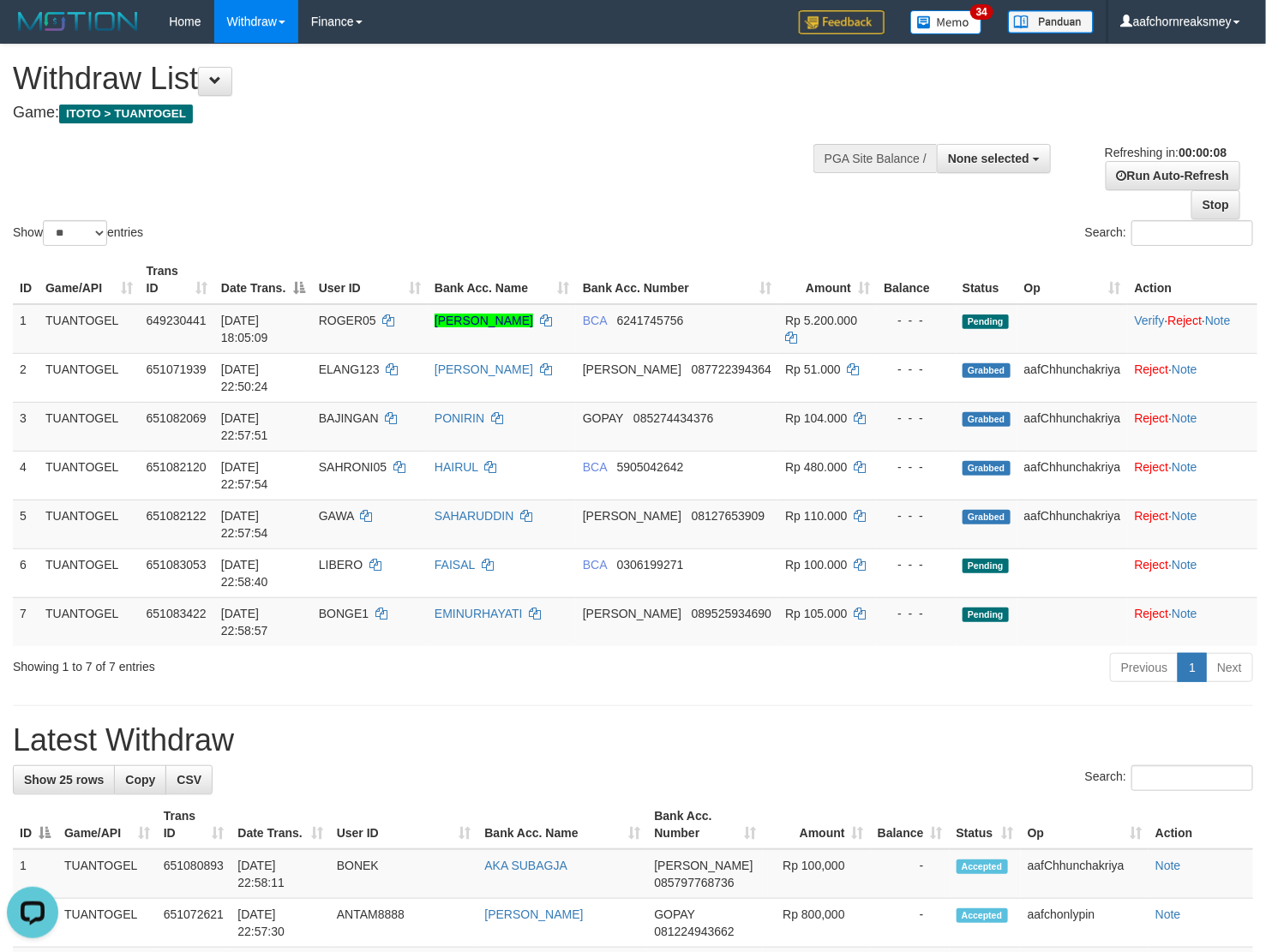 scroll, scrollTop: 0, scrollLeft: 0, axis: both 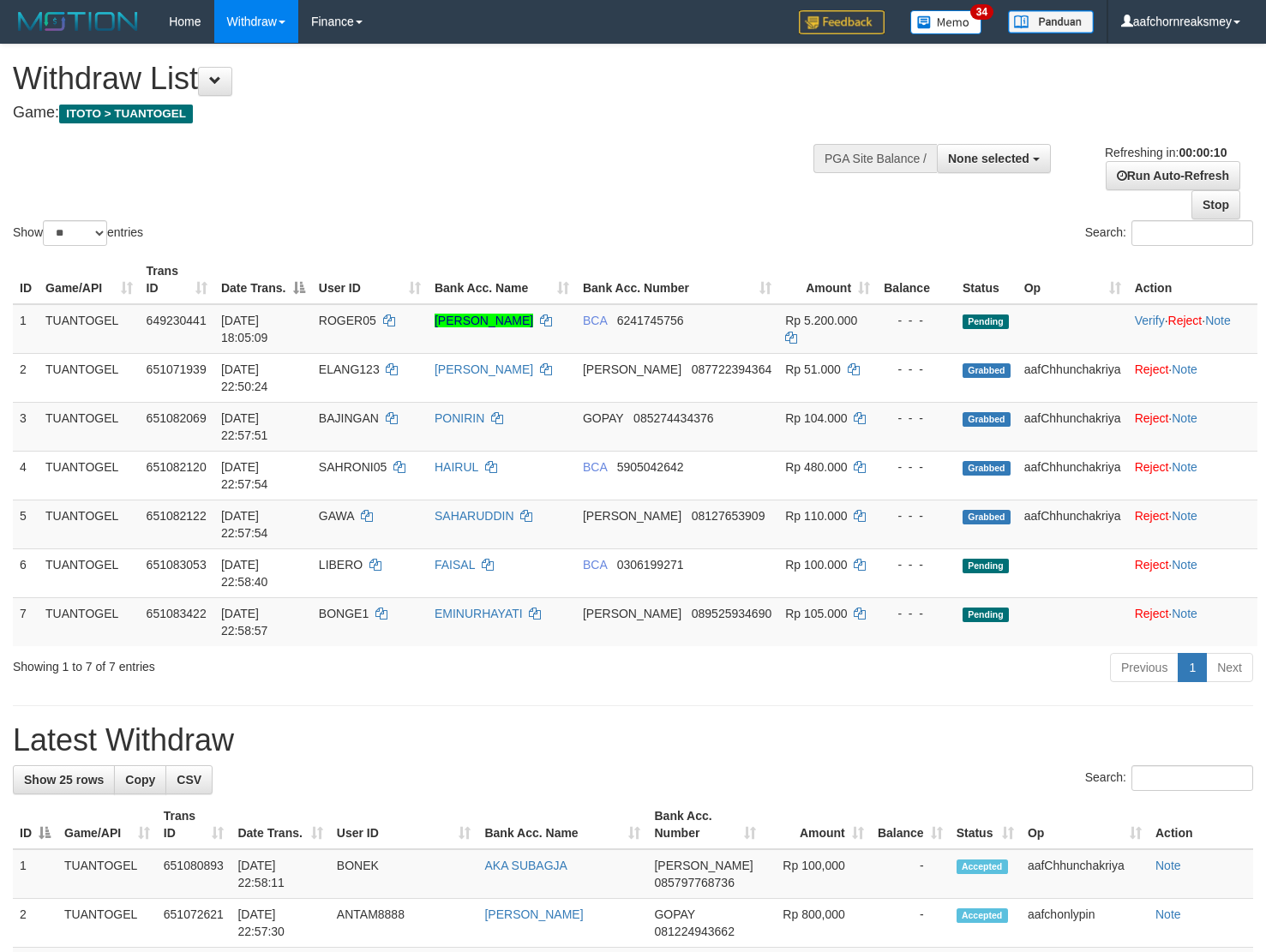 select 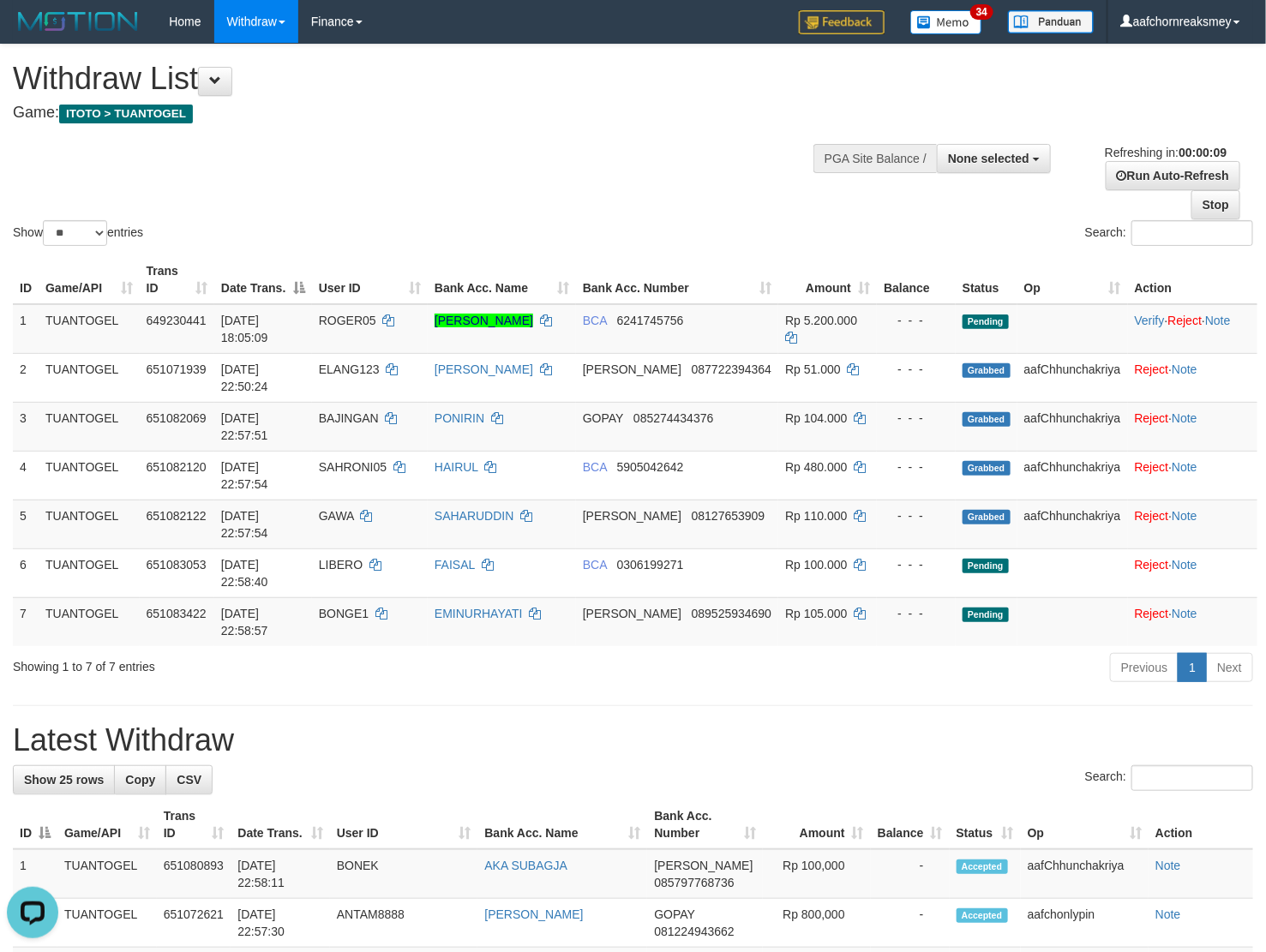 scroll, scrollTop: 0, scrollLeft: 0, axis: both 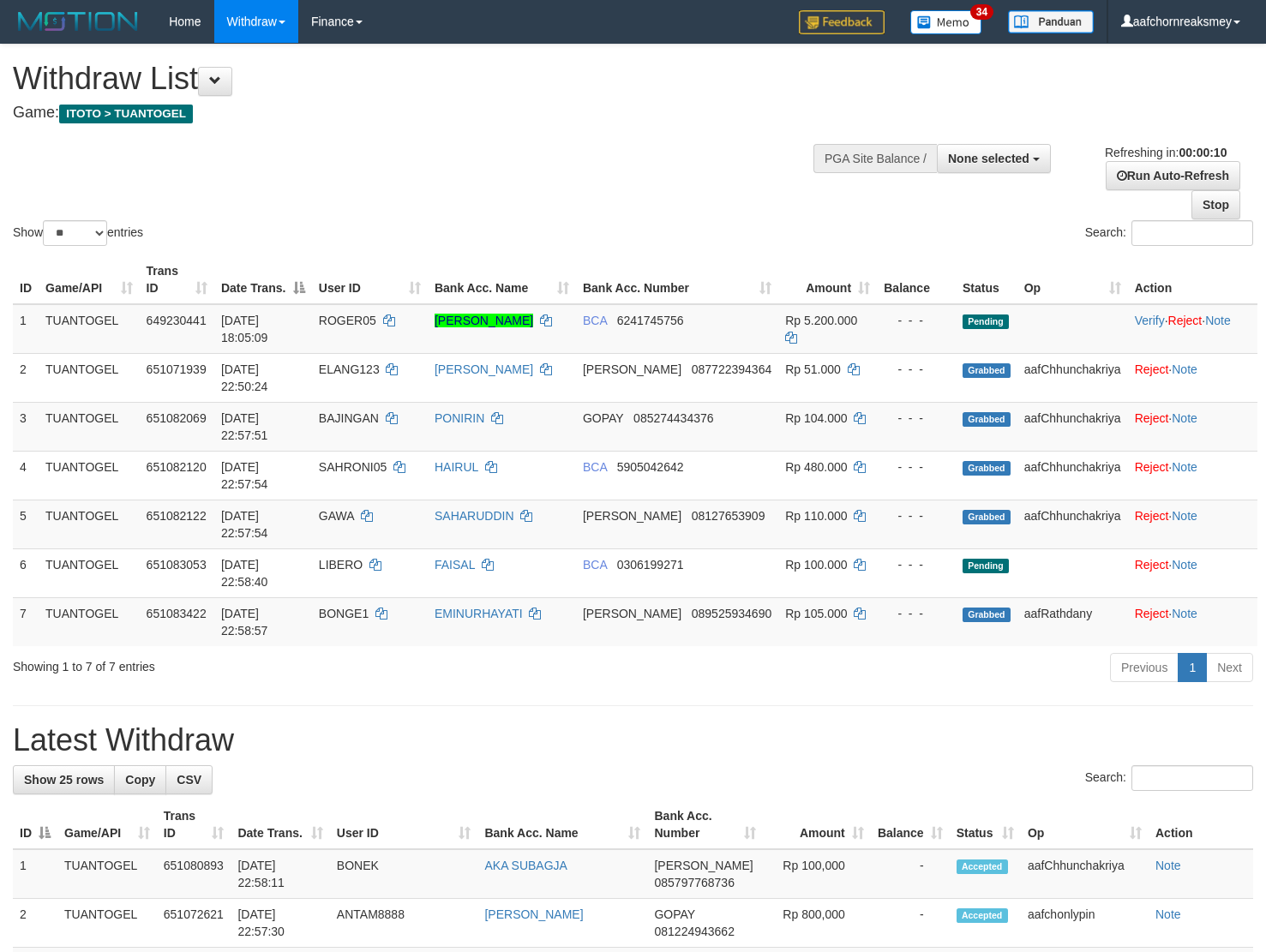 select 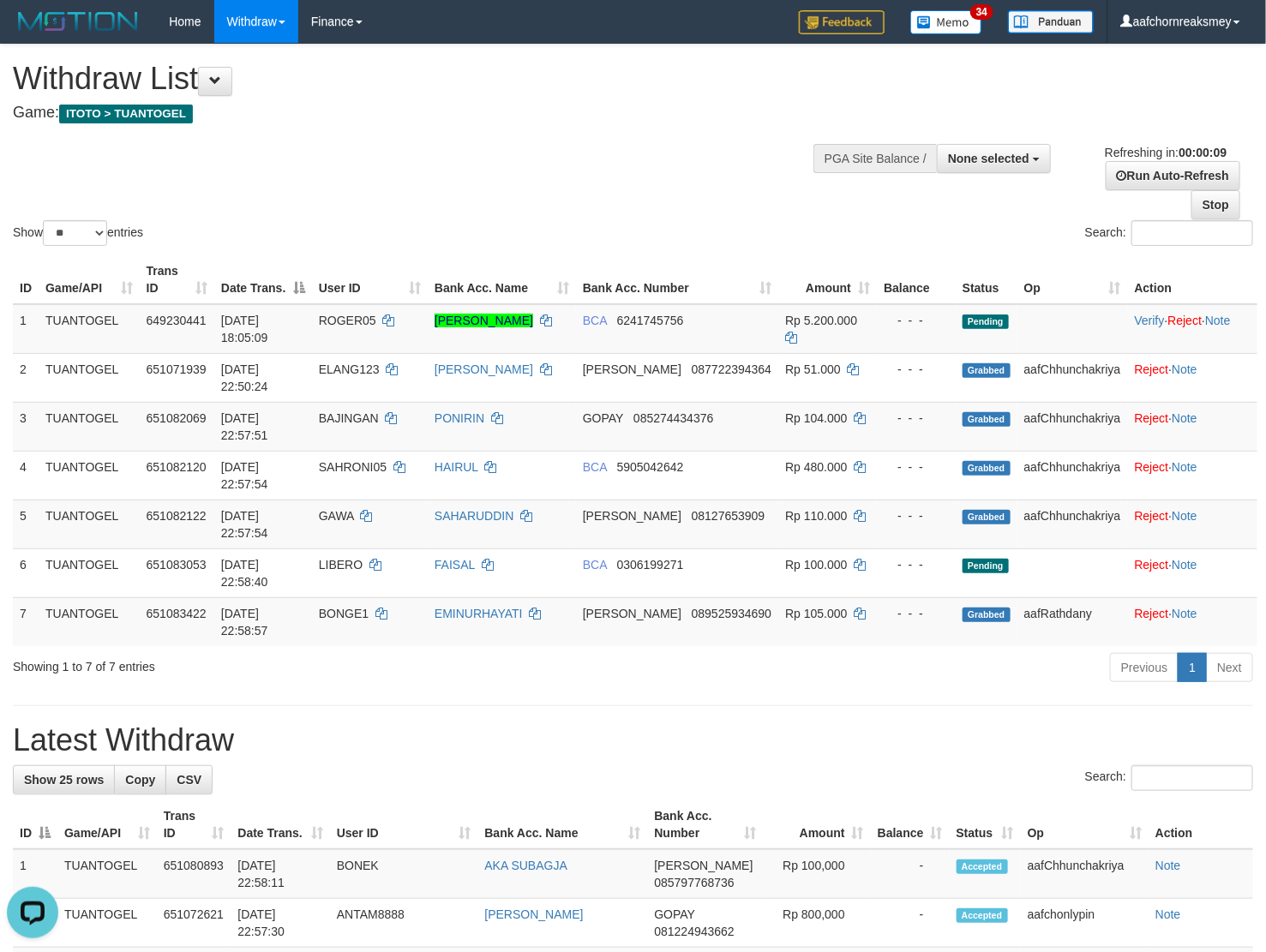scroll, scrollTop: 0, scrollLeft: 0, axis: both 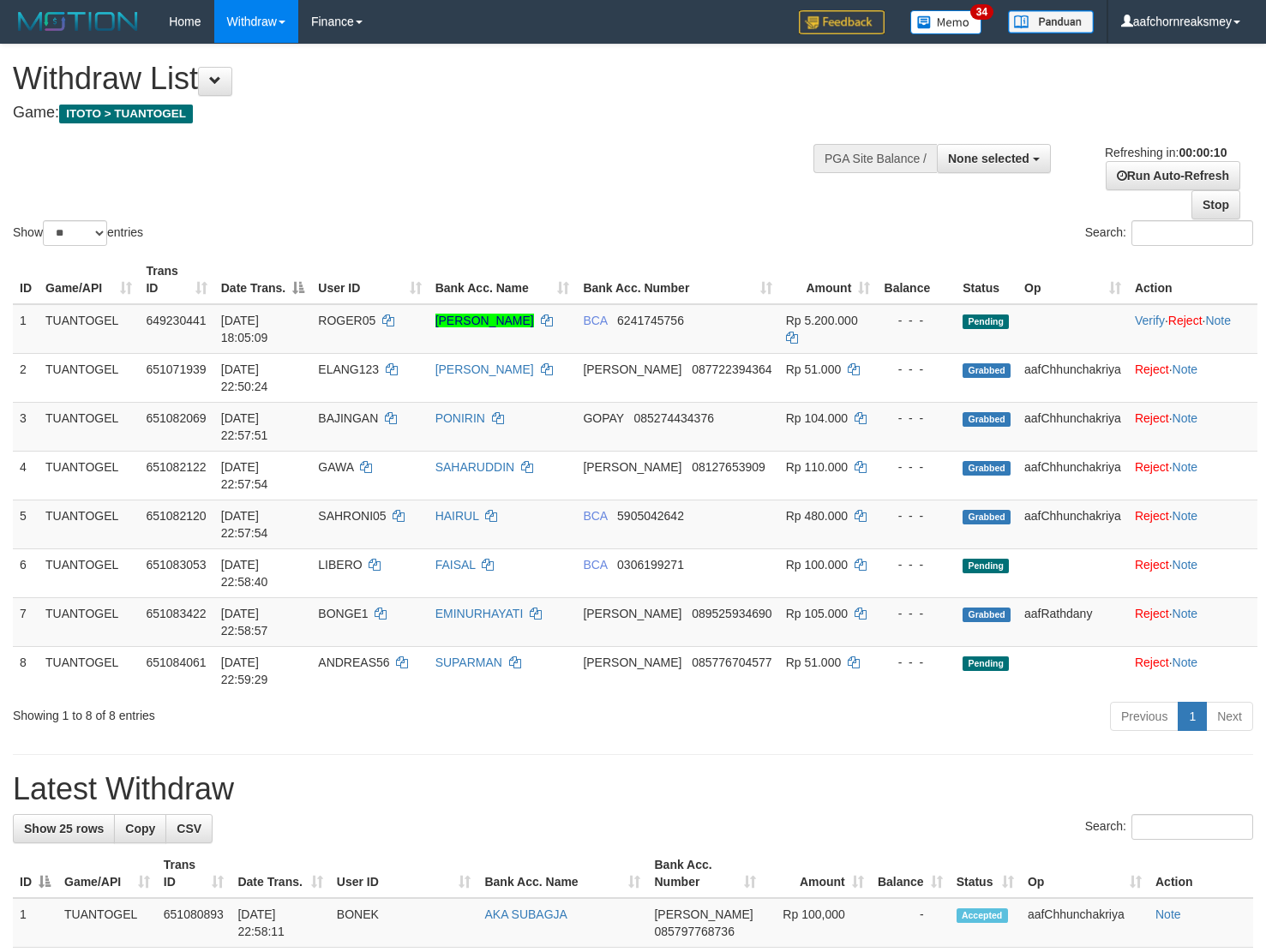 select 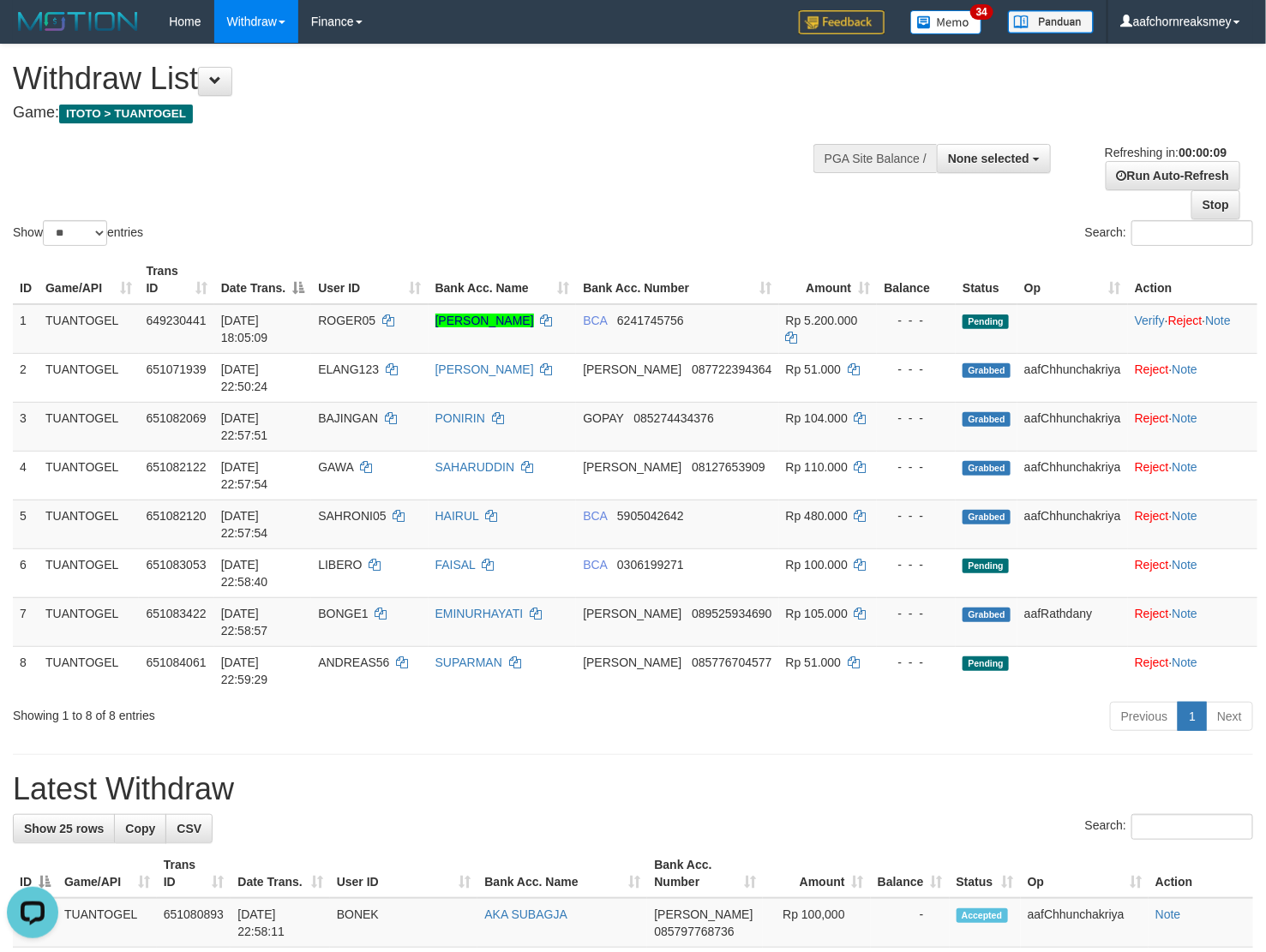 scroll, scrollTop: 0, scrollLeft: 0, axis: both 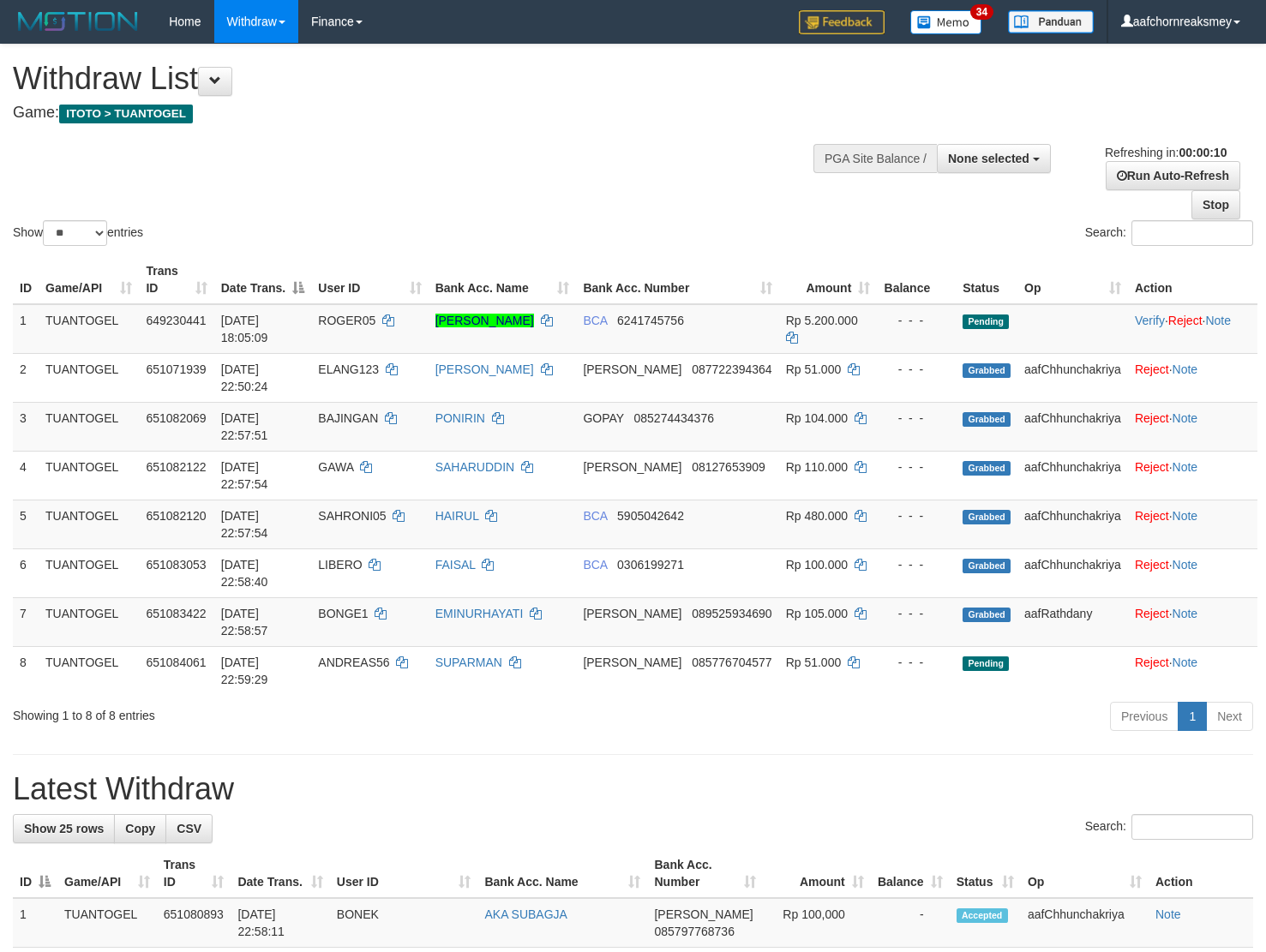 select 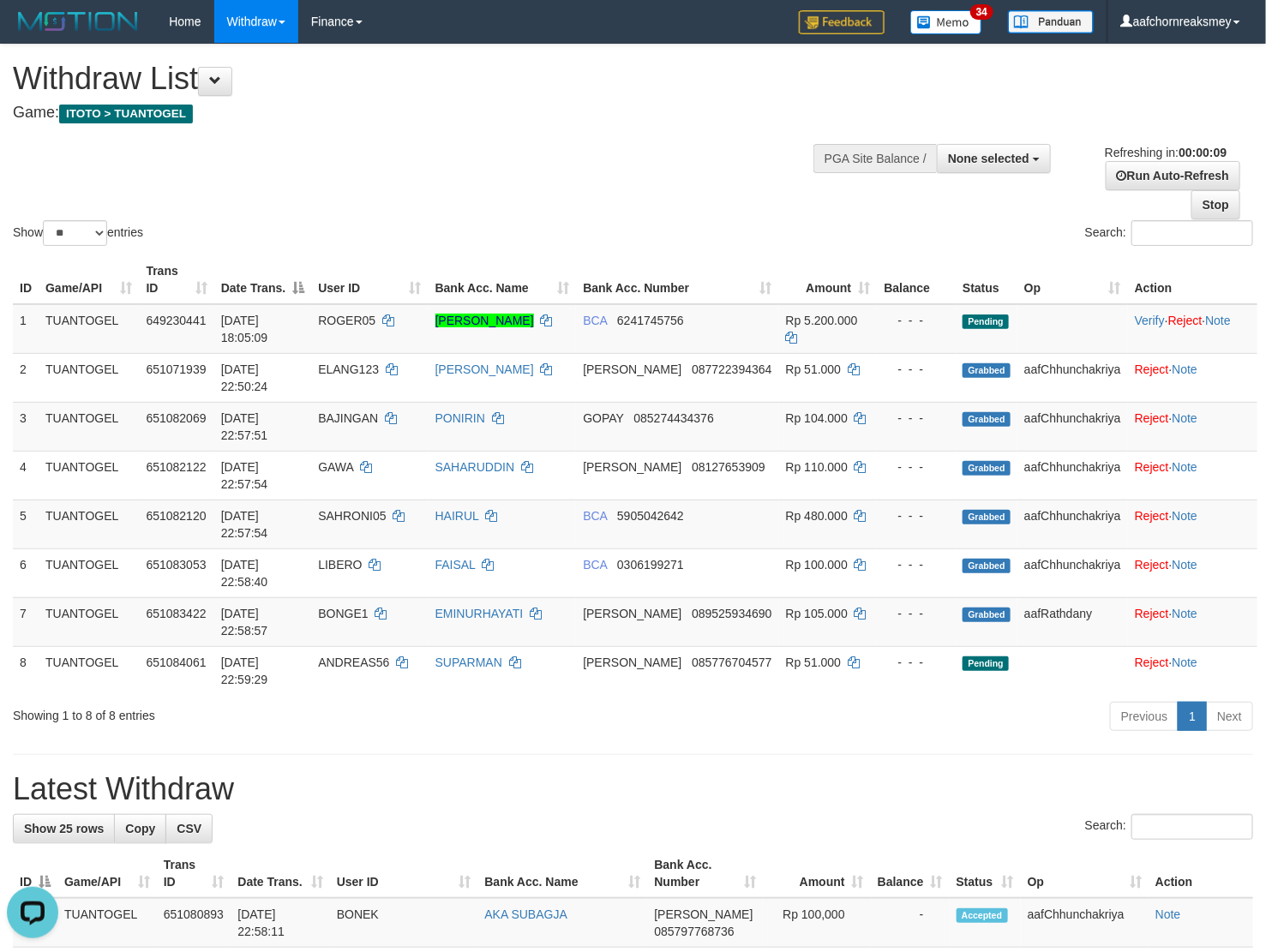 scroll, scrollTop: 0, scrollLeft: 0, axis: both 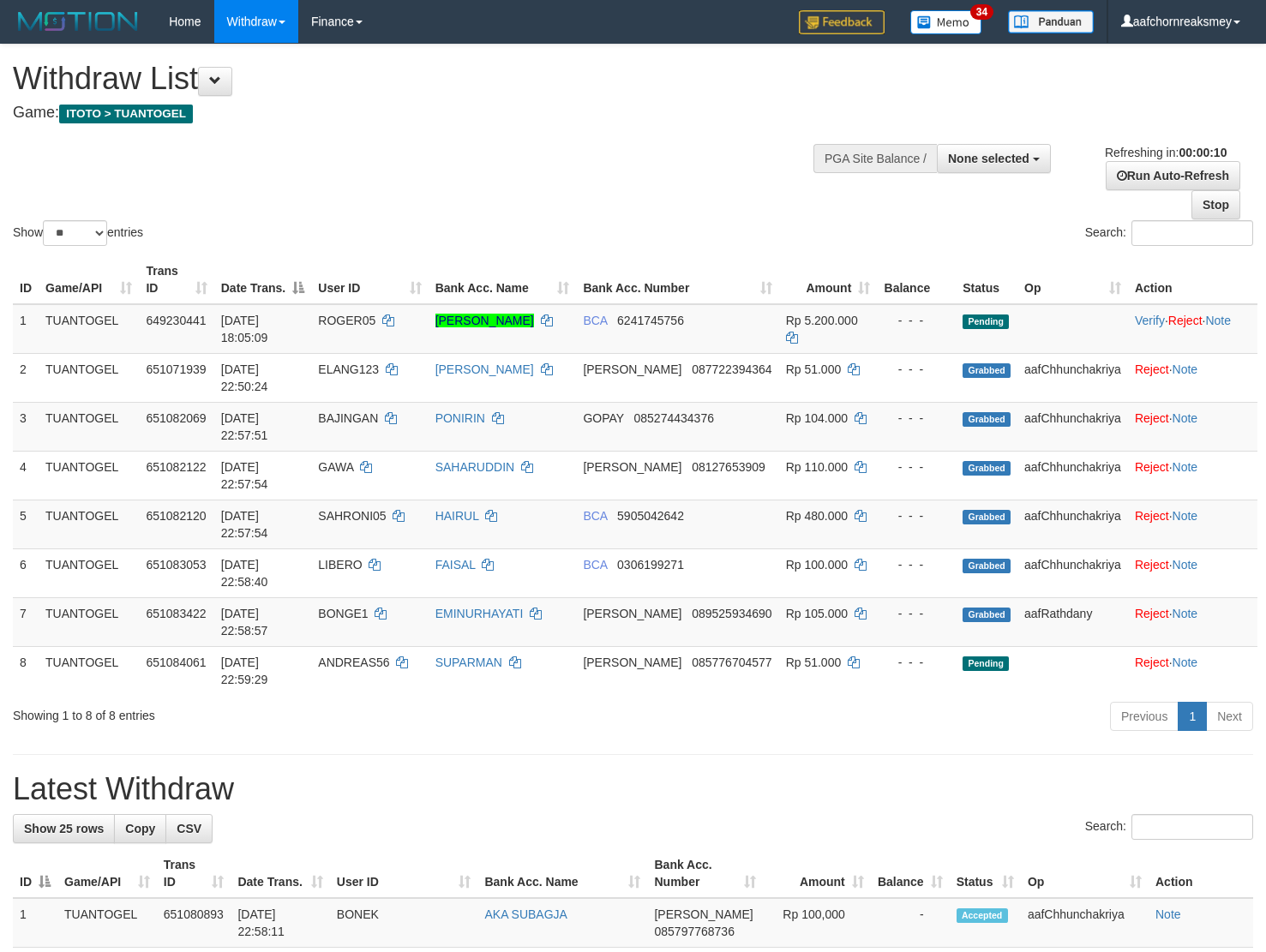 select 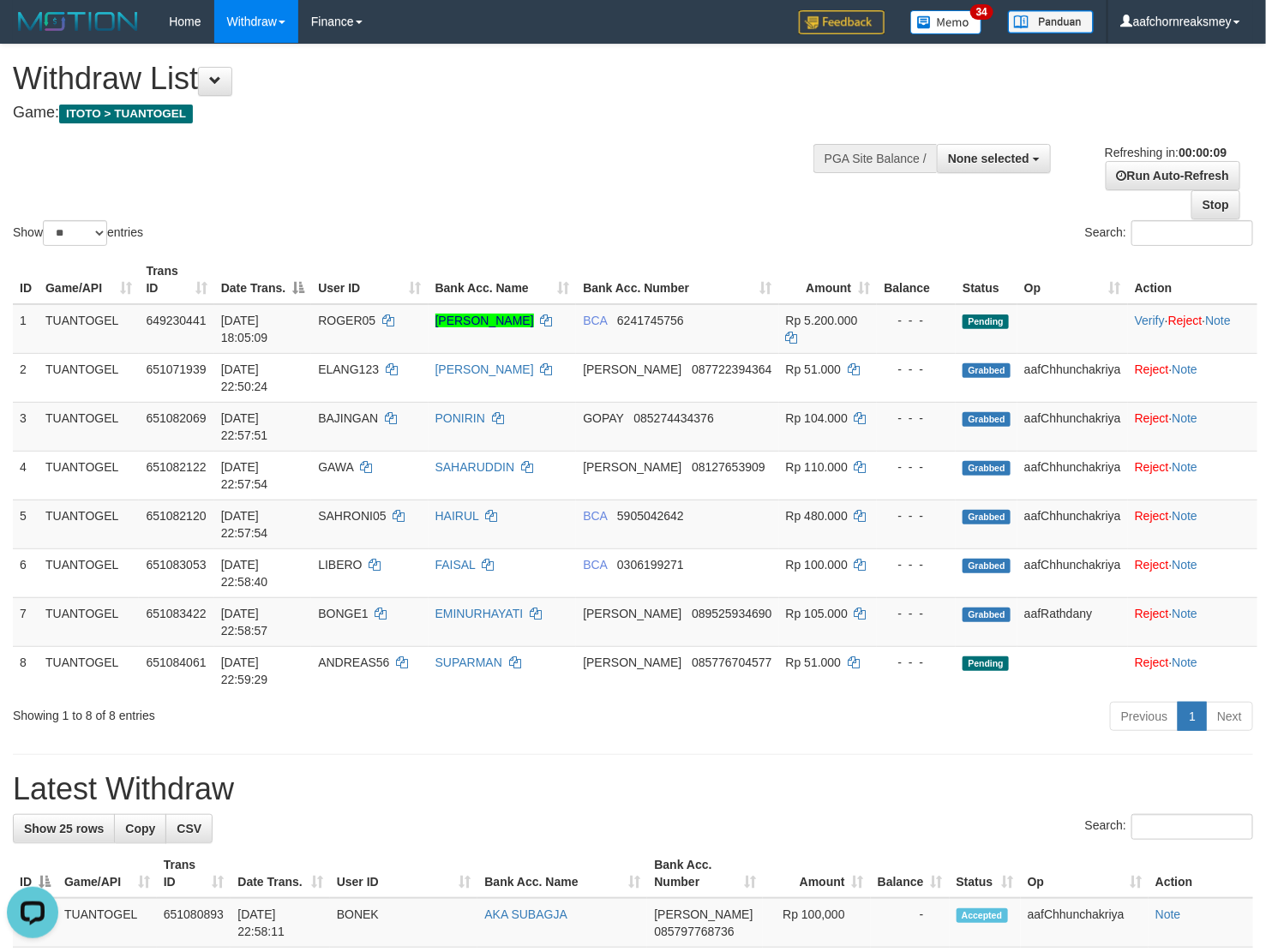 scroll, scrollTop: 0, scrollLeft: 0, axis: both 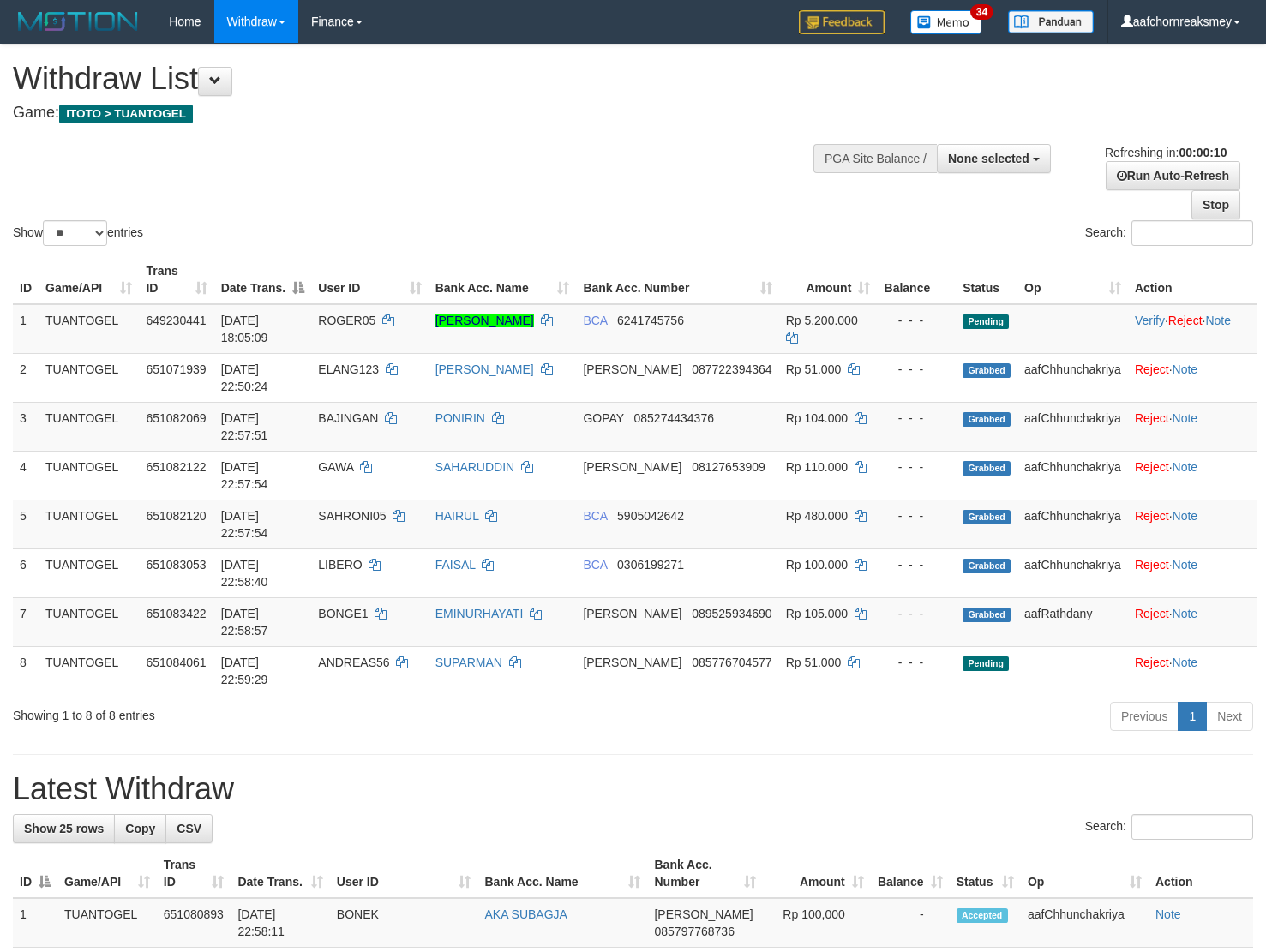 select 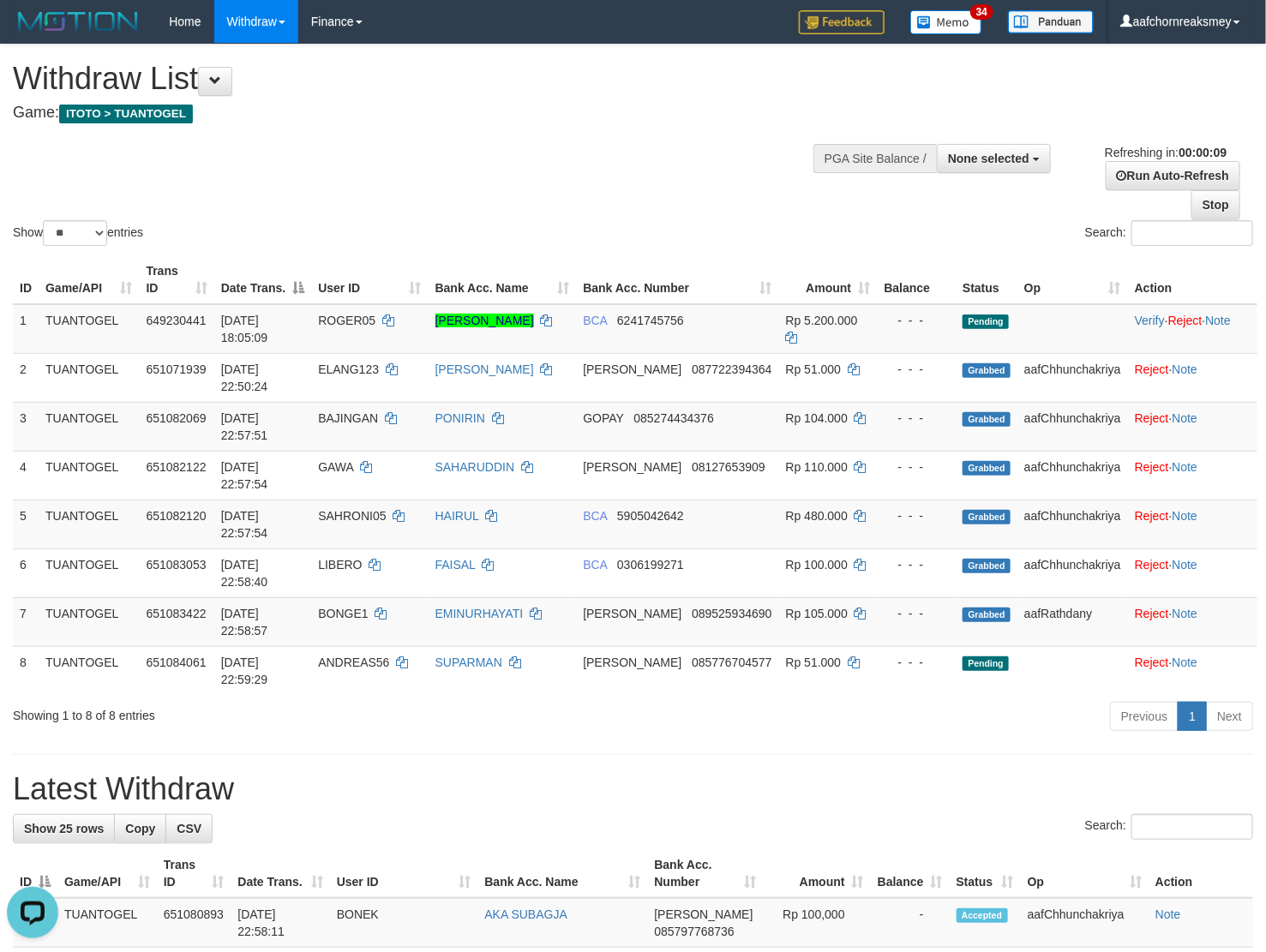 scroll, scrollTop: 0, scrollLeft: 0, axis: both 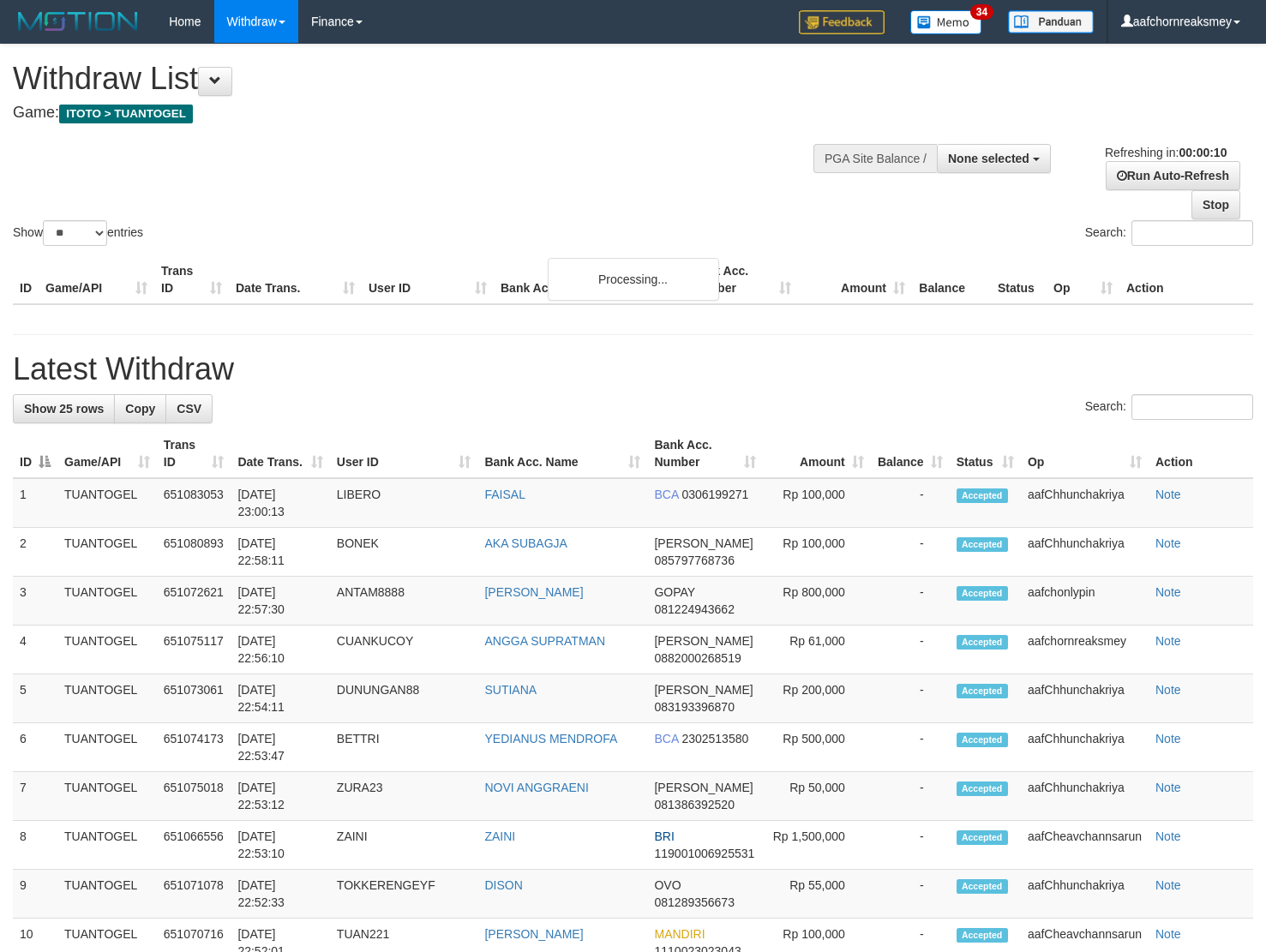select 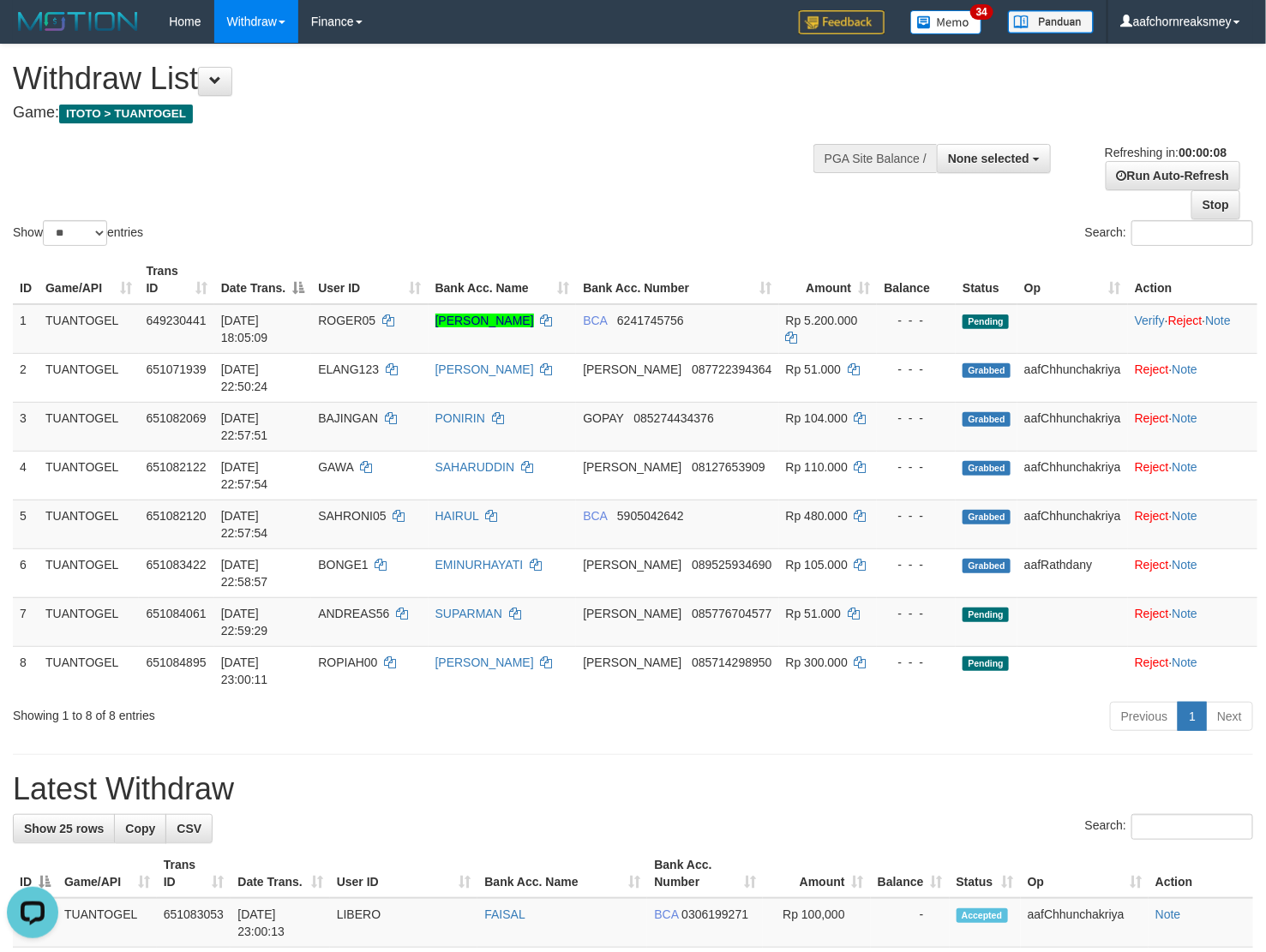 scroll, scrollTop: 0, scrollLeft: 0, axis: both 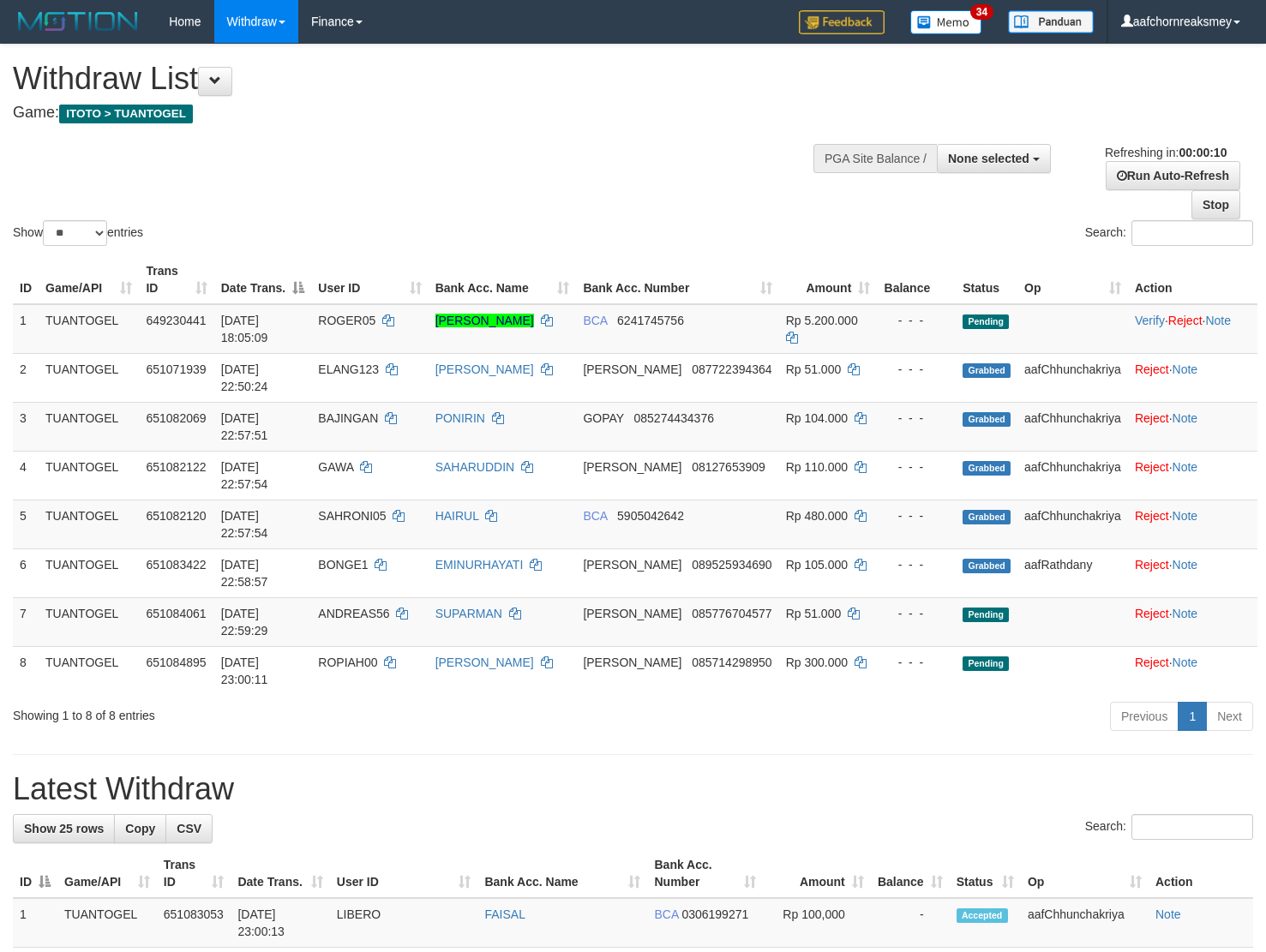 select 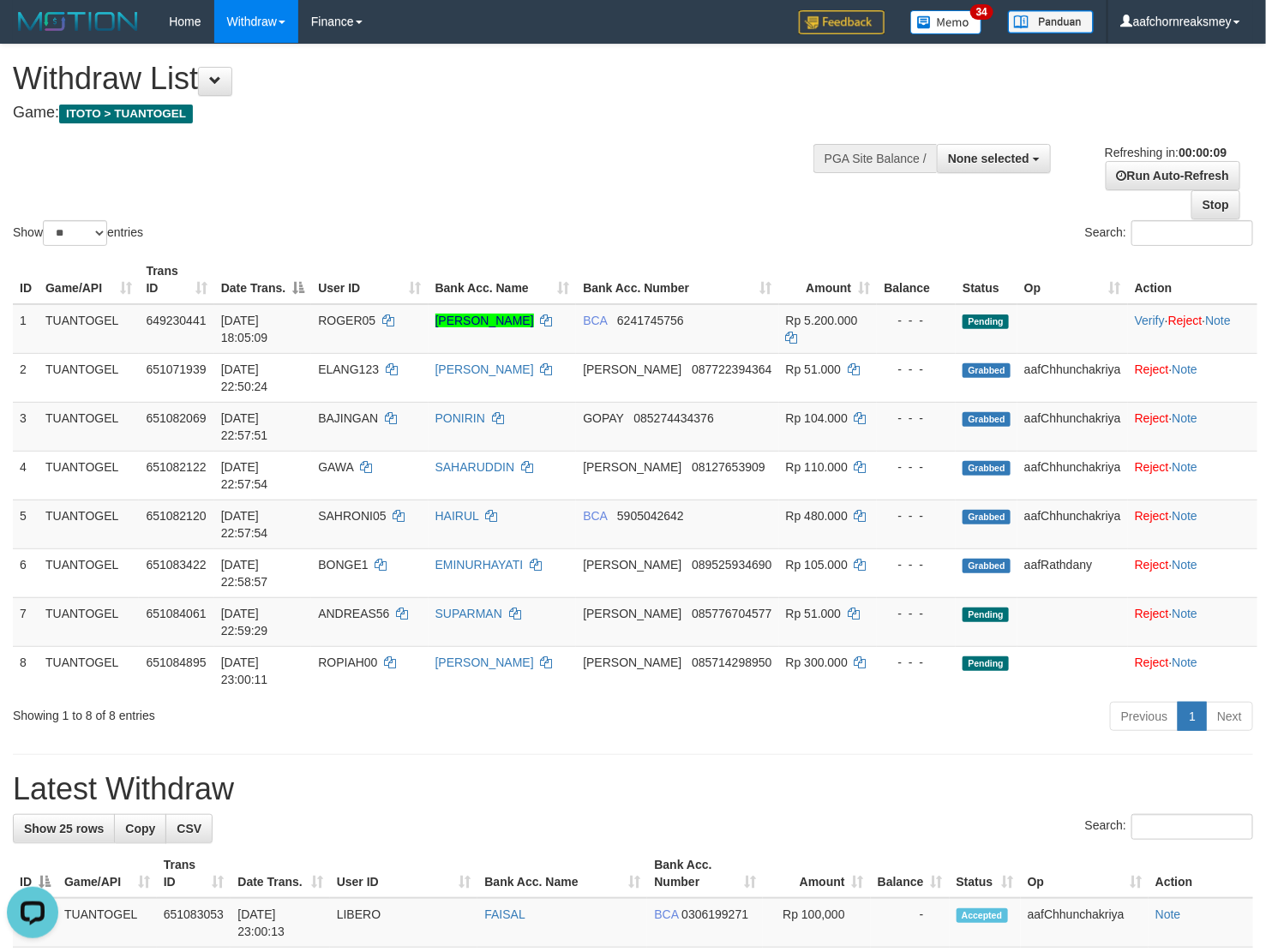scroll, scrollTop: 0, scrollLeft: 0, axis: both 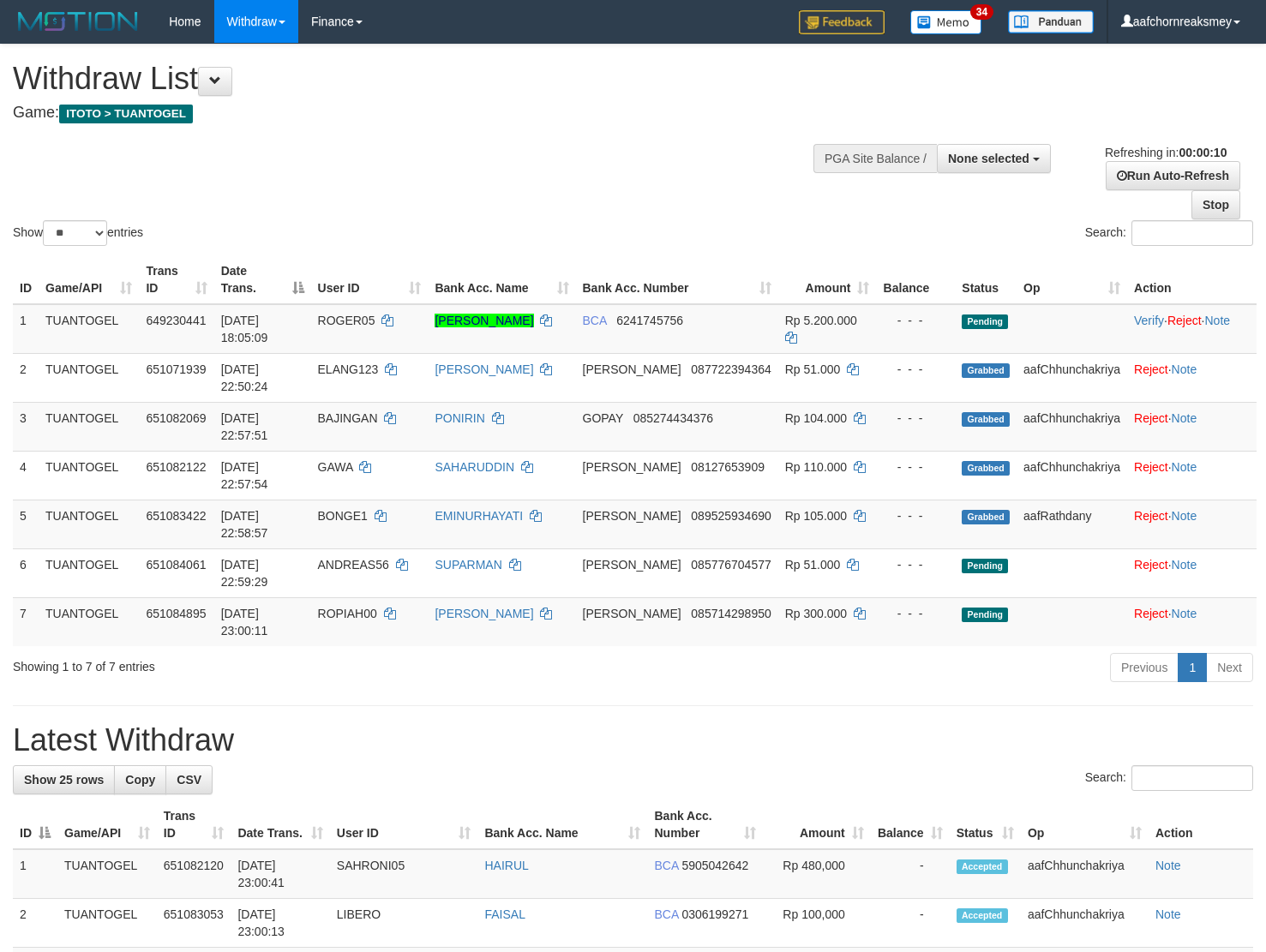 select 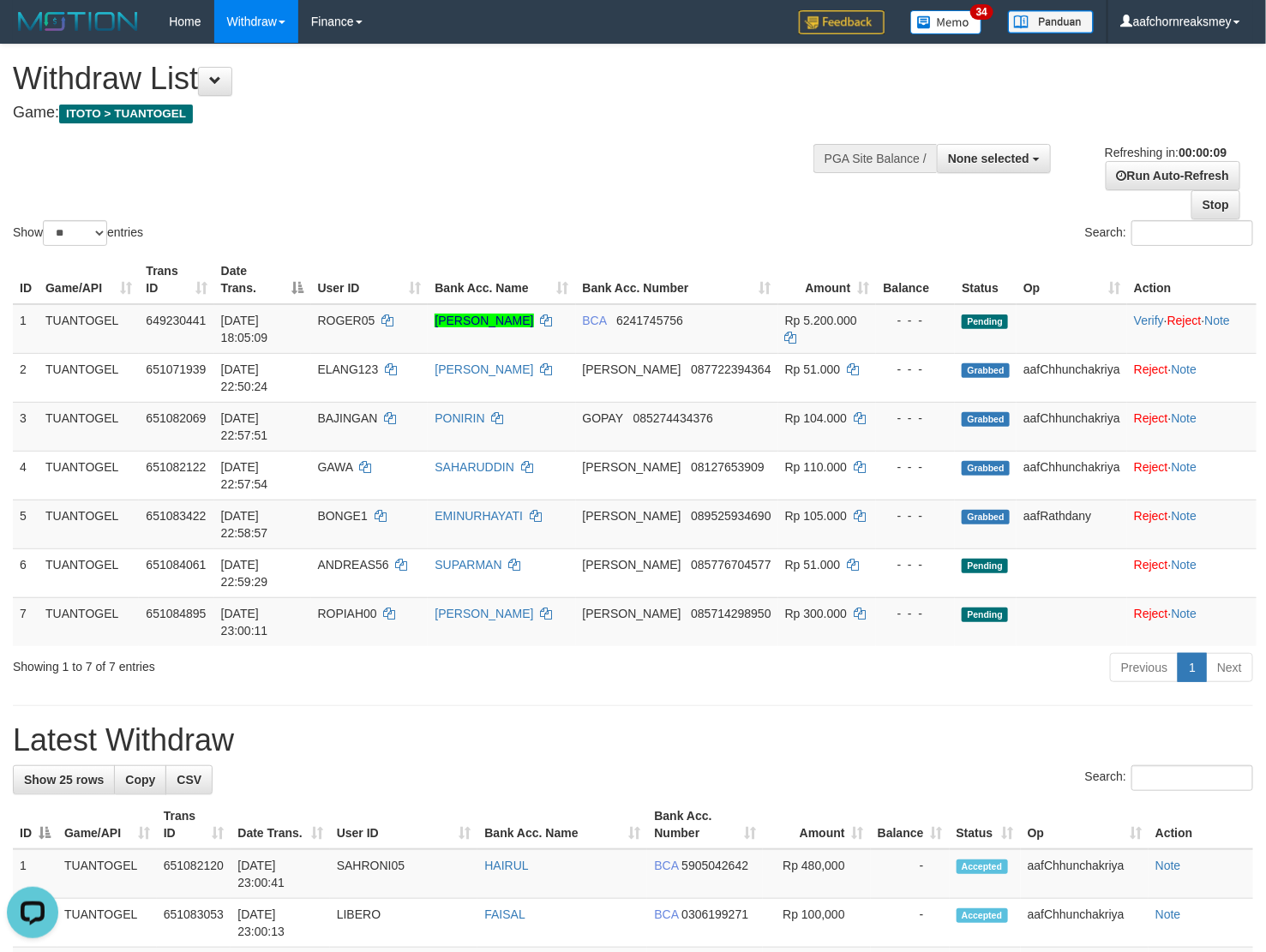 scroll, scrollTop: 0, scrollLeft: 0, axis: both 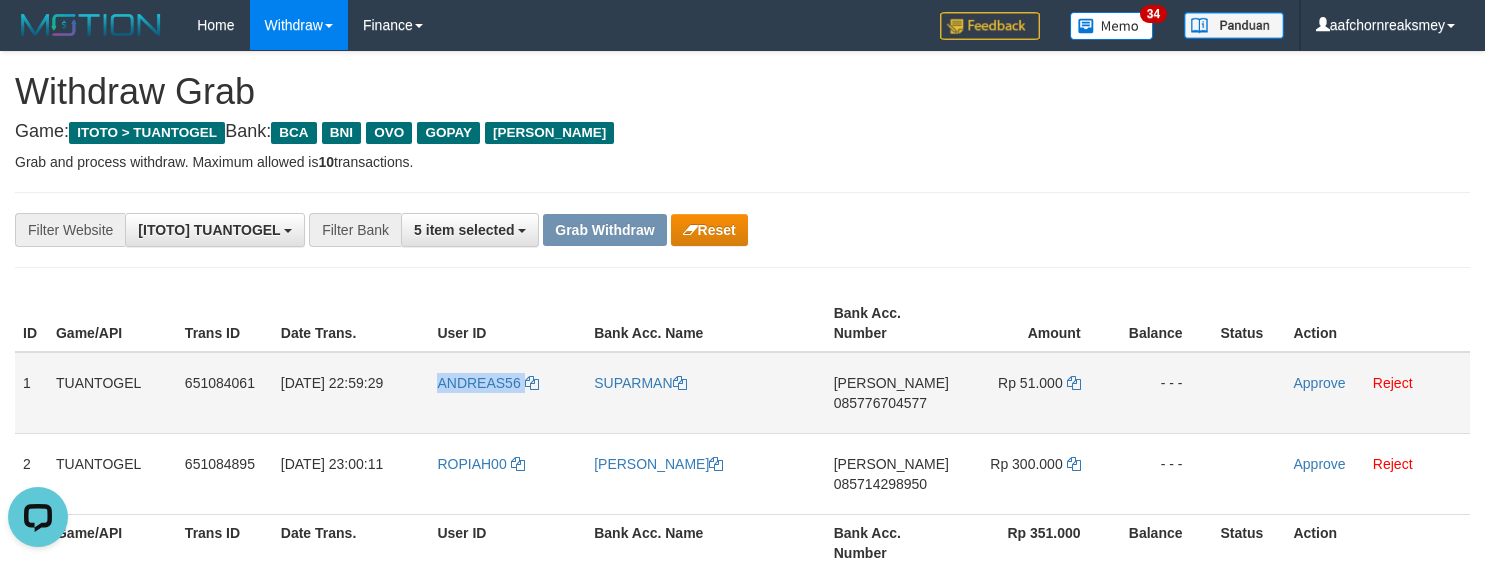 drag, startPoint x: 496, startPoint y: 383, endPoint x: 581, endPoint y: 412, distance: 89.81091 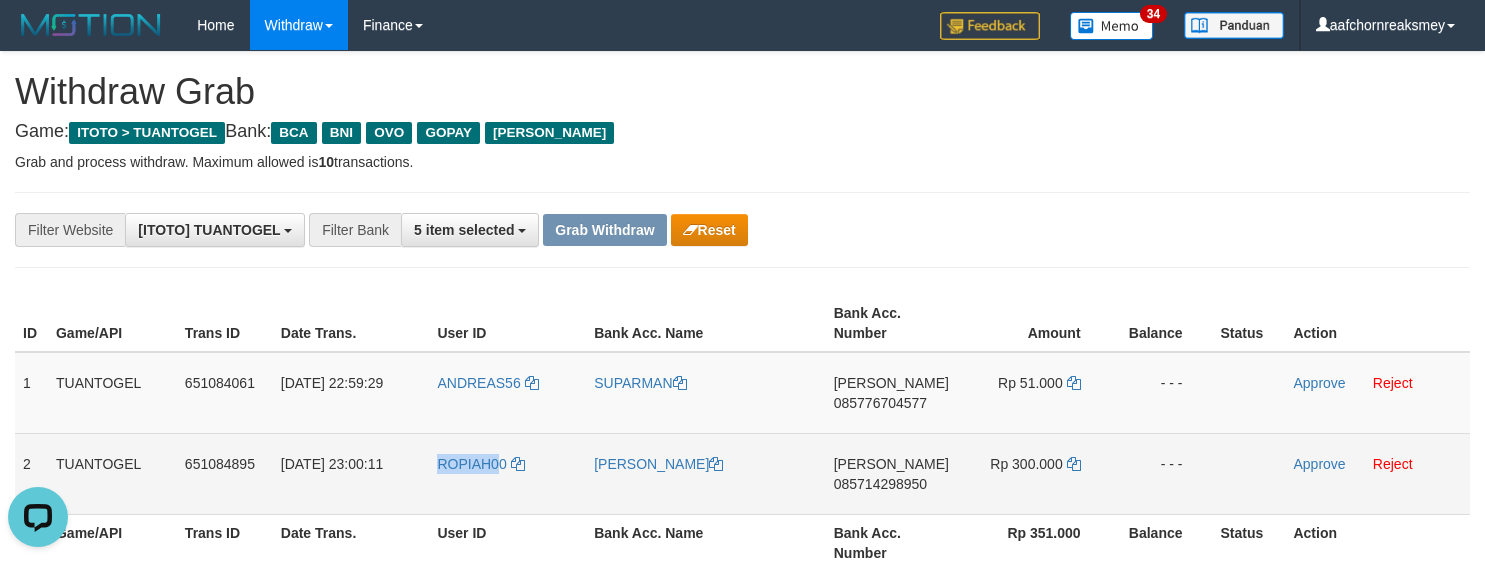 copy on "ROPIAH0" 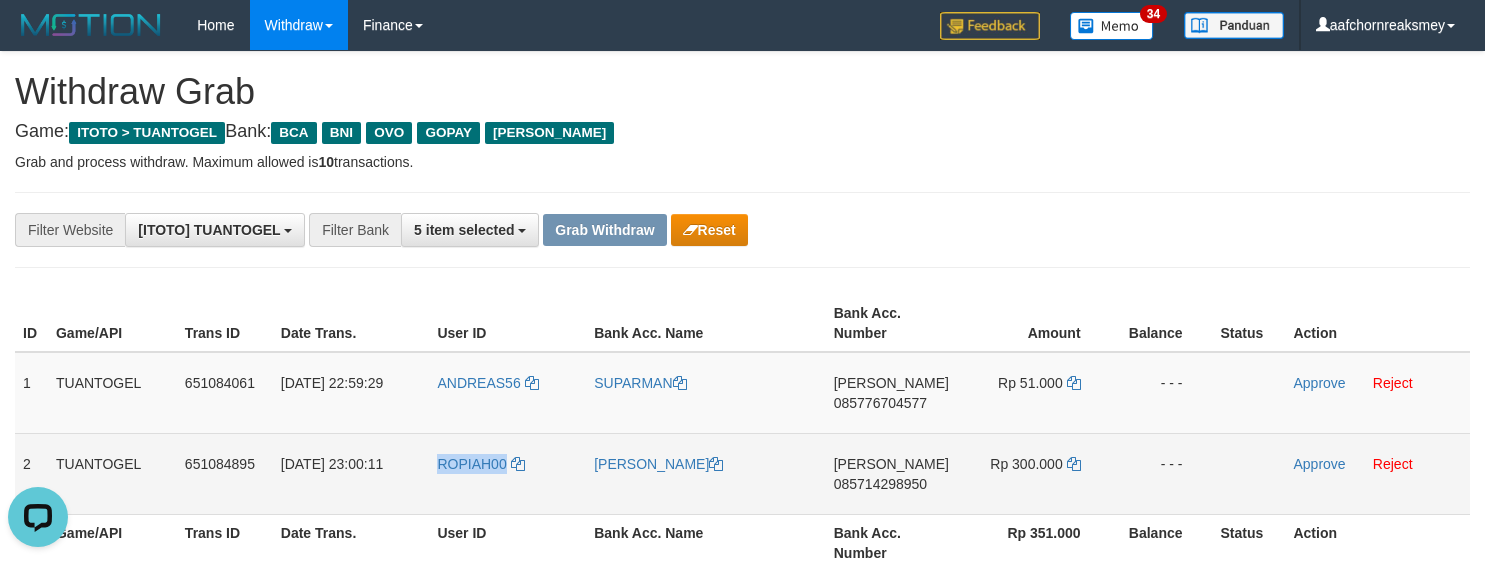 copy on "ROPIAH00" 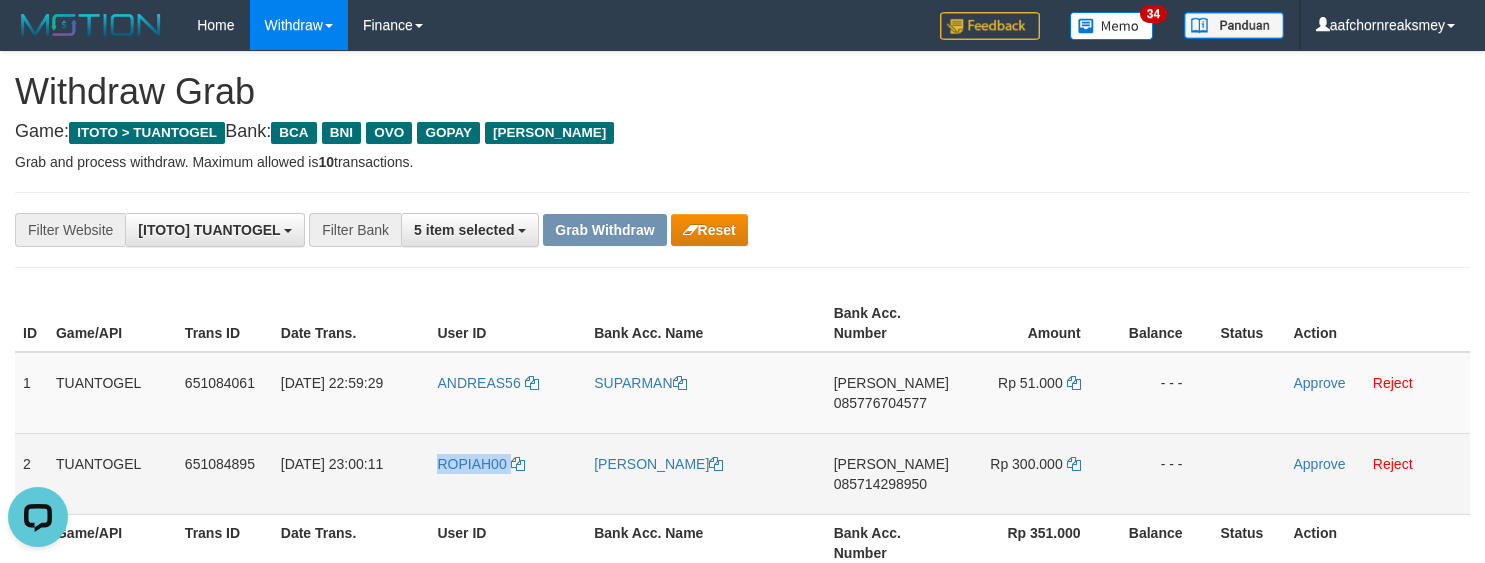 copy on "ROPIAH00" 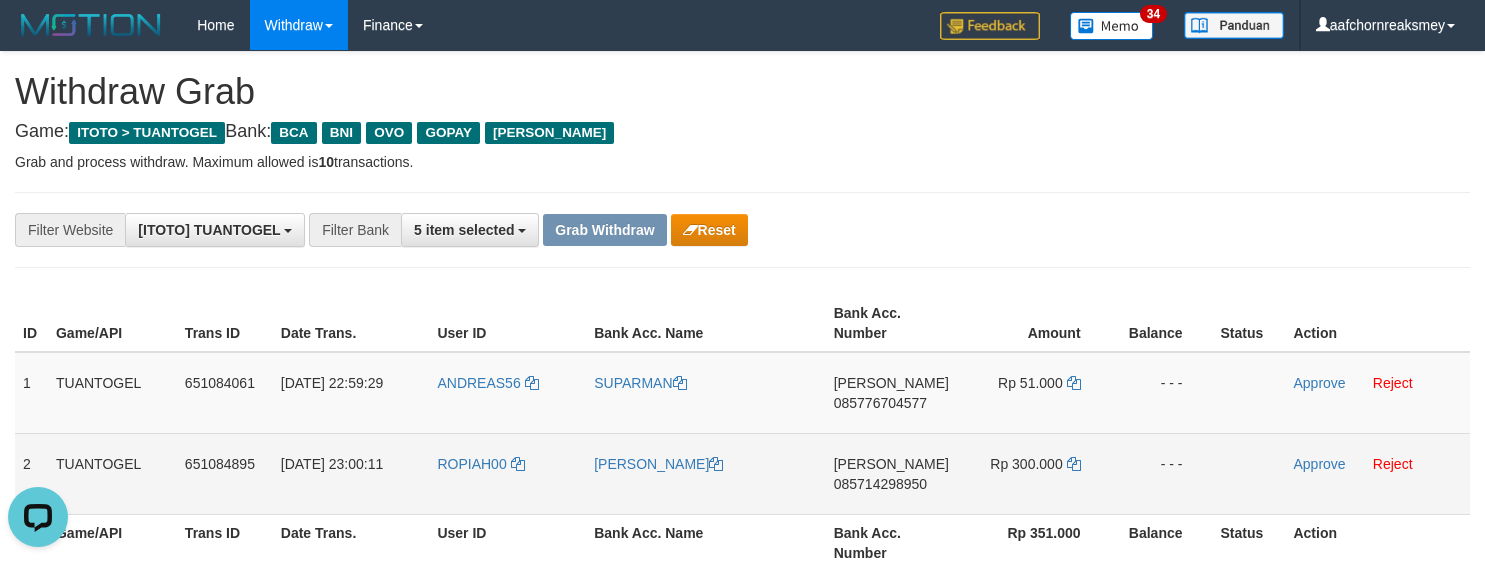 click on "085714298950" at bounding box center (880, 484) 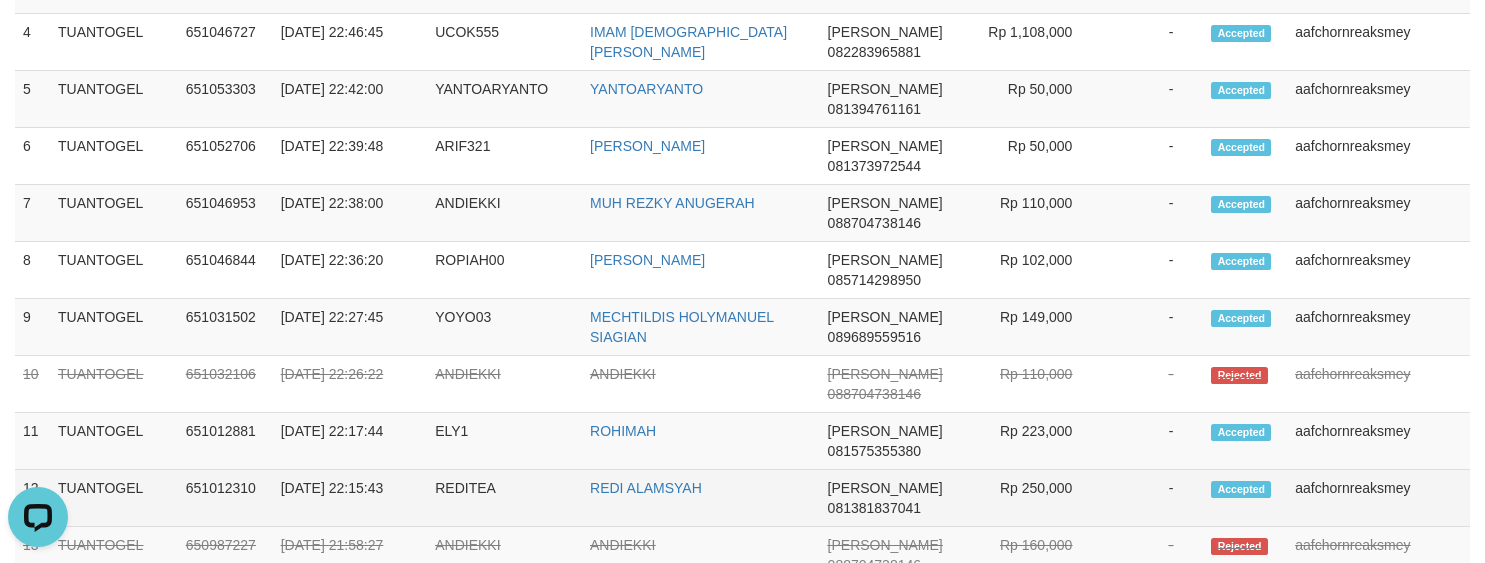 click on "DANA
081381837041" at bounding box center [885, 498] 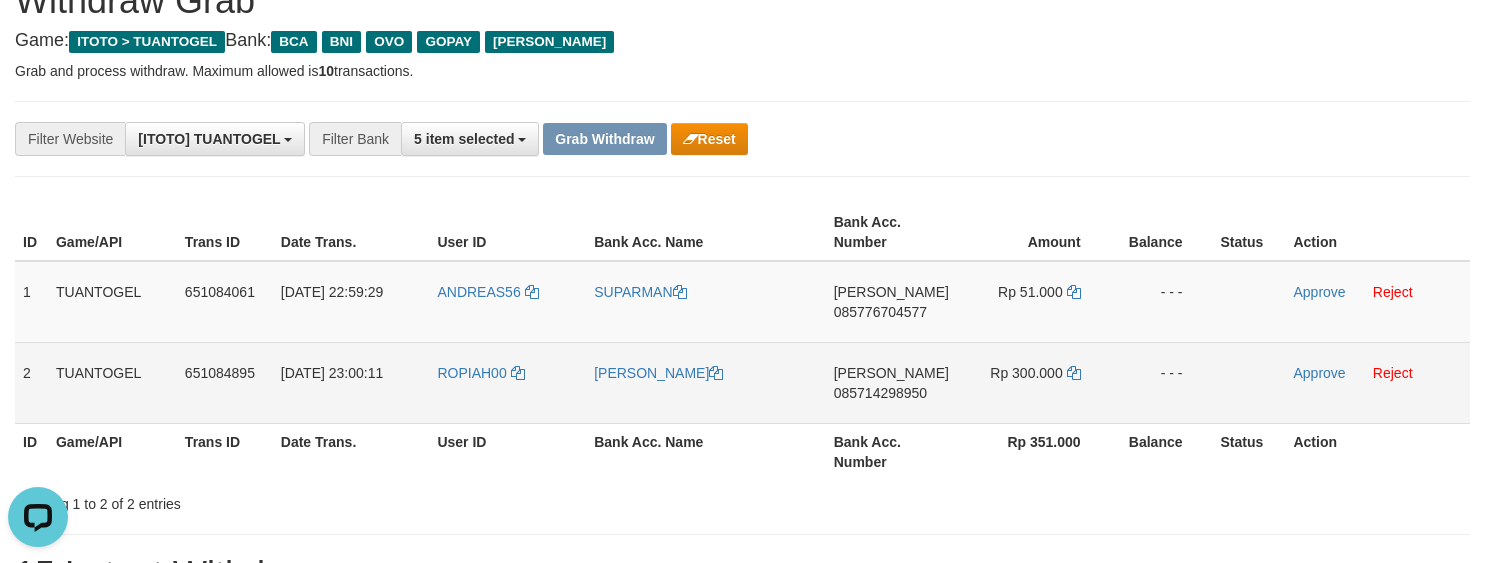 scroll, scrollTop: 83, scrollLeft: 0, axis: vertical 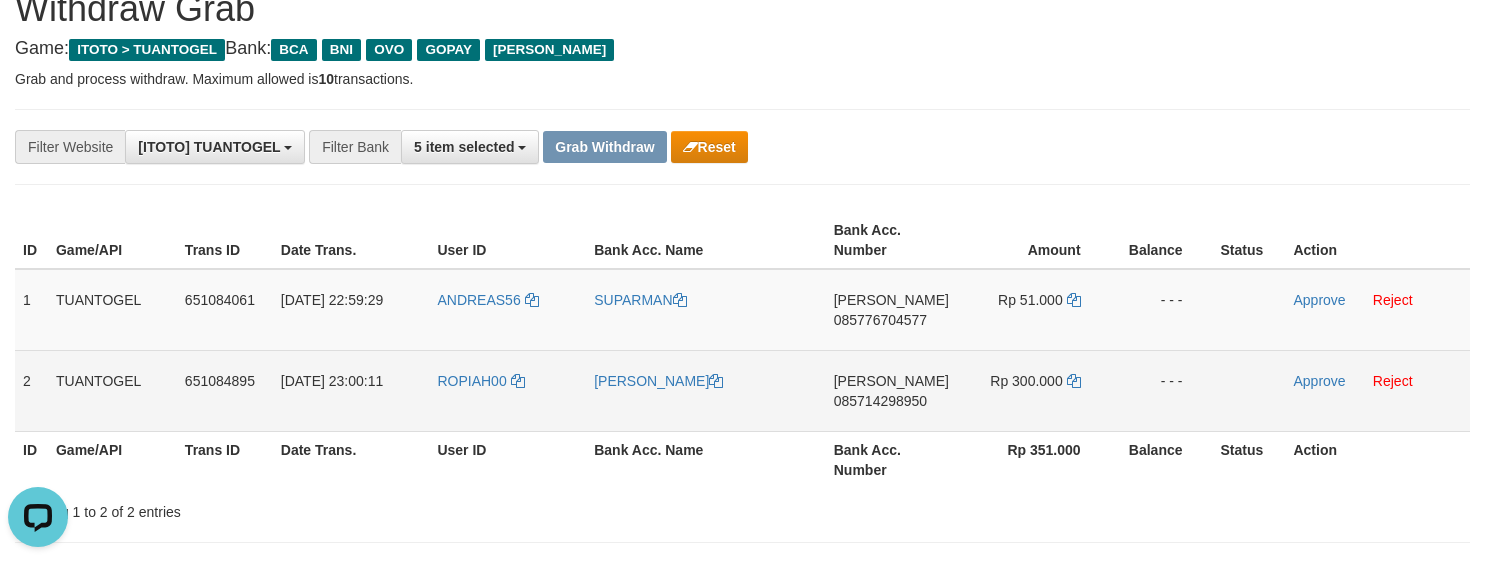click on "DANA
085714298950" at bounding box center (891, 390) 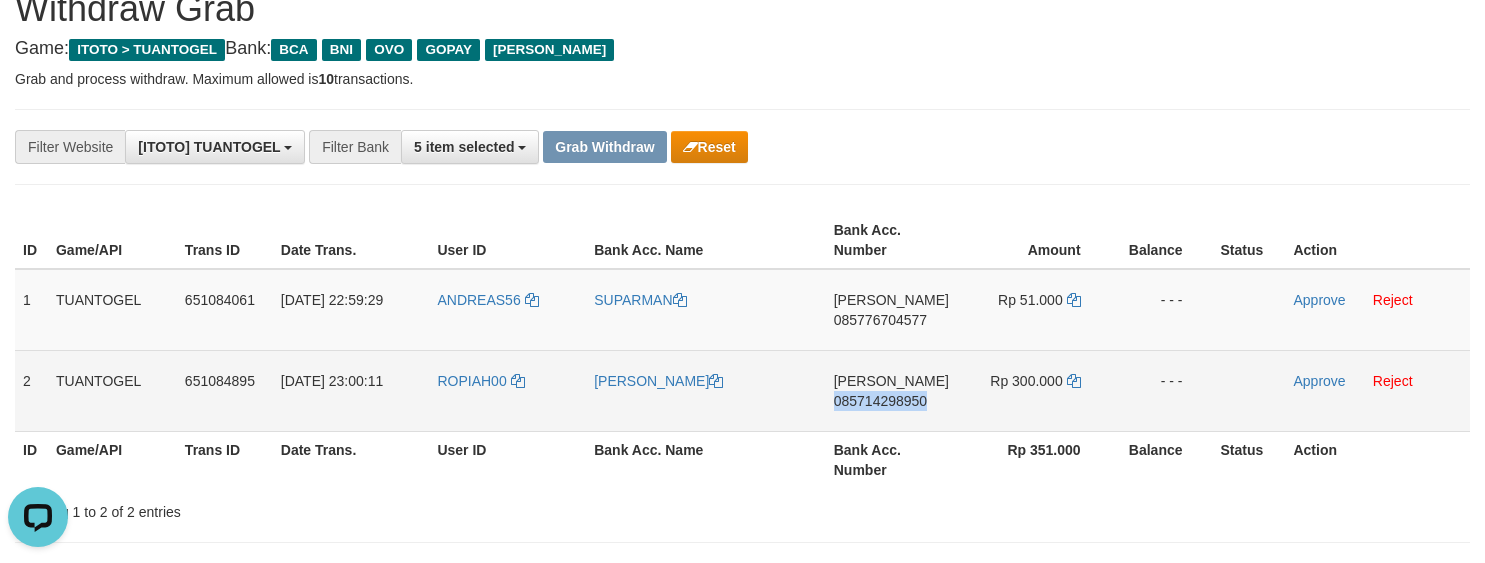 click on "DANA
085714298950" at bounding box center (891, 390) 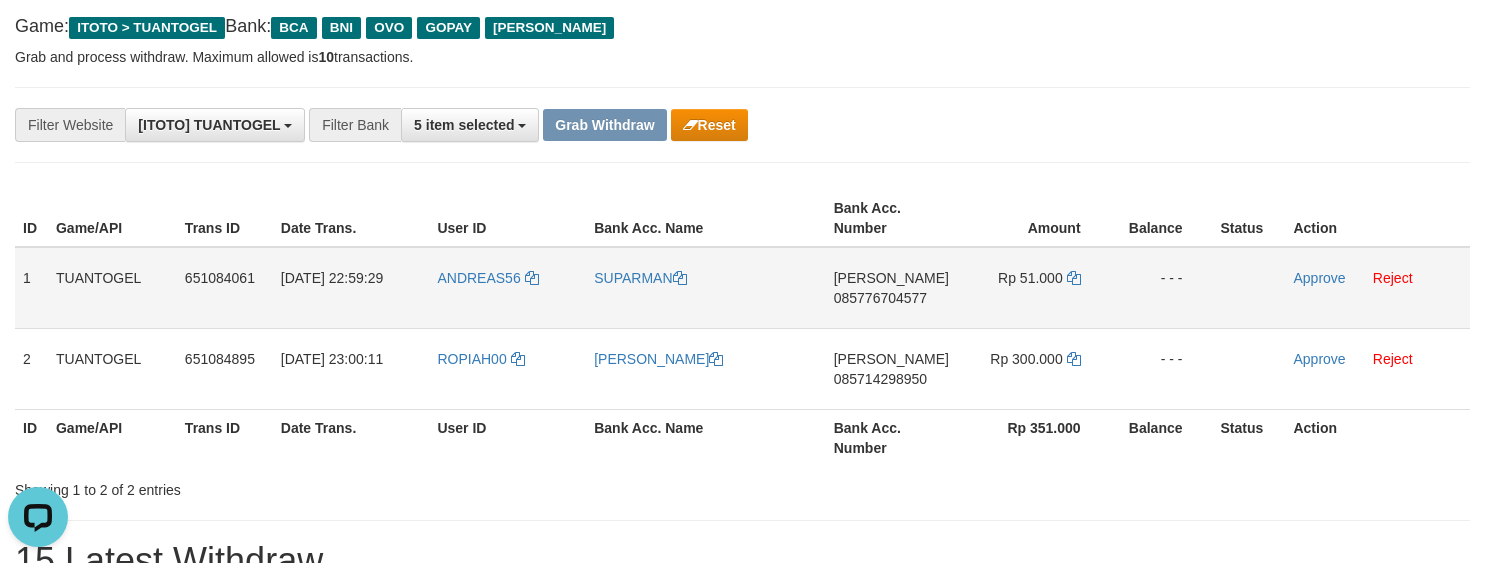 scroll, scrollTop: 0, scrollLeft: 0, axis: both 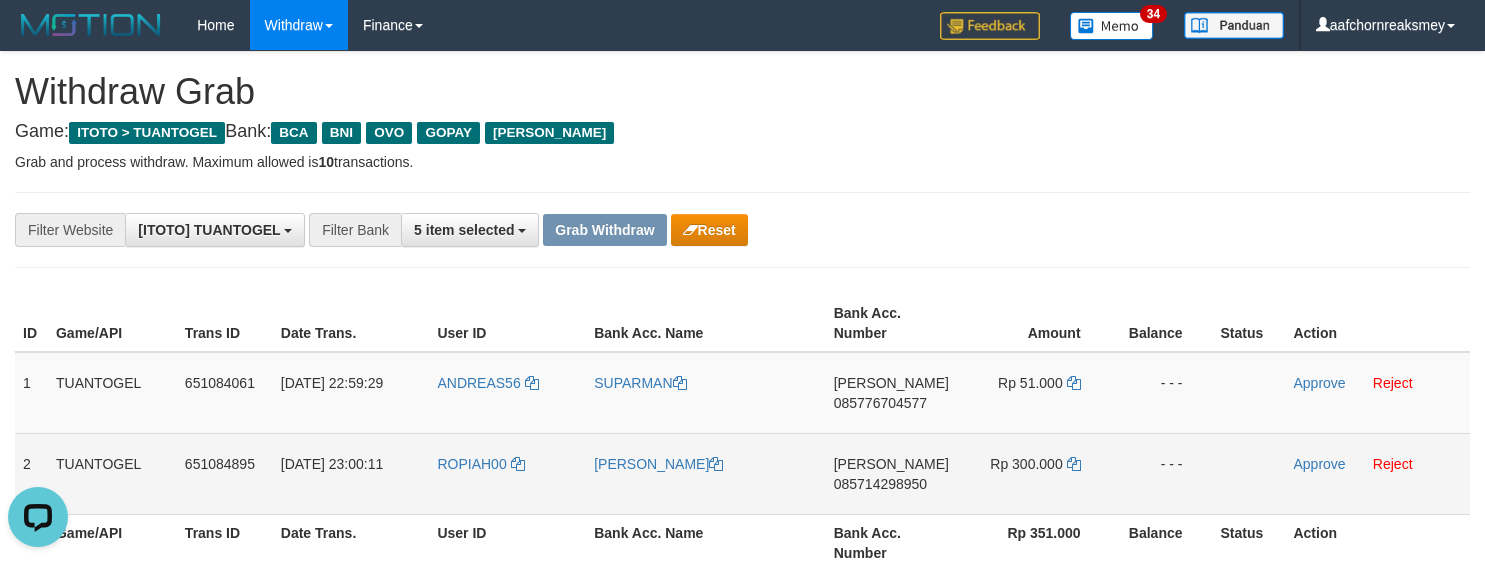 click on "085714298950" at bounding box center (880, 484) 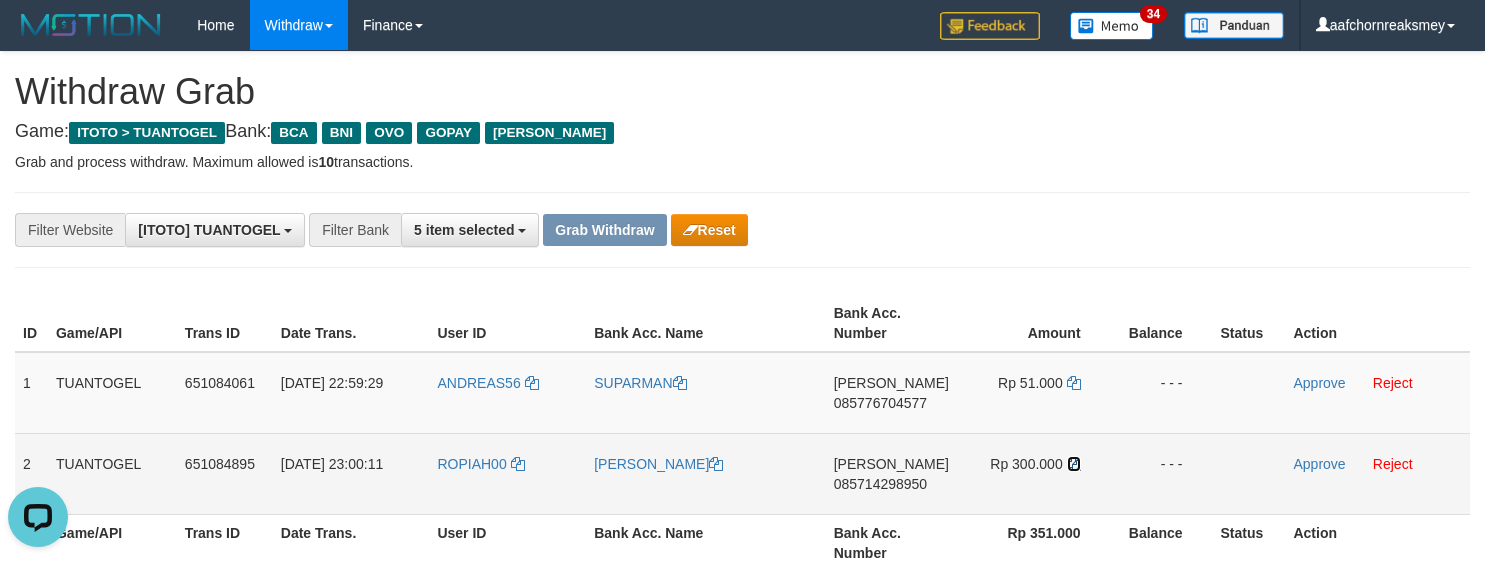 click at bounding box center (1074, 464) 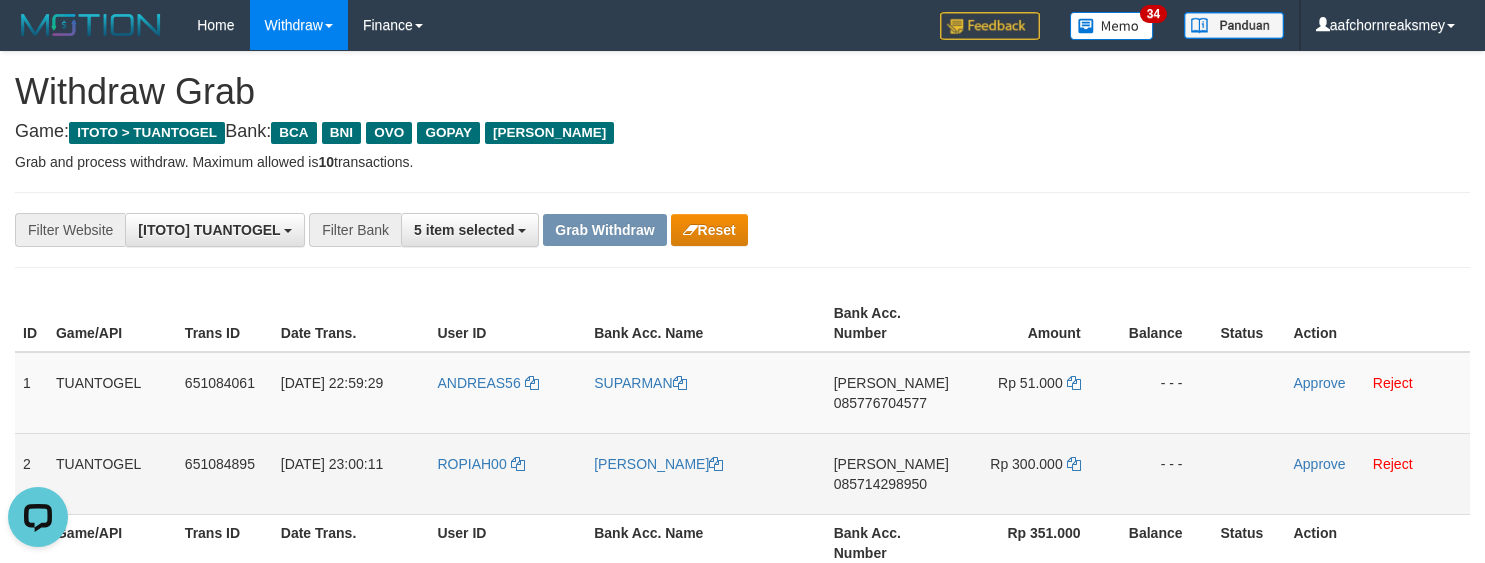 click on "DANA
085714298950" at bounding box center (891, 473) 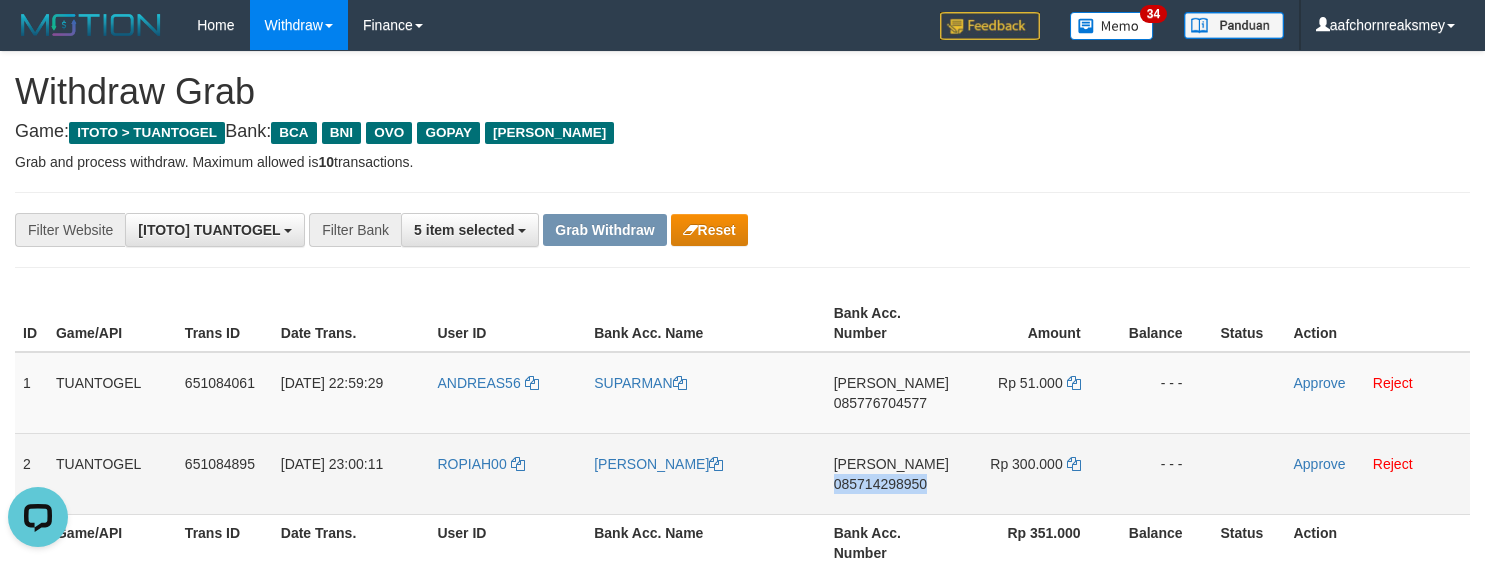 click on "DANA
085714298950" at bounding box center (891, 473) 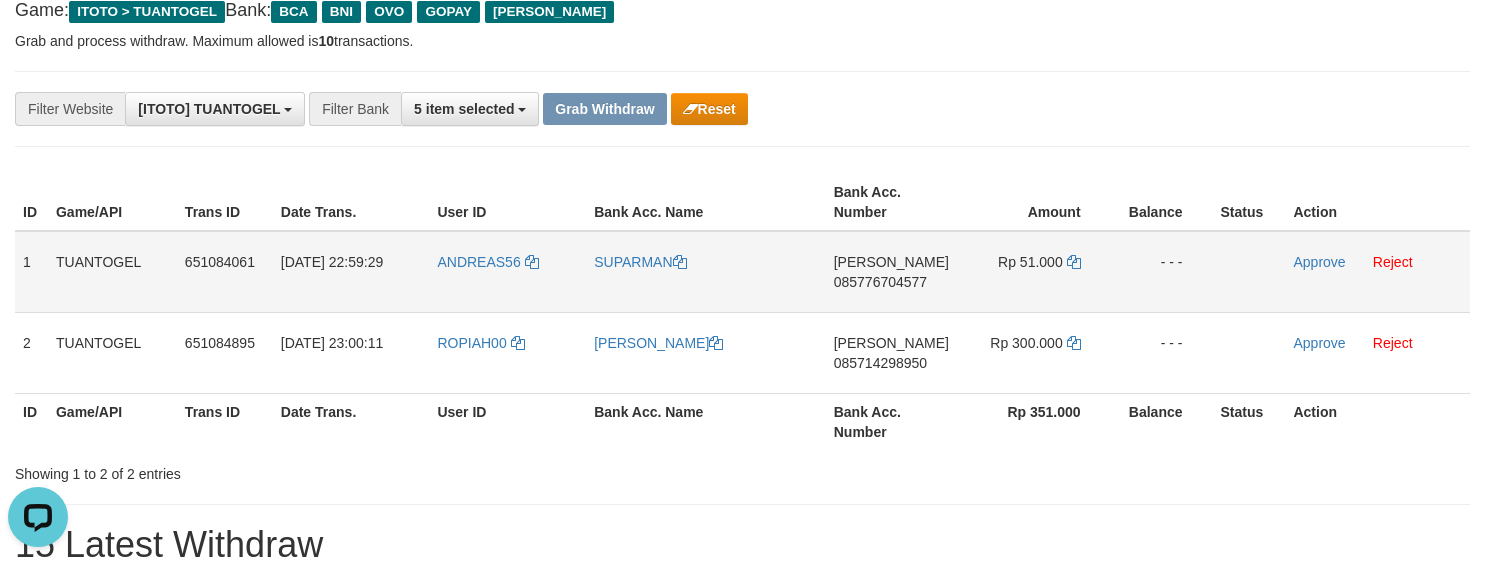 scroll, scrollTop: 0, scrollLeft: 0, axis: both 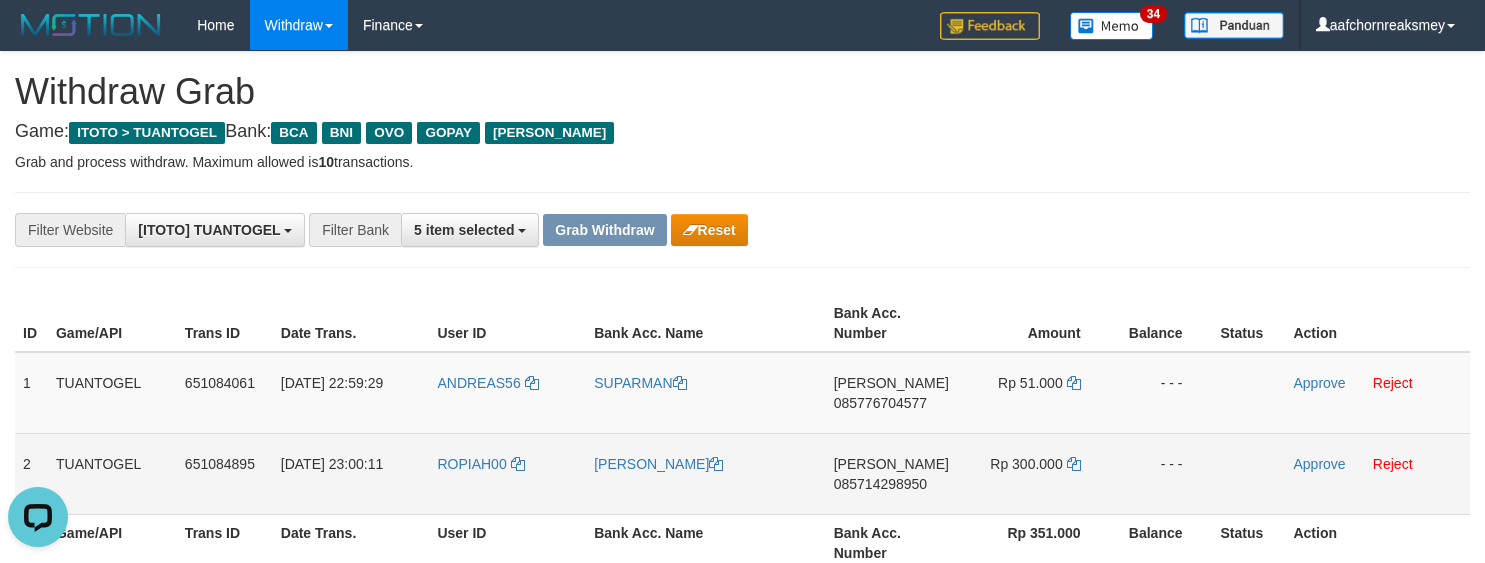 click on "085714298950" at bounding box center [880, 484] 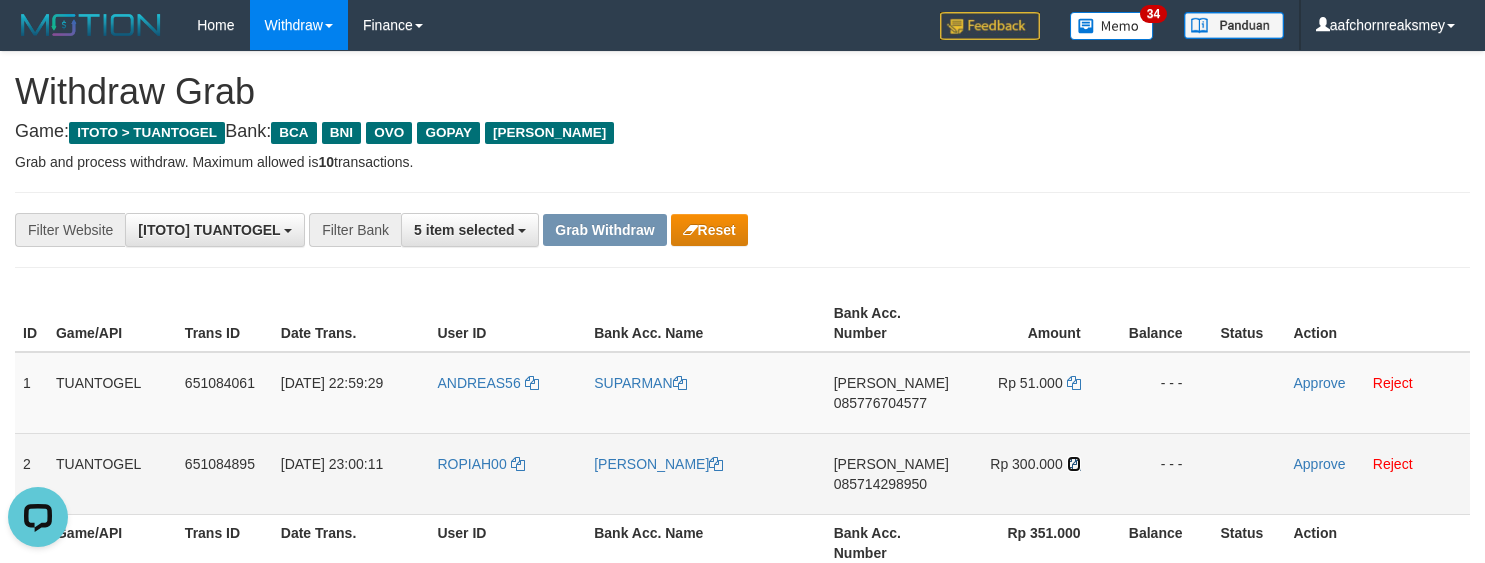 click at bounding box center [1074, 464] 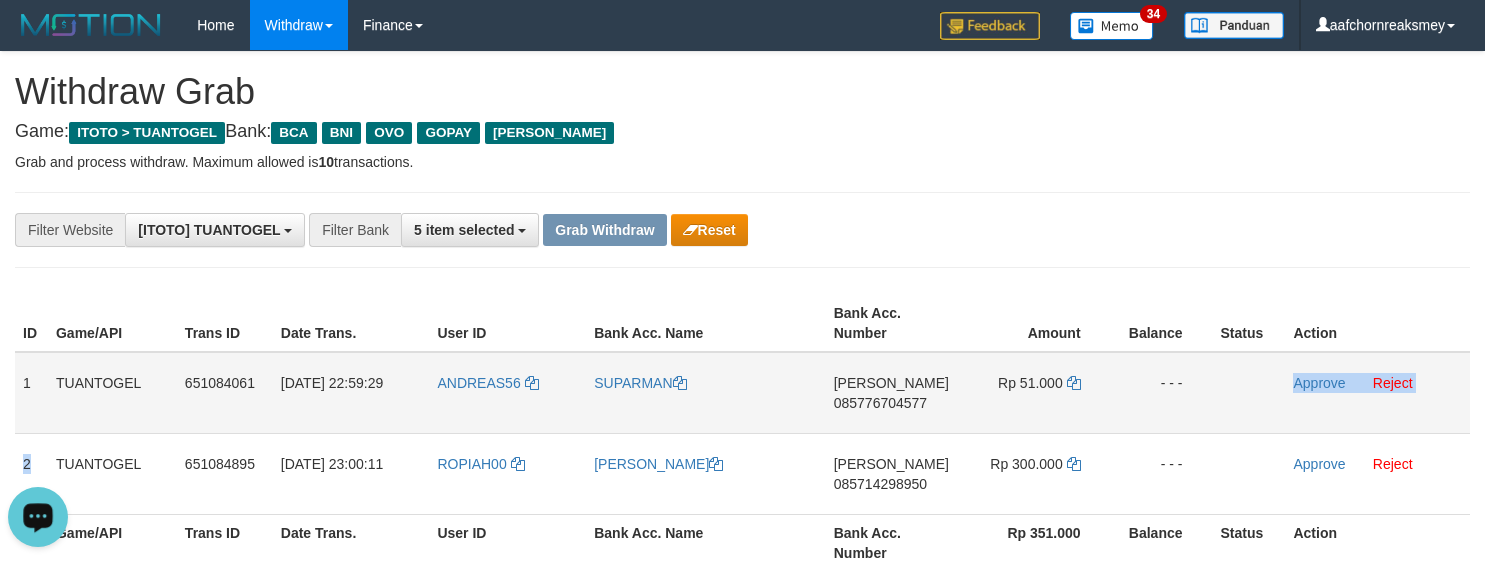 drag, startPoint x: 36, startPoint y: 460, endPoint x: 1217, endPoint y: 428, distance: 1181.4335 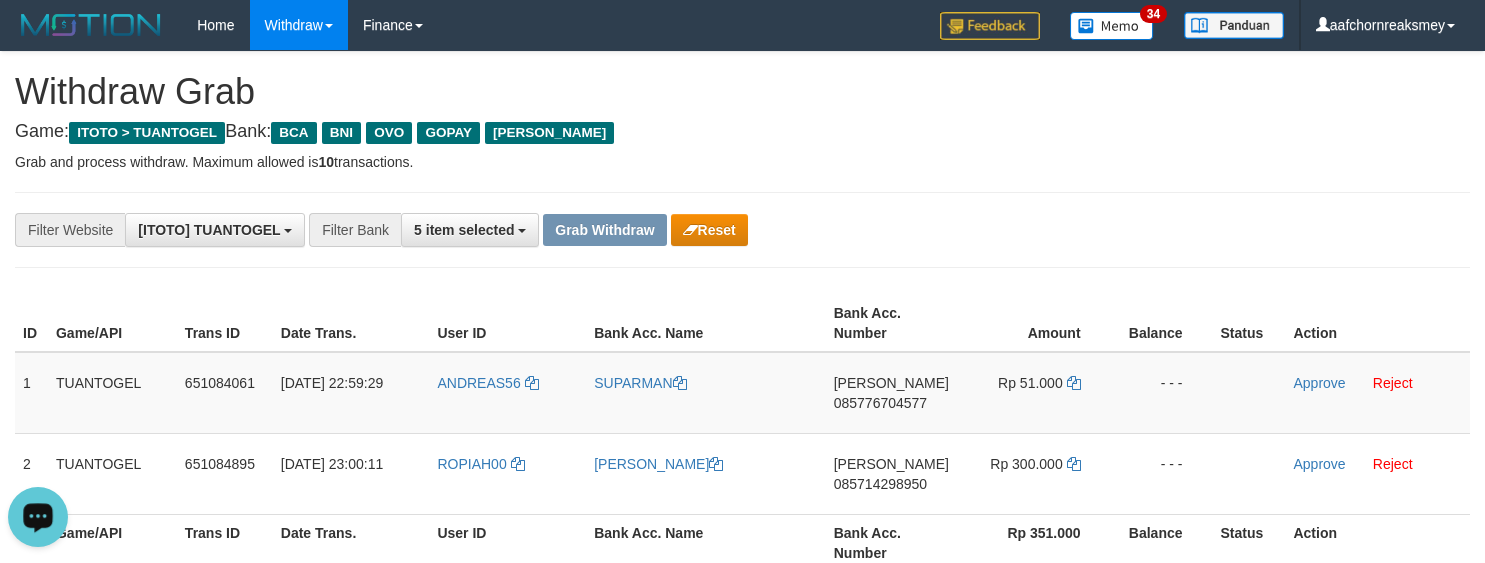 click on "**********" at bounding box center (742, 1163) 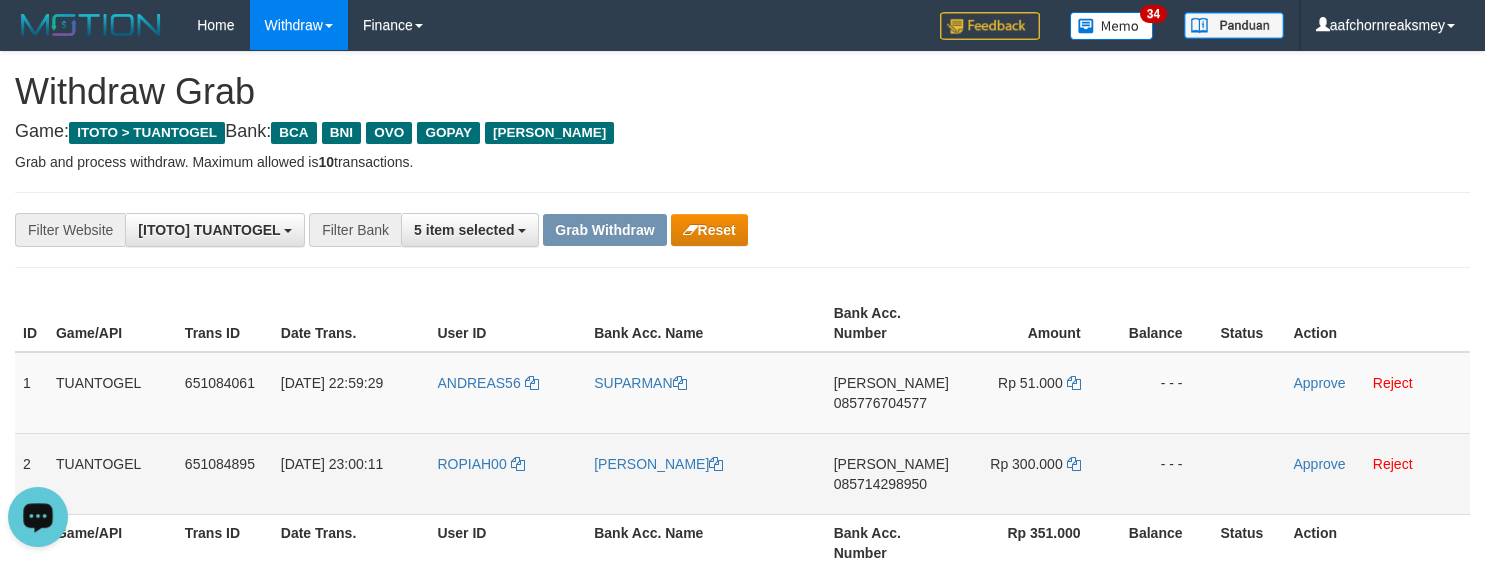 drag, startPoint x: 36, startPoint y: 453, endPoint x: 1210, endPoint y: 458, distance: 1174.0106 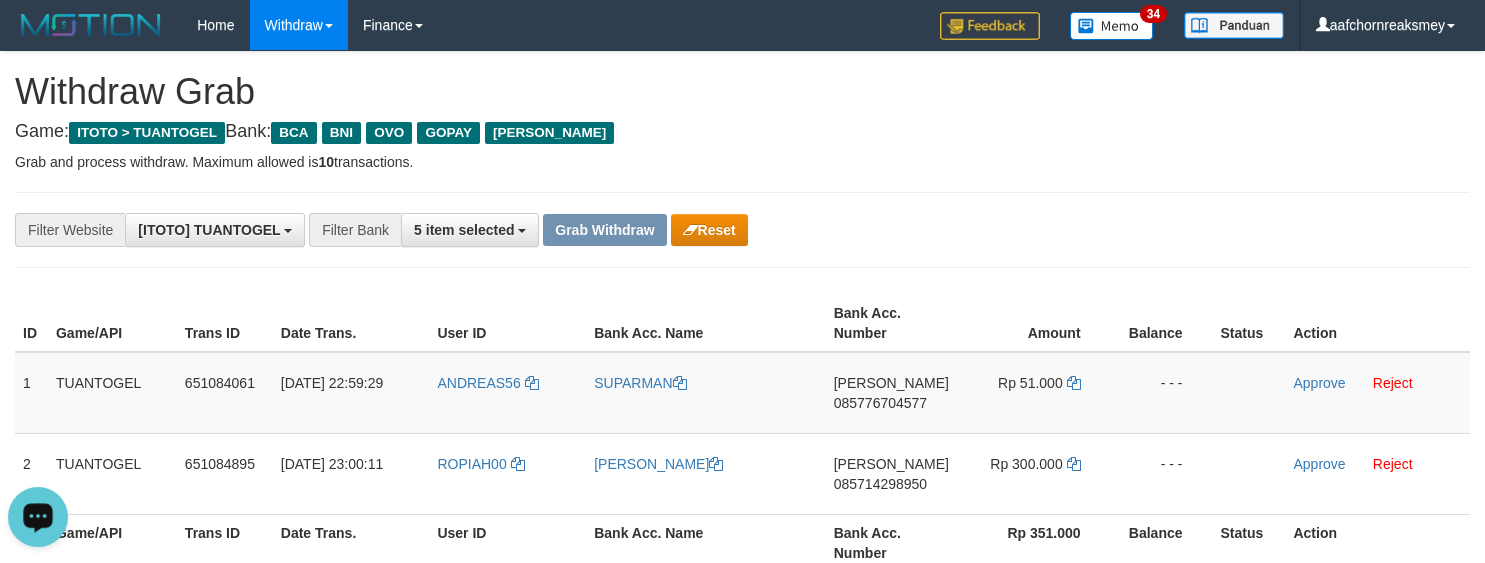 copy on "TUANTOGEL
651084895
13/07/2025 23:00:11
ROPIAH00
CALIM MUKTI
DANA
085714298950
Rp 300.000
- - -" 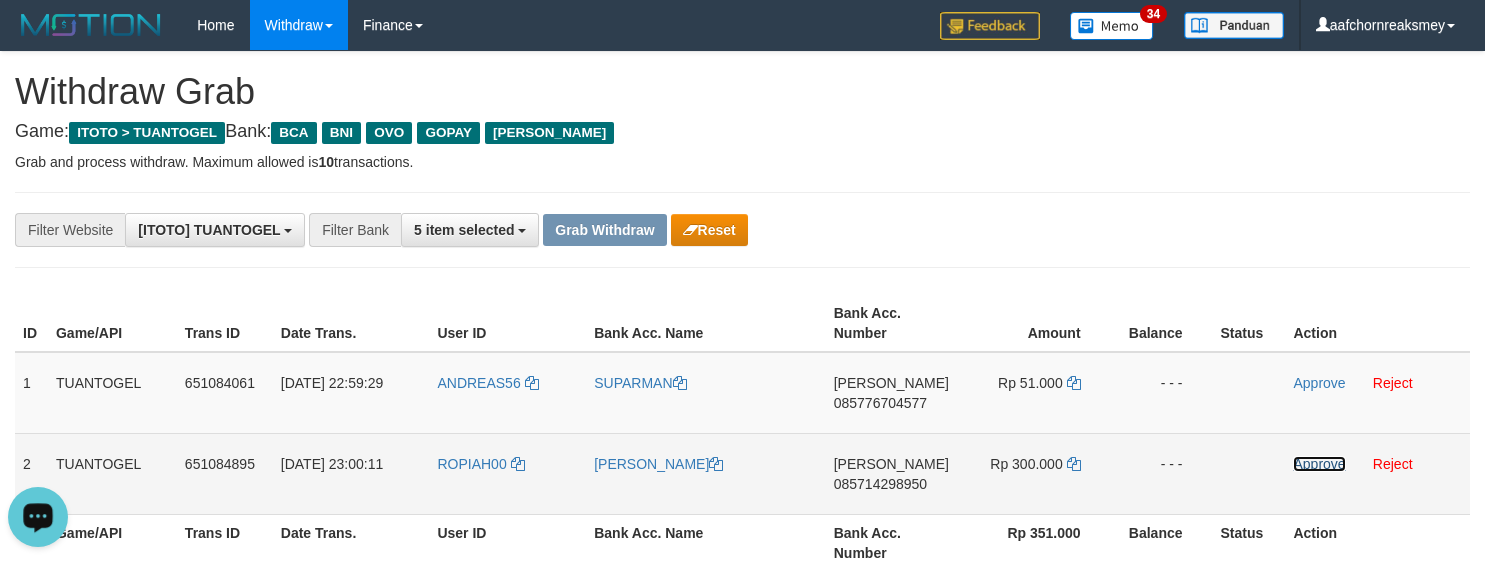 click on "Approve" at bounding box center (1319, 464) 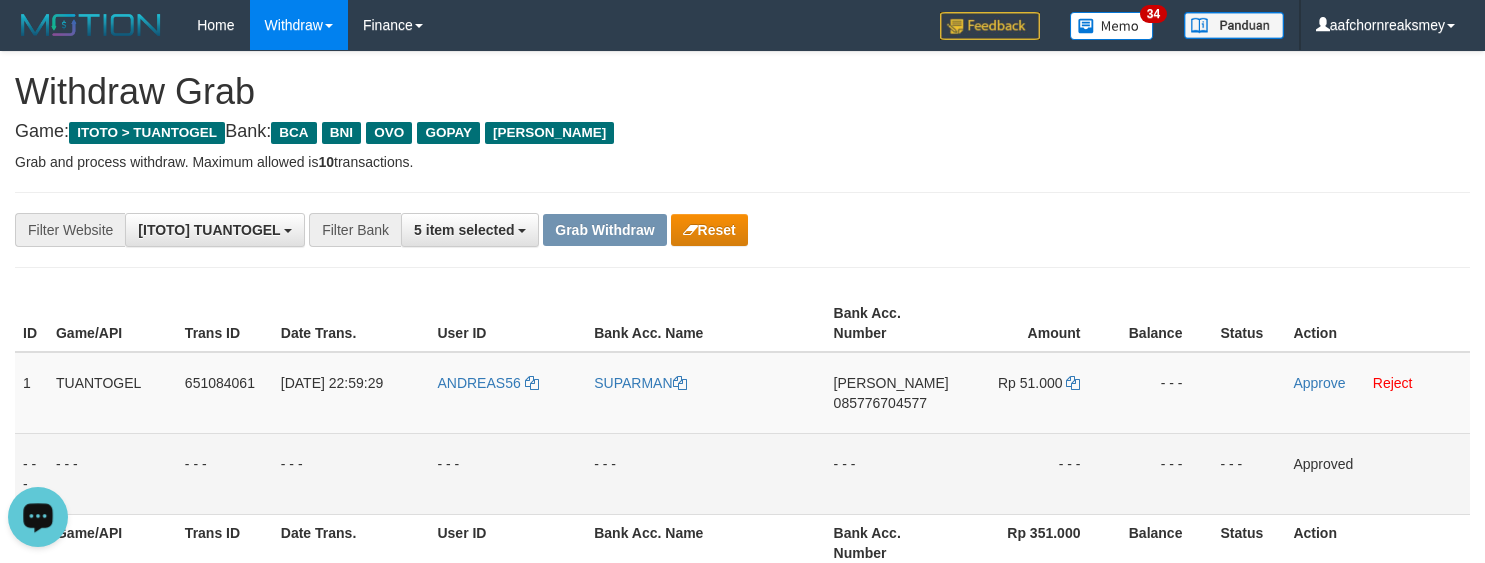 click on "**********" at bounding box center [742, 230] 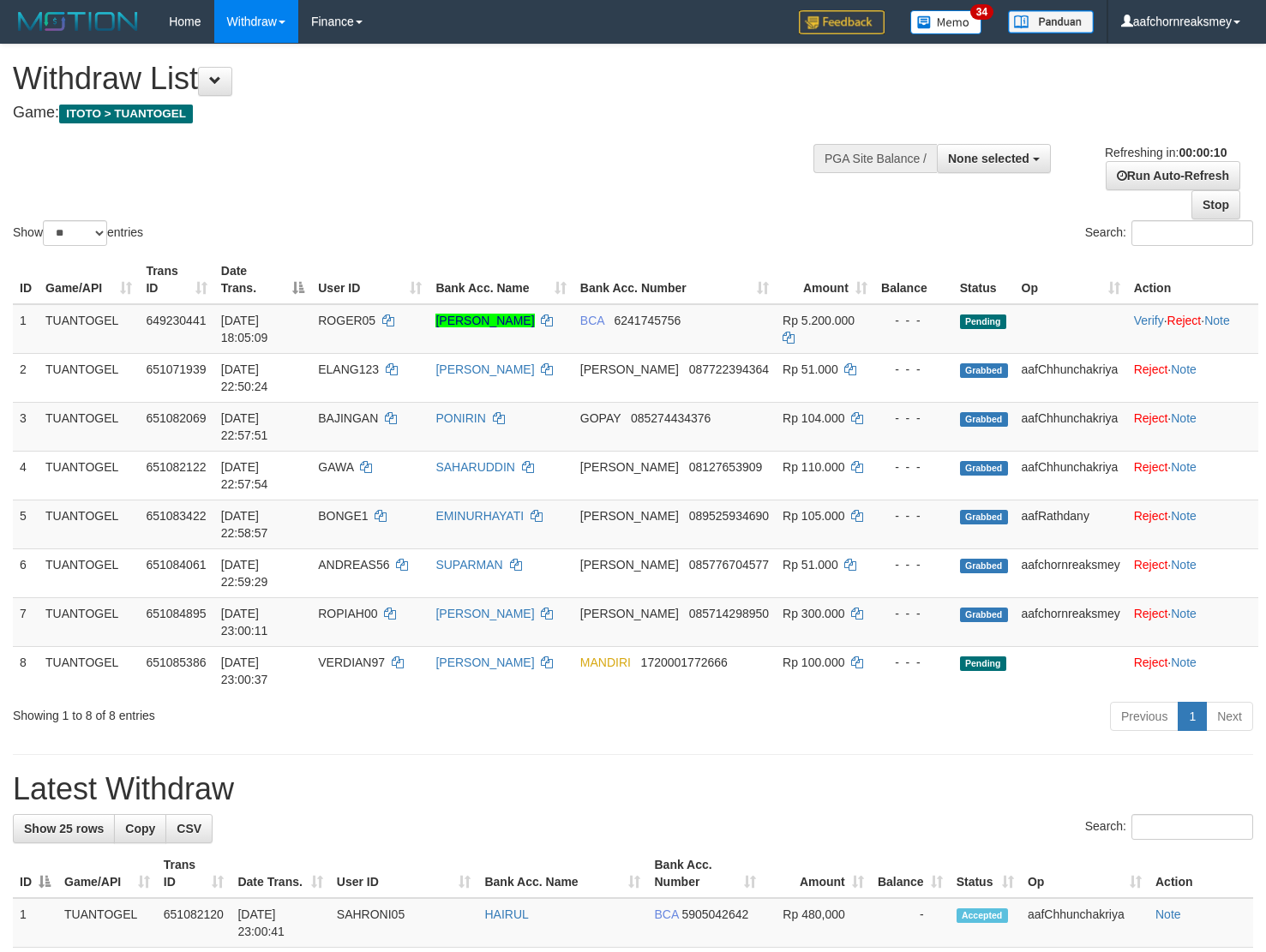 select 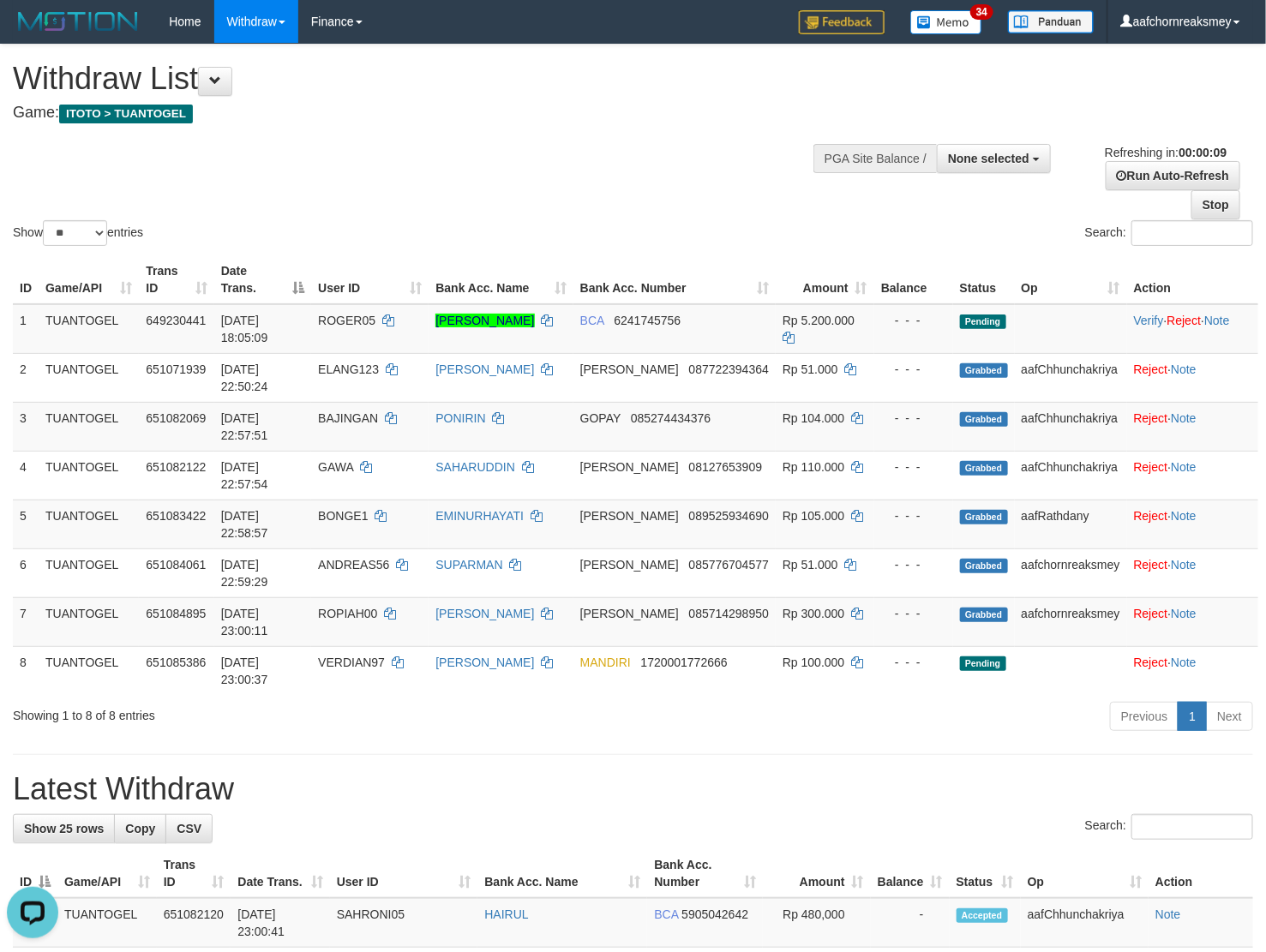 scroll, scrollTop: 0, scrollLeft: 0, axis: both 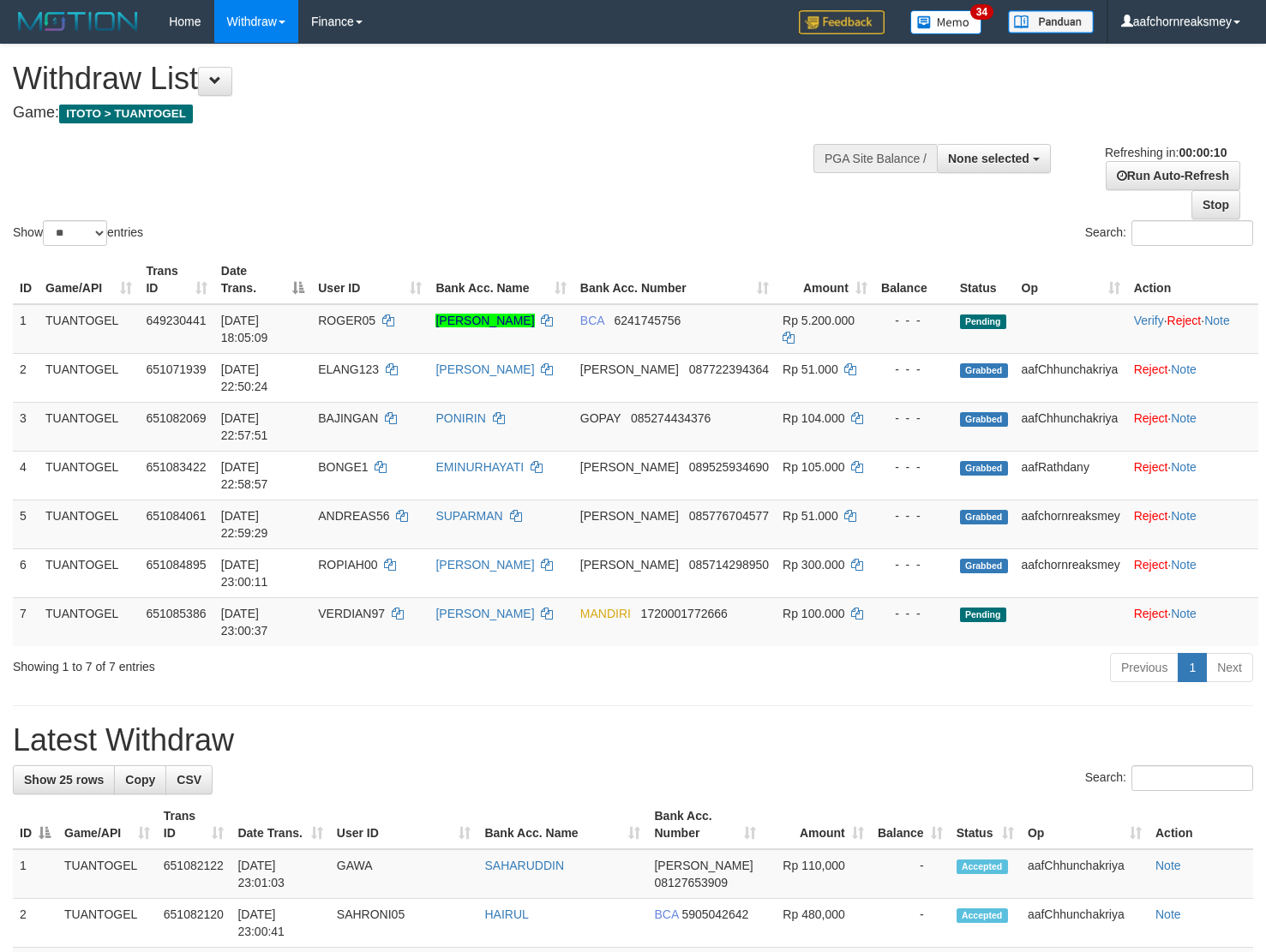 select 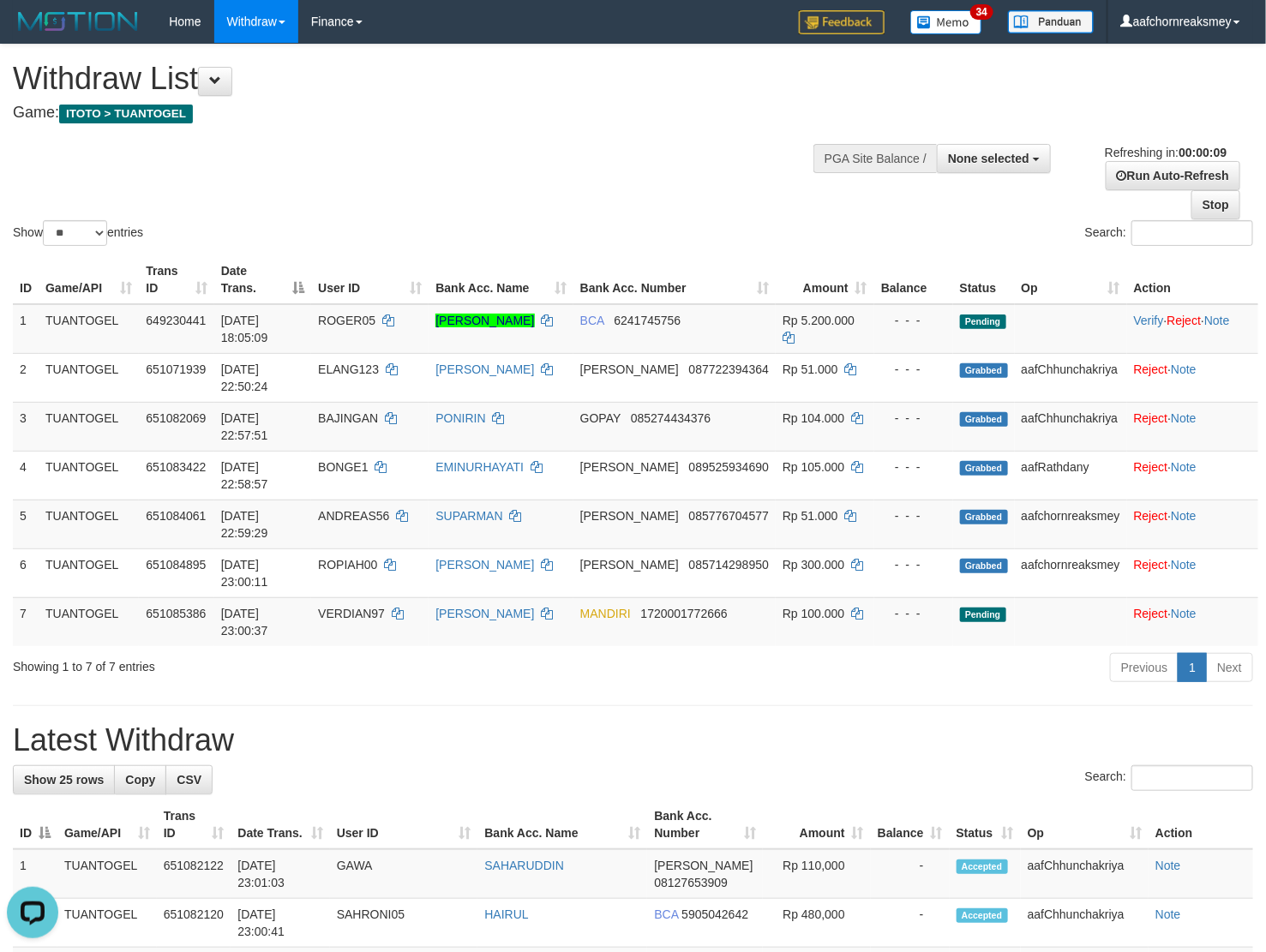 scroll, scrollTop: 0, scrollLeft: 0, axis: both 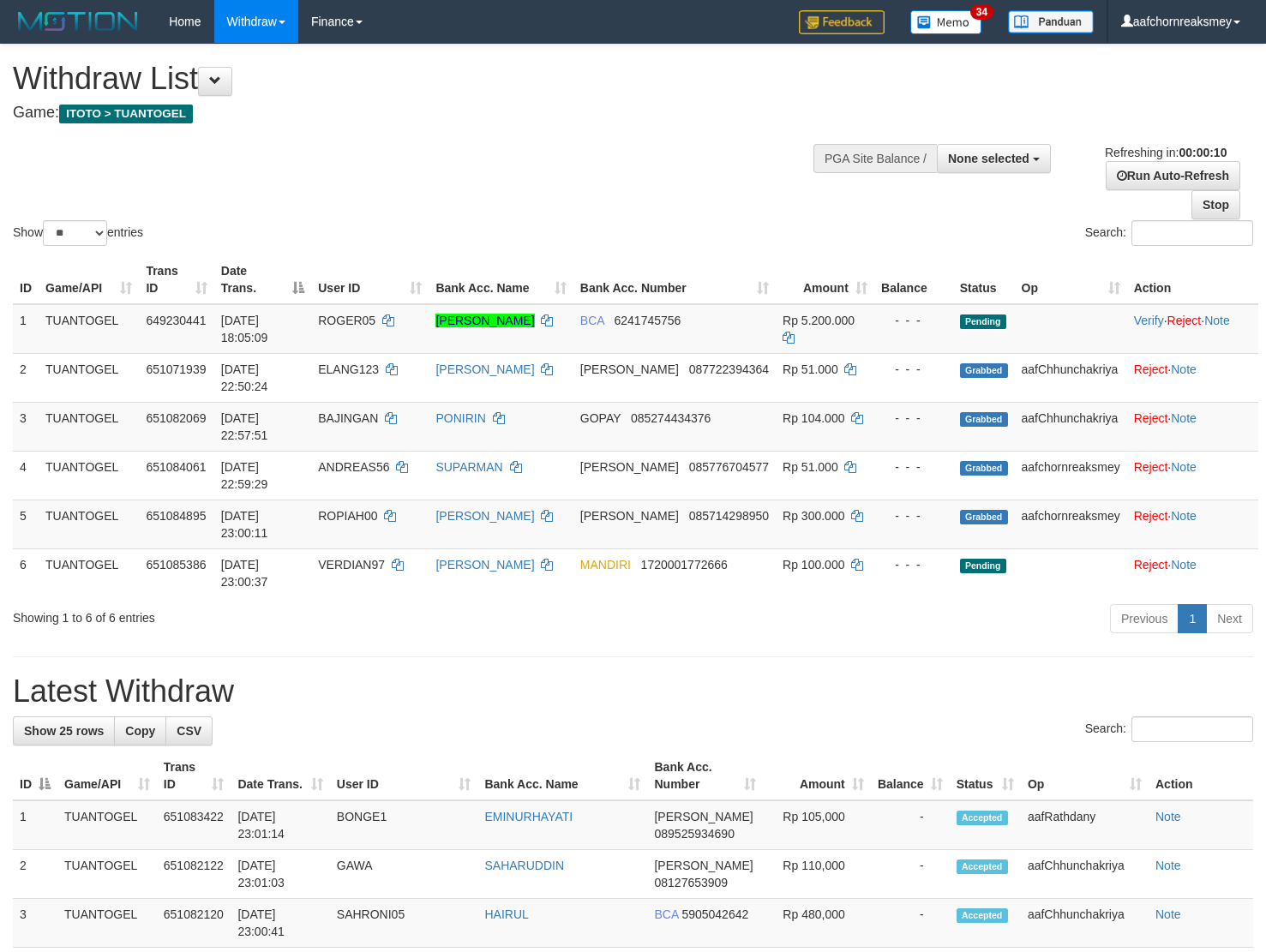 select 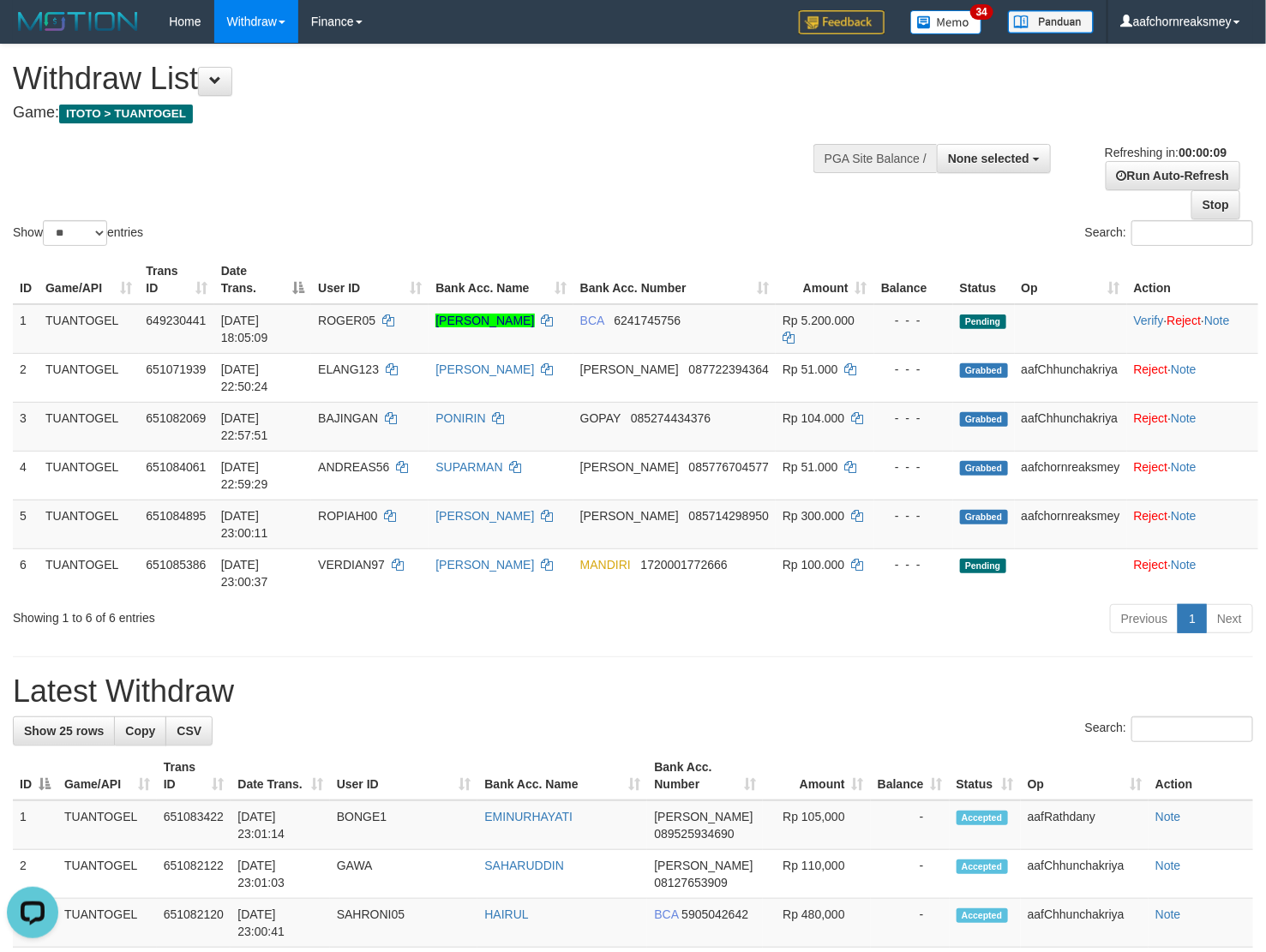scroll, scrollTop: 0, scrollLeft: 0, axis: both 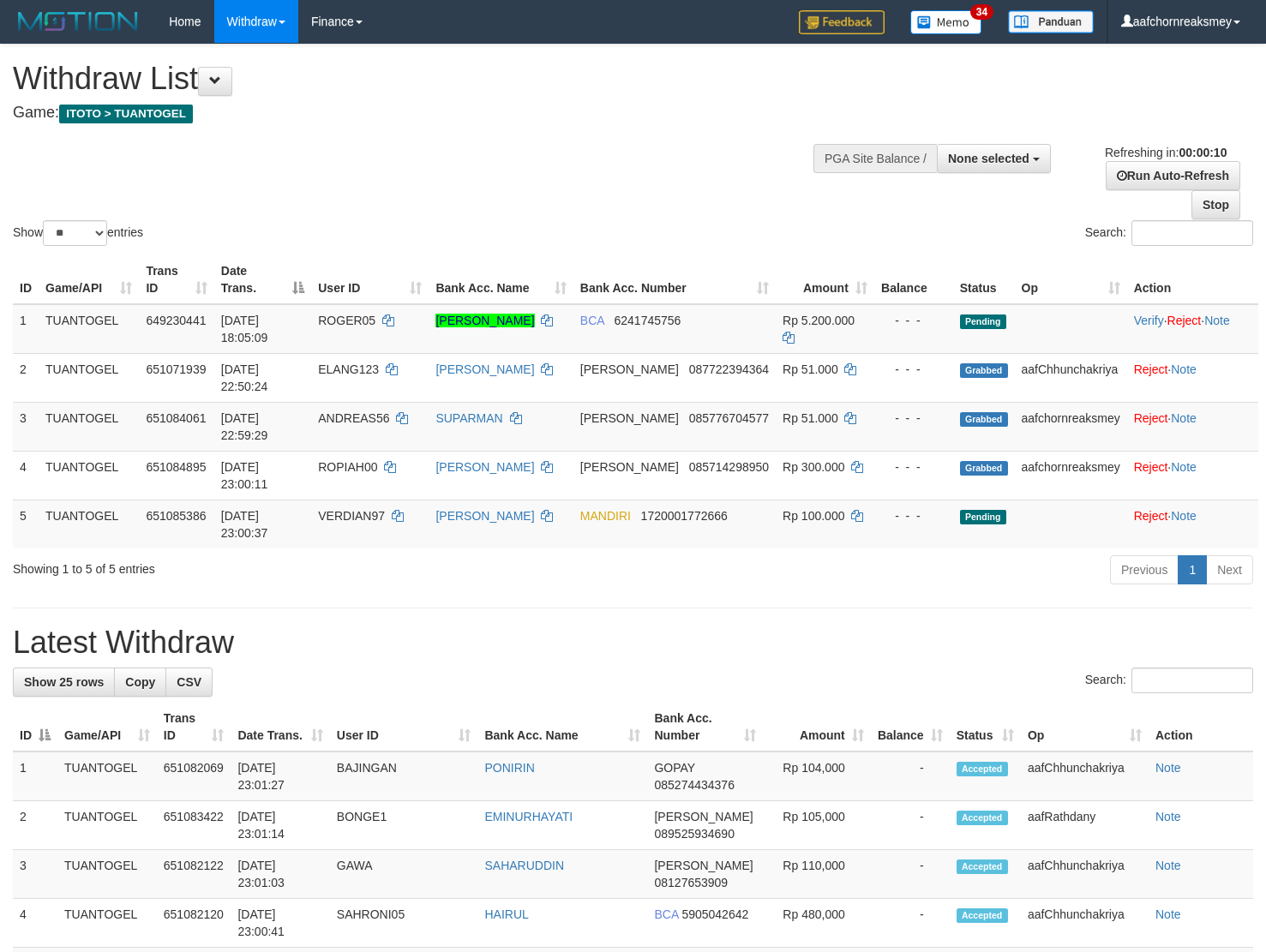 select 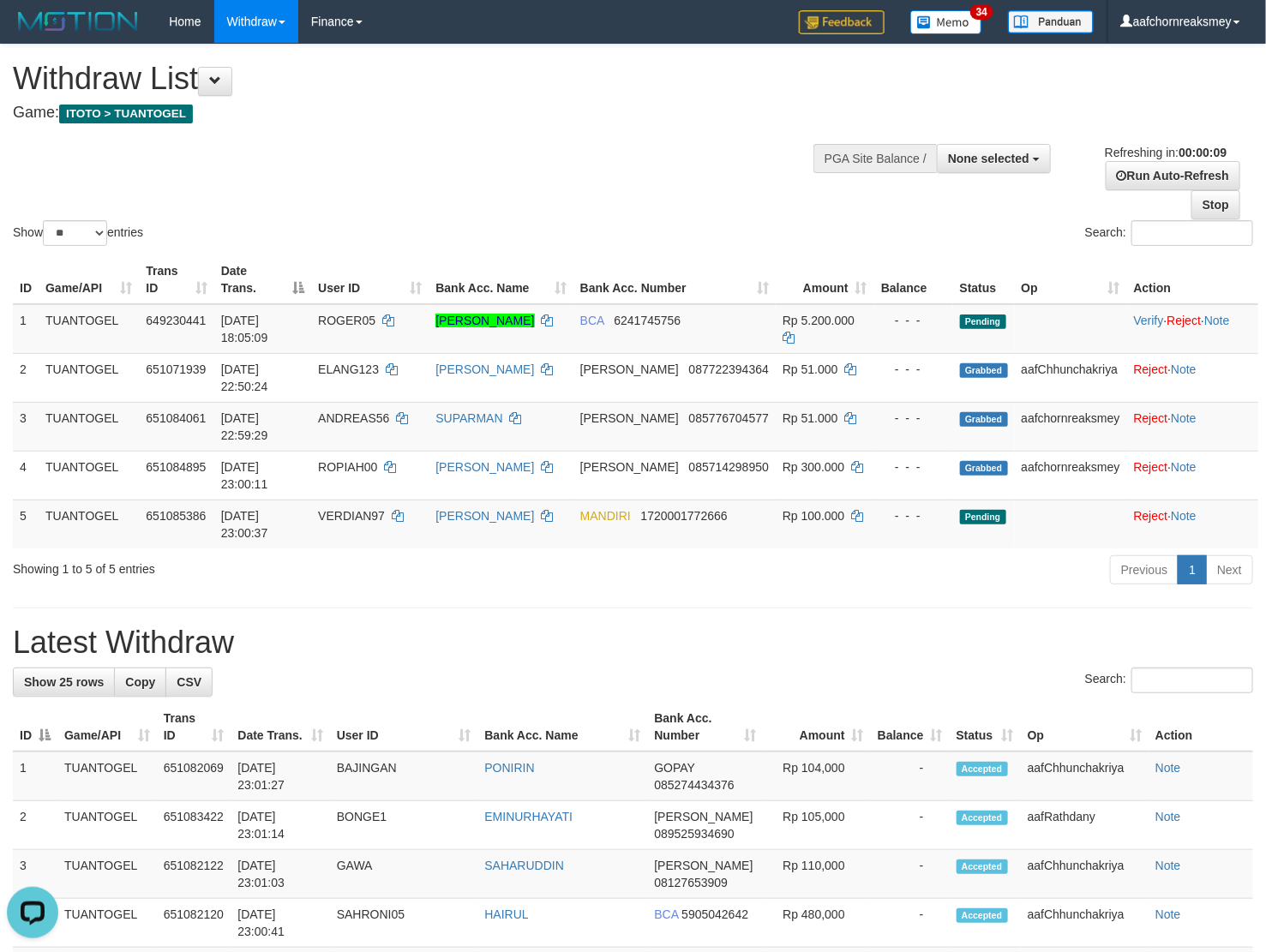 scroll, scrollTop: 0, scrollLeft: 0, axis: both 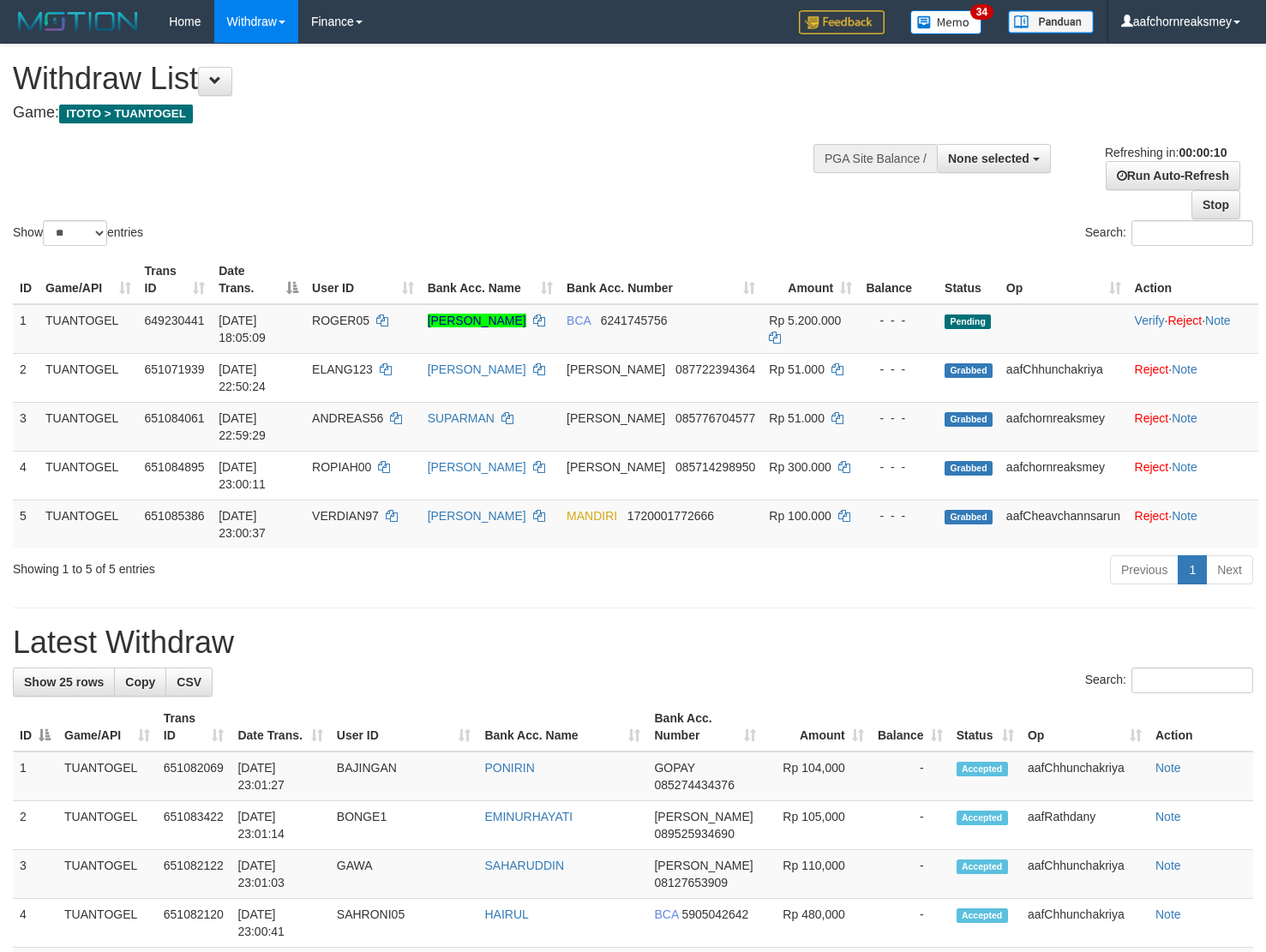 select 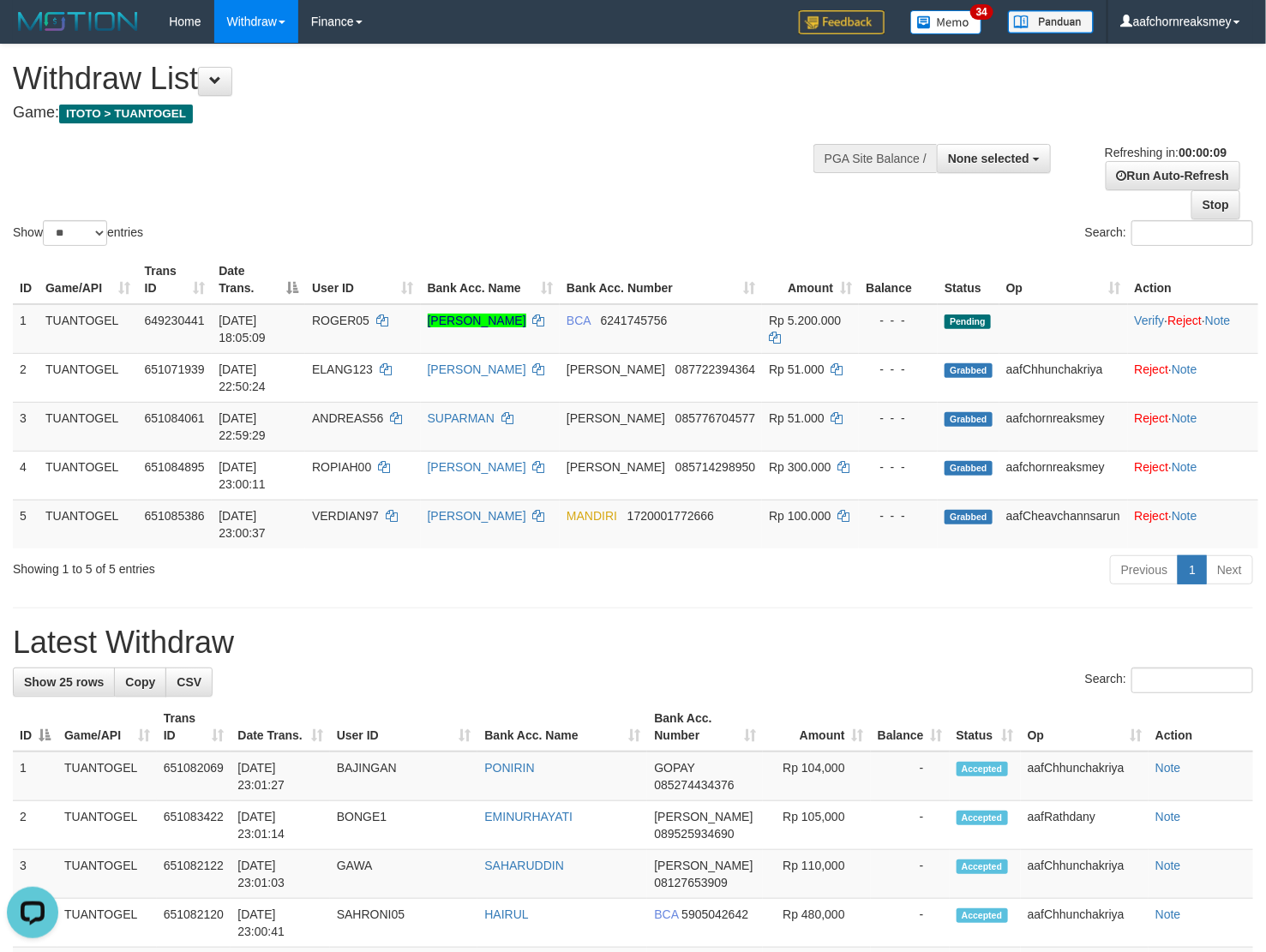 scroll, scrollTop: 0, scrollLeft: 0, axis: both 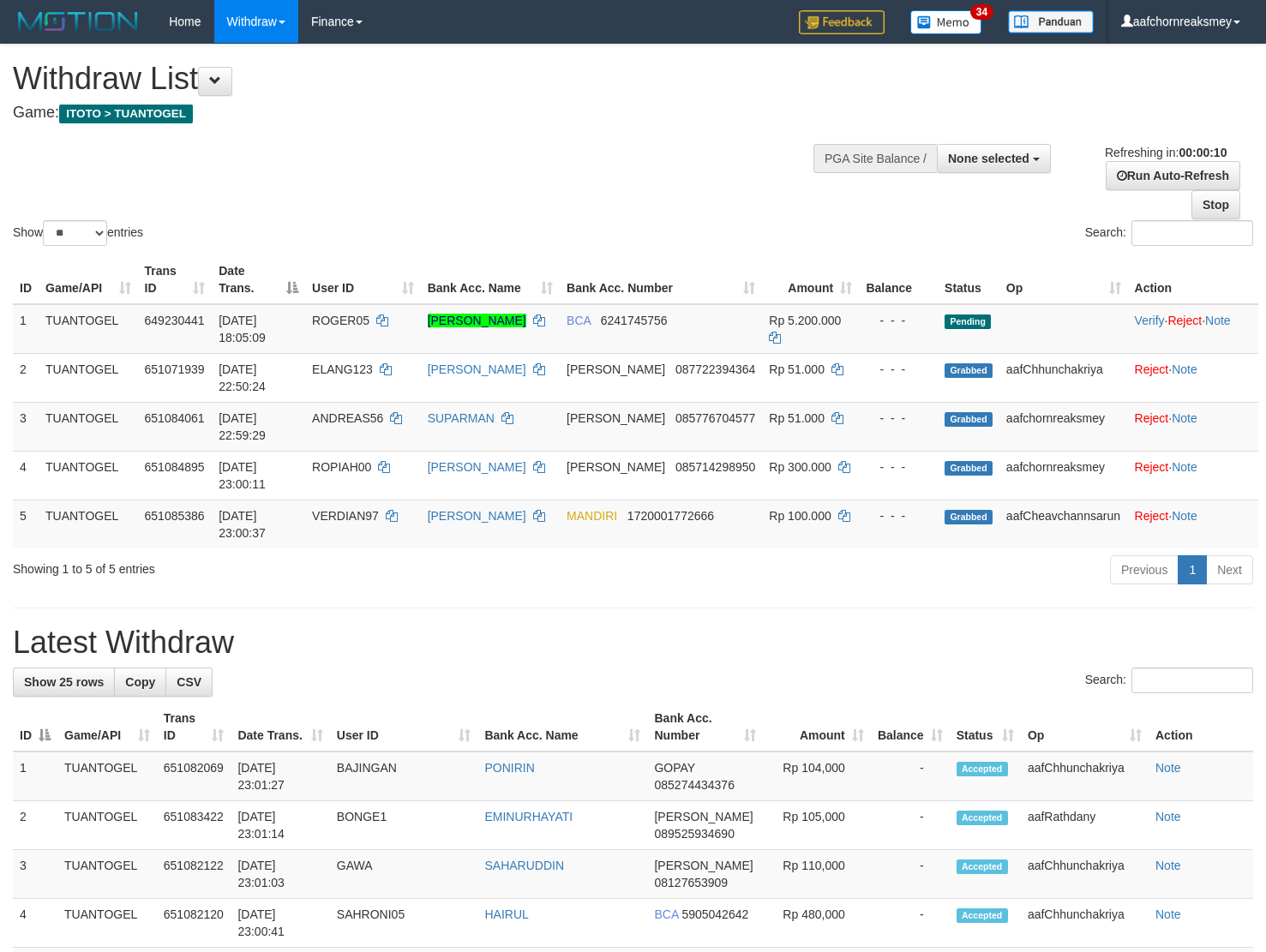 select 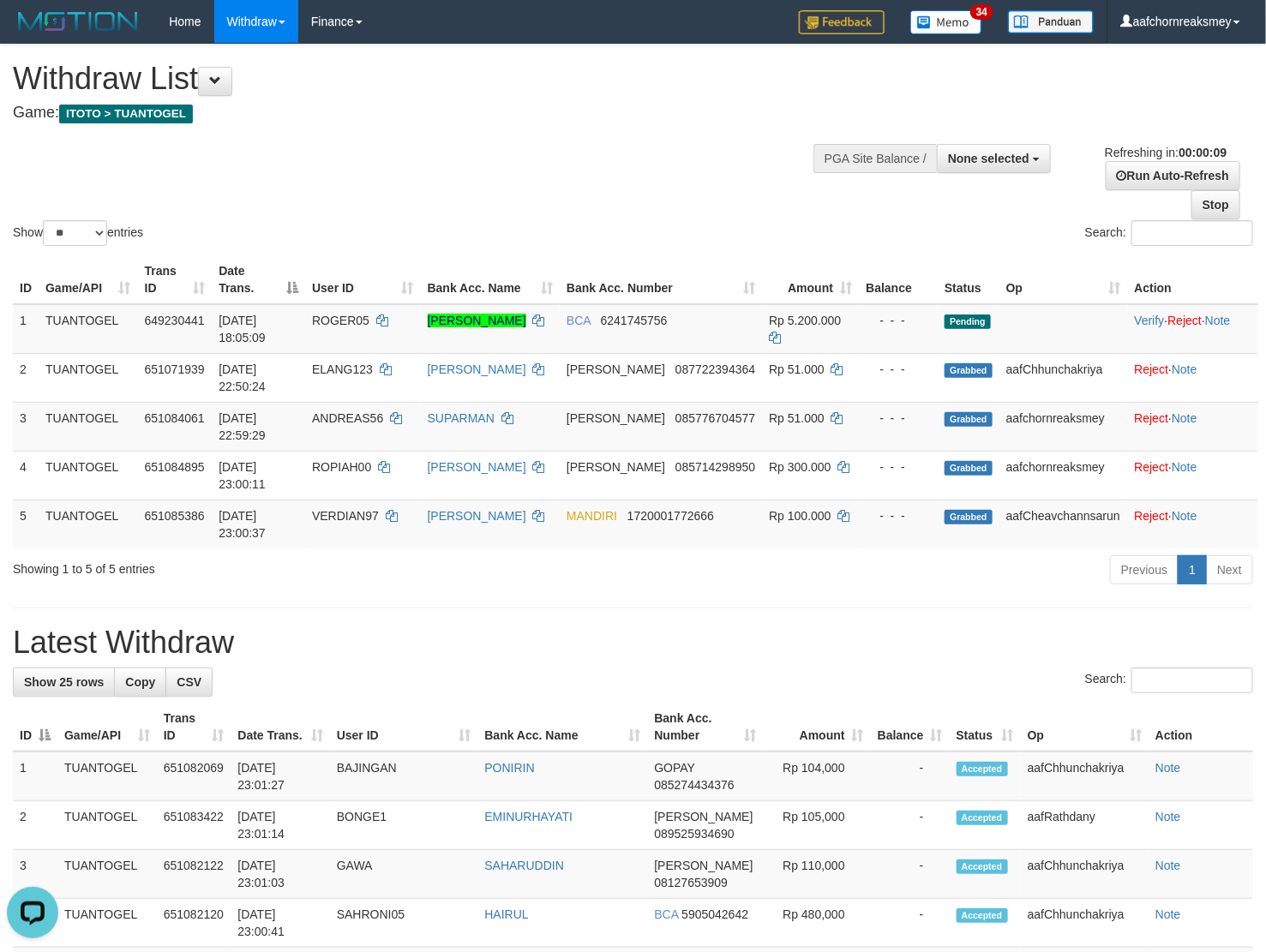 scroll, scrollTop: 0, scrollLeft: 0, axis: both 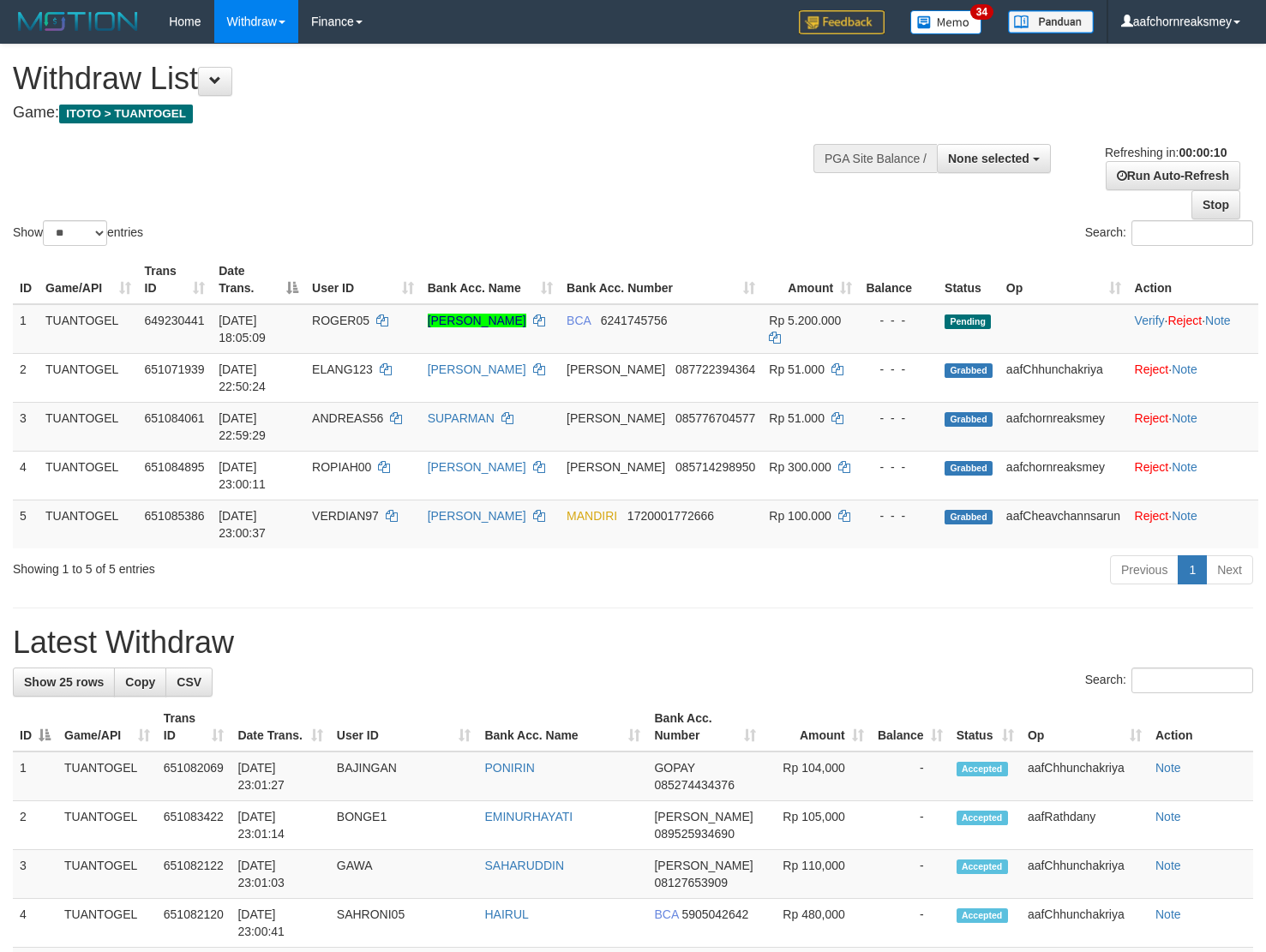 select 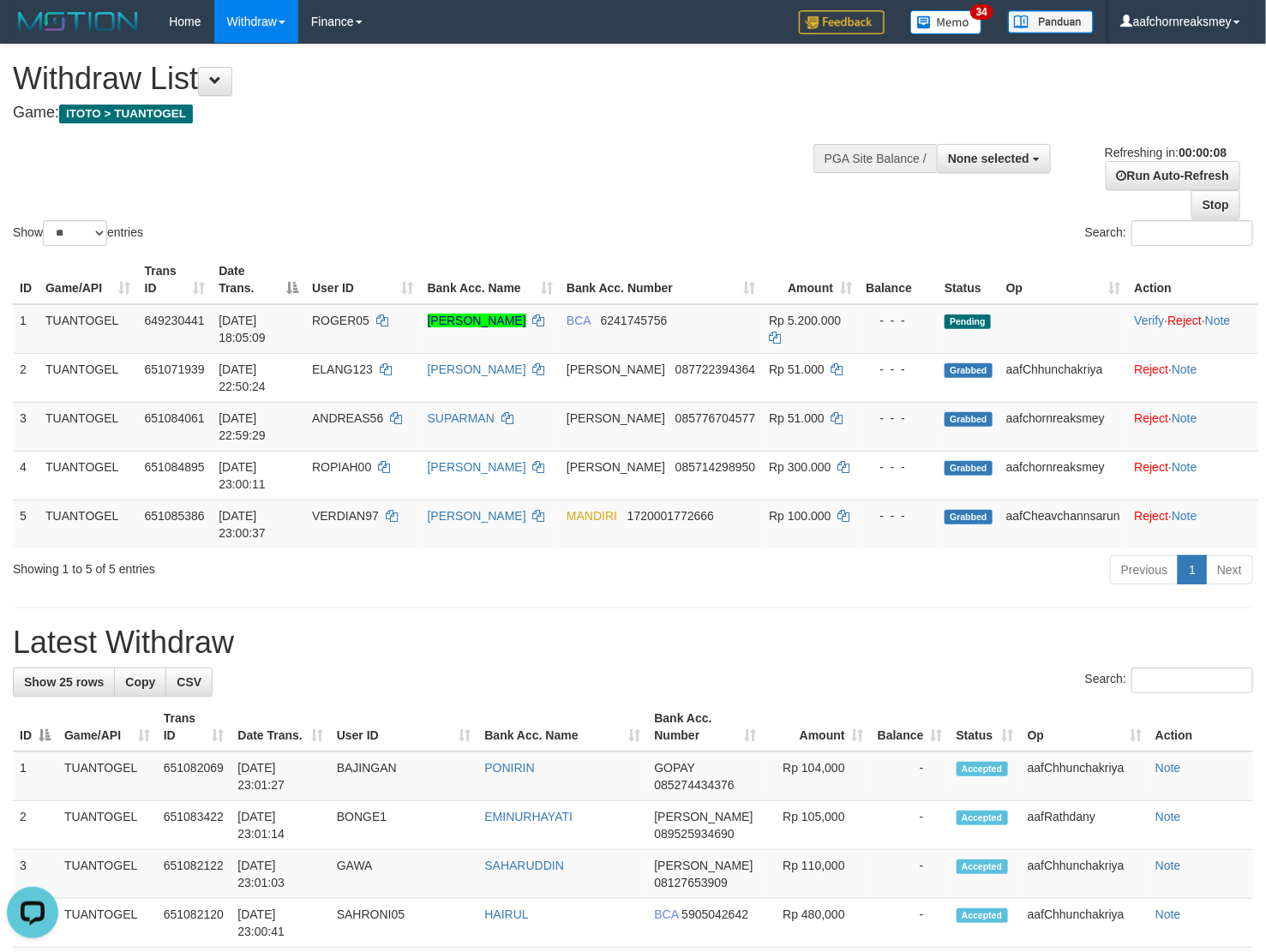 scroll, scrollTop: 0, scrollLeft: 0, axis: both 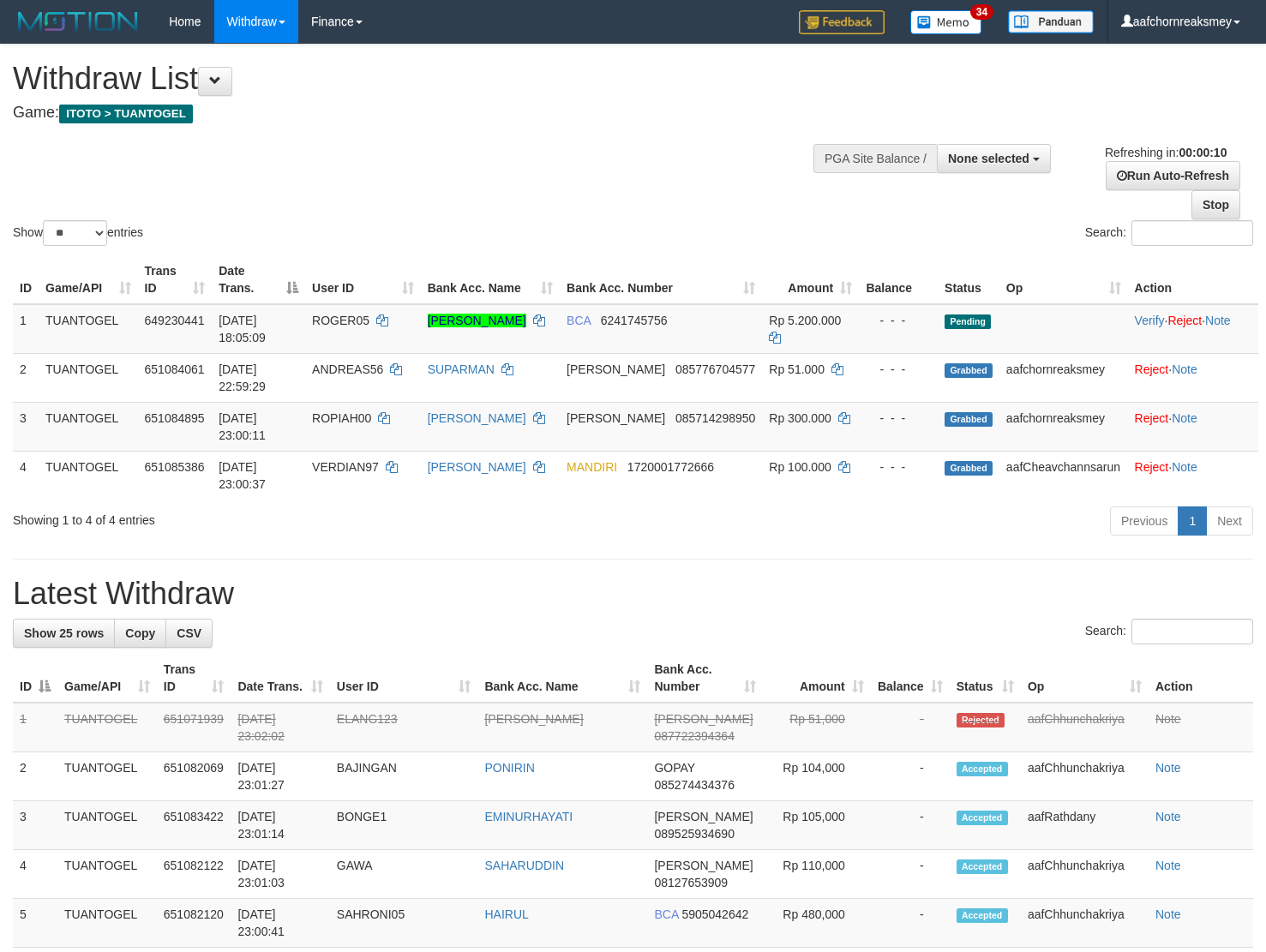 select 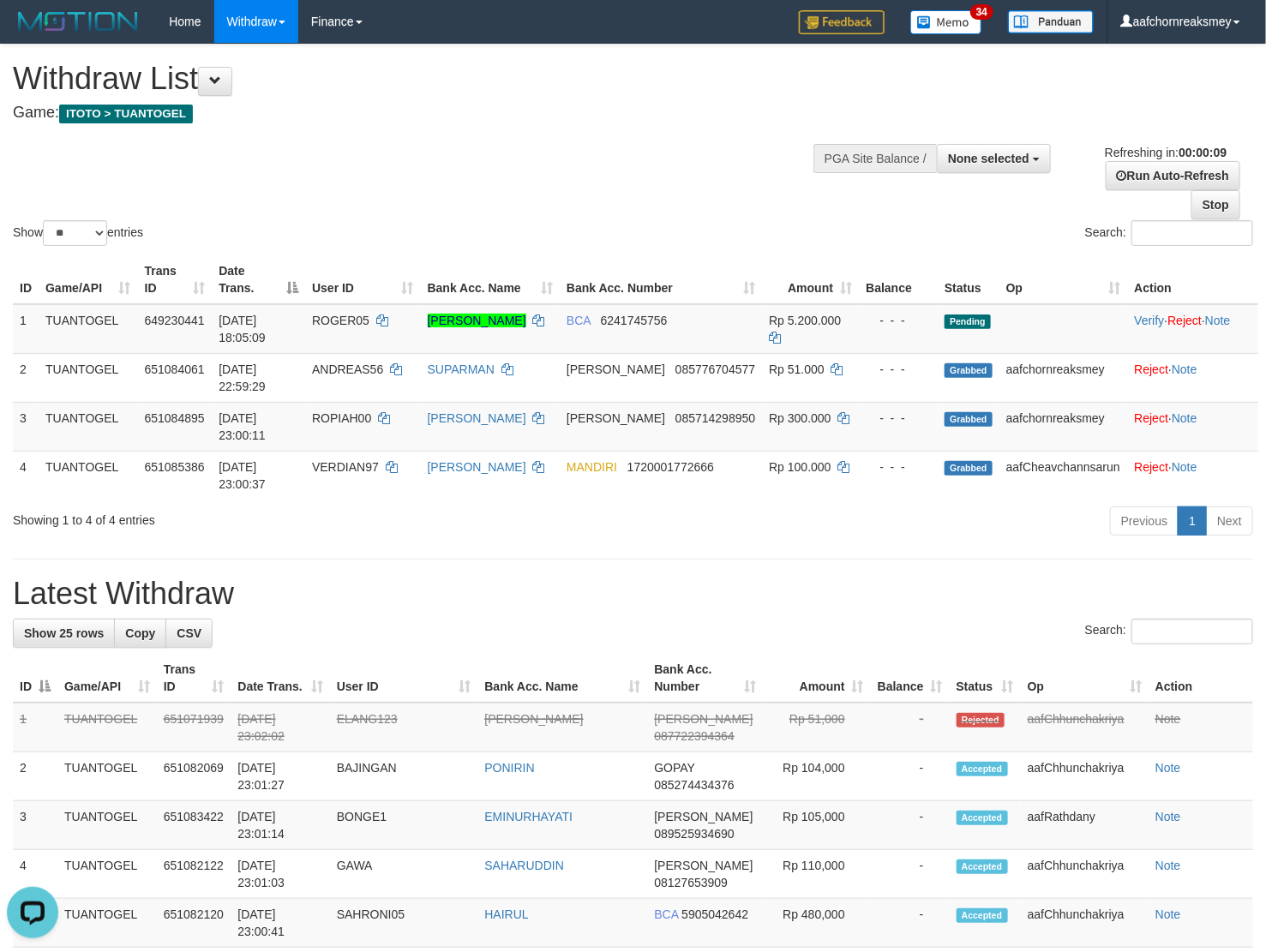 scroll, scrollTop: 0, scrollLeft: 0, axis: both 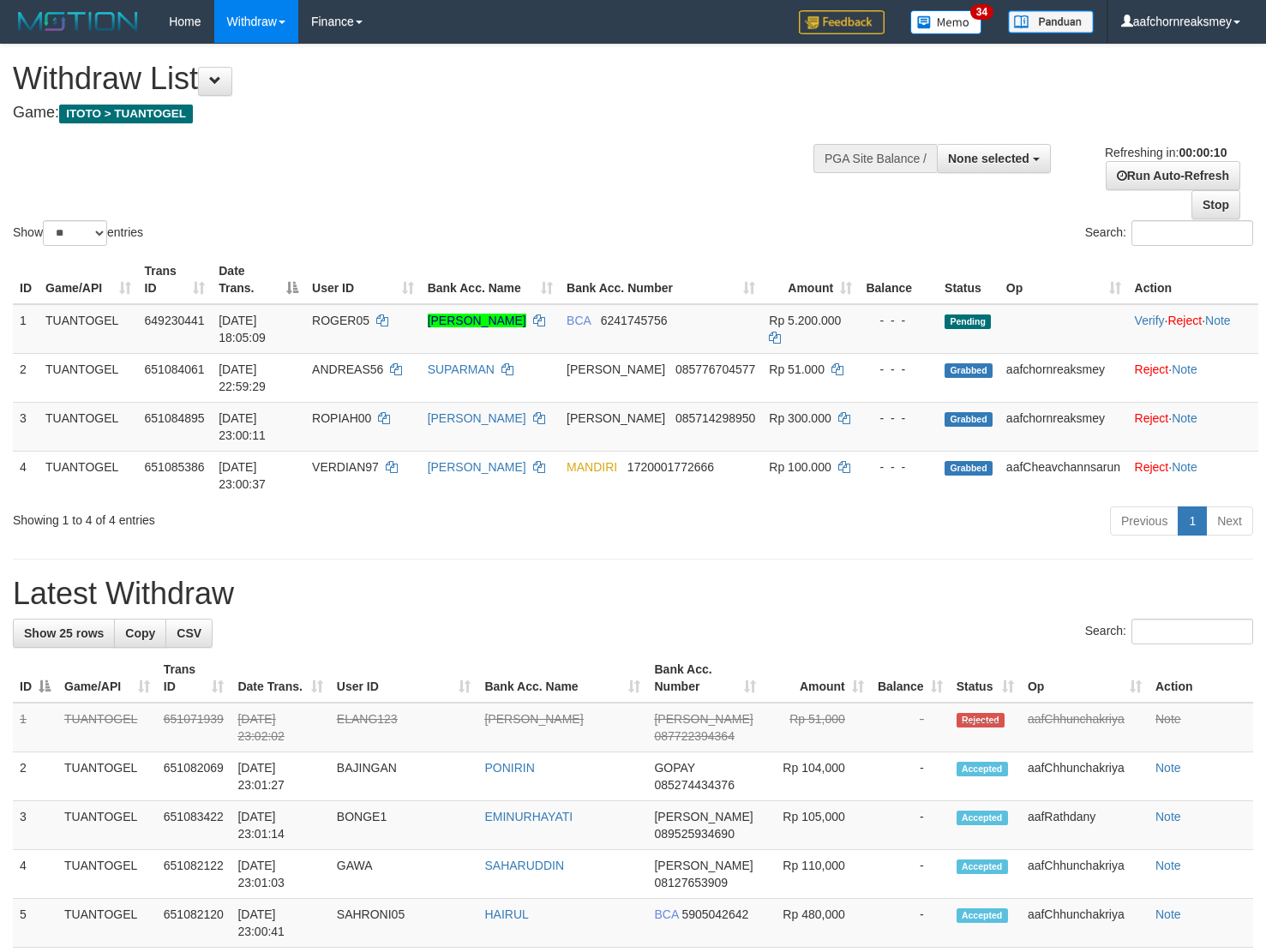 select 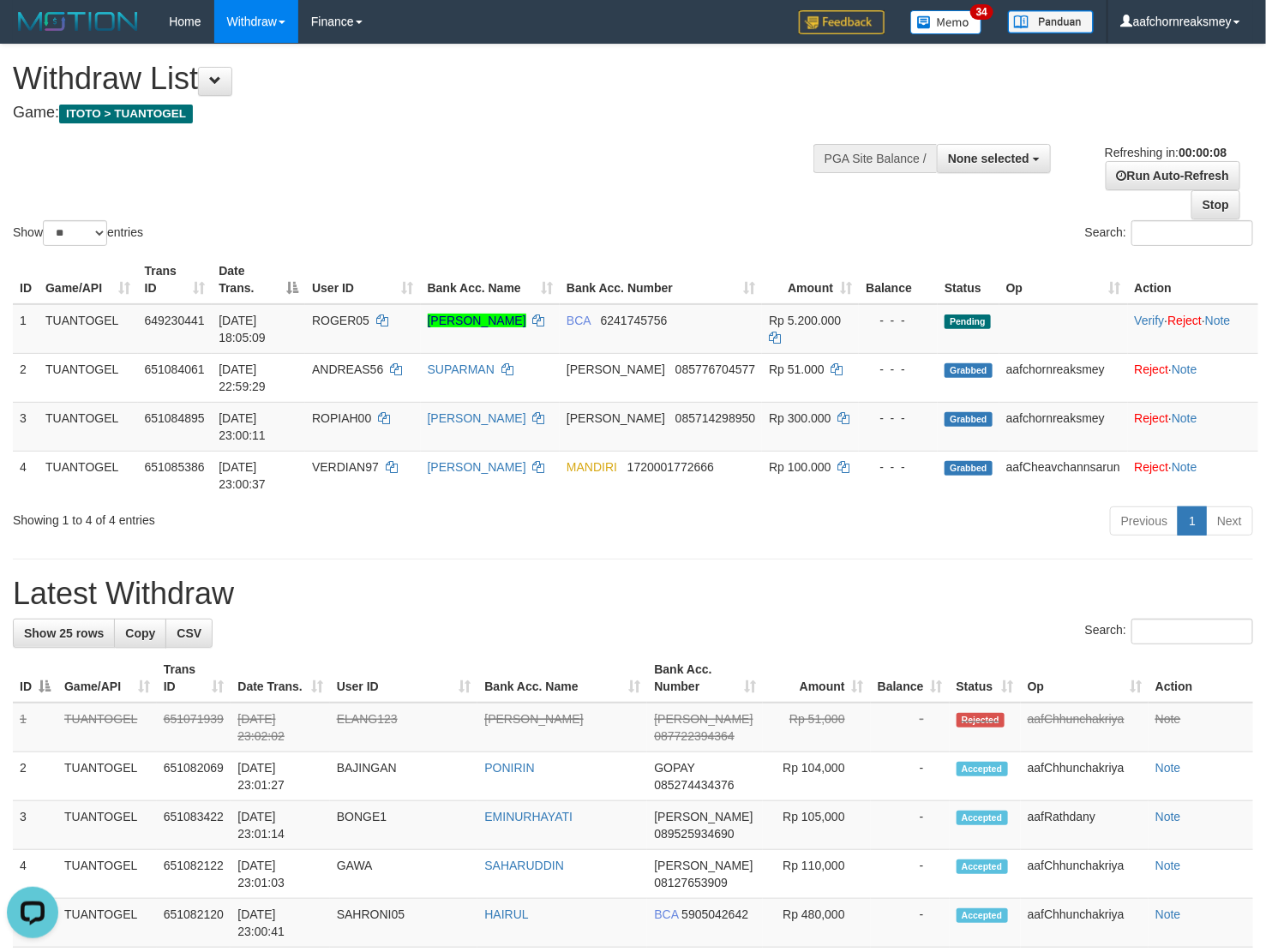 scroll, scrollTop: 0, scrollLeft: 0, axis: both 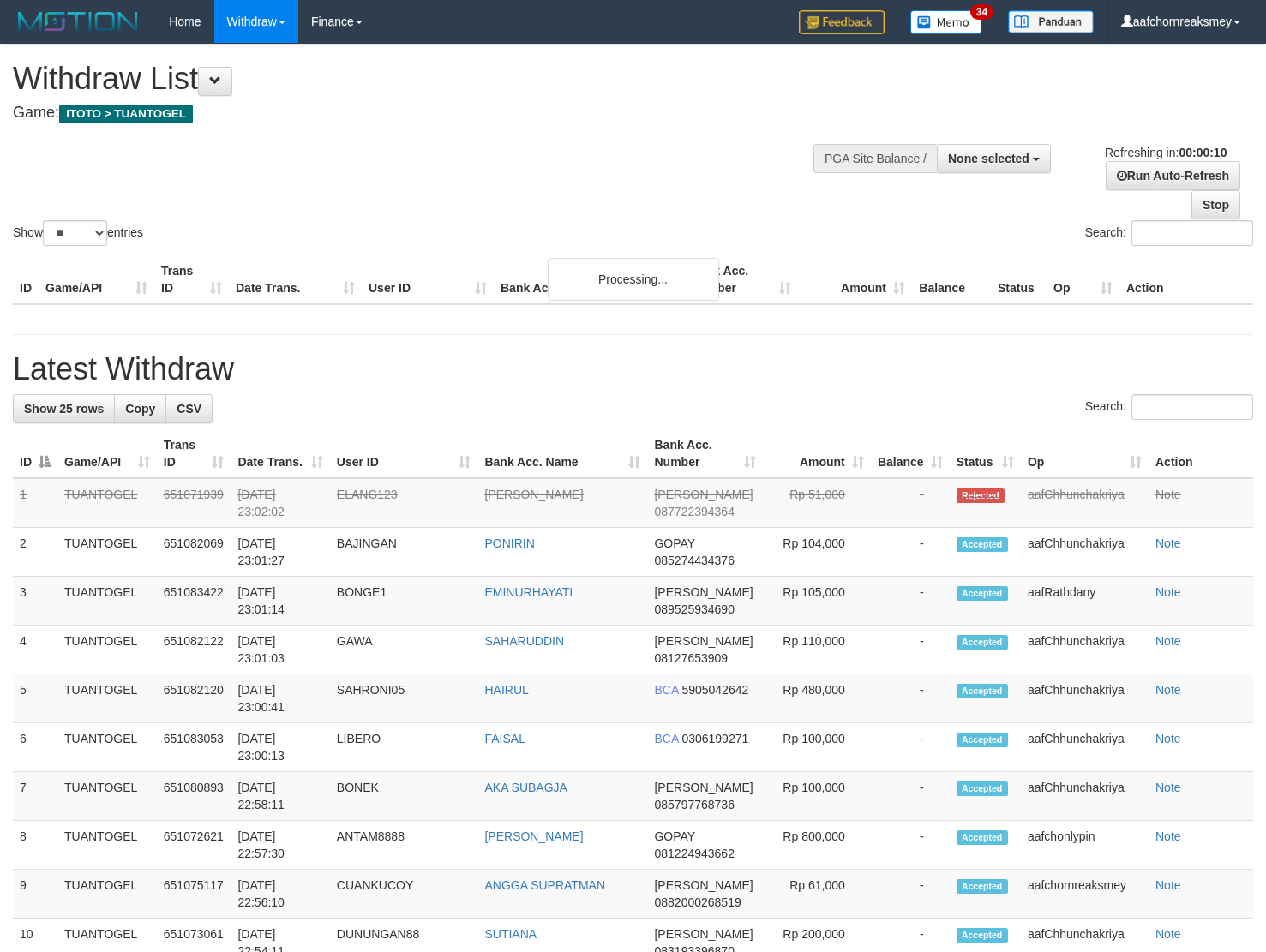 select 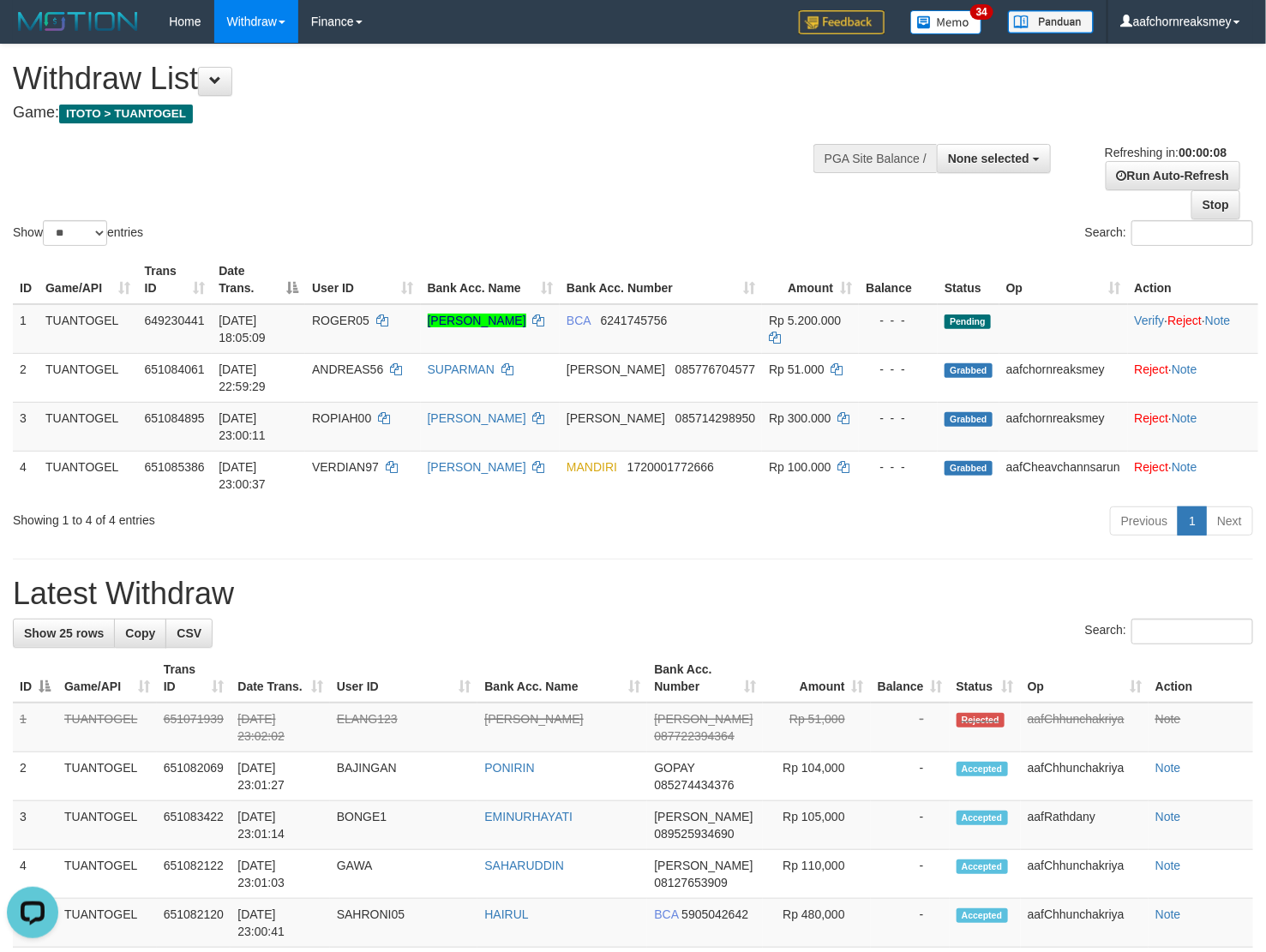 scroll, scrollTop: 0, scrollLeft: 0, axis: both 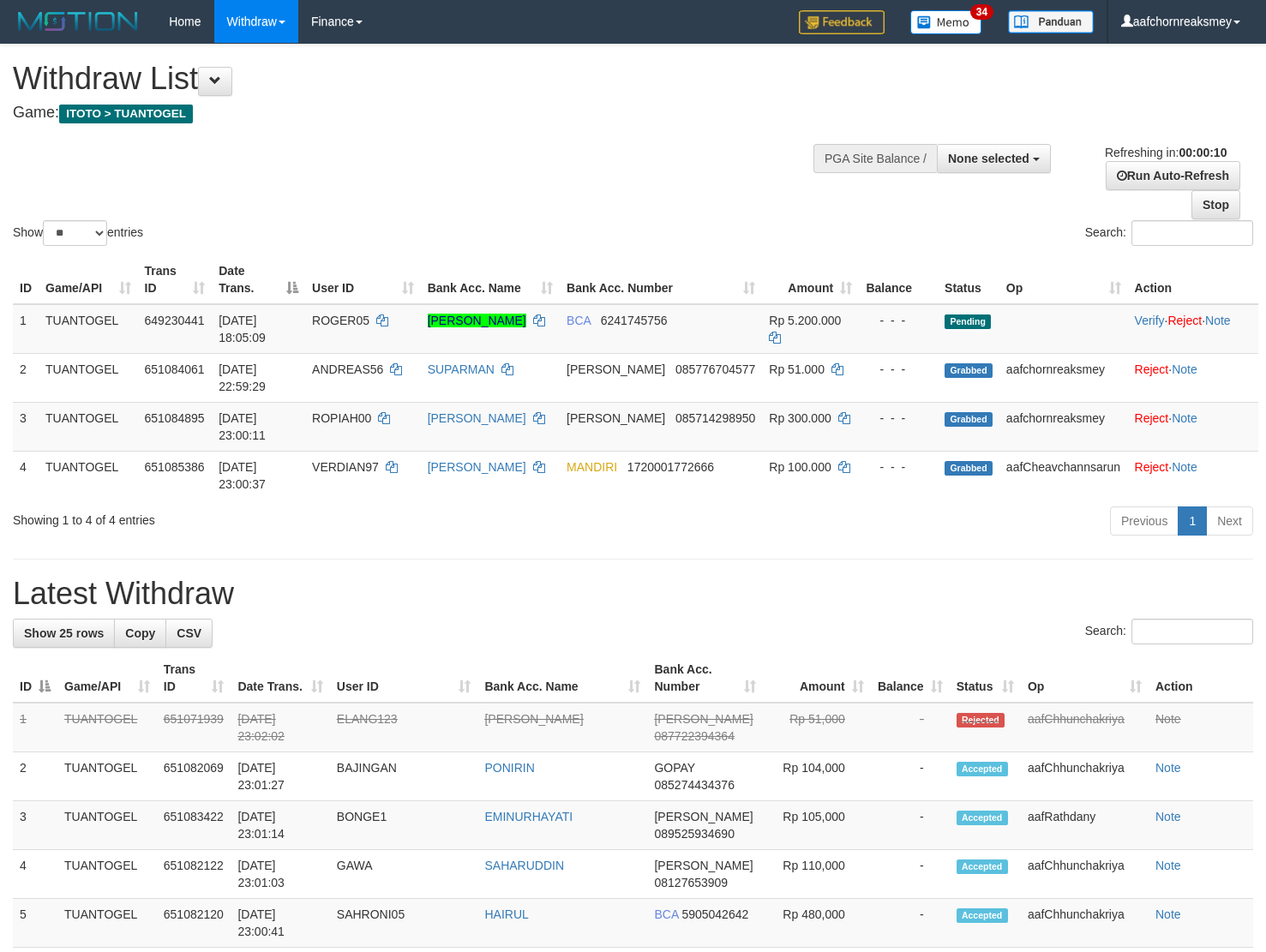 select 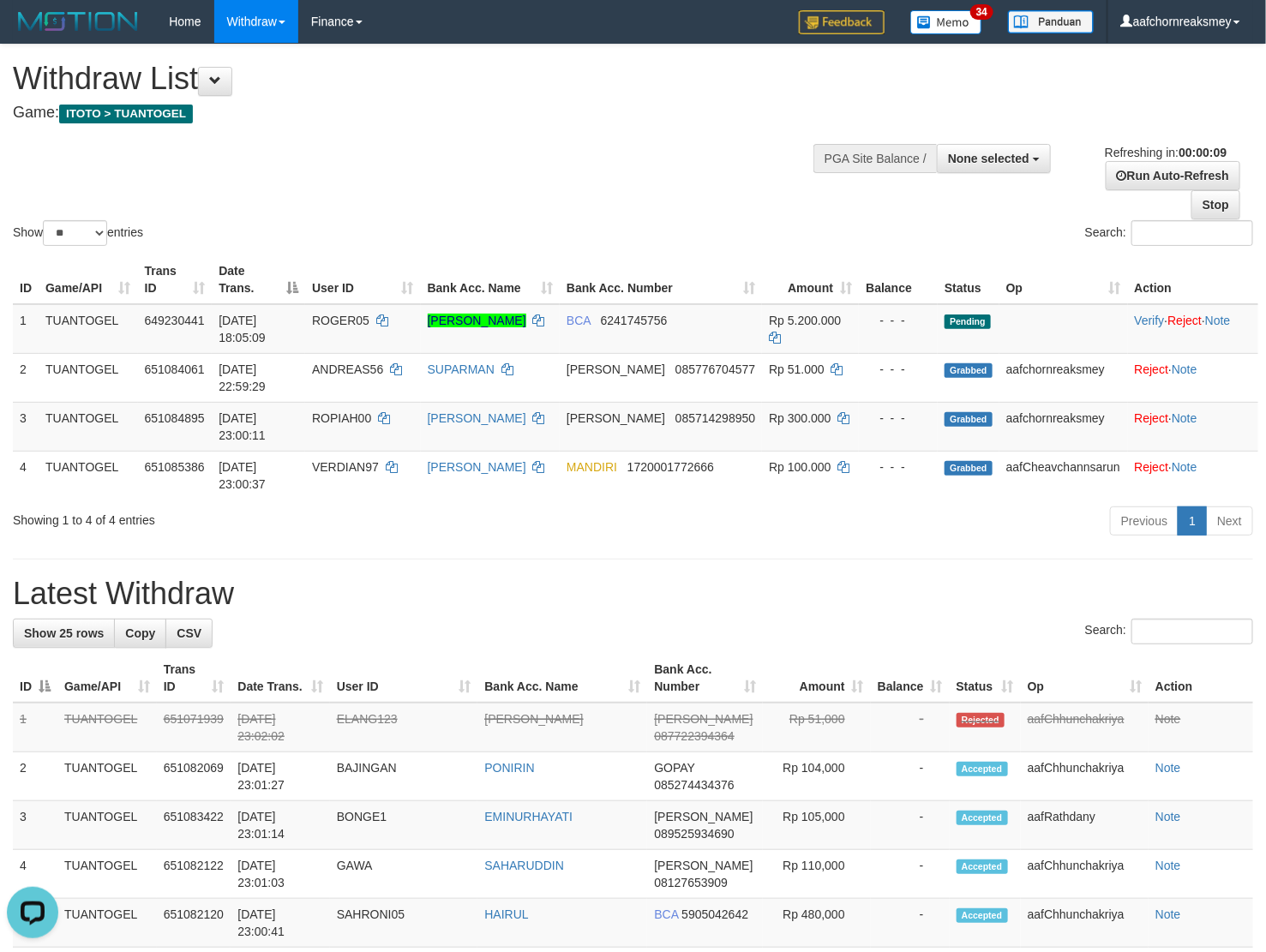 scroll, scrollTop: 0, scrollLeft: 0, axis: both 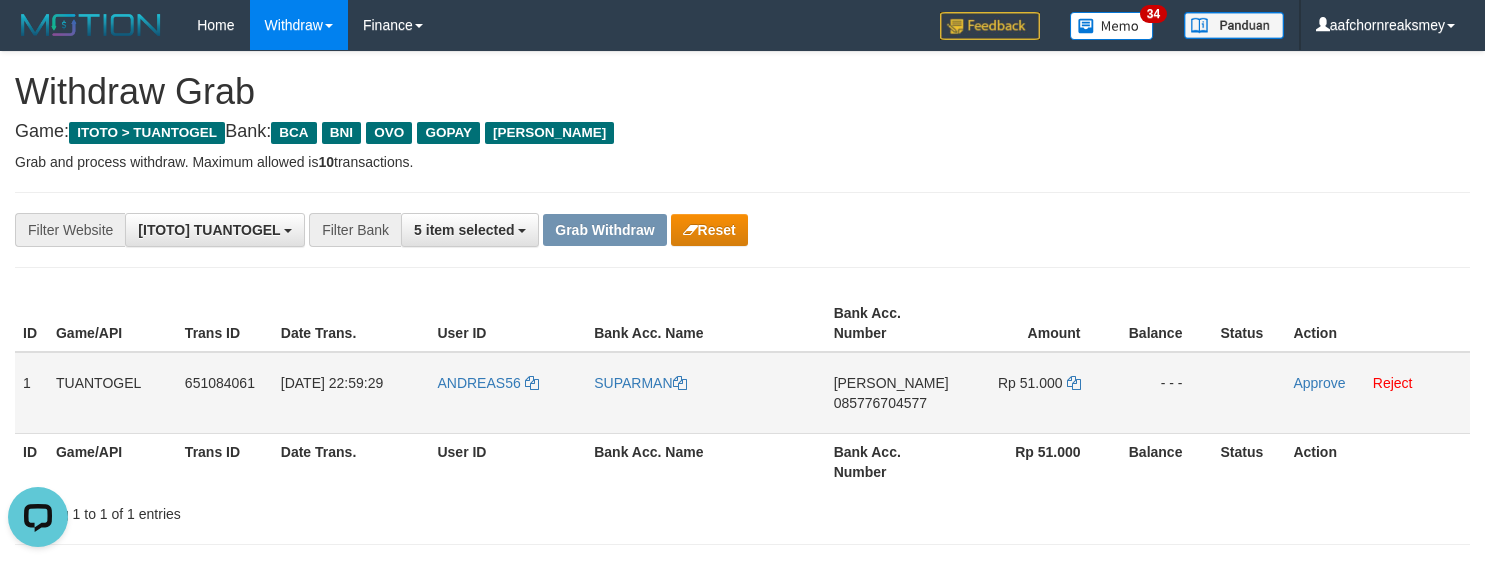 click on "DANA
085776704577" at bounding box center [891, 393] 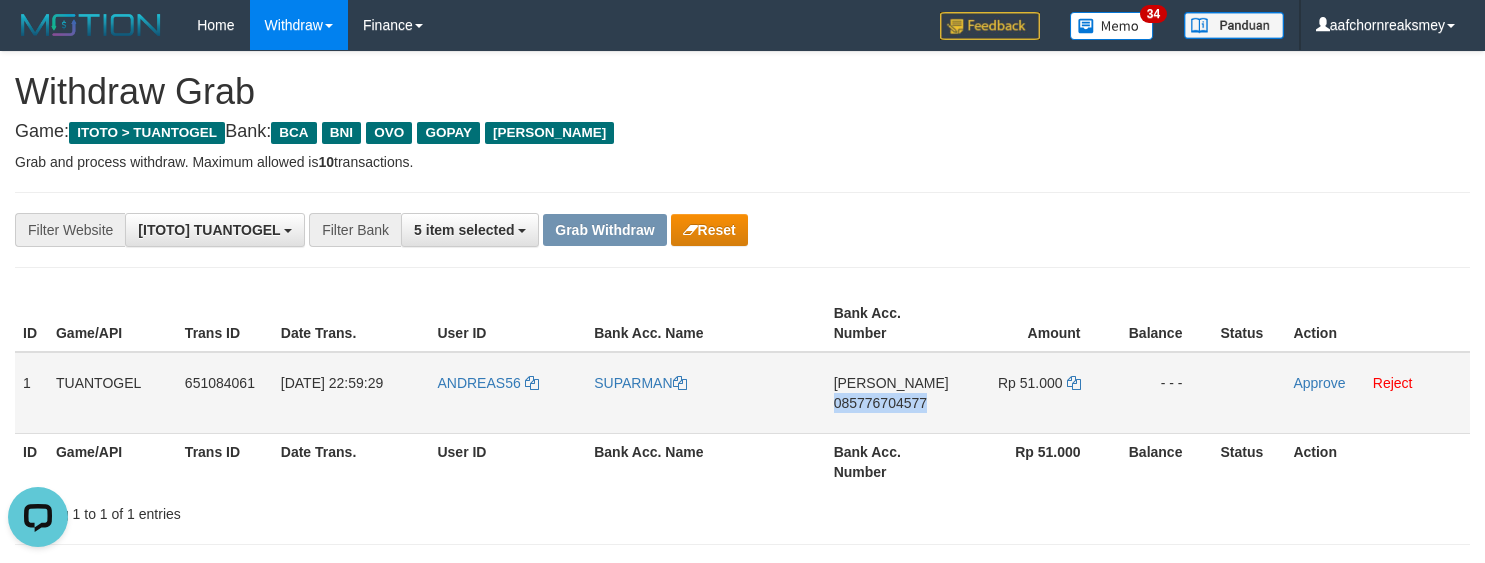 click on "085776704577" at bounding box center [880, 403] 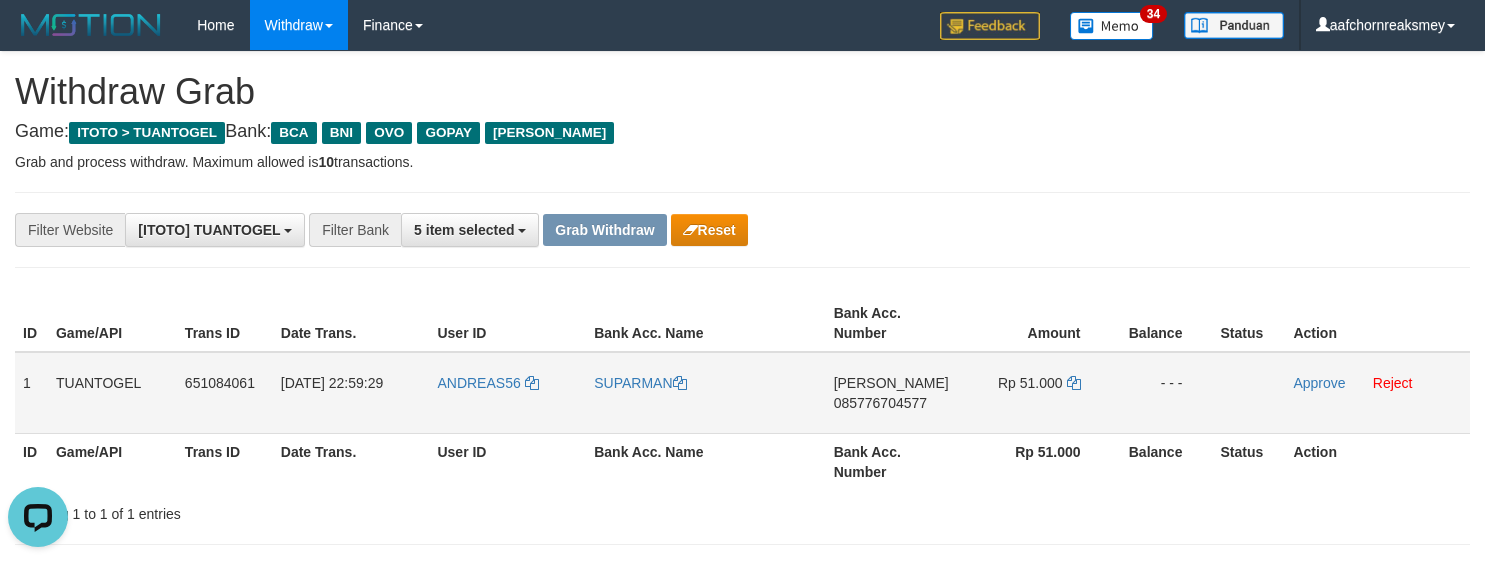 click on "085776704577" at bounding box center [880, 403] 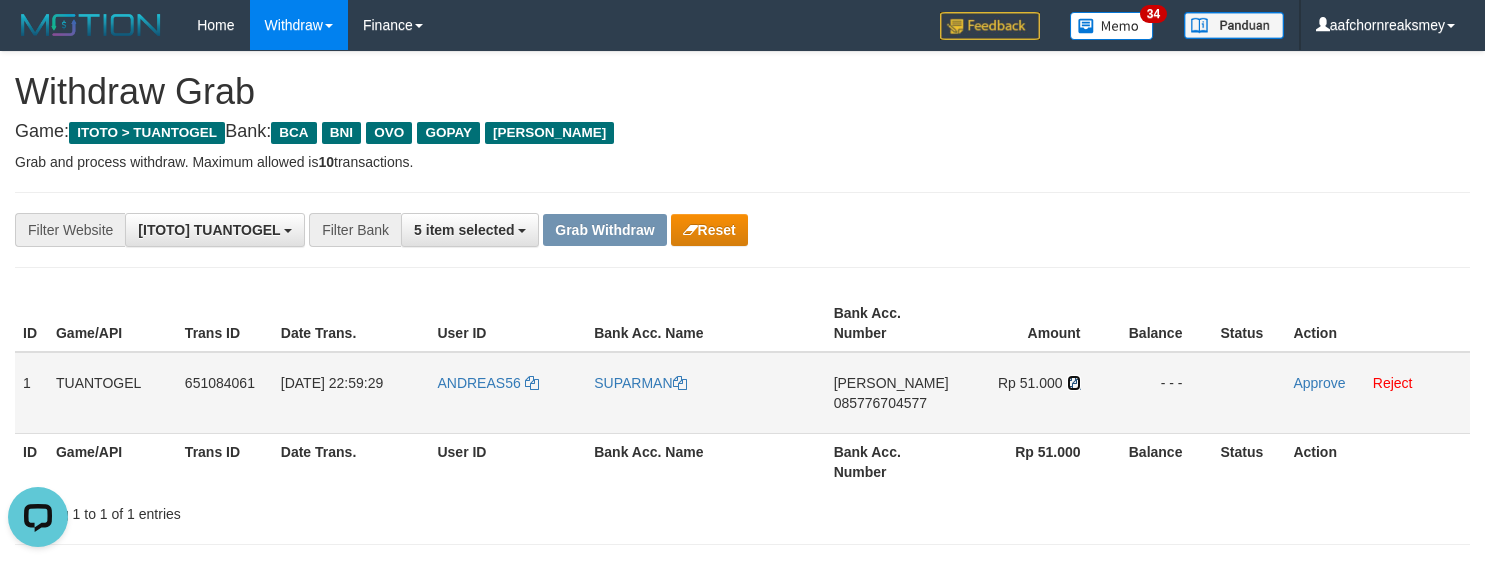 click at bounding box center [1074, 383] 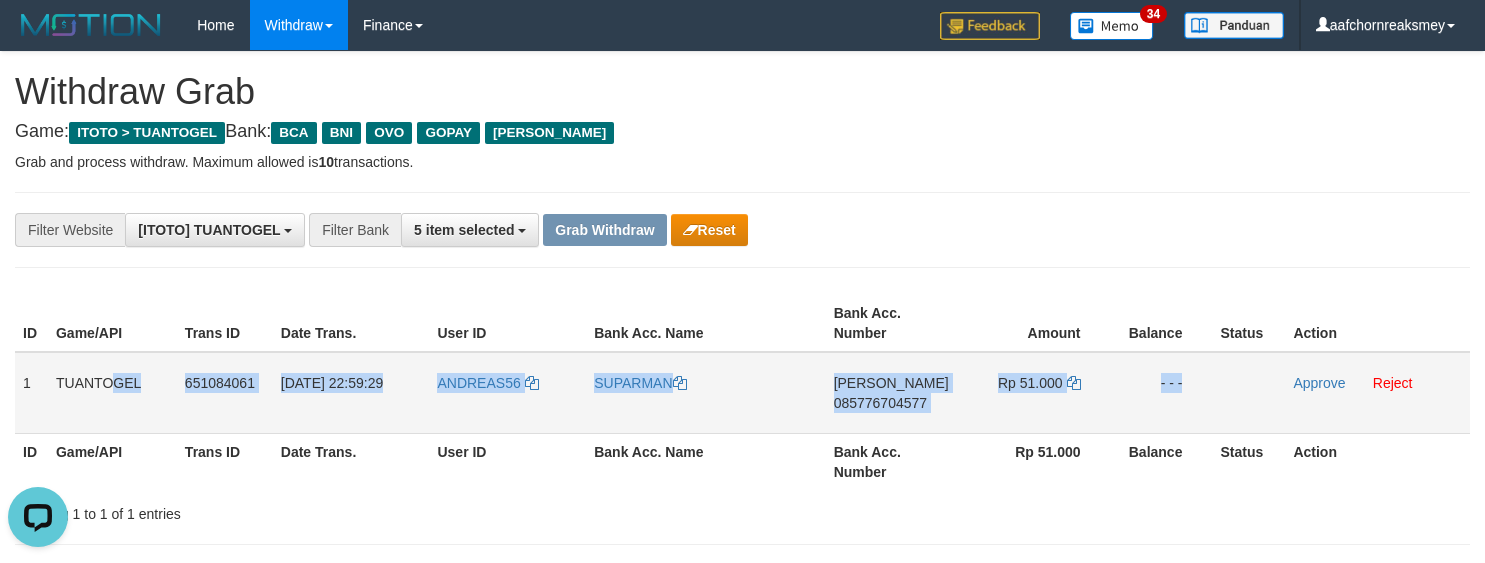 drag, startPoint x: 57, startPoint y: 375, endPoint x: 1006, endPoint y: 405, distance: 949.47406 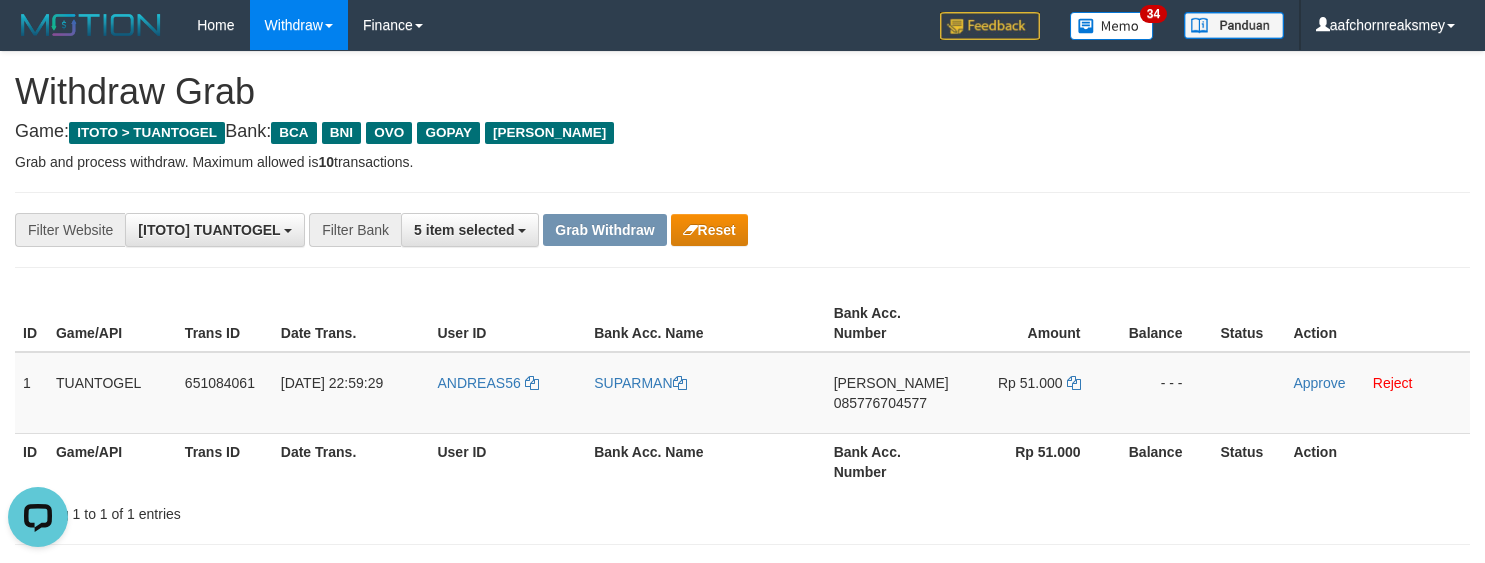 click on "**********" at bounding box center (742, 1123) 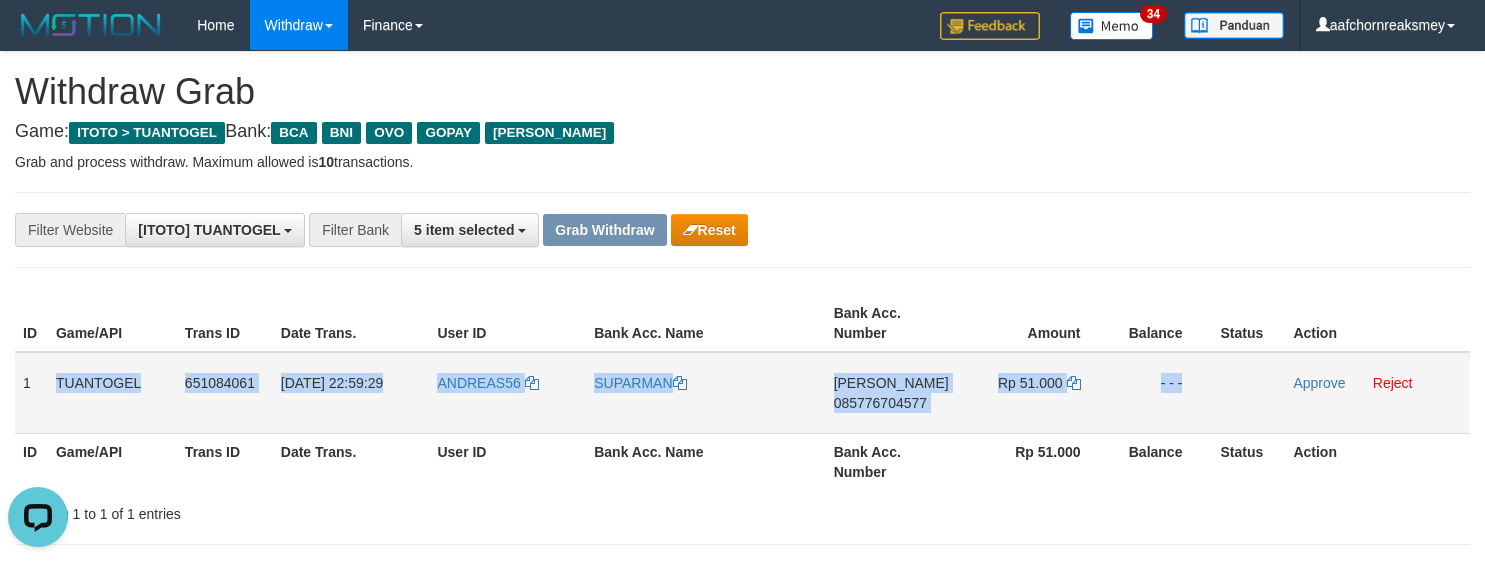 copy on "TUANTOGEL
651084061
13/07/2025 22:59:29
ANDREAS56
SUPARMAN
DANA
085776704577
Rp 51.000
- - -" 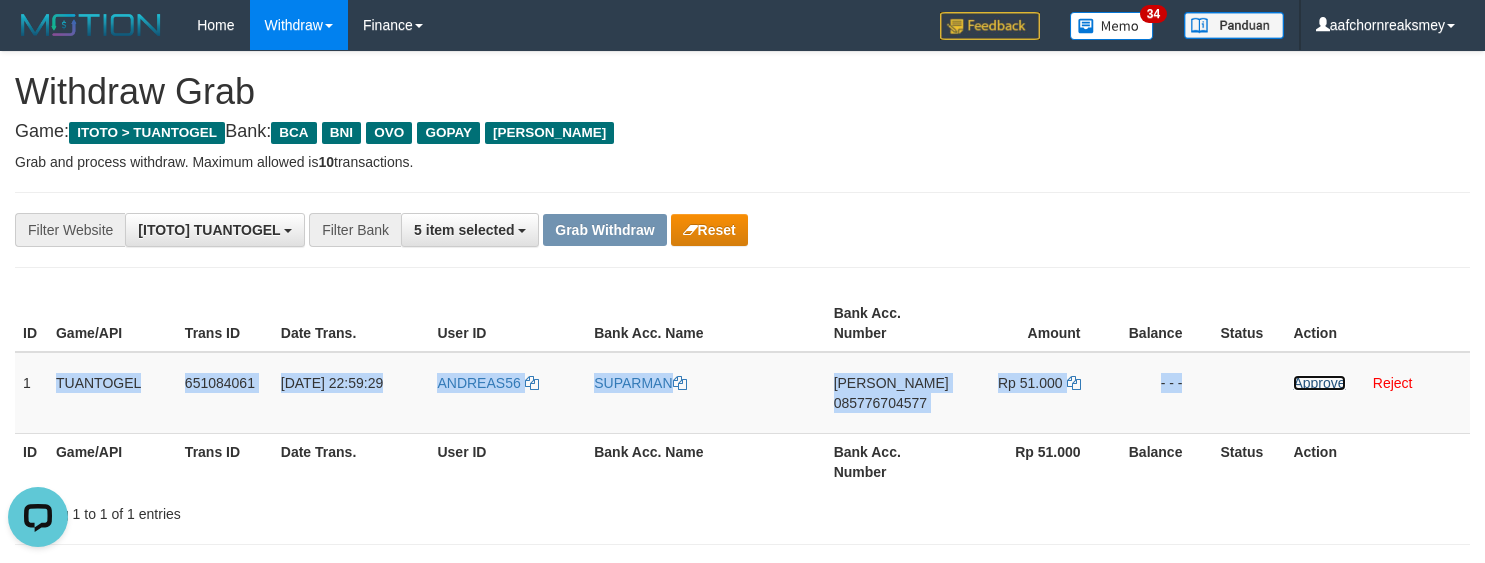 drag, startPoint x: 1293, startPoint y: 380, endPoint x: 887, endPoint y: 268, distance: 421.16504 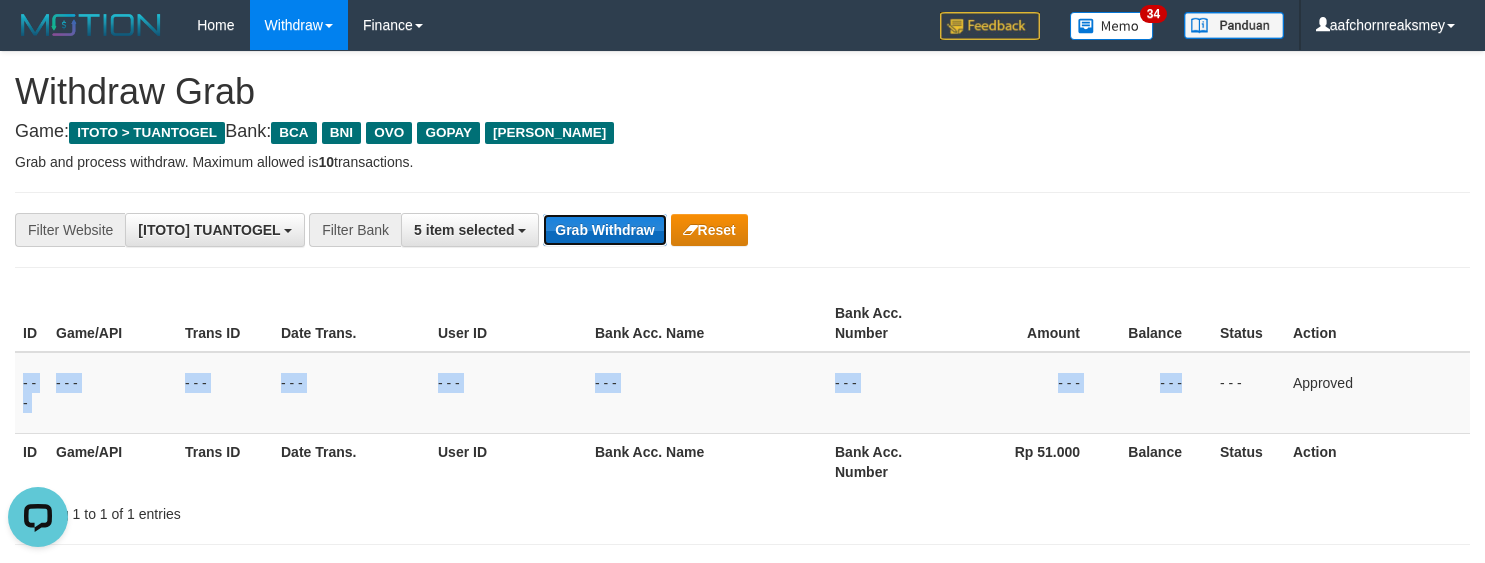 click on "Grab Withdraw" at bounding box center (604, 230) 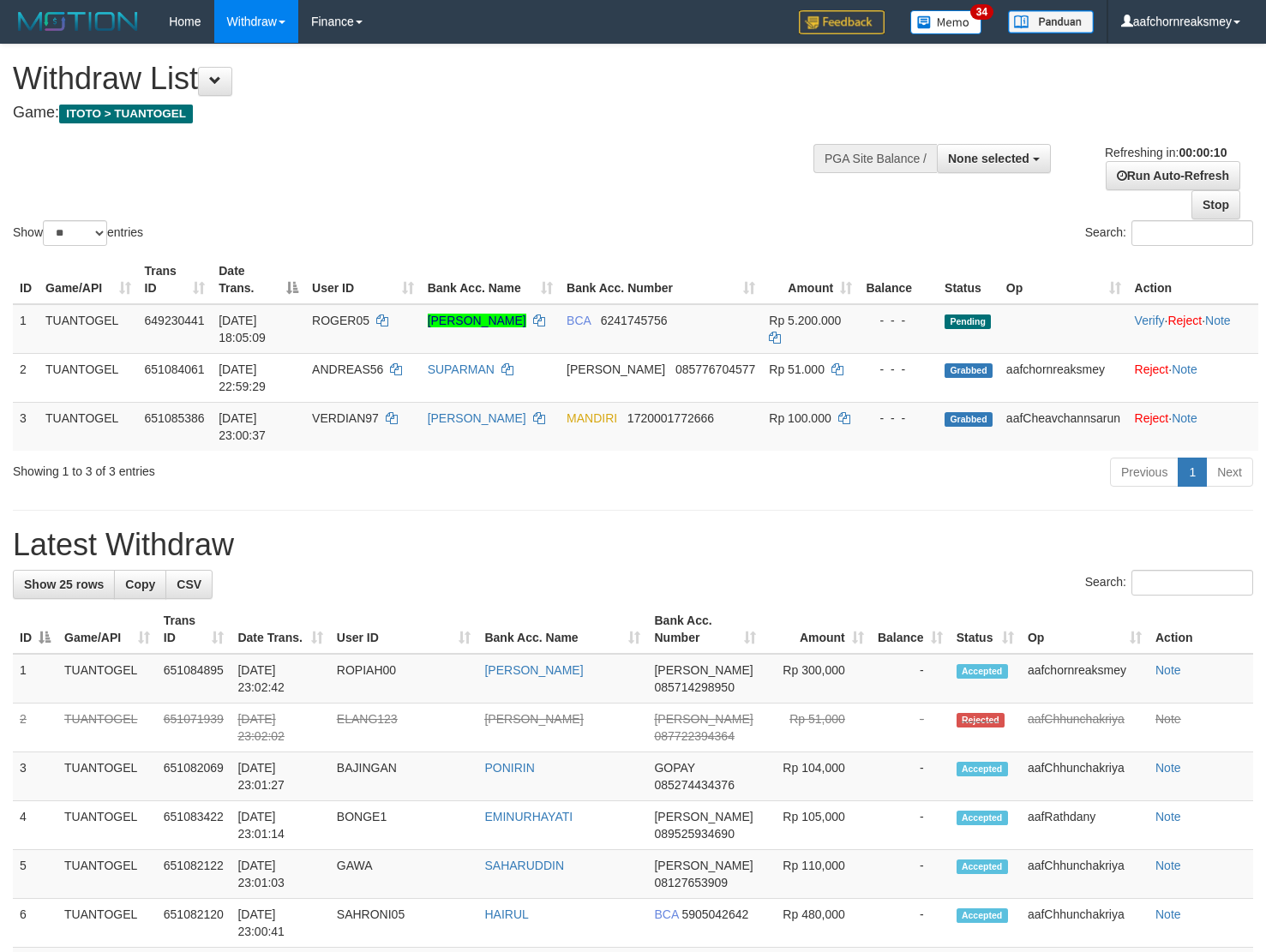 select 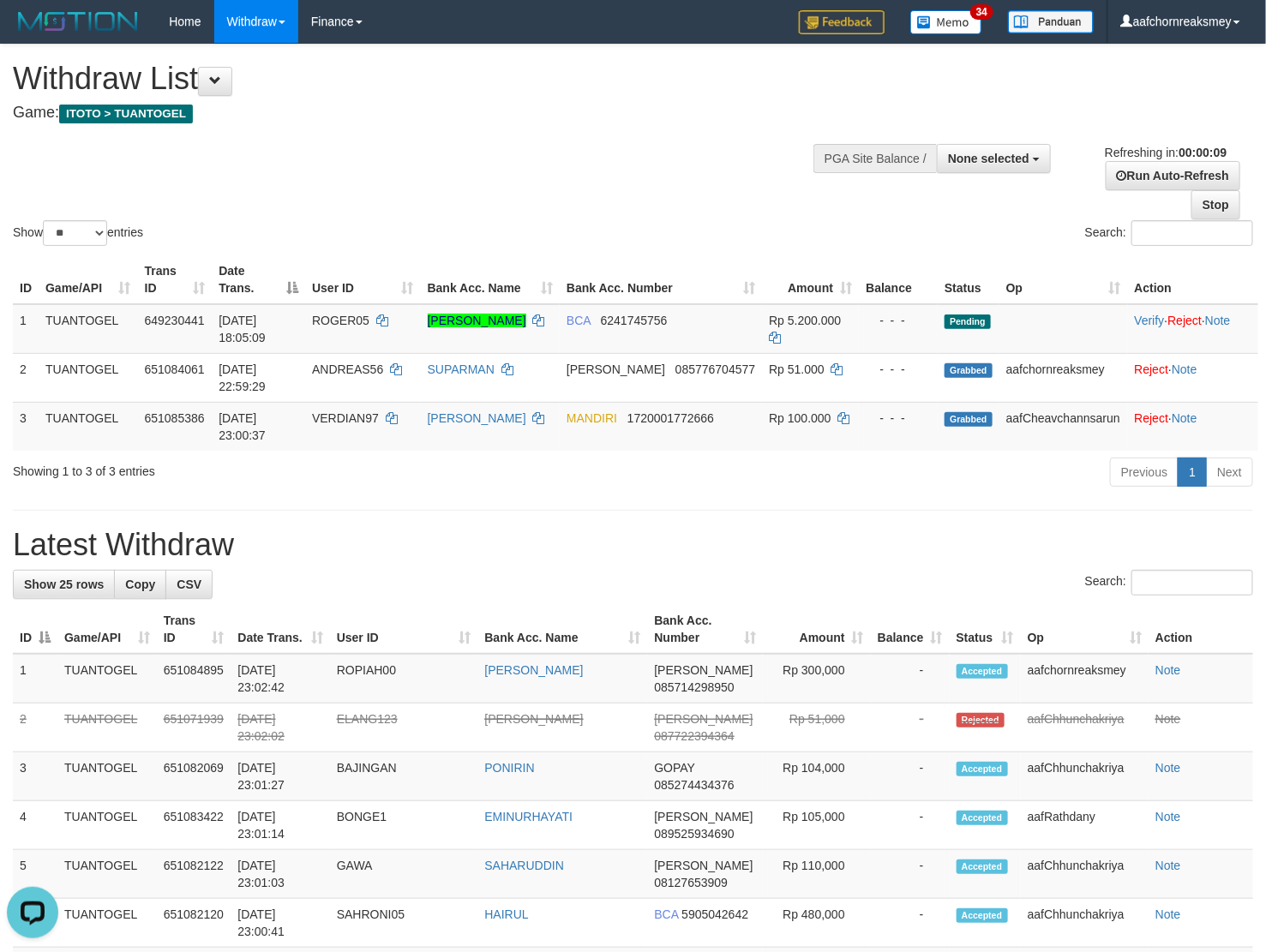 scroll, scrollTop: 0, scrollLeft: 0, axis: both 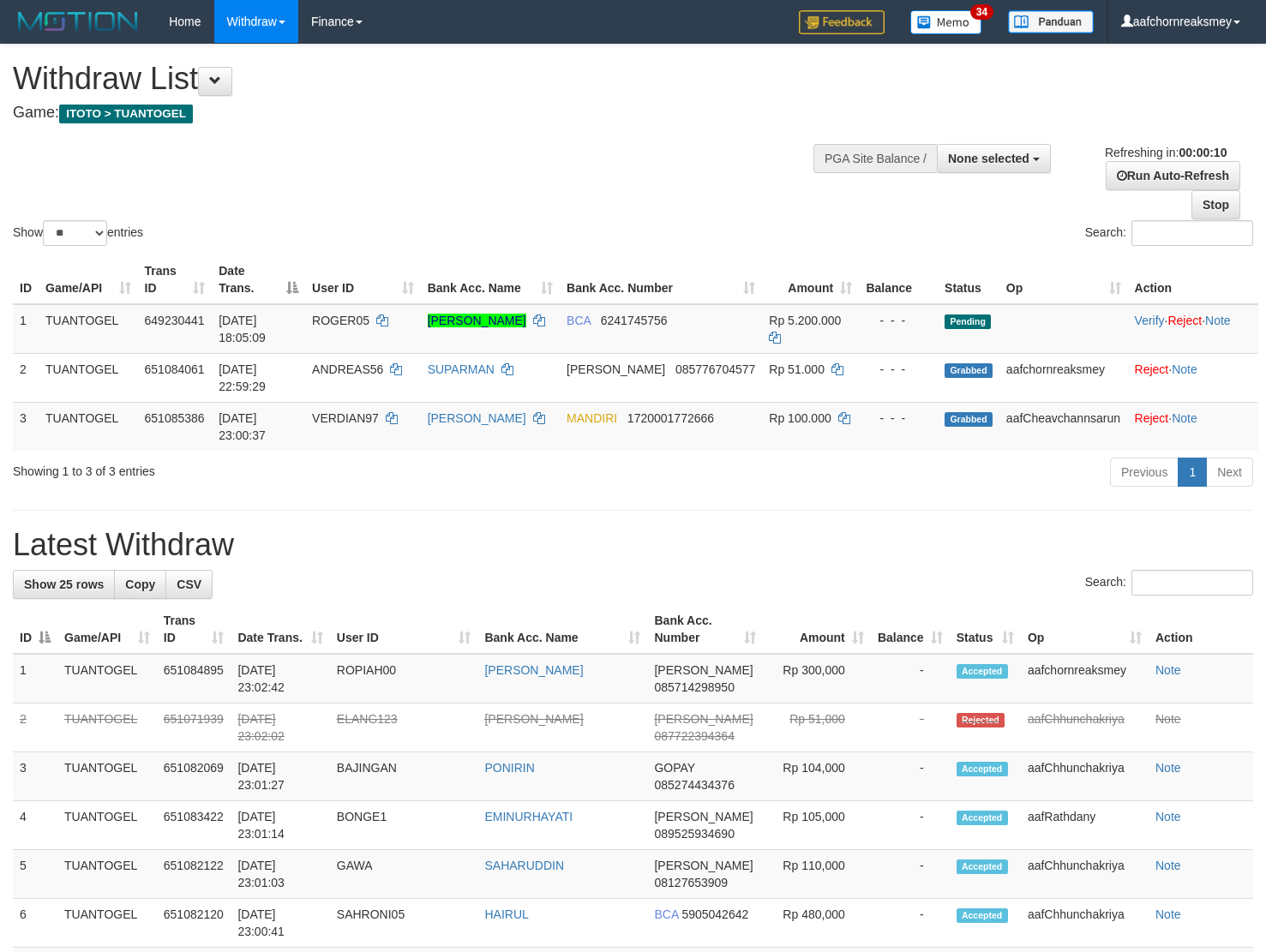 select 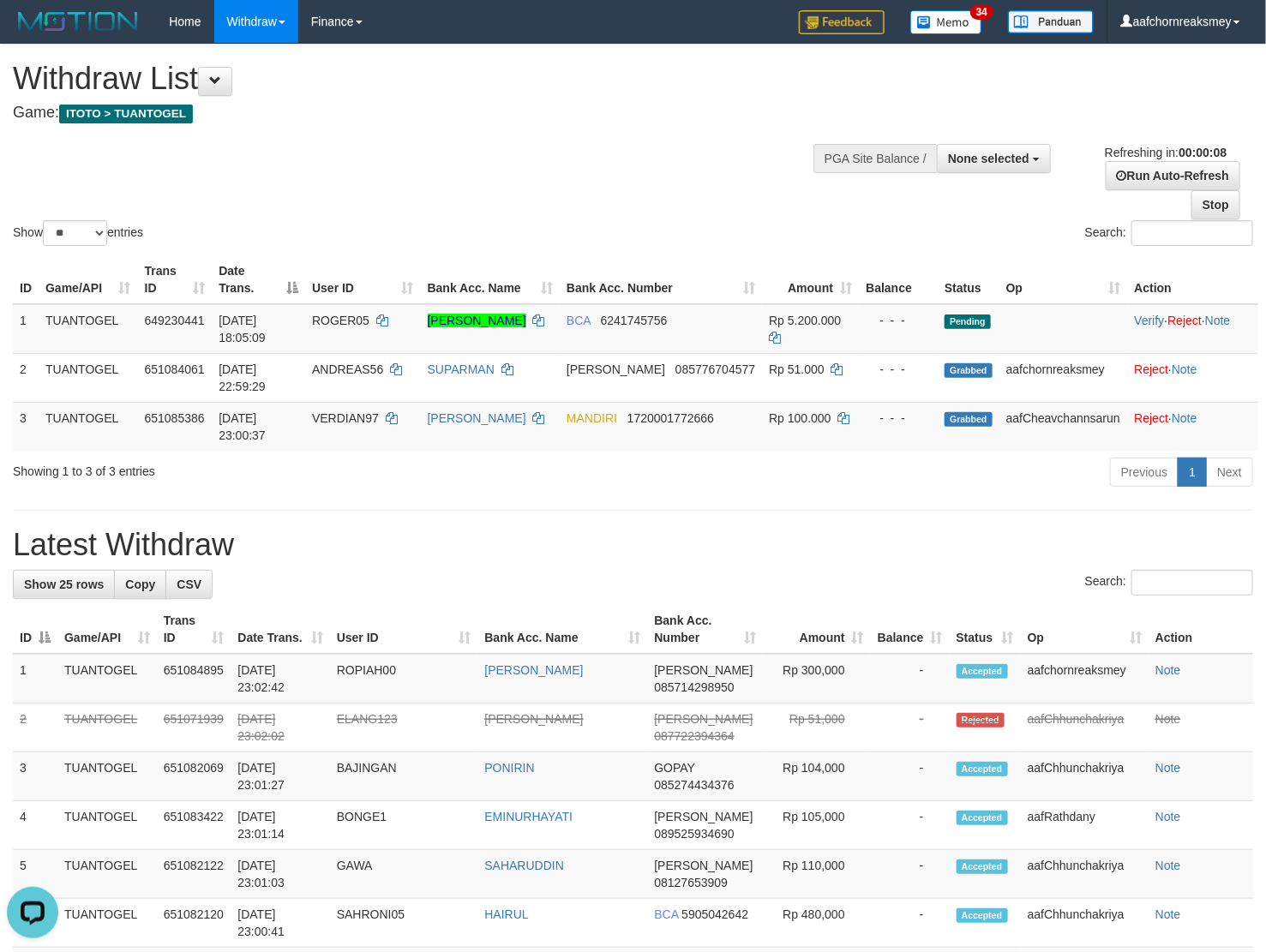 scroll, scrollTop: 0, scrollLeft: 0, axis: both 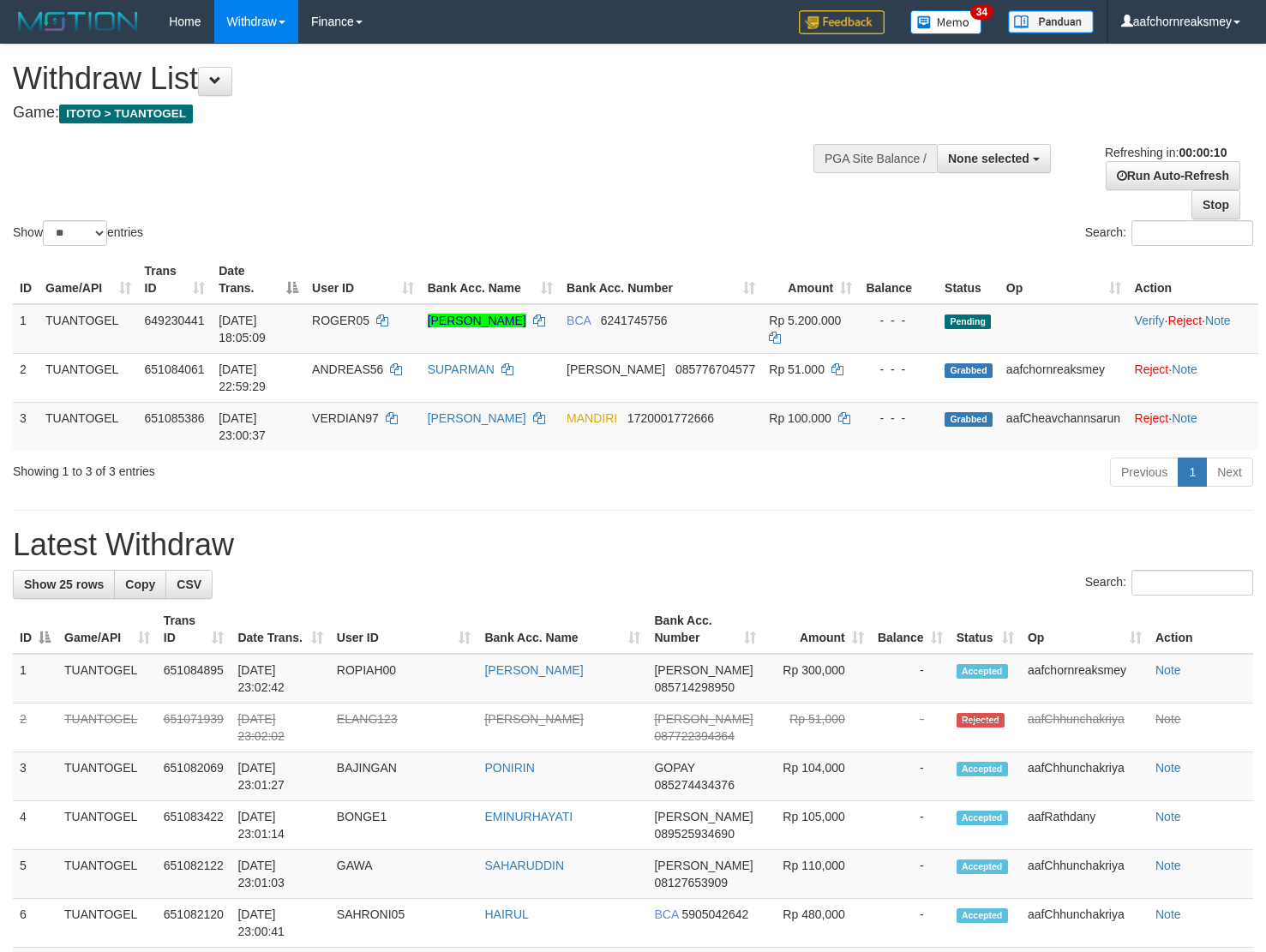 select 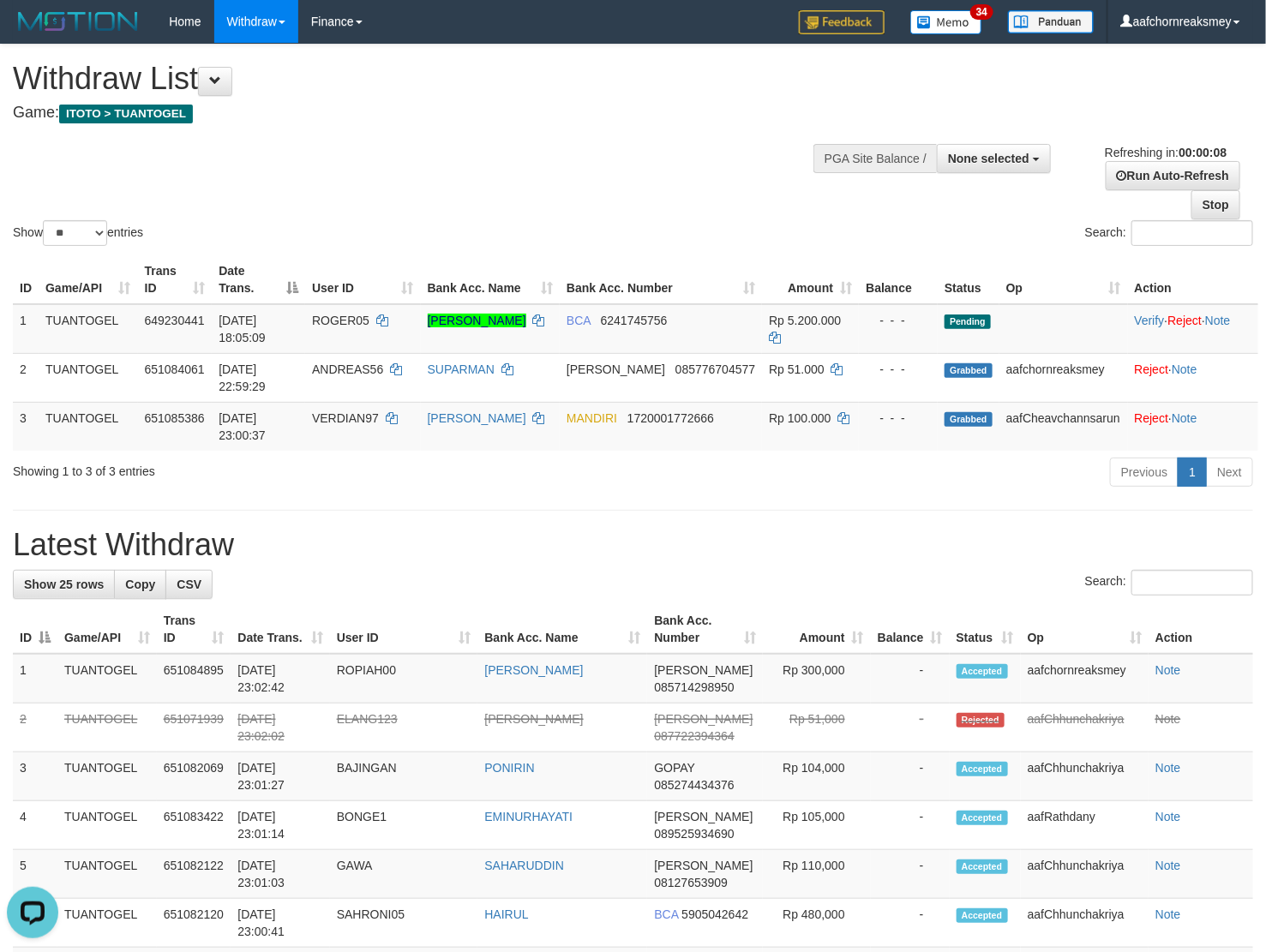 scroll, scrollTop: 0, scrollLeft: 0, axis: both 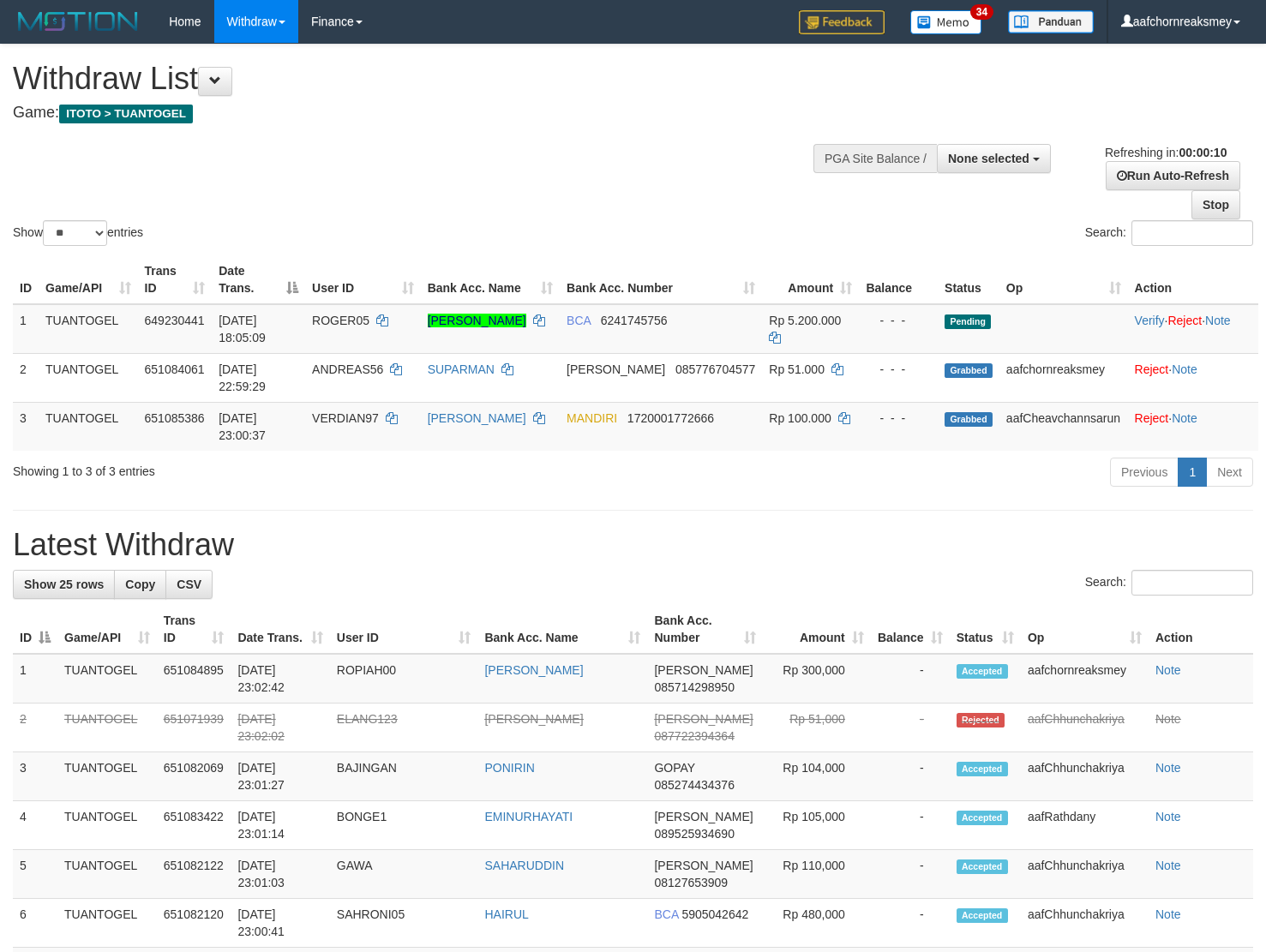 select 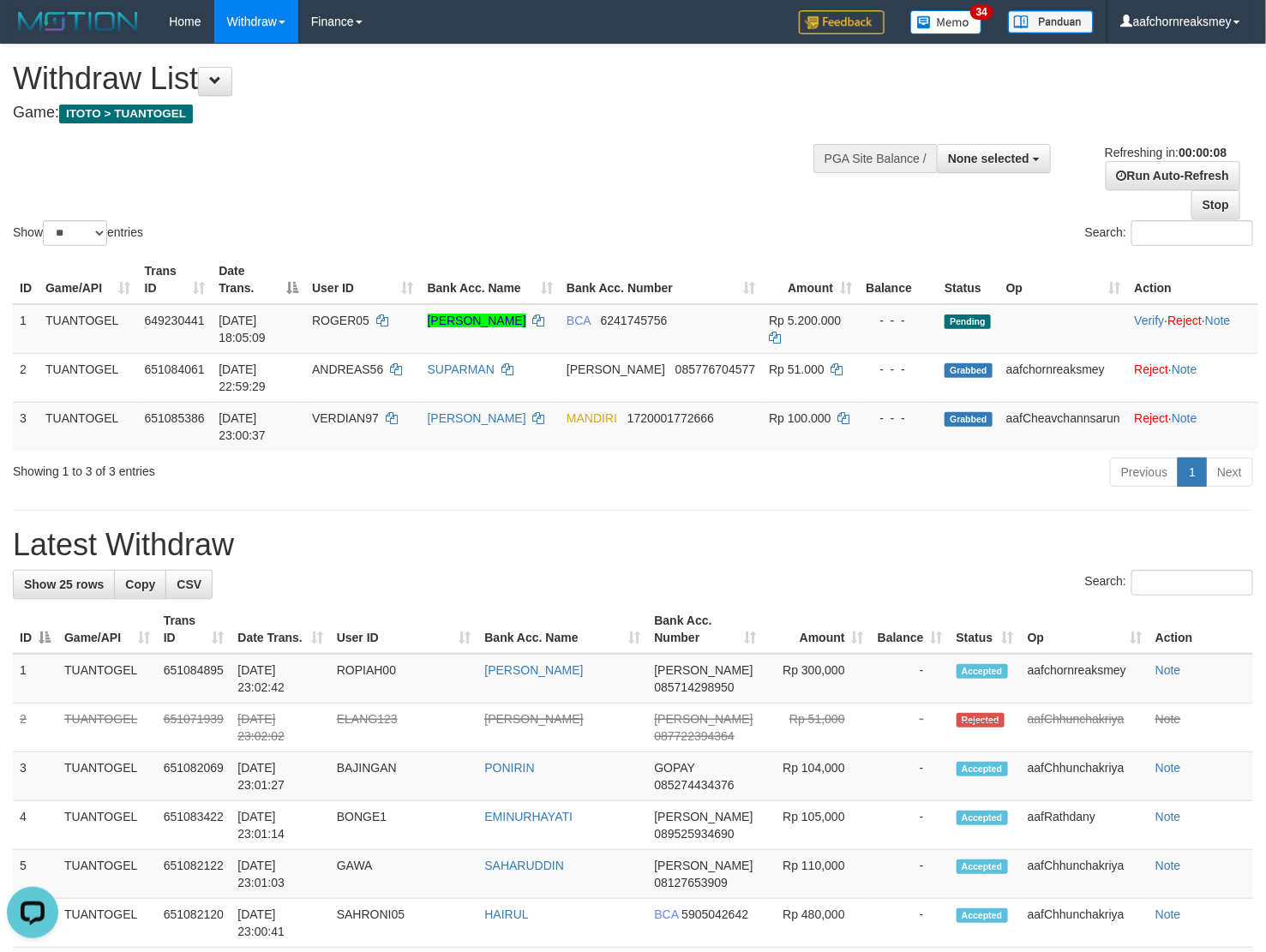 scroll, scrollTop: 0, scrollLeft: 0, axis: both 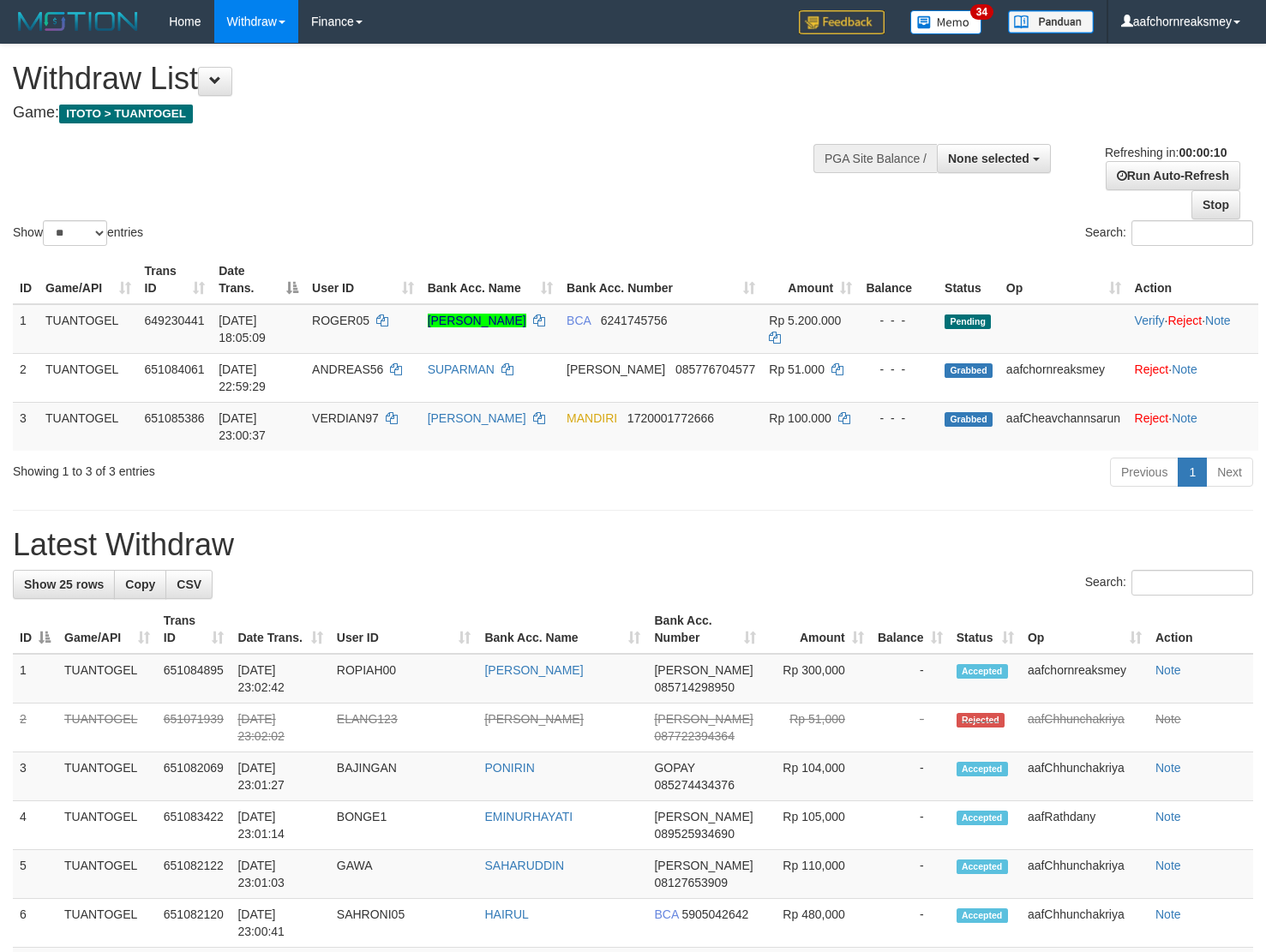 select 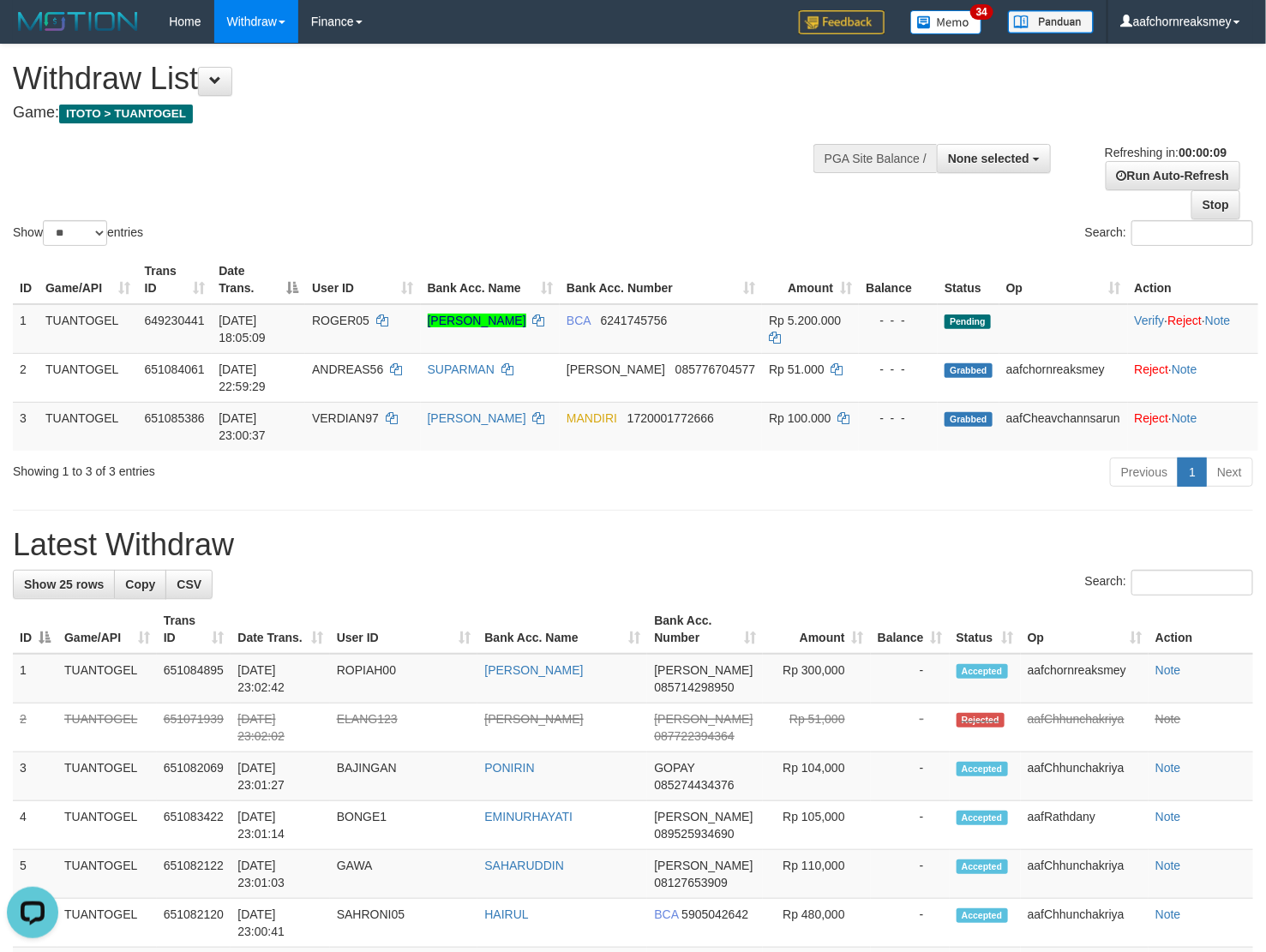 scroll, scrollTop: 0, scrollLeft: 0, axis: both 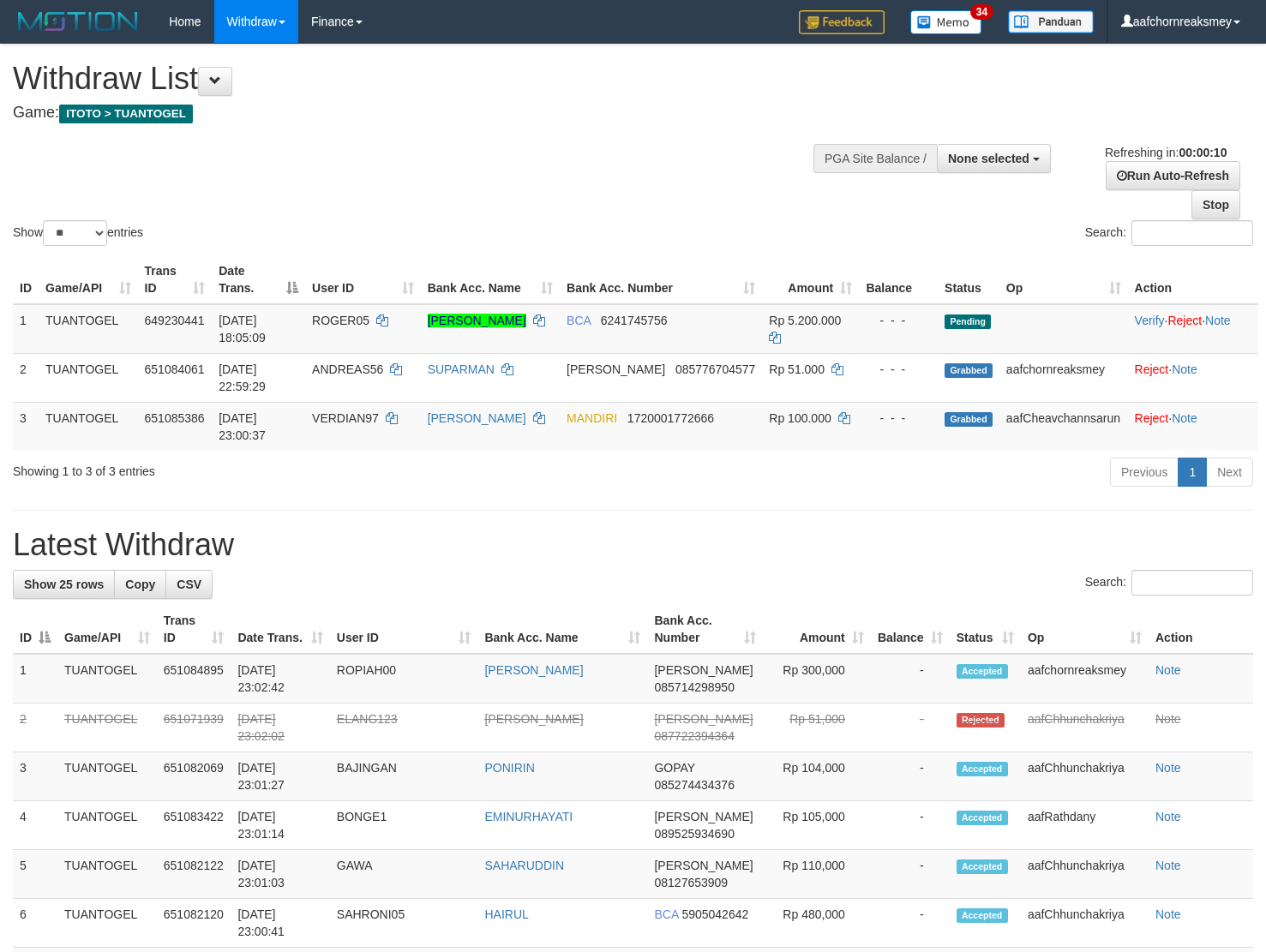 select 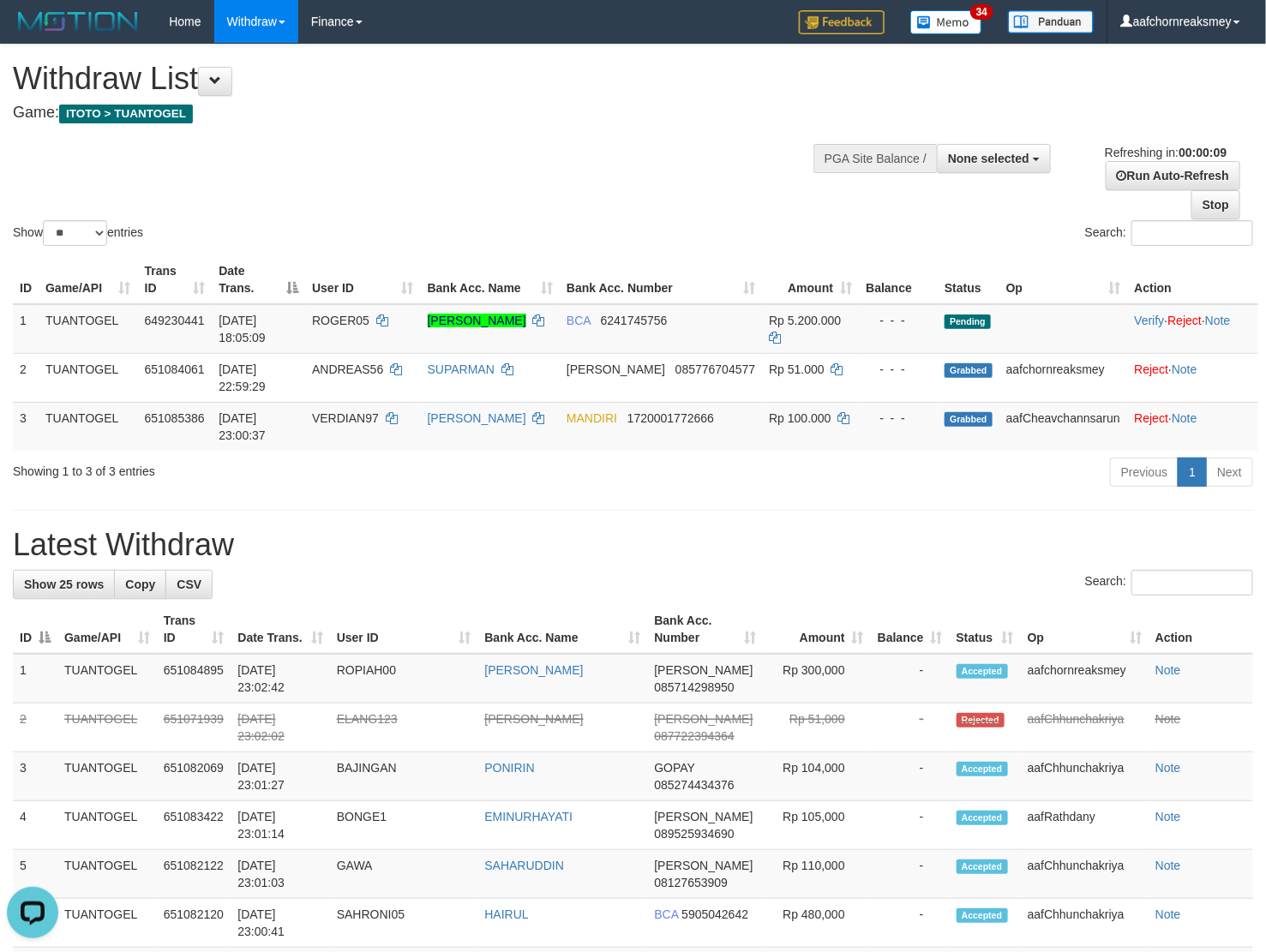 scroll, scrollTop: 0, scrollLeft: 0, axis: both 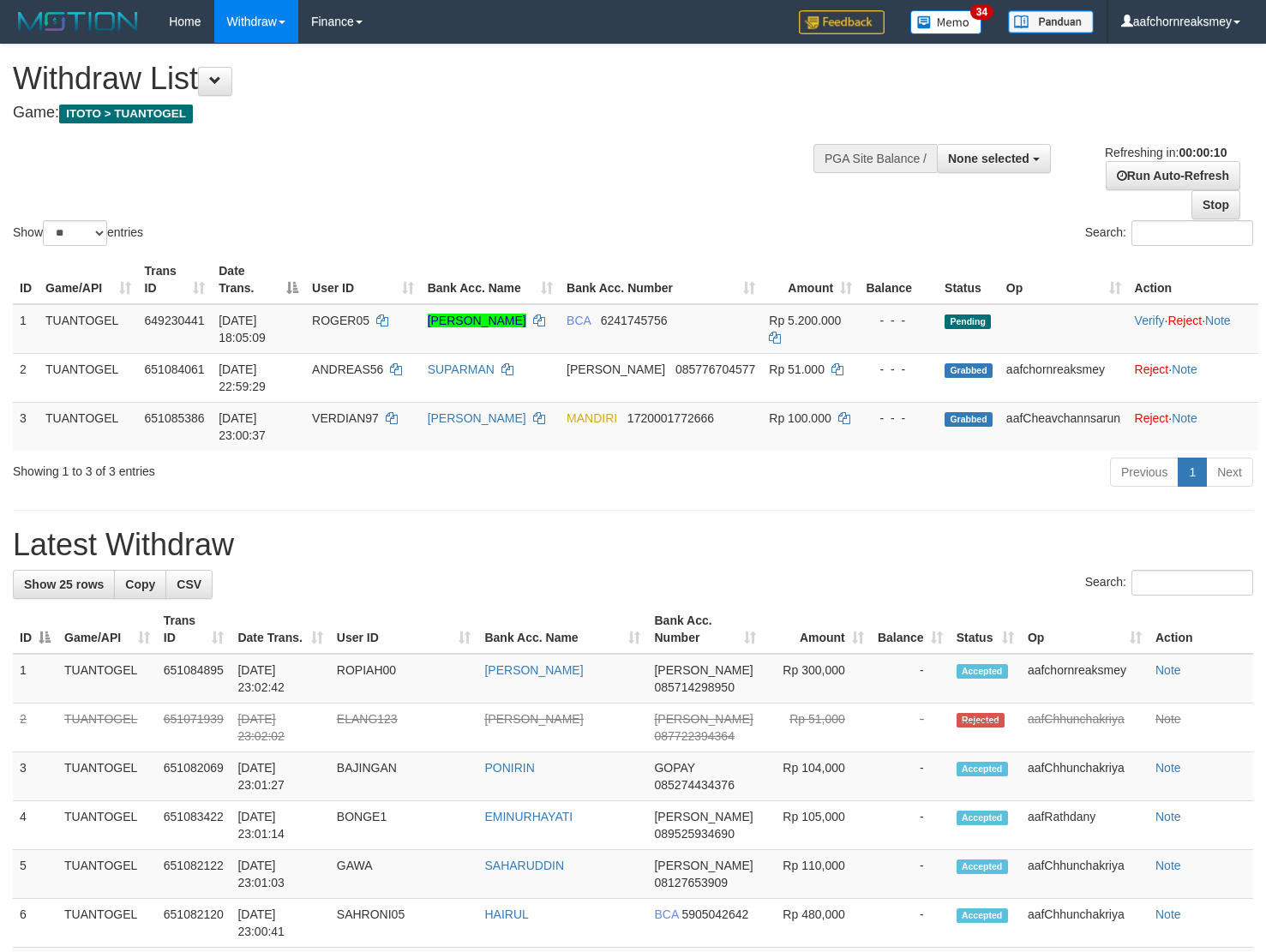 select 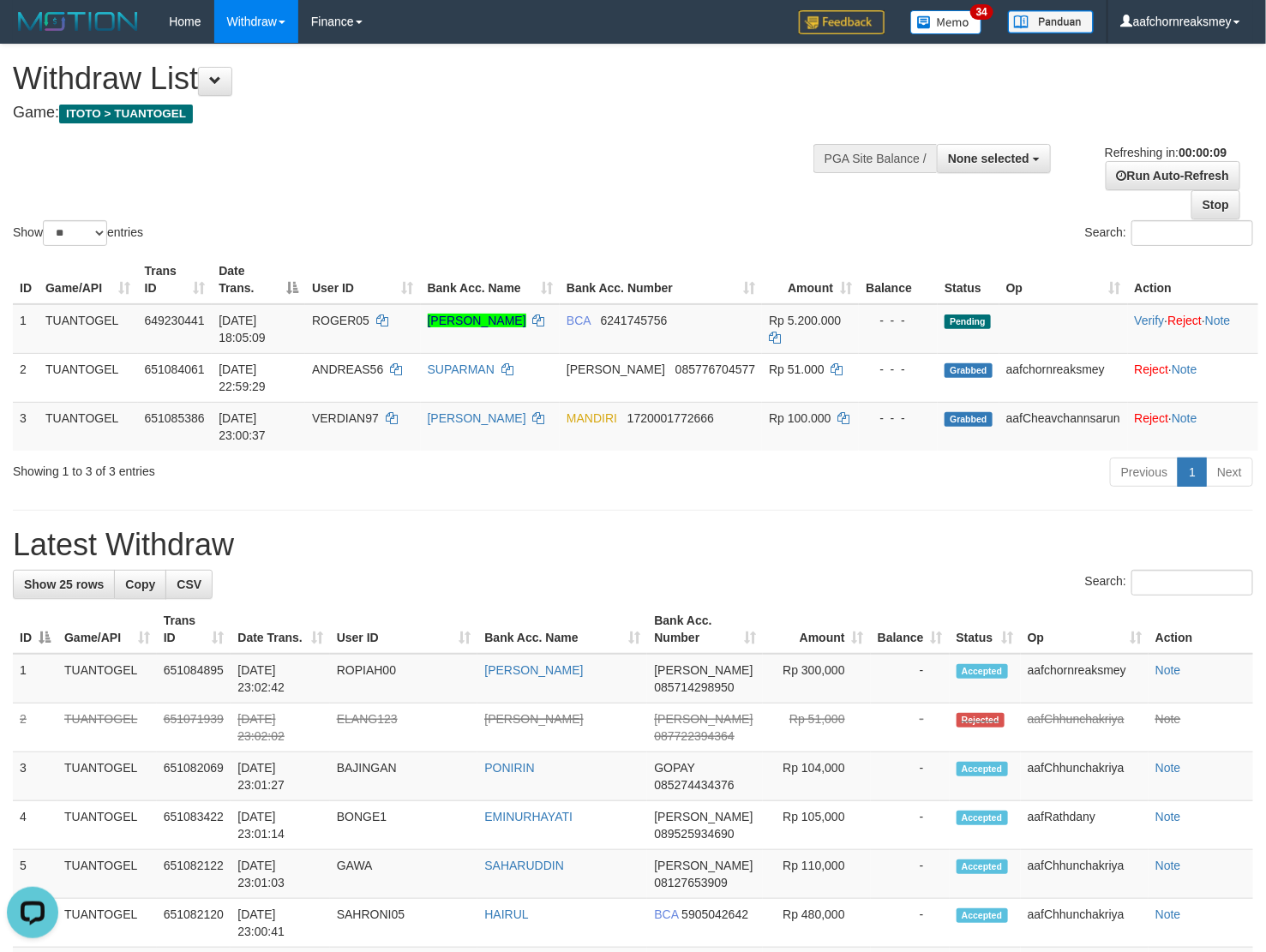 scroll, scrollTop: 0, scrollLeft: 0, axis: both 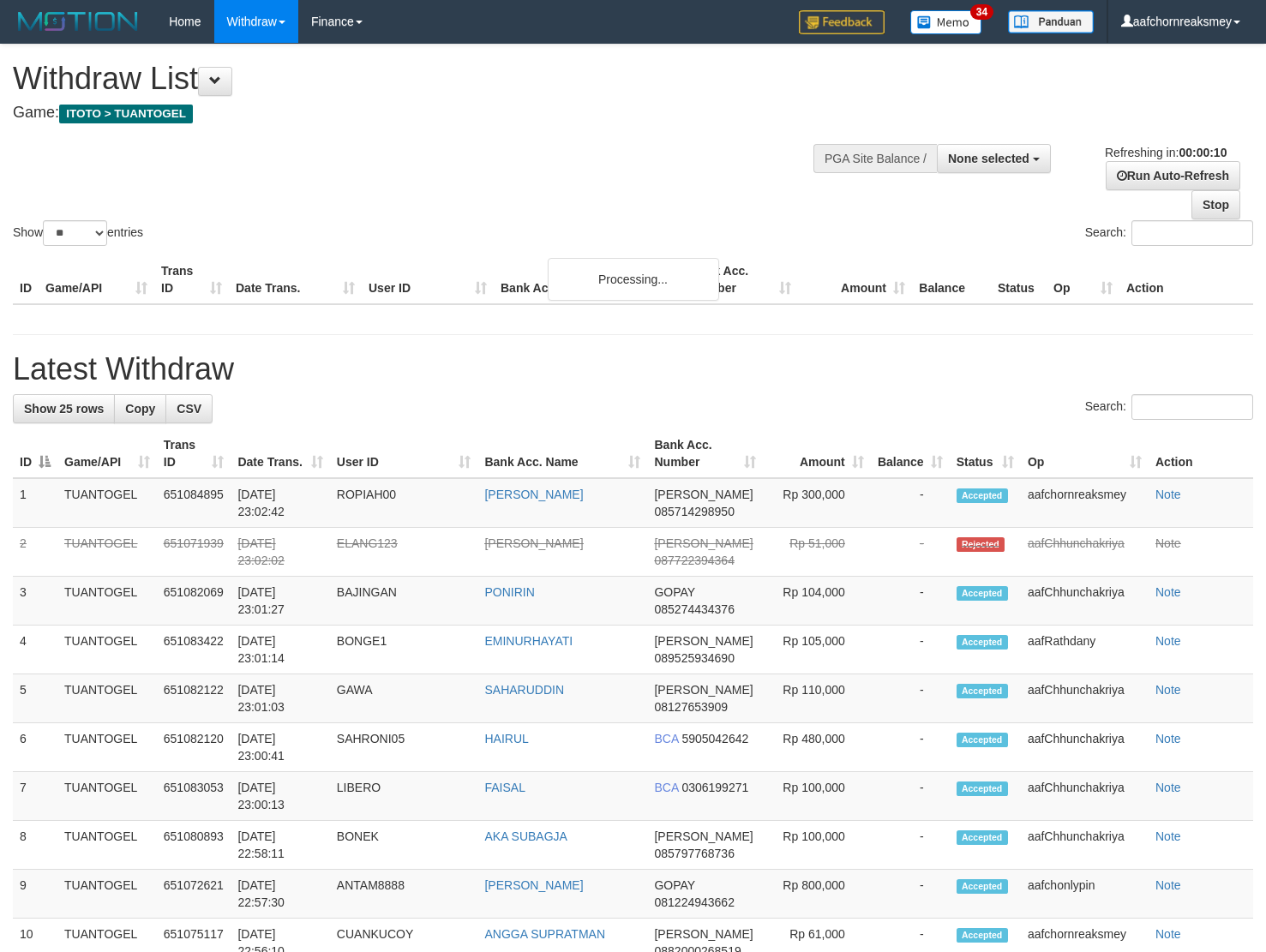 select 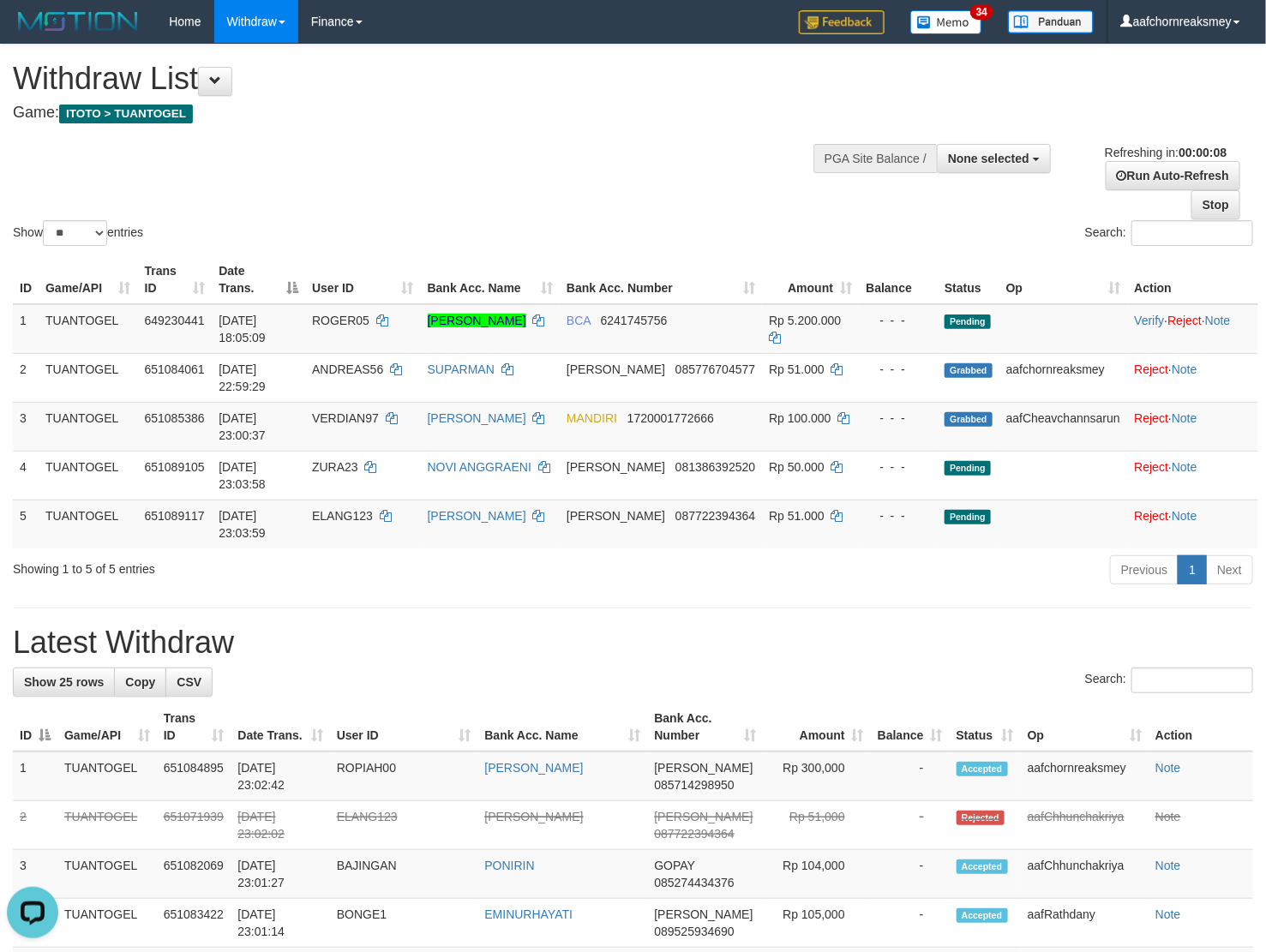 scroll, scrollTop: 0, scrollLeft: 0, axis: both 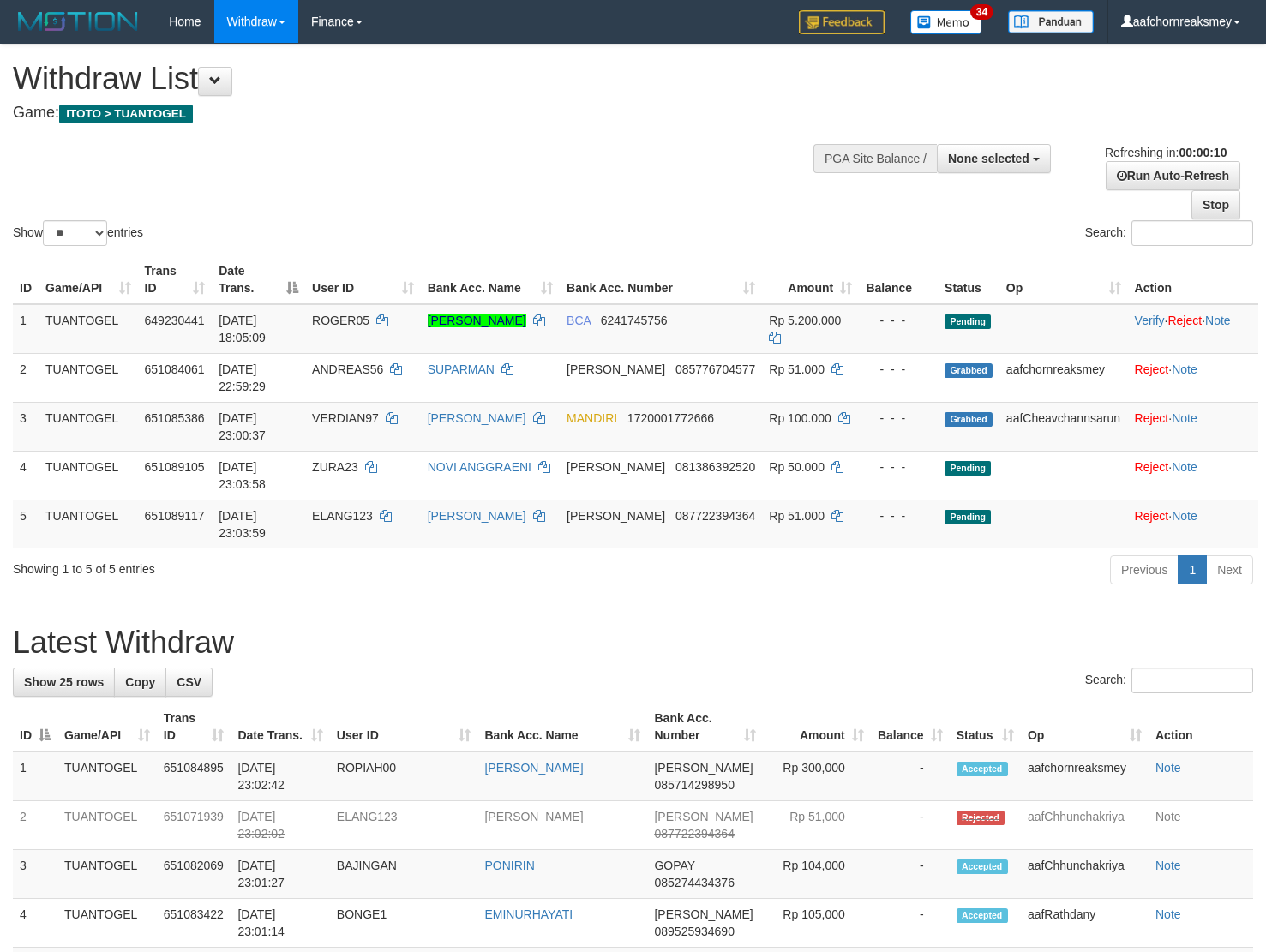 select 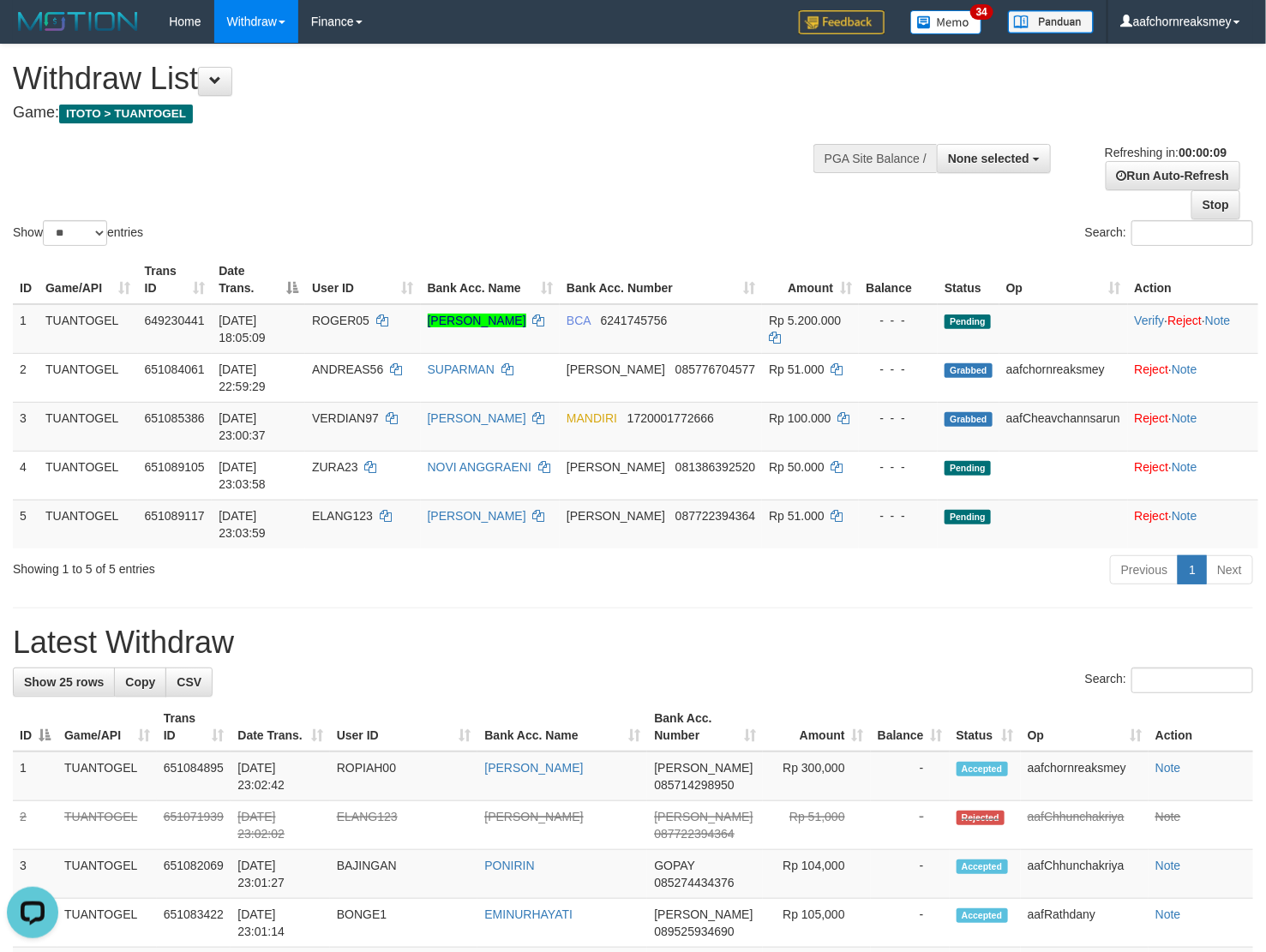 scroll, scrollTop: 0, scrollLeft: 0, axis: both 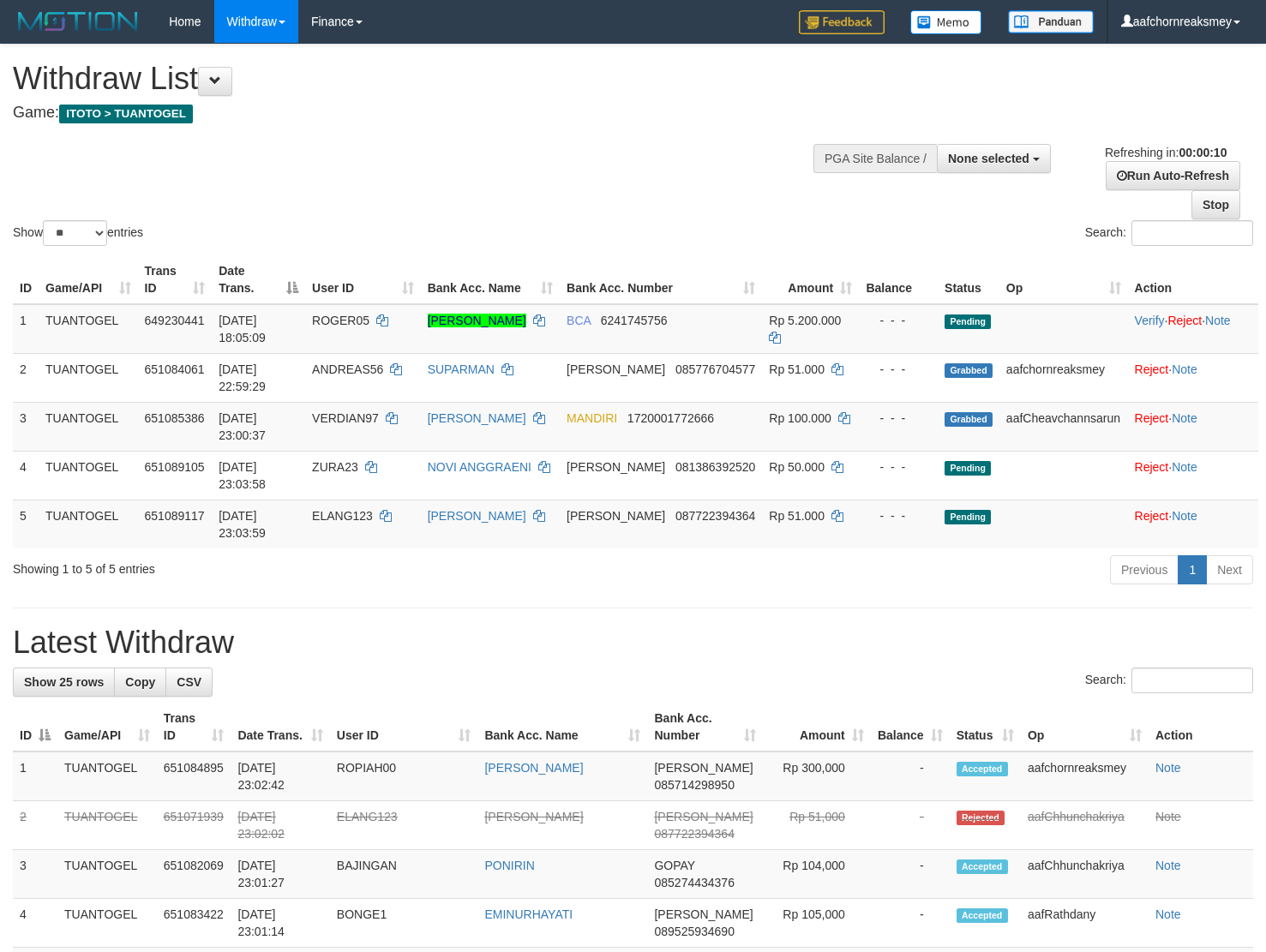 select 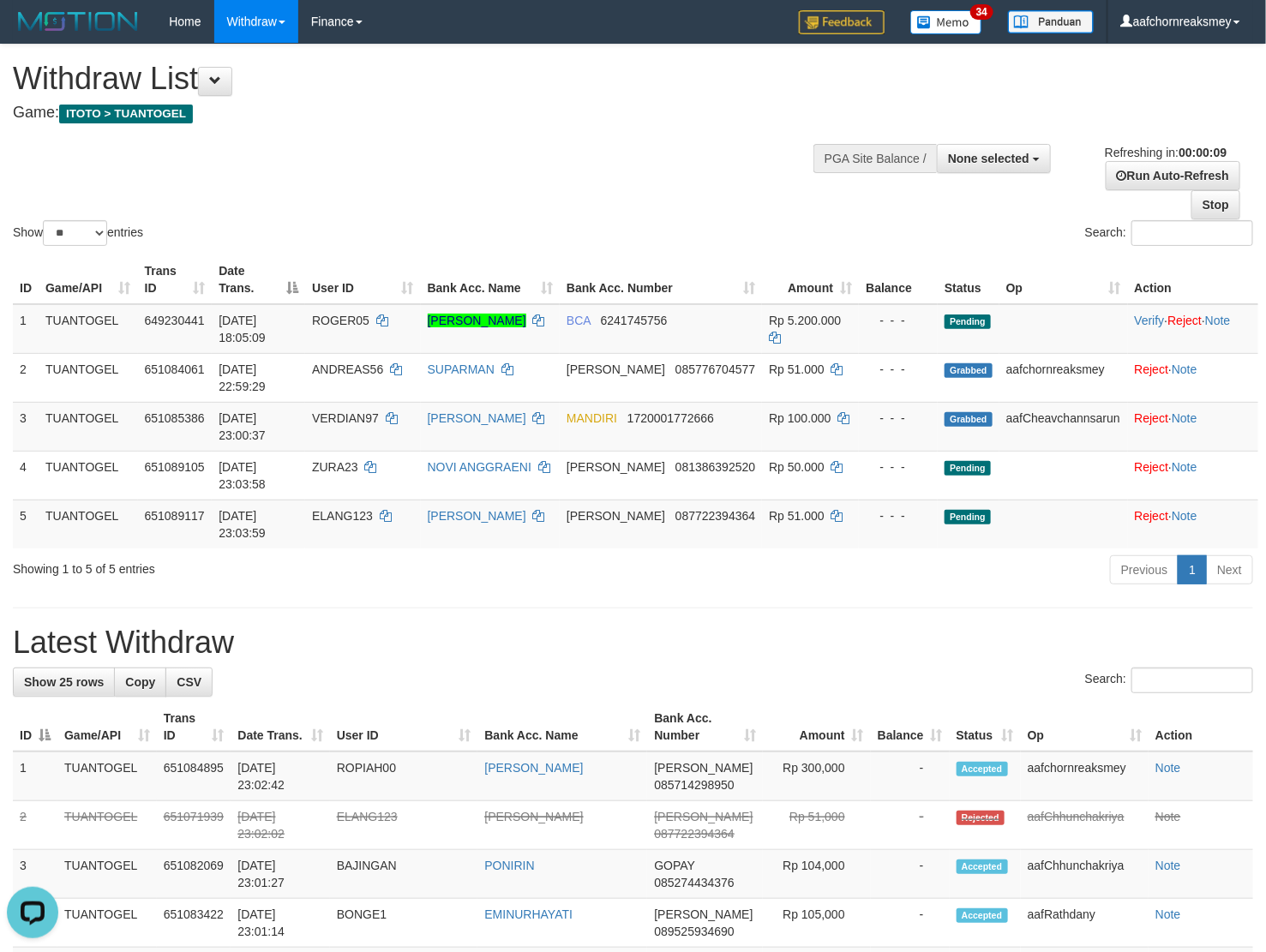 scroll, scrollTop: 0, scrollLeft: 0, axis: both 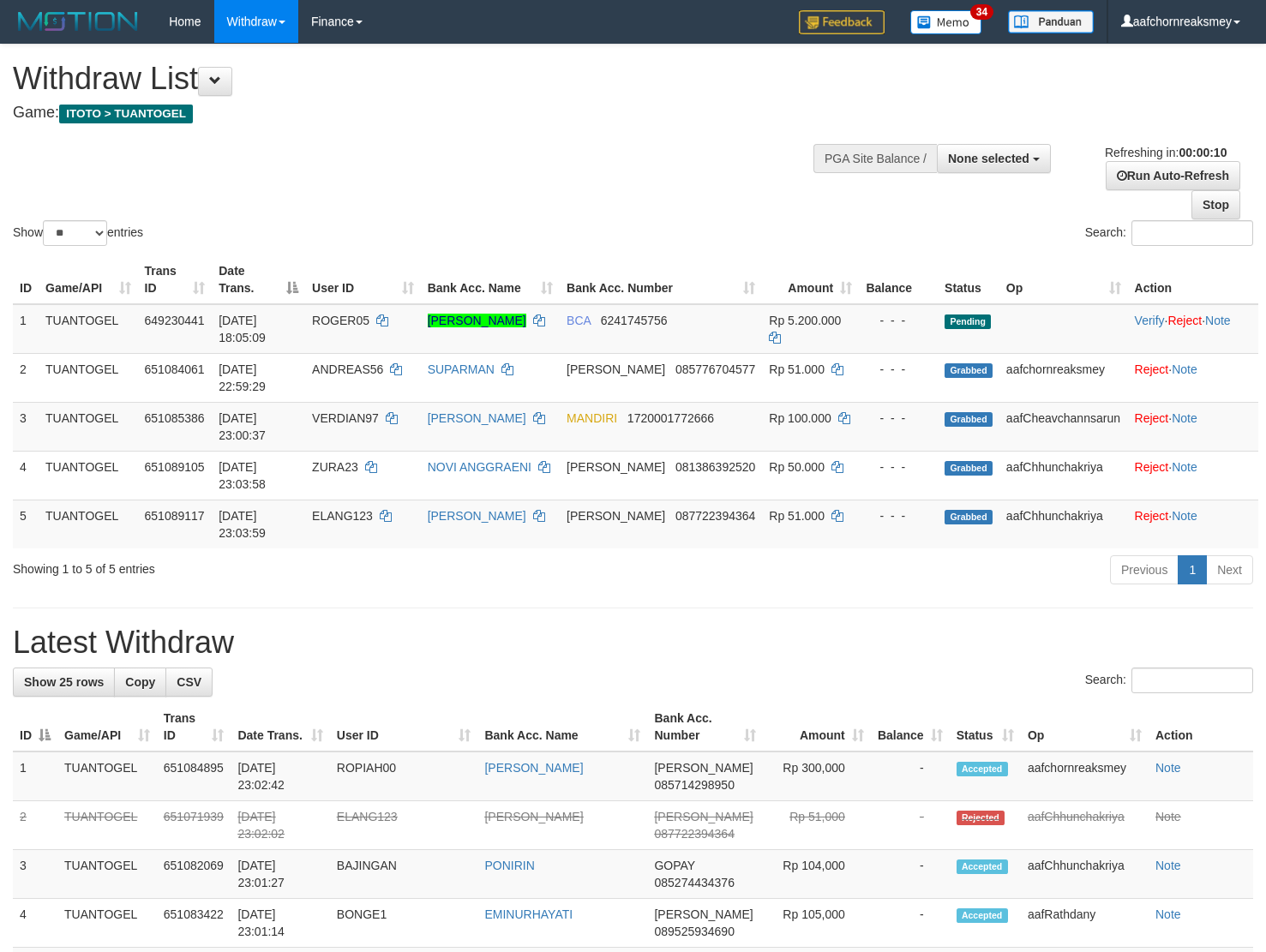 select 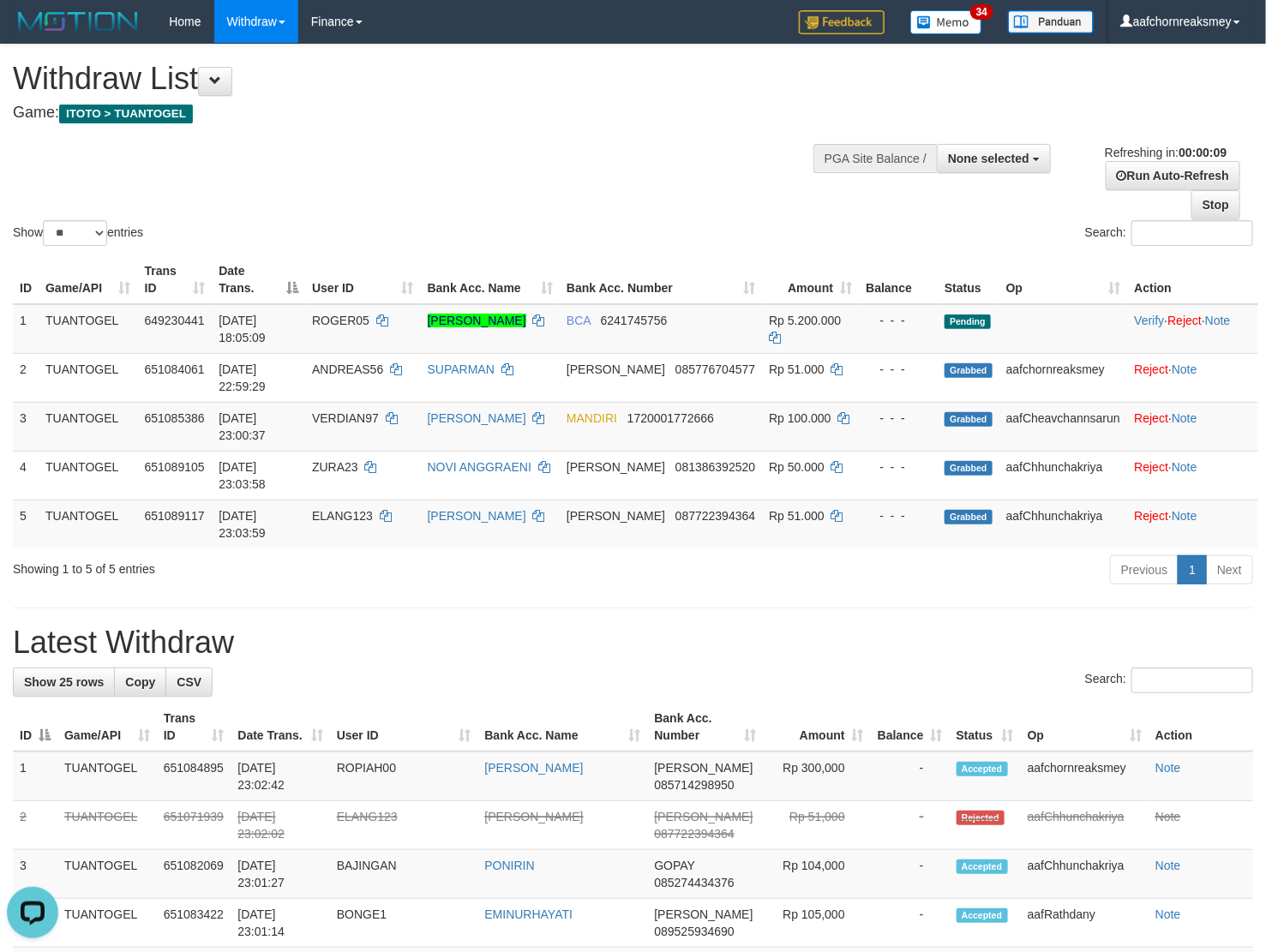 scroll, scrollTop: 0, scrollLeft: 0, axis: both 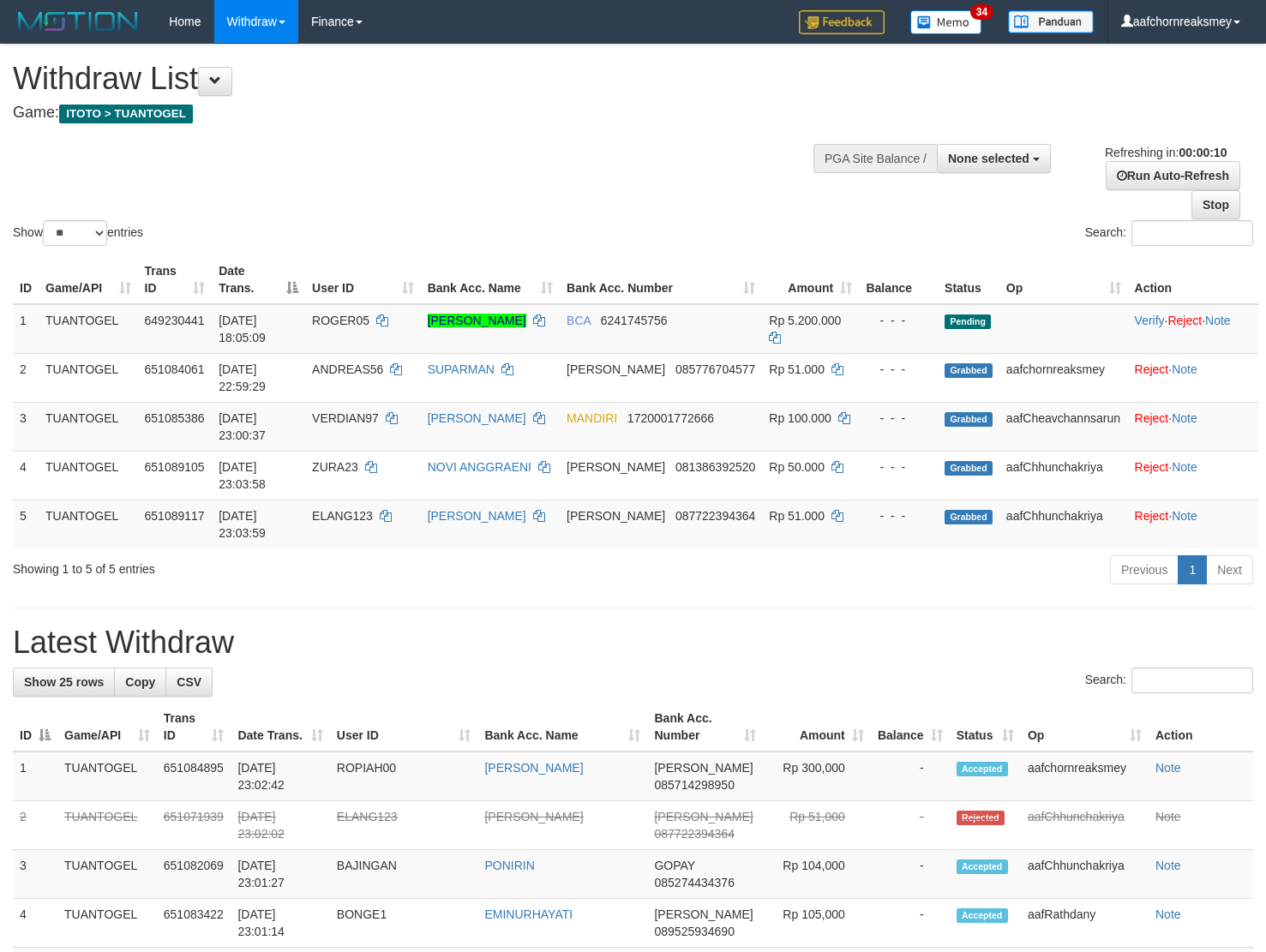 select 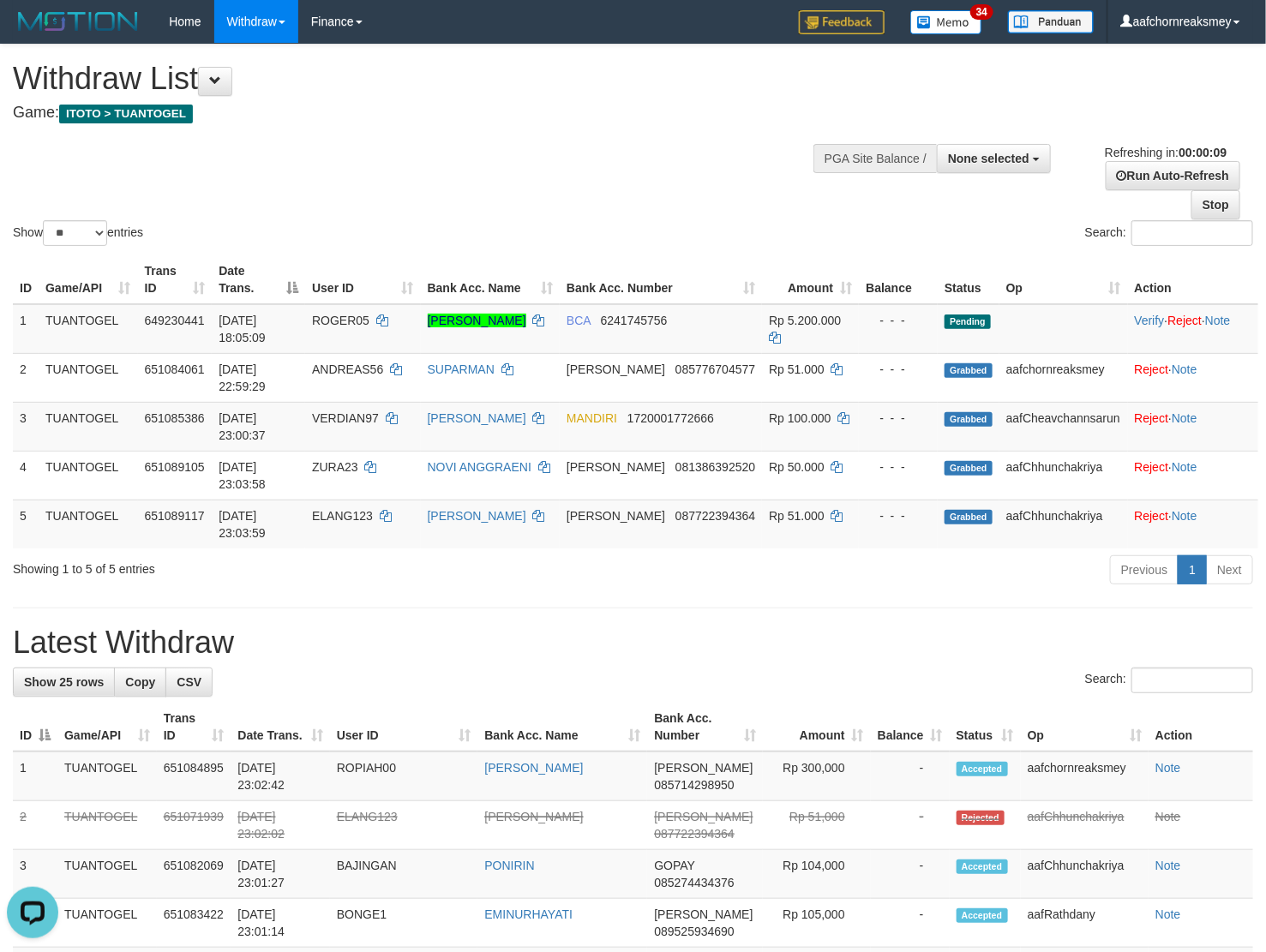 scroll, scrollTop: 0, scrollLeft: 0, axis: both 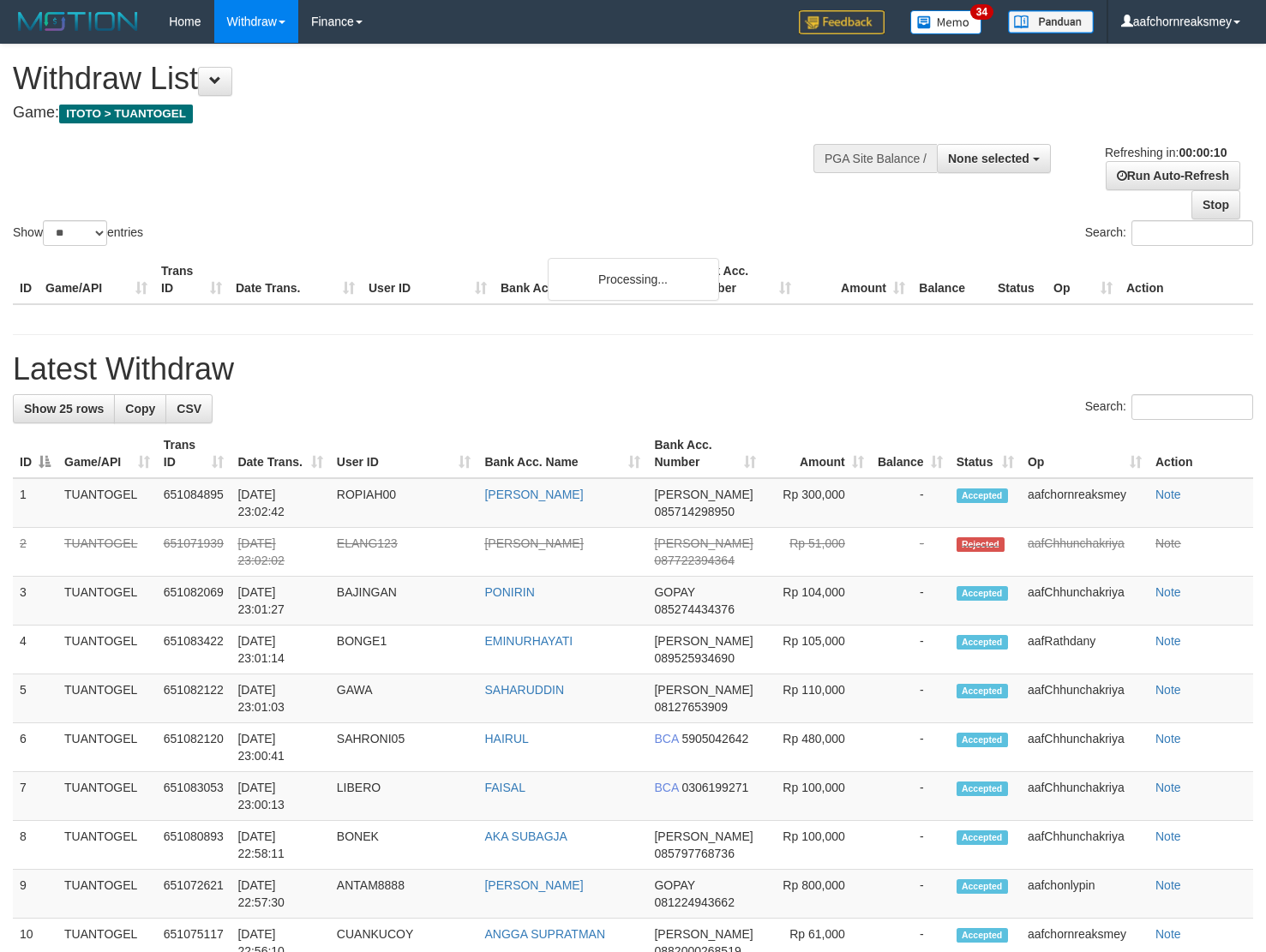 select 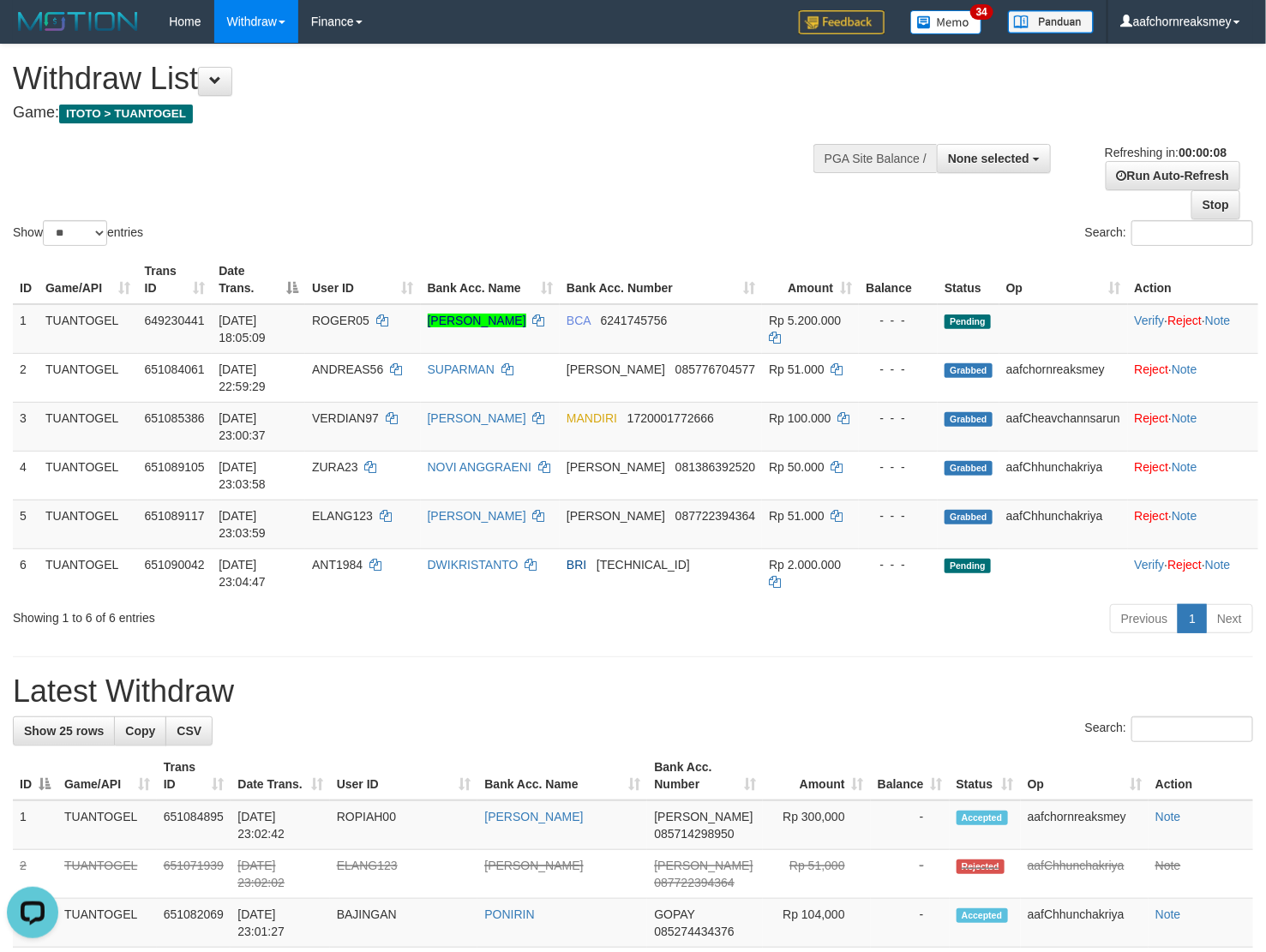 scroll, scrollTop: 0, scrollLeft: 0, axis: both 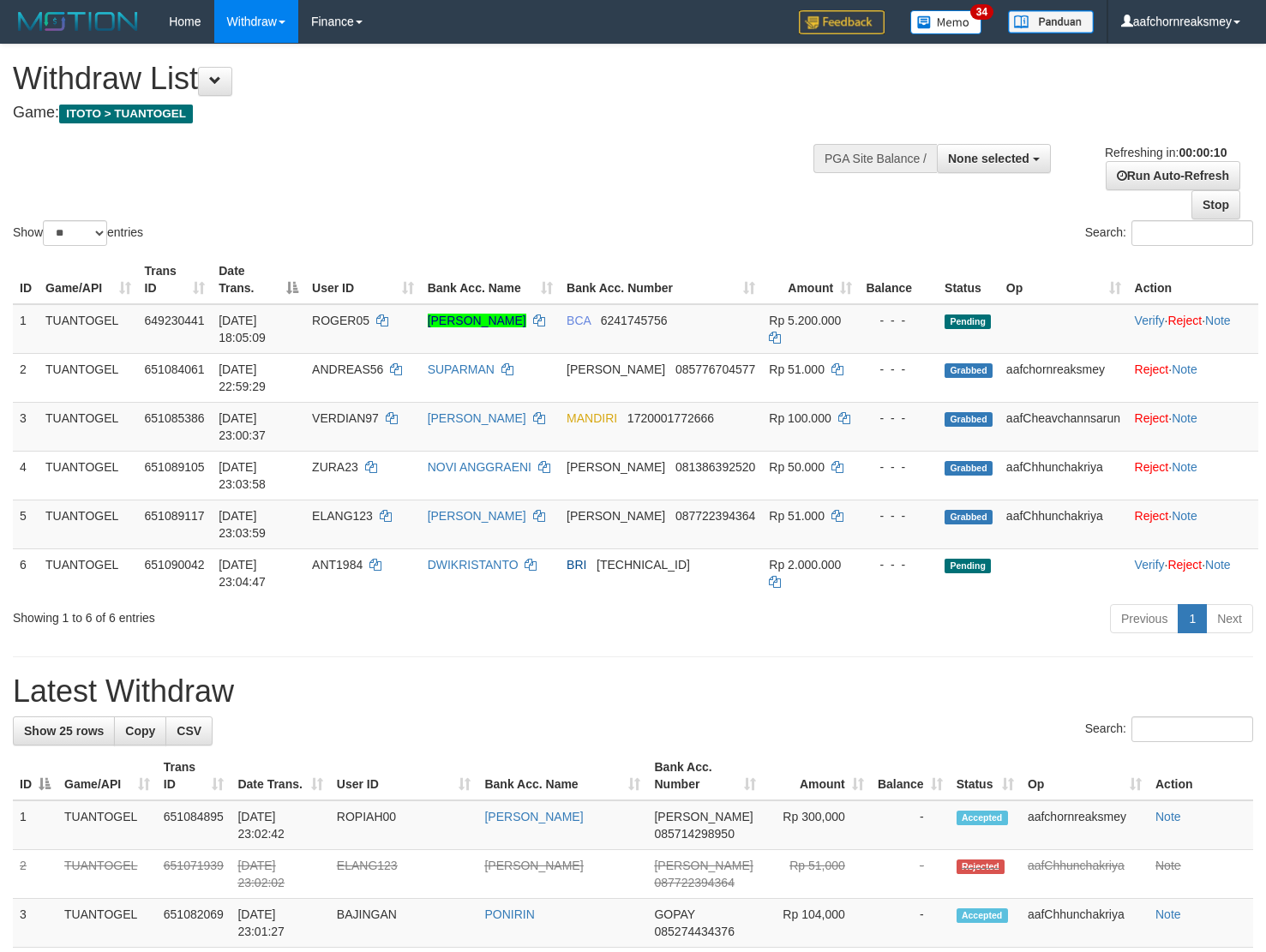 select 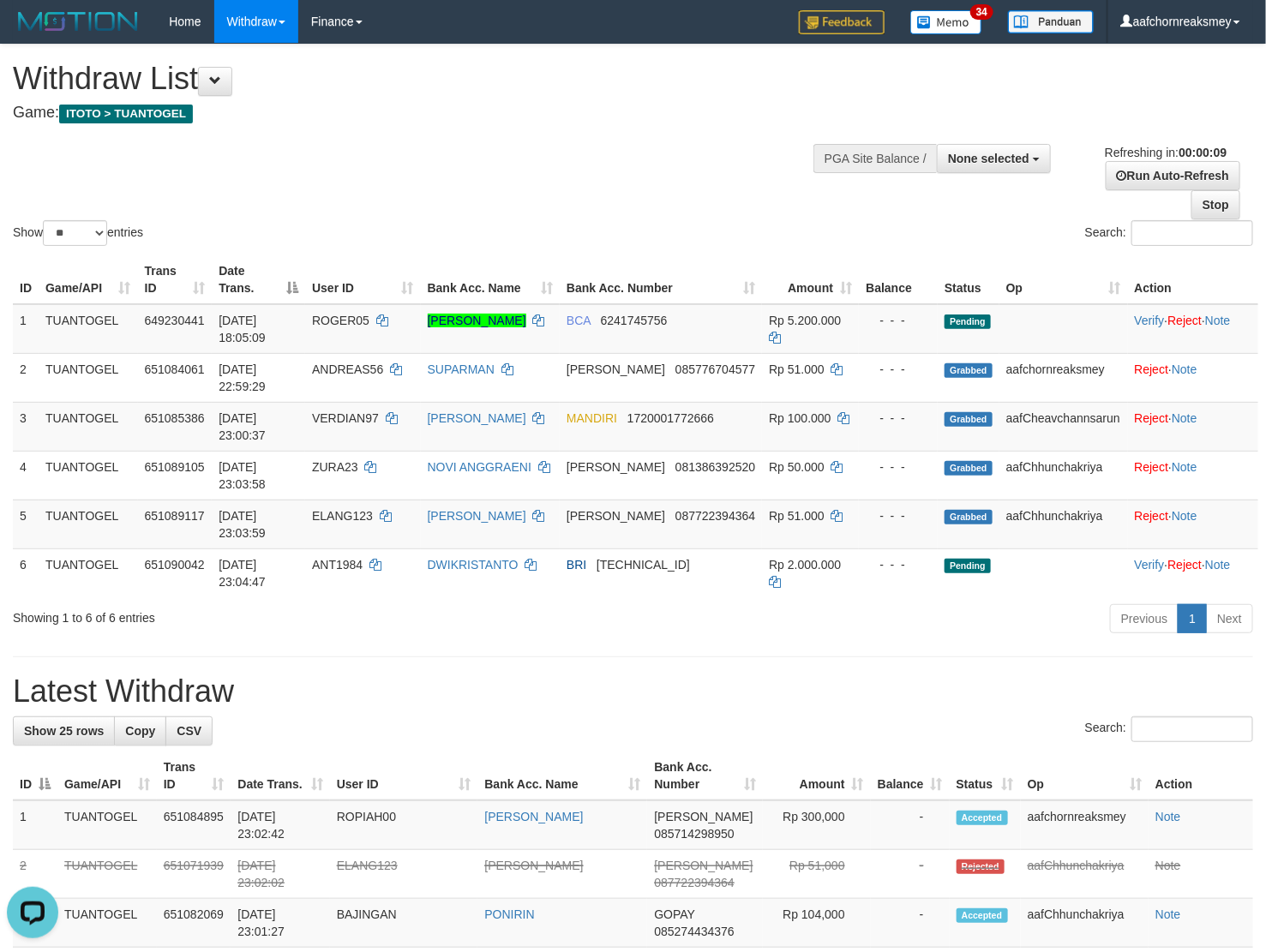 scroll, scrollTop: 0, scrollLeft: 0, axis: both 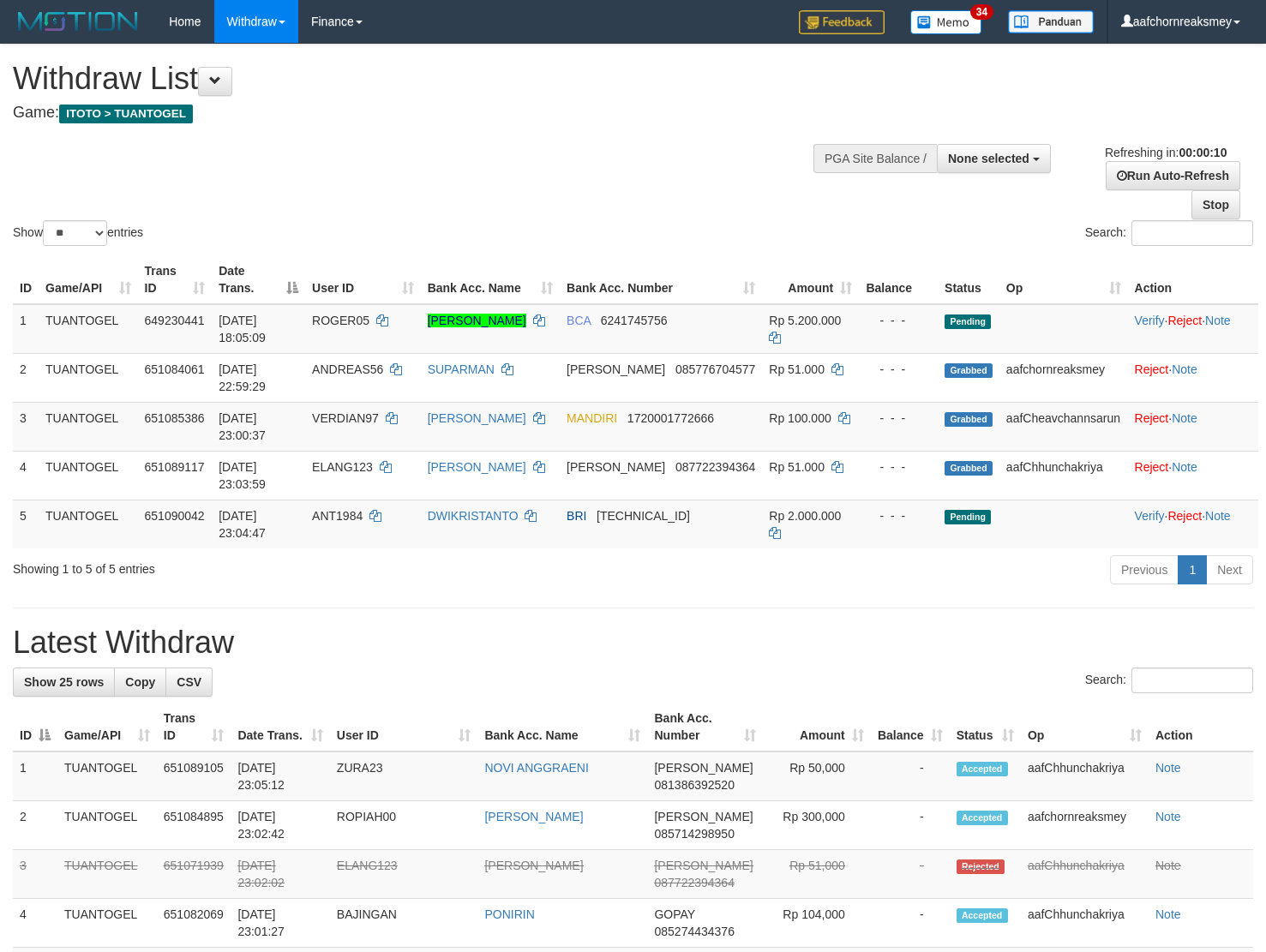 select 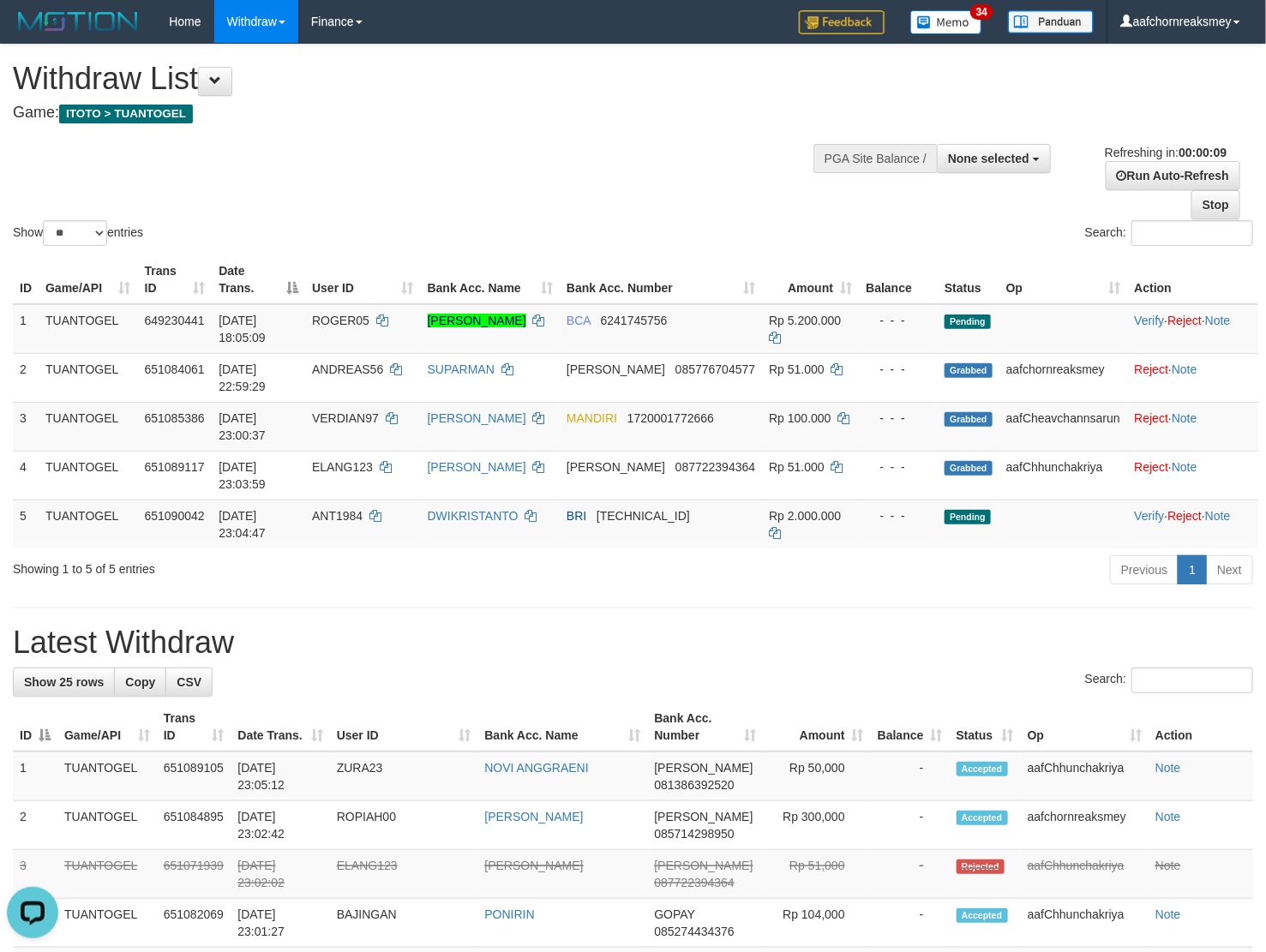 scroll, scrollTop: 0, scrollLeft: 0, axis: both 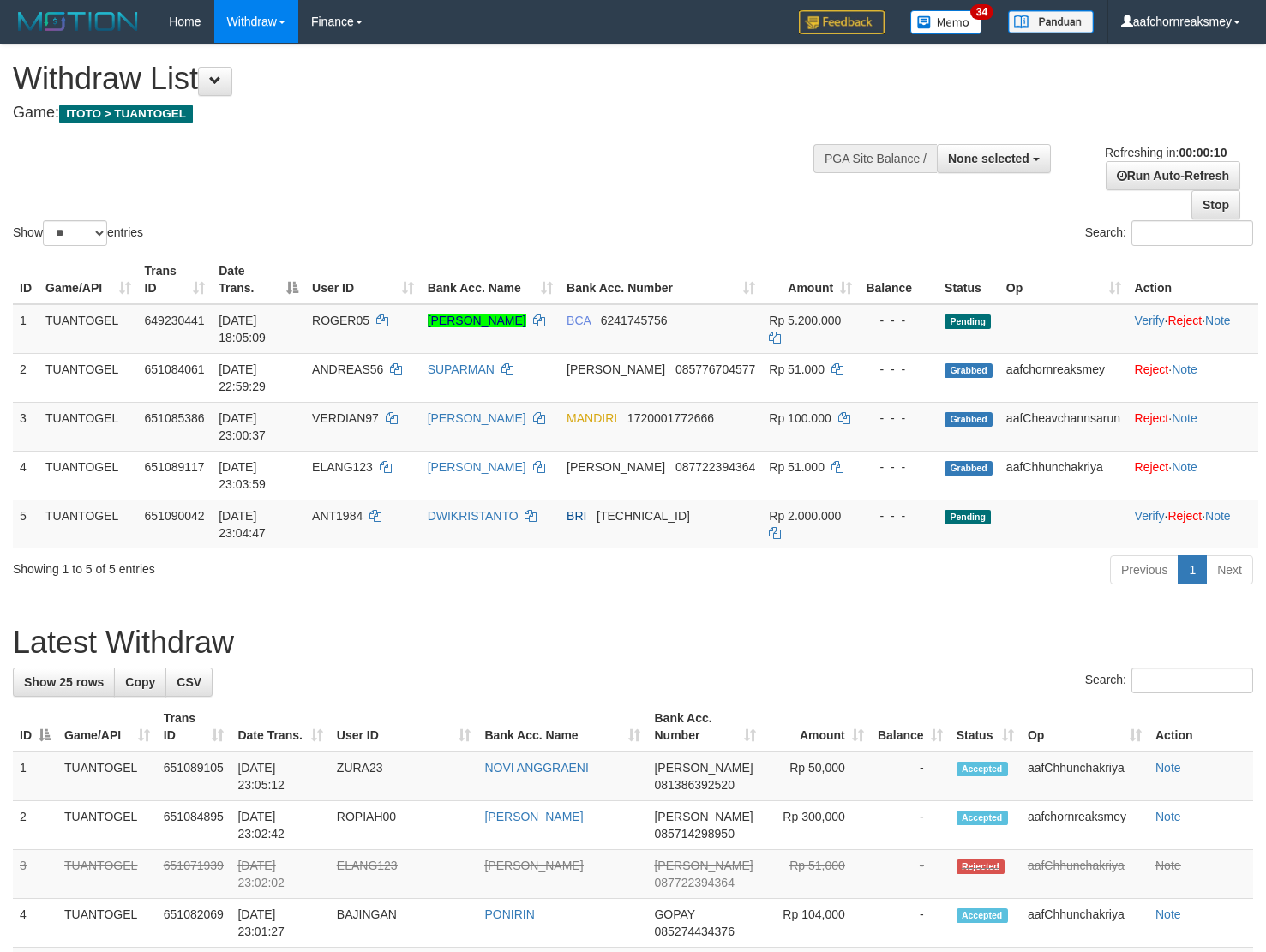 select 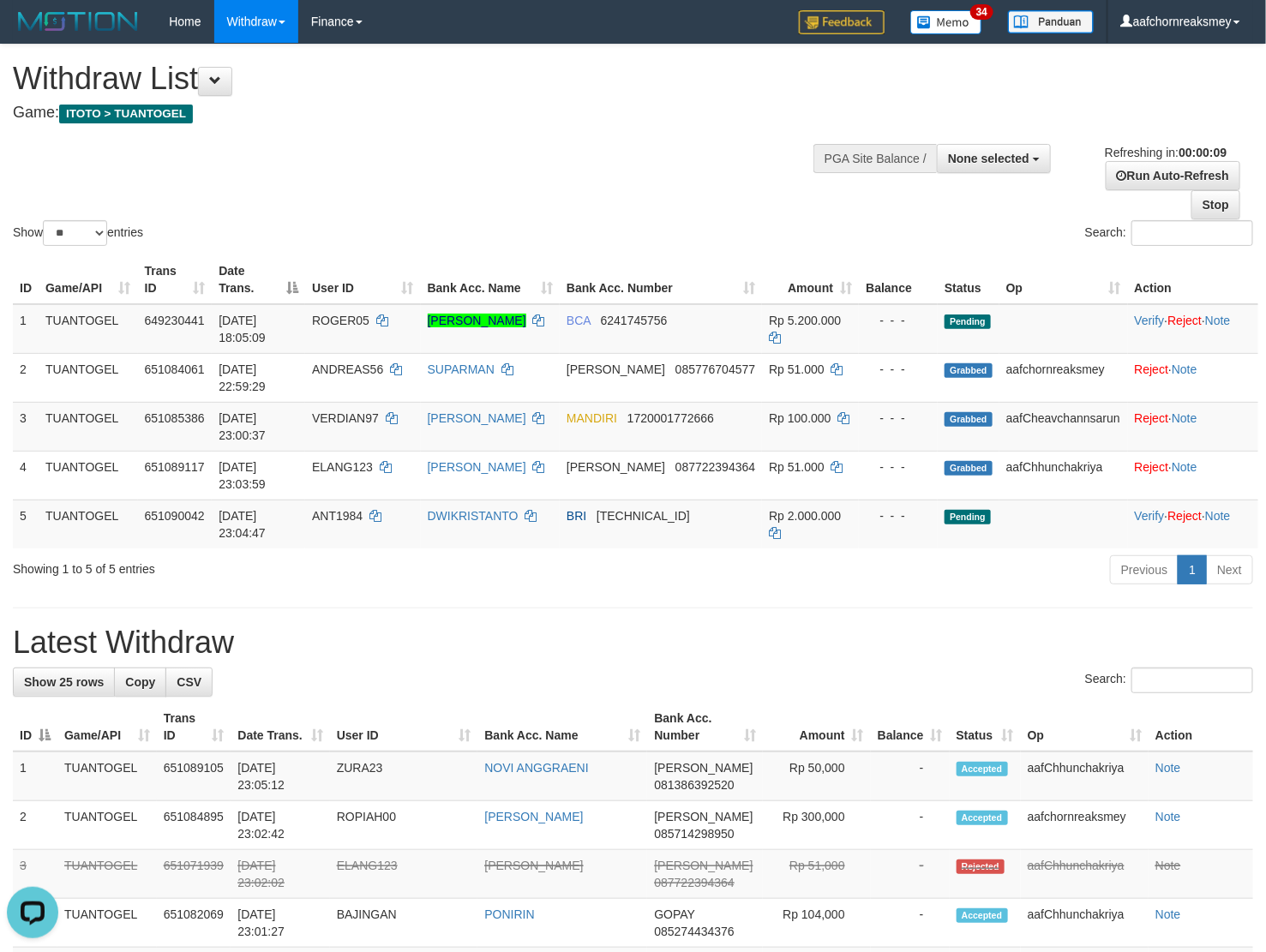 scroll, scrollTop: 0, scrollLeft: 0, axis: both 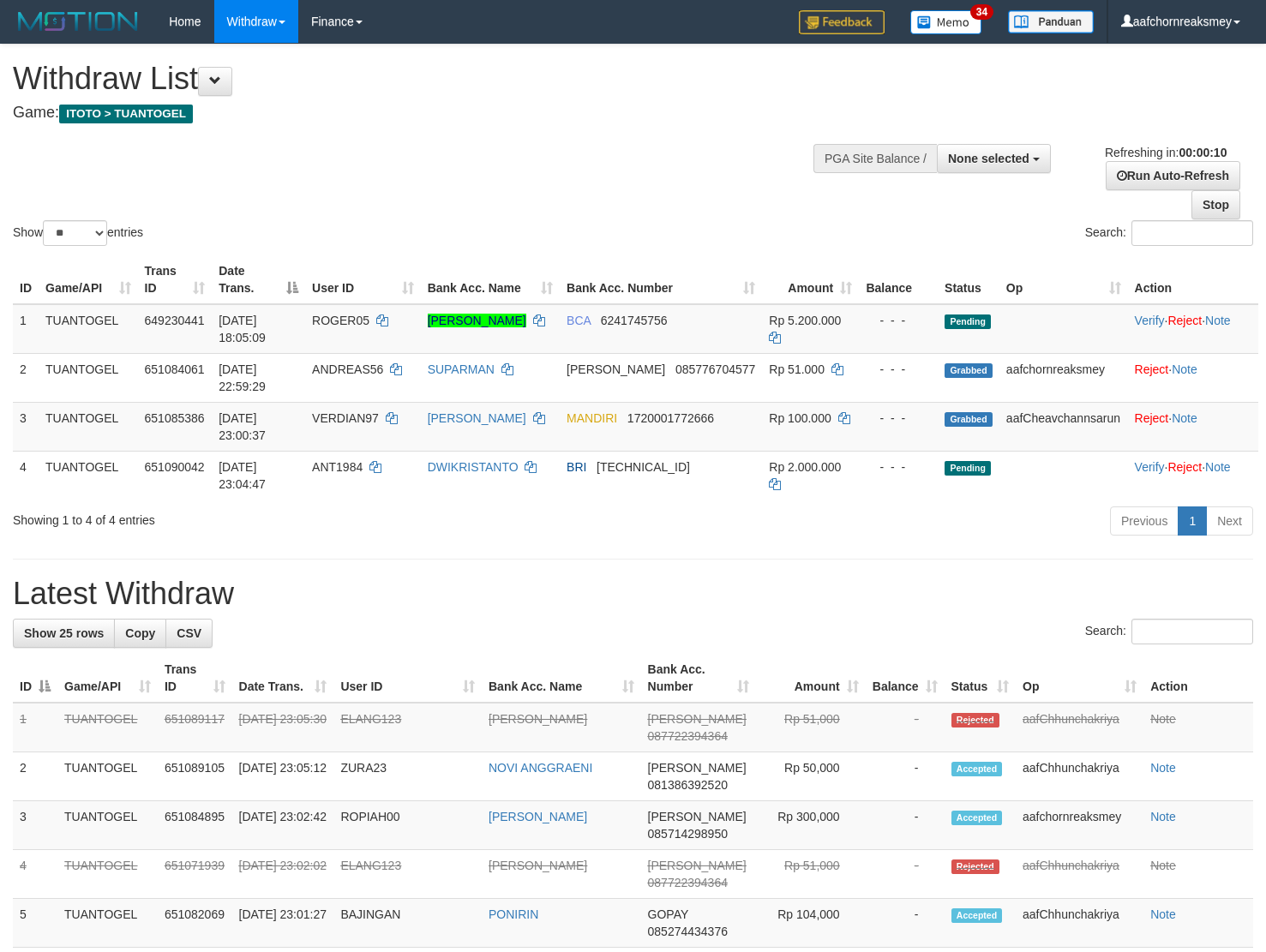 select 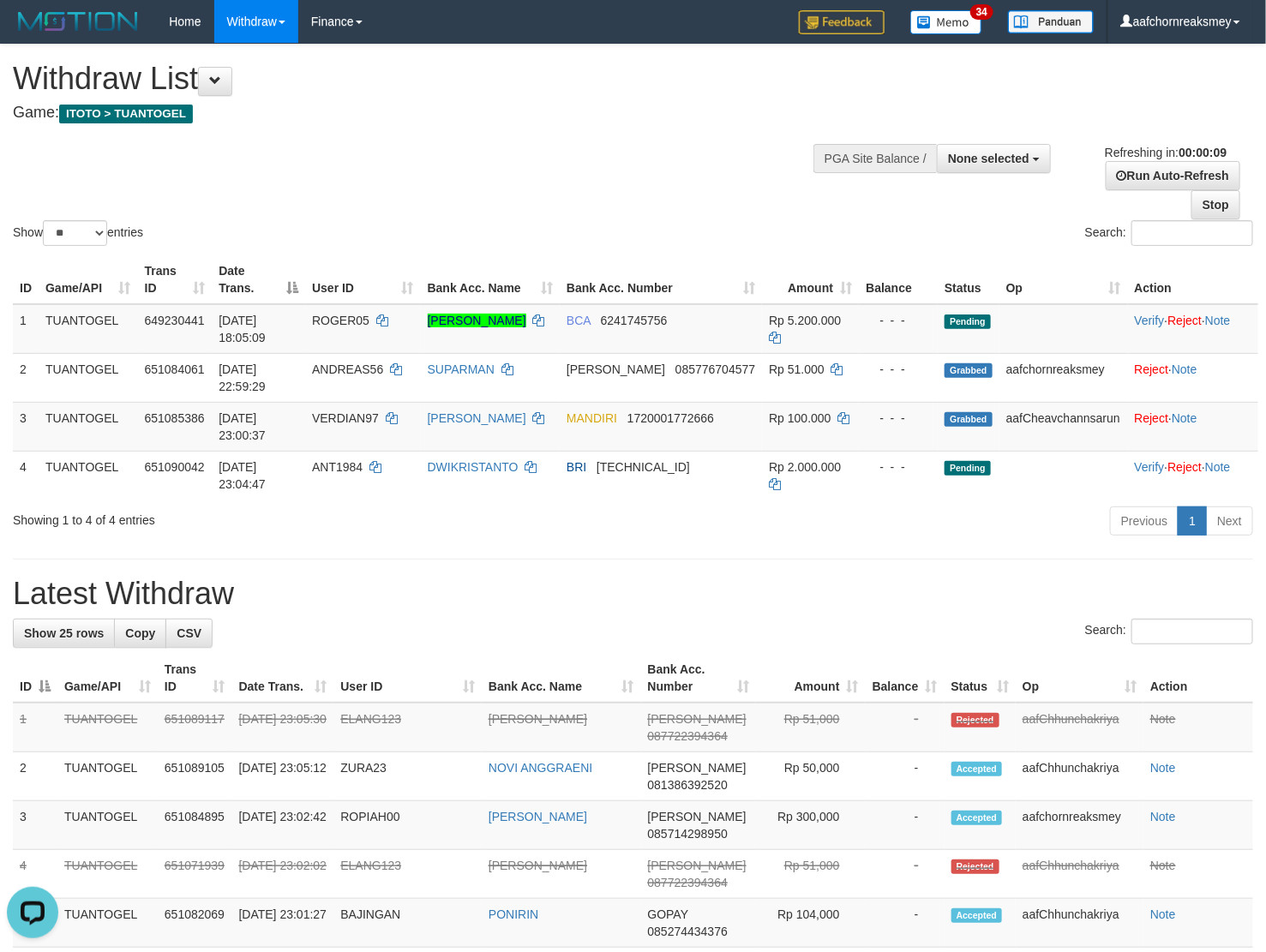 scroll, scrollTop: 0, scrollLeft: 0, axis: both 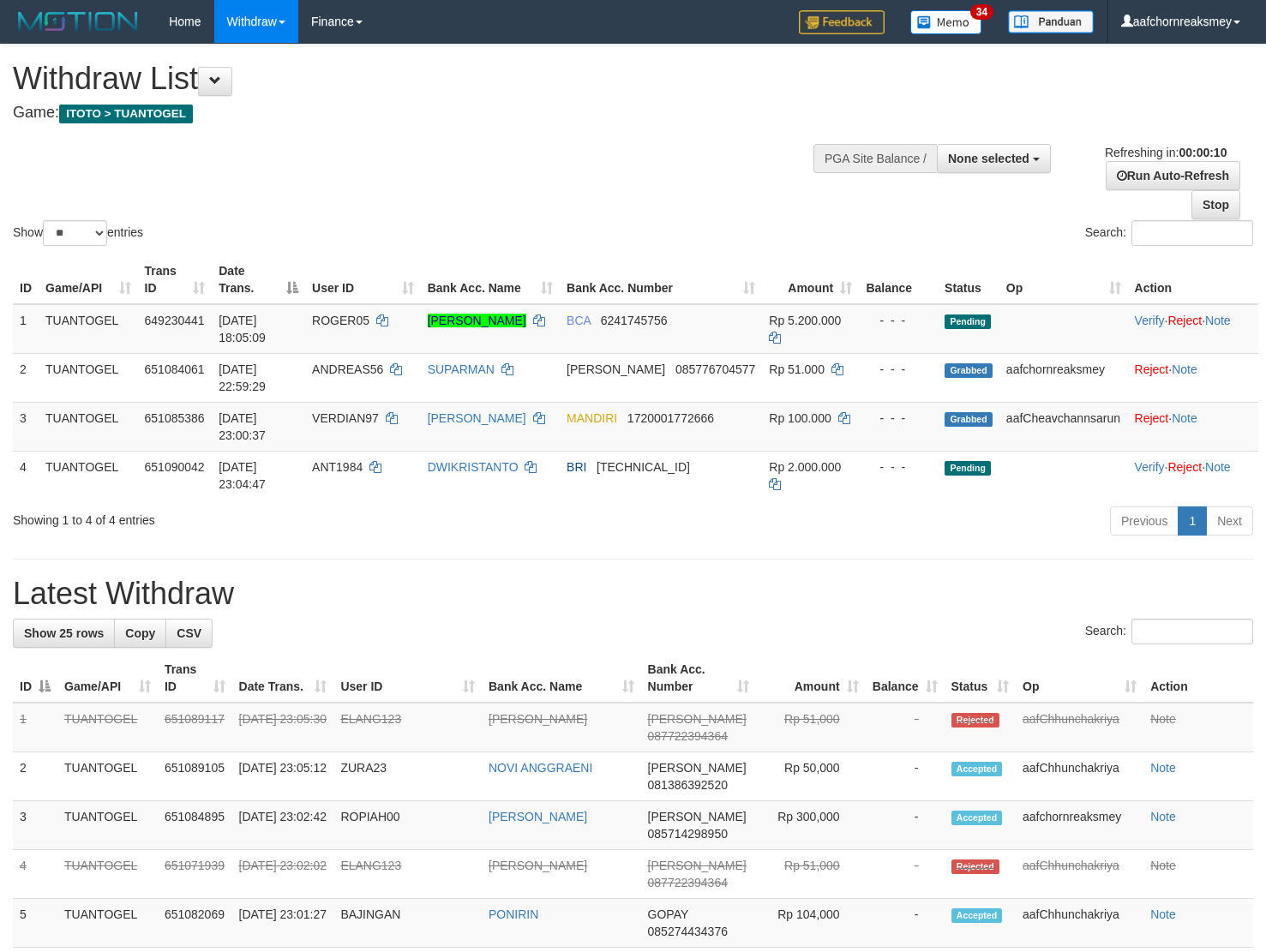 select 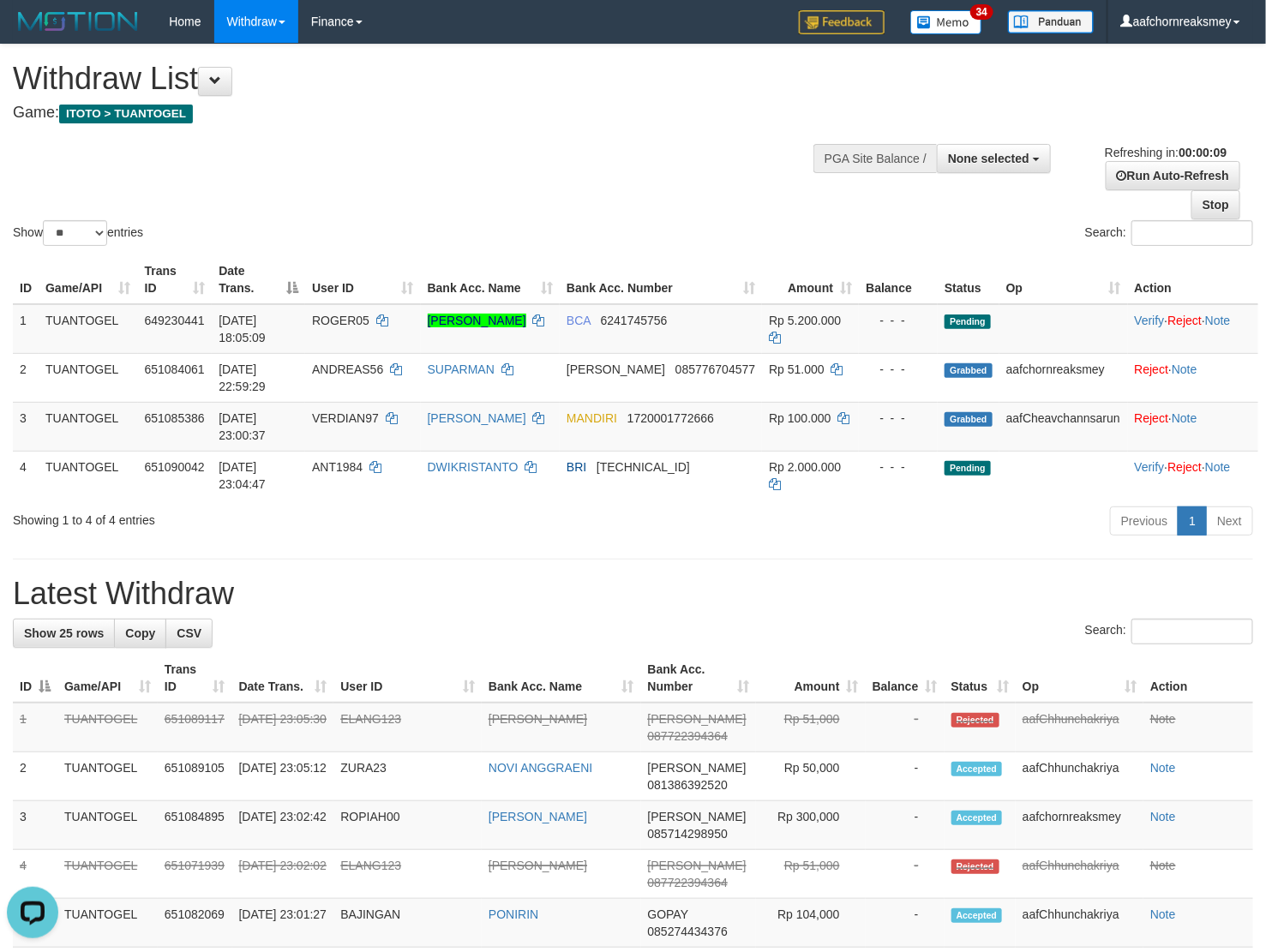 scroll, scrollTop: 0, scrollLeft: 0, axis: both 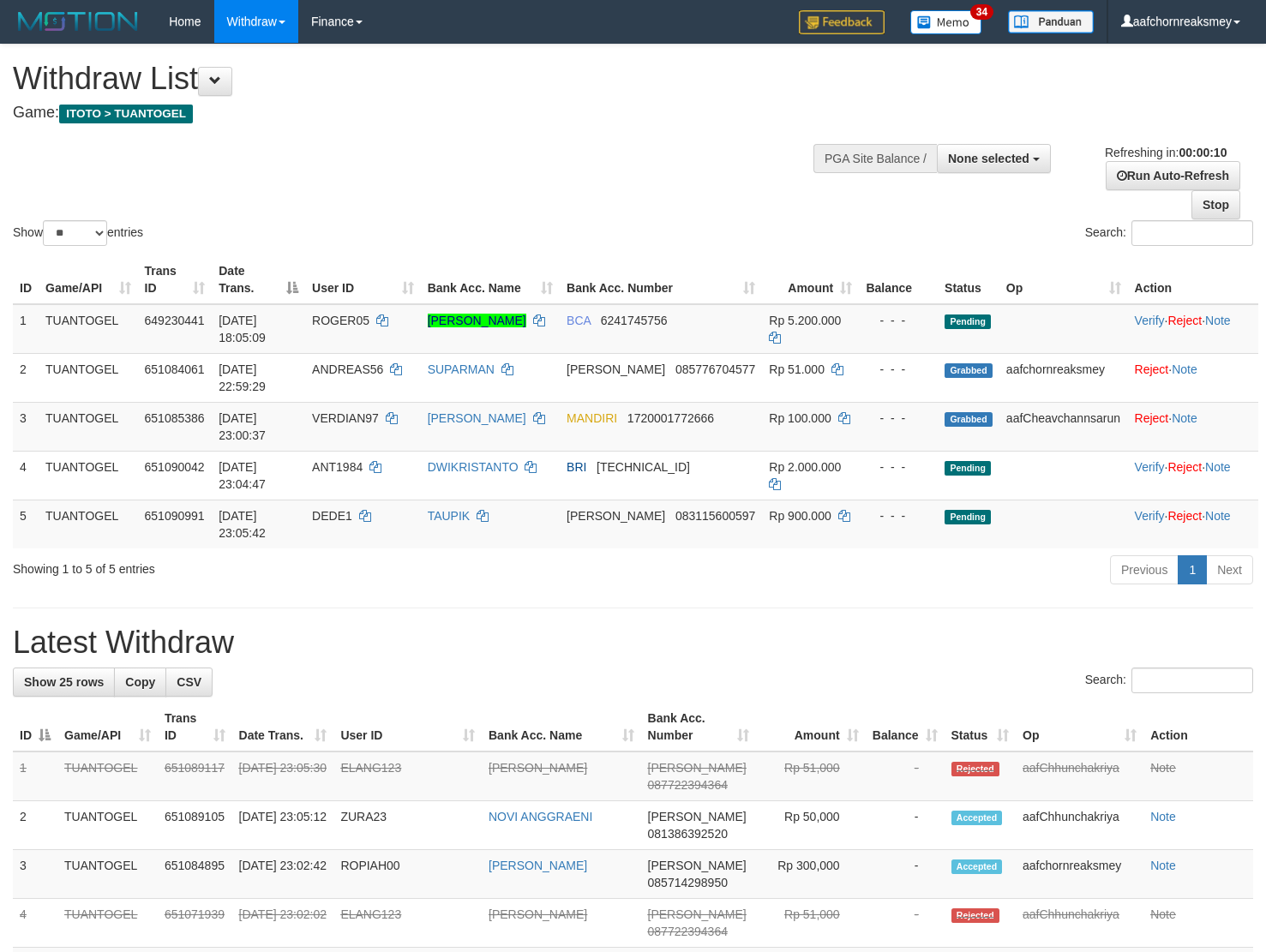 select 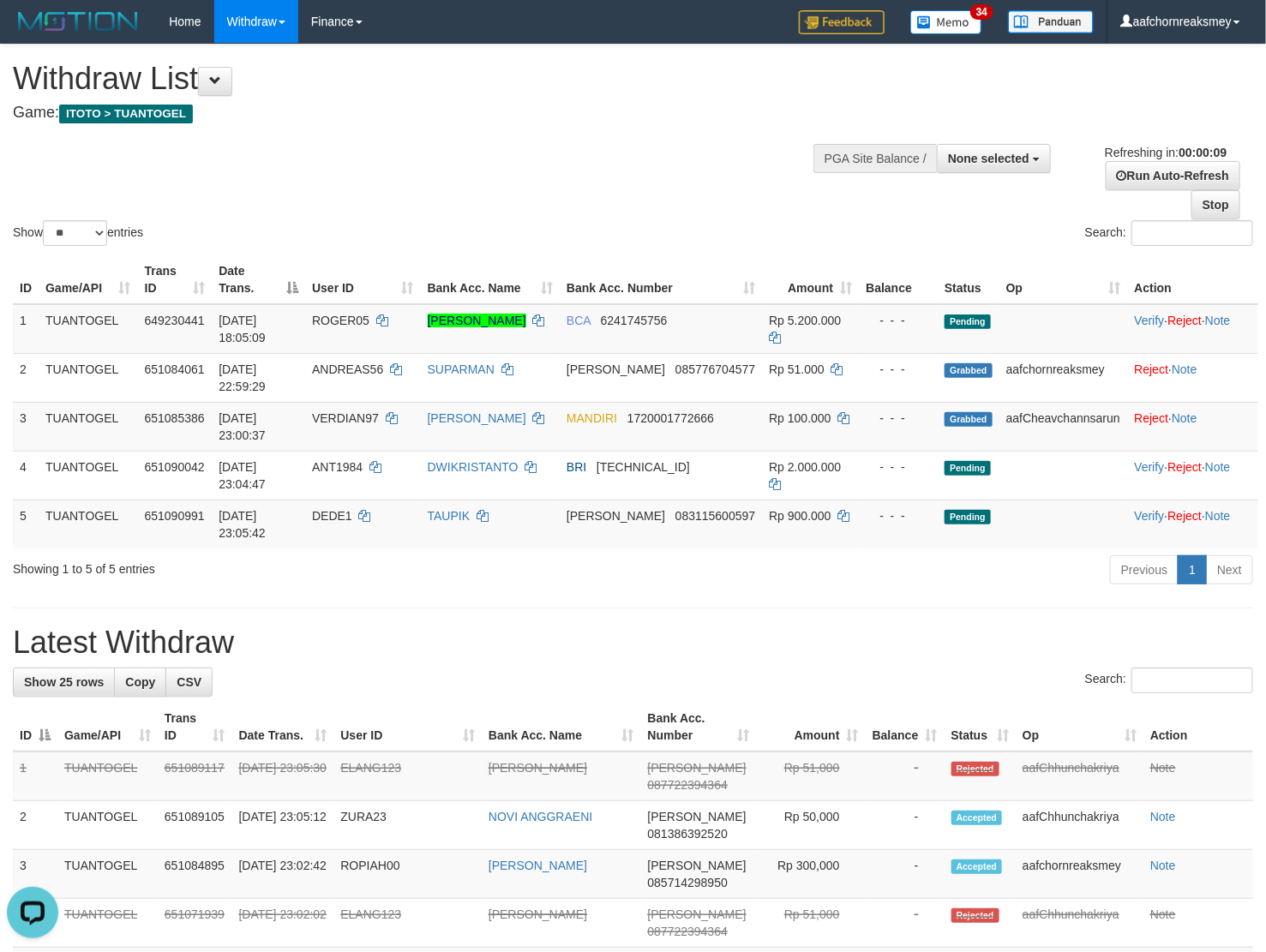 scroll, scrollTop: 0, scrollLeft: 0, axis: both 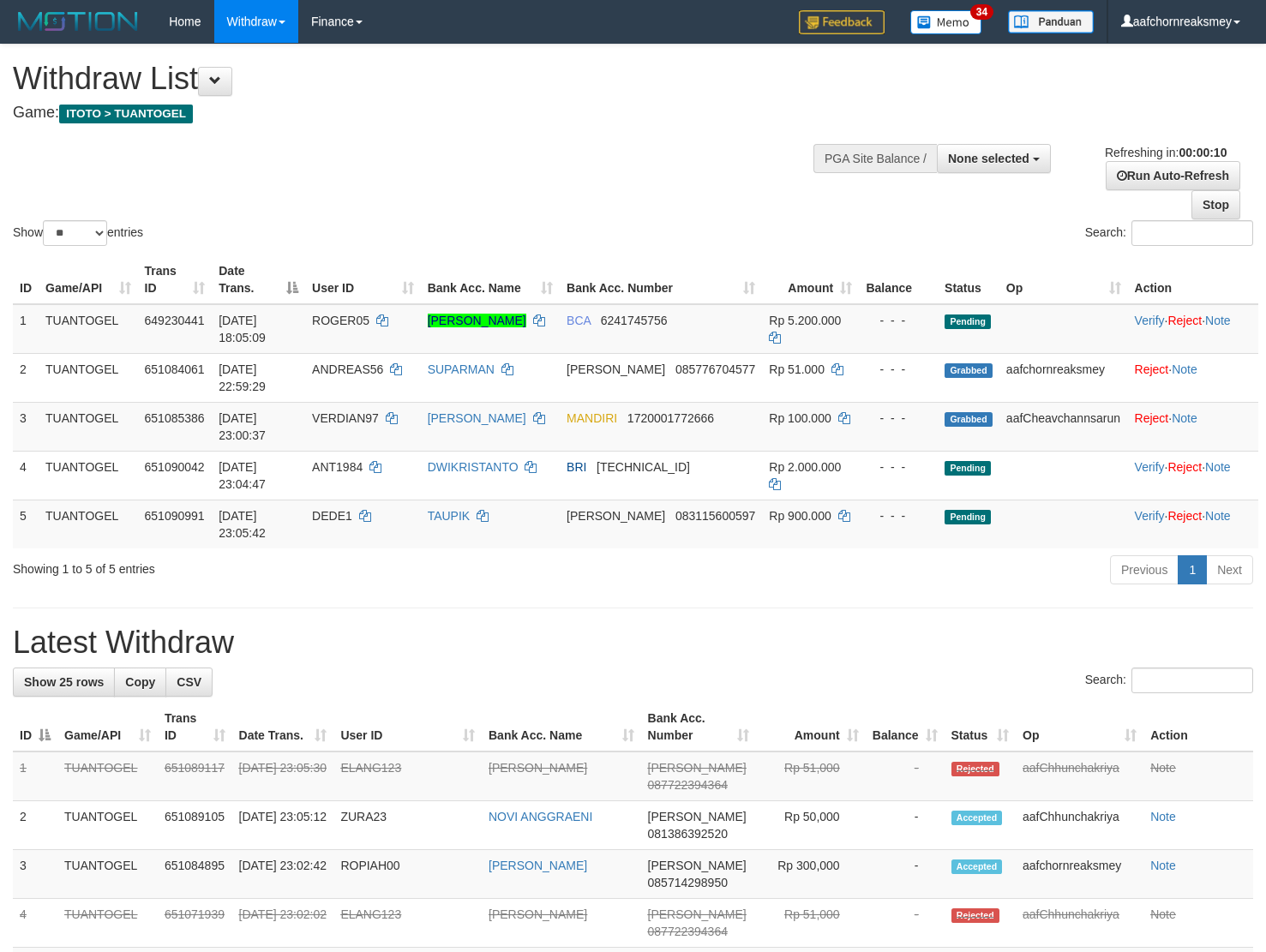 select 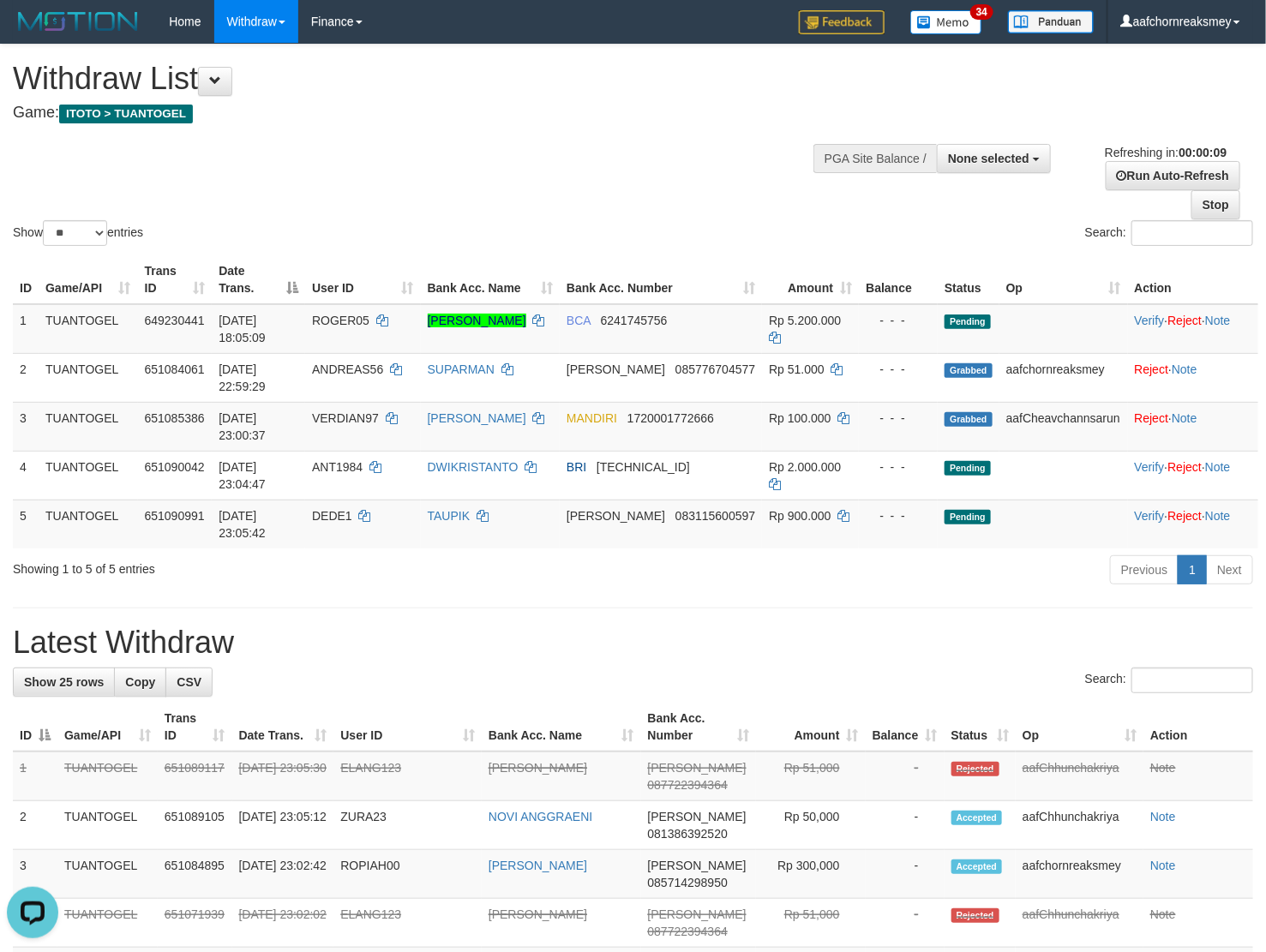 scroll, scrollTop: 0, scrollLeft: 0, axis: both 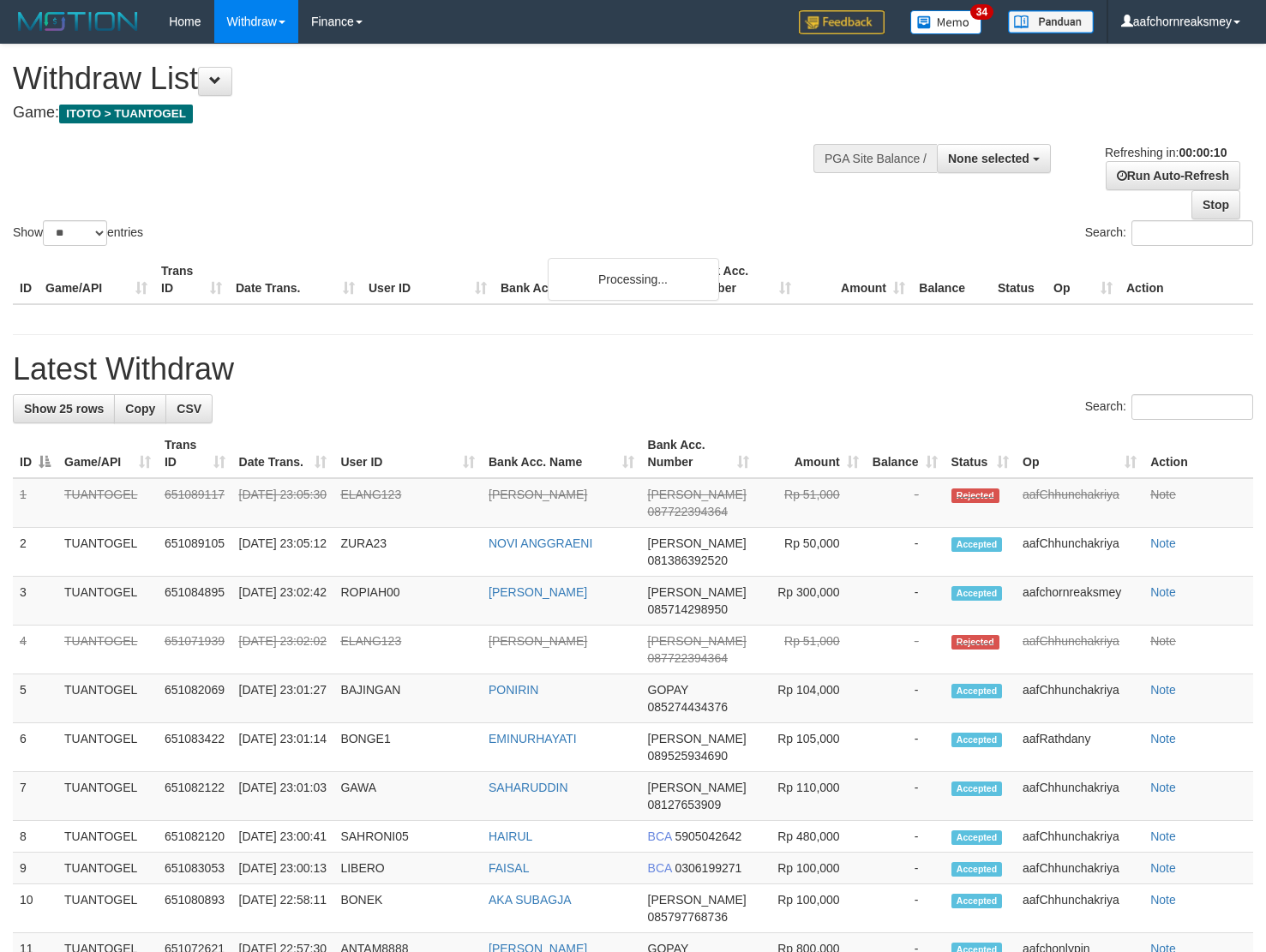 select 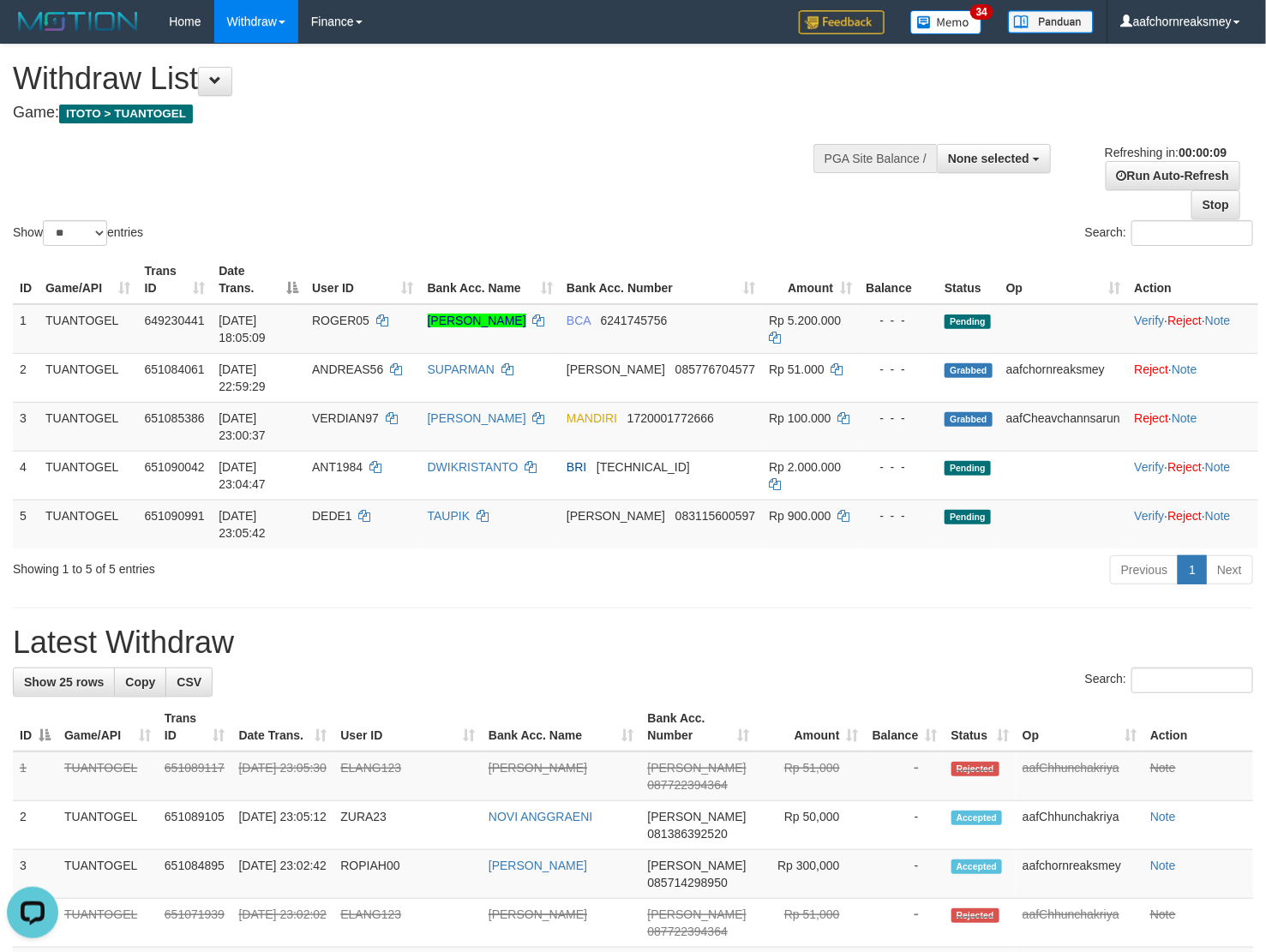 scroll, scrollTop: 0, scrollLeft: 0, axis: both 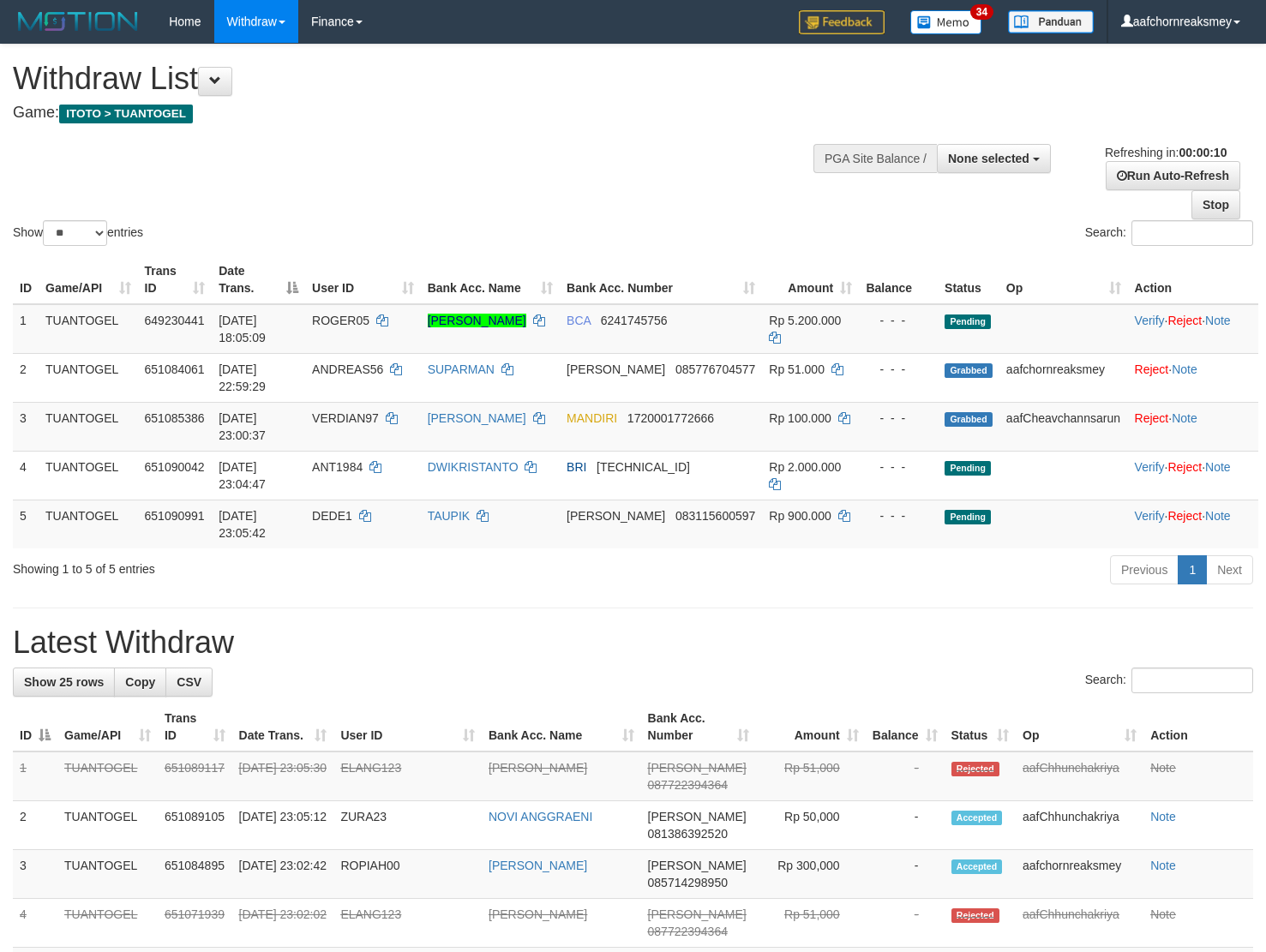 select 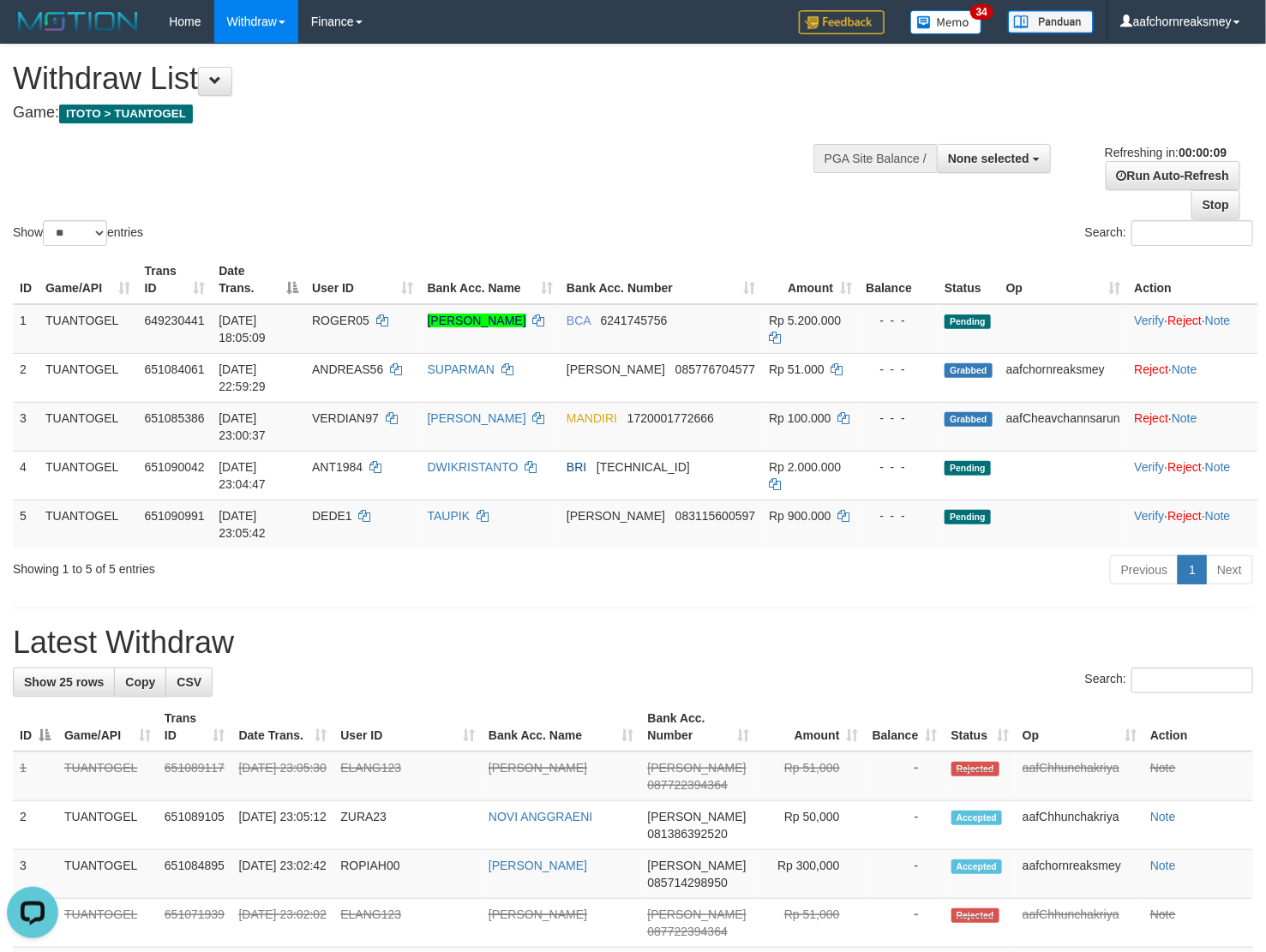 scroll, scrollTop: 0, scrollLeft: 0, axis: both 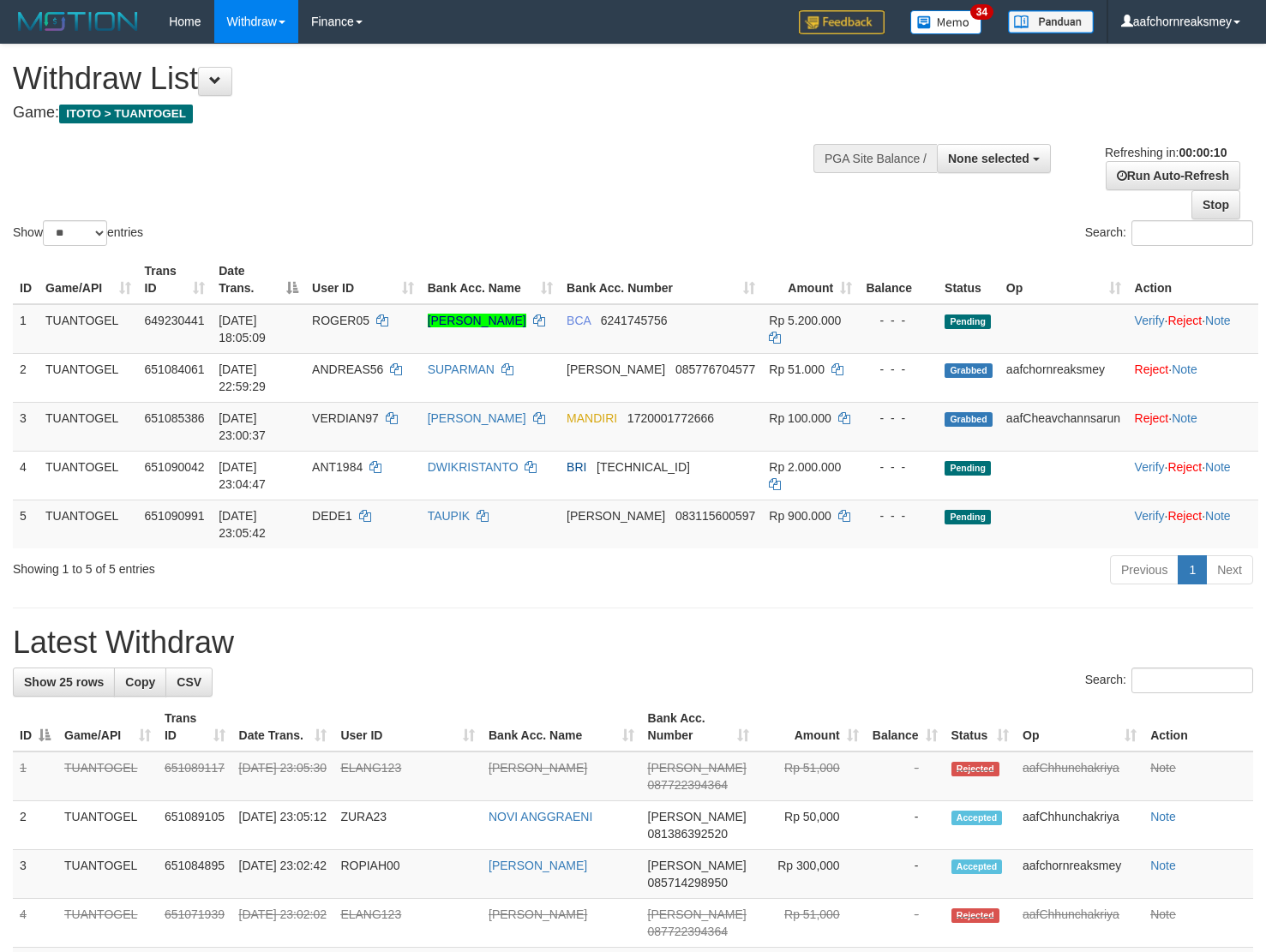 select 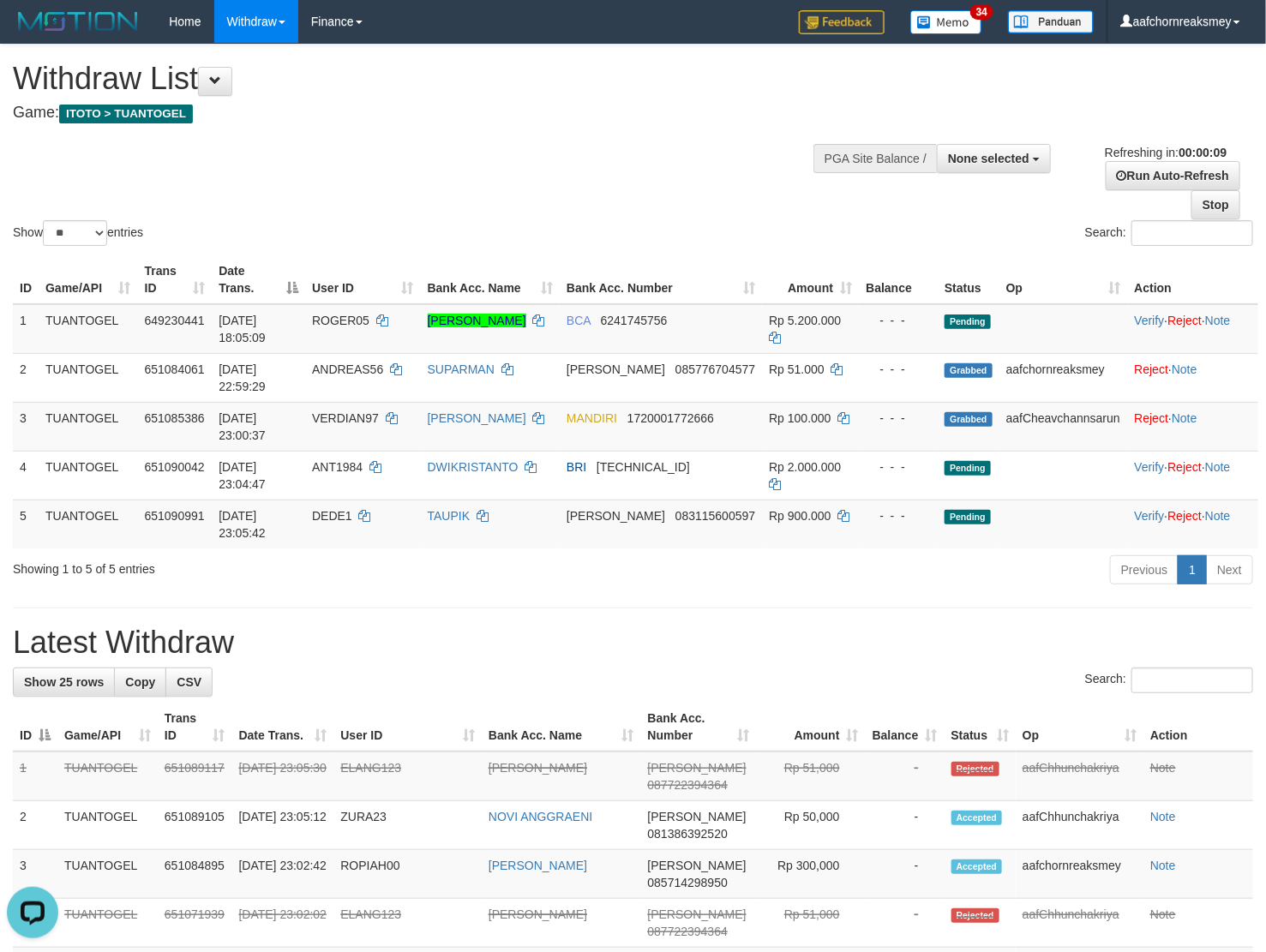 scroll, scrollTop: 0, scrollLeft: 0, axis: both 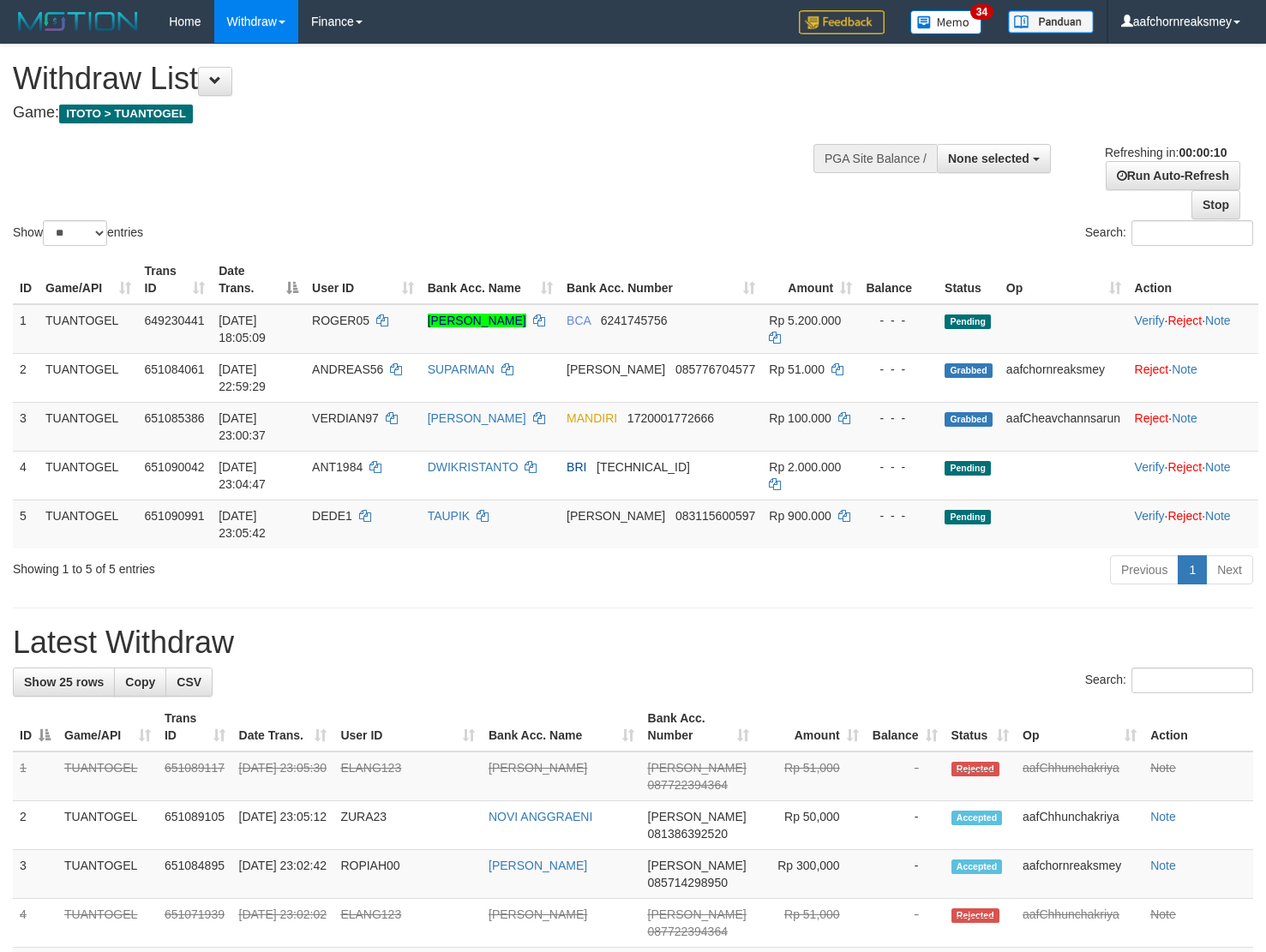 select 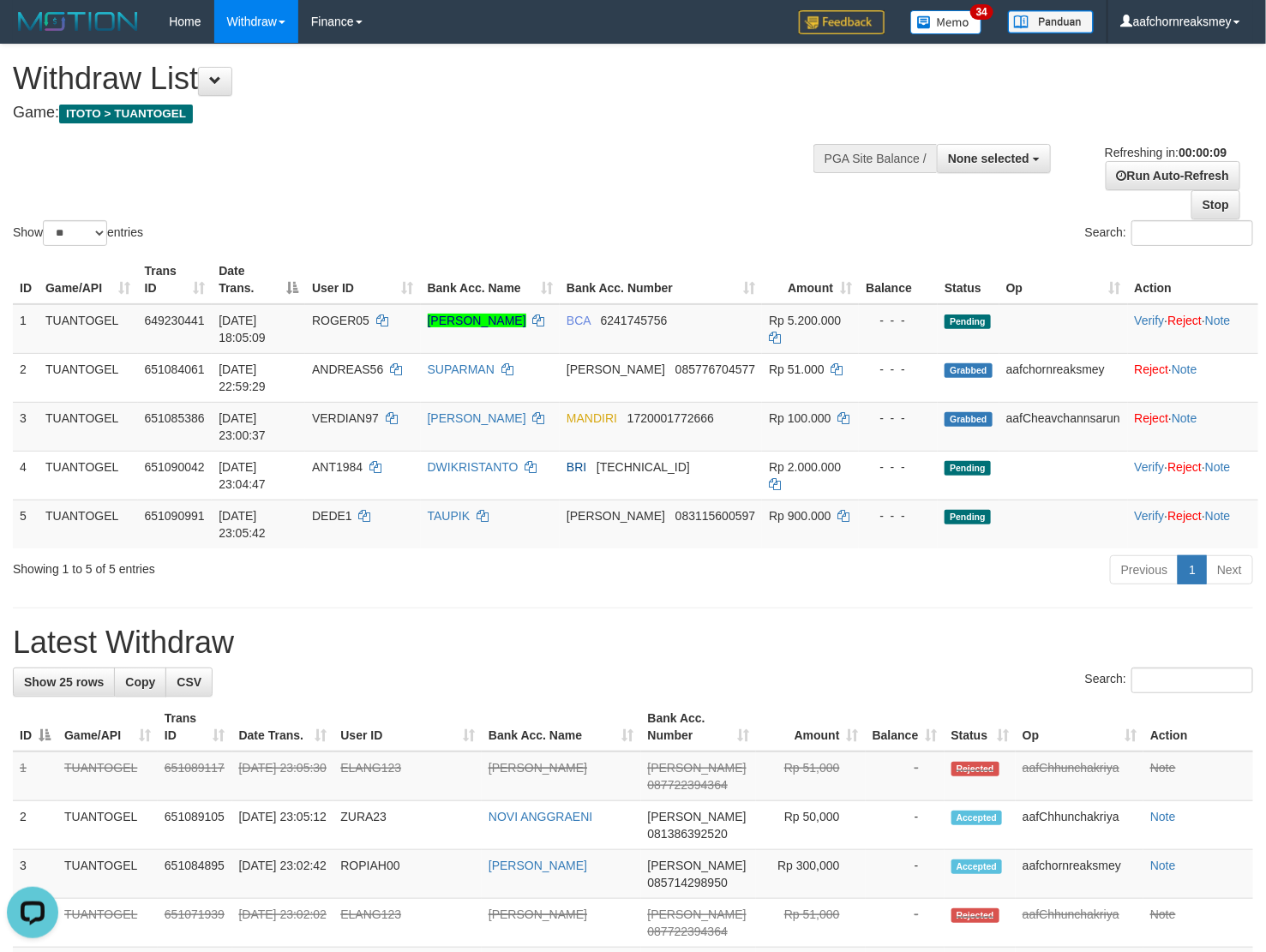 scroll, scrollTop: 0, scrollLeft: 0, axis: both 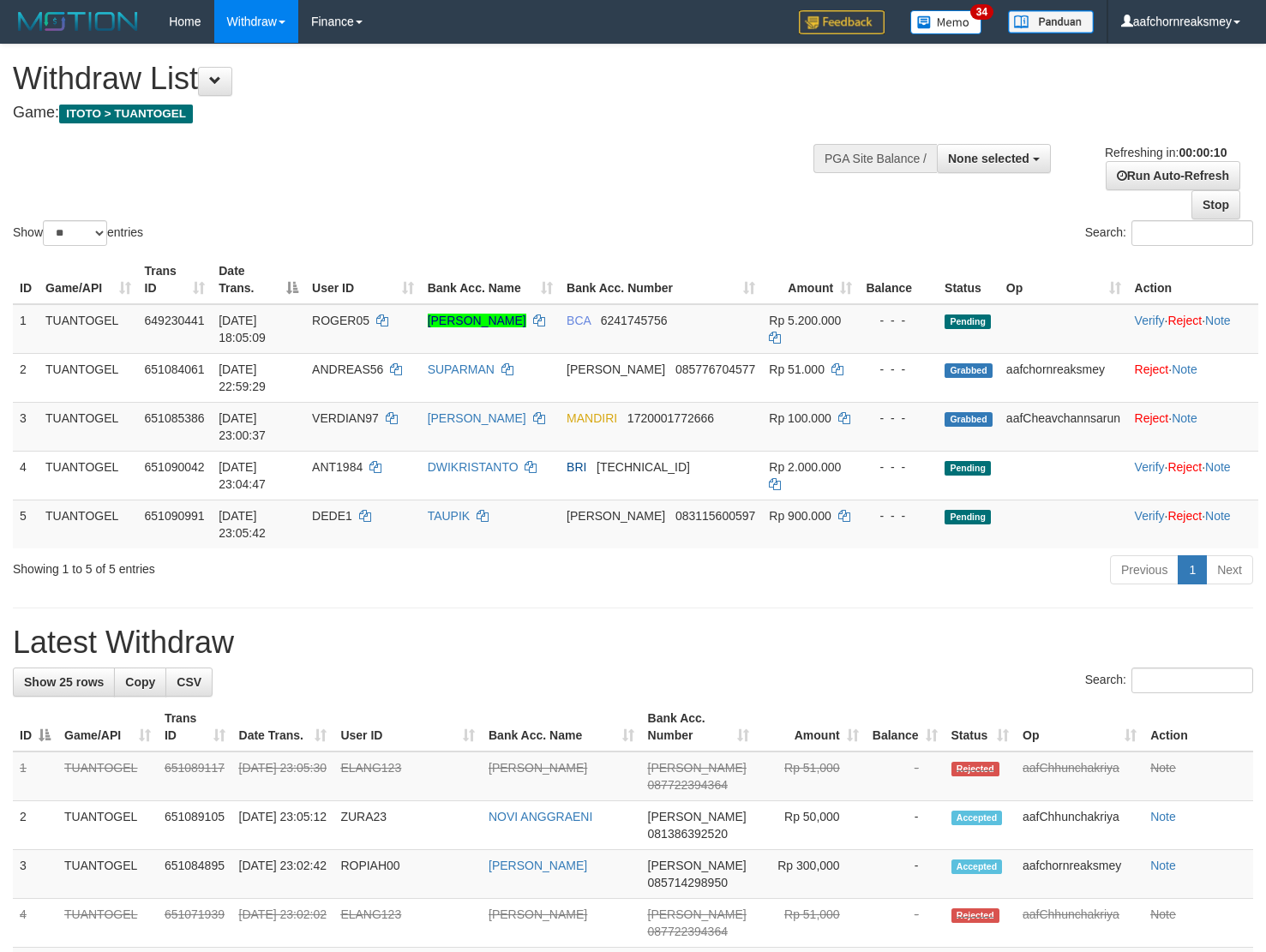 select 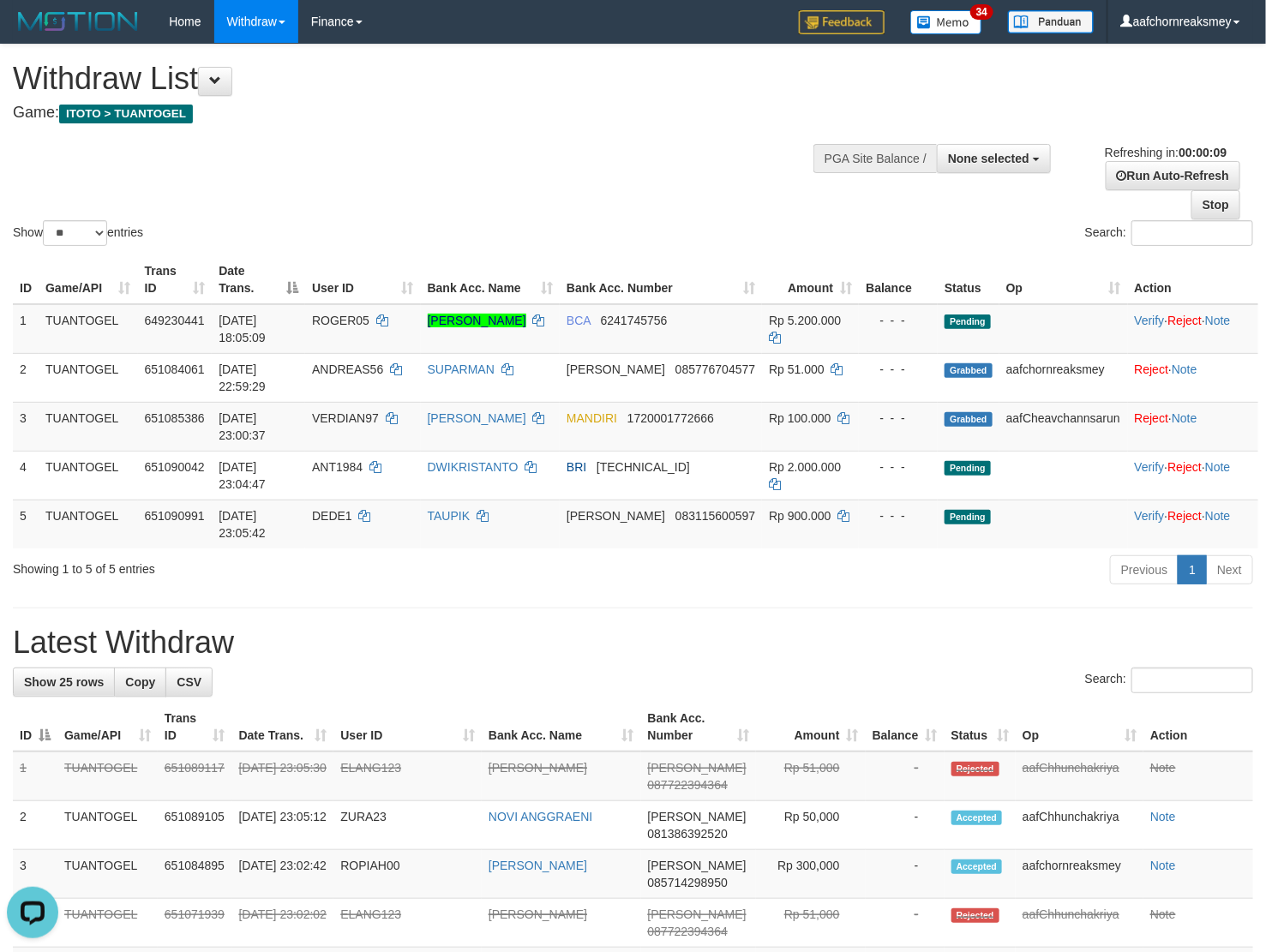 scroll, scrollTop: 0, scrollLeft: 0, axis: both 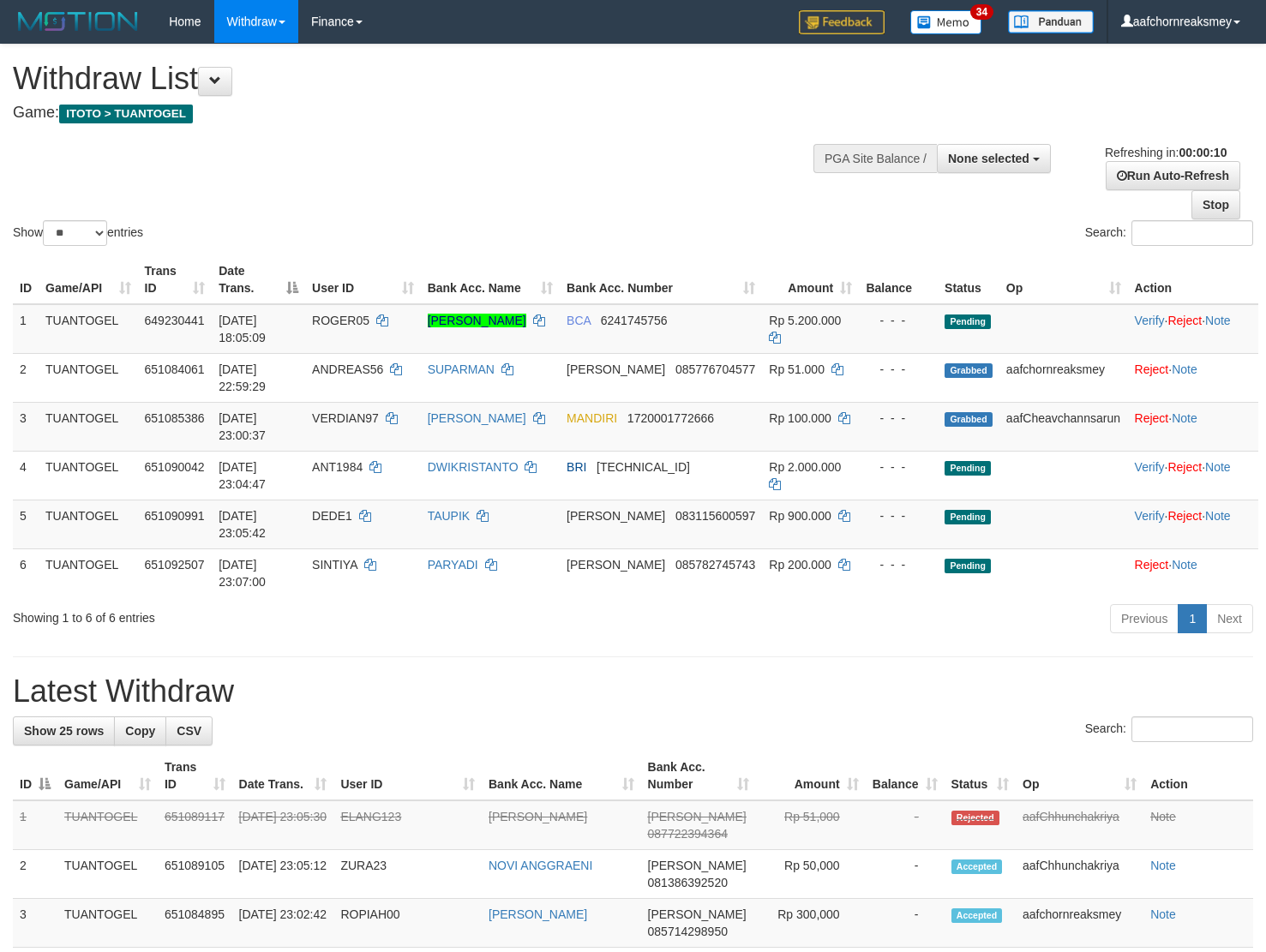 select 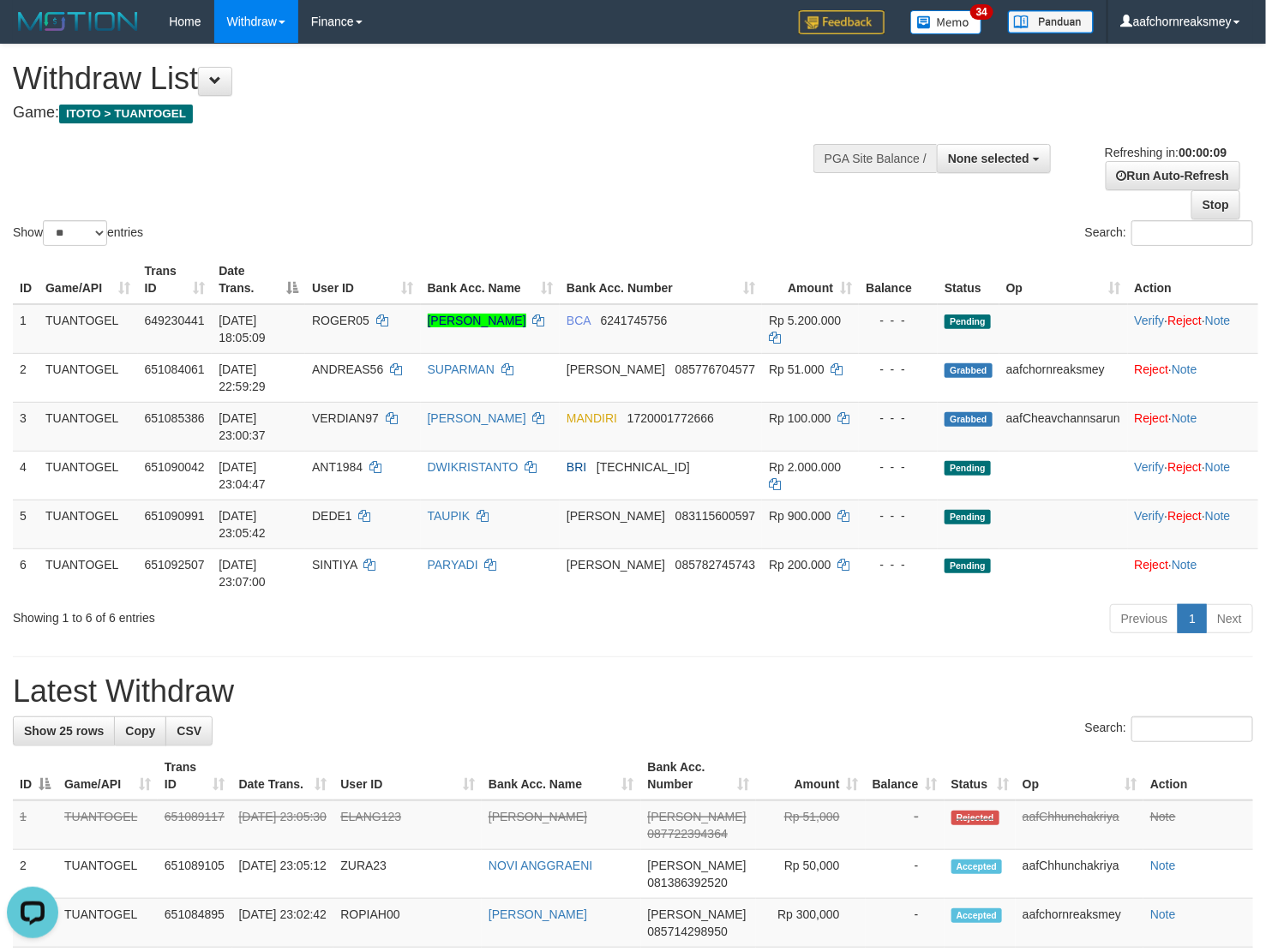 scroll, scrollTop: 0, scrollLeft: 0, axis: both 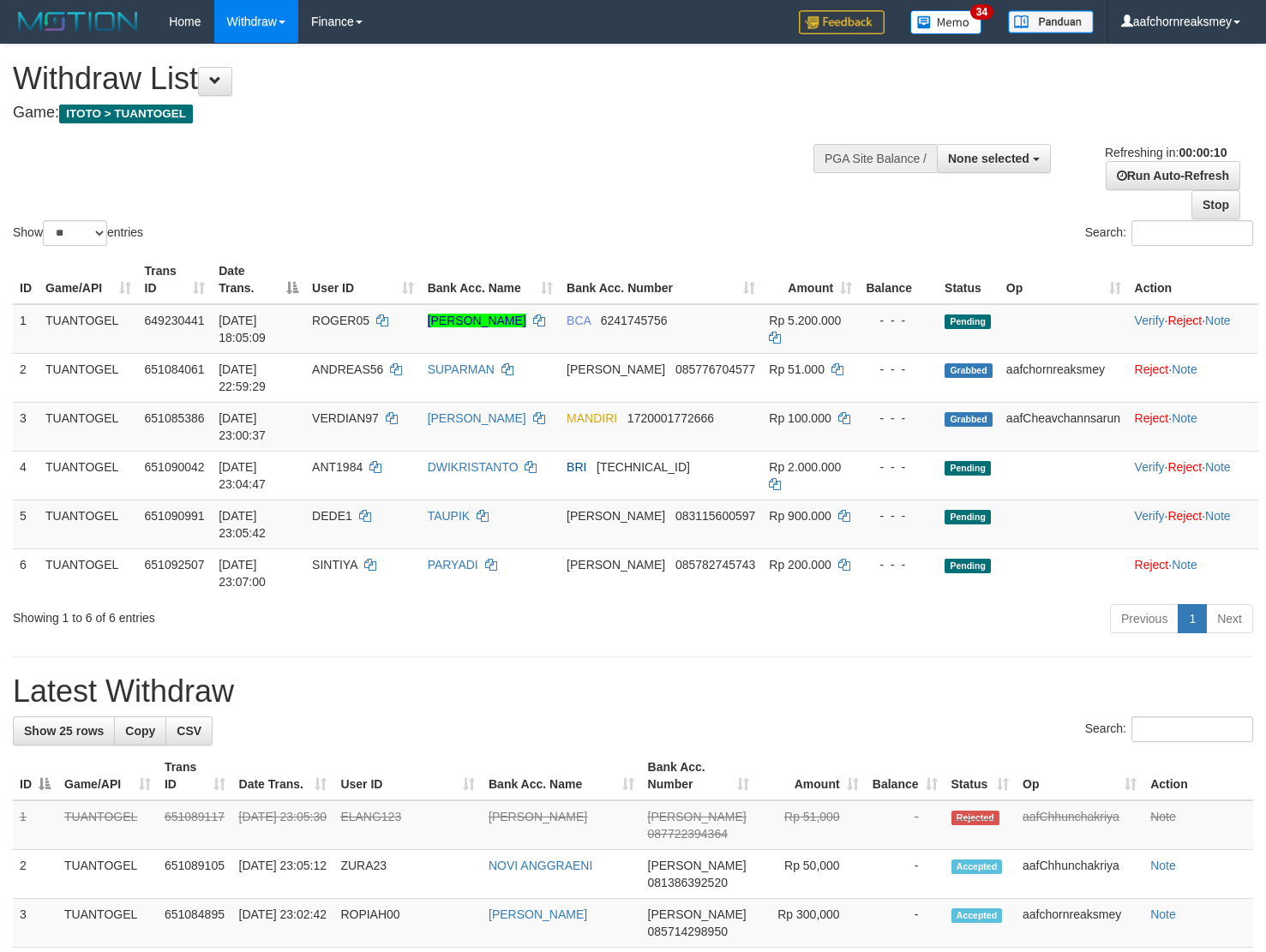 select 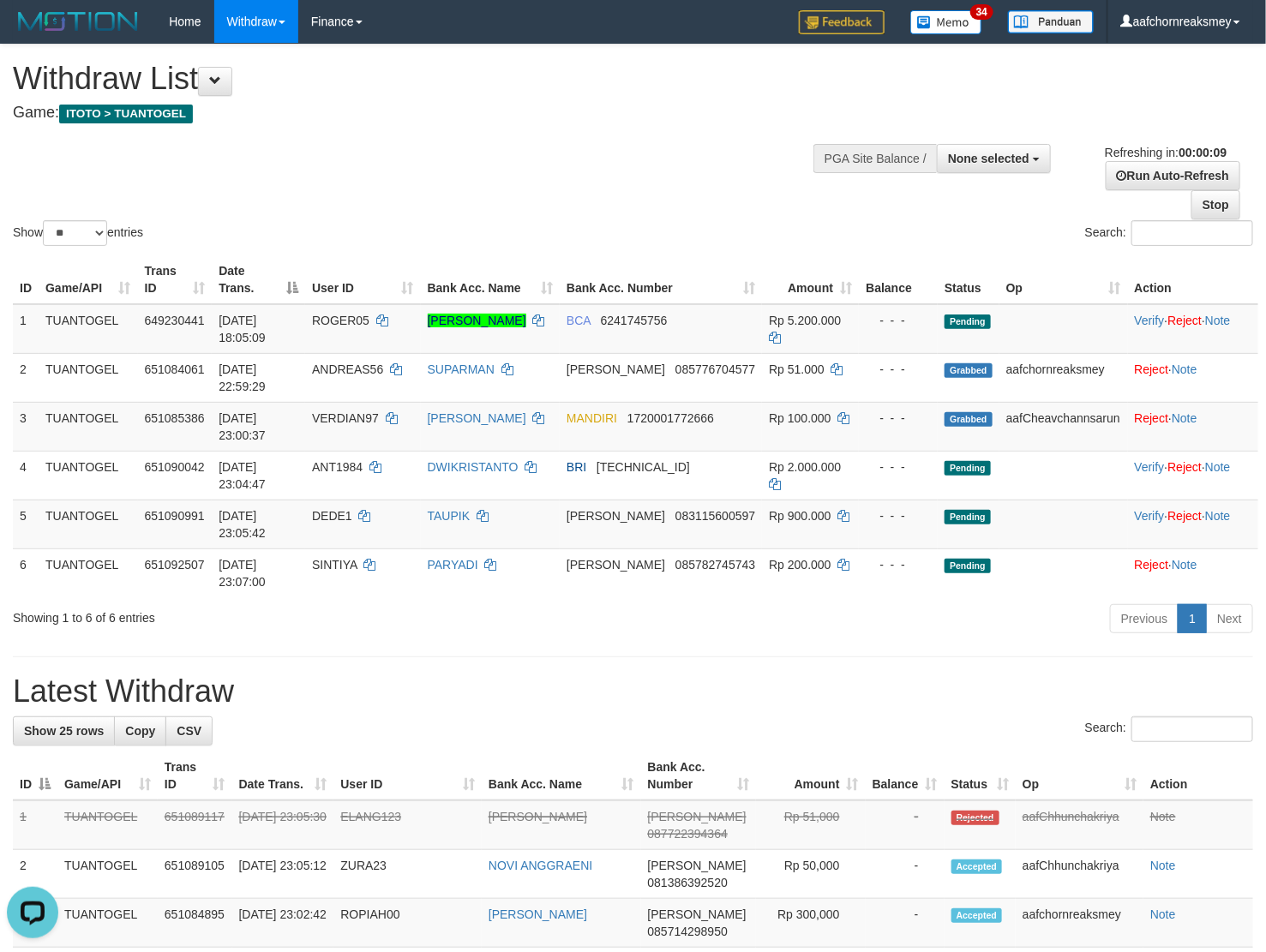 scroll, scrollTop: 0, scrollLeft: 0, axis: both 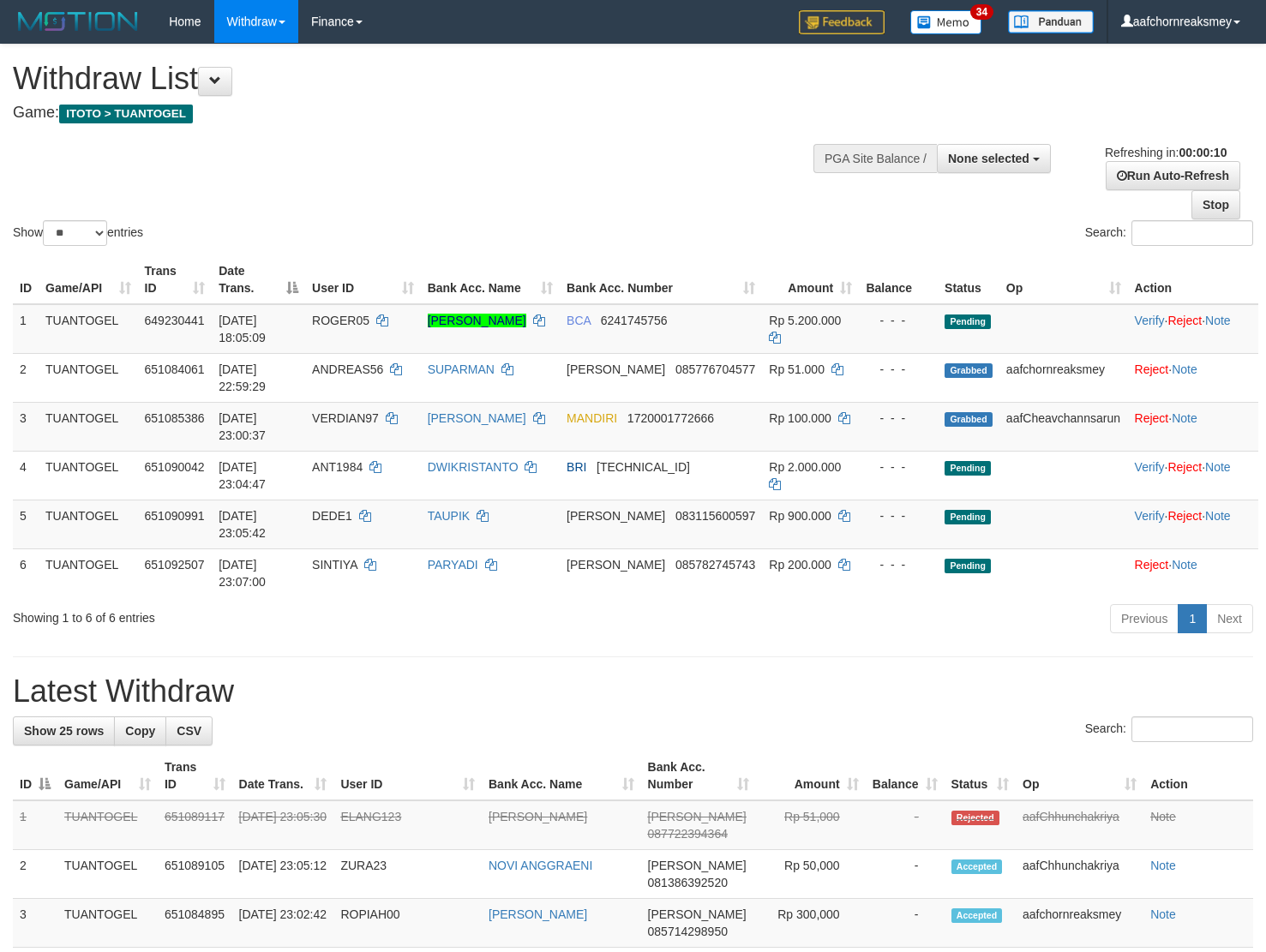 select 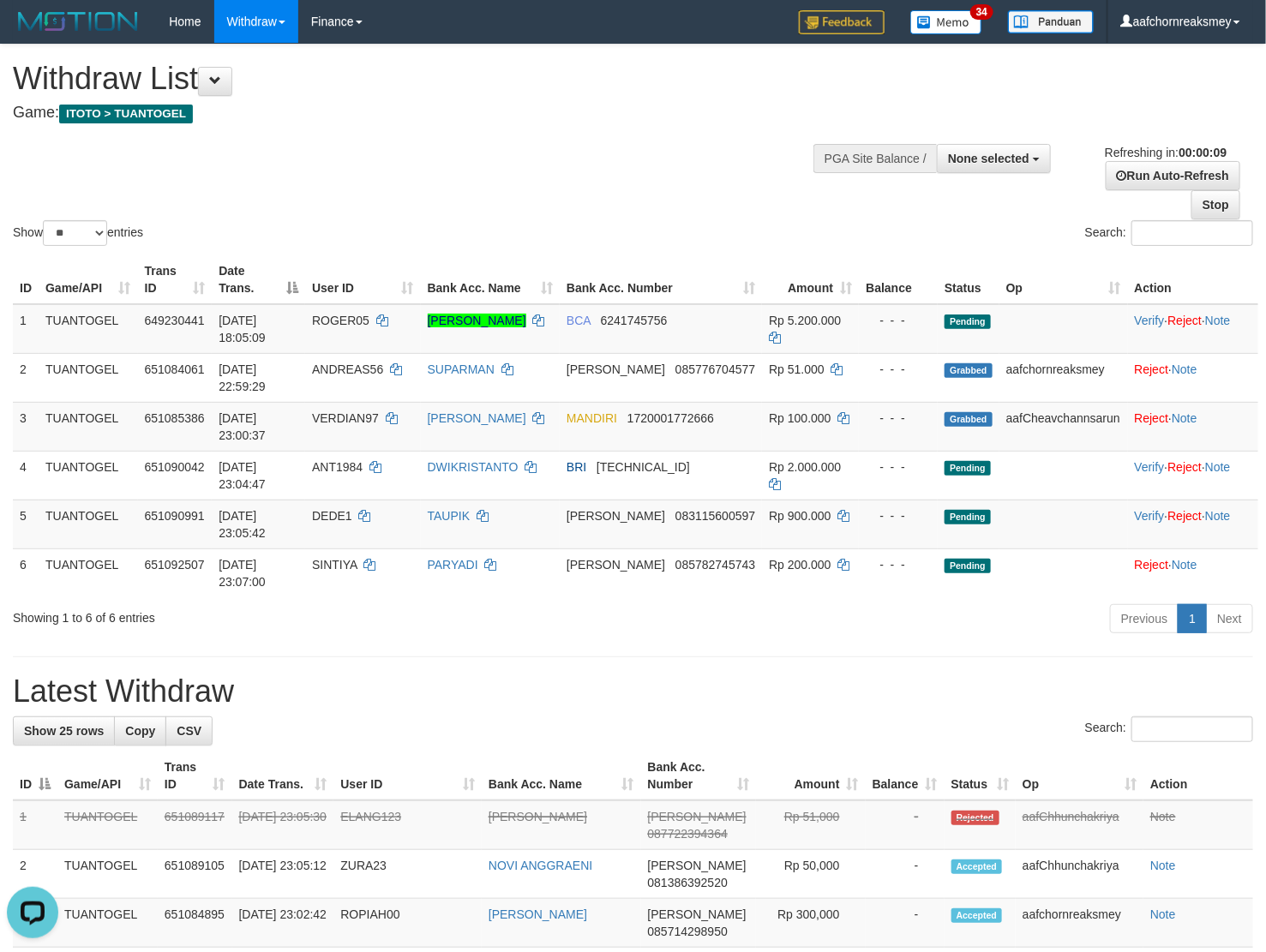 scroll, scrollTop: 0, scrollLeft: 0, axis: both 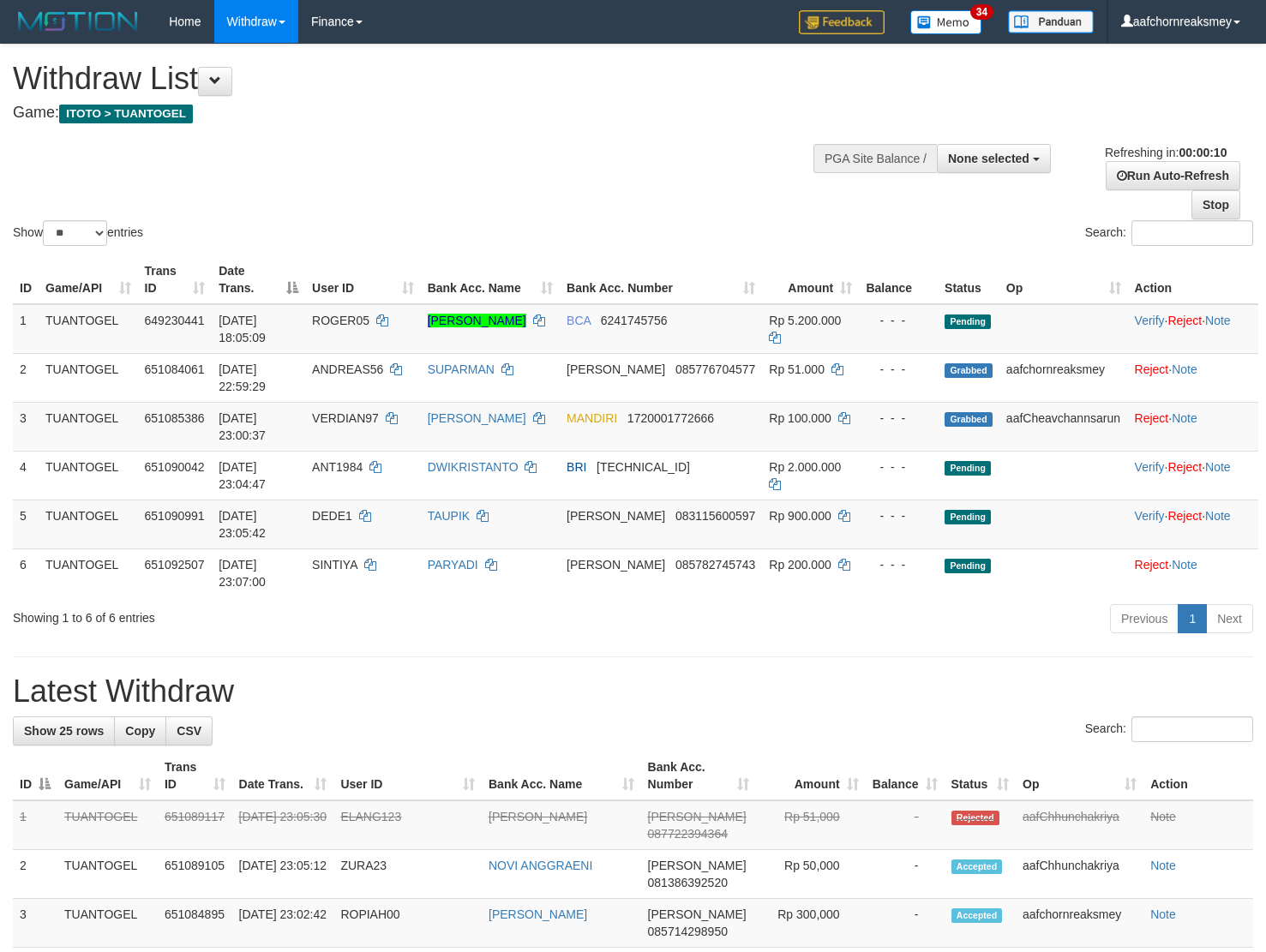 select 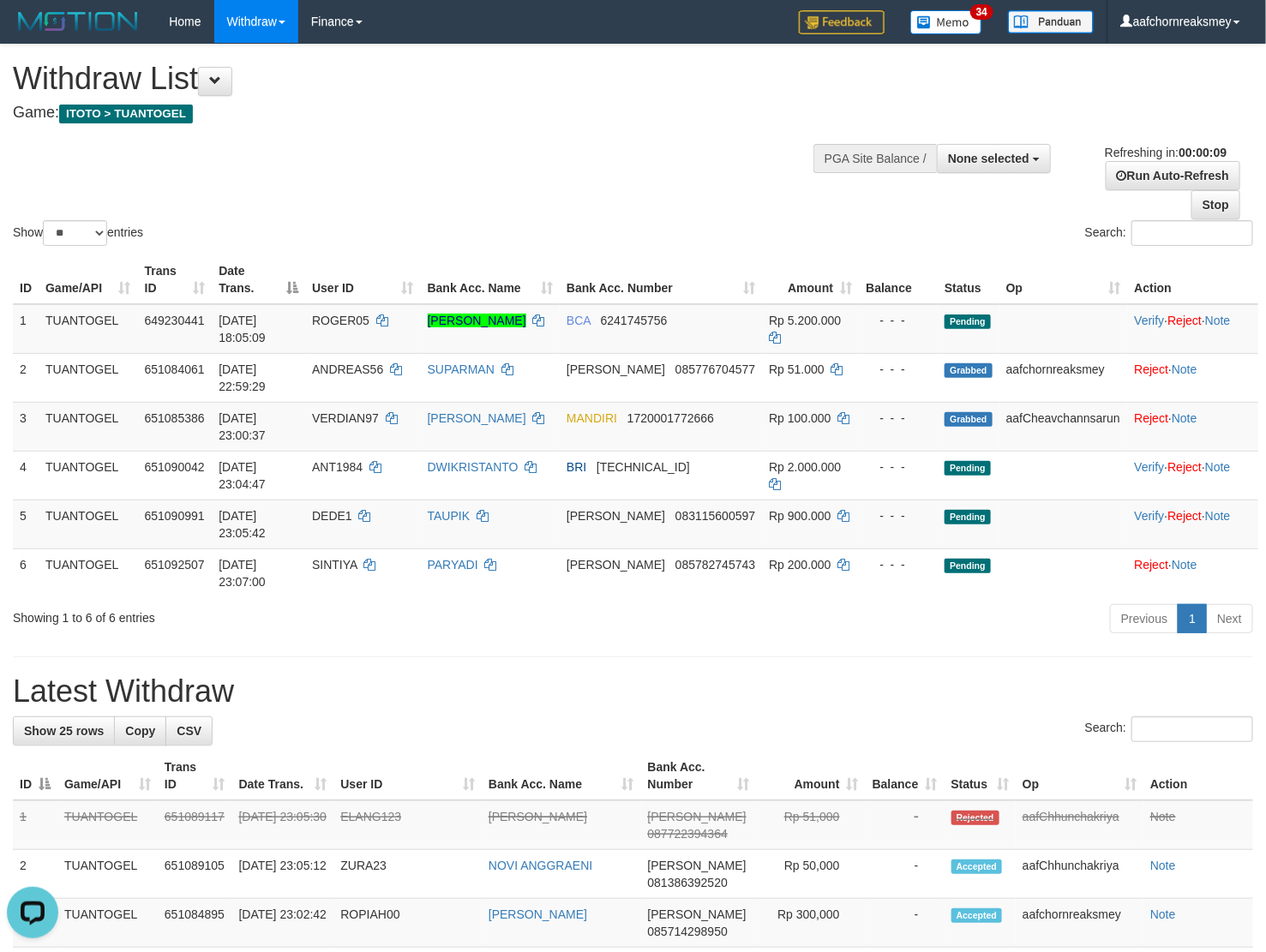 scroll, scrollTop: 0, scrollLeft: 0, axis: both 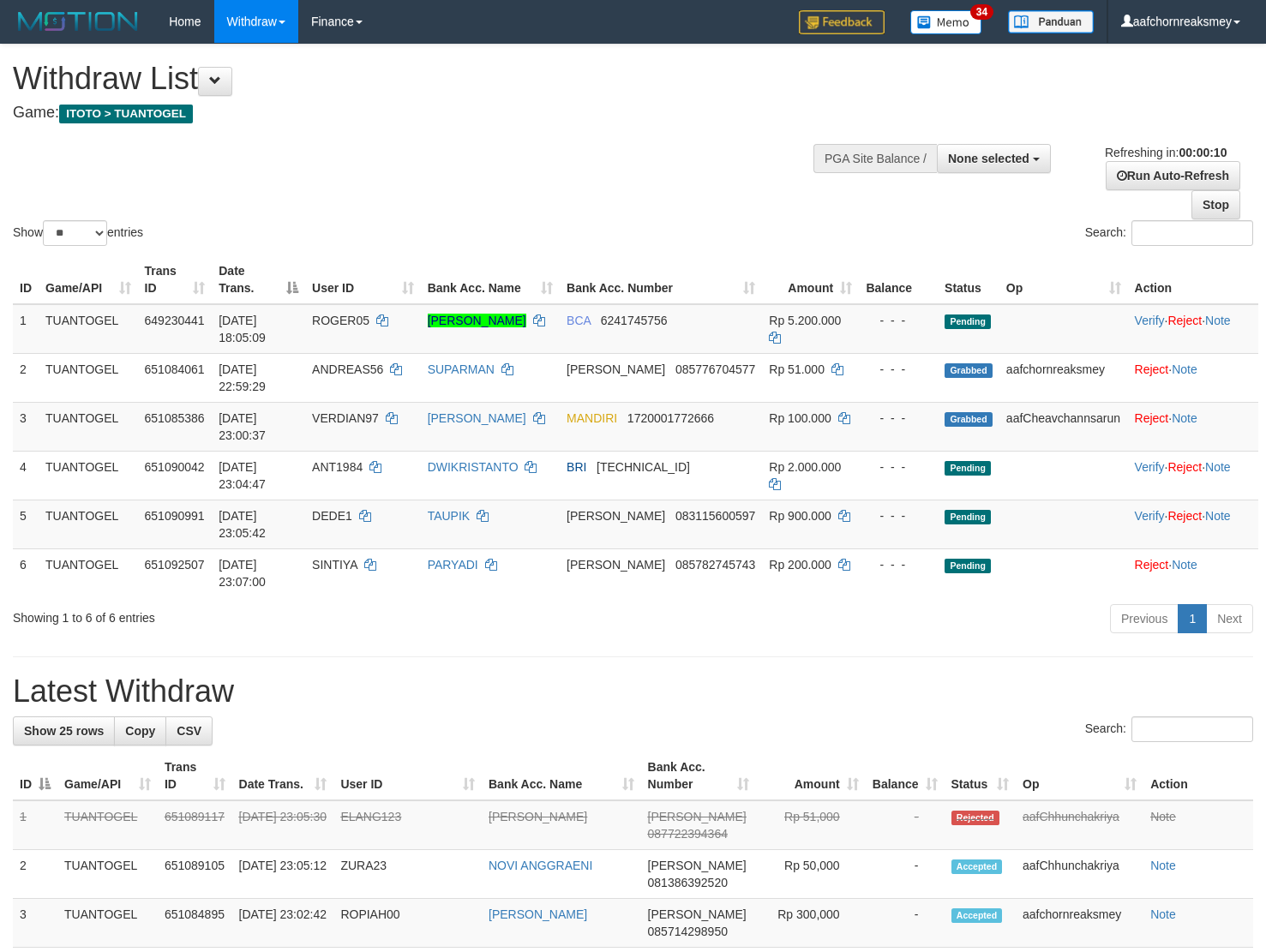 select 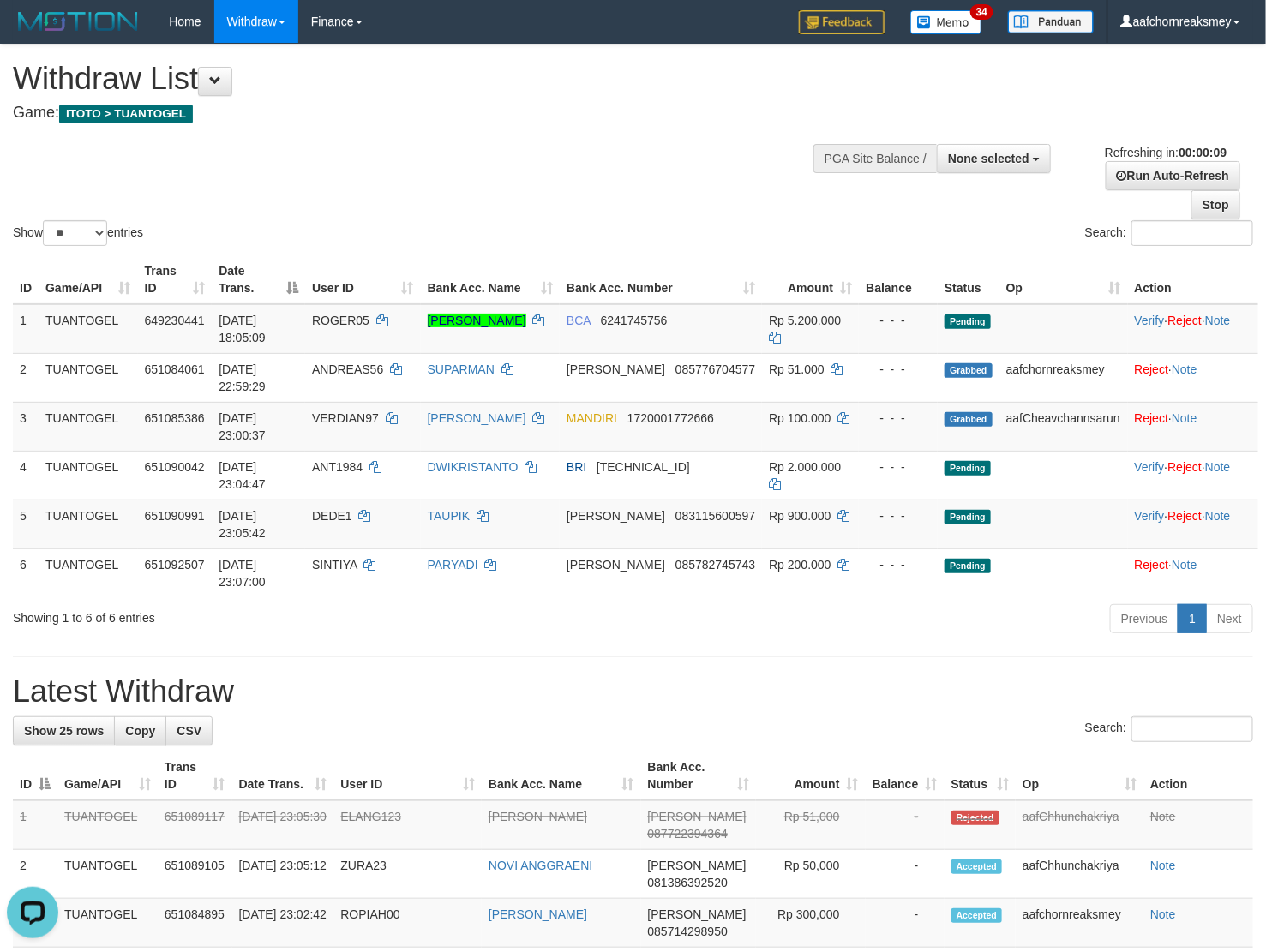 scroll, scrollTop: 0, scrollLeft: 0, axis: both 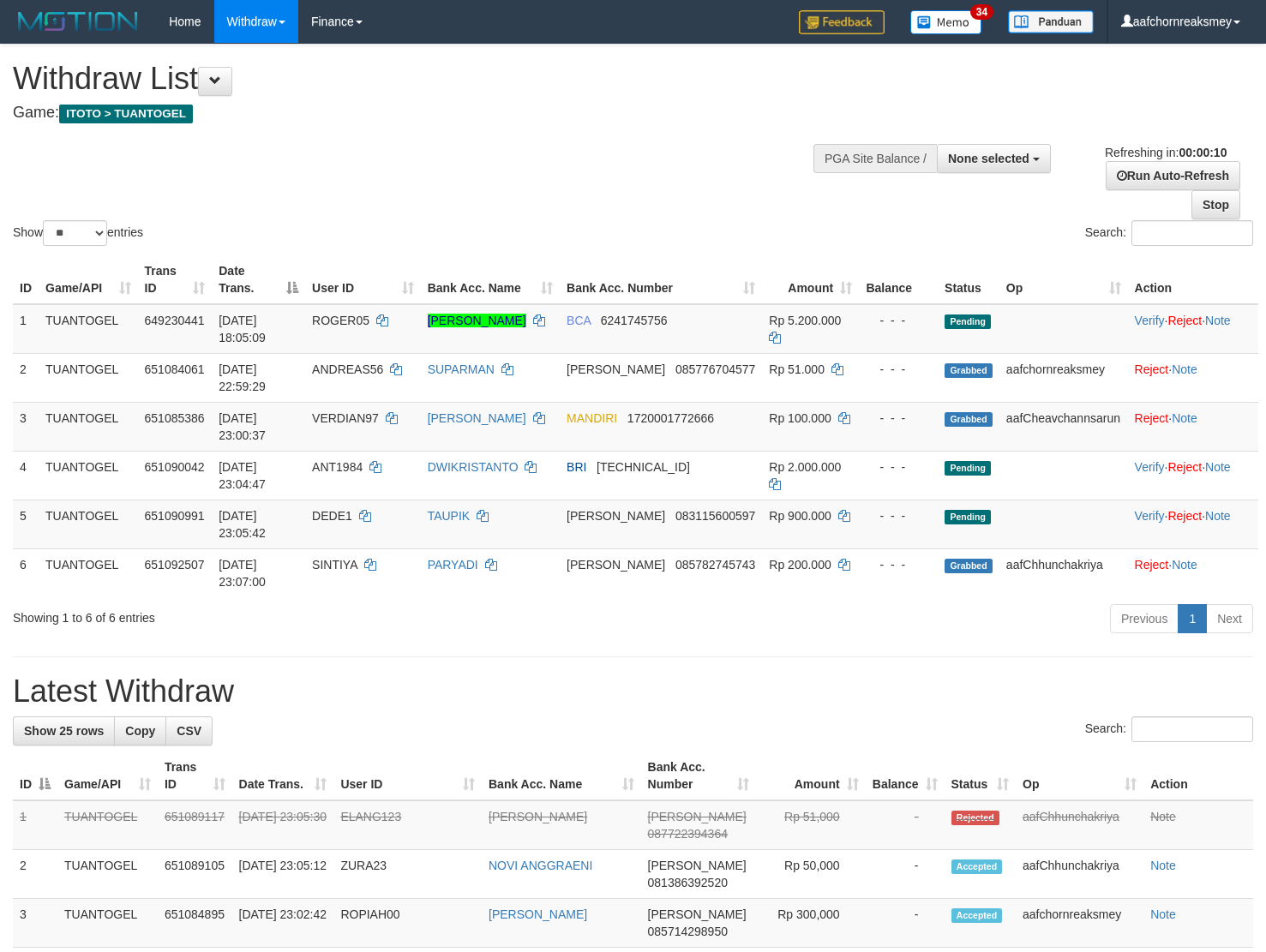 select 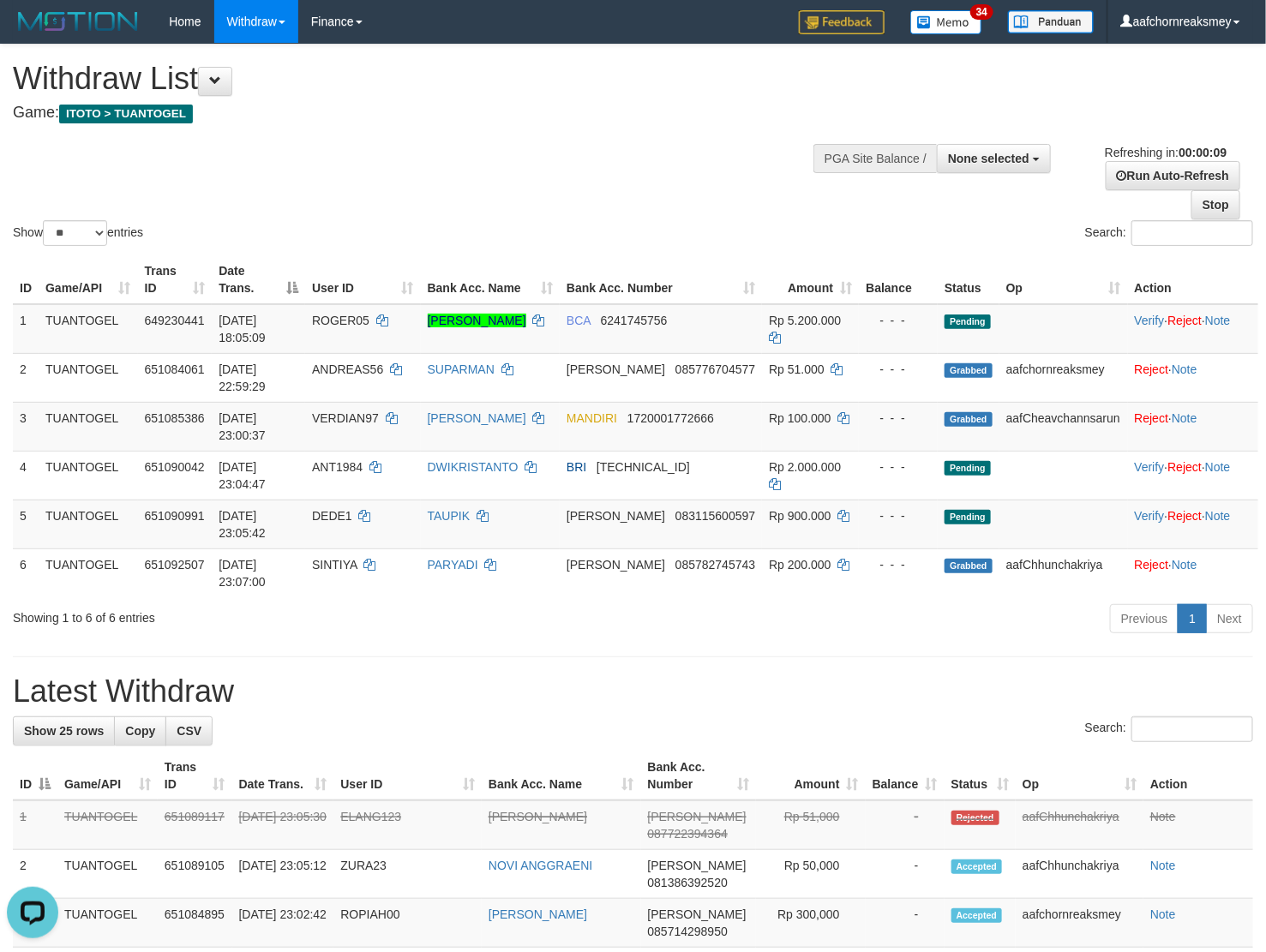 scroll, scrollTop: 0, scrollLeft: 0, axis: both 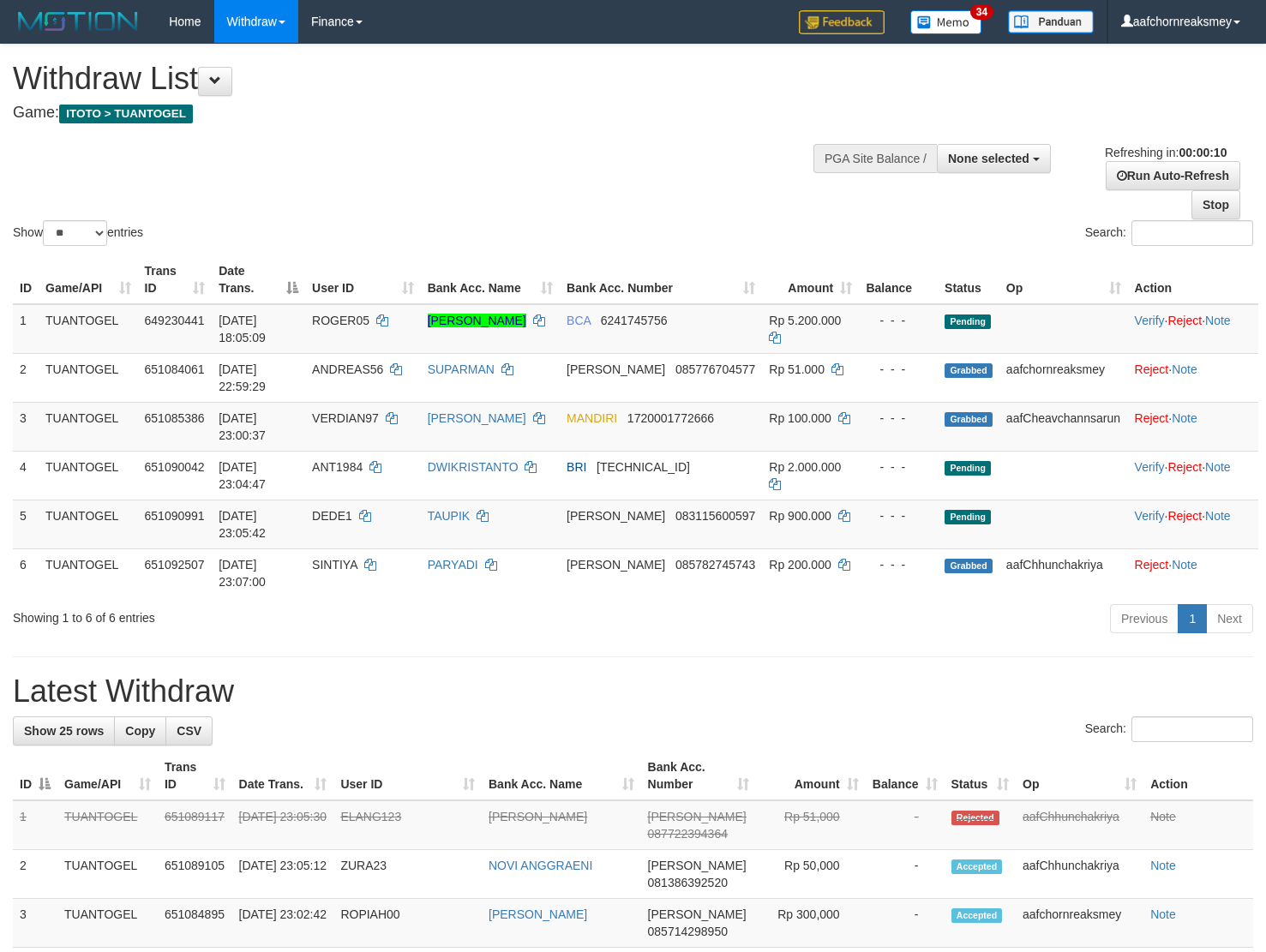 select 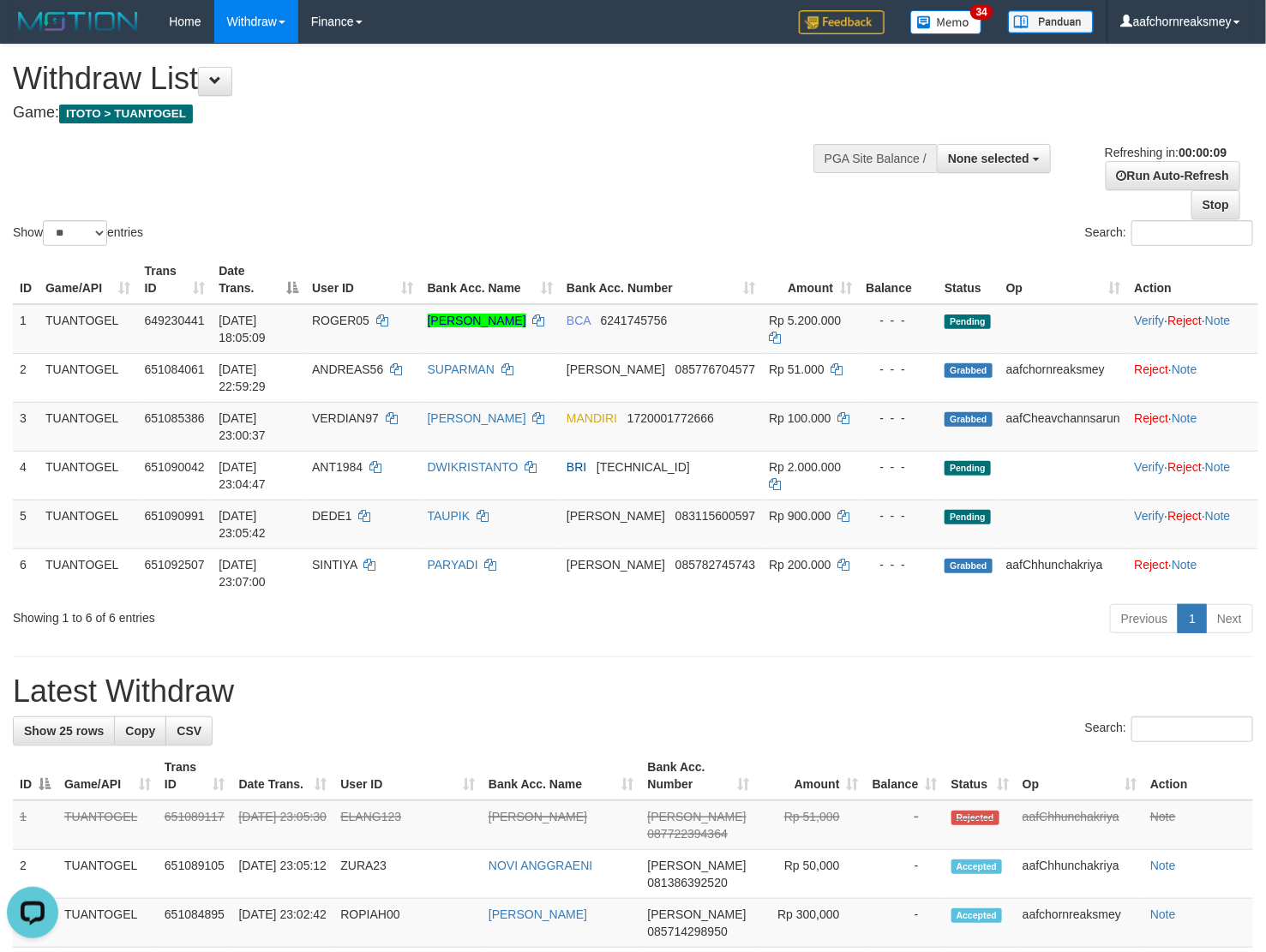 scroll, scrollTop: 0, scrollLeft: 0, axis: both 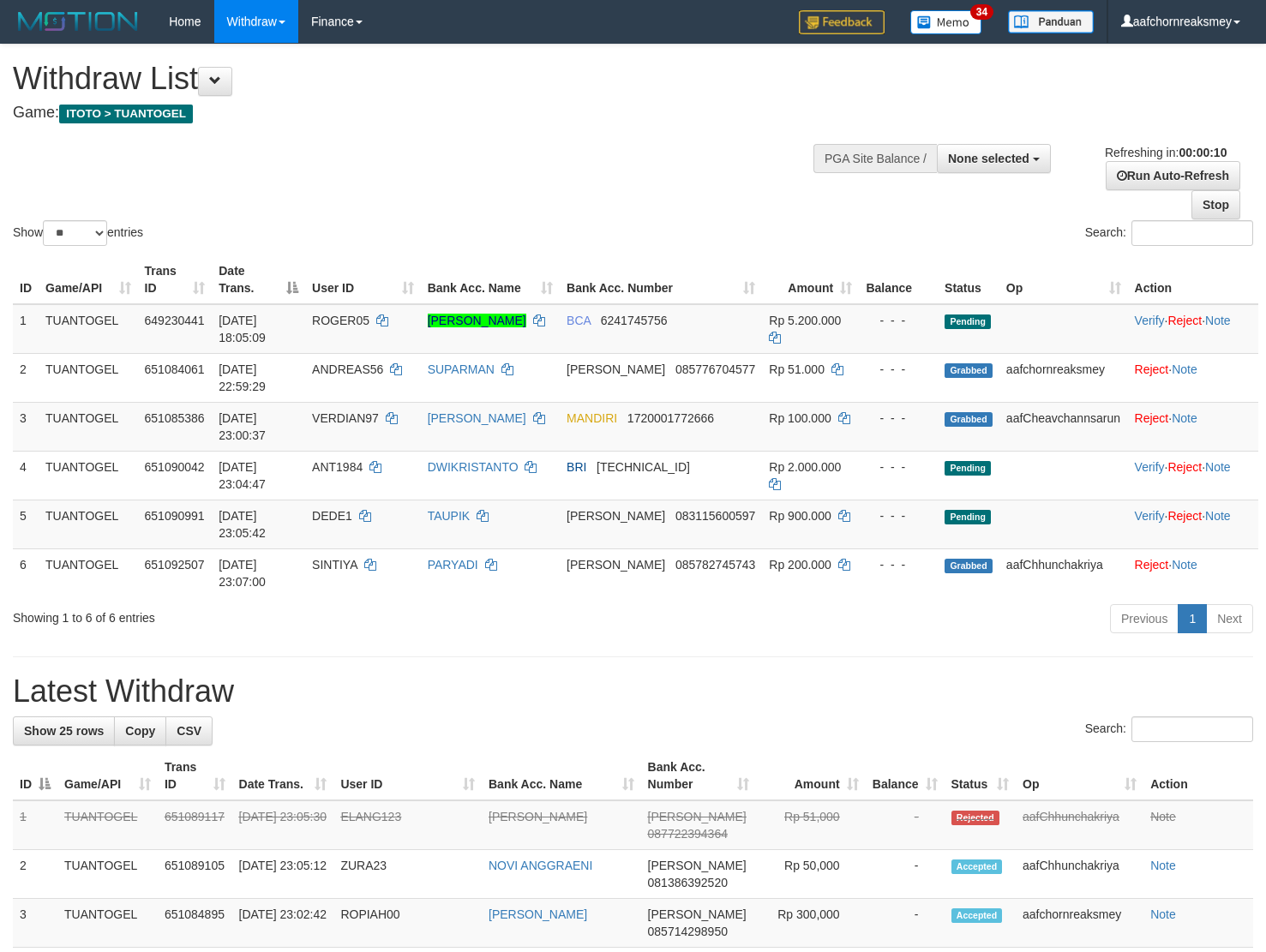 select 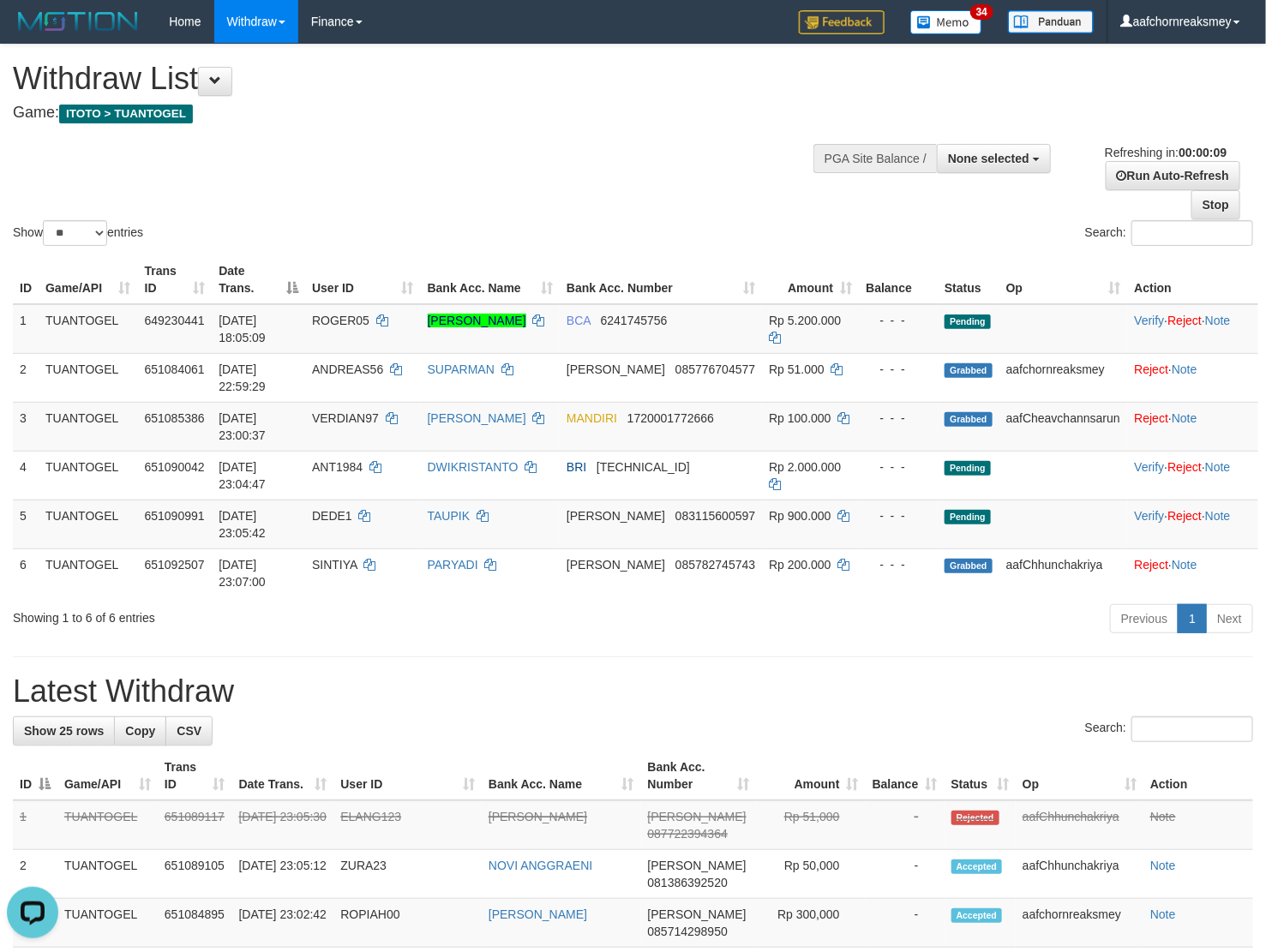scroll, scrollTop: 0, scrollLeft: 0, axis: both 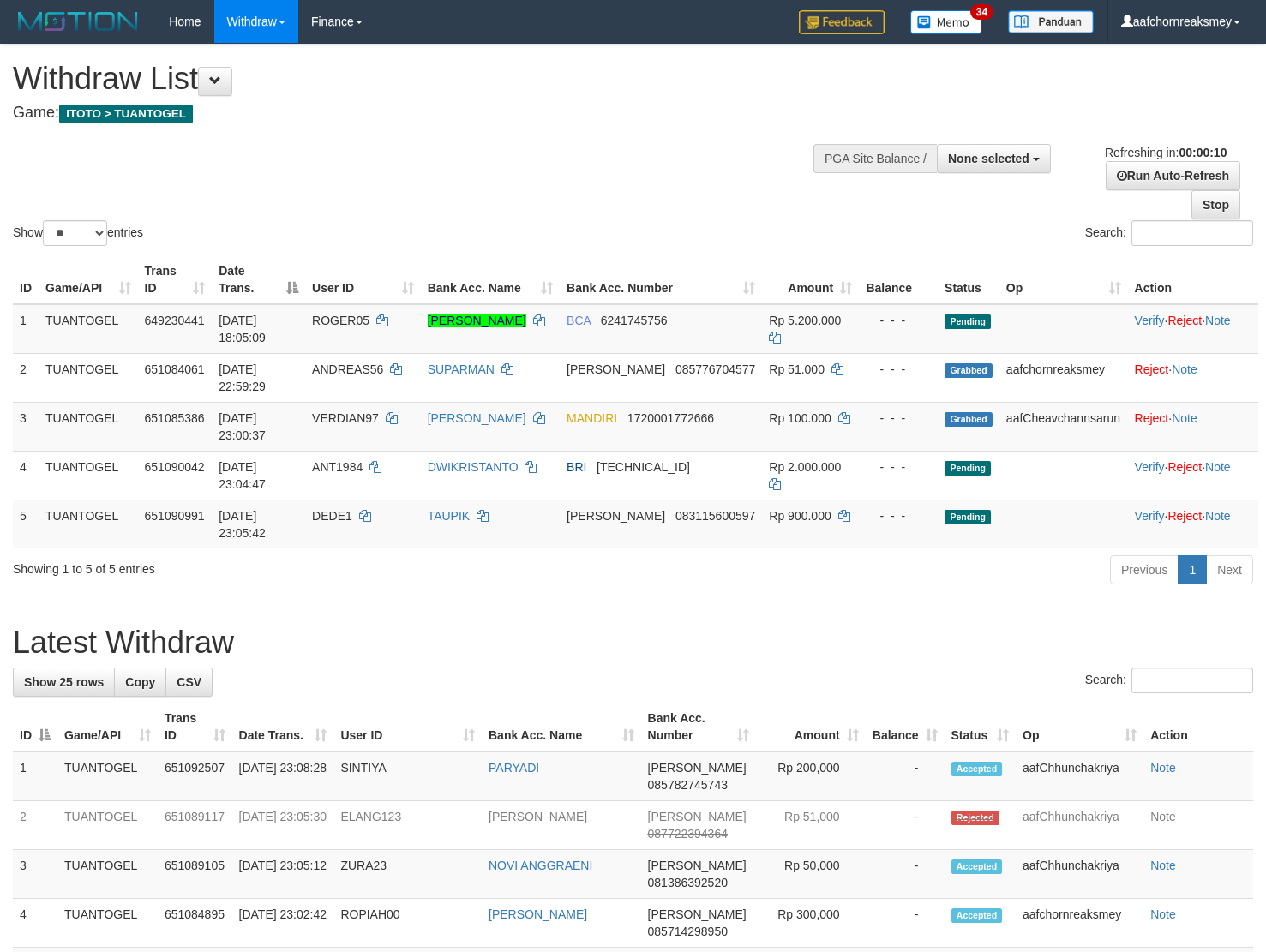 select 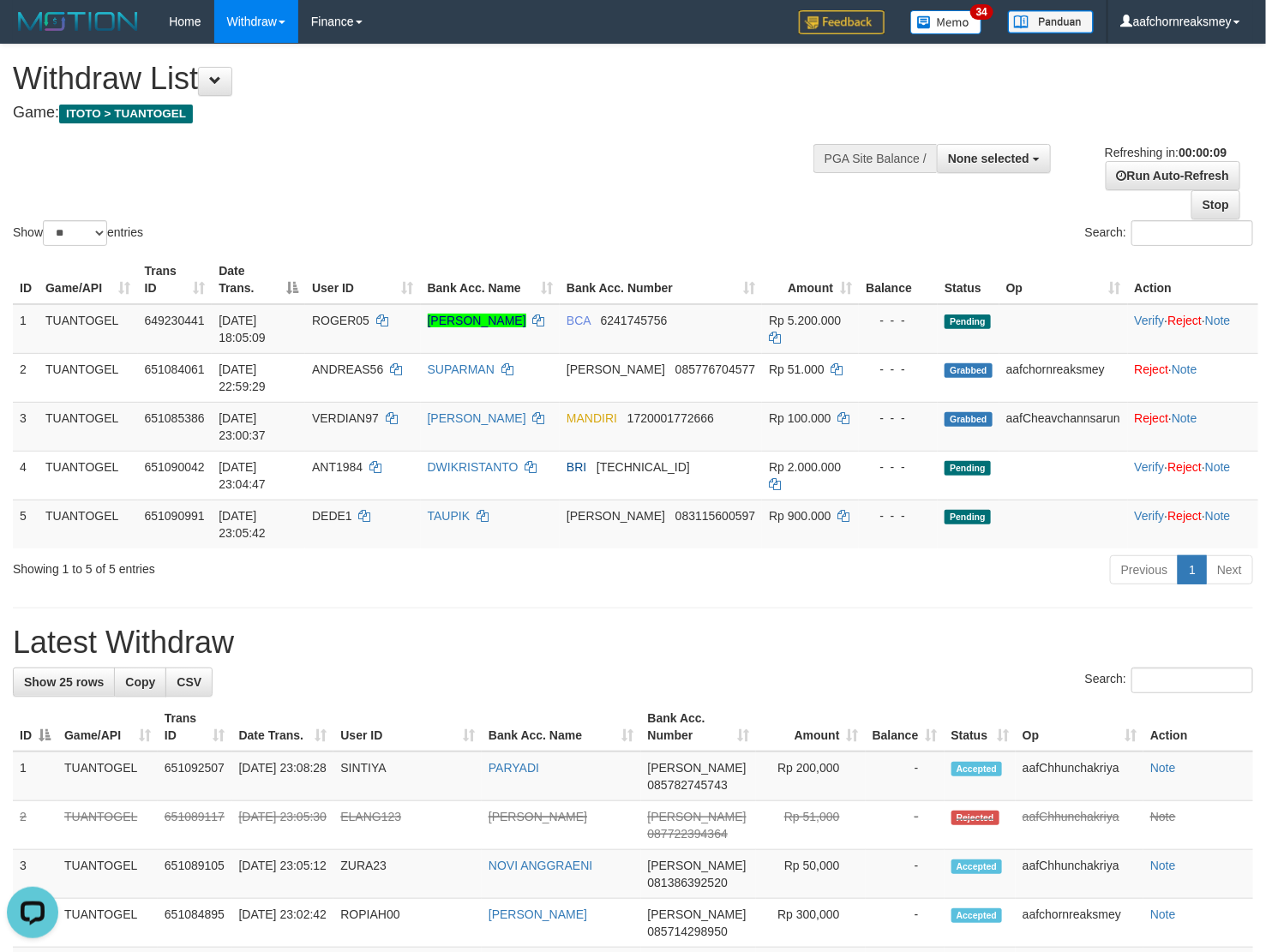 scroll, scrollTop: 0, scrollLeft: 0, axis: both 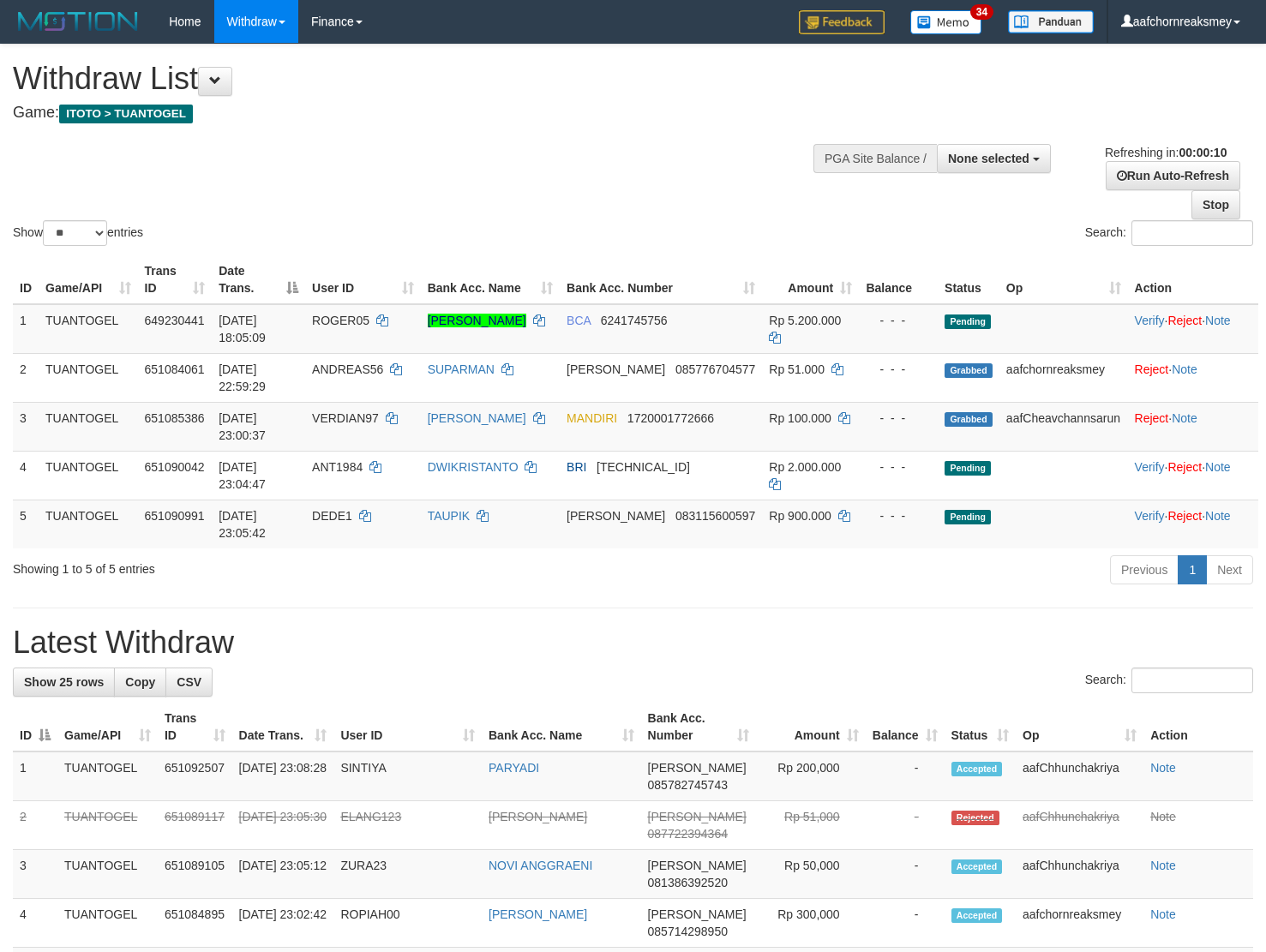 select 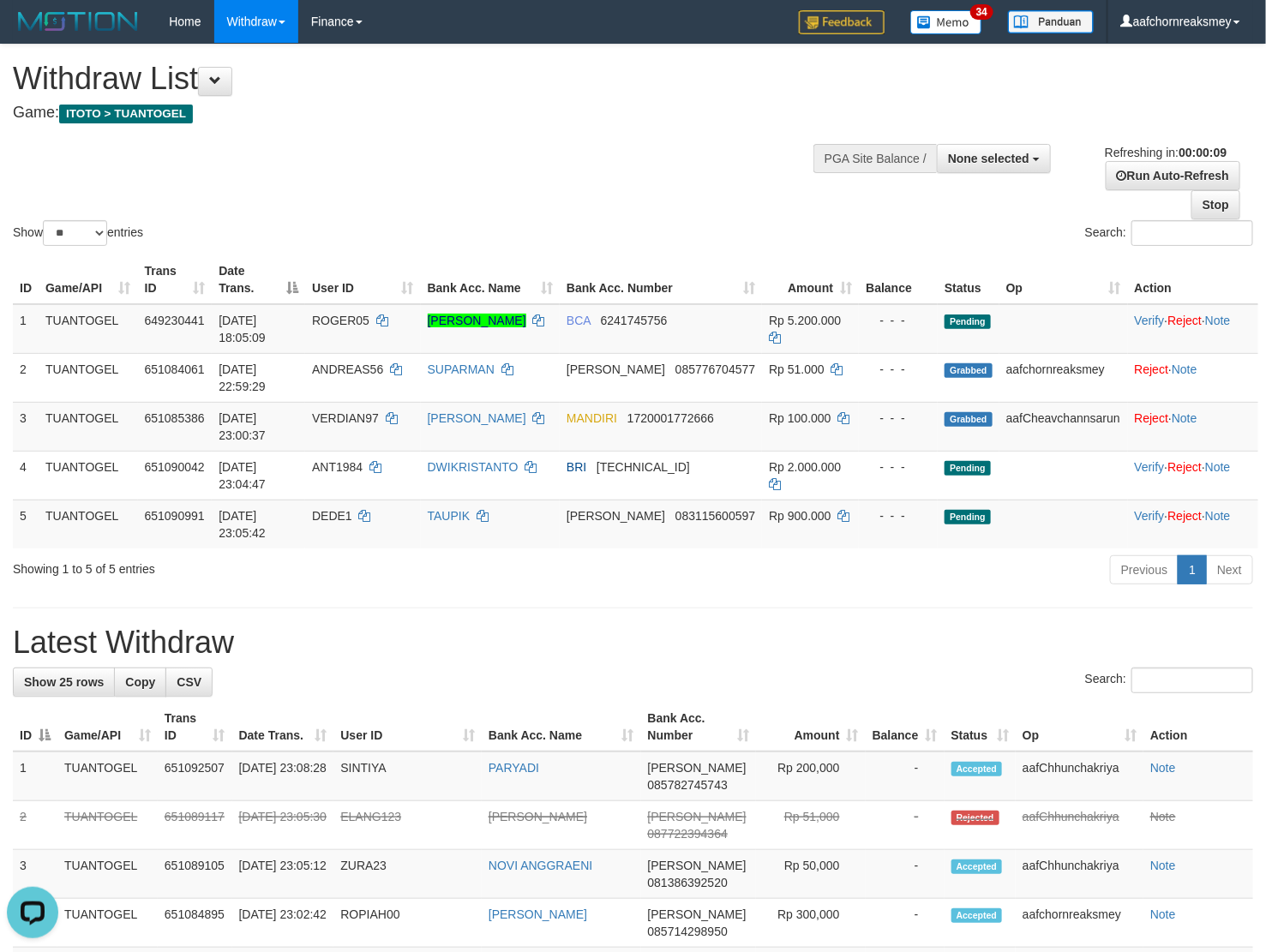 scroll, scrollTop: 0, scrollLeft: 0, axis: both 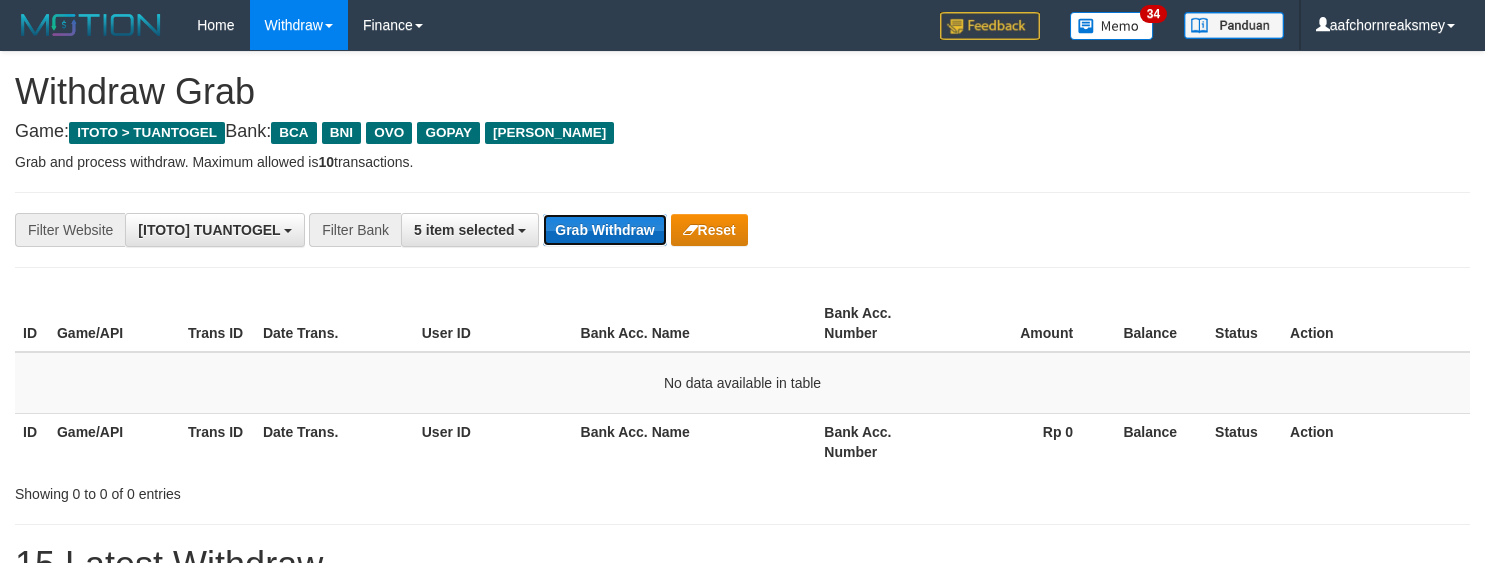 click on "Grab Withdraw" at bounding box center (604, 230) 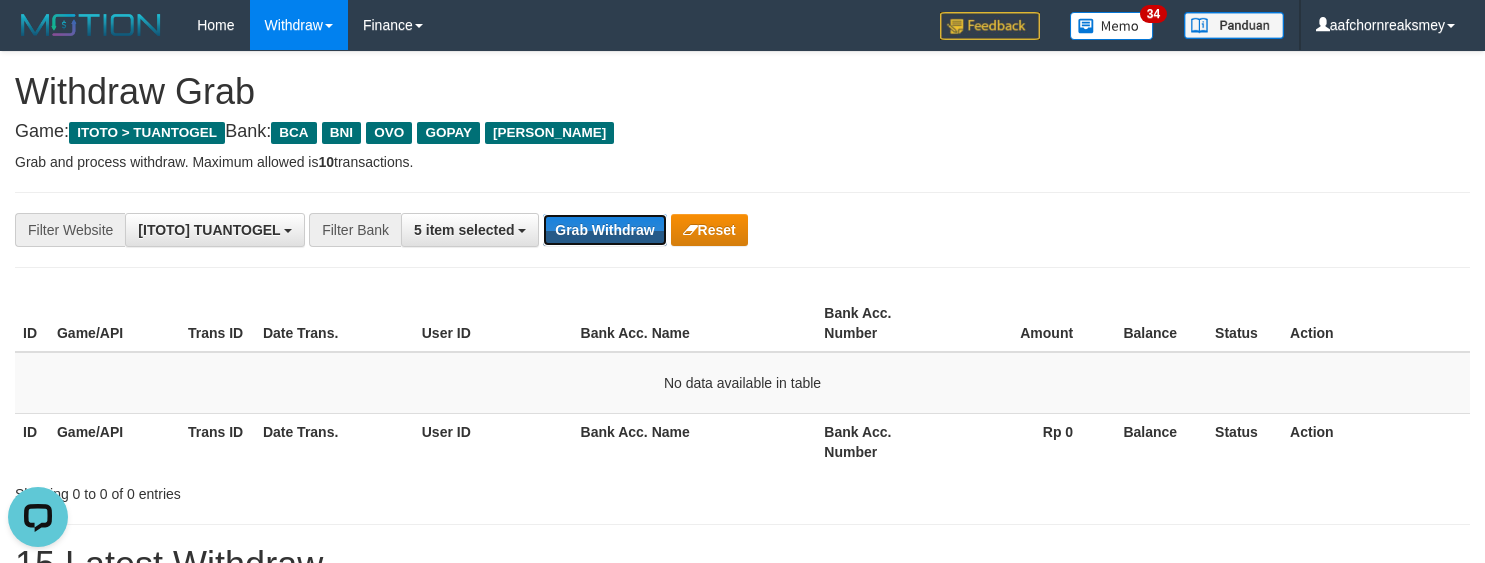 scroll, scrollTop: 0, scrollLeft: 0, axis: both 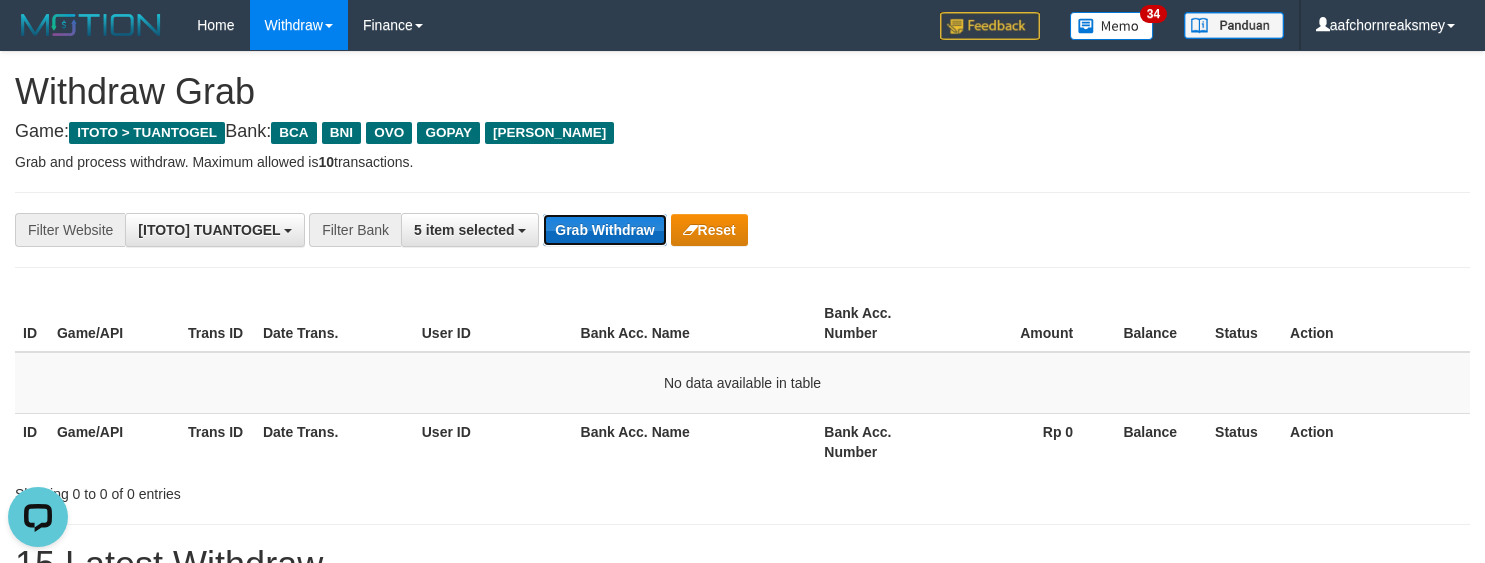 click on "Grab Withdraw" at bounding box center [604, 230] 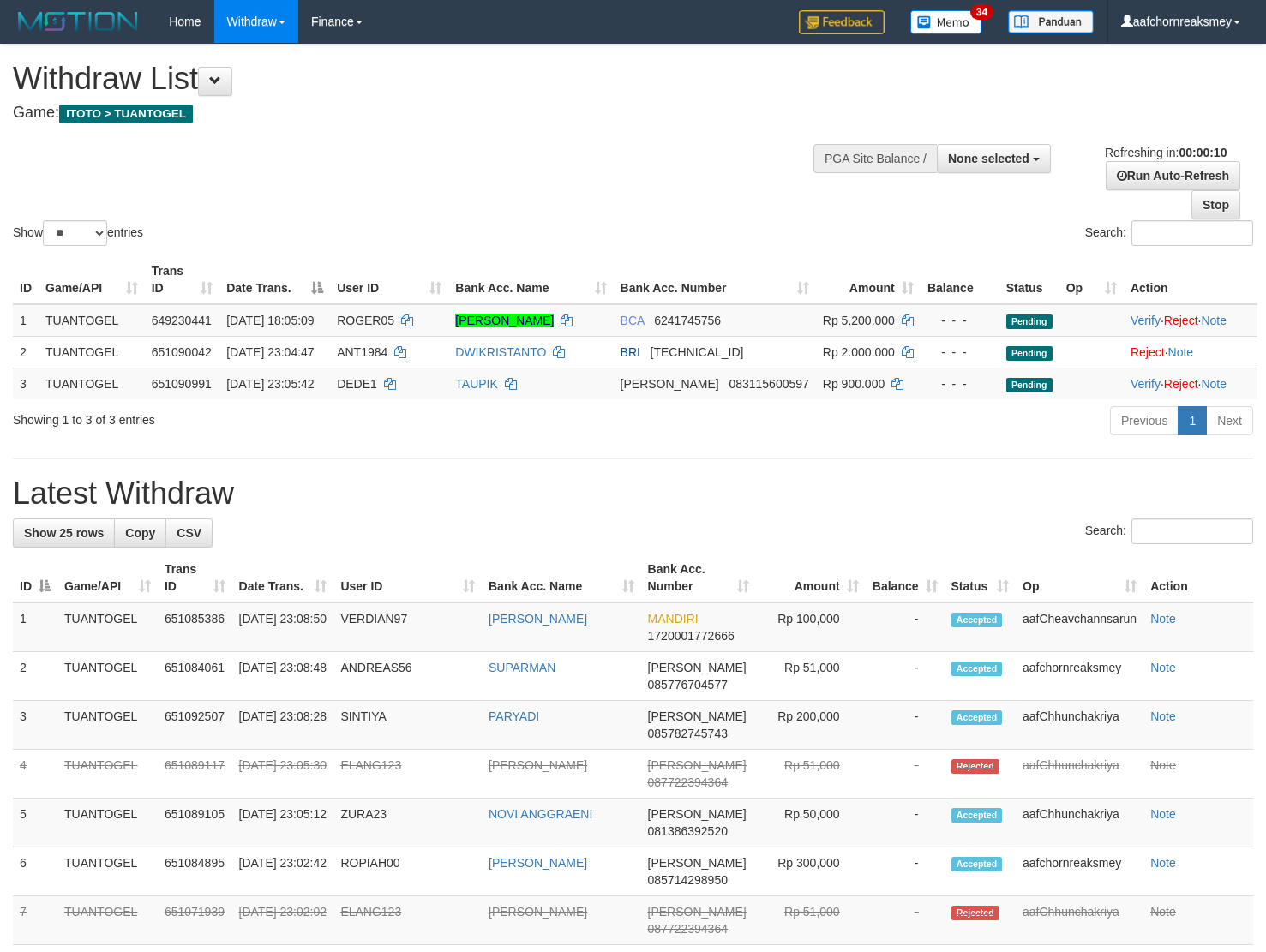 select 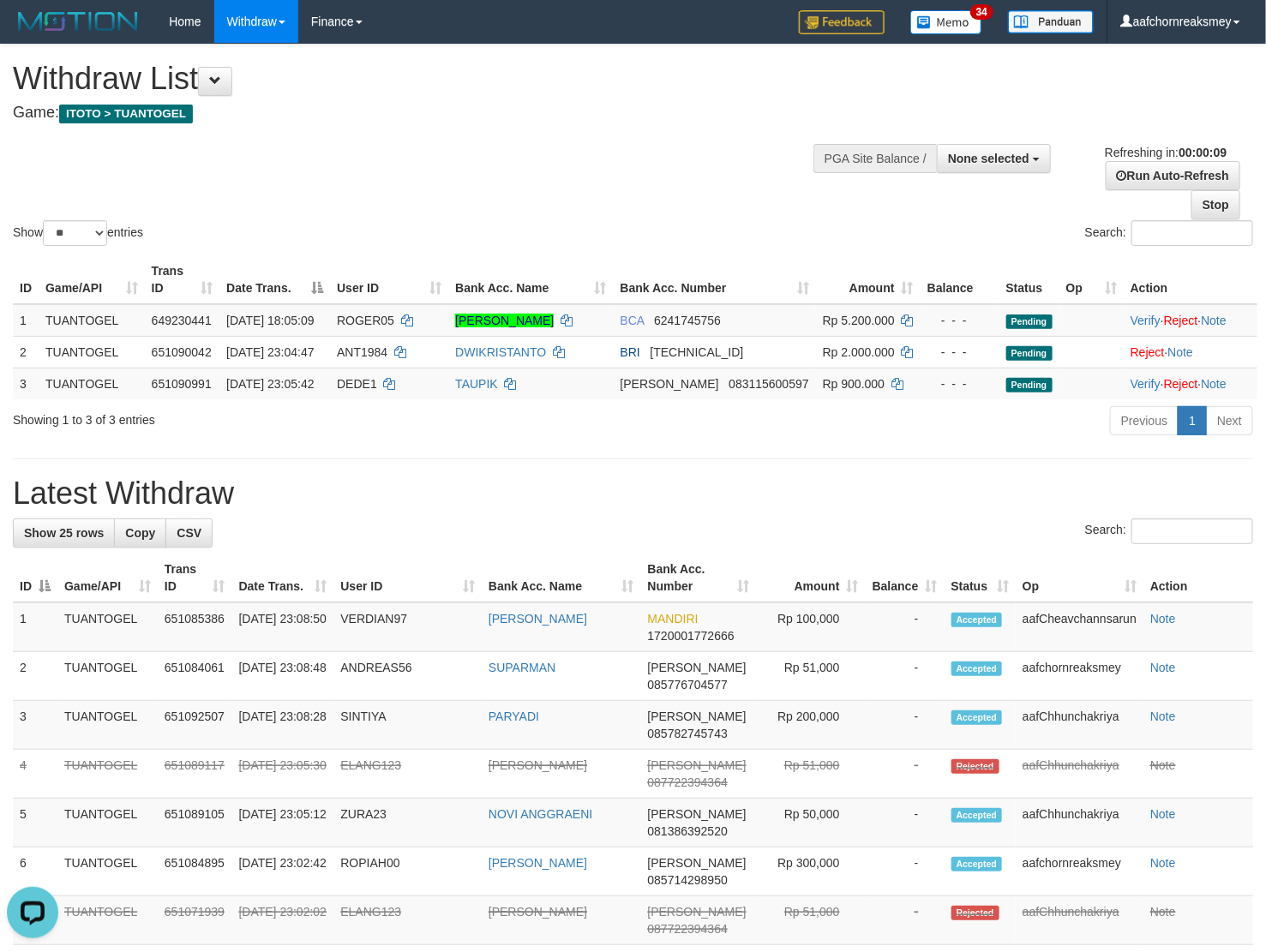 scroll, scrollTop: 0, scrollLeft: 0, axis: both 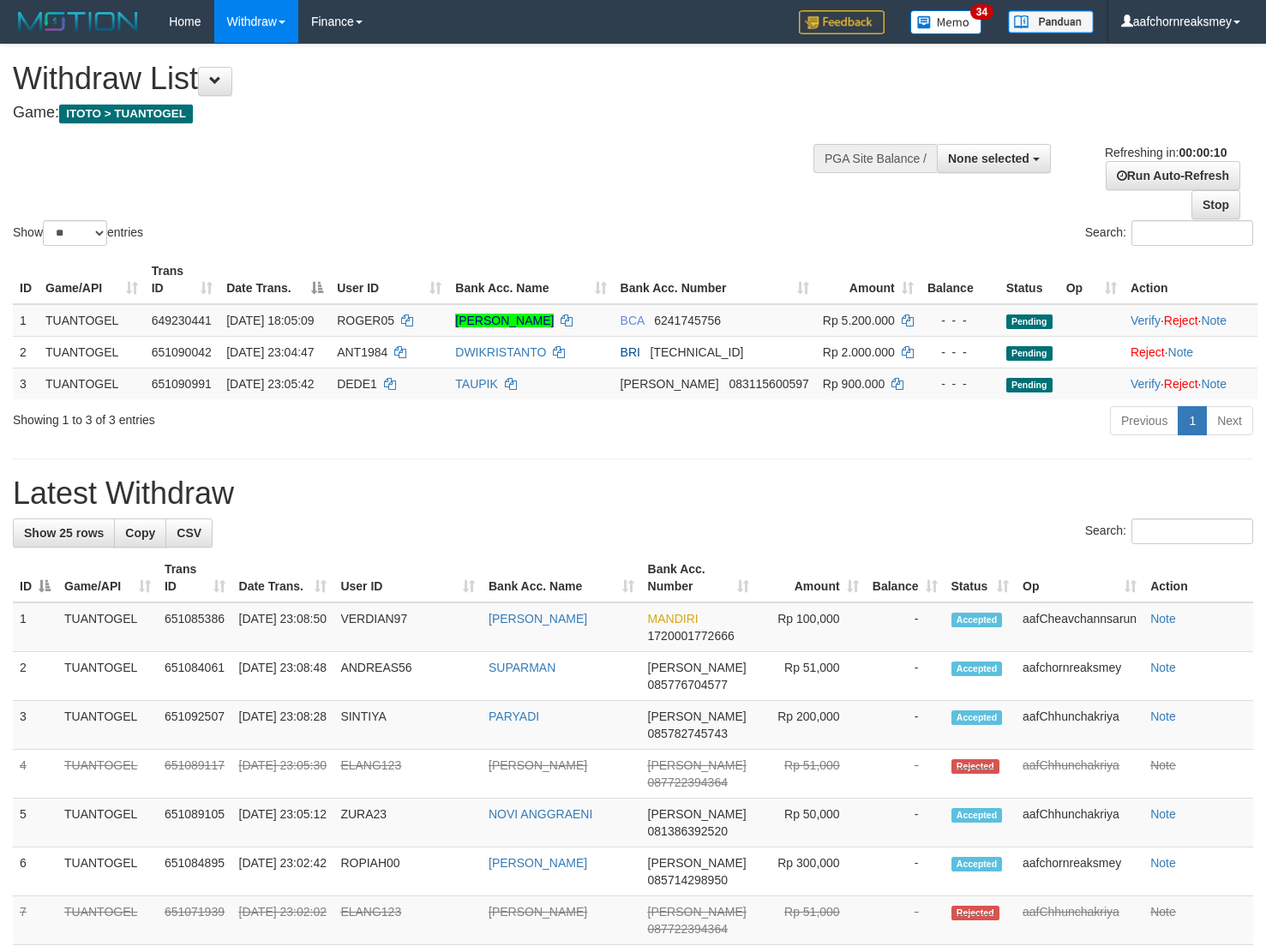 select 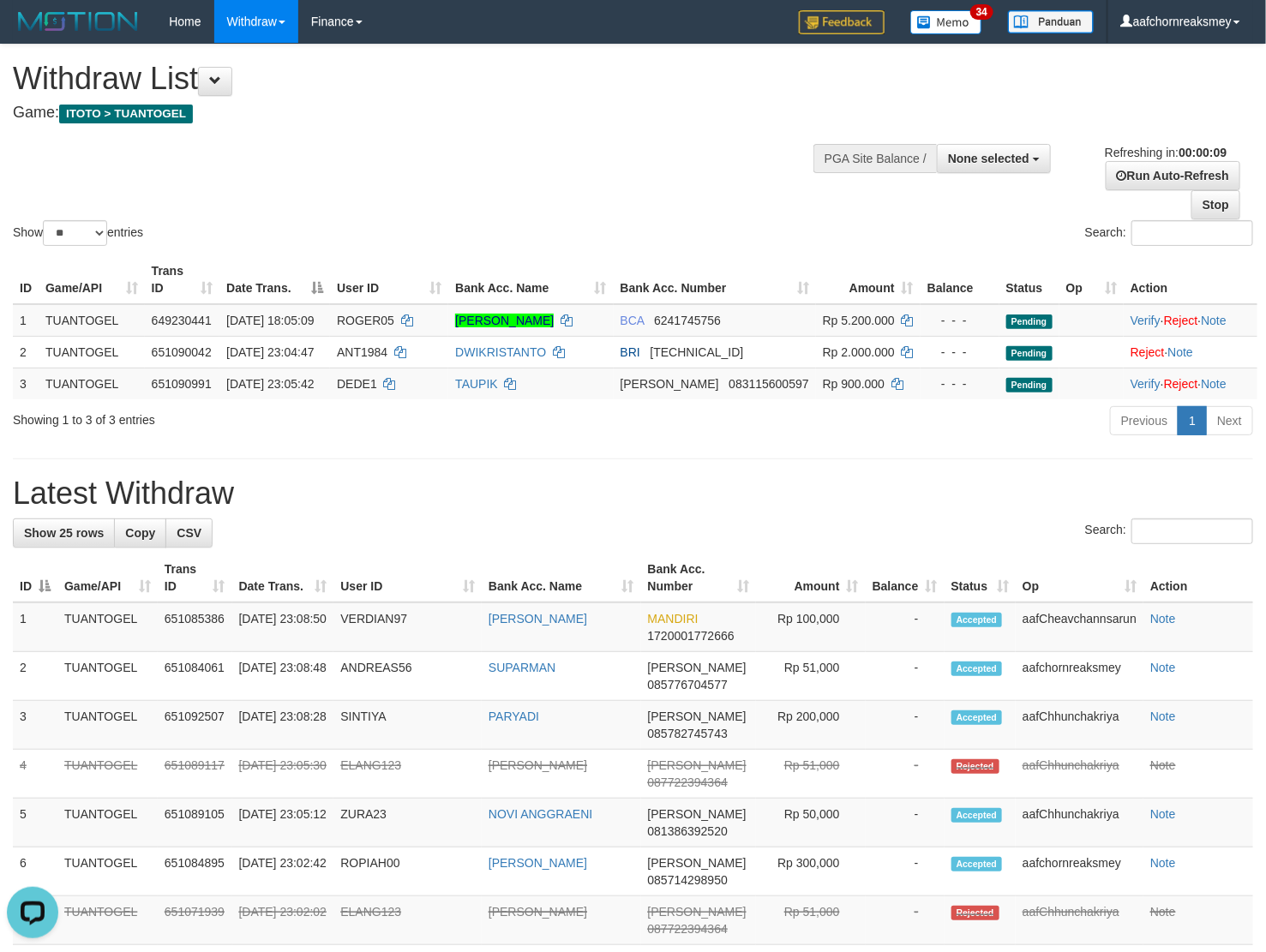 scroll, scrollTop: 0, scrollLeft: 0, axis: both 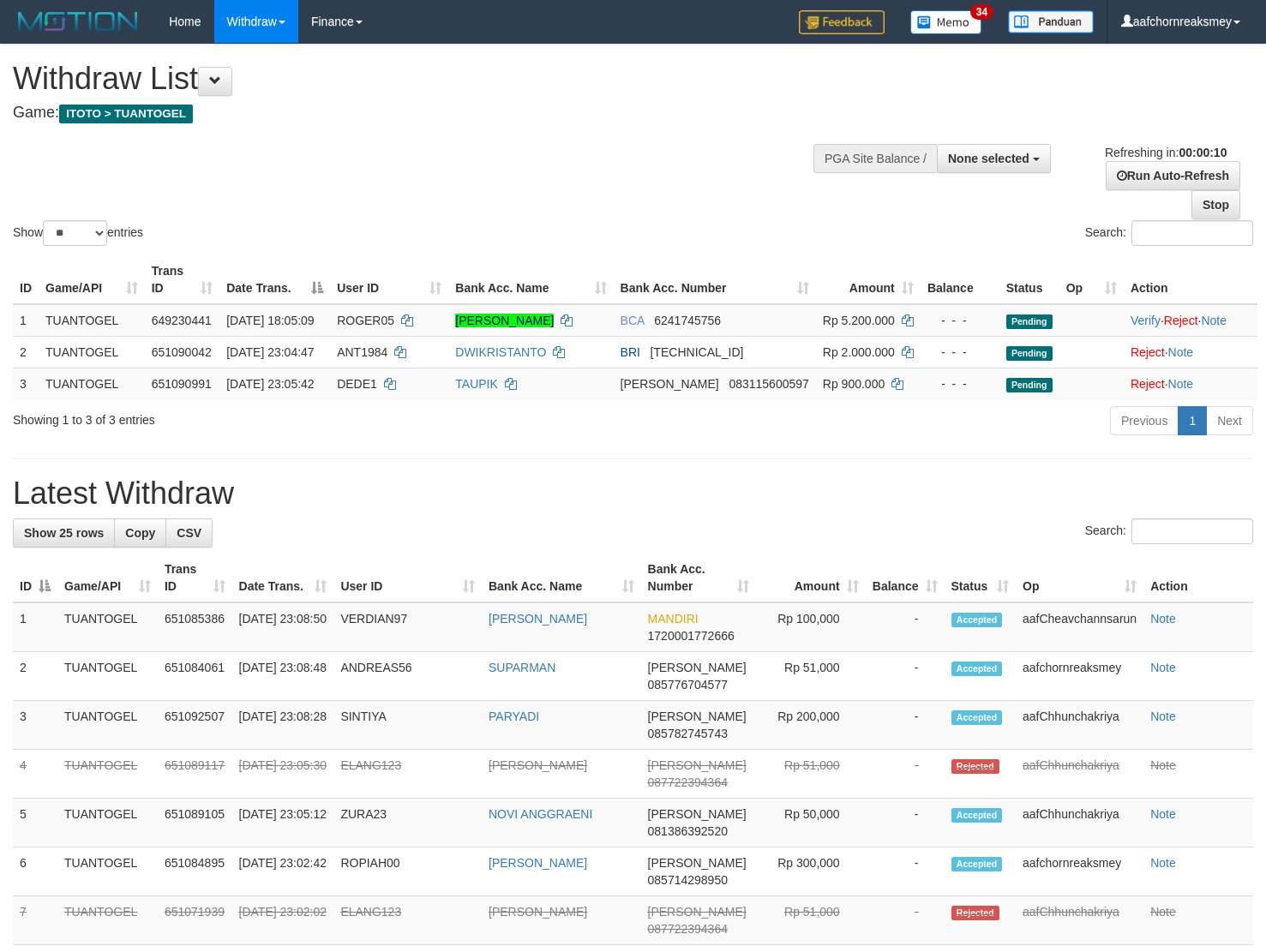 select 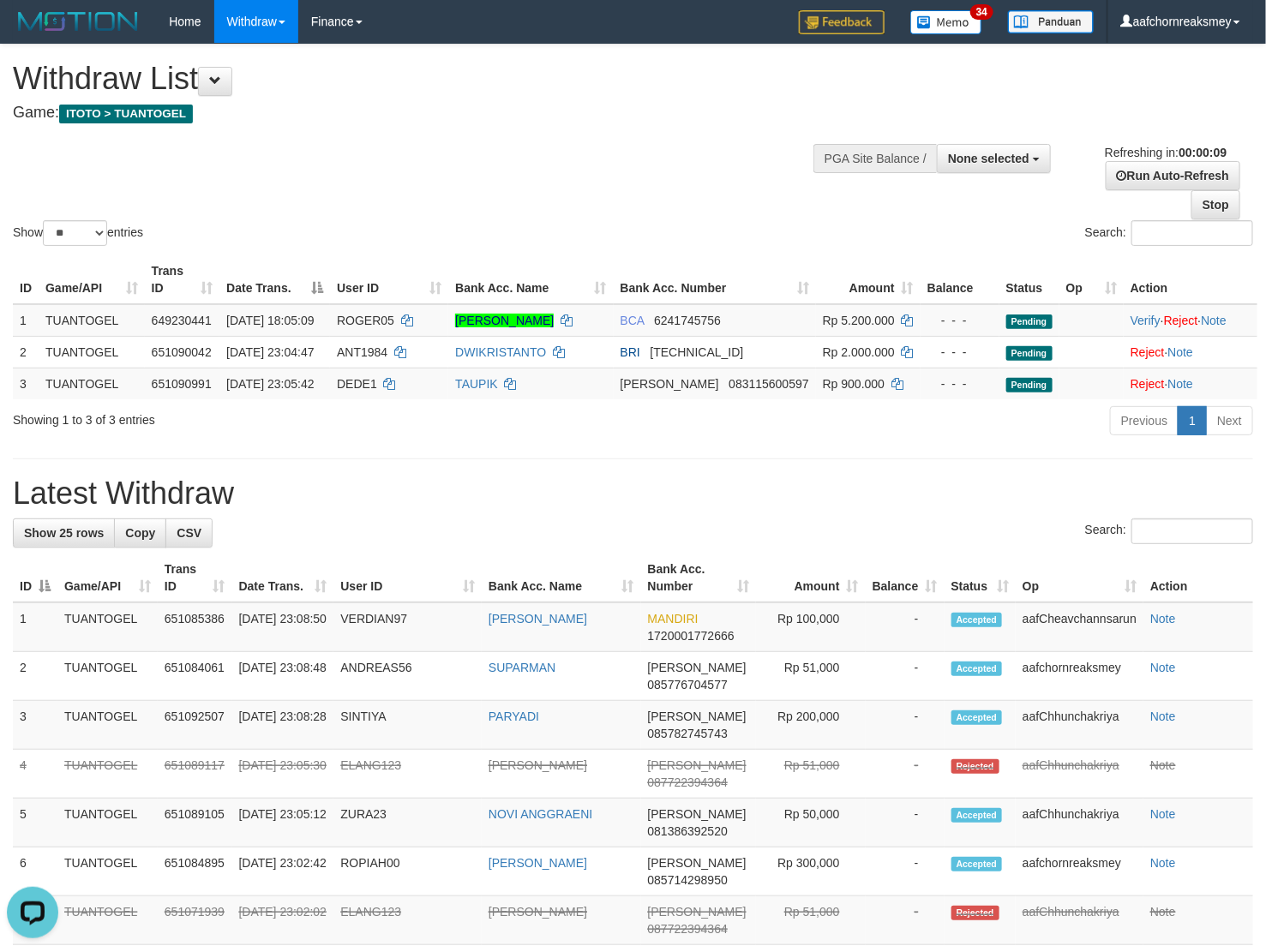 scroll, scrollTop: 0, scrollLeft: 0, axis: both 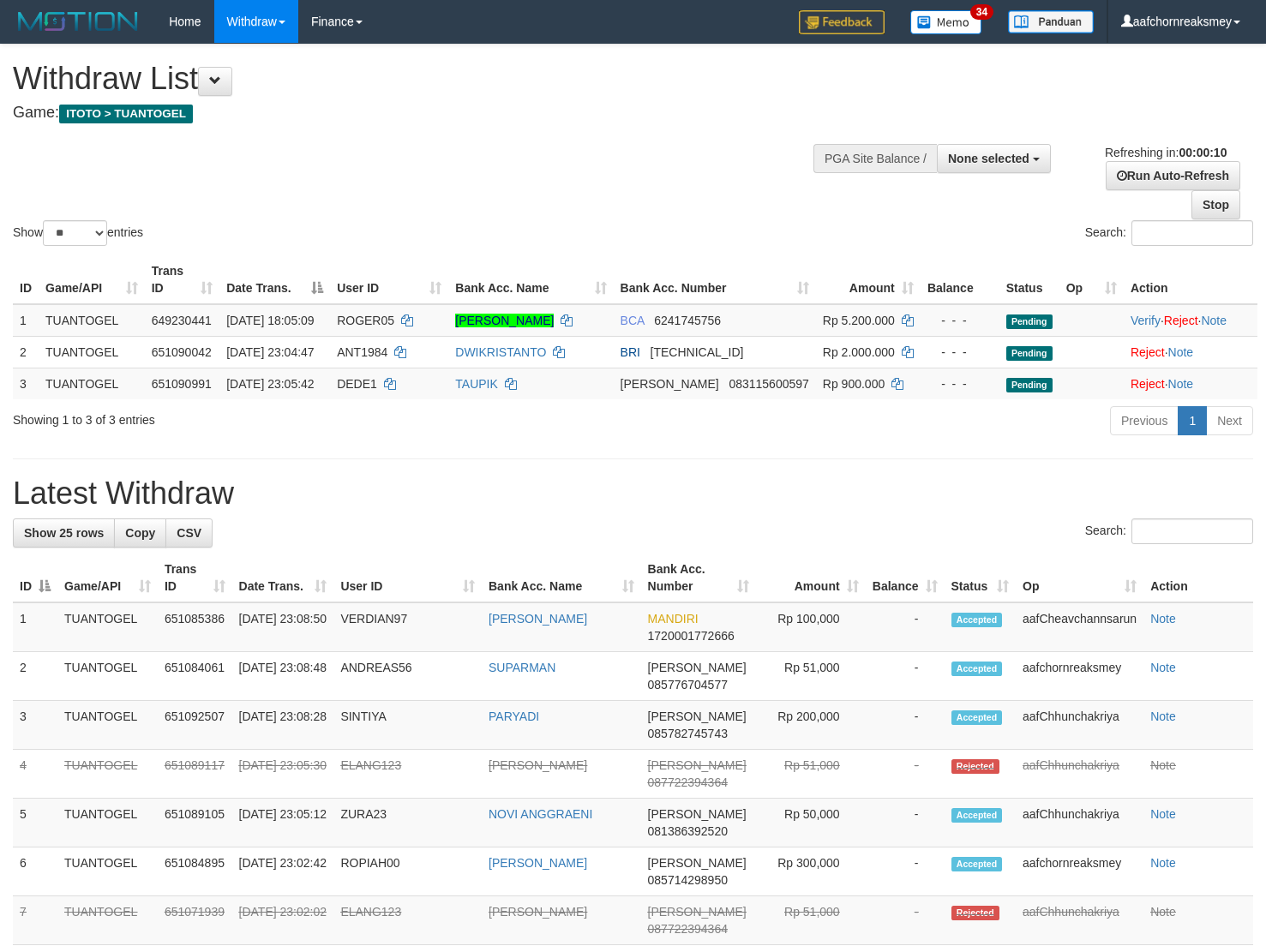 select 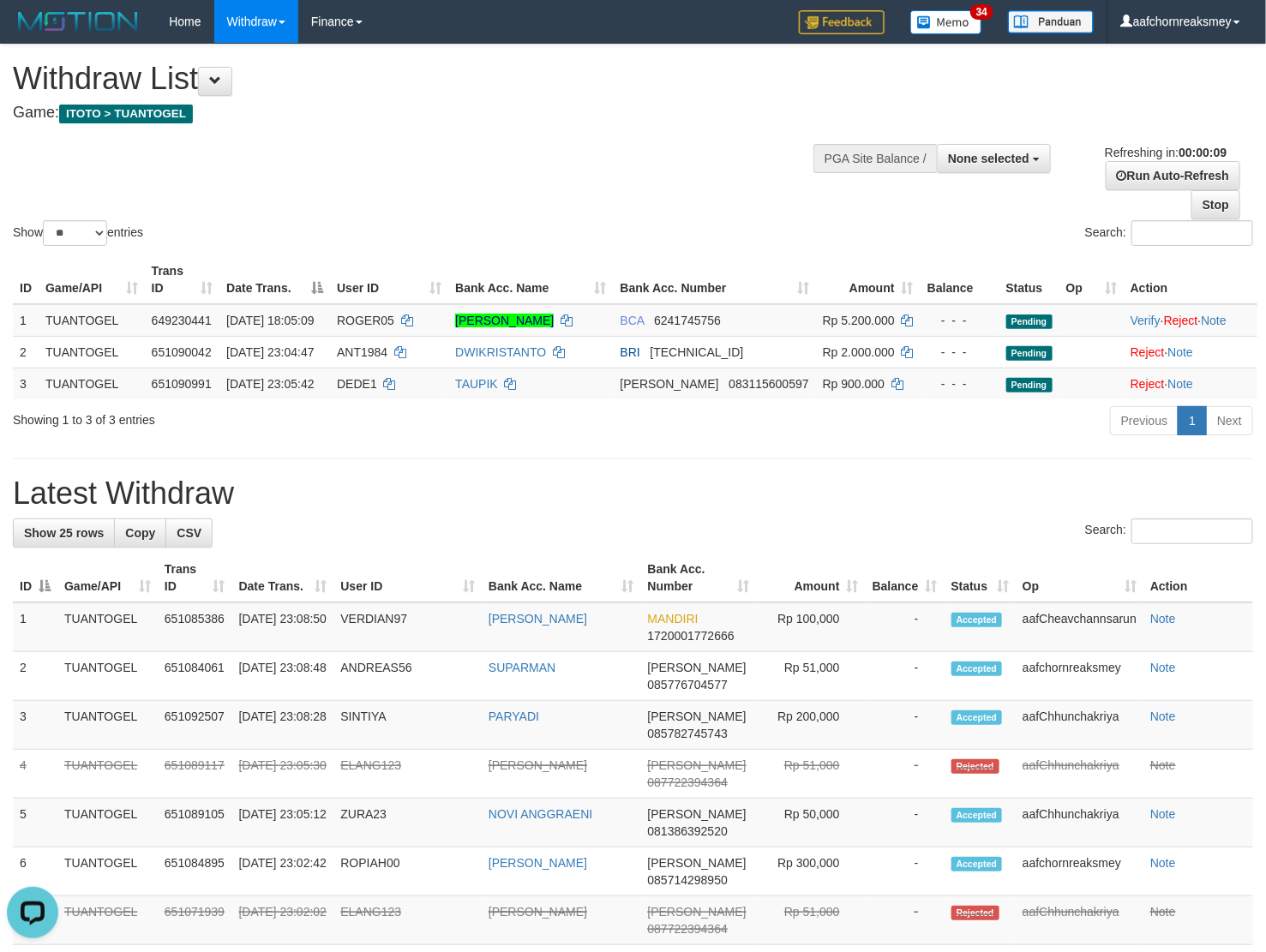 scroll, scrollTop: 0, scrollLeft: 0, axis: both 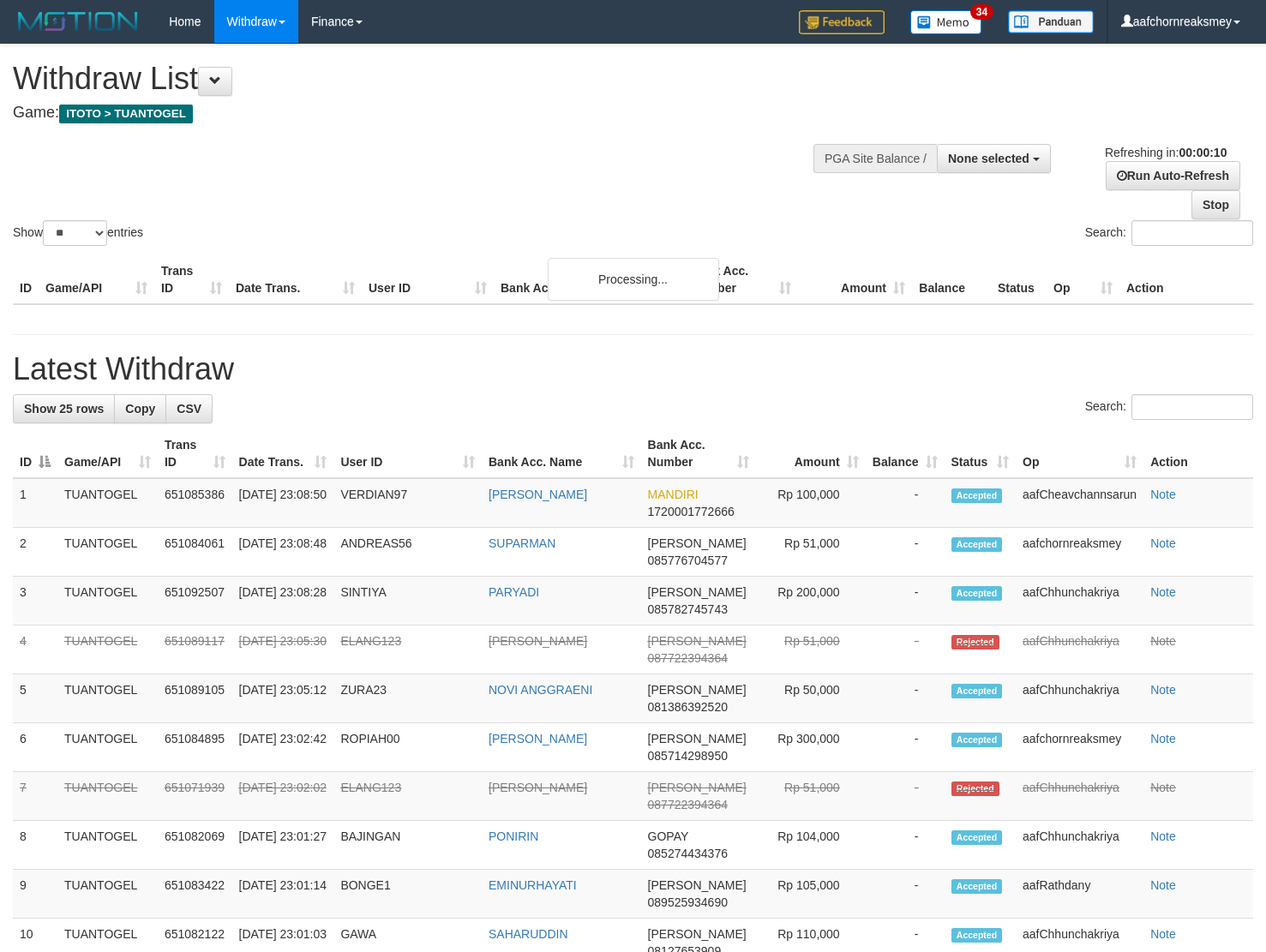 select 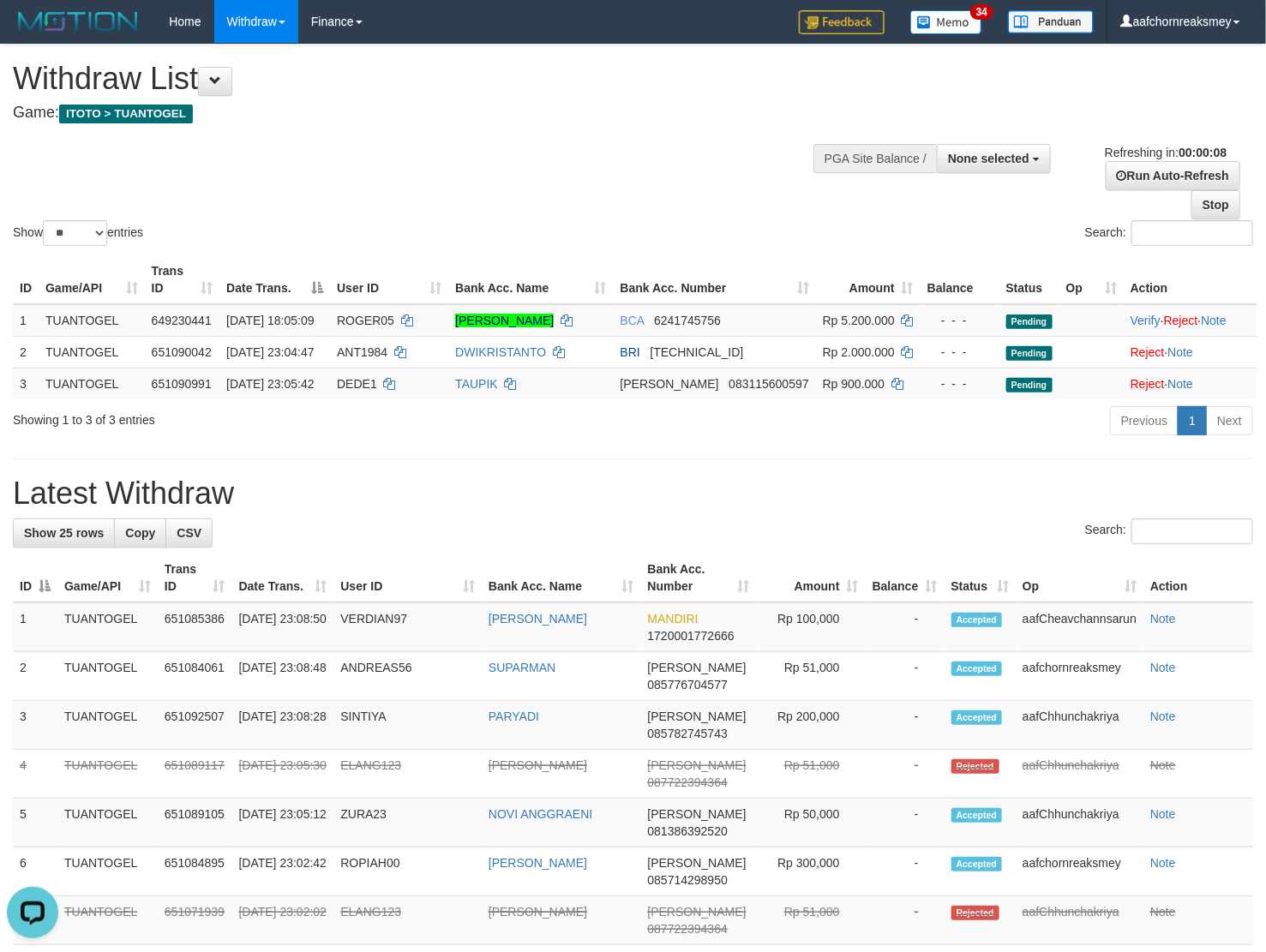 scroll, scrollTop: 0, scrollLeft: 0, axis: both 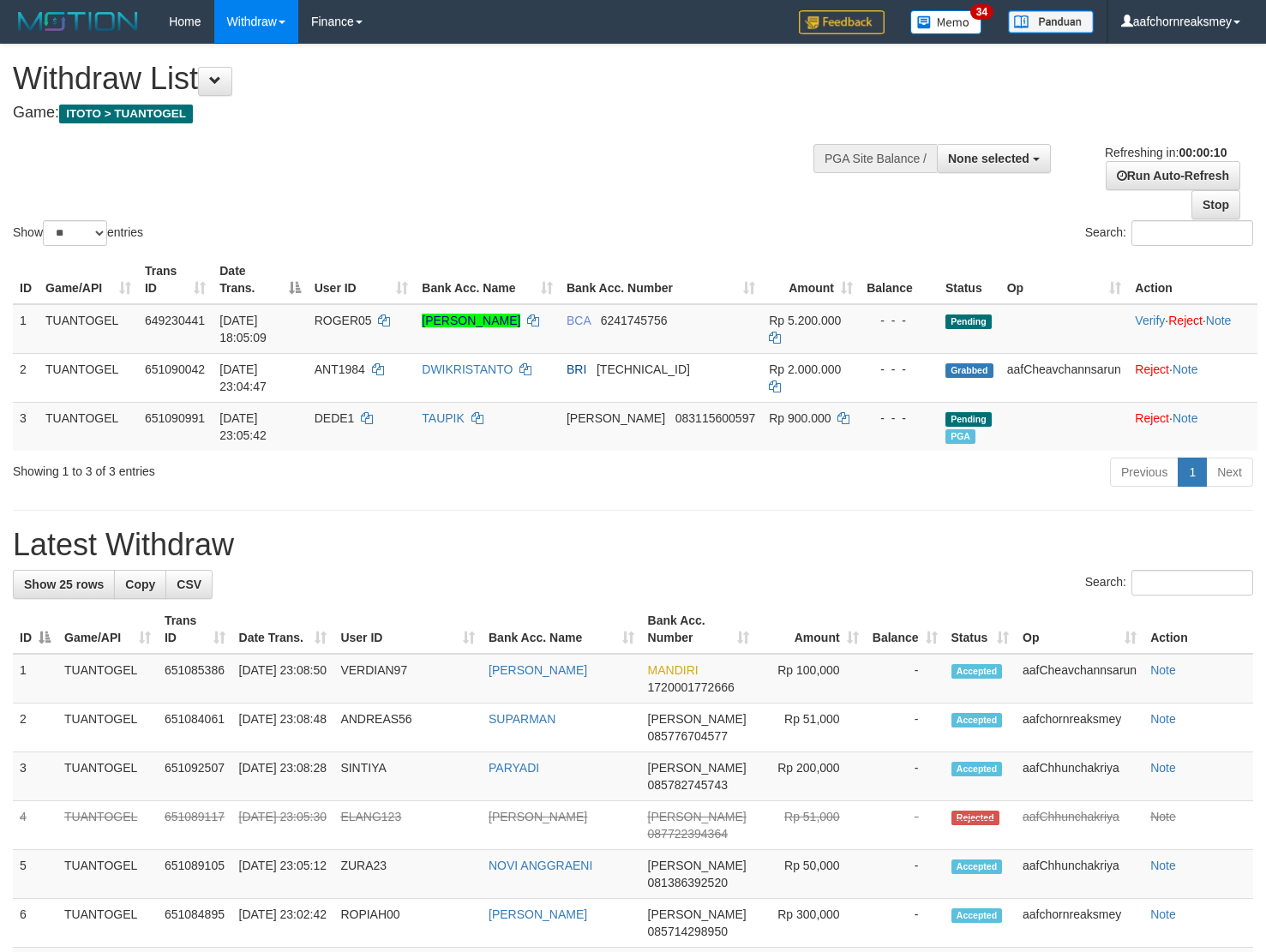 select 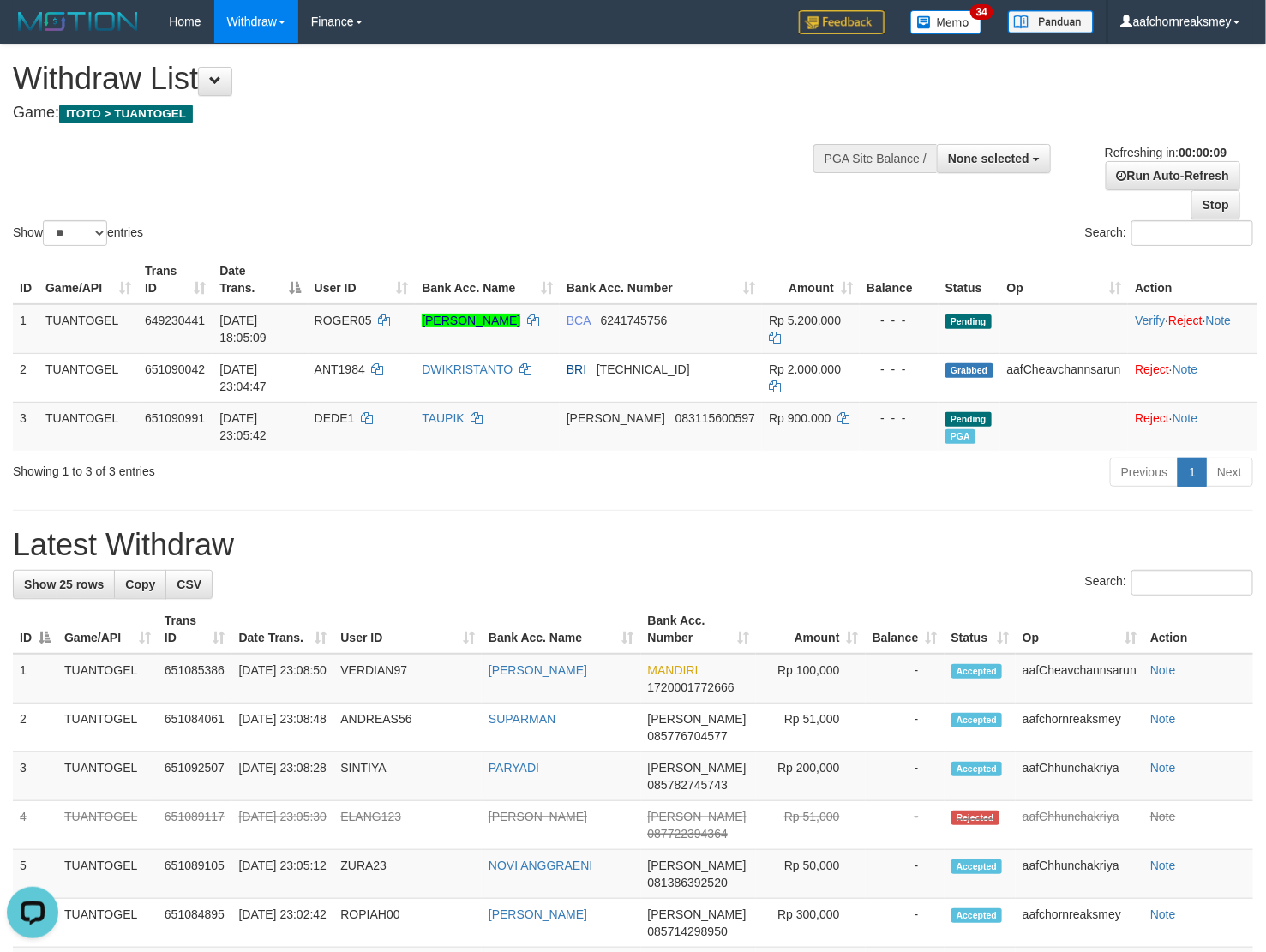 scroll, scrollTop: 0, scrollLeft: 0, axis: both 